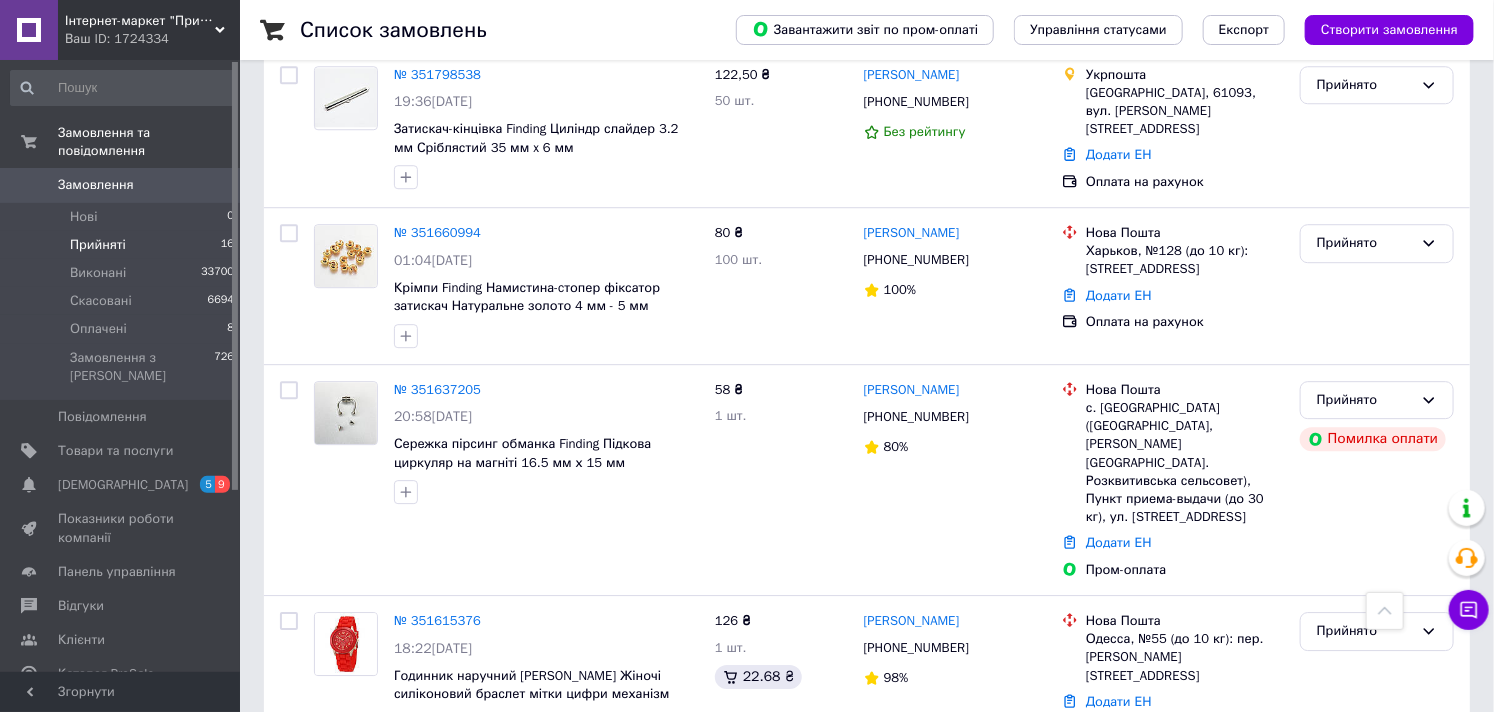 scroll, scrollTop: 2462, scrollLeft: 0, axis: vertical 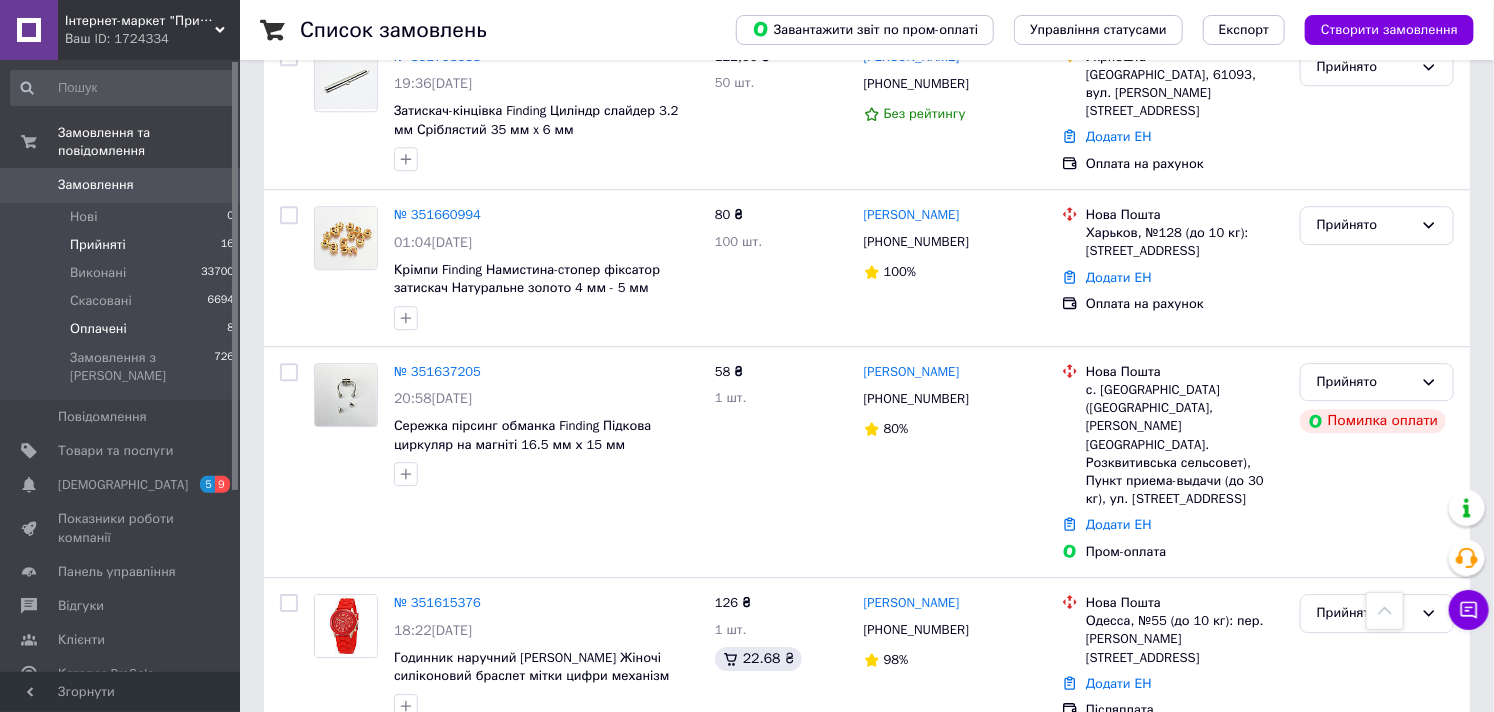 click on "Оплачені" at bounding box center [98, 329] 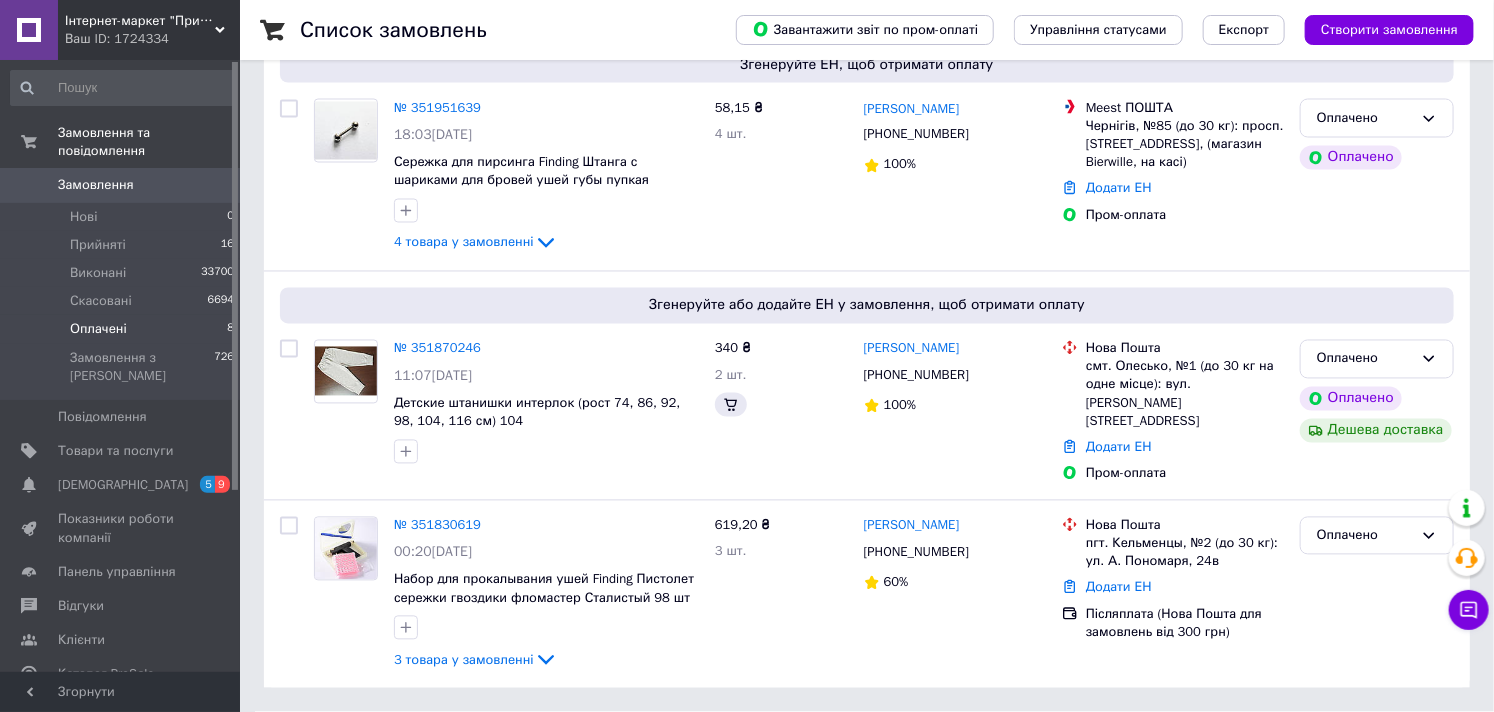 scroll, scrollTop: 0, scrollLeft: 0, axis: both 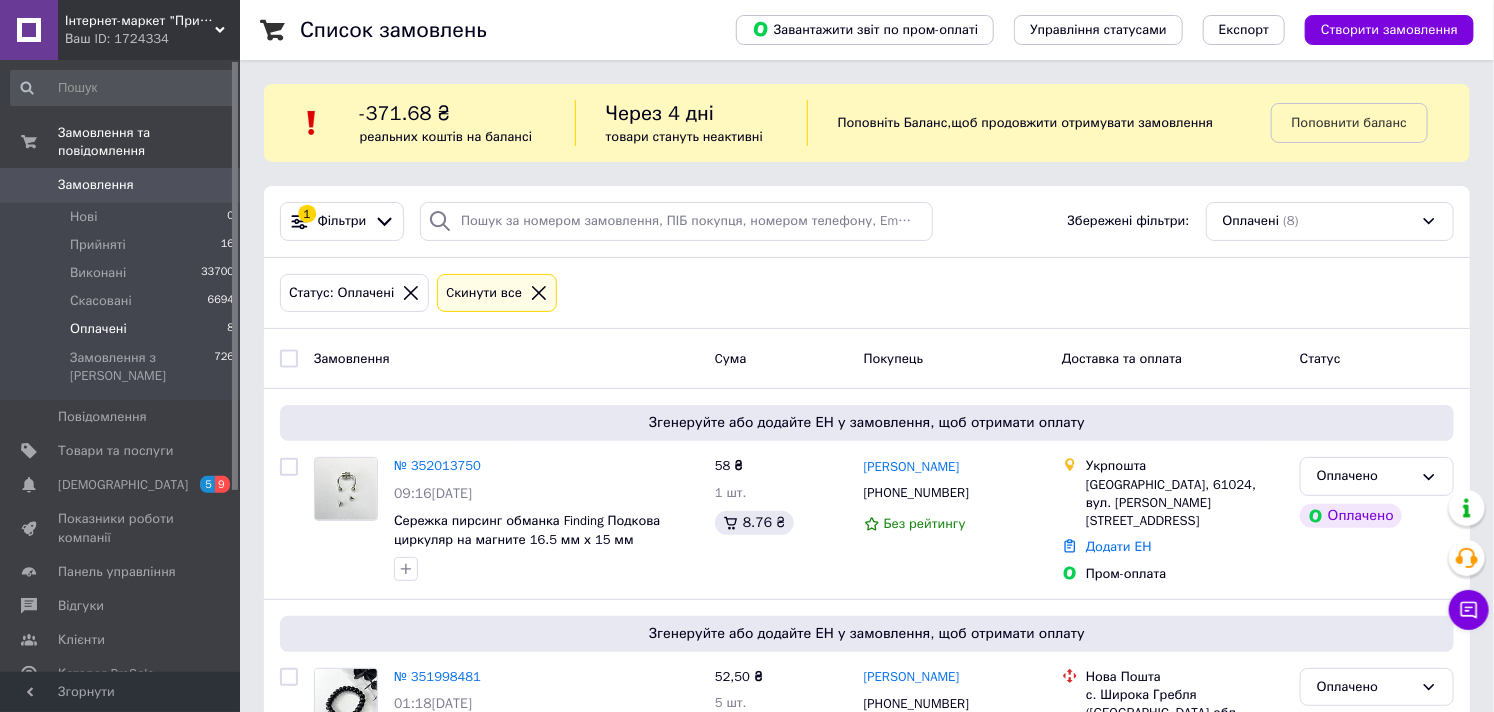 click on "Замовлення" at bounding box center [96, 185] 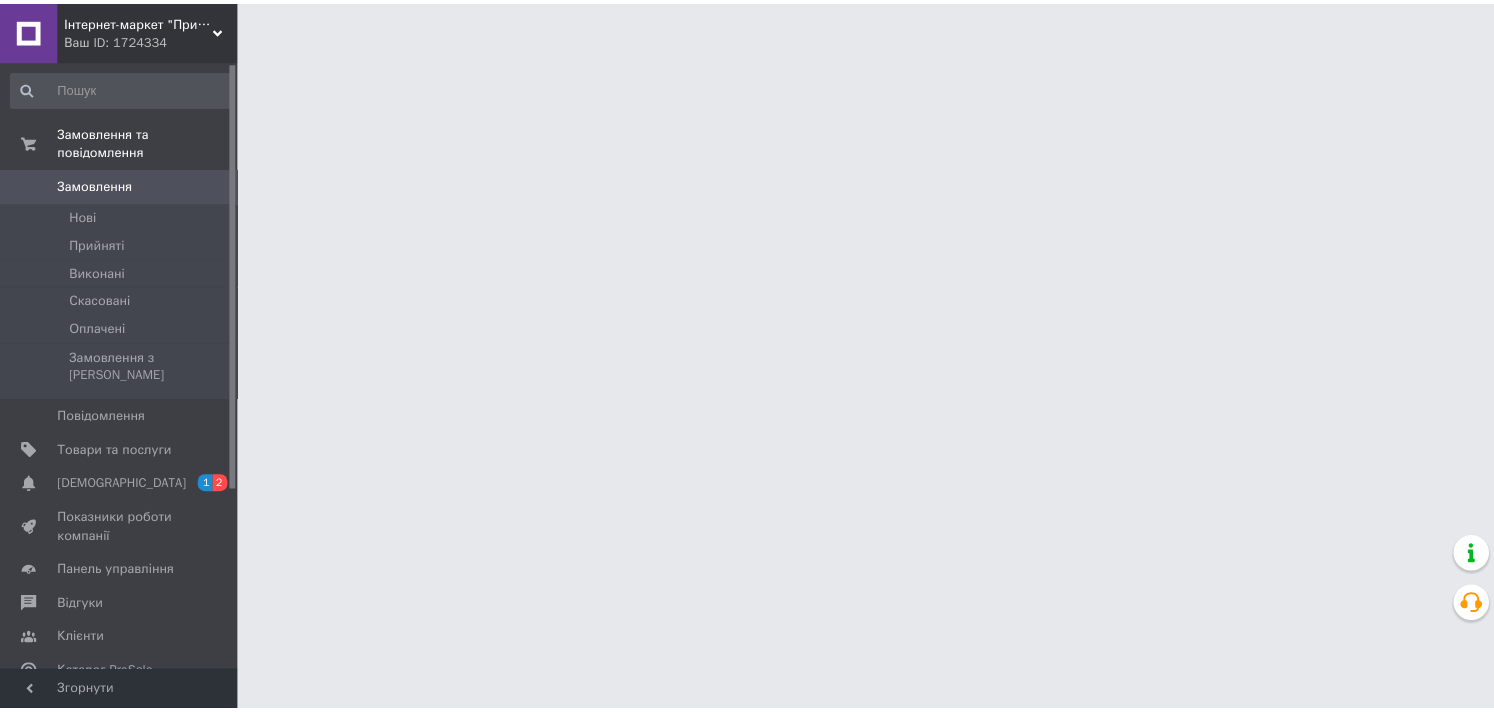 scroll, scrollTop: 0, scrollLeft: 0, axis: both 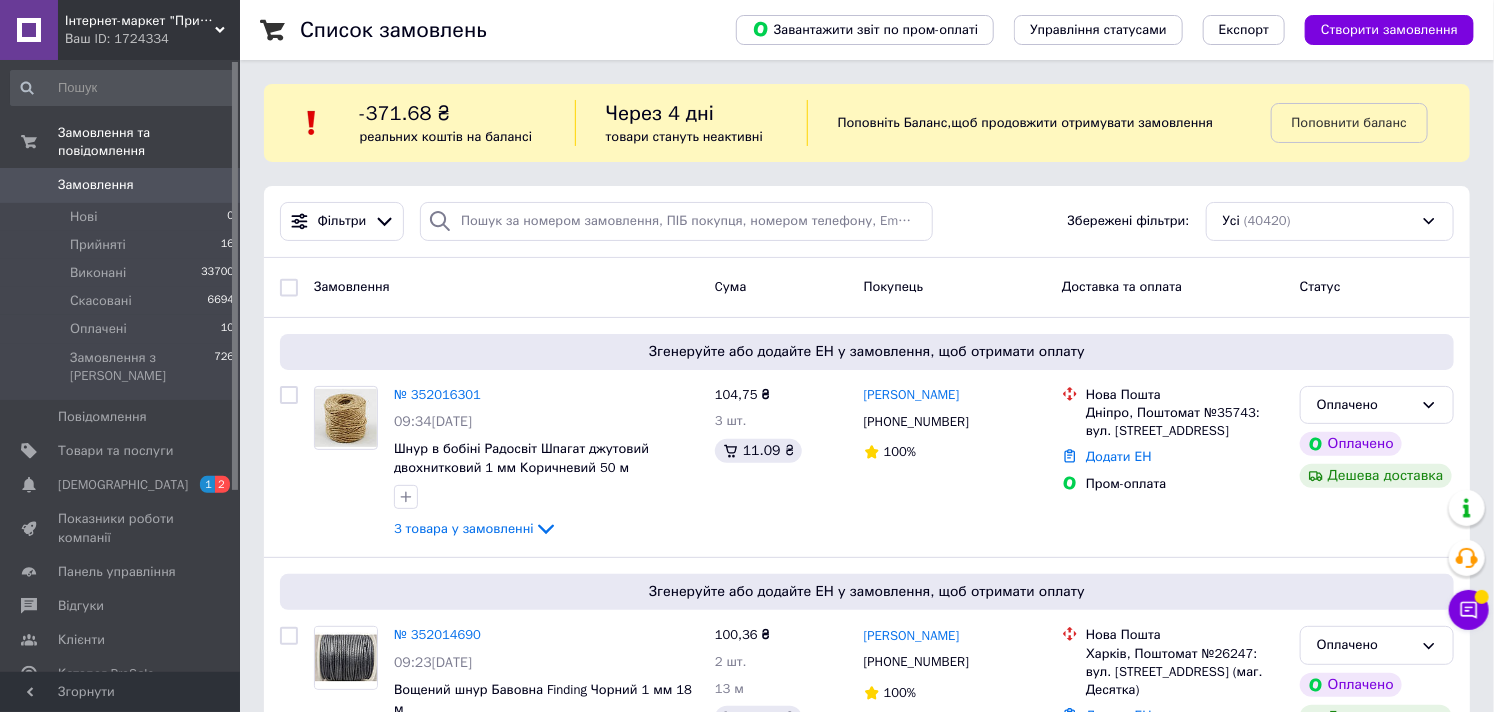 click on "Чат з покупцем" at bounding box center (1469, 610) 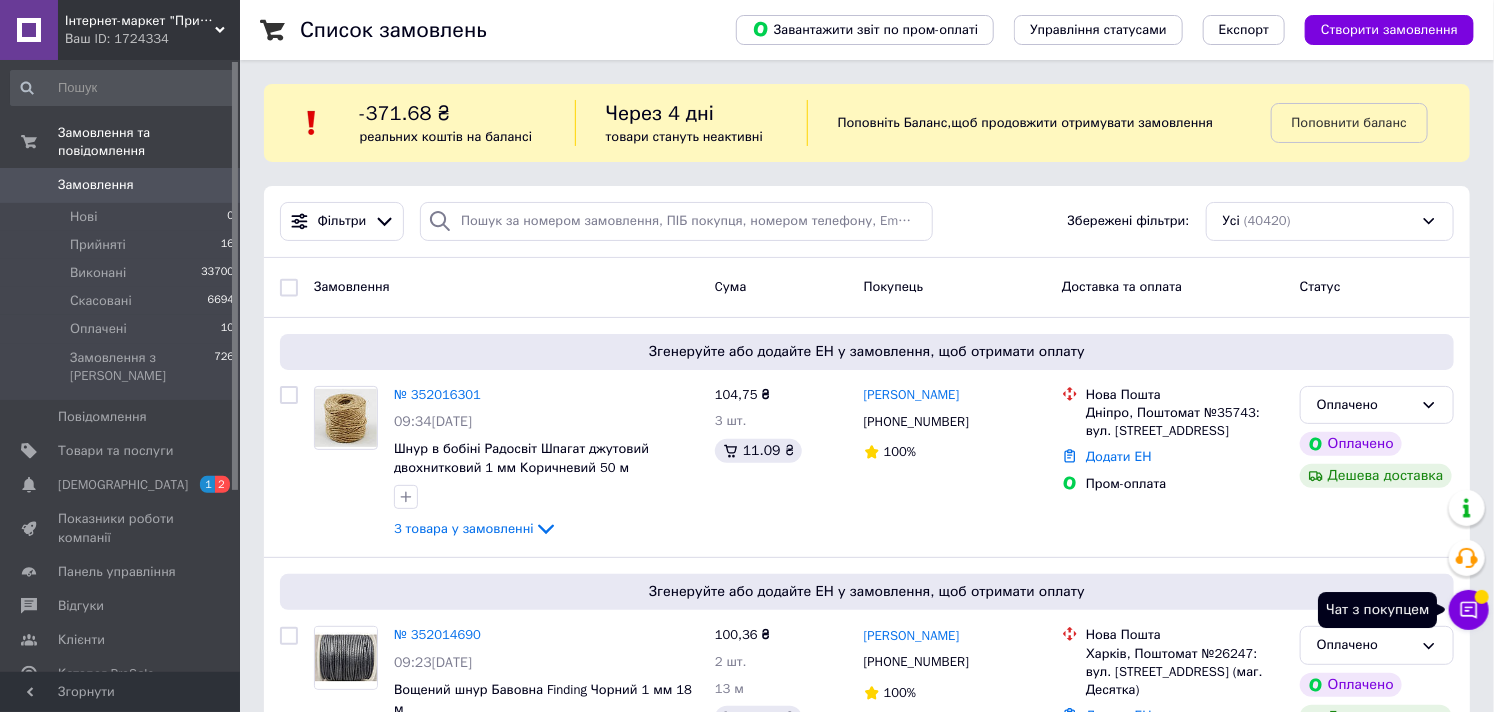 click 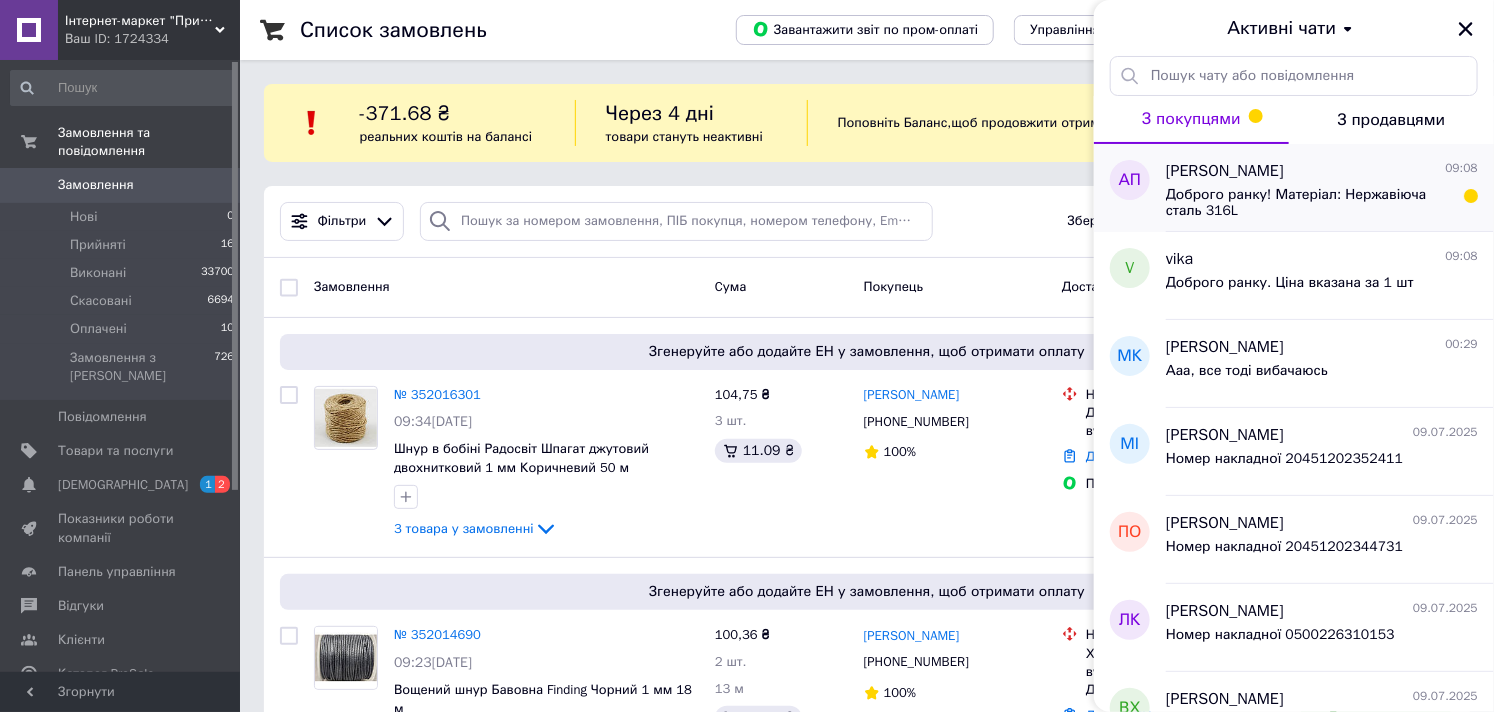 click on "Доброго ранку!
Матеріал:	Нержавіюча сталь 316L" at bounding box center [1308, 203] 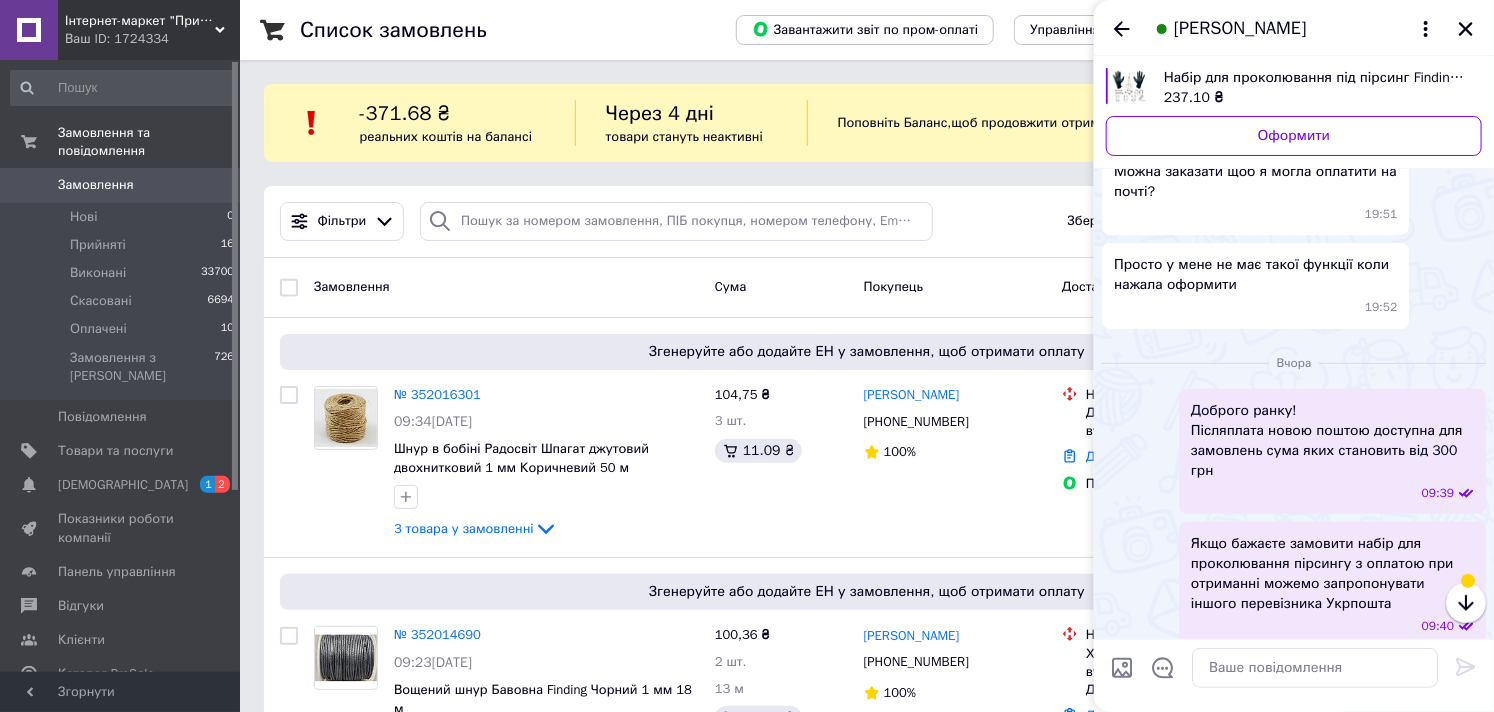 scroll, scrollTop: 340, scrollLeft: 0, axis: vertical 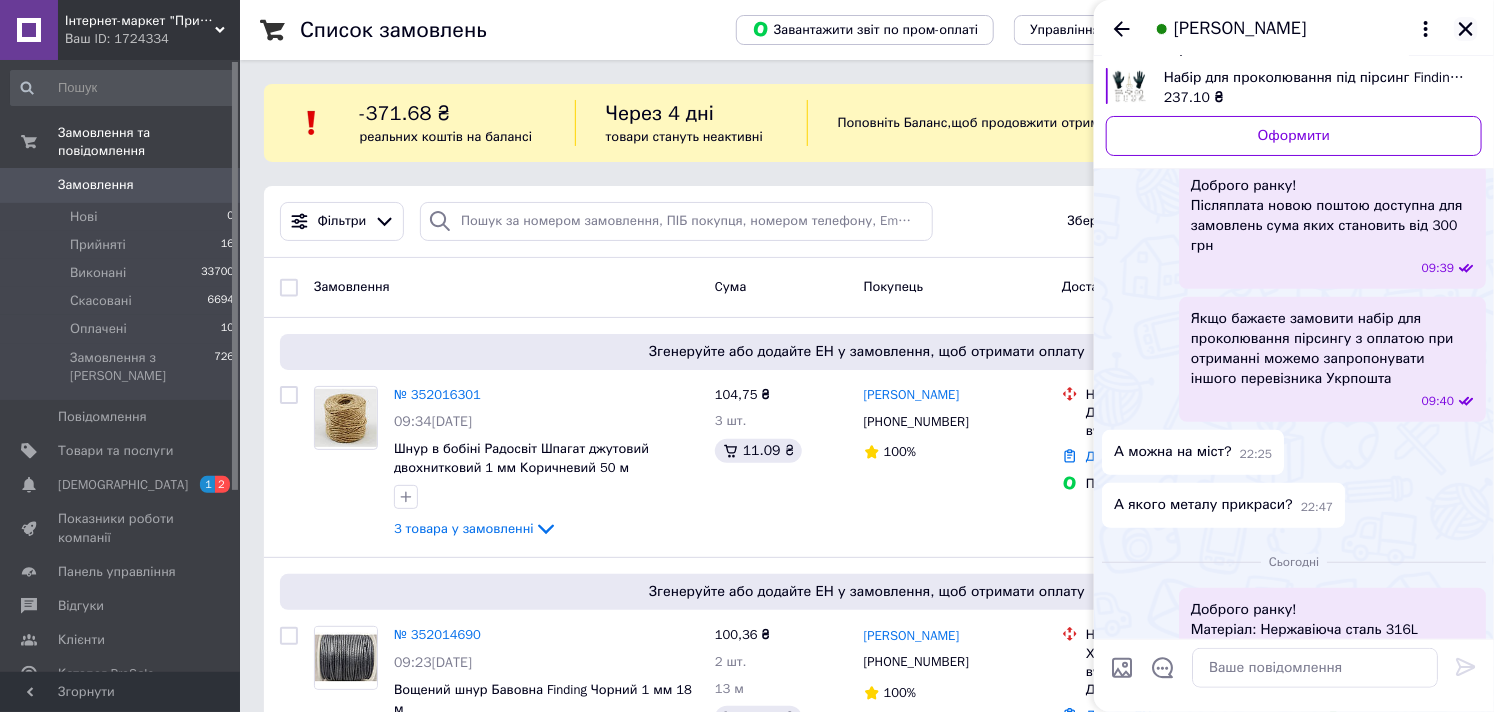 click 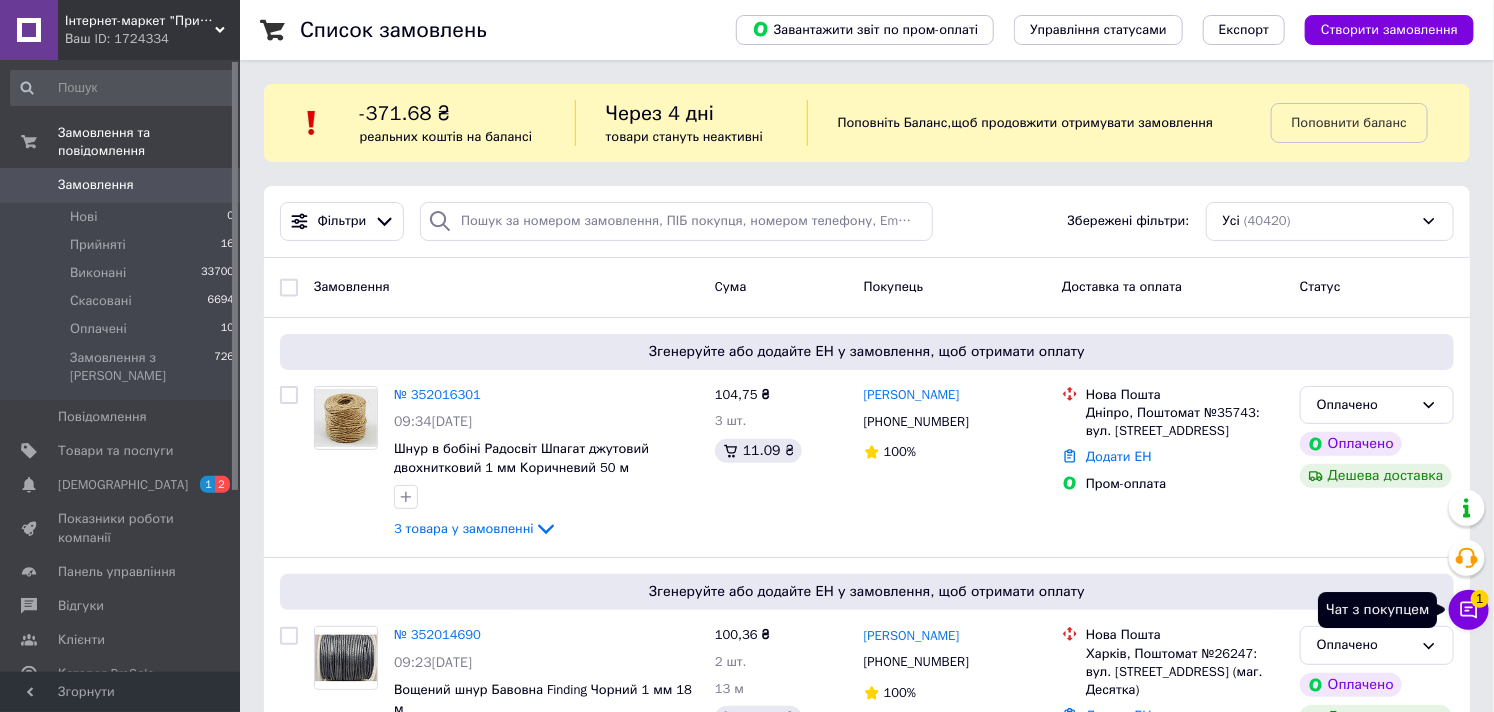 click 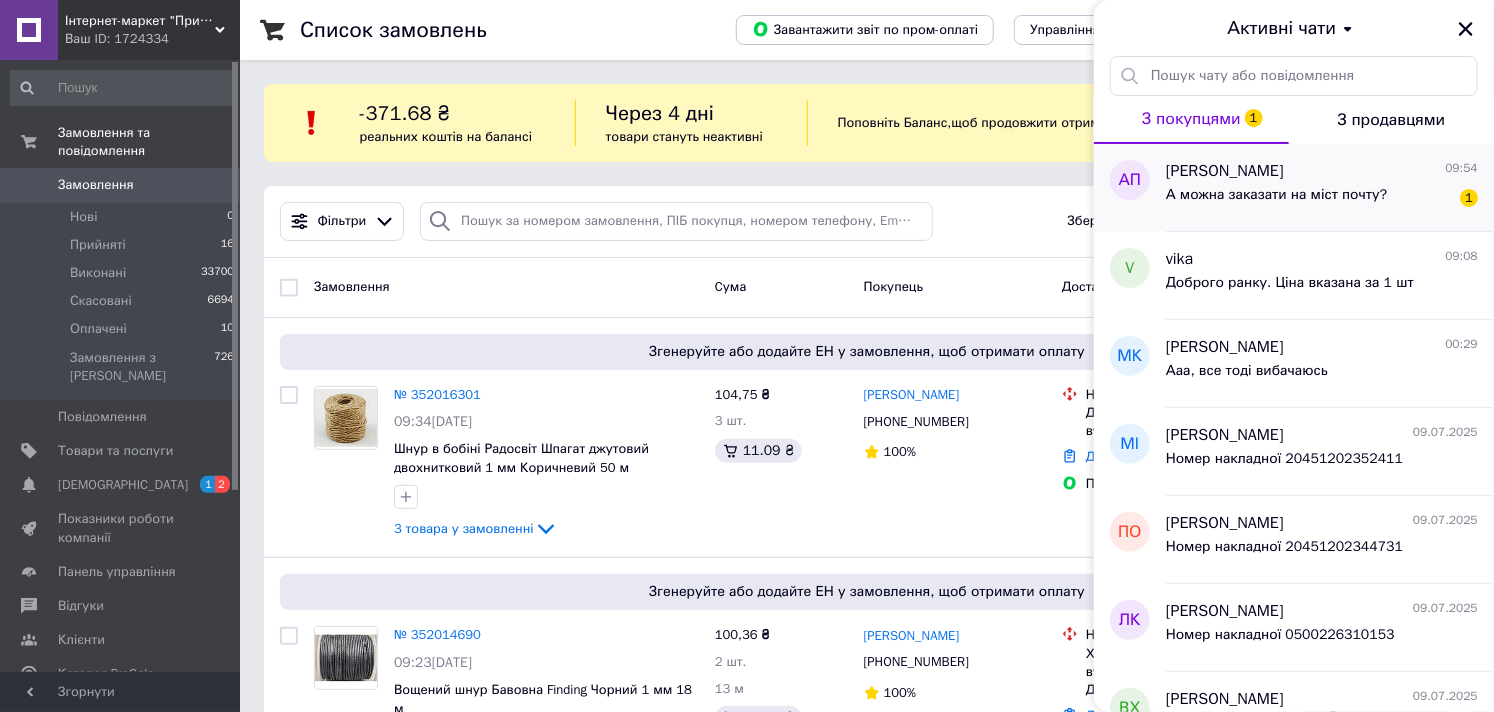 click on "А можна заказати на міст почту?" at bounding box center [1277, 201] 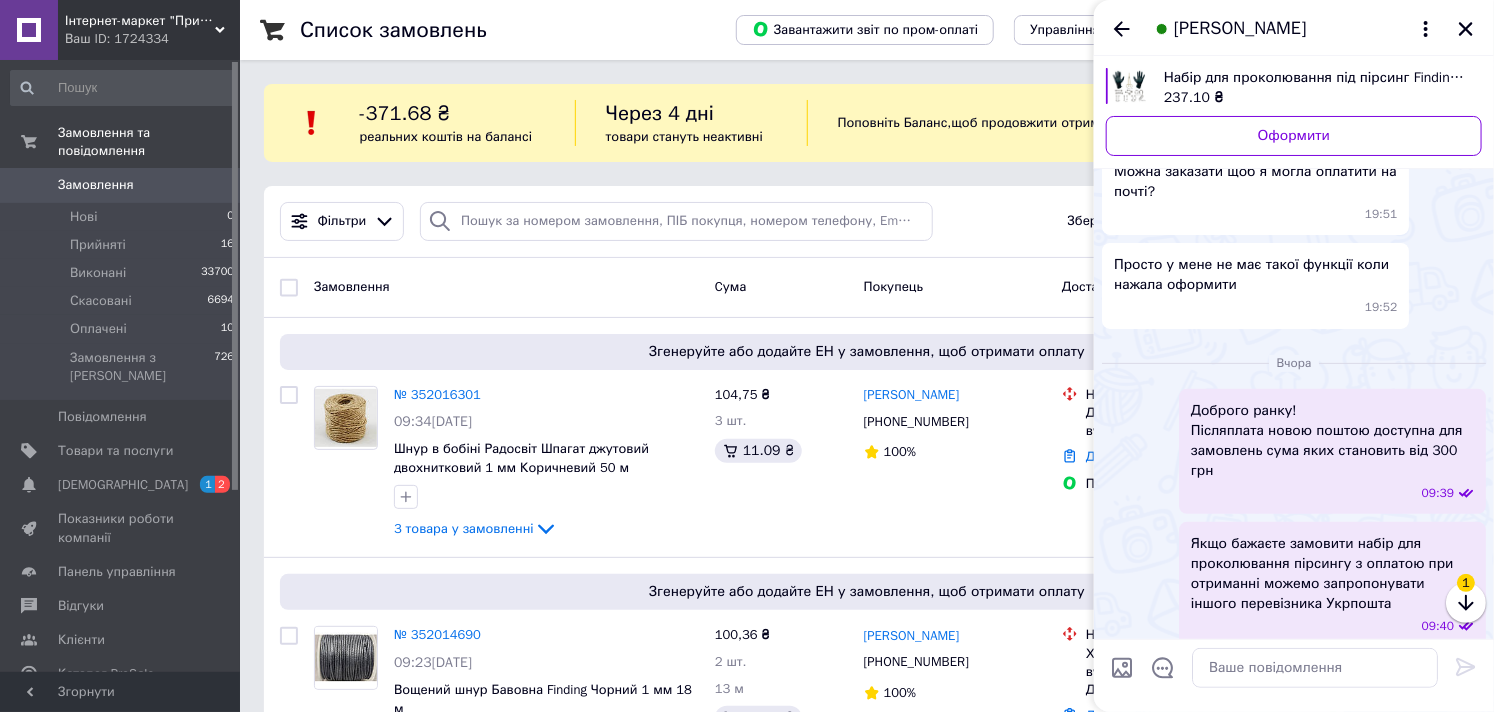 scroll, scrollTop: 393, scrollLeft: 0, axis: vertical 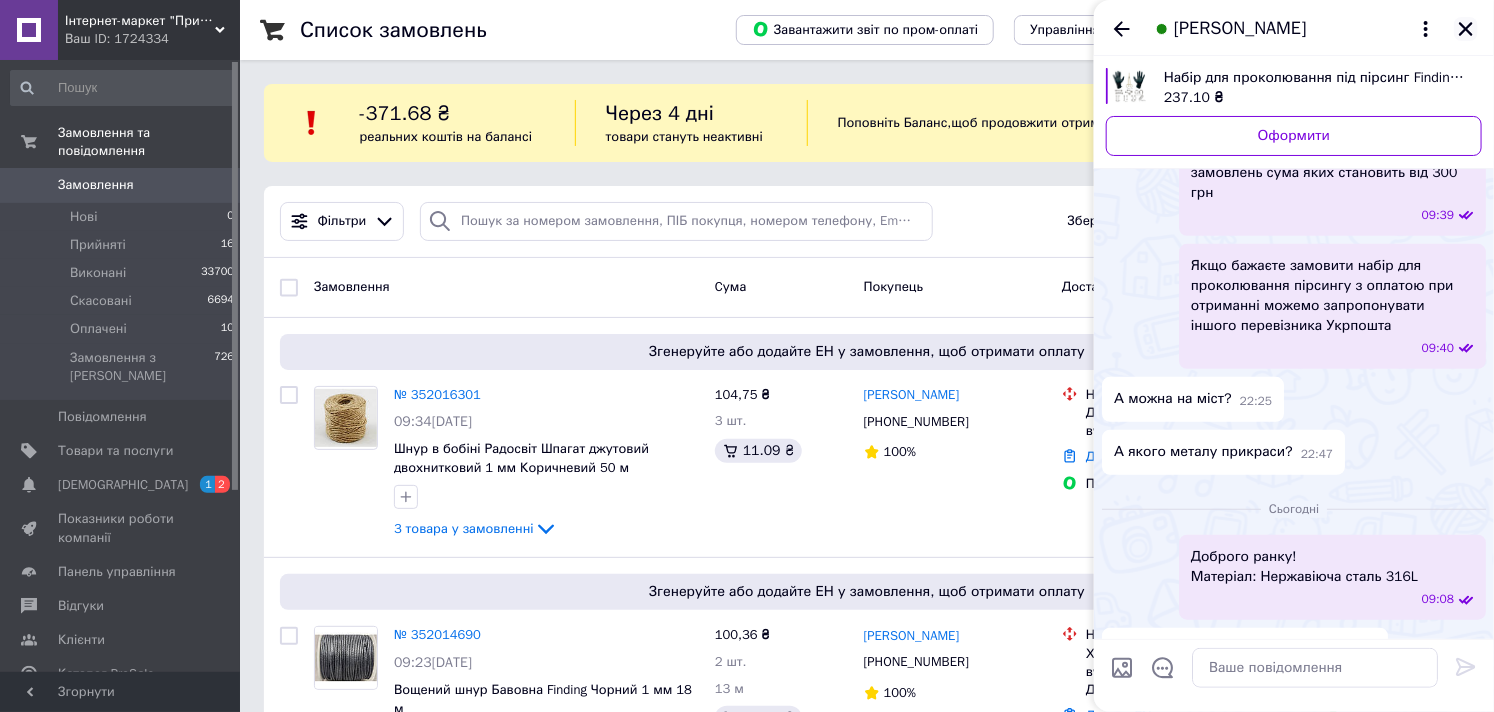 click 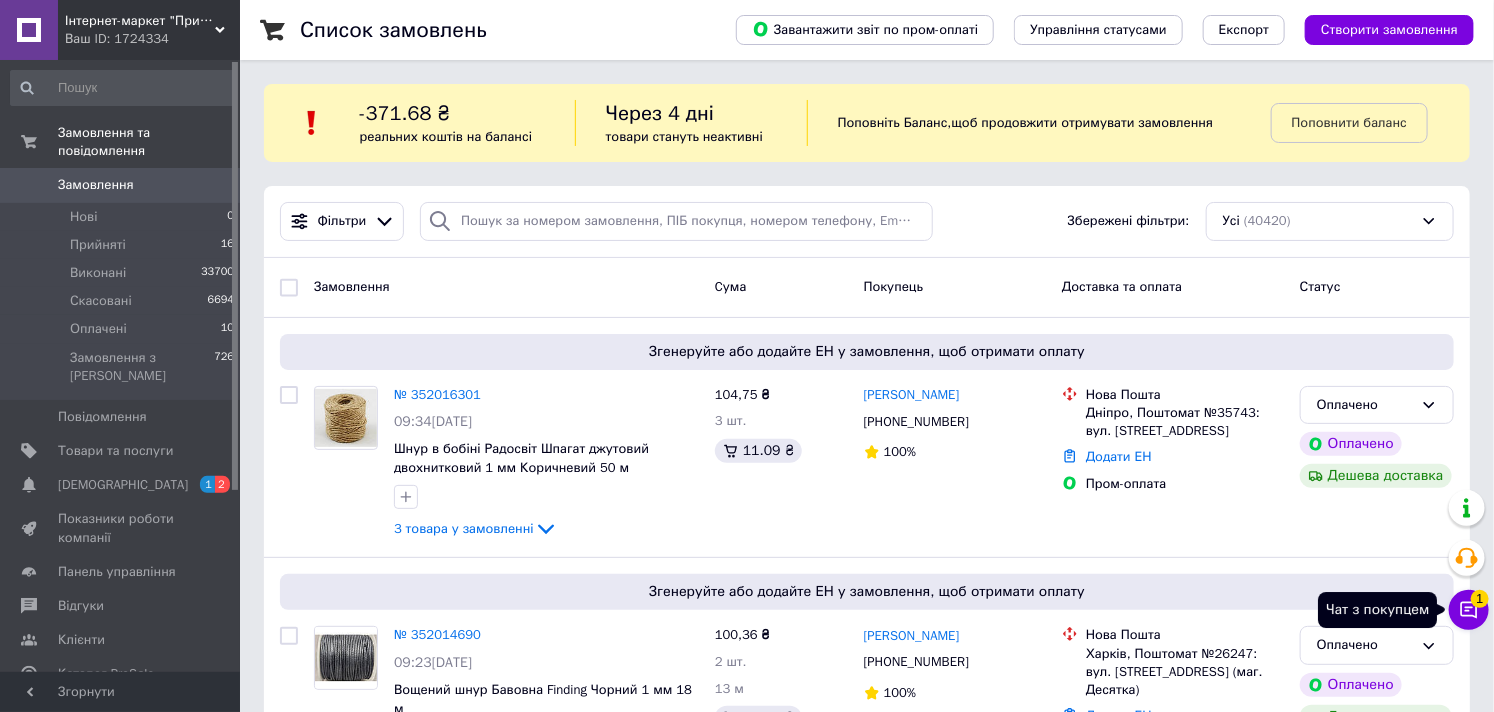 click on "Чат з покупцем 1" at bounding box center (1469, 610) 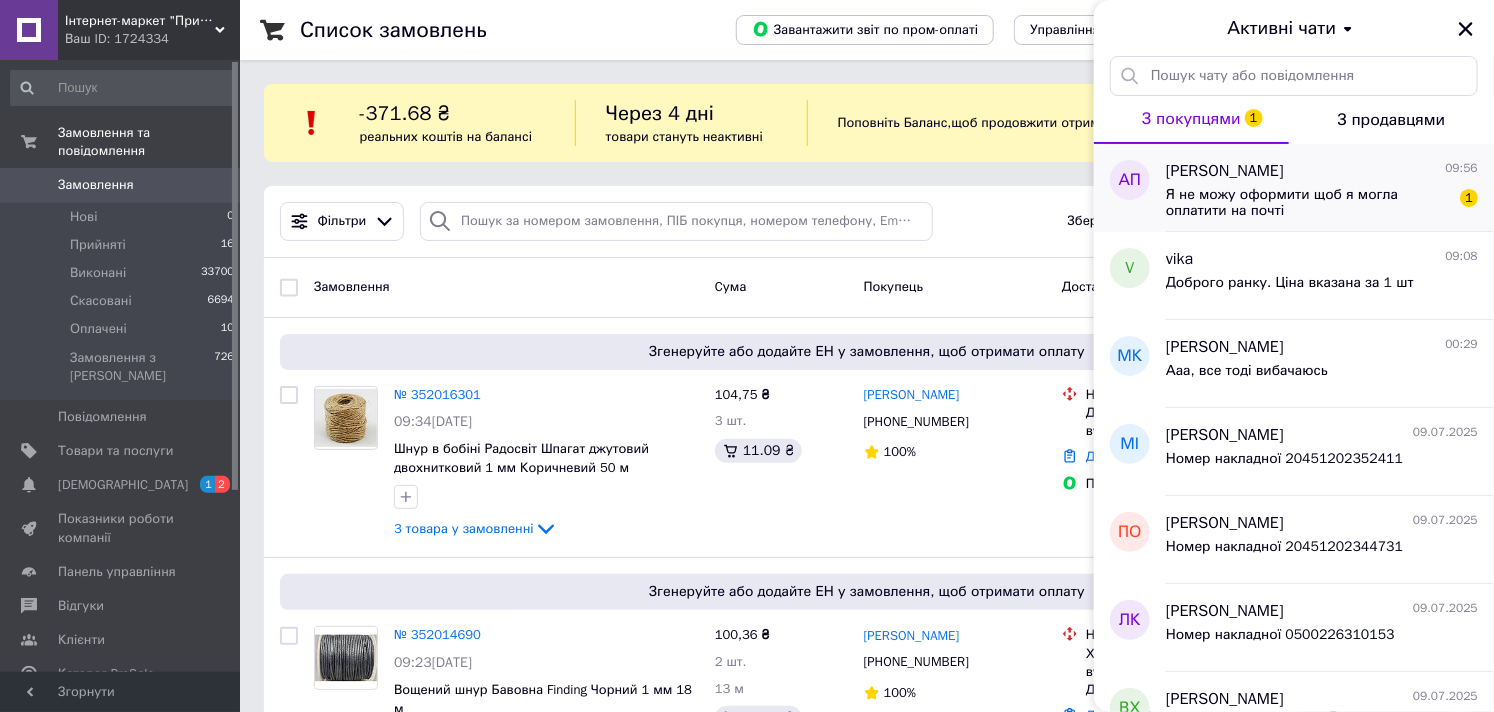 click on "Я не можу оформити щоб я могла оплатити на почті" at bounding box center [1308, 203] 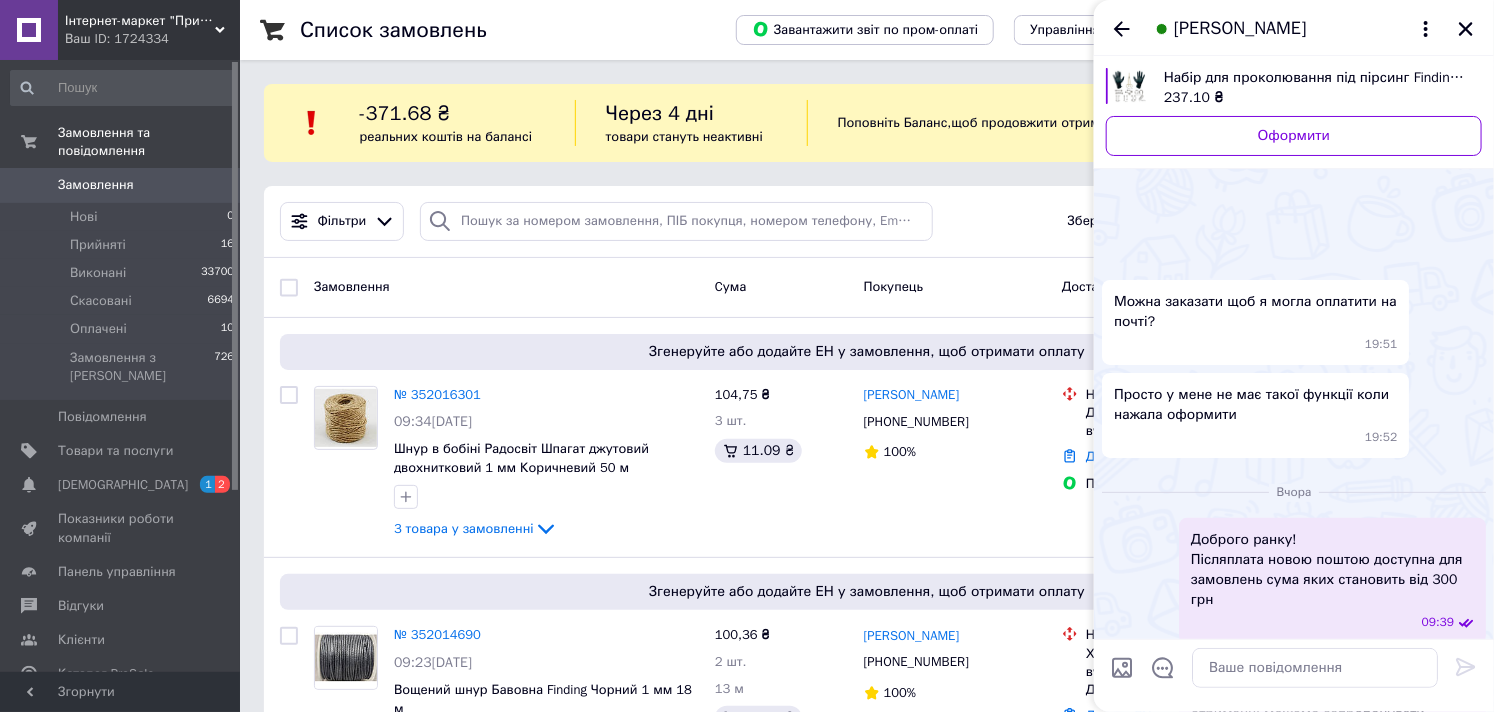 scroll, scrollTop: 631, scrollLeft: 0, axis: vertical 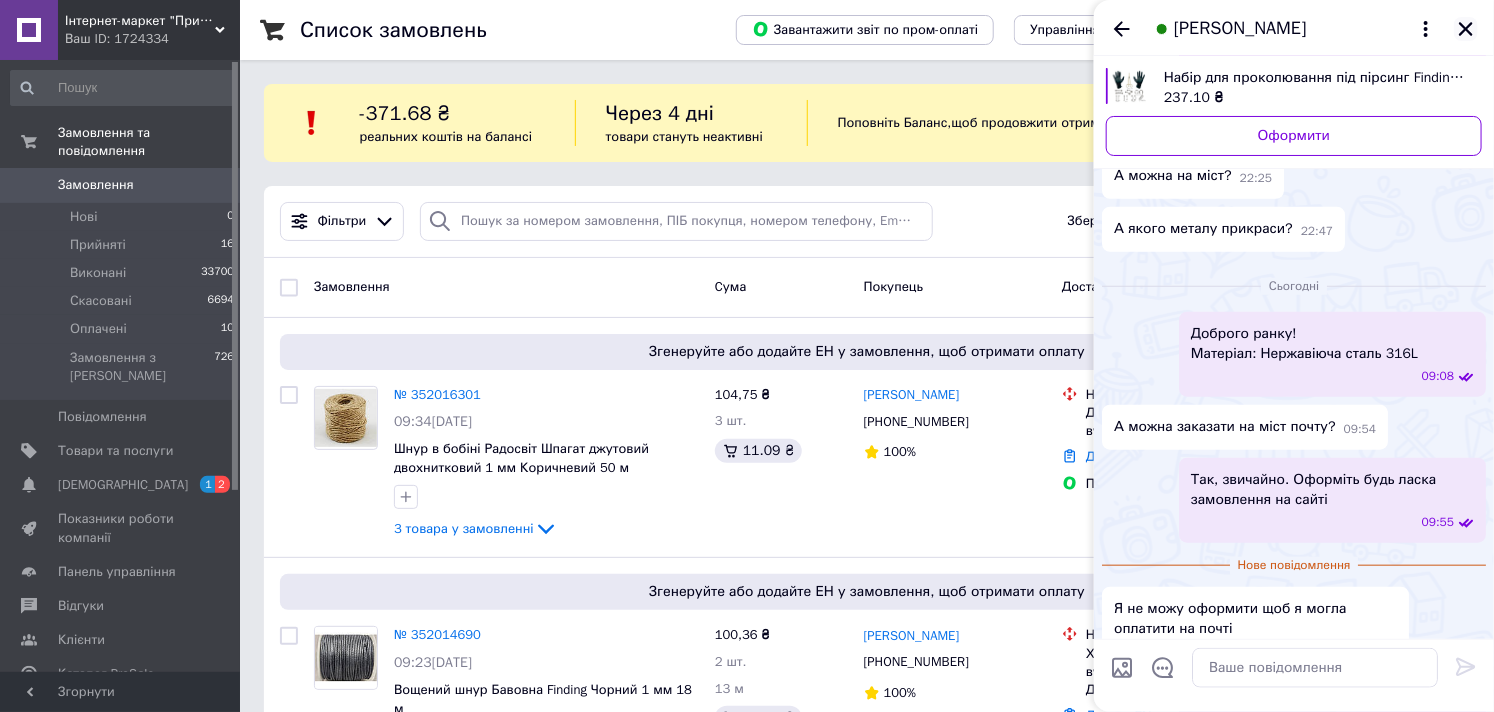 click 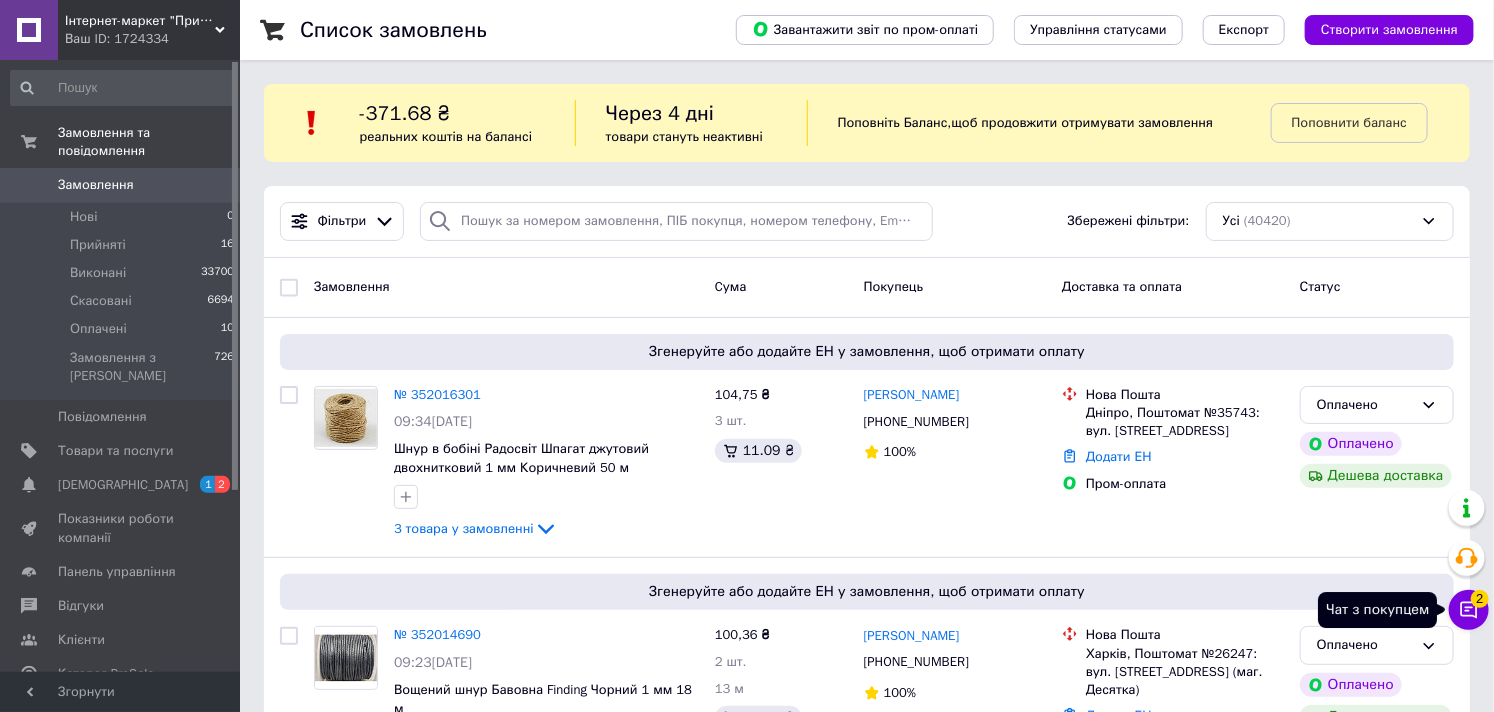 click on "2" at bounding box center [1480, 599] 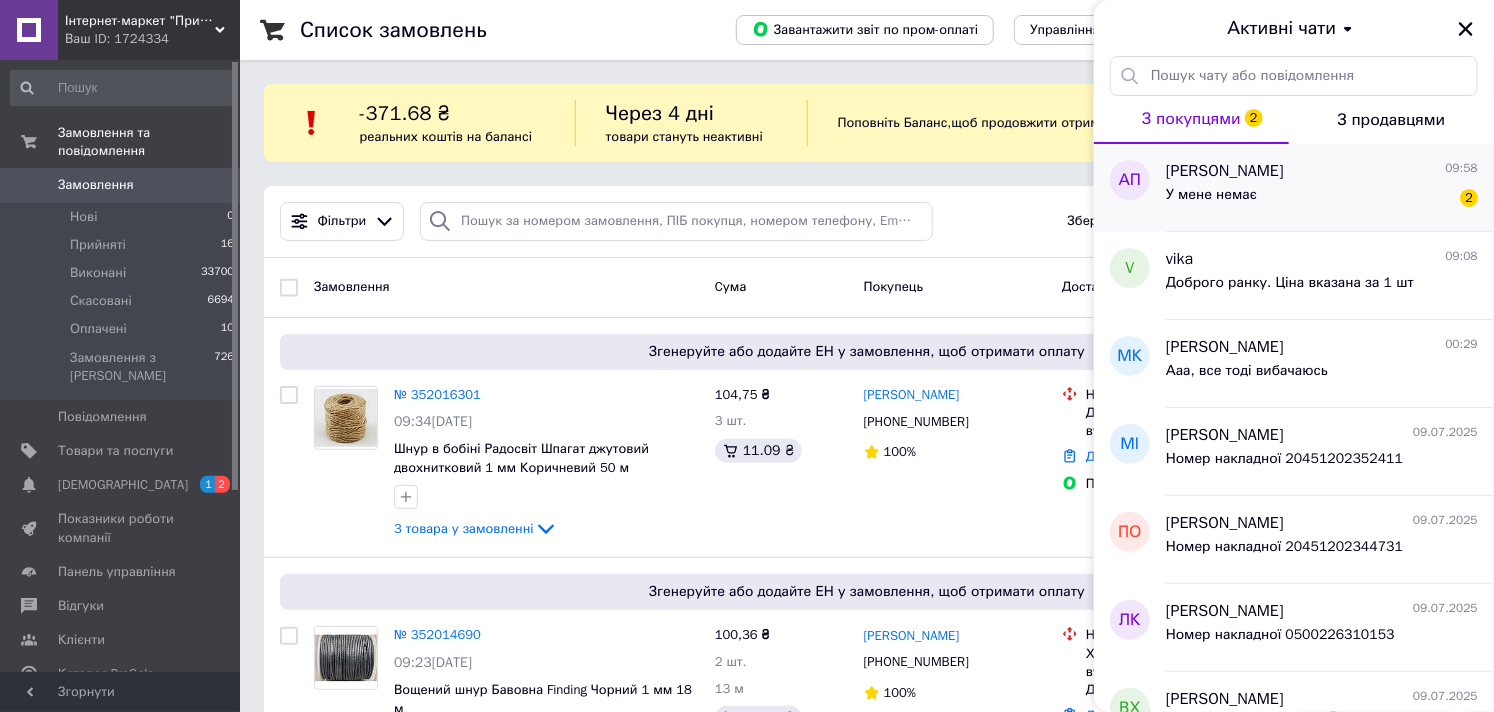 click on "У мене немає 2" at bounding box center (1322, 199) 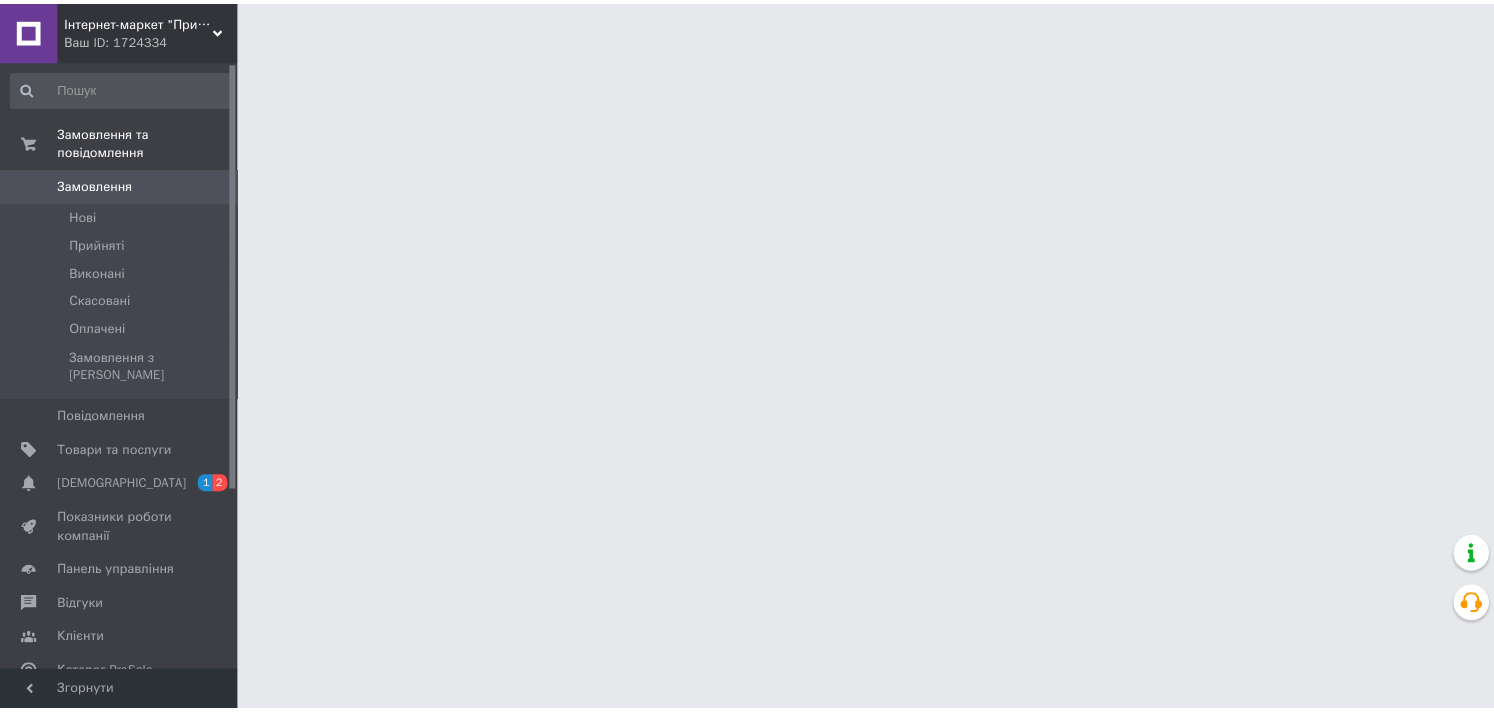 scroll, scrollTop: 0, scrollLeft: 0, axis: both 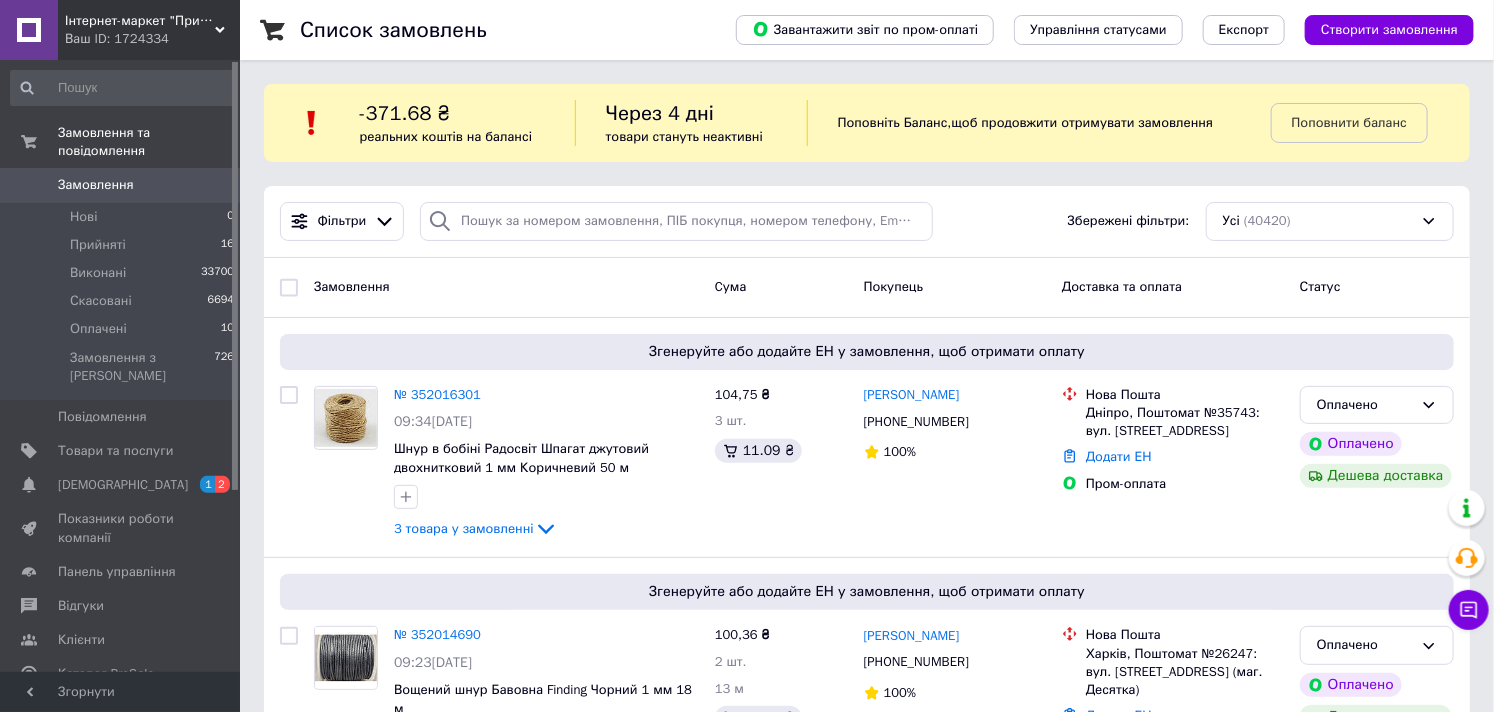 click on "Чат з покупцем" at bounding box center (1469, 610) 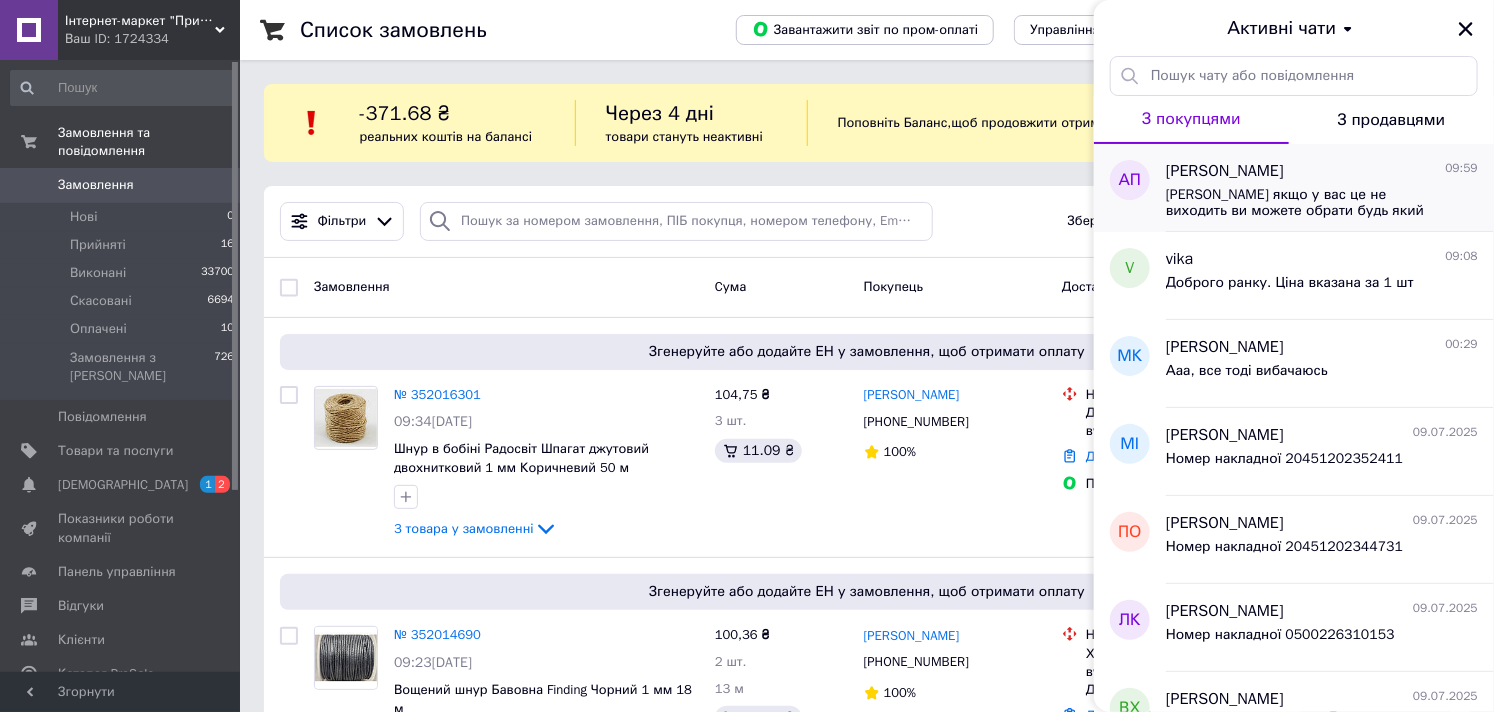 click on "Або якщо у вас це не виходить ви можете обрати будь який спосіб оплати і в коментарях вказати що бажаєте отримати з післяплатою замовлення" at bounding box center [1308, 203] 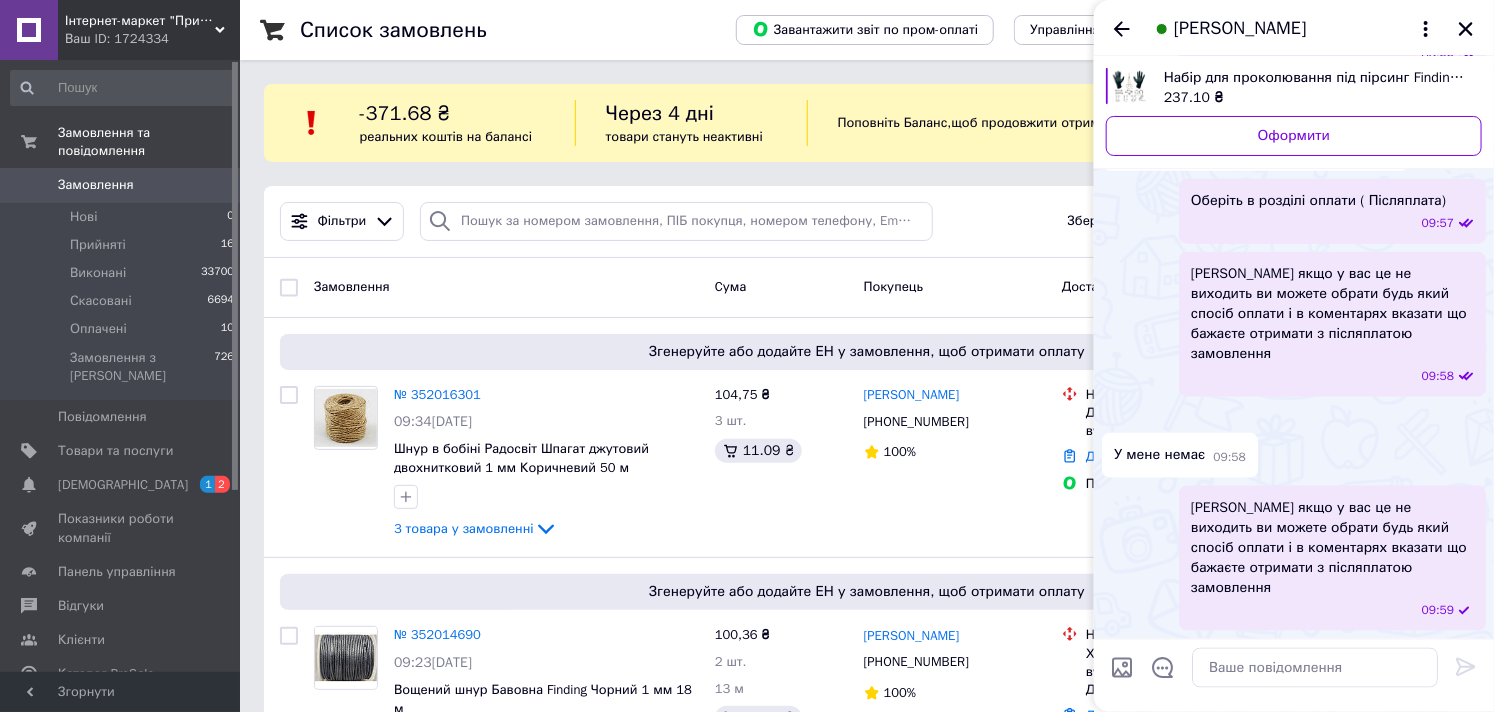 scroll, scrollTop: 1244, scrollLeft: 0, axis: vertical 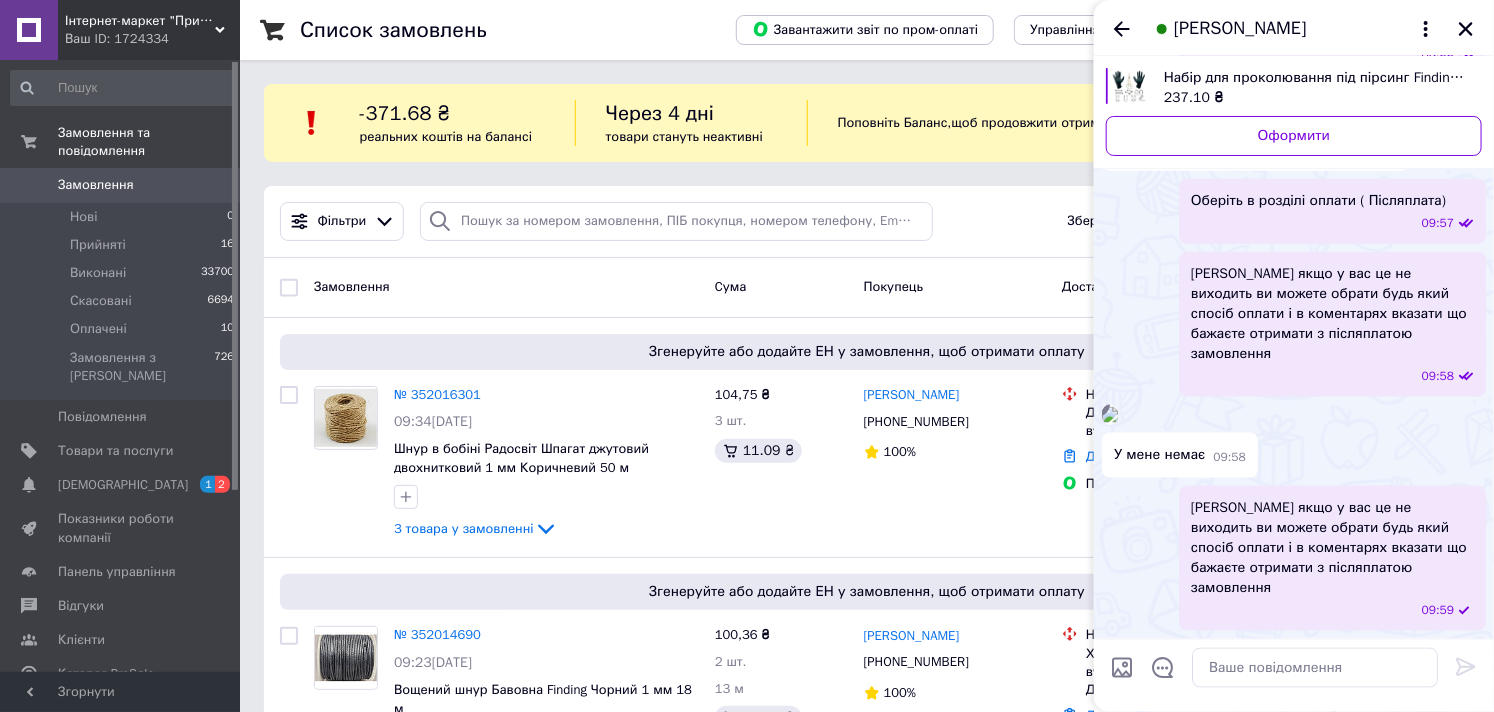 click at bounding box center (1110, 415) 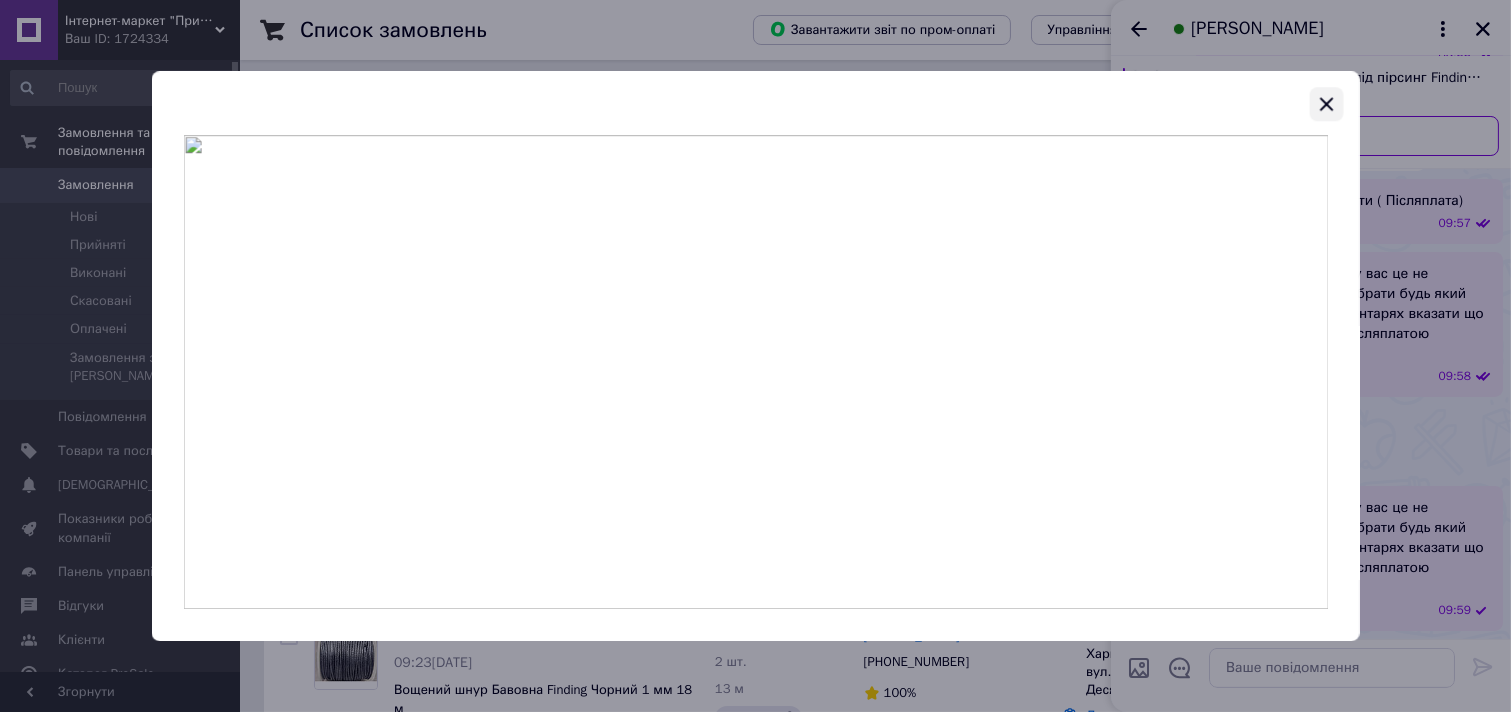 click 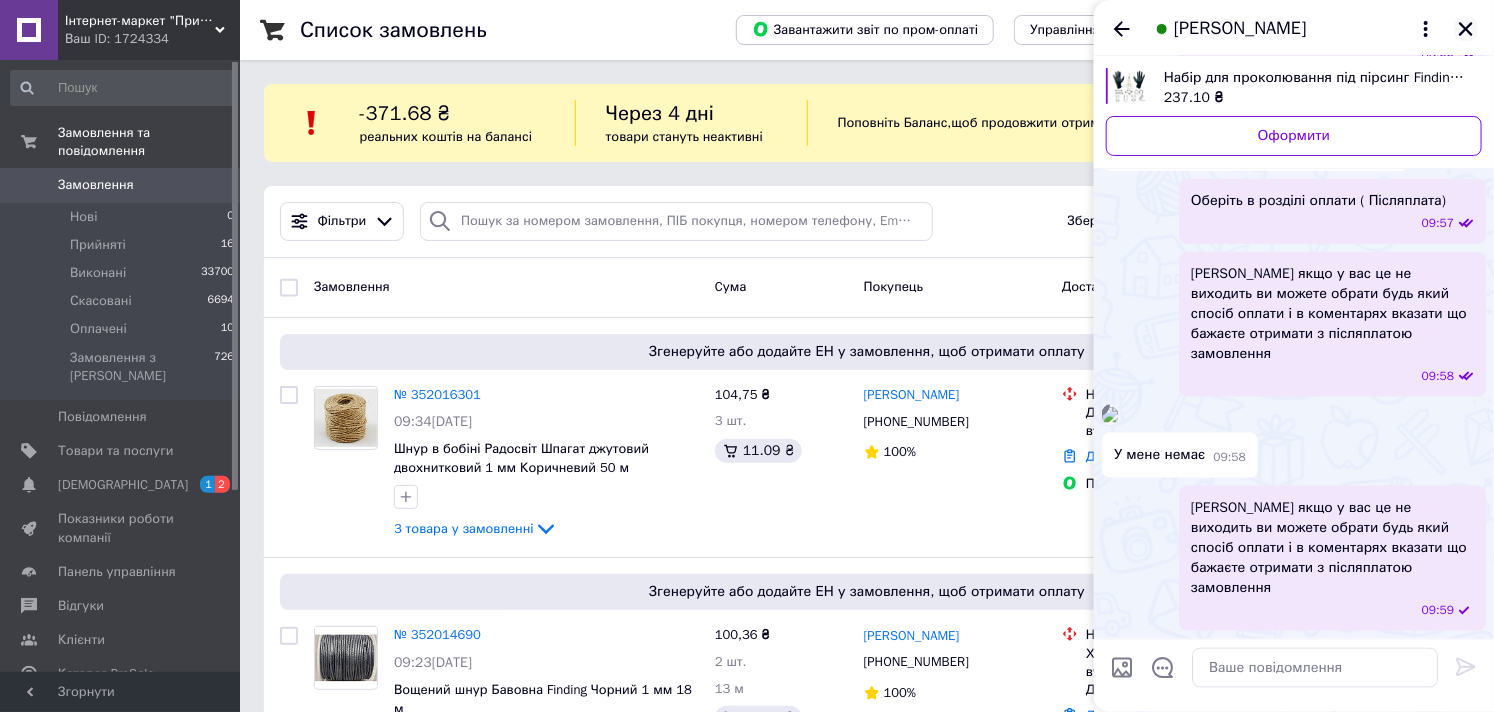 click 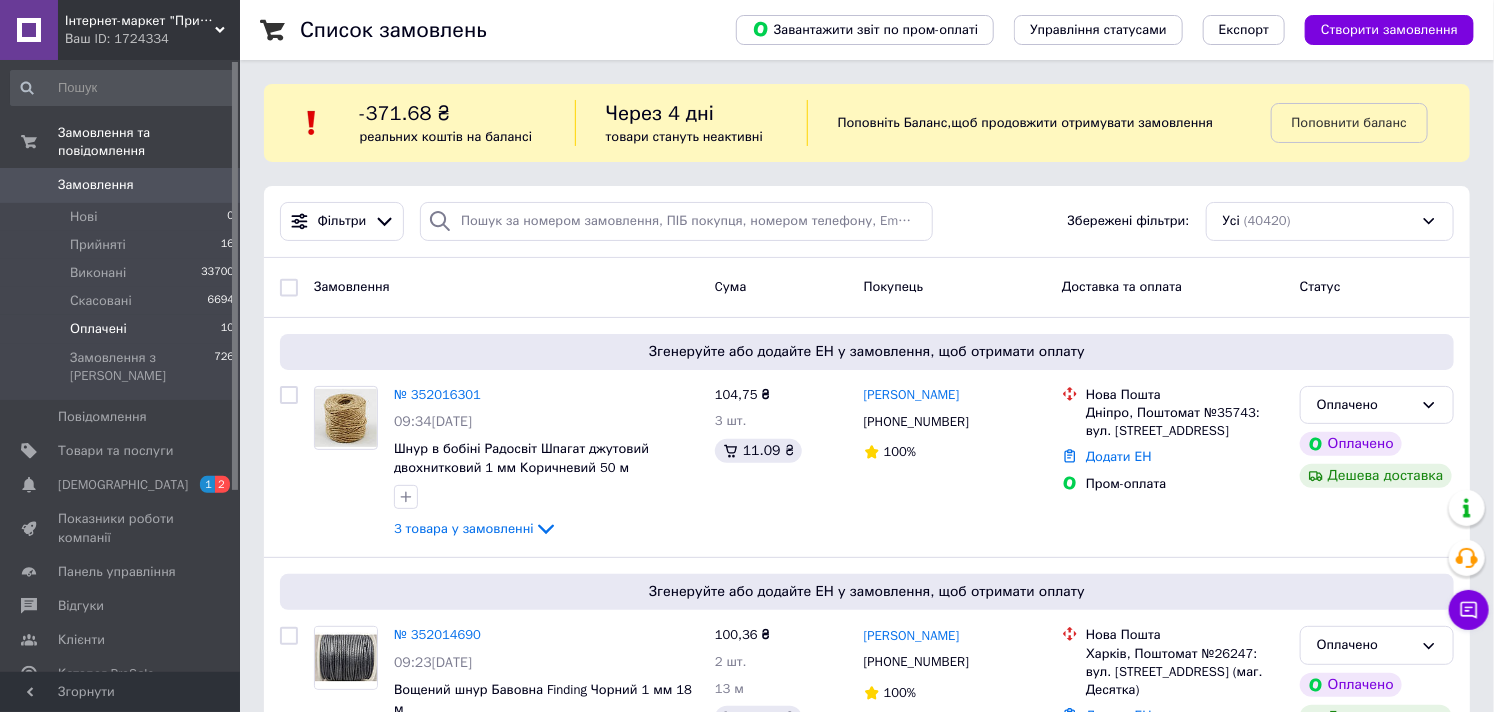 click on "Оплачені" at bounding box center [98, 329] 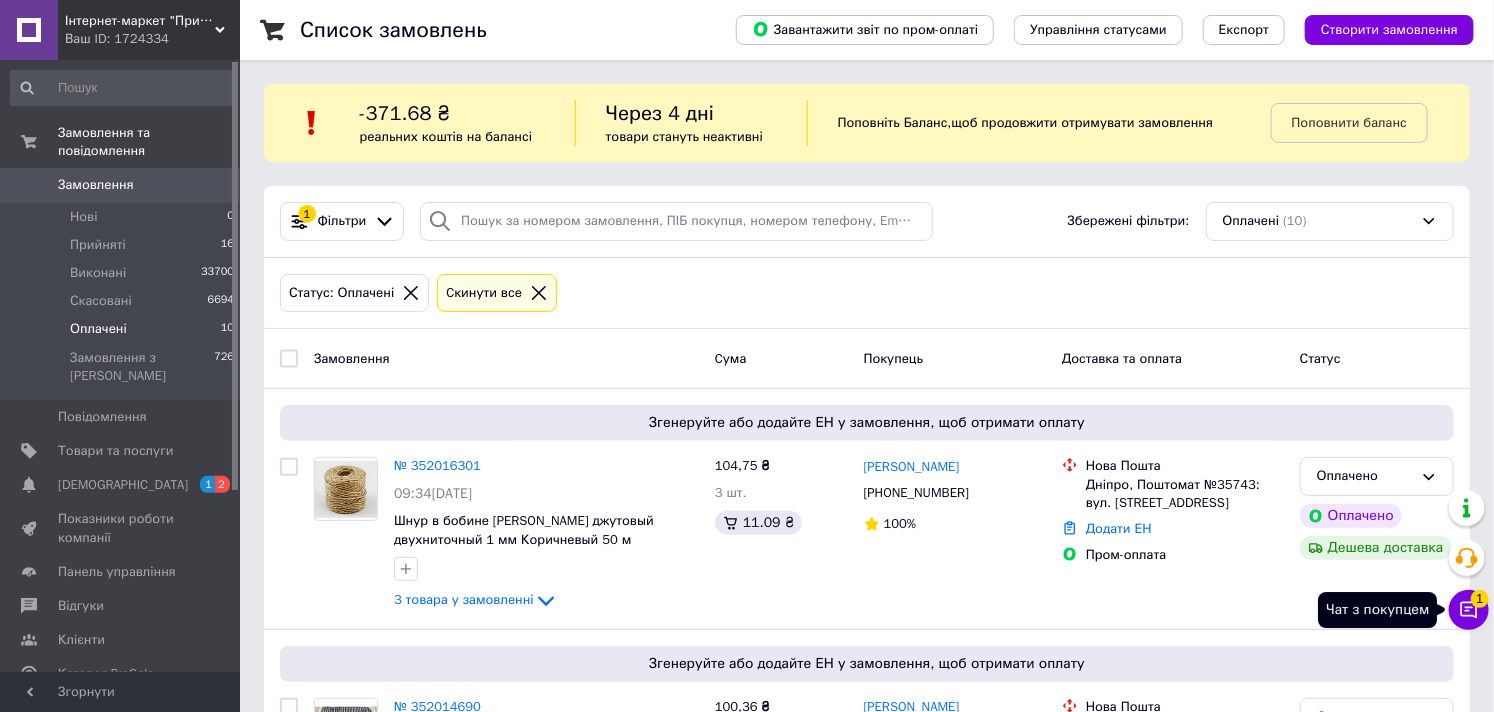 click on "Чат з покупцем 1" at bounding box center (1469, 610) 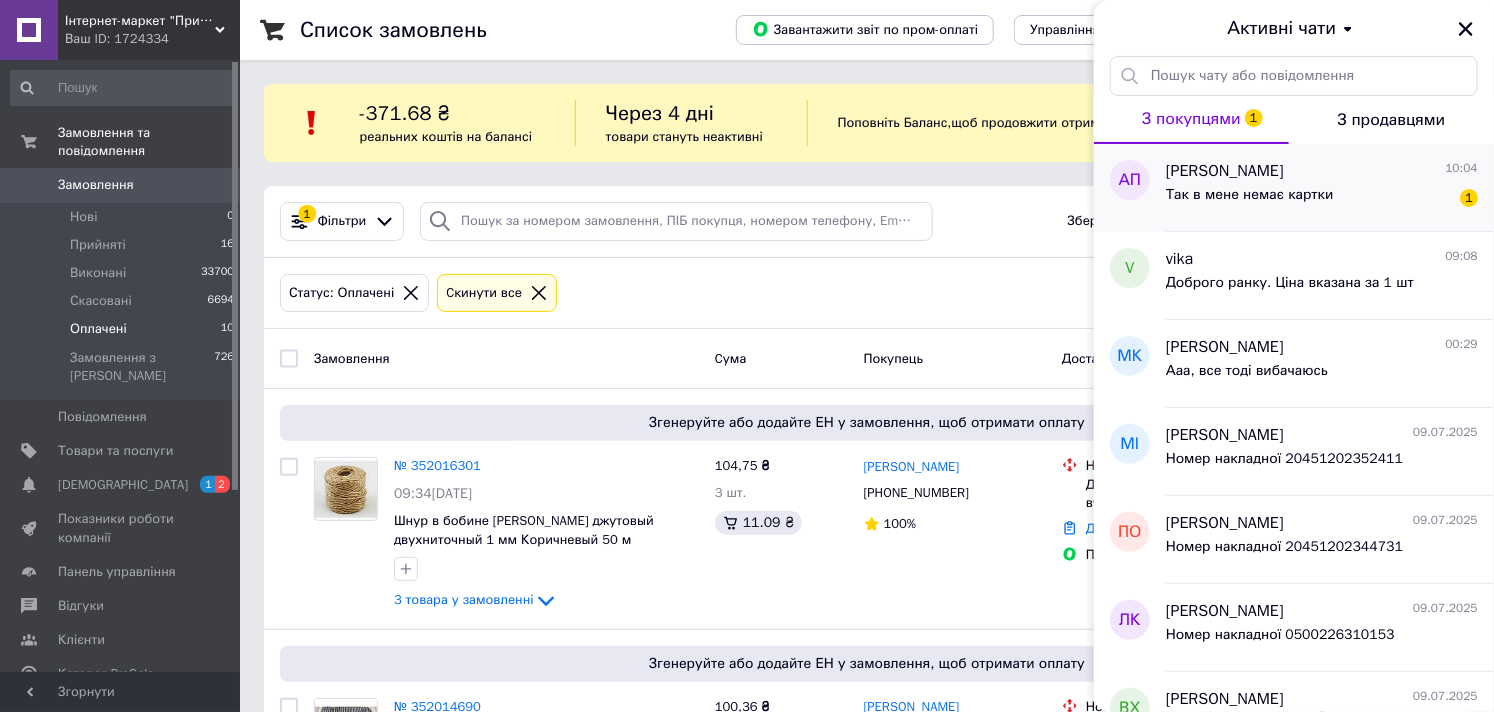 click on "Так в мене немає картки 1" at bounding box center [1322, 199] 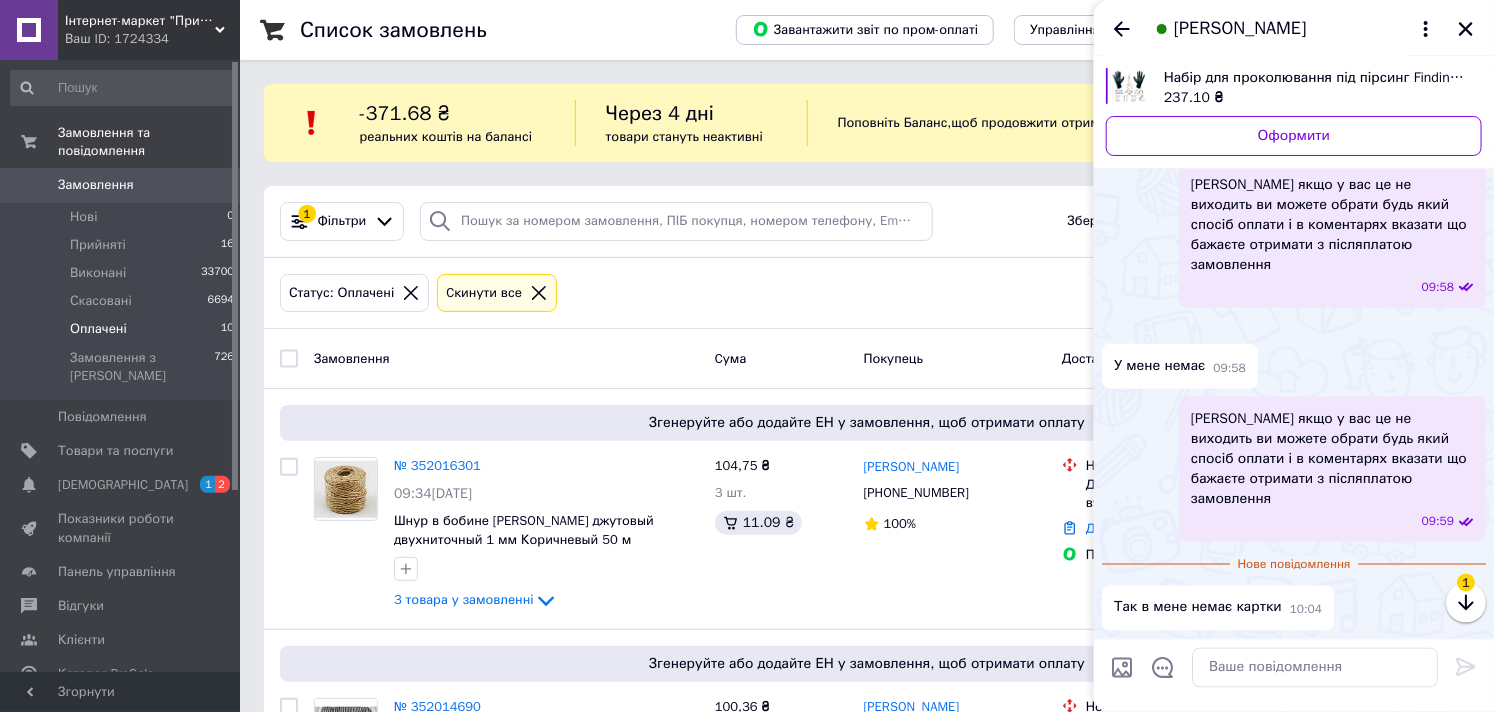 scroll, scrollTop: 1333, scrollLeft: 0, axis: vertical 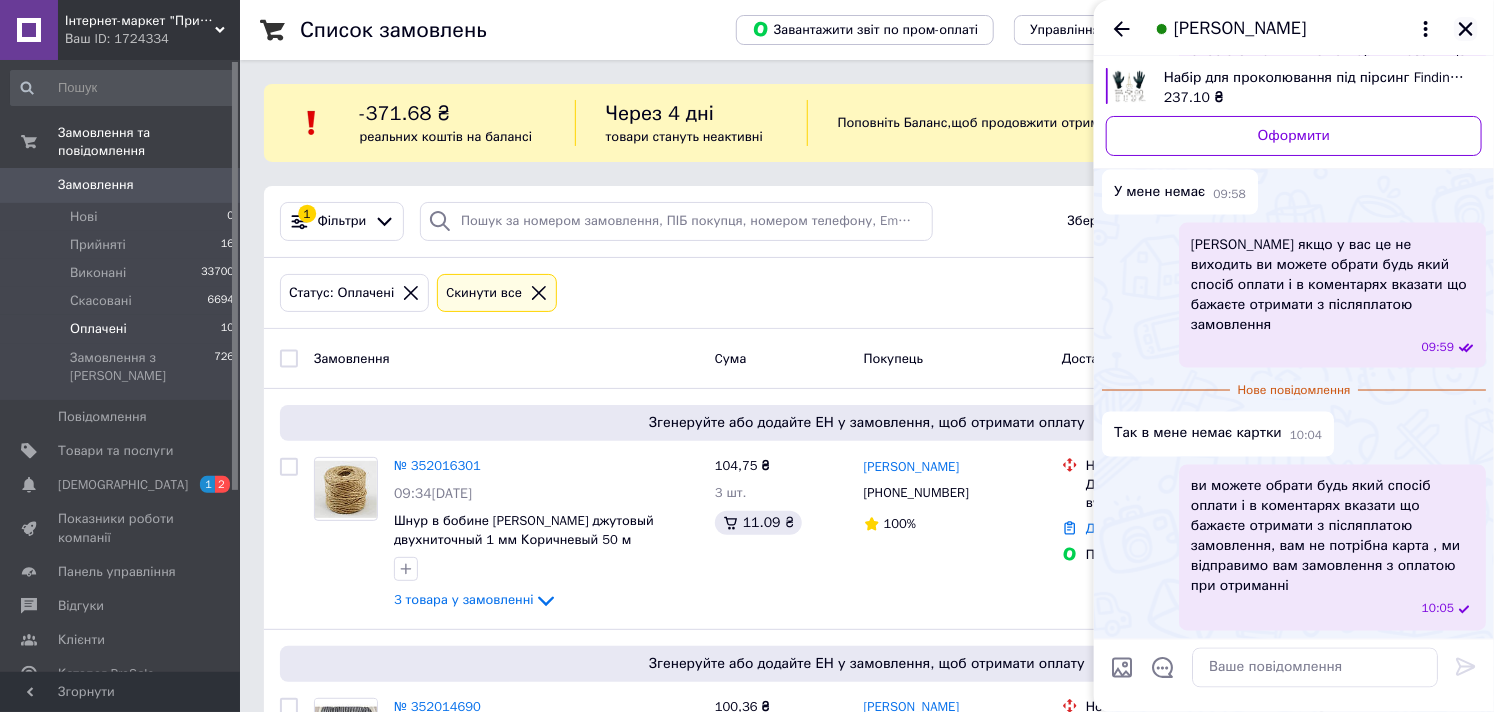 click 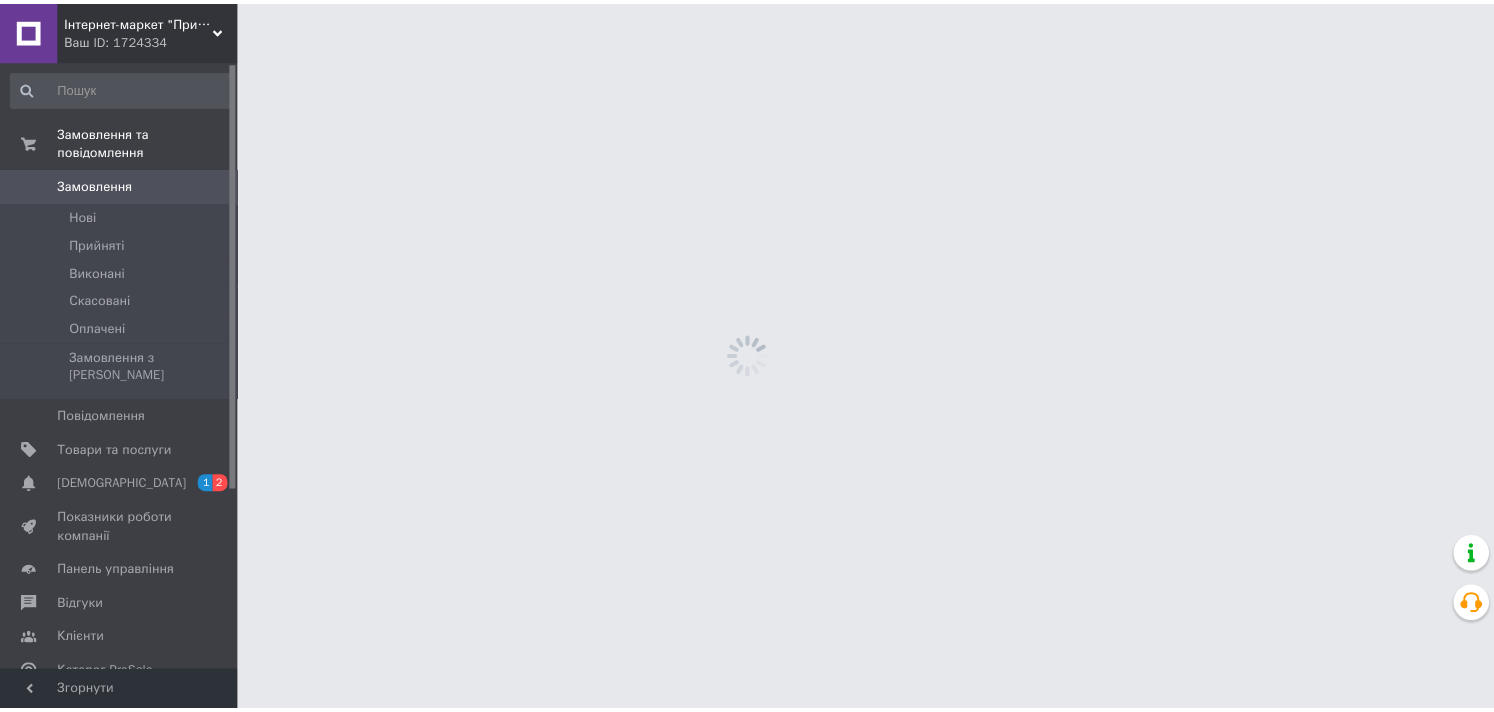 scroll, scrollTop: 0, scrollLeft: 0, axis: both 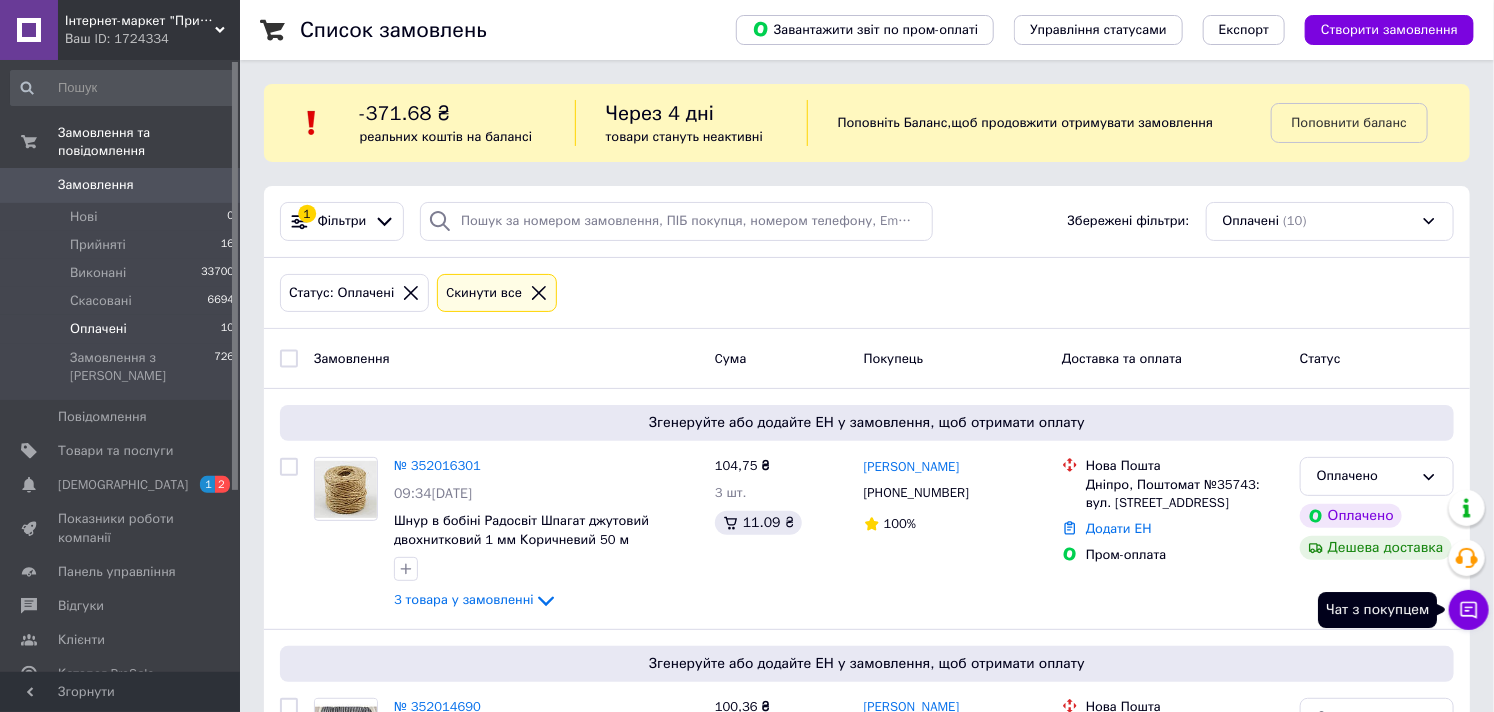 click on "Чат з покупцем" at bounding box center (1469, 610) 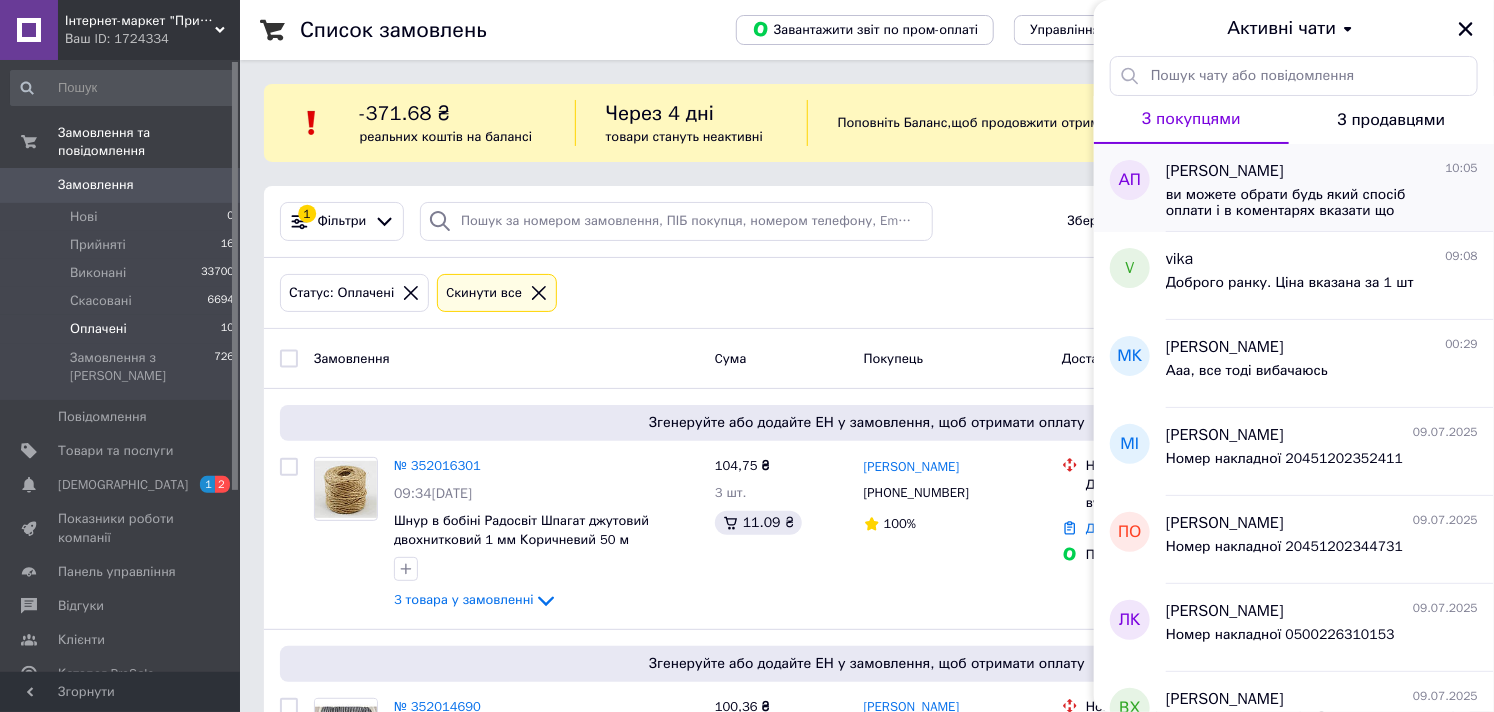 click on "ви можете обрати будь який спосіб оплати і в коментарях вказати що бажаєте отримати з післяплатою замовлення, вам не потрібна карта , ми відправимо вам замовлення з оплатою при отриманні" at bounding box center (1308, 203) 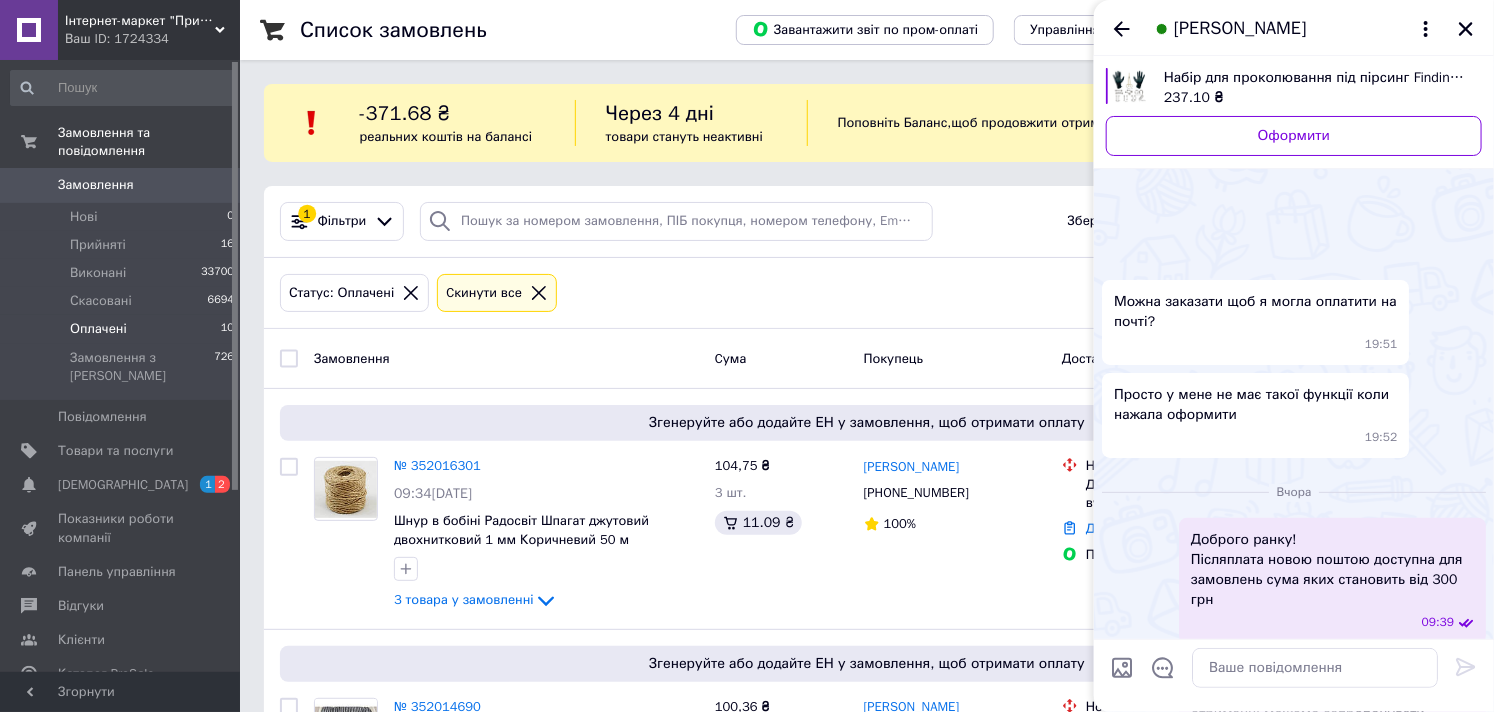 scroll, scrollTop: 1501, scrollLeft: 0, axis: vertical 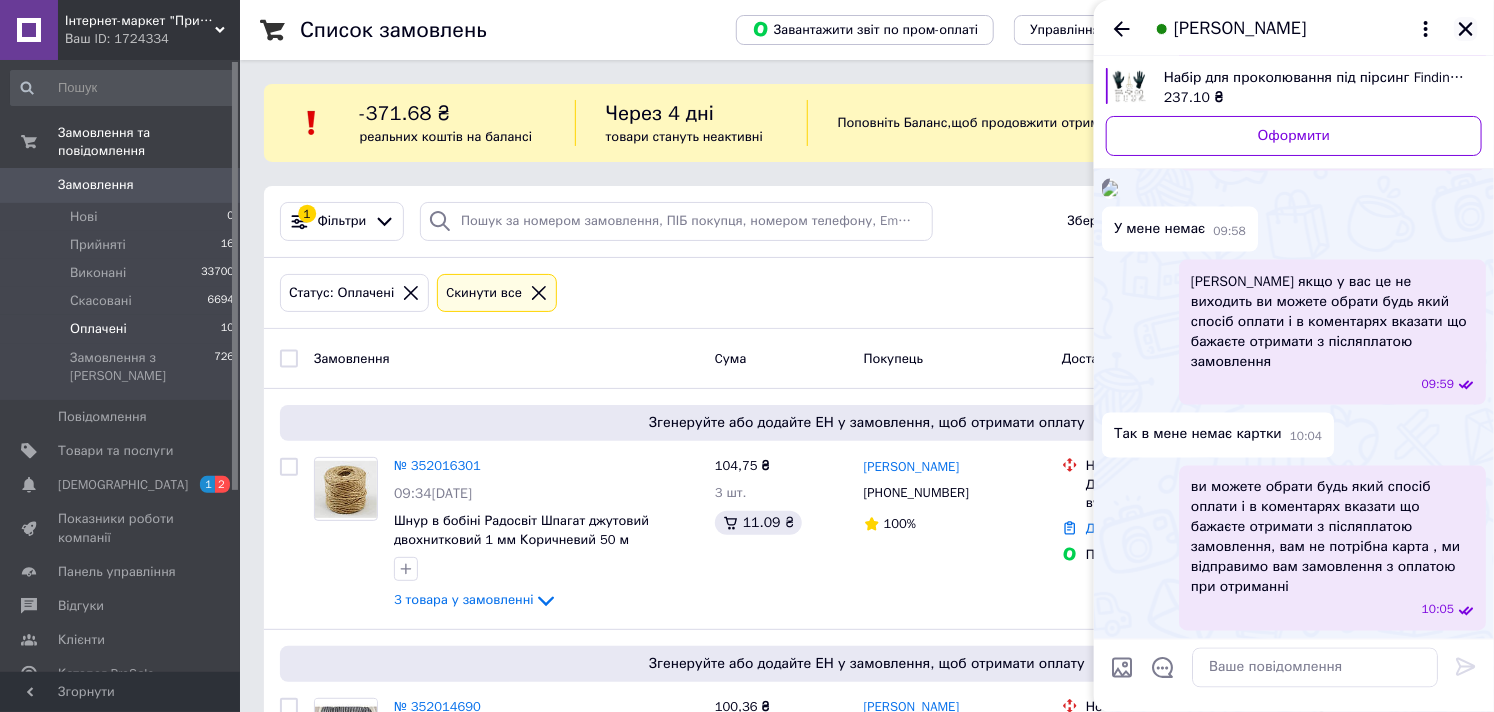 click 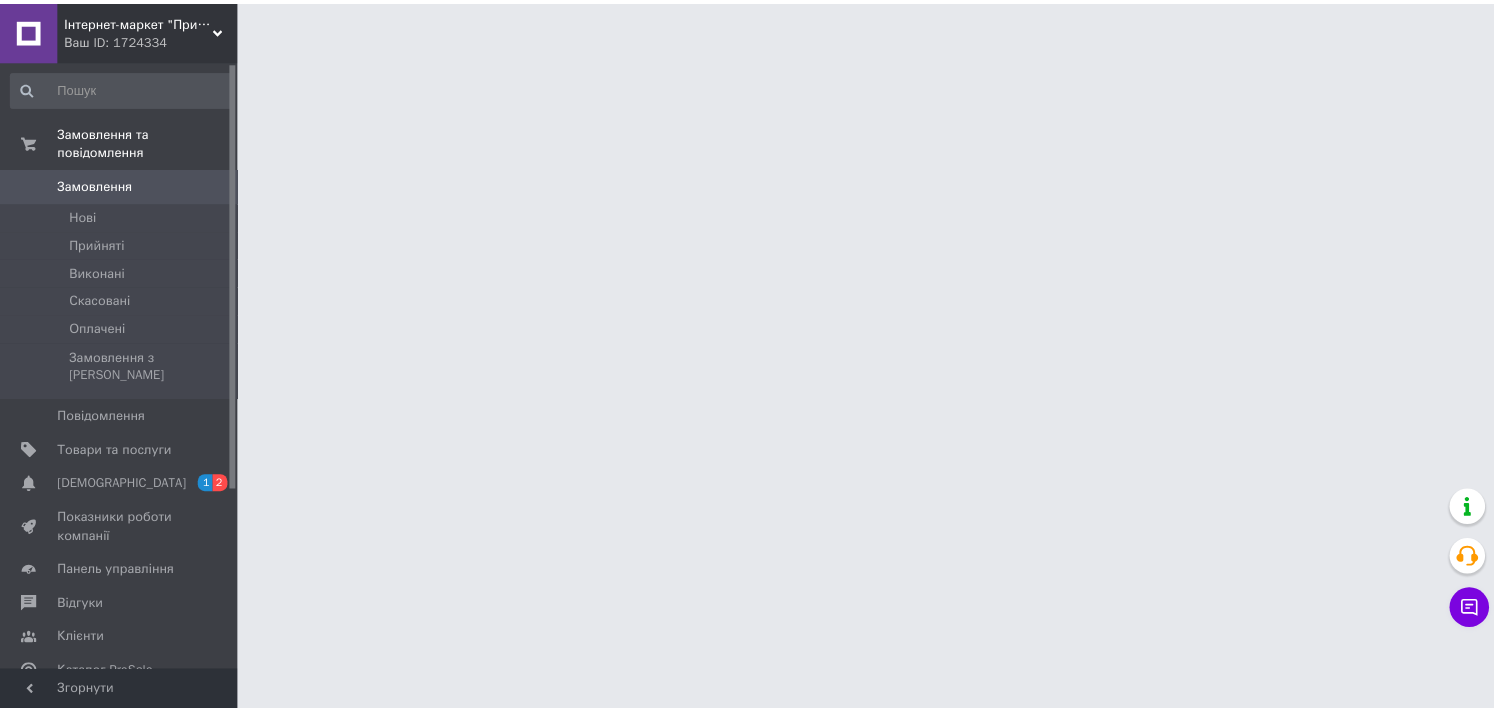scroll, scrollTop: 0, scrollLeft: 0, axis: both 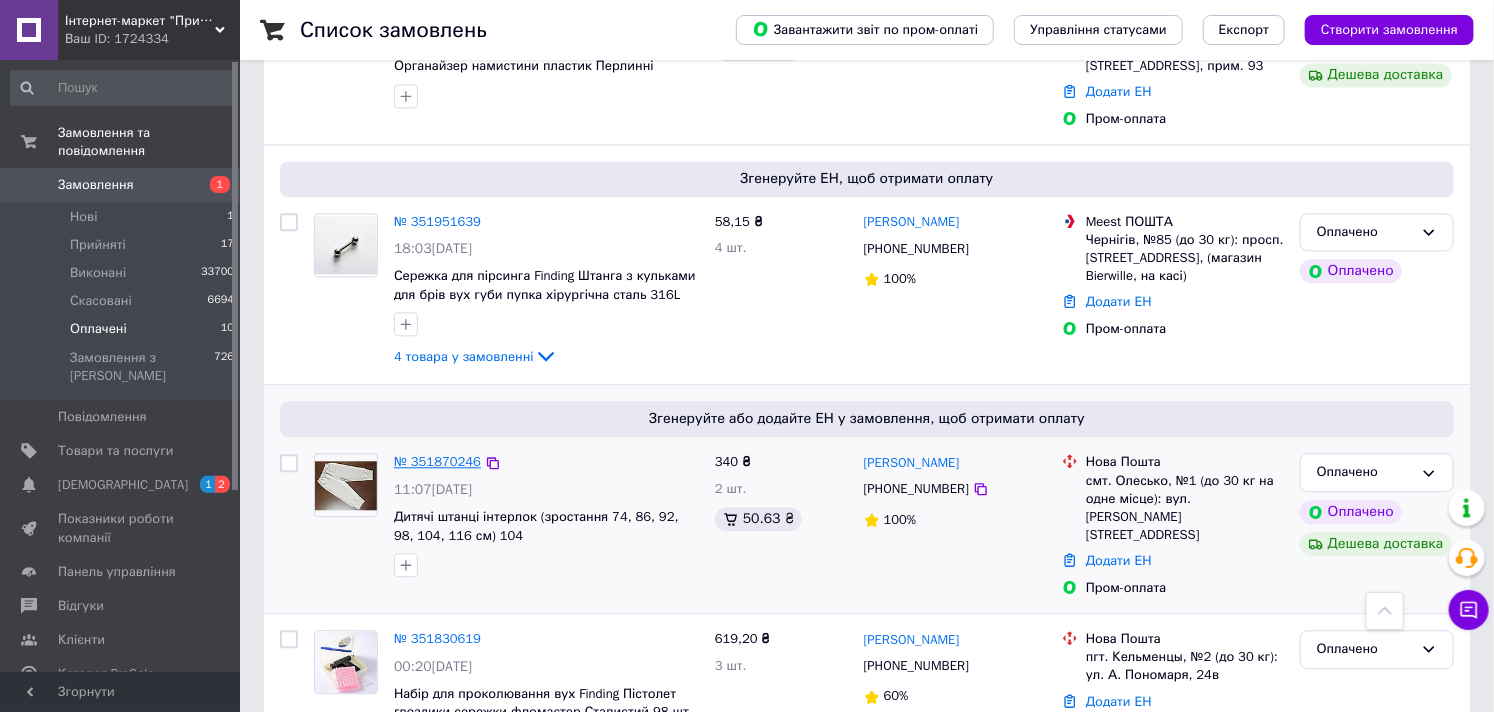 click on "№ 351870246" at bounding box center (437, 461) 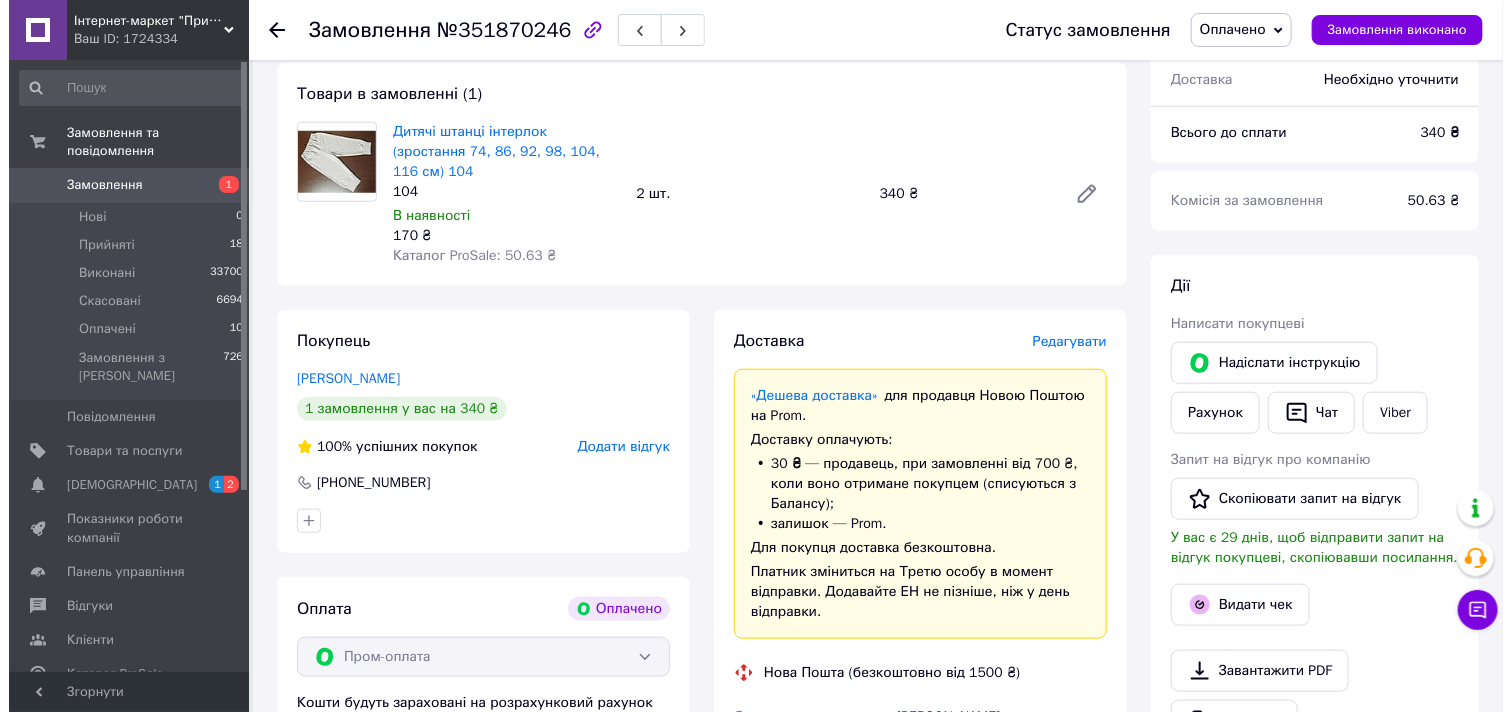 scroll, scrollTop: 1000, scrollLeft: 0, axis: vertical 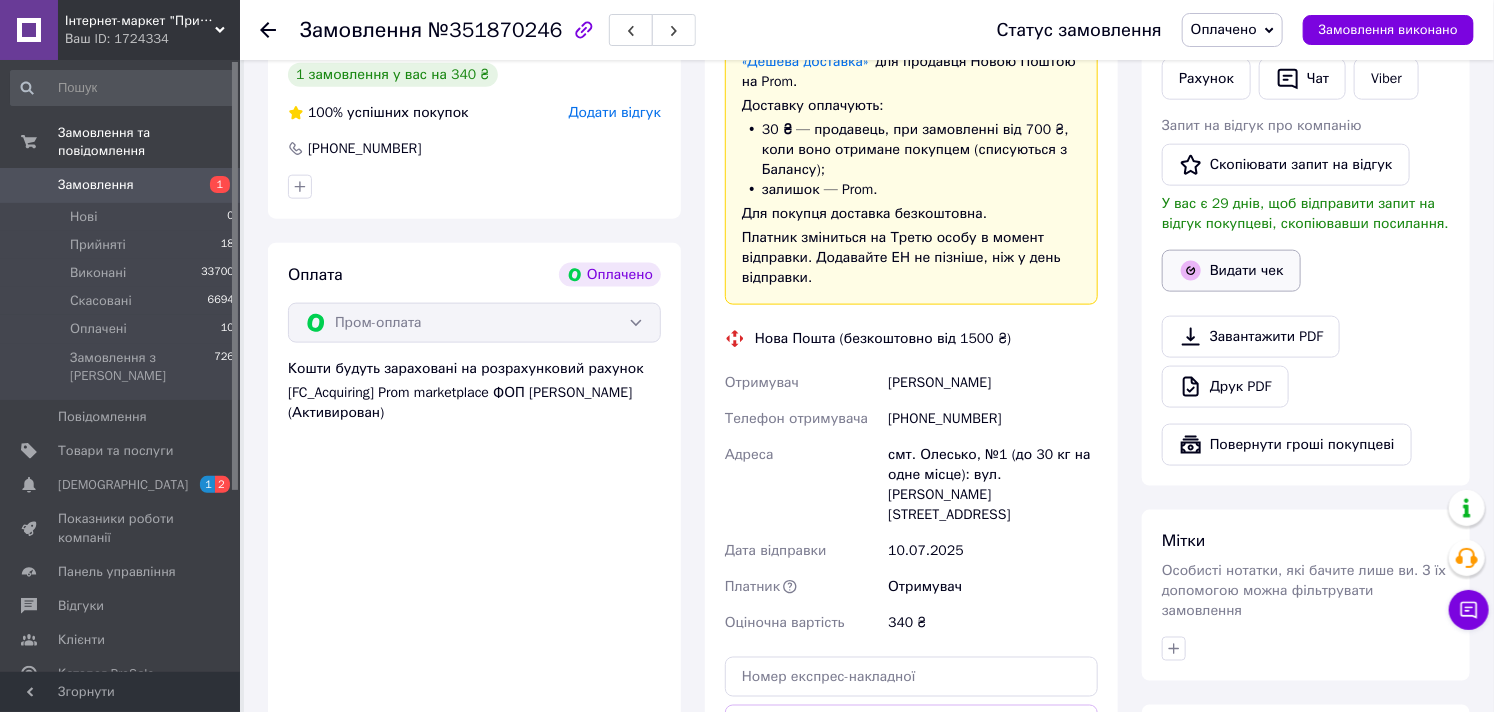 click on "Видати чек" at bounding box center (1231, 271) 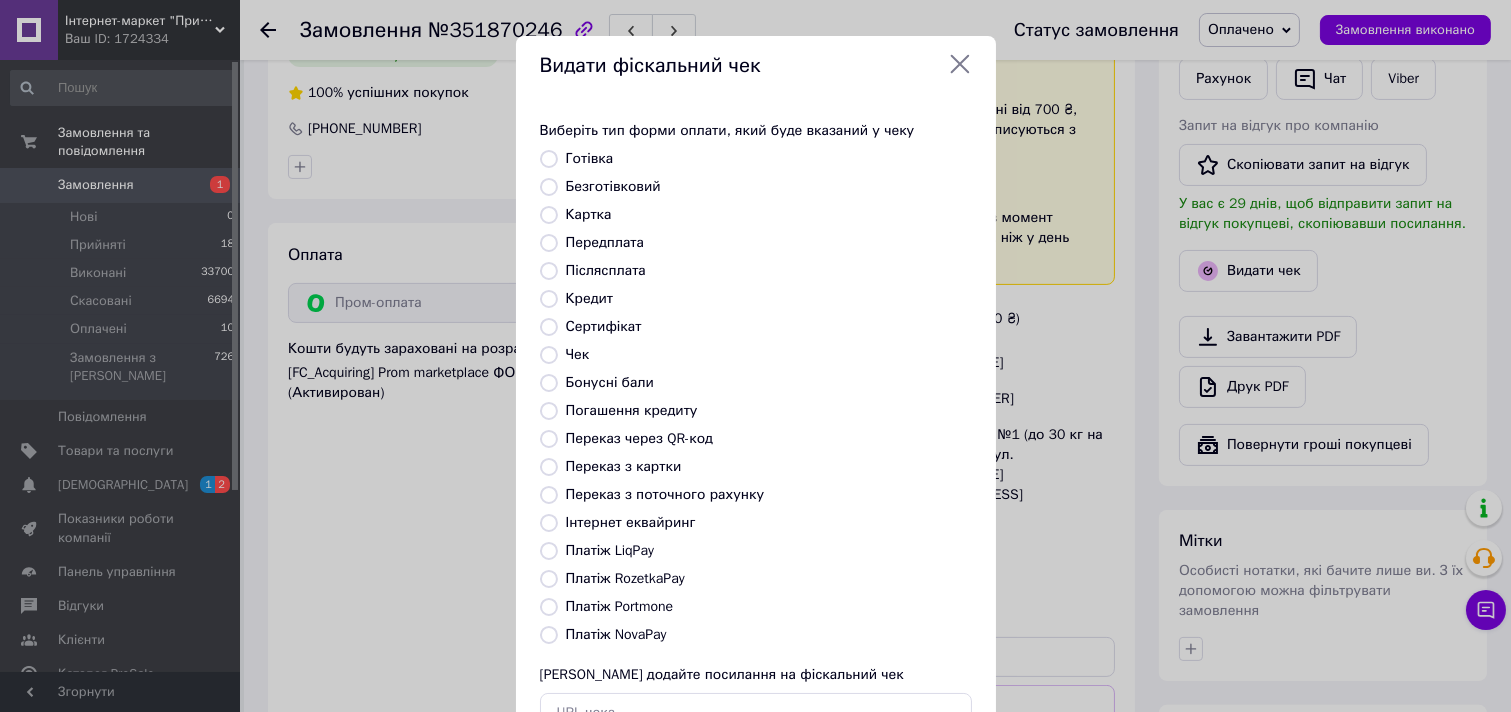 click on "Безготівковий" at bounding box center (613, 186) 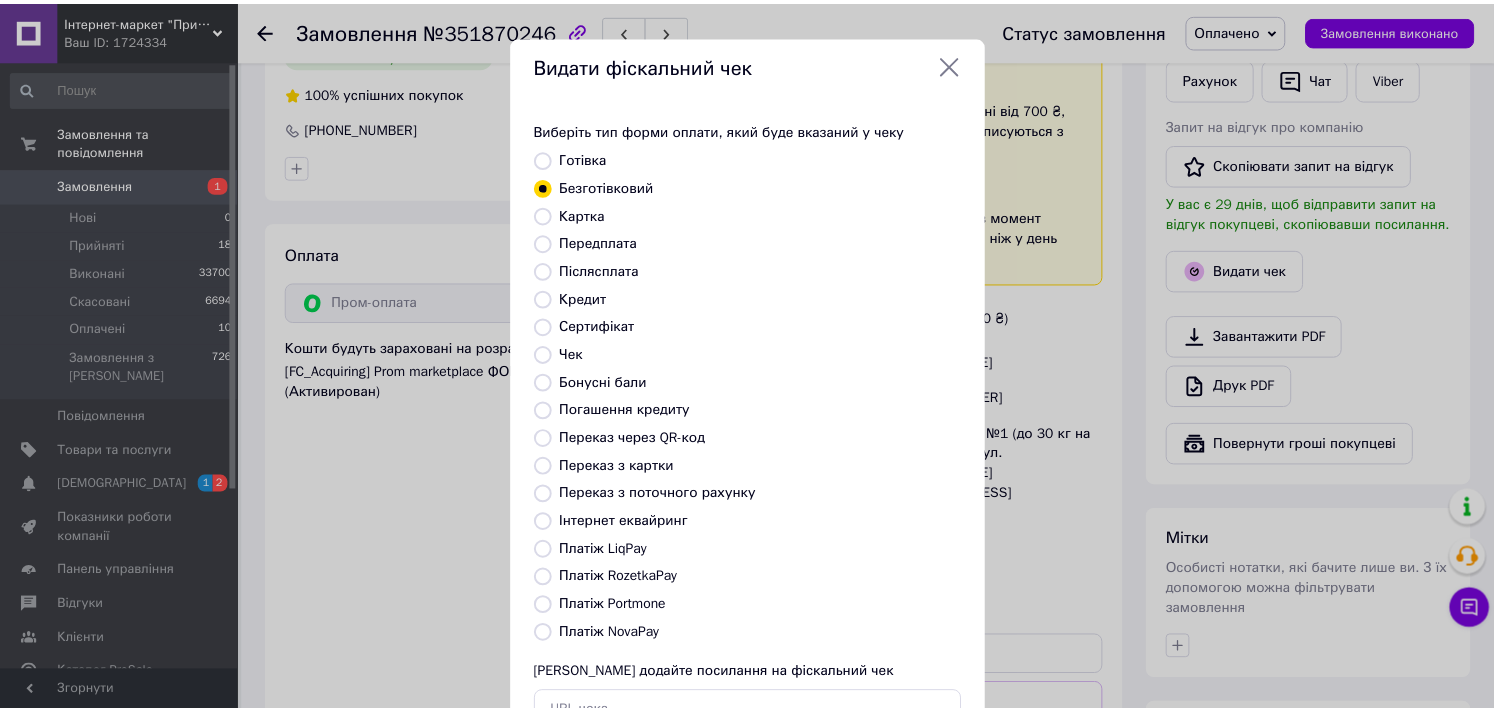 scroll, scrollTop: 147, scrollLeft: 0, axis: vertical 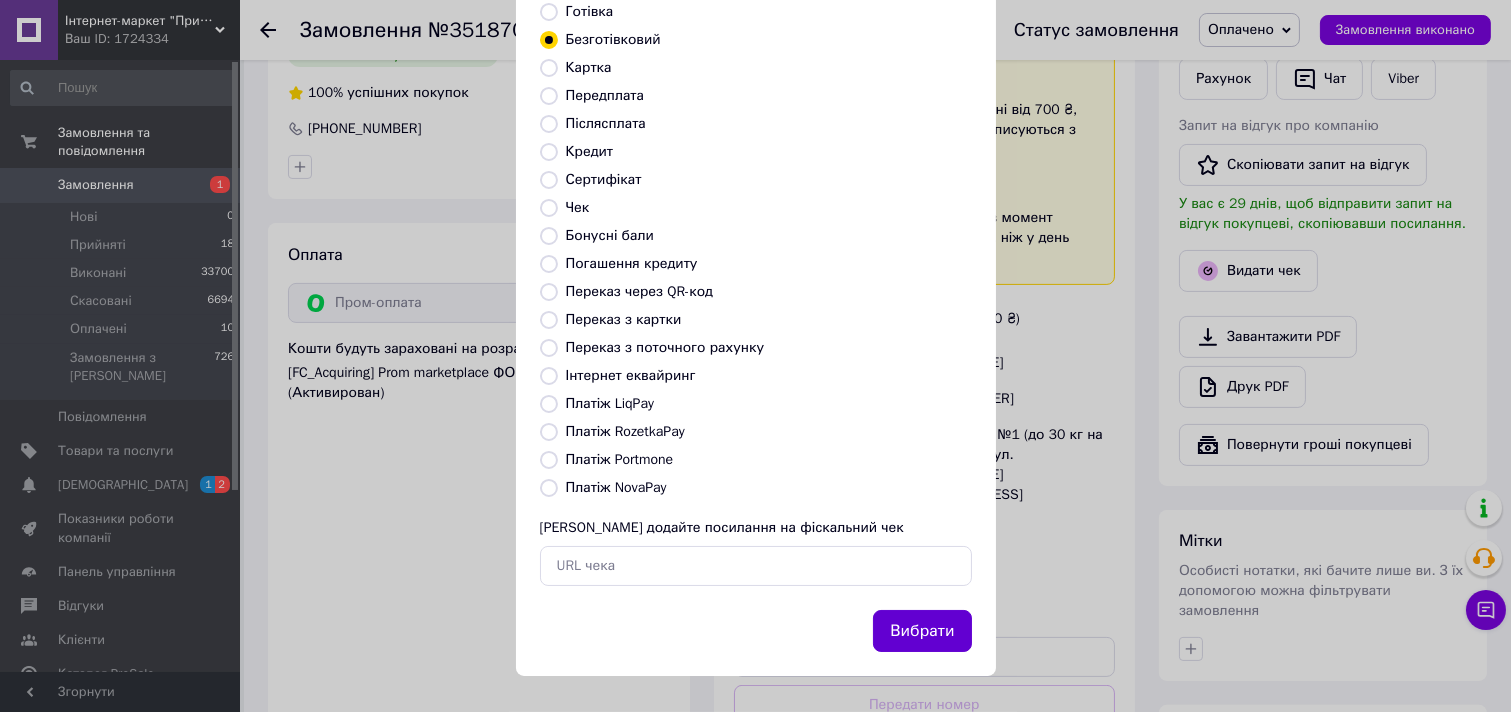 click on "Вибрати" at bounding box center (922, 631) 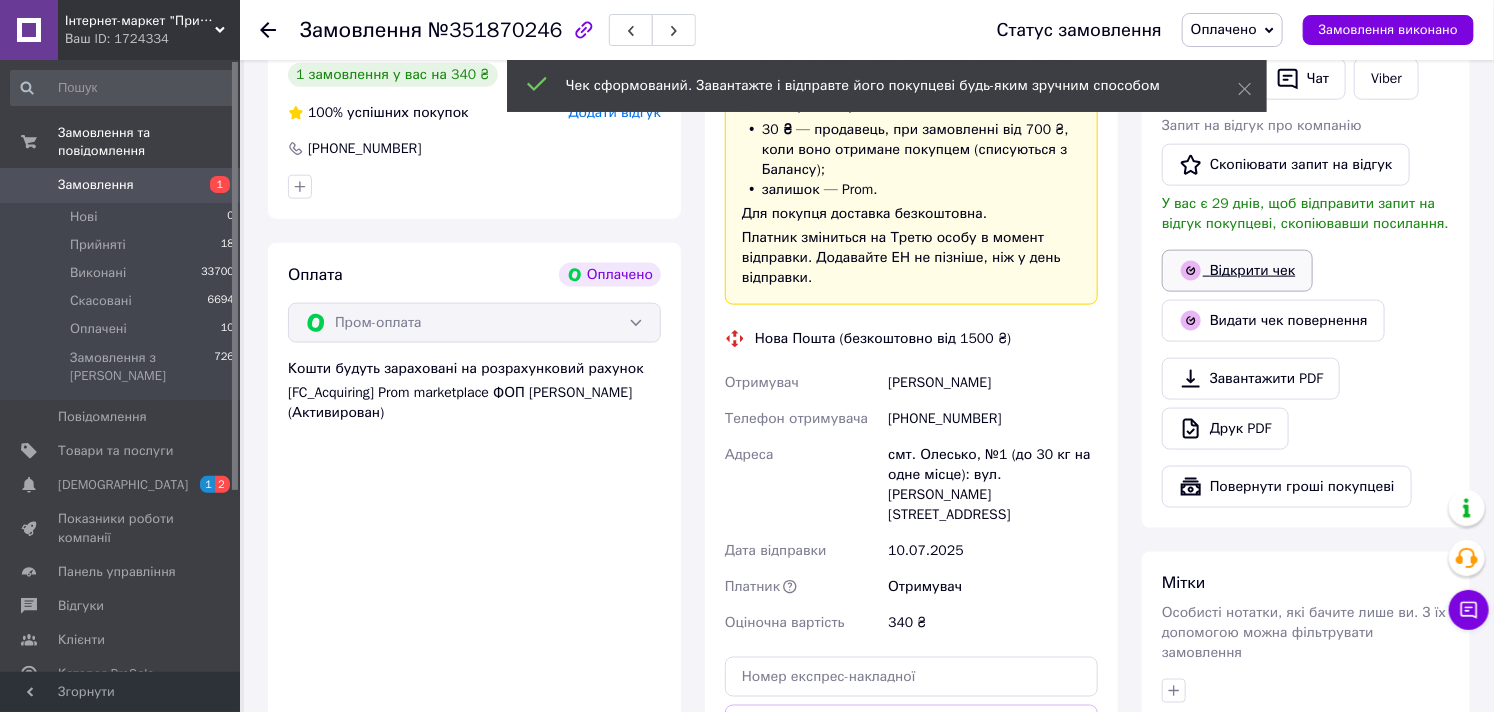 click on "Відкрити чек" at bounding box center [1237, 271] 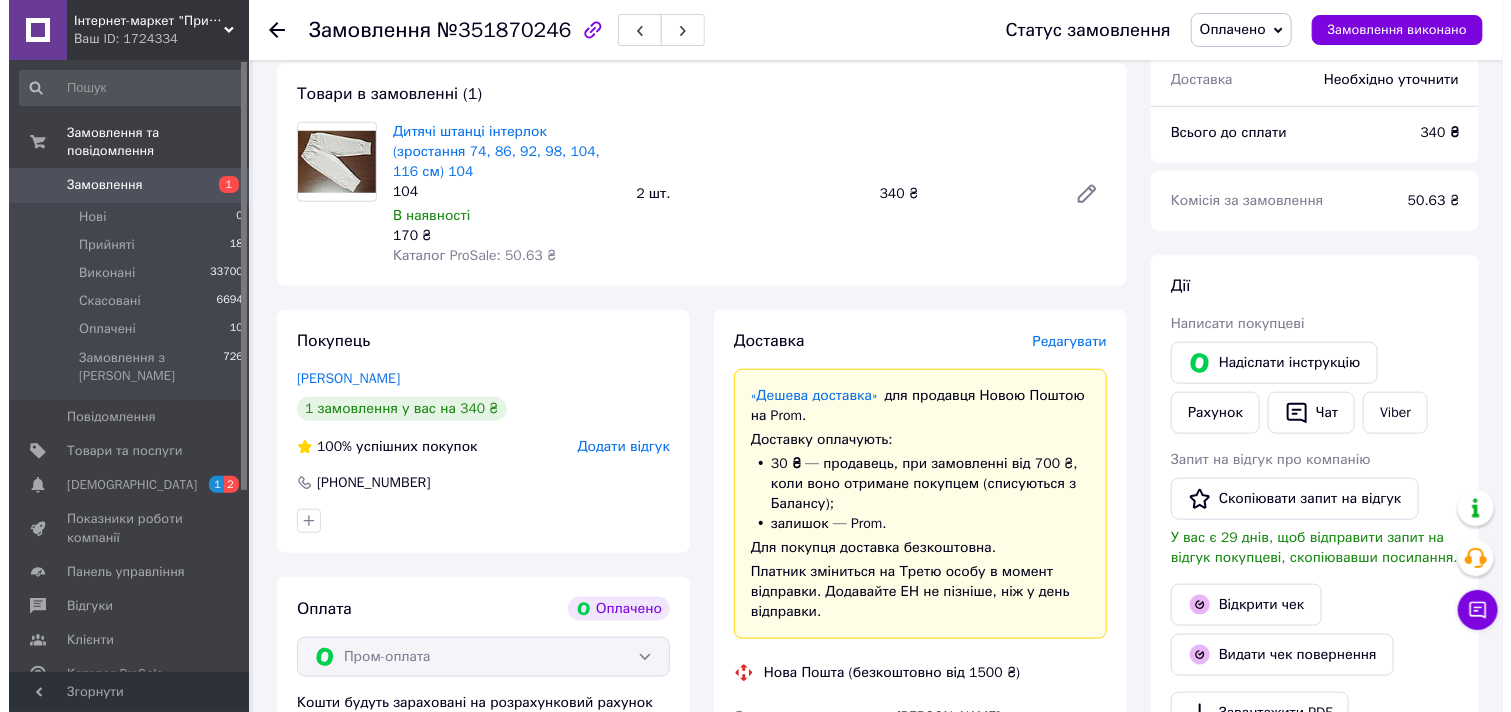 scroll, scrollTop: 777, scrollLeft: 0, axis: vertical 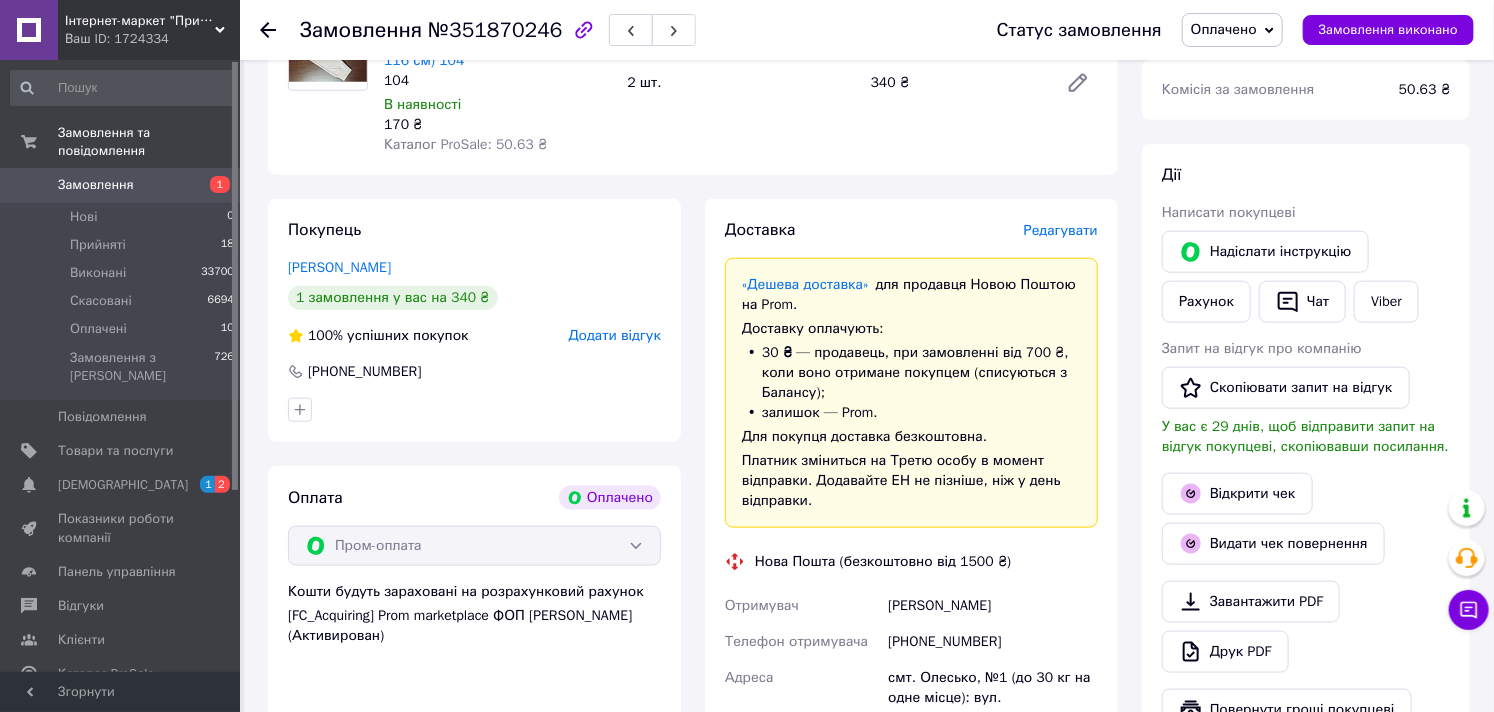 click on "Редагувати" at bounding box center [1061, 230] 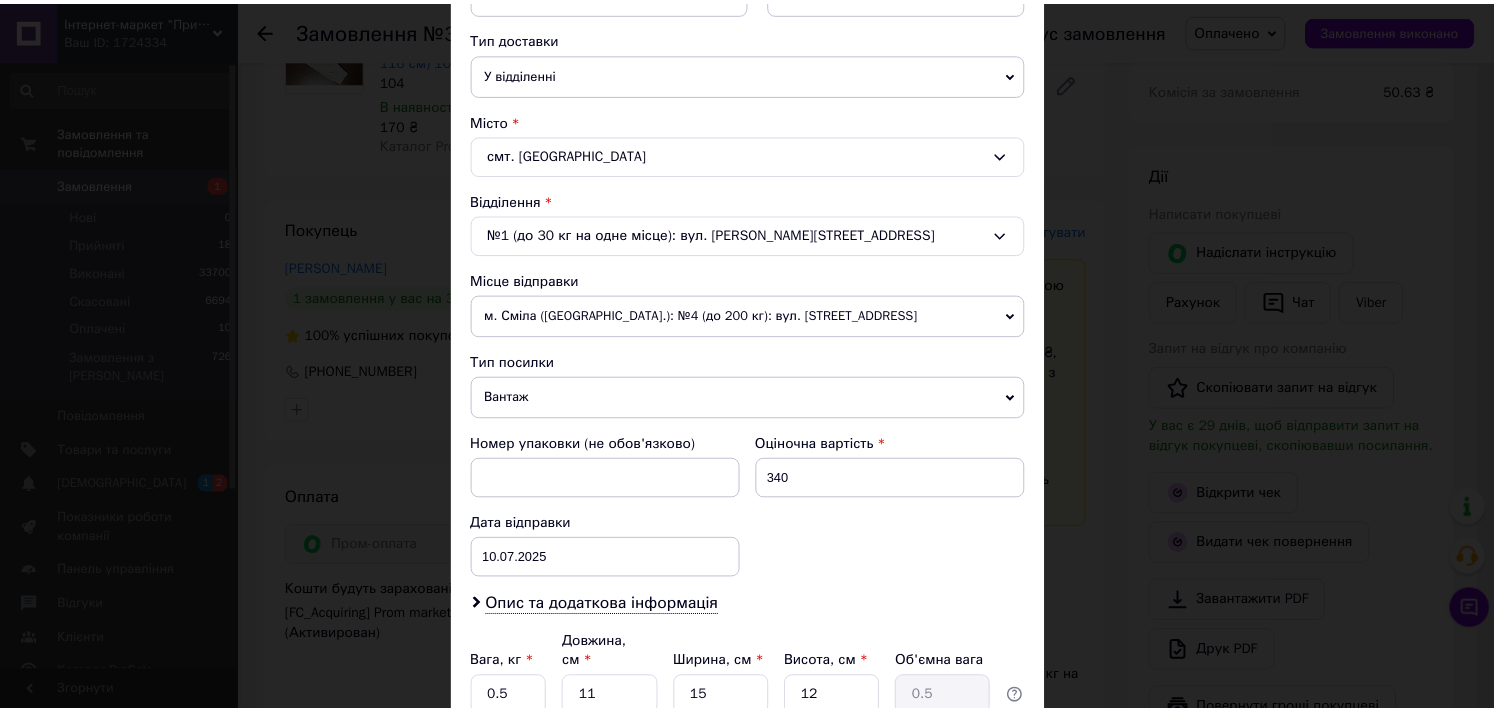 scroll, scrollTop: 617, scrollLeft: 0, axis: vertical 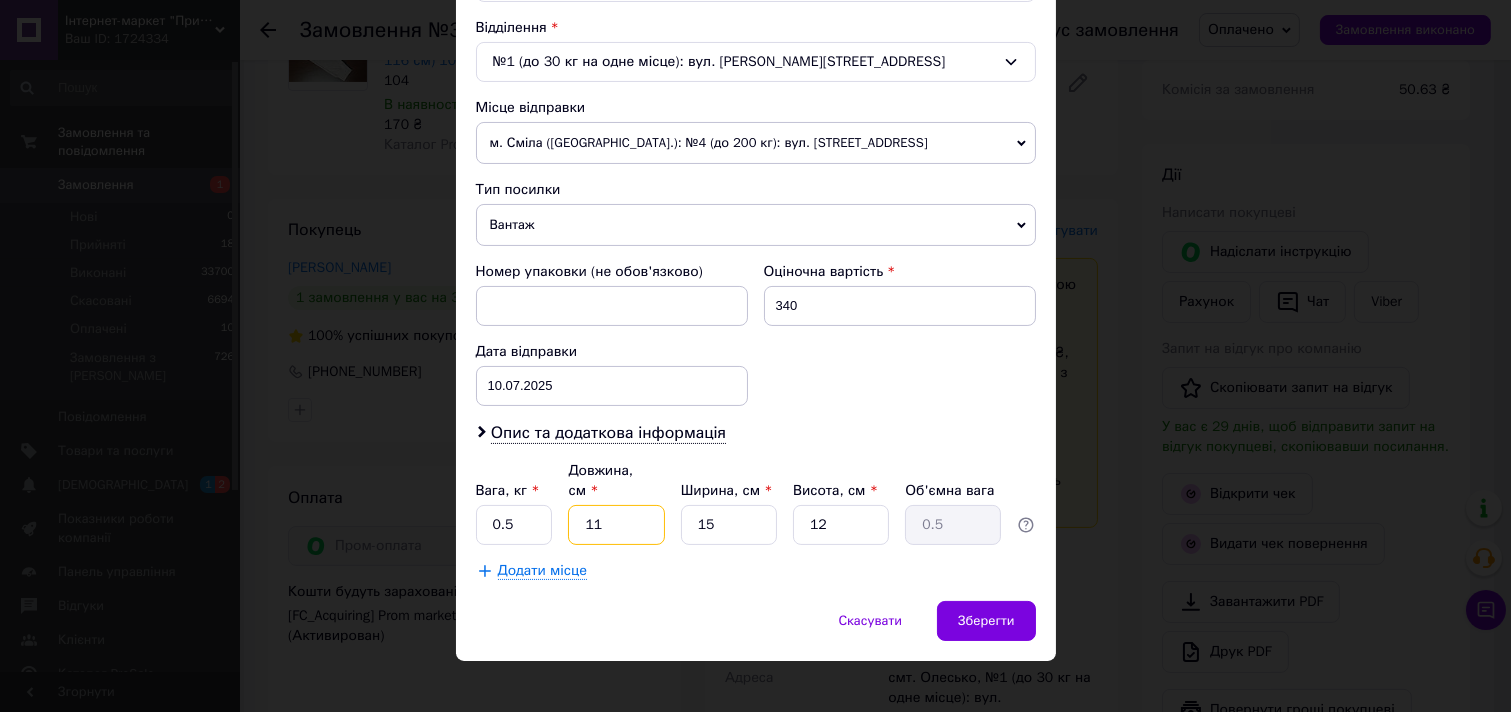 click on "11" at bounding box center (616, 525) 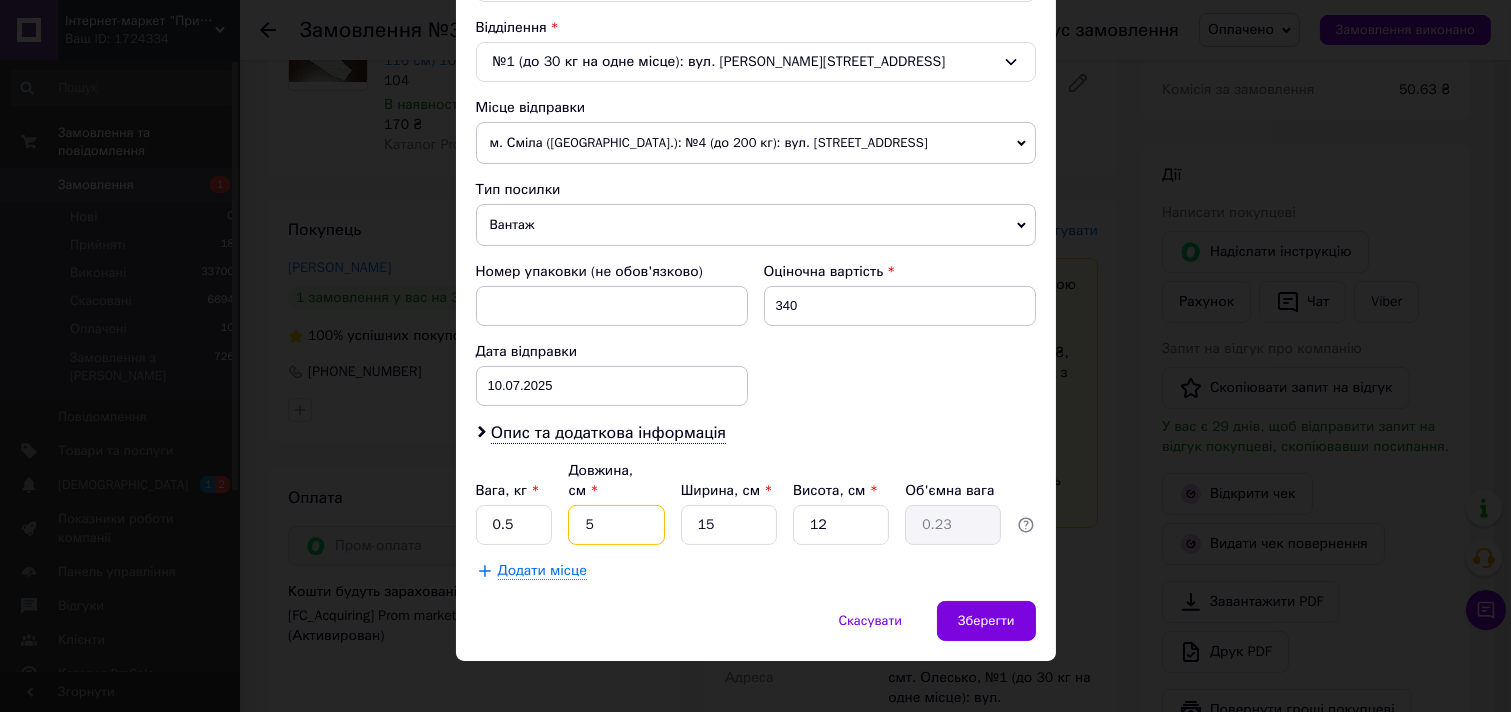 type on "5" 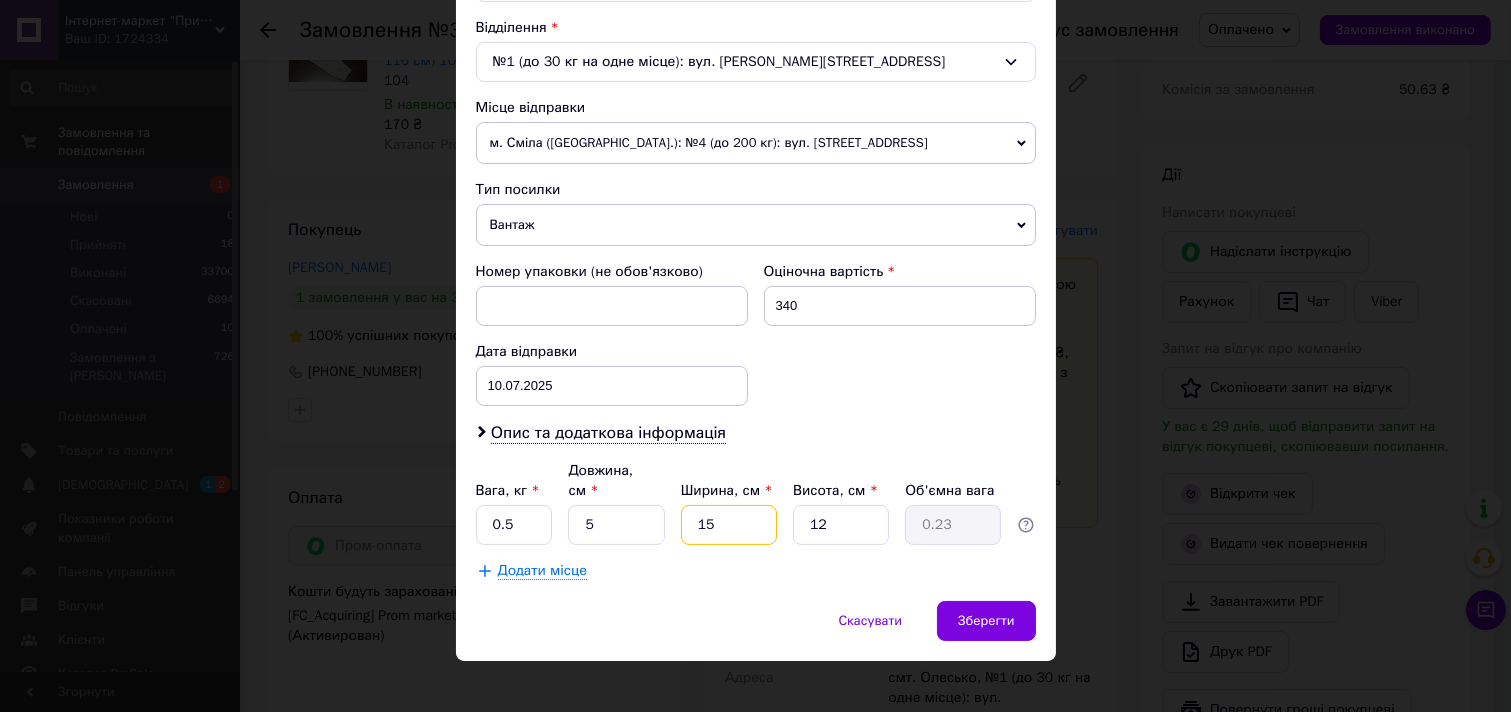 click on "15" at bounding box center [729, 525] 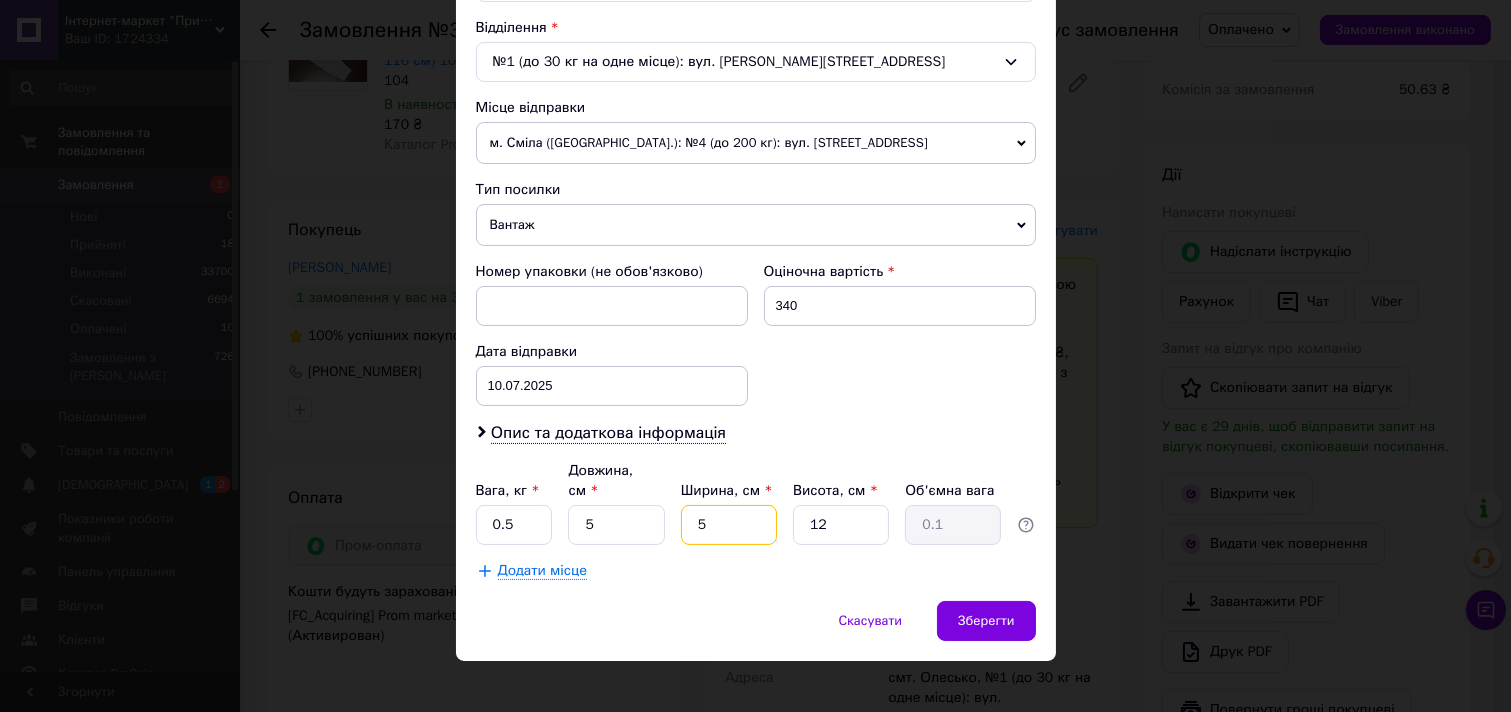 type on "5" 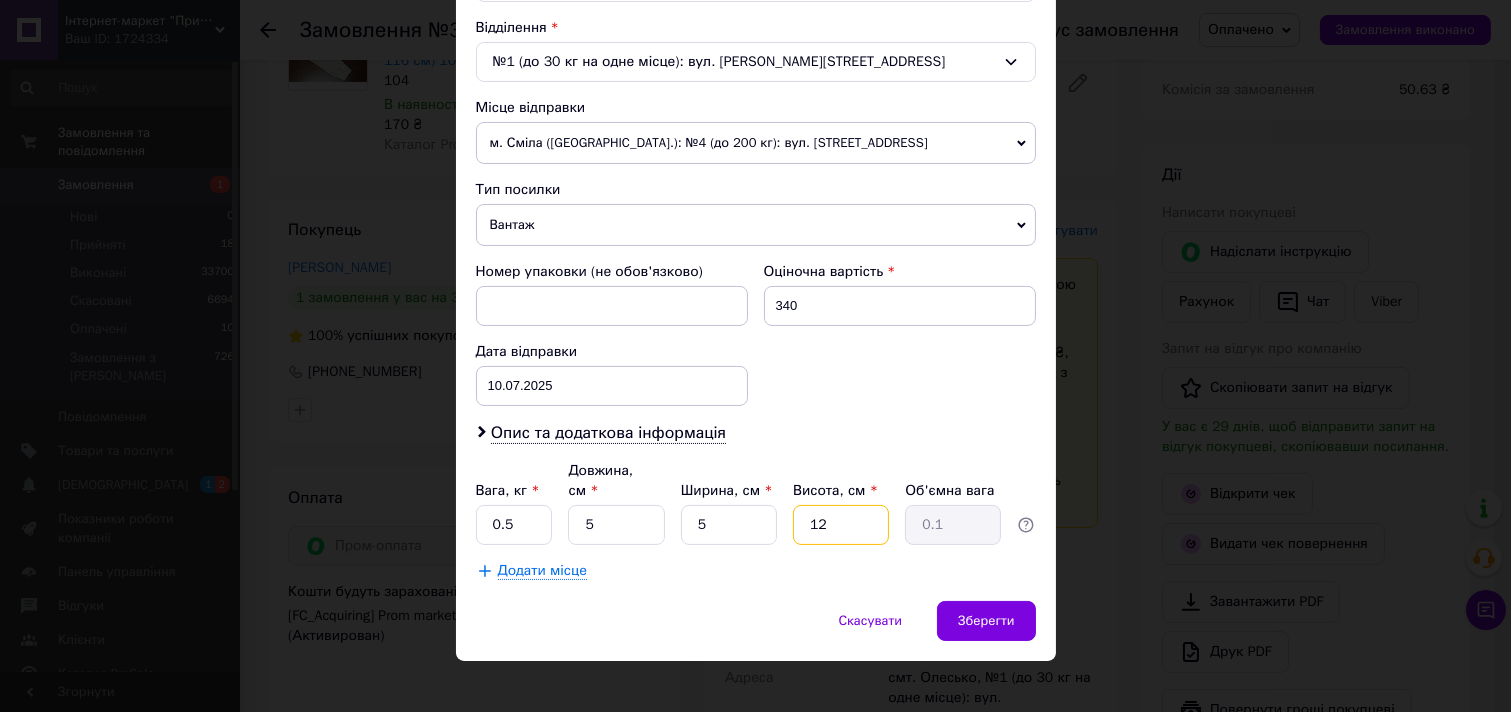 click on "12" at bounding box center (841, 525) 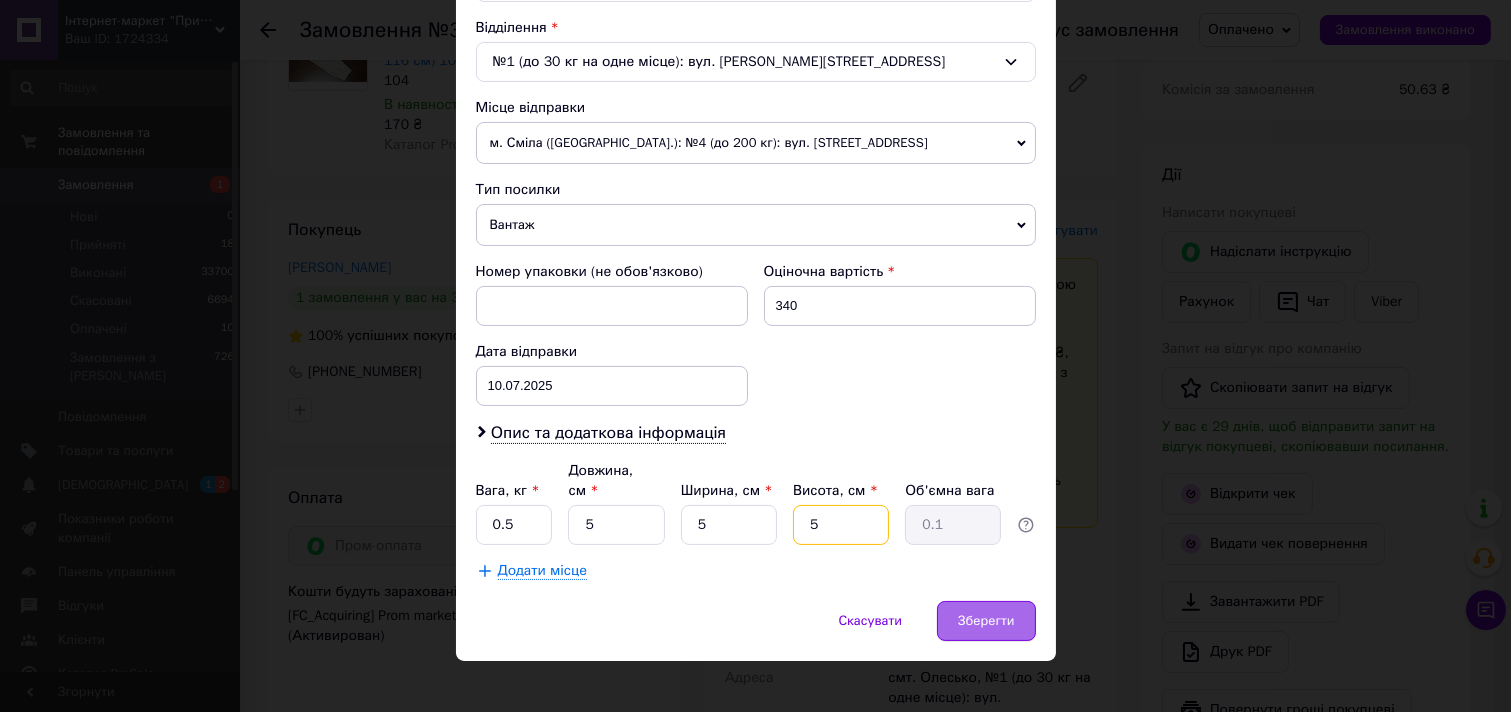 type on "5" 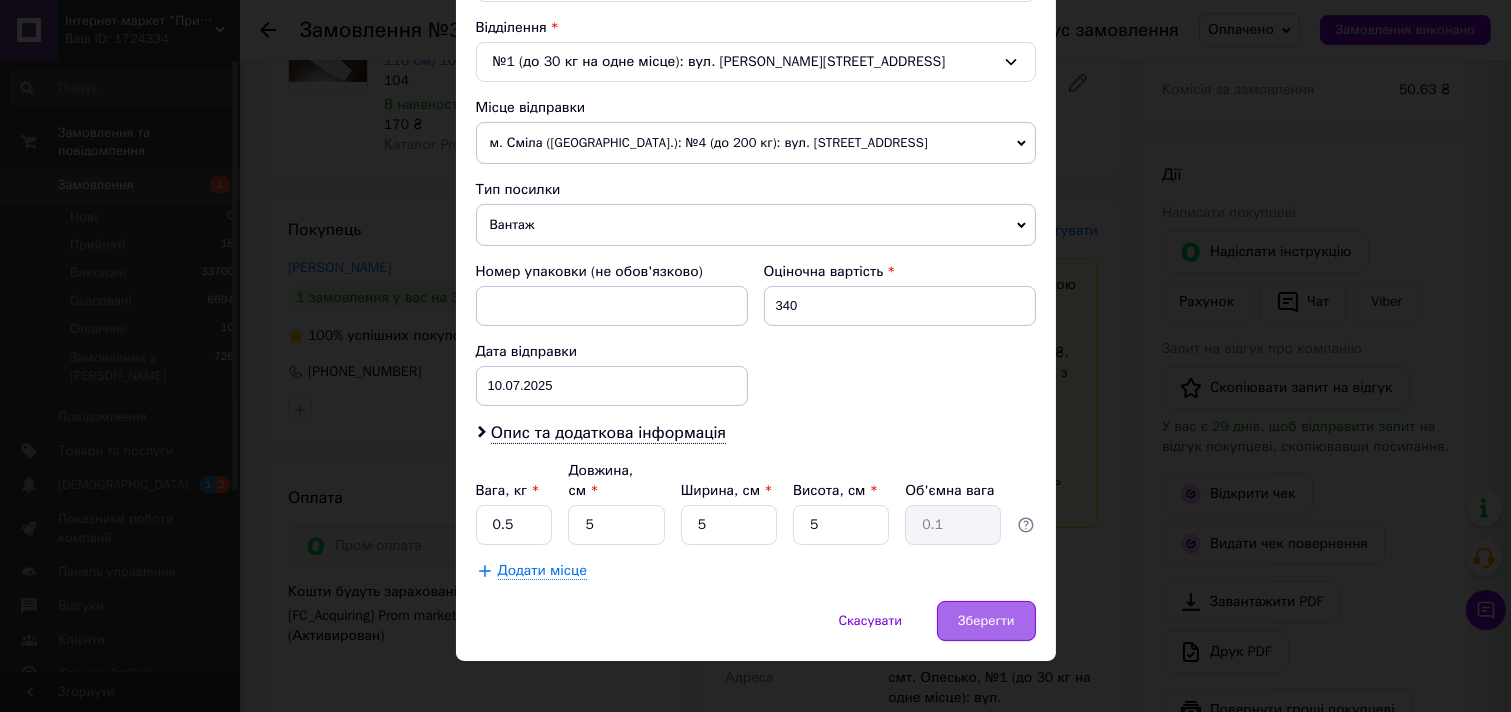 click on "Зберегти" at bounding box center [986, 621] 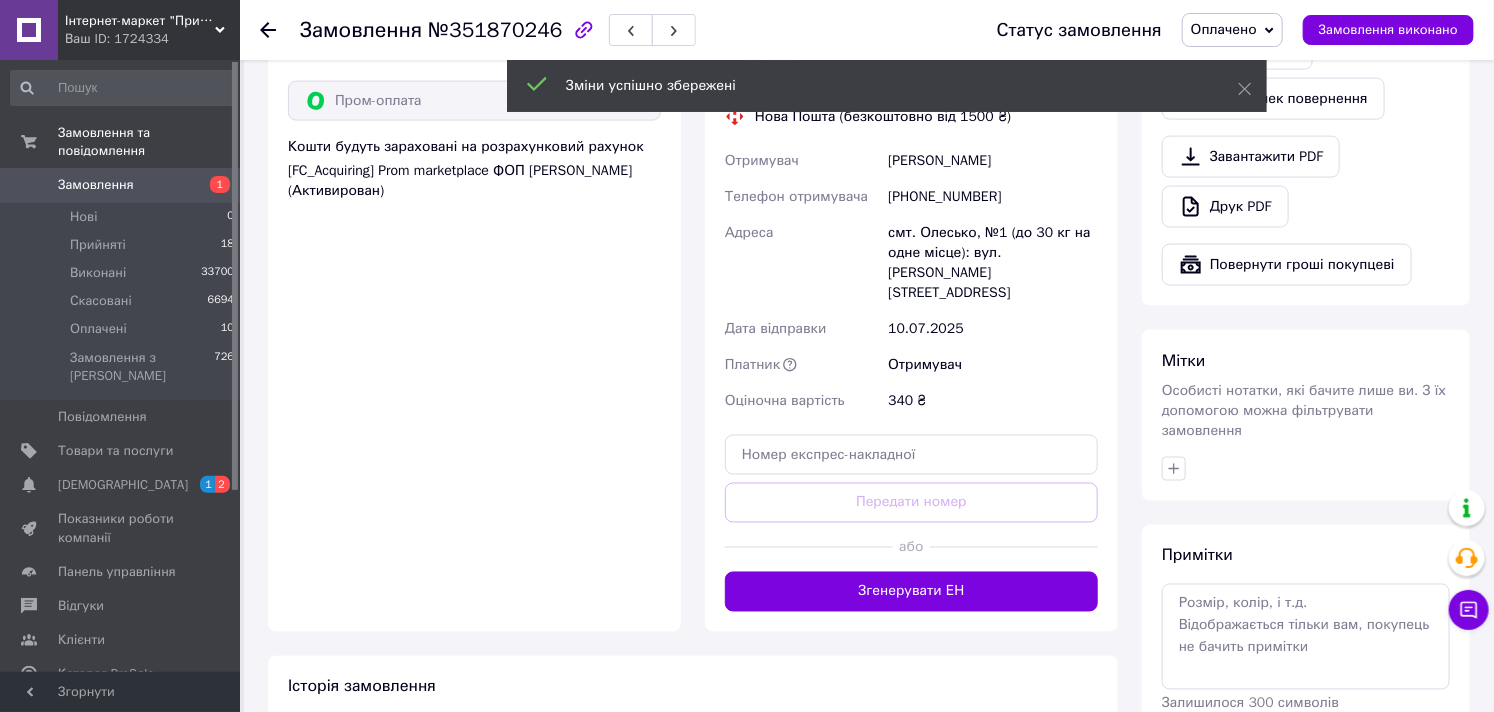 scroll, scrollTop: 1333, scrollLeft: 0, axis: vertical 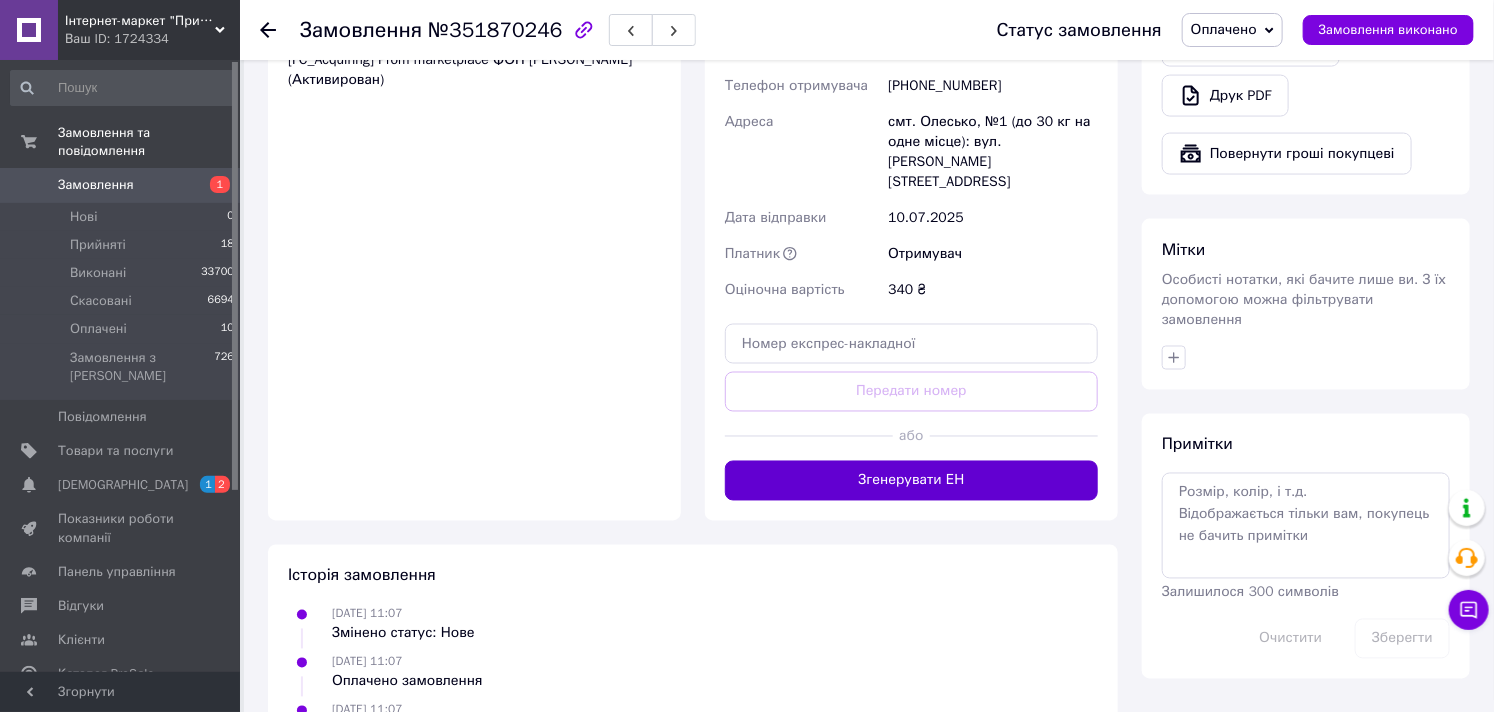 click on "Згенерувати ЕН" at bounding box center (911, 481) 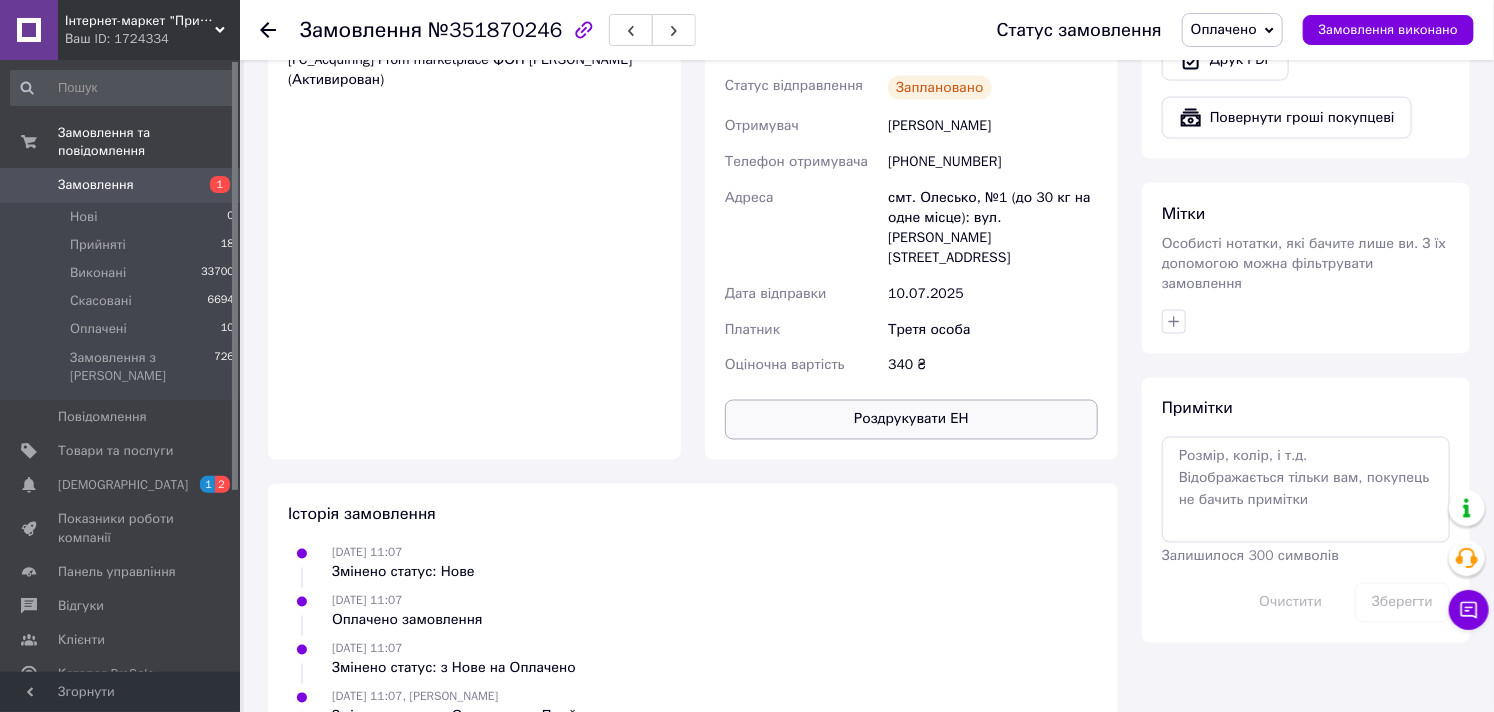 click on "Роздрукувати ЕН" at bounding box center (911, 420) 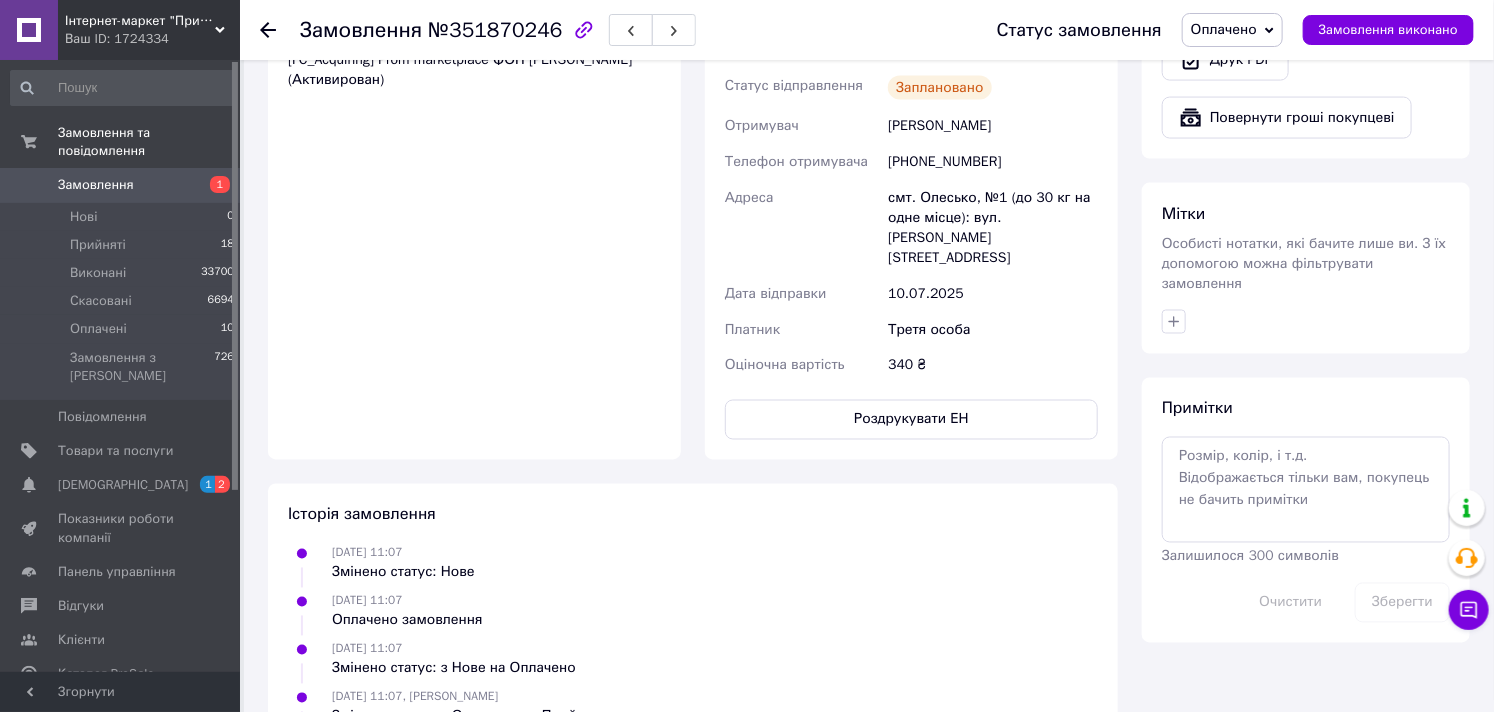 scroll, scrollTop: 1000, scrollLeft: 0, axis: vertical 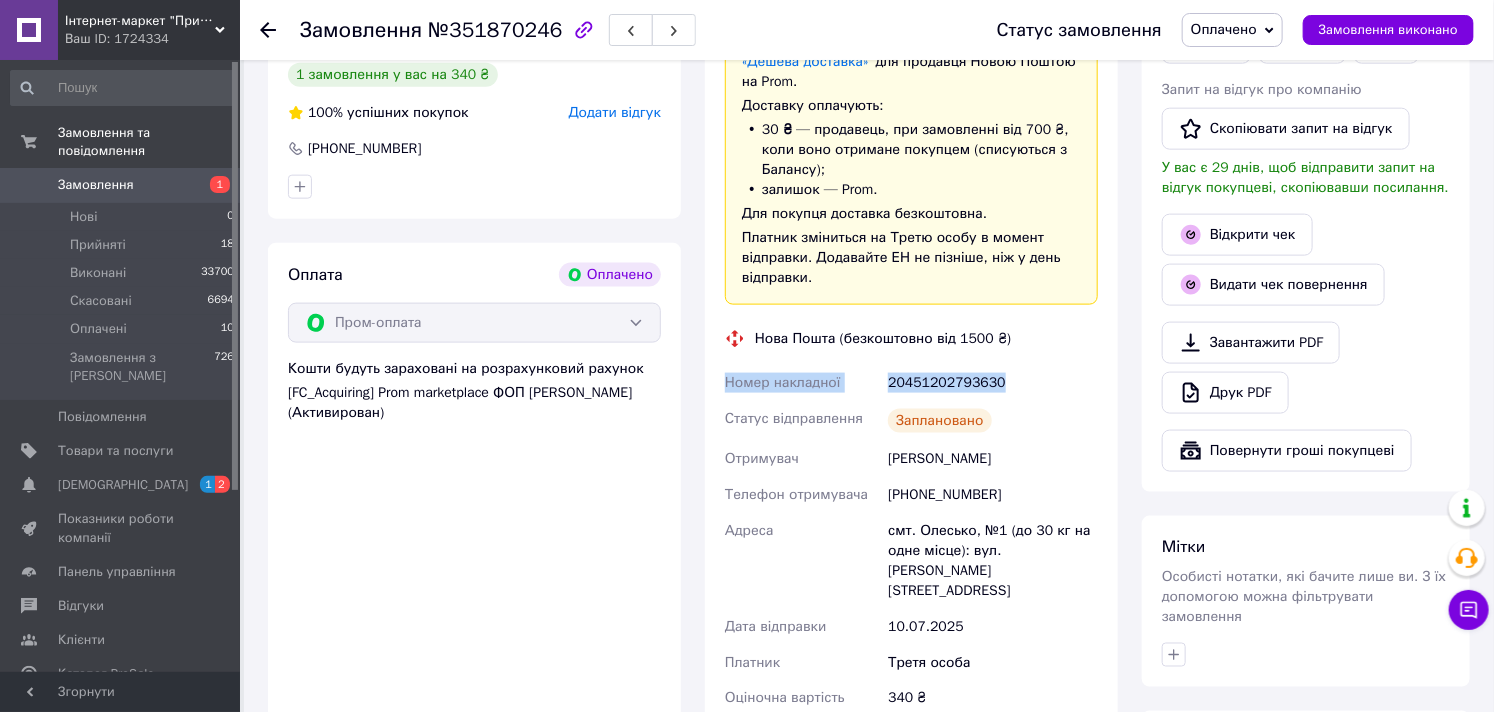 drag, startPoint x: 1004, startPoint y: 361, endPoint x: 694, endPoint y: 370, distance: 310.1306 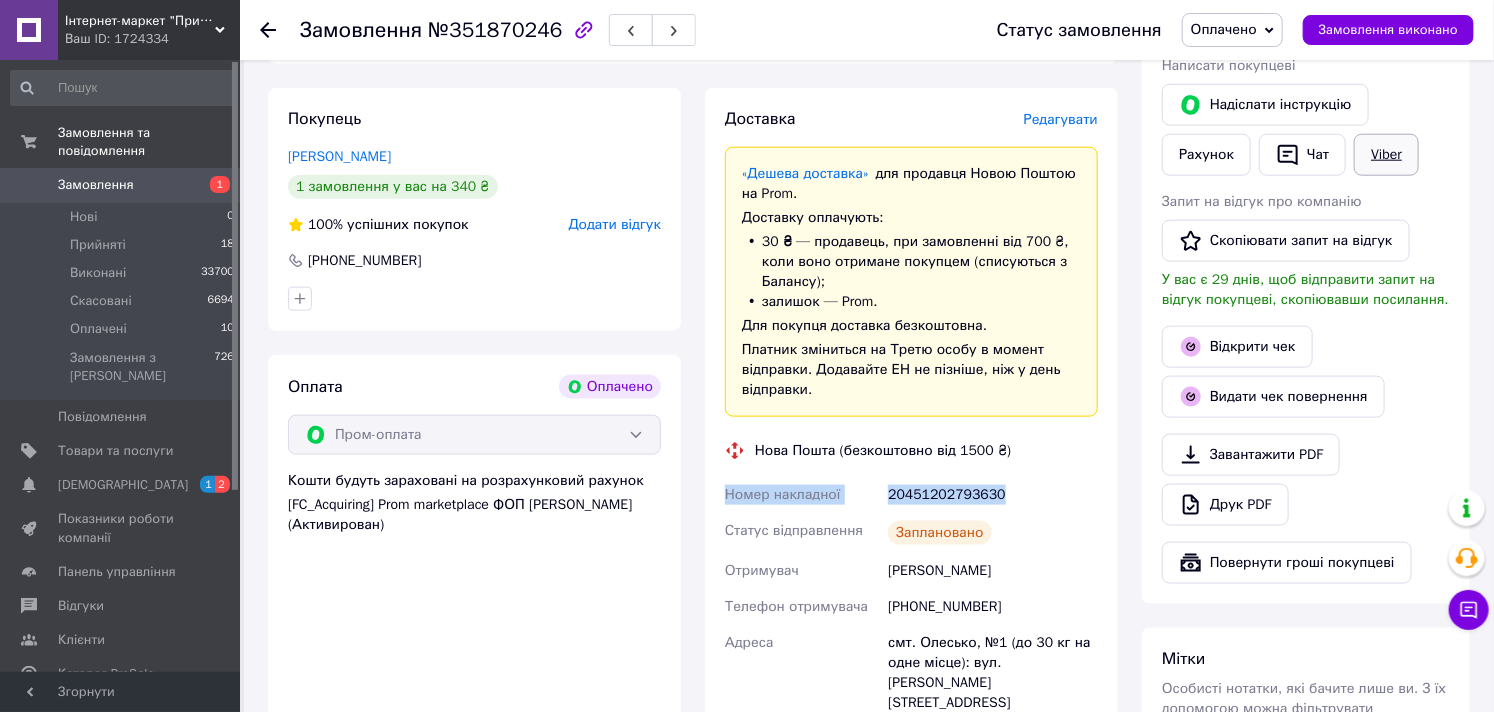 click on "Viber" at bounding box center (1386, 155) 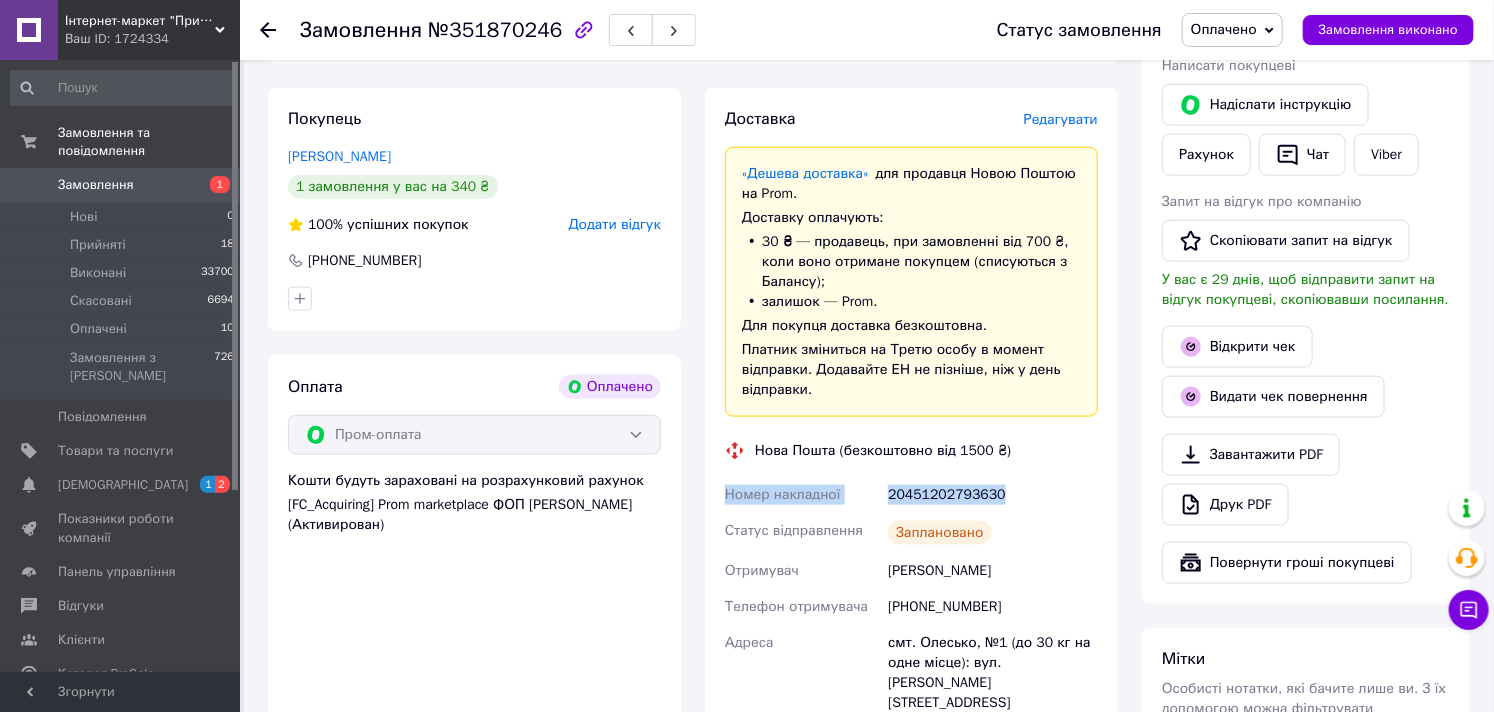 scroll, scrollTop: 1000, scrollLeft: 0, axis: vertical 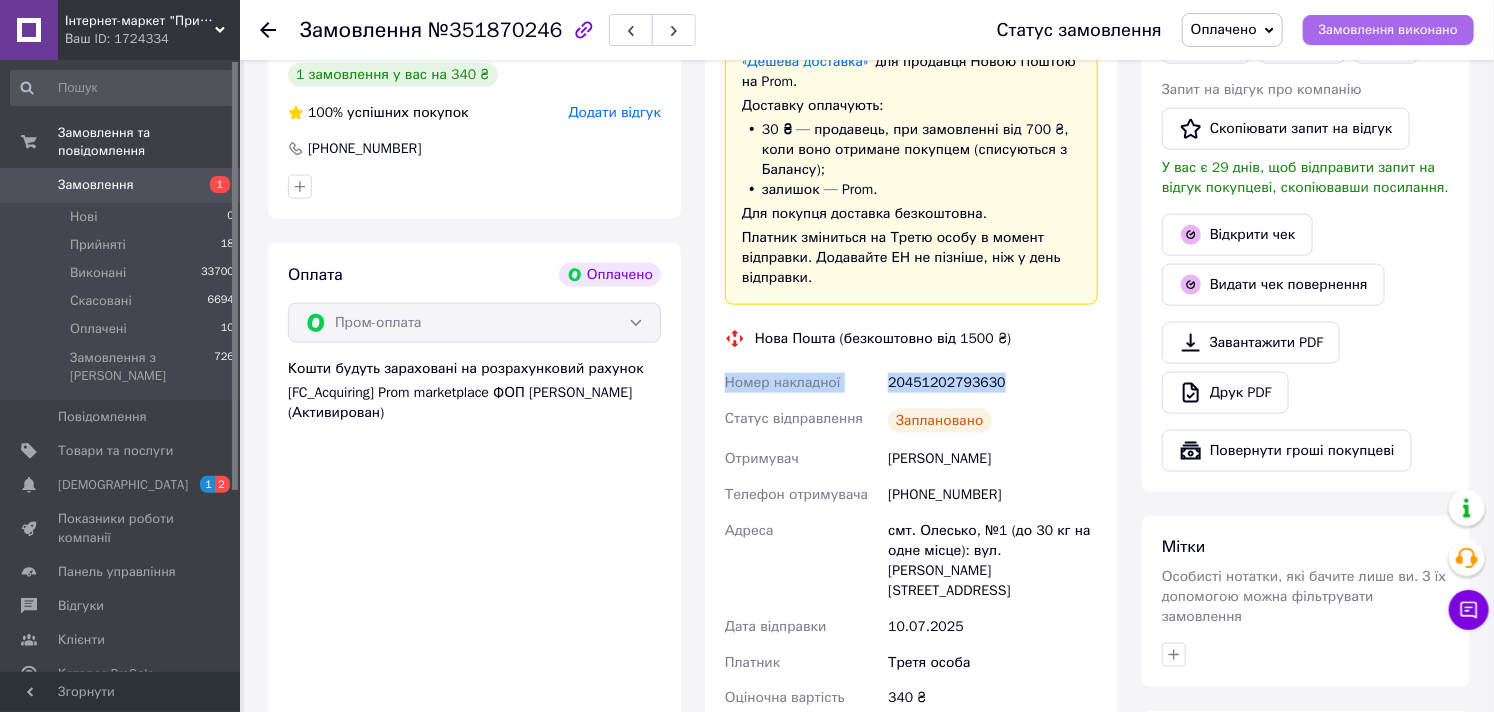 click on "Замовлення виконано" at bounding box center (1388, 30) 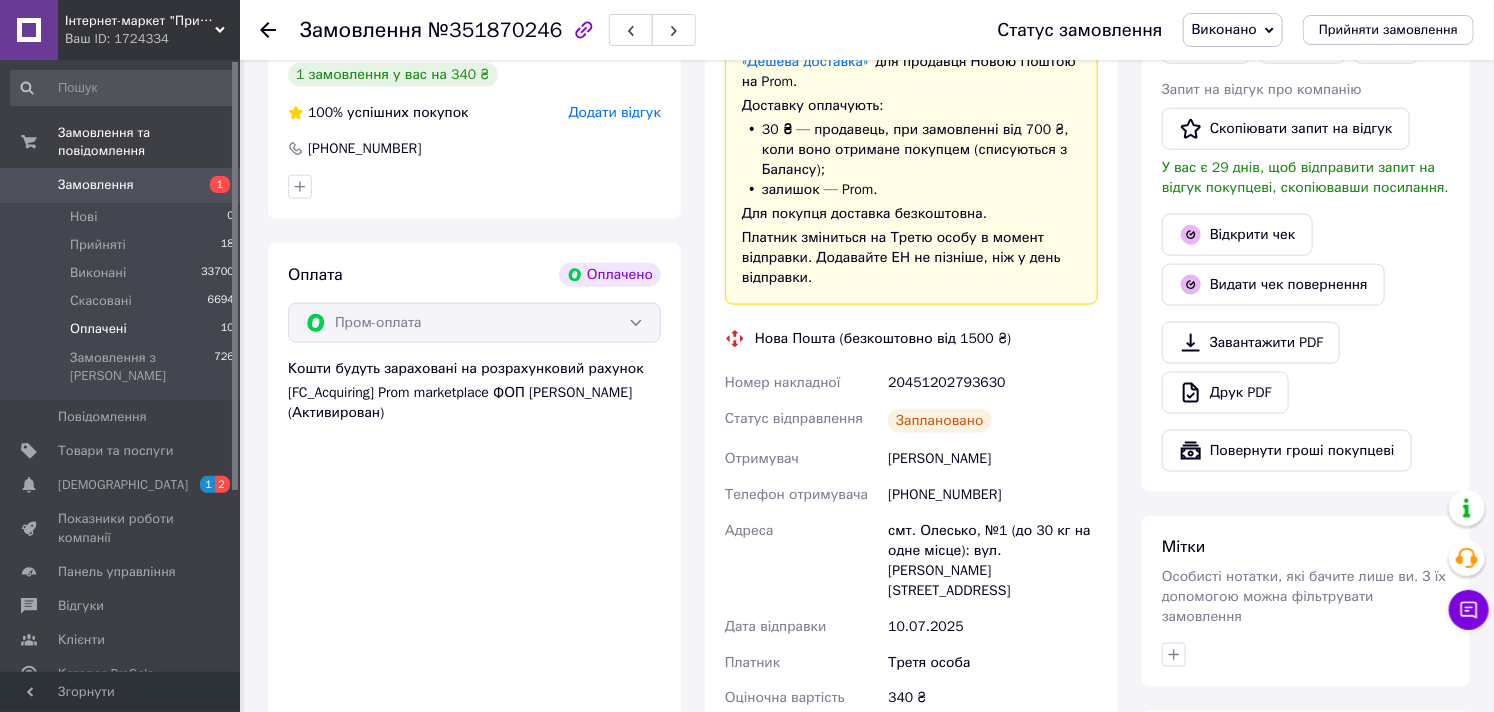 click on "Оплачені 10" at bounding box center [123, 329] 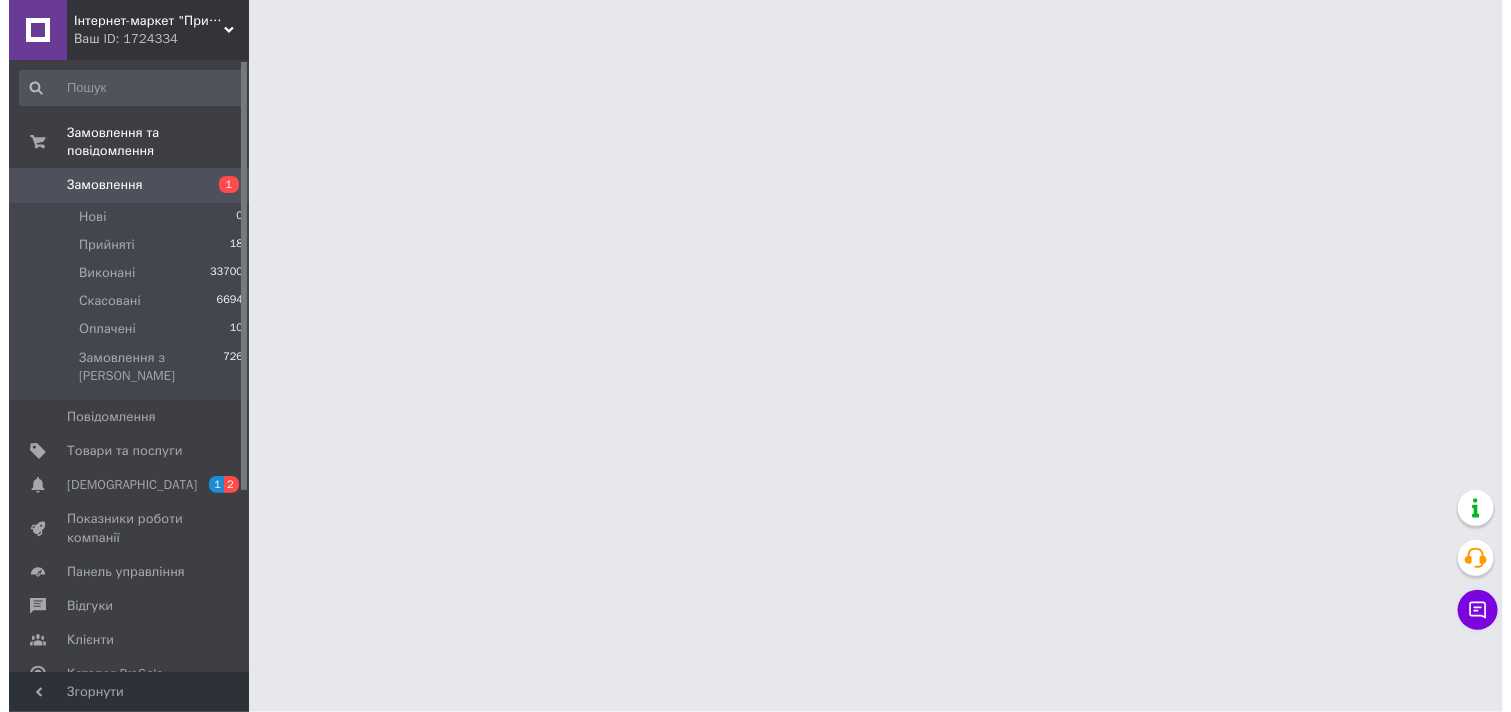scroll, scrollTop: 0, scrollLeft: 0, axis: both 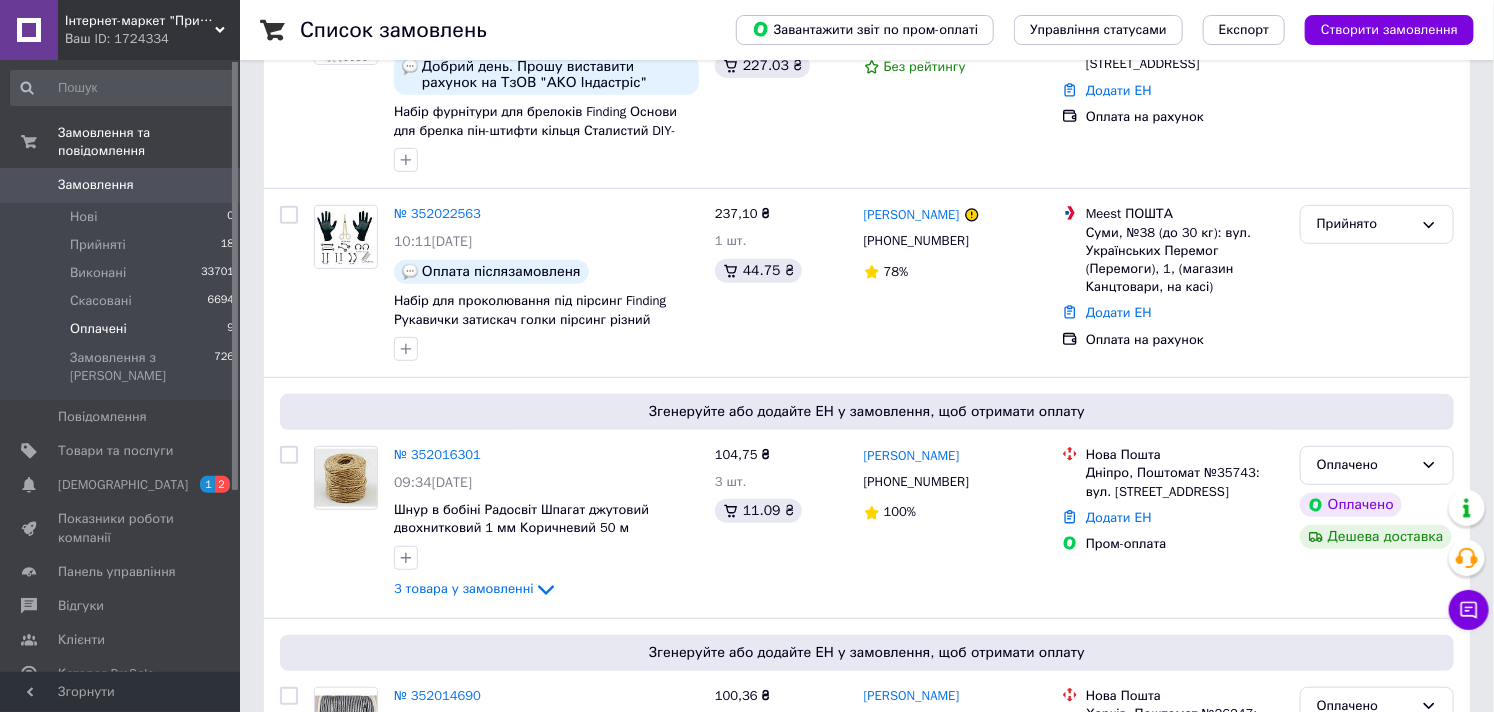 click on "Оплачені" at bounding box center (98, 329) 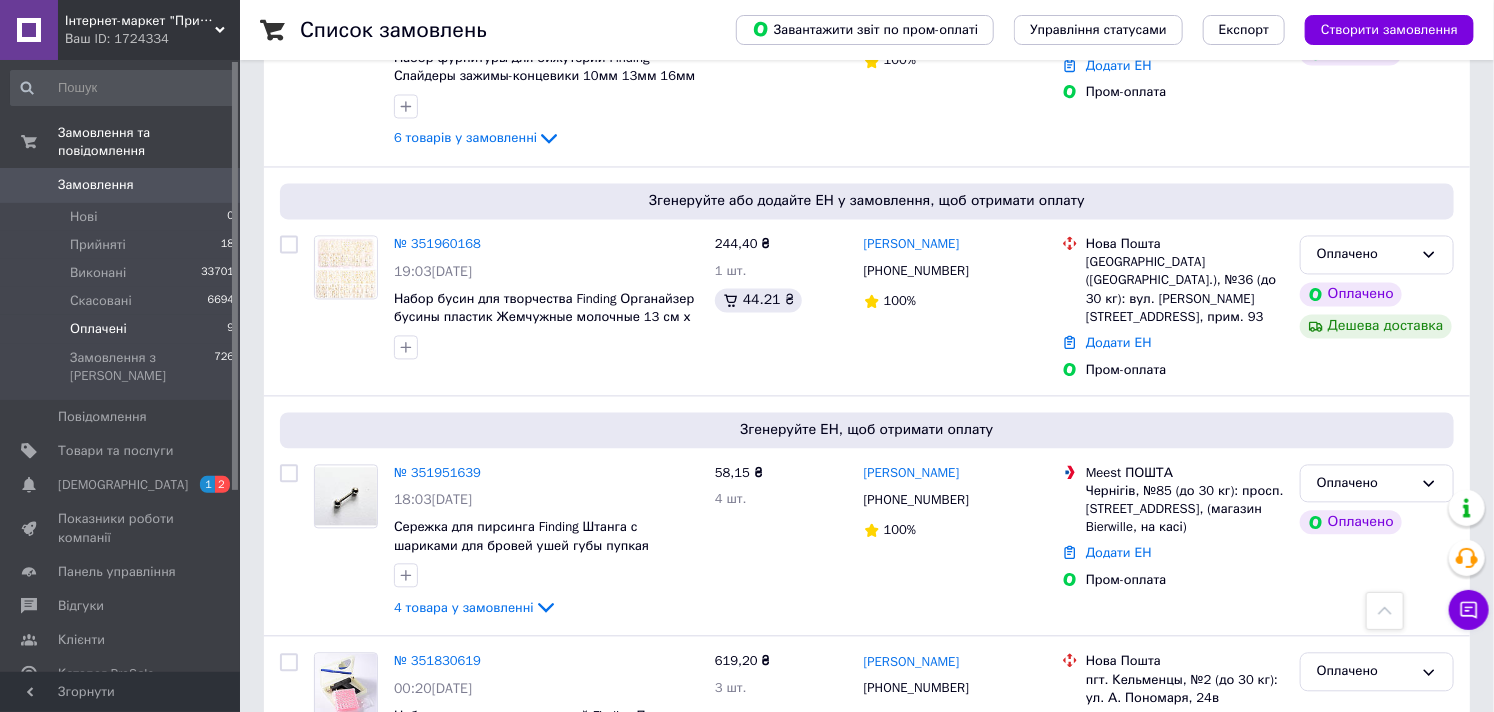 scroll, scrollTop: 1710, scrollLeft: 0, axis: vertical 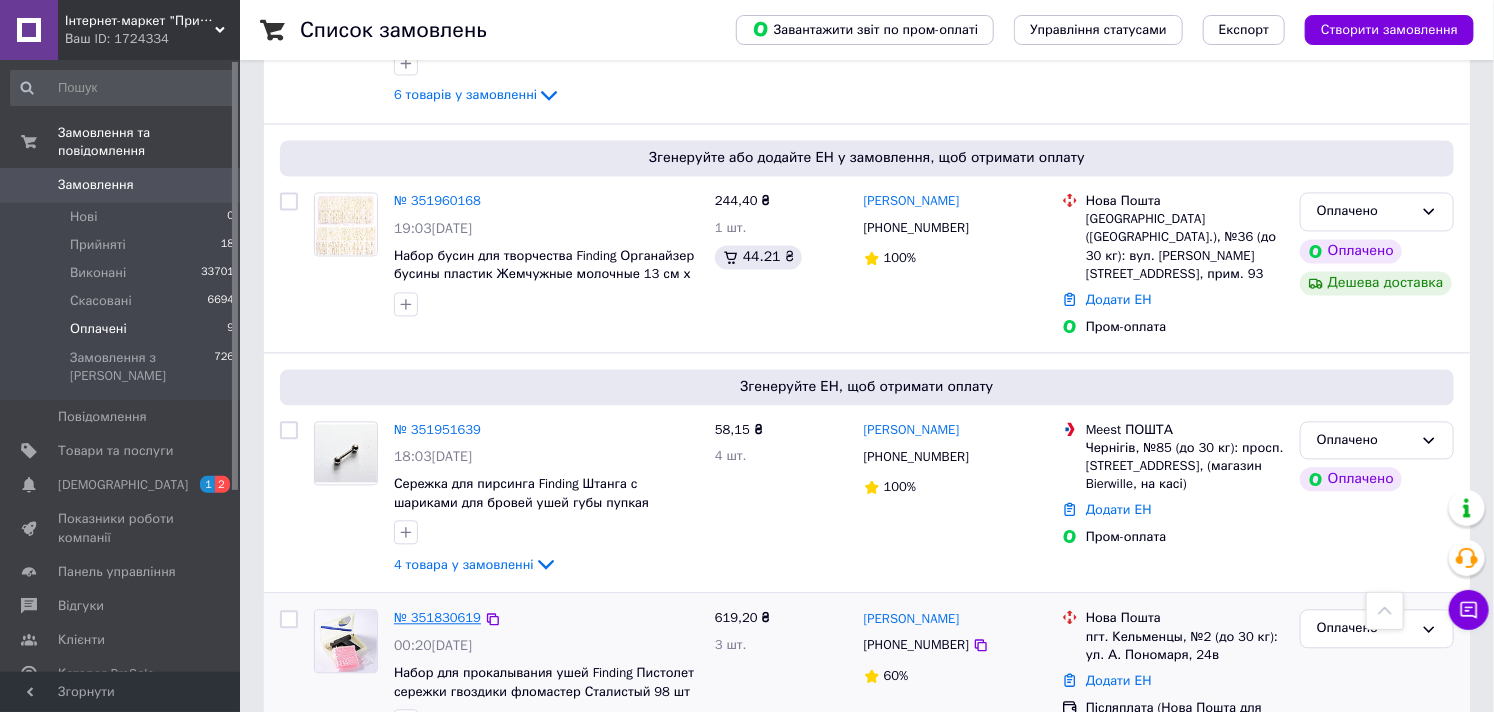 click on "№ 351830619" at bounding box center (437, 617) 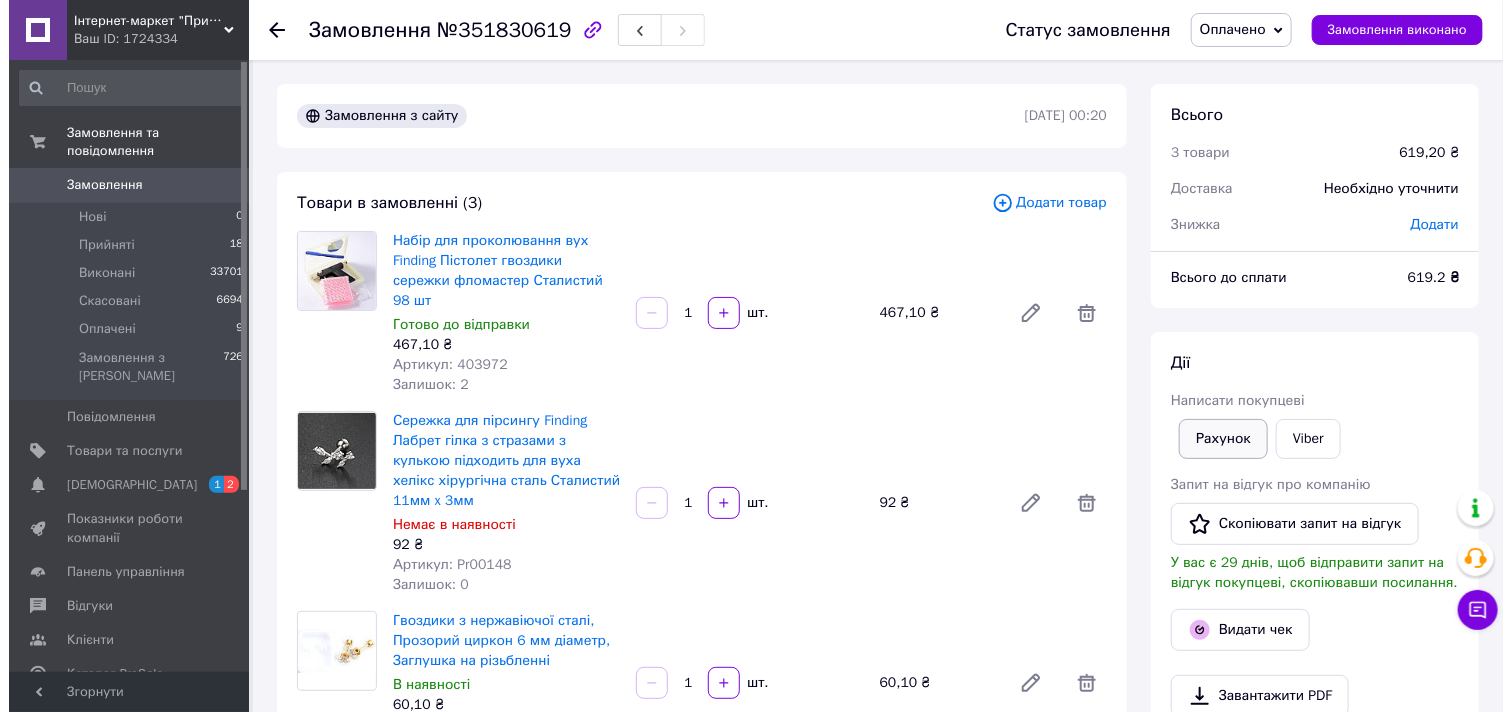 scroll, scrollTop: 444, scrollLeft: 0, axis: vertical 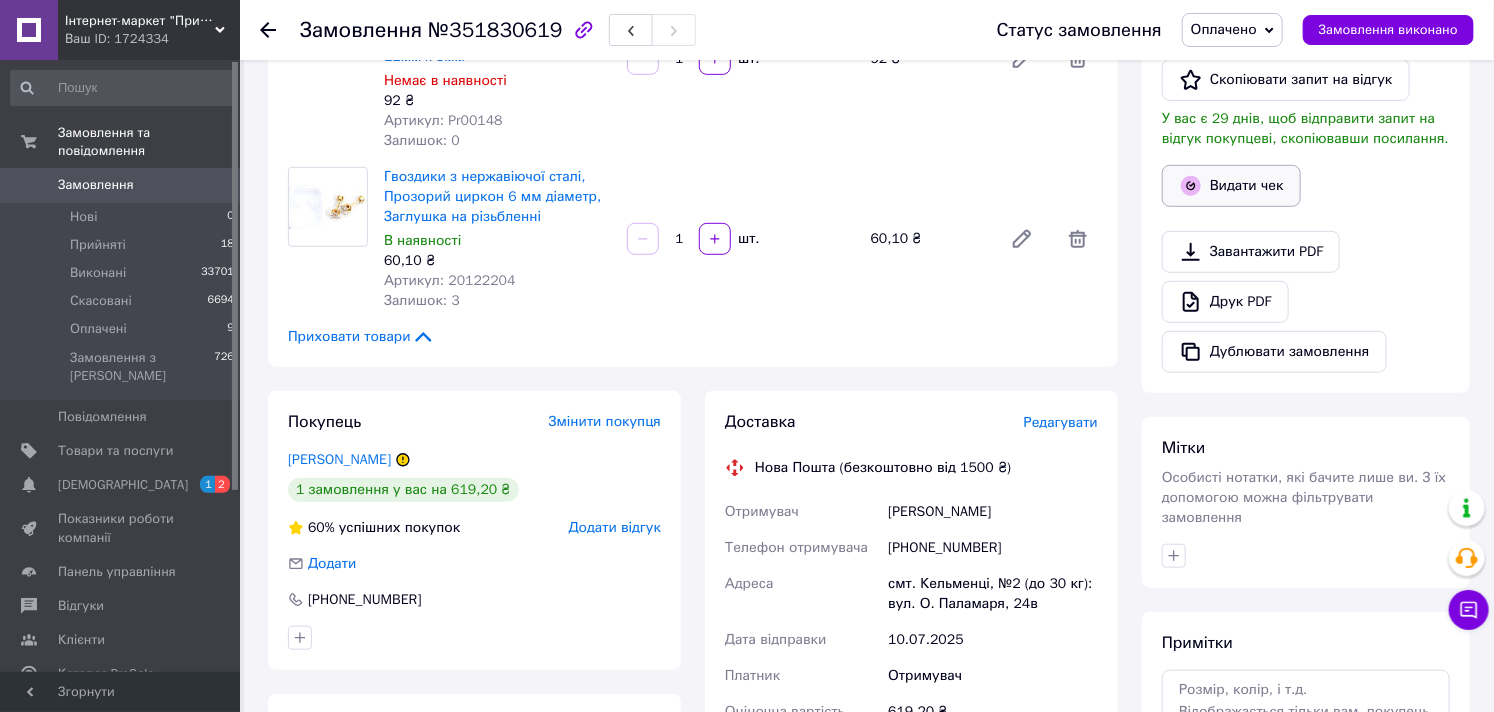 click on "Видати чек" at bounding box center (1231, 186) 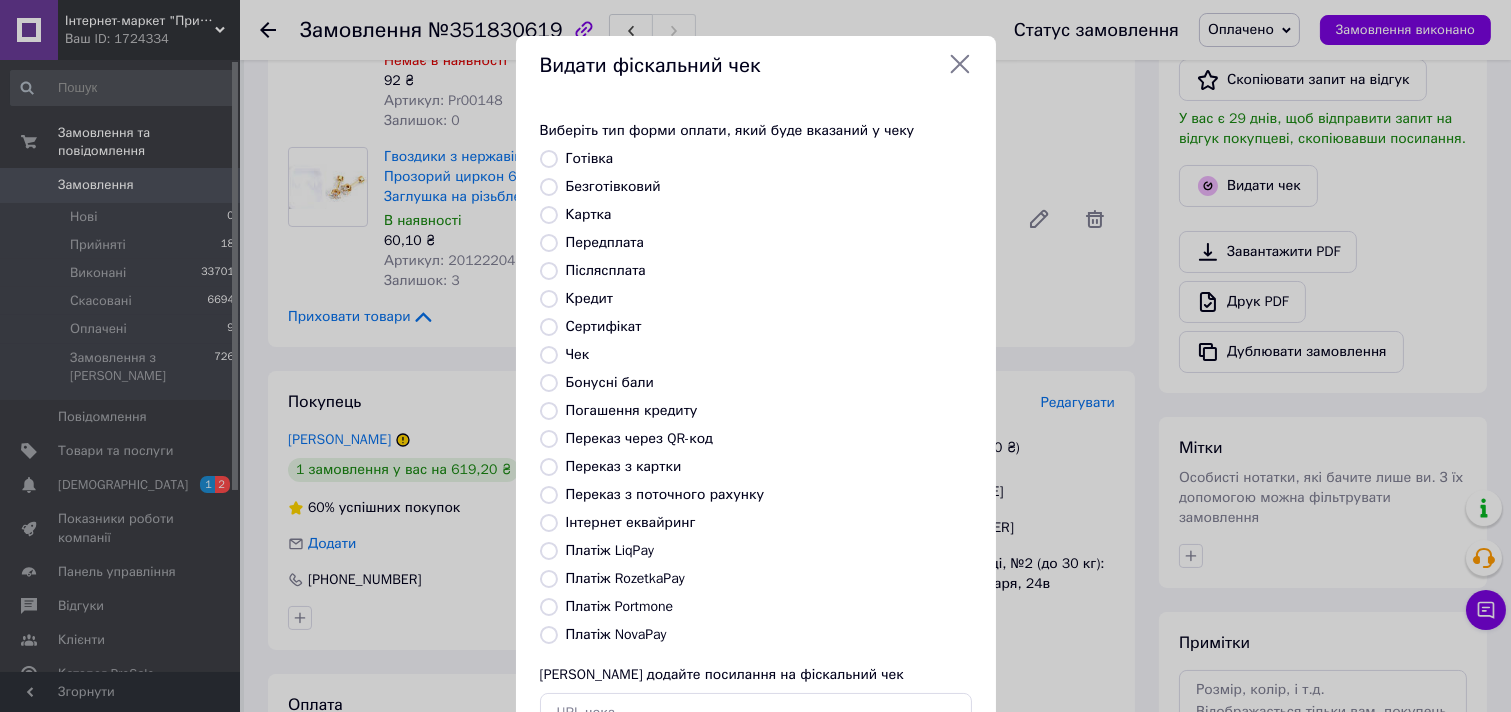 click on "Післясплата" at bounding box center [606, 270] 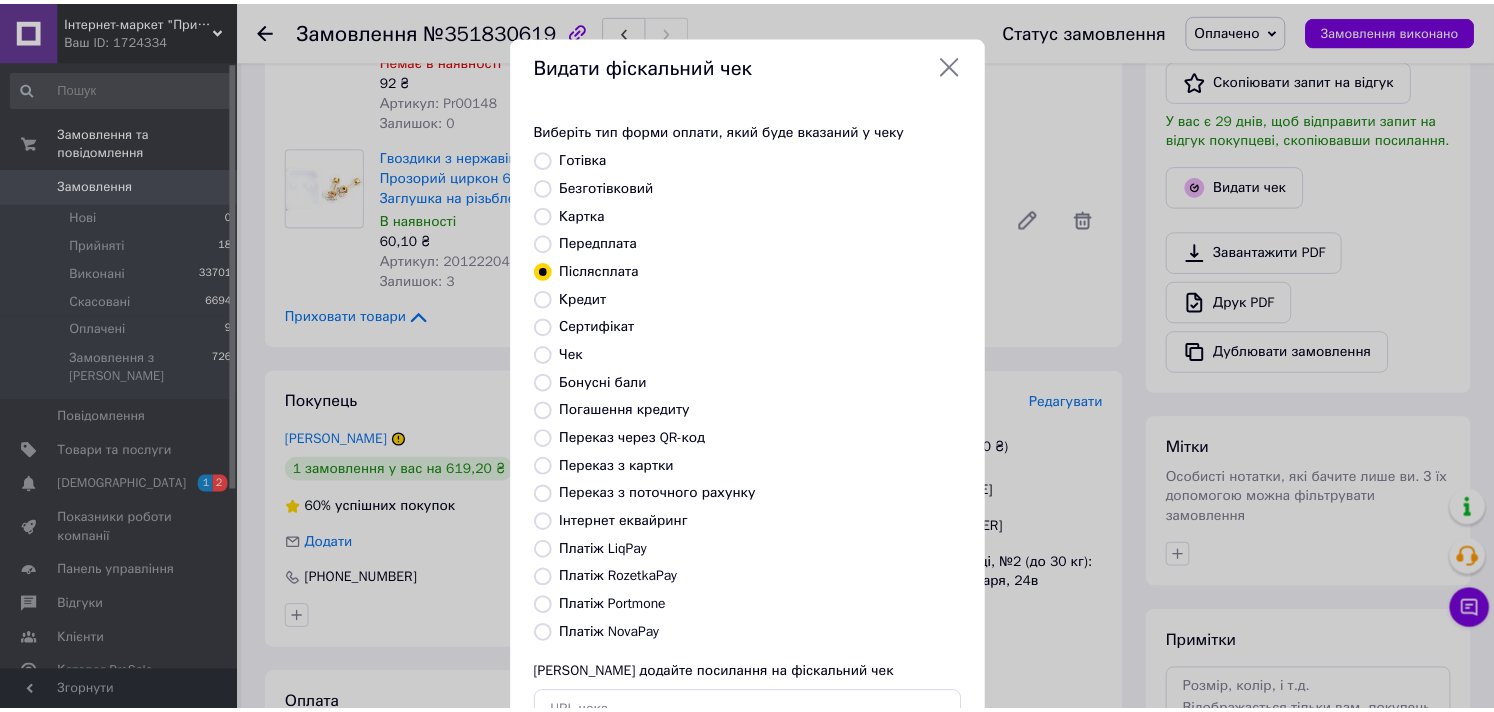 scroll, scrollTop: 147, scrollLeft: 0, axis: vertical 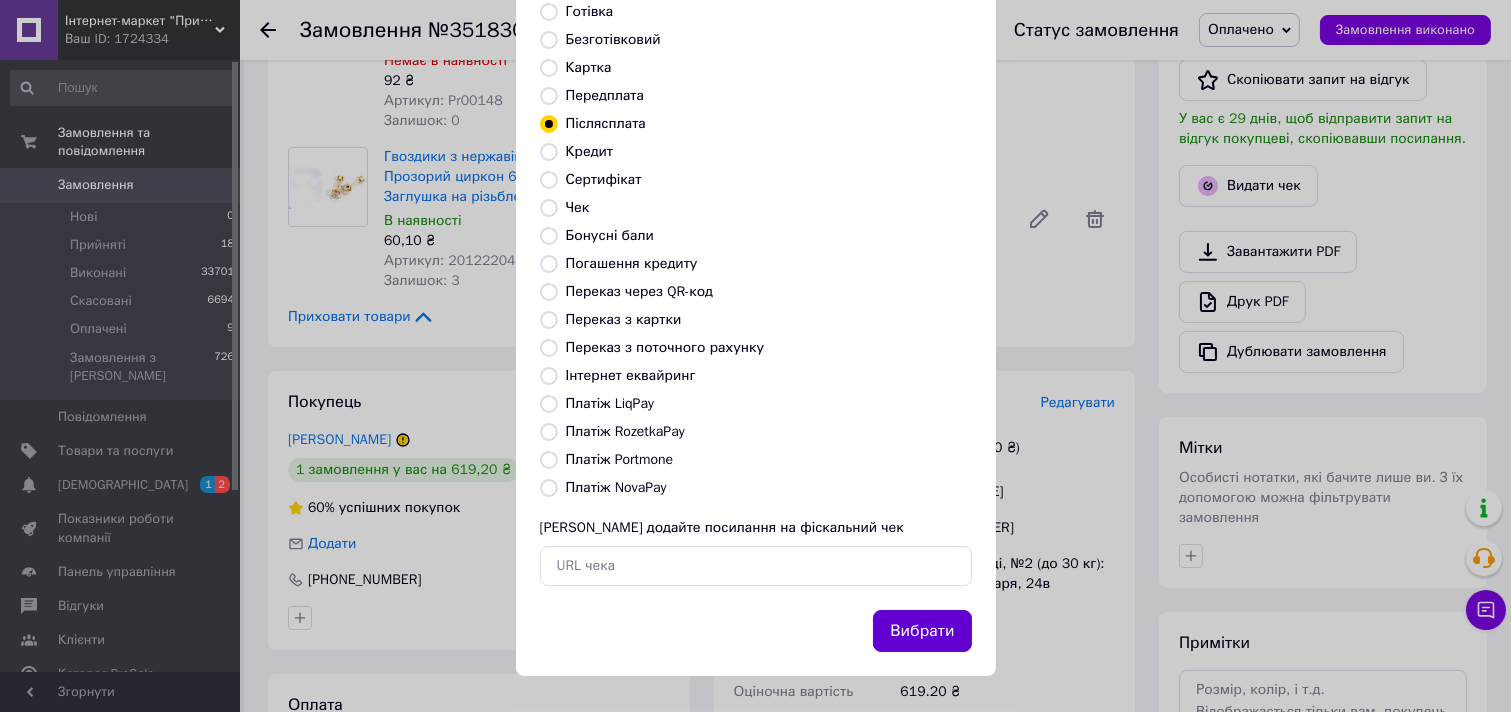 click on "Вибрати" at bounding box center (922, 631) 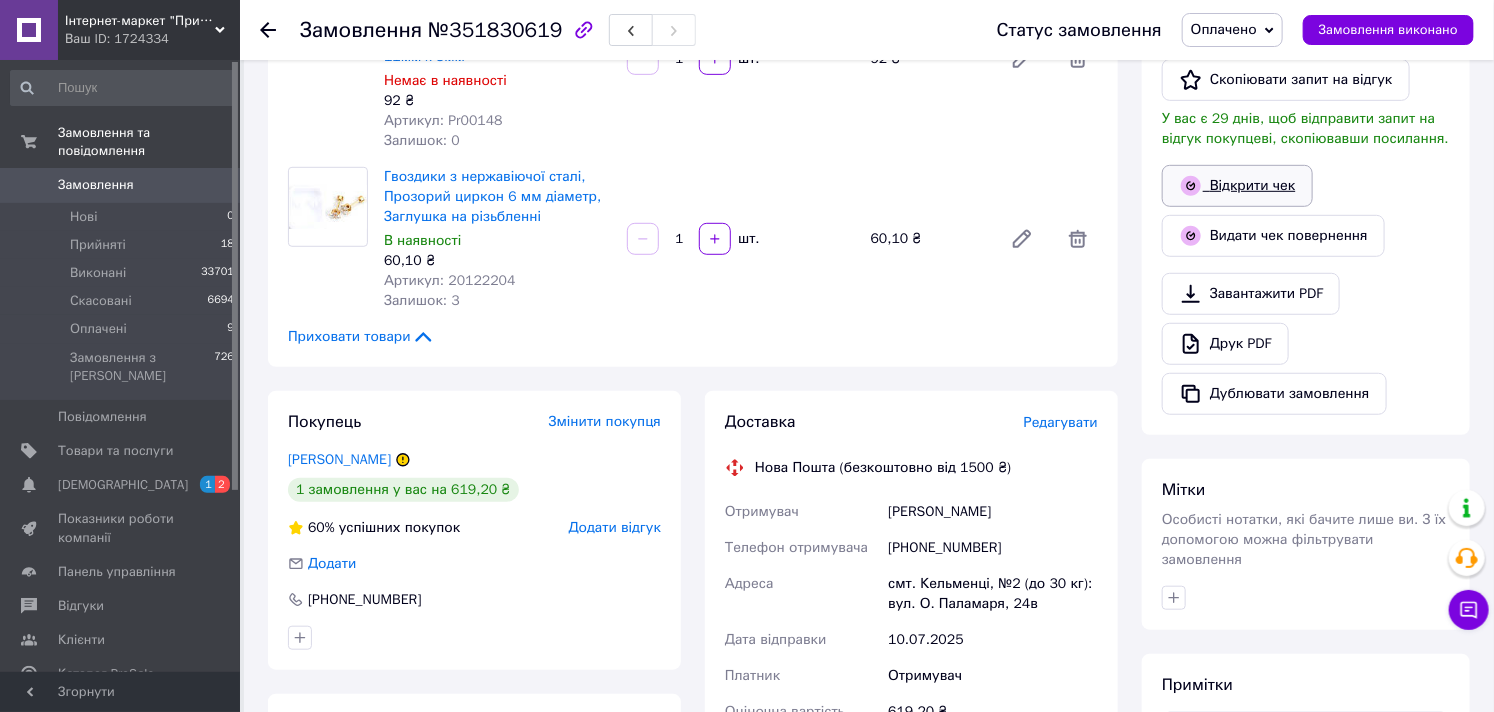 click on "Відкрити чек" at bounding box center (1237, 186) 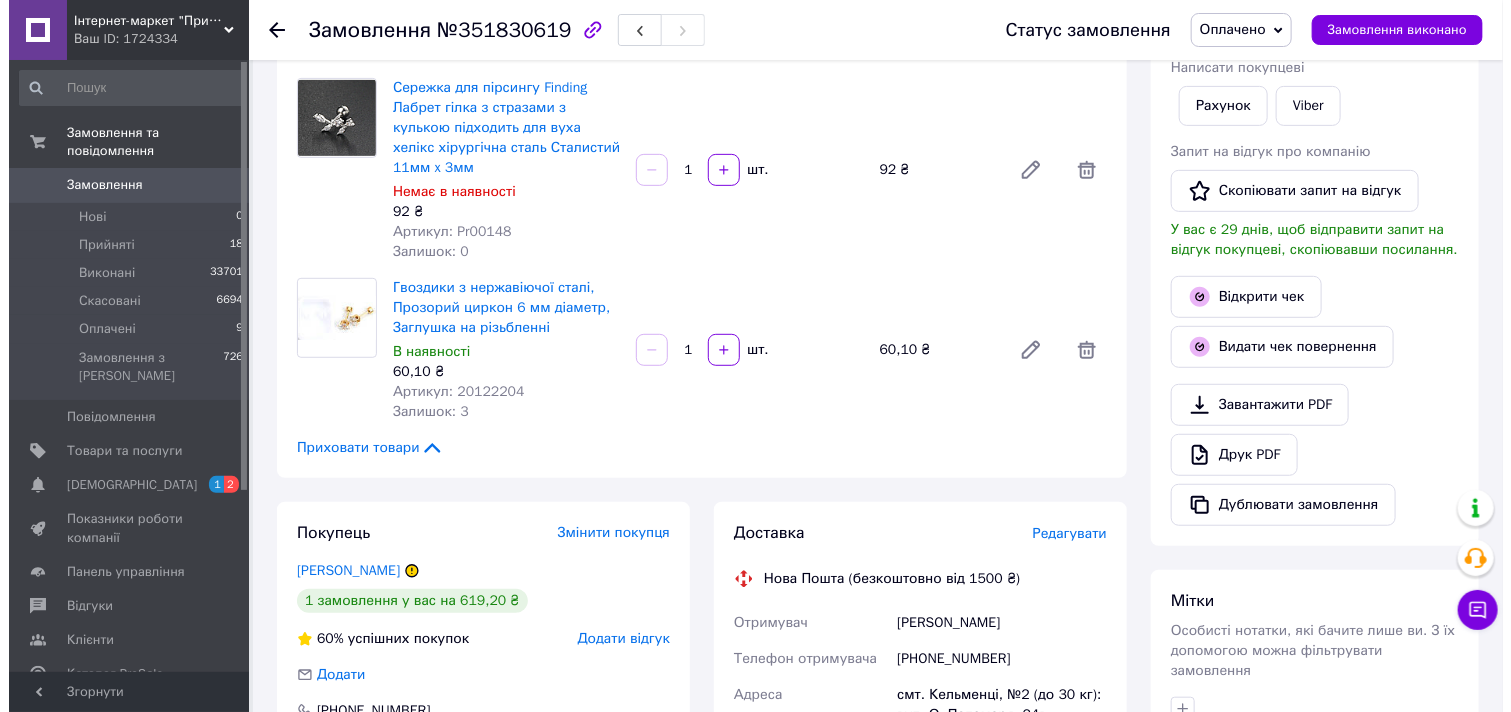 scroll, scrollTop: 666, scrollLeft: 0, axis: vertical 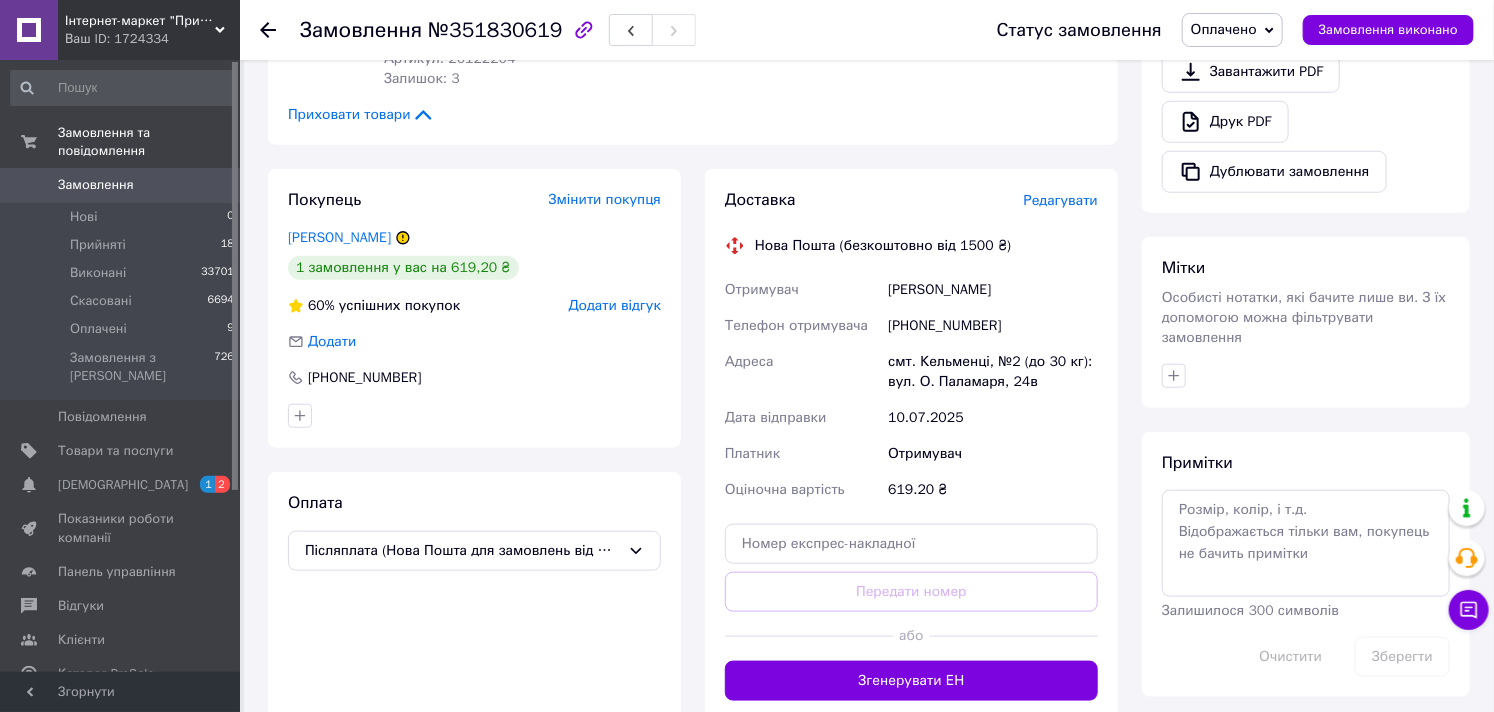 click on "Редагувати" at bounding box center [1061, 200] 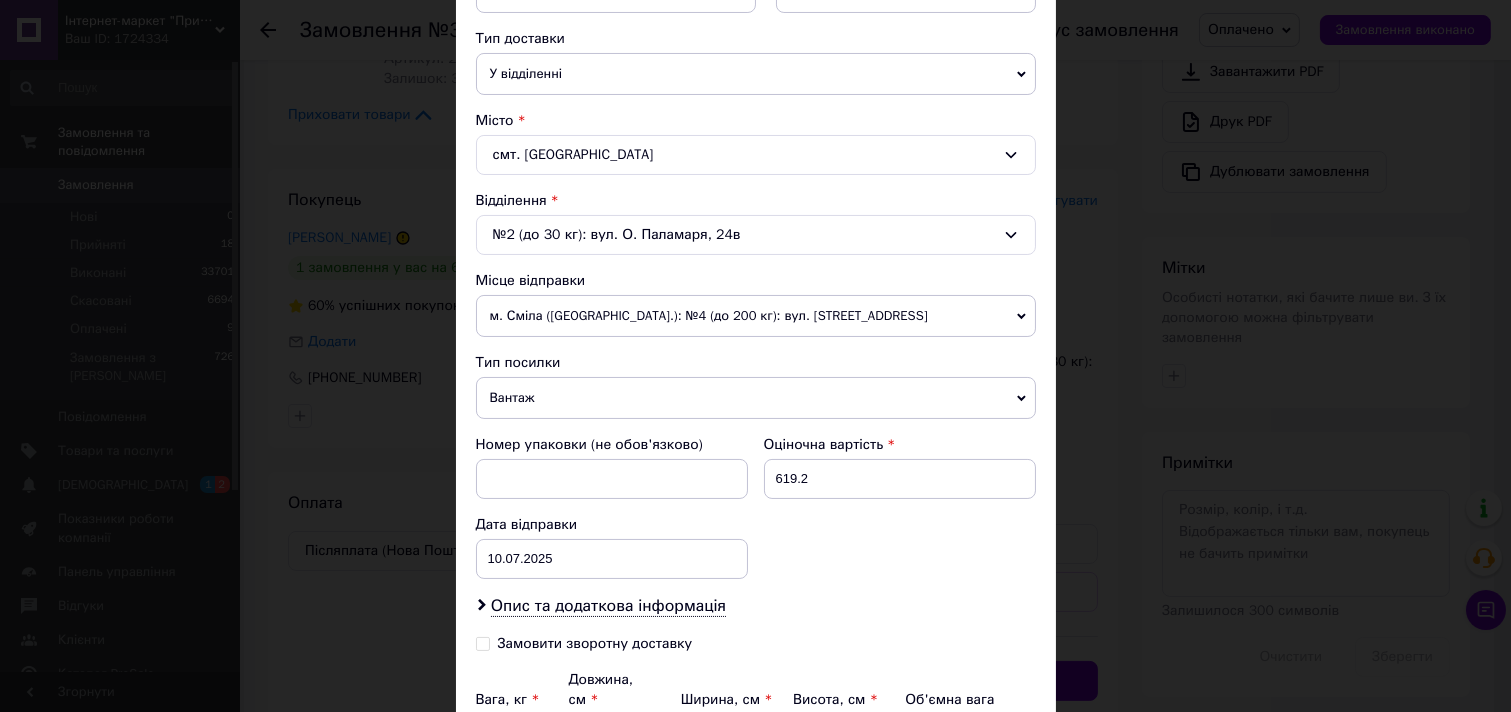 scroll, scrollTop: 654, scrollLeft: 0, axis: vertical 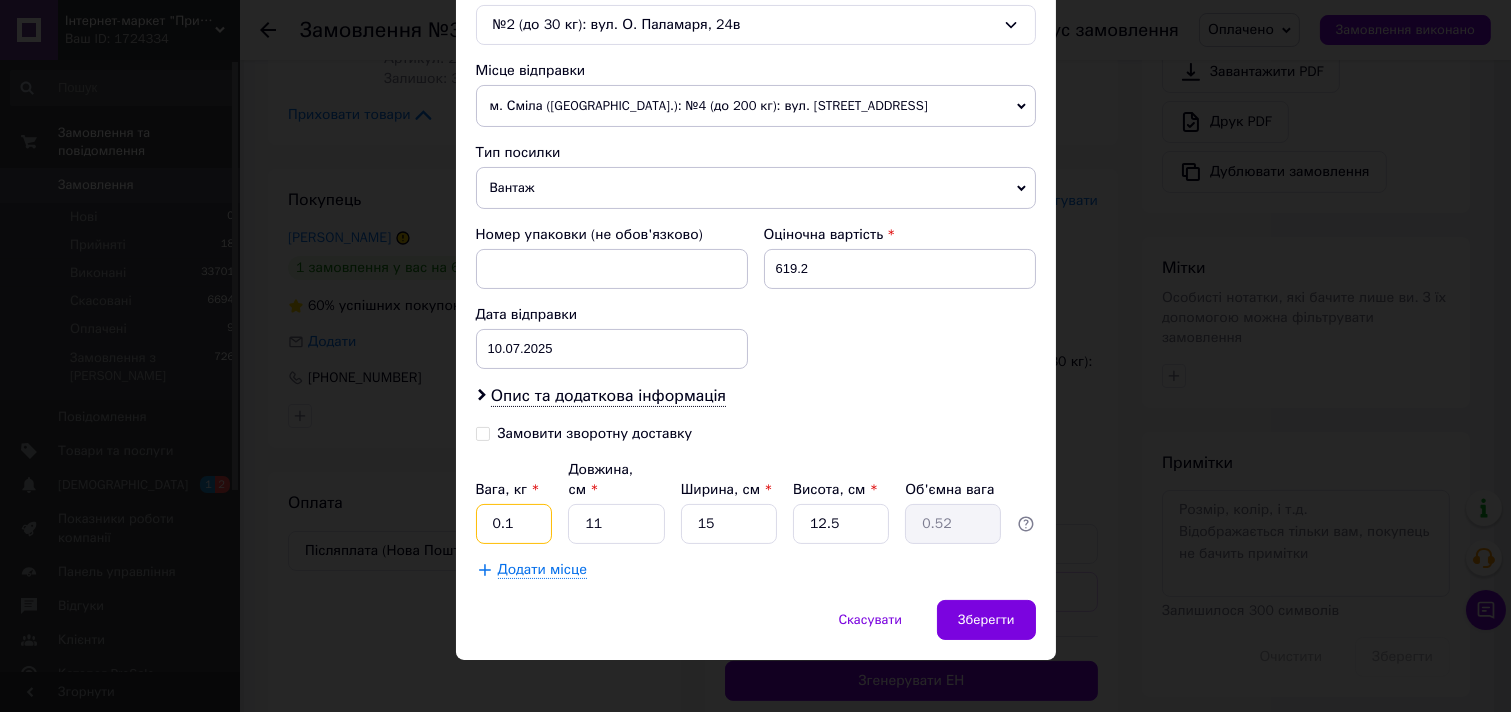 click on "0.1" at bounding box center [514, 524] 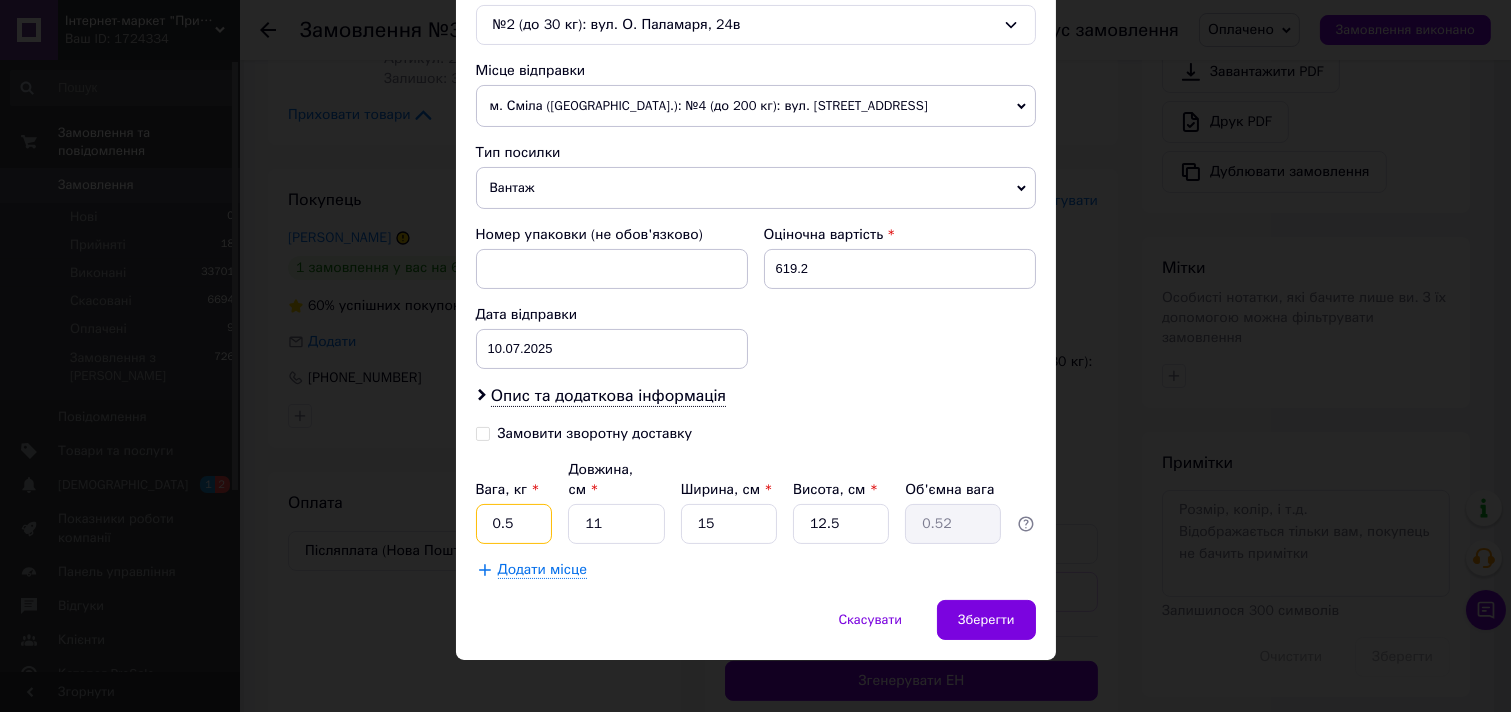 type on "0.5" 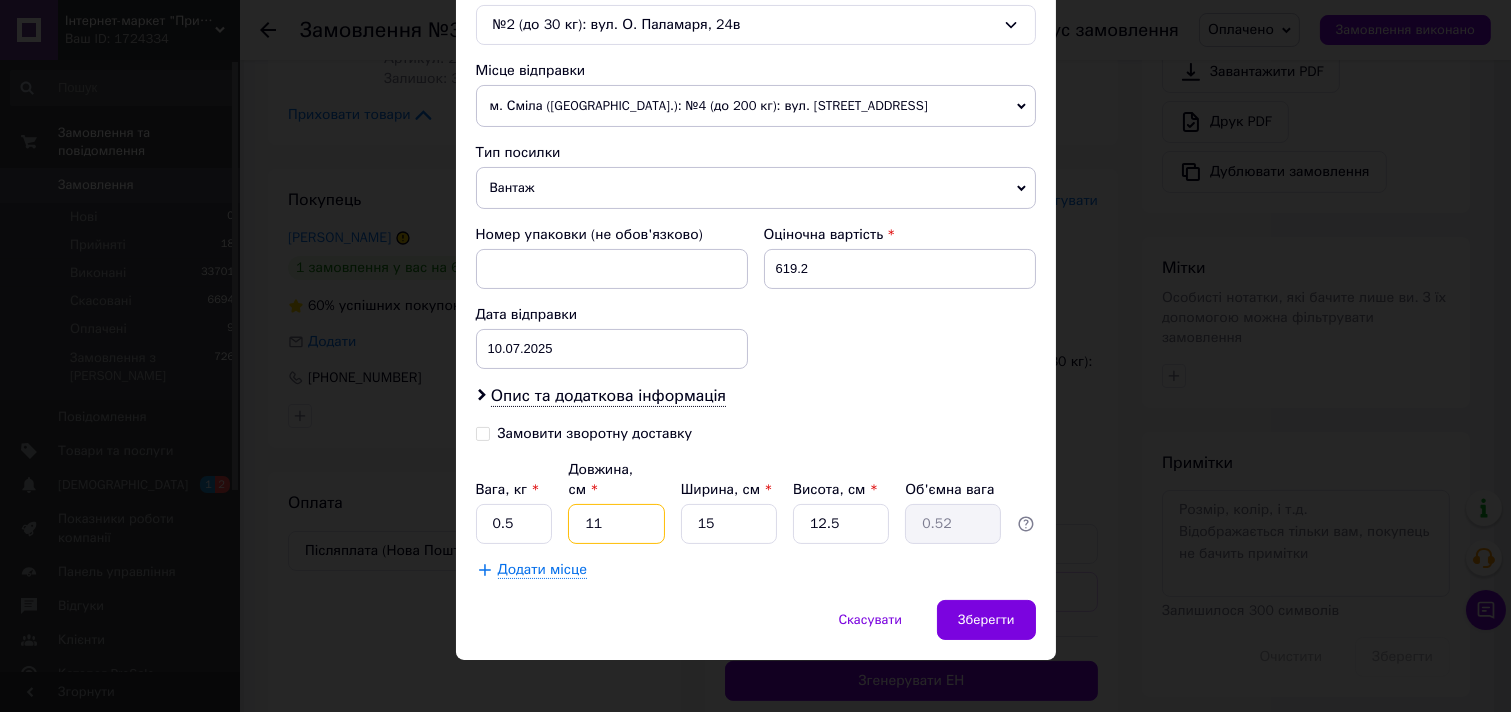click on "11" at bounding box center [616, 524] 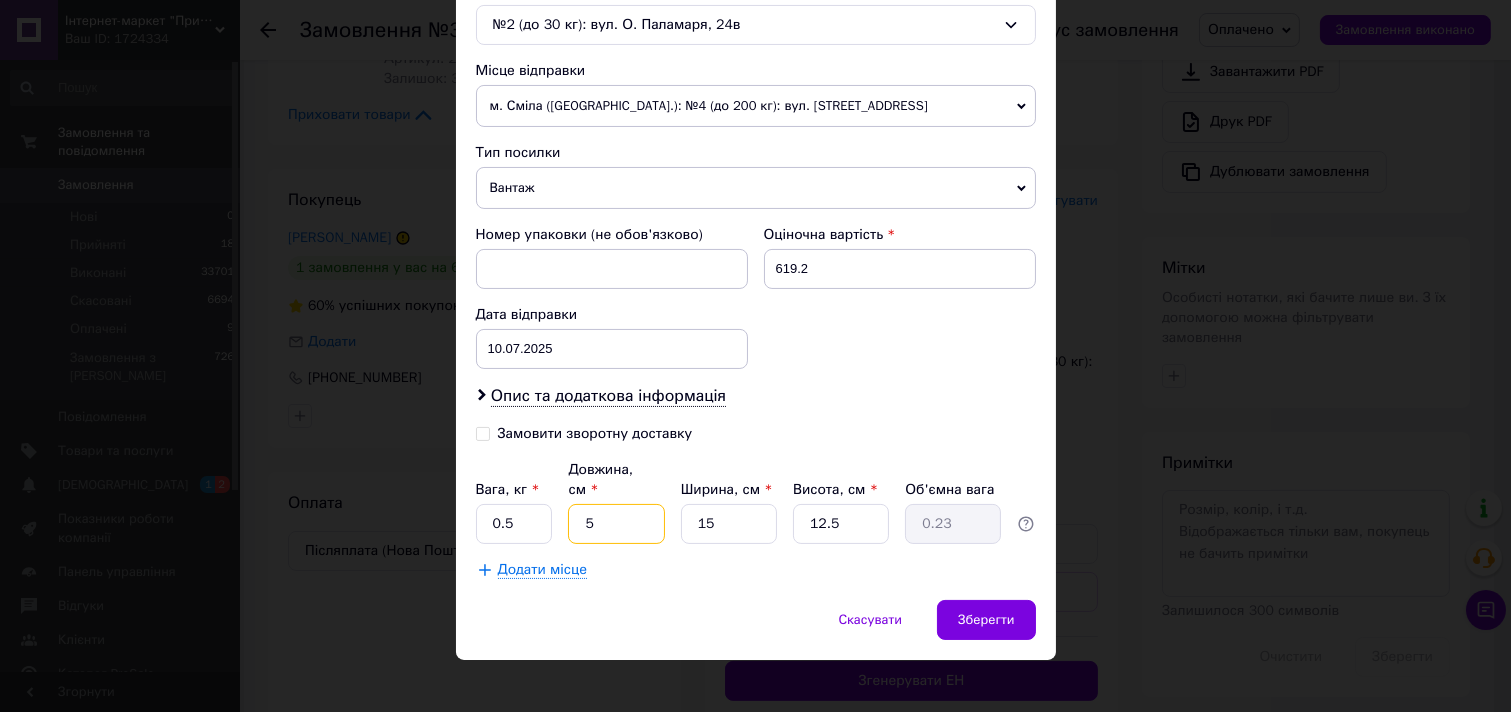 type on "5" 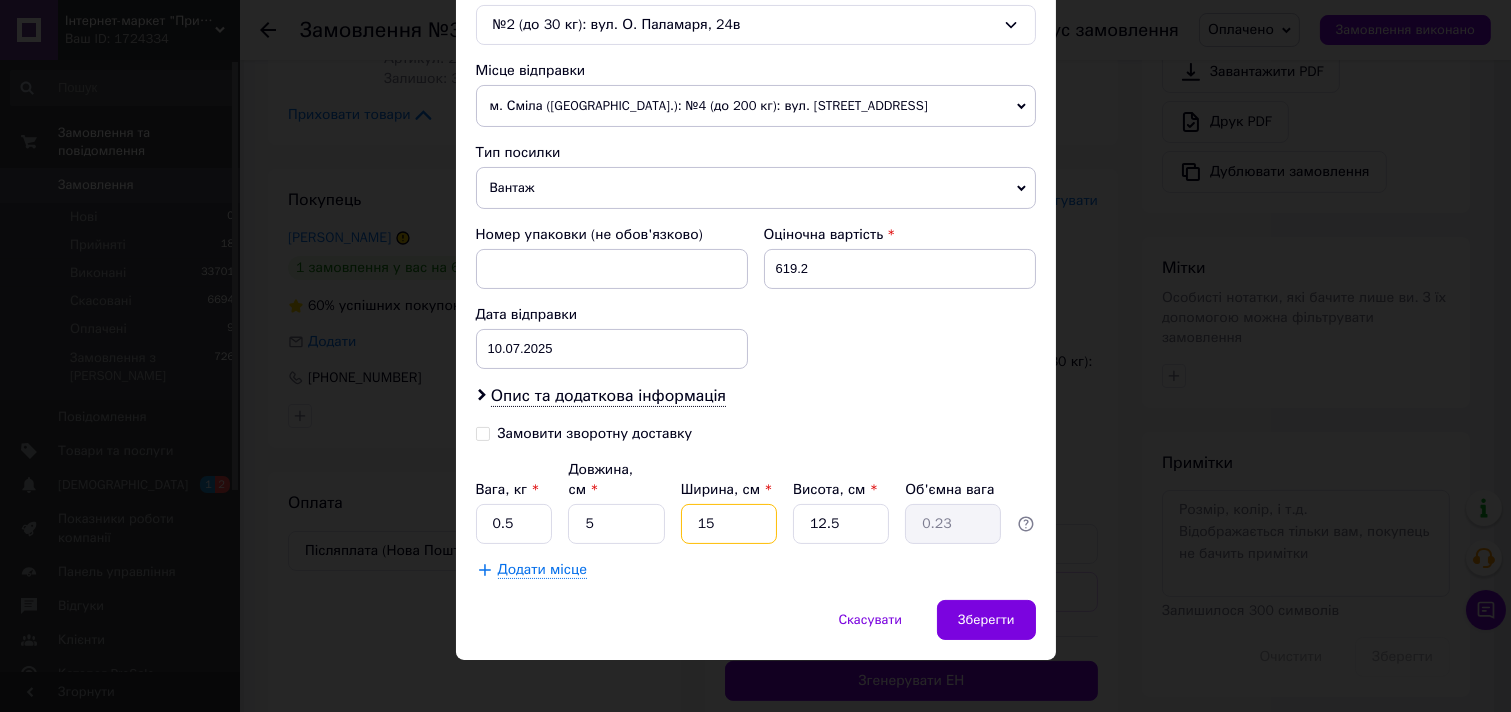 click on "15" at bounding box center [729, 524] 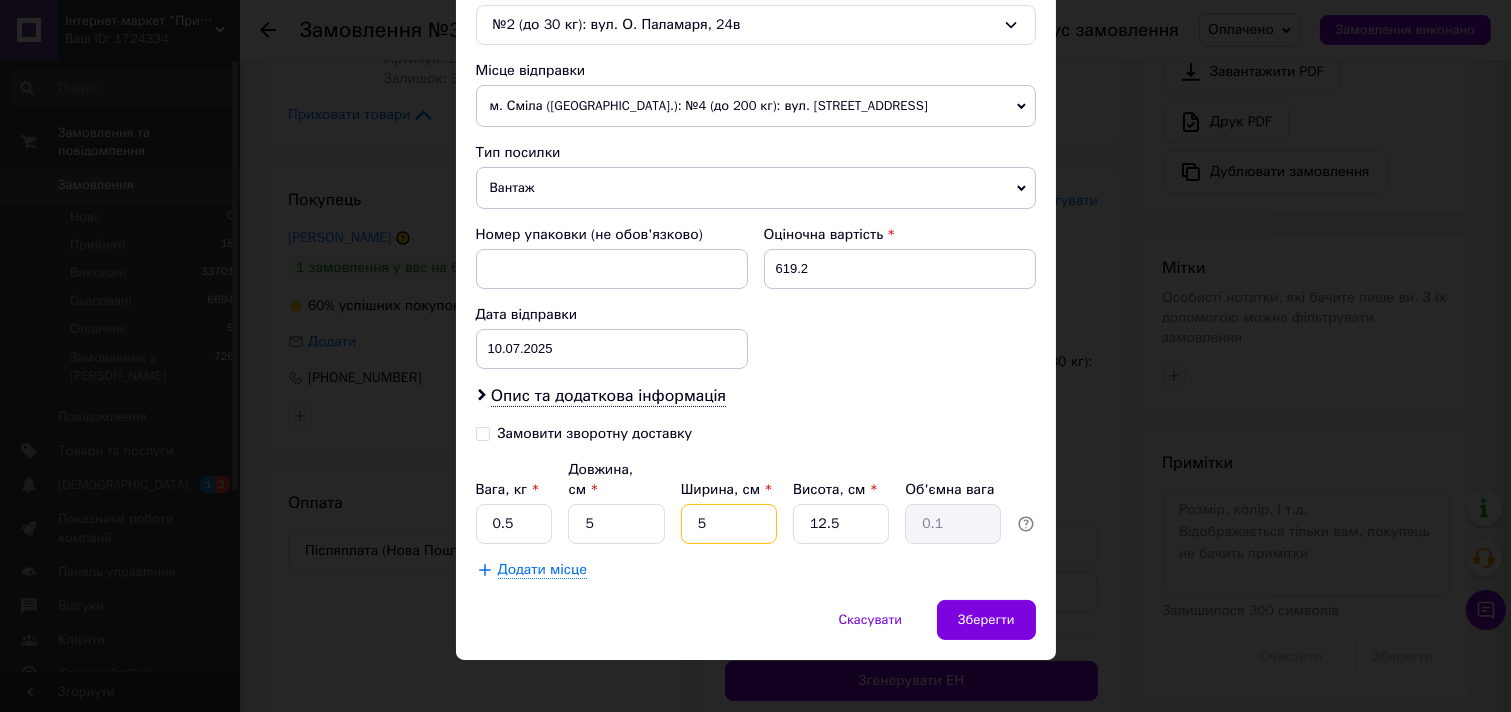 type on "5" 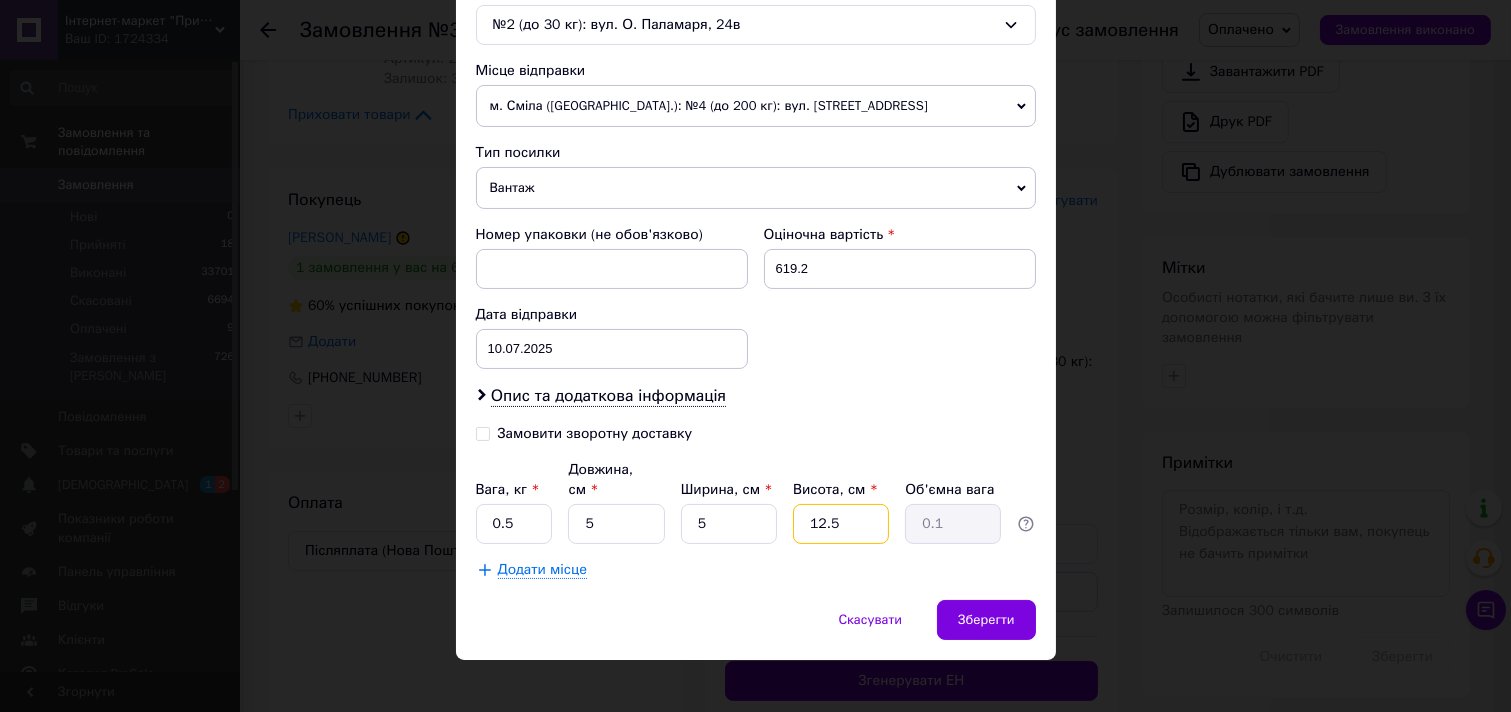 click on "12.5" at bounding box center (841, 524) 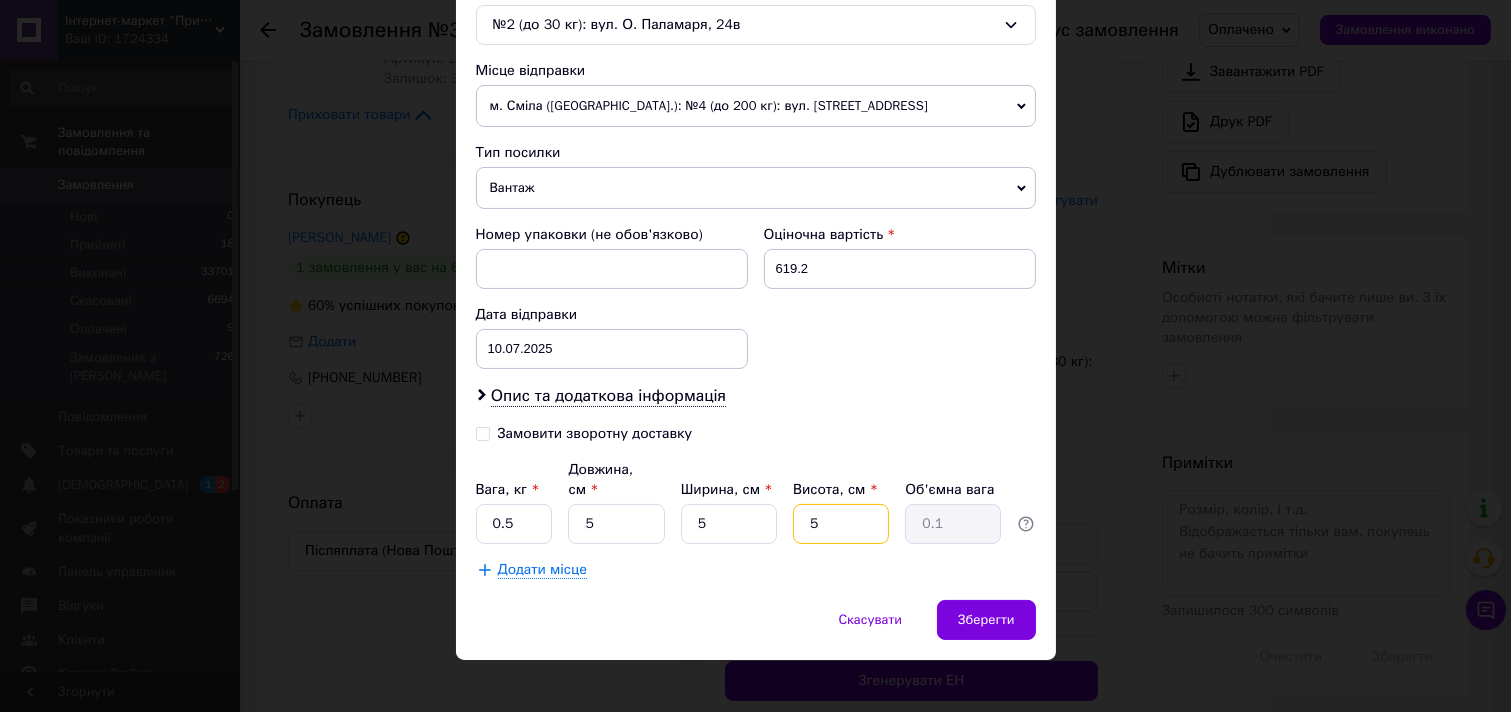 type on "5" 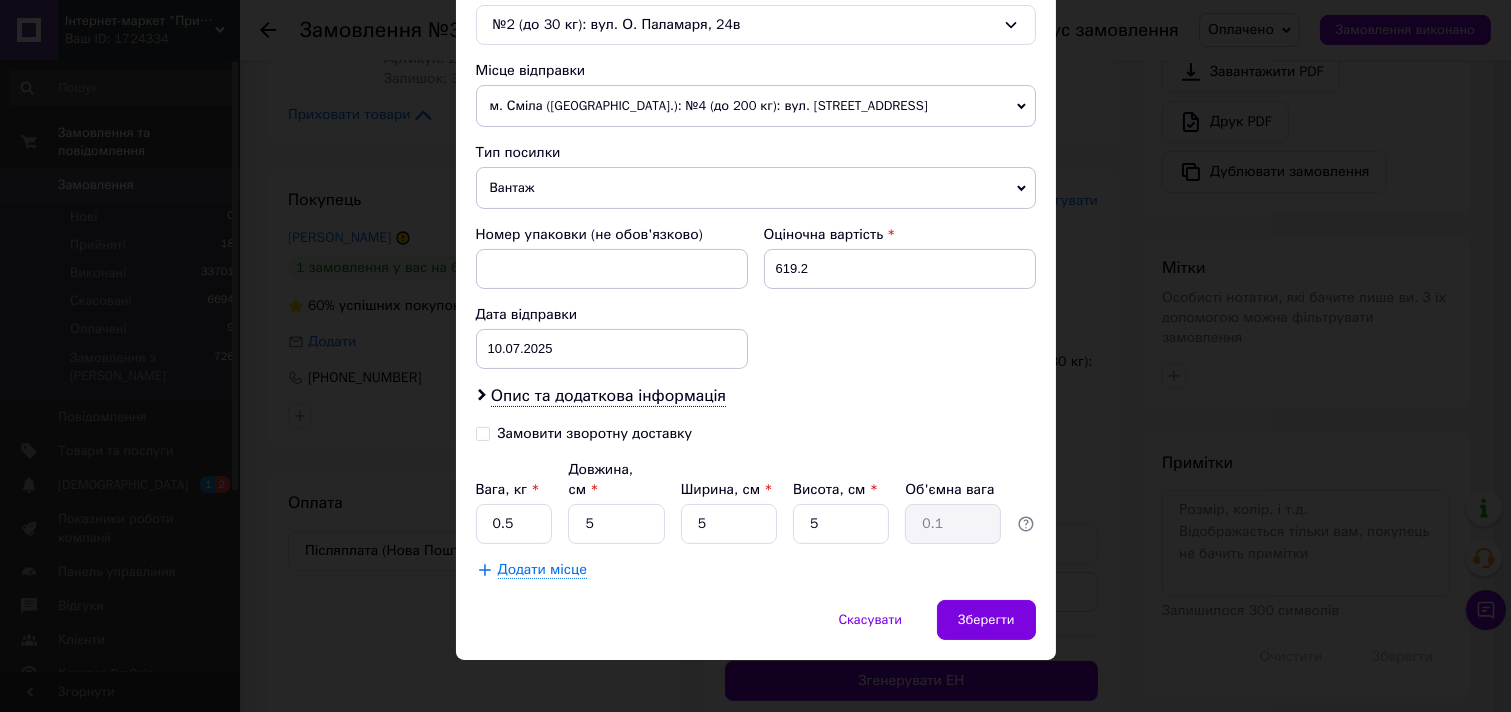 click on "Замовити зворотну доставку" at bounding box center (595, 433) 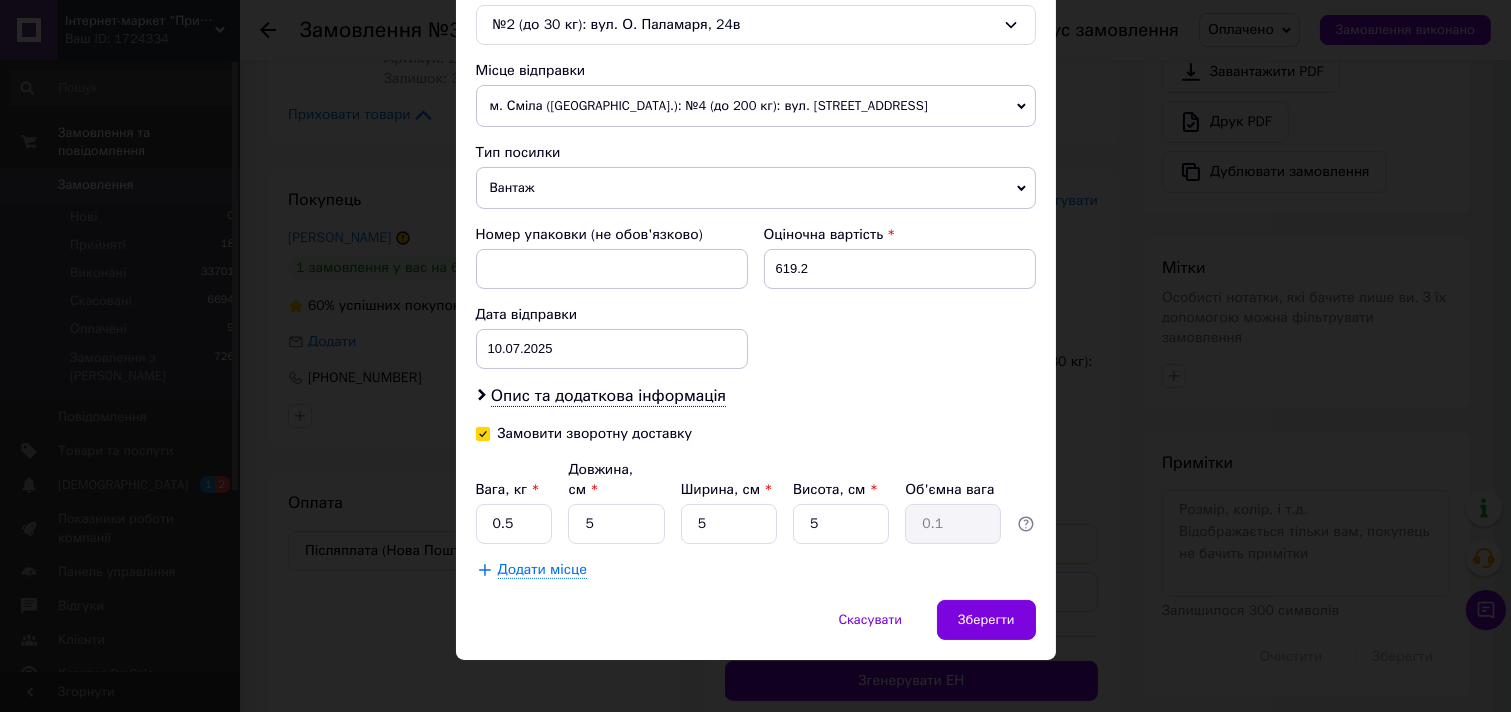 checkbox on "true" 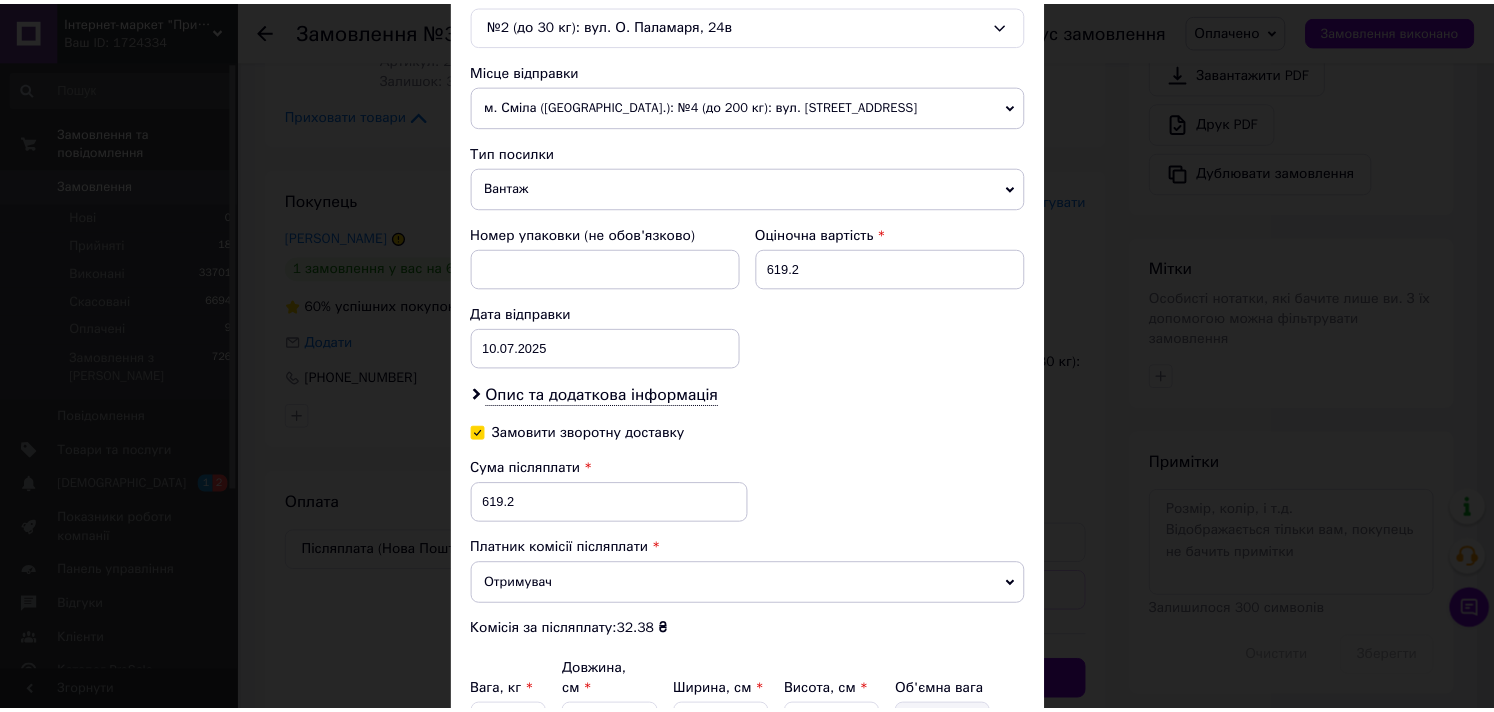 scroll, scrollTop: 856, scrollLeft: 0, axis: vertical 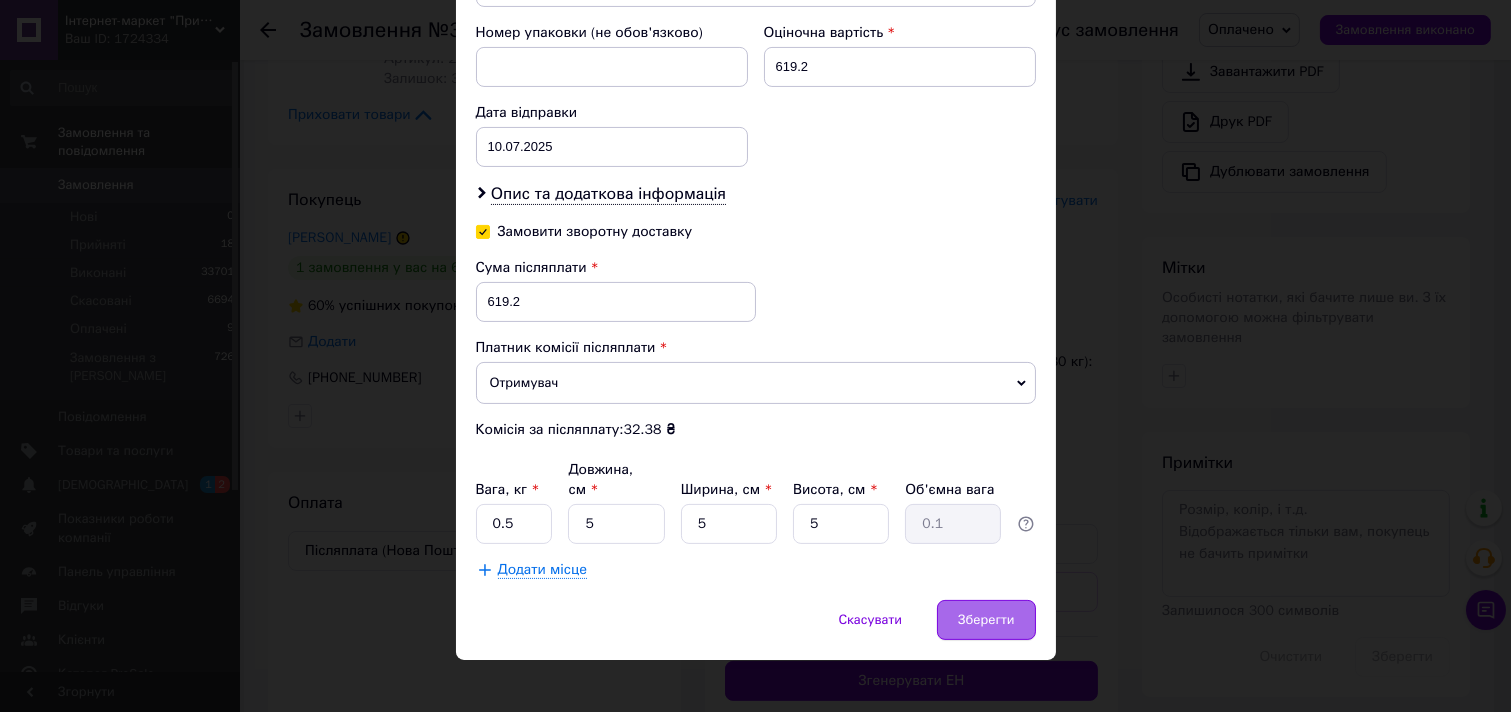 click on "Зберегти" at bounding box center (986, 620) 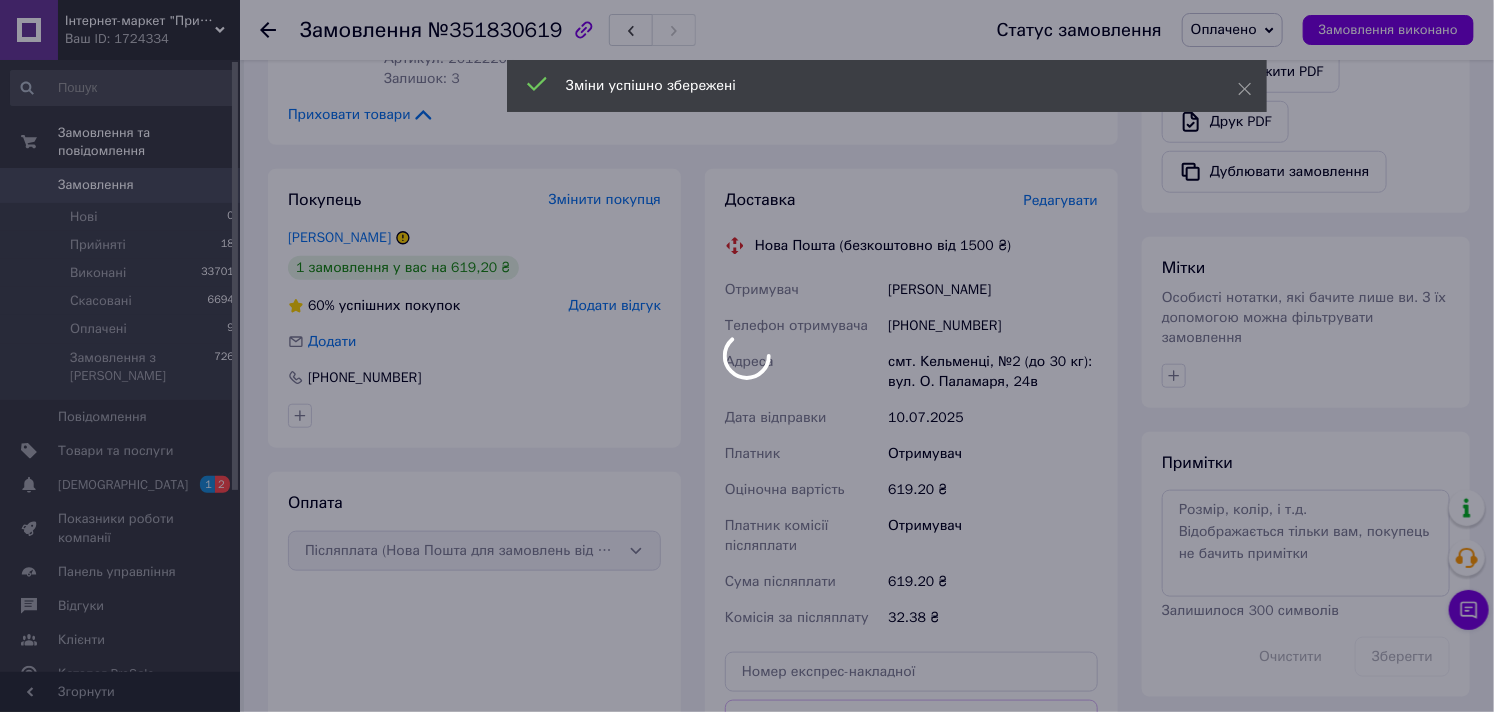 scroll, scrollTop: 1045, scrollLeft: 0, axis: vertical 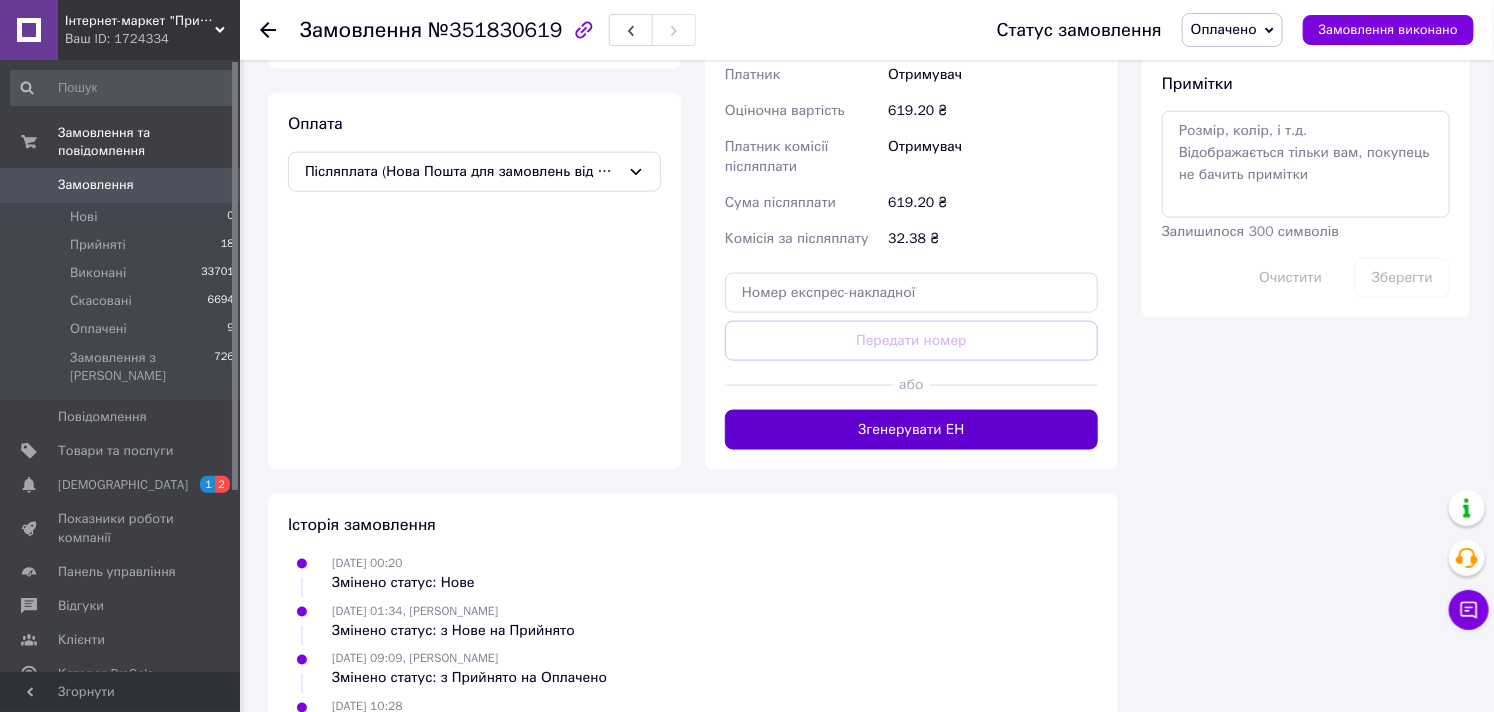 click on "Згенерувати ЕН" at bounding box center [911, 430] 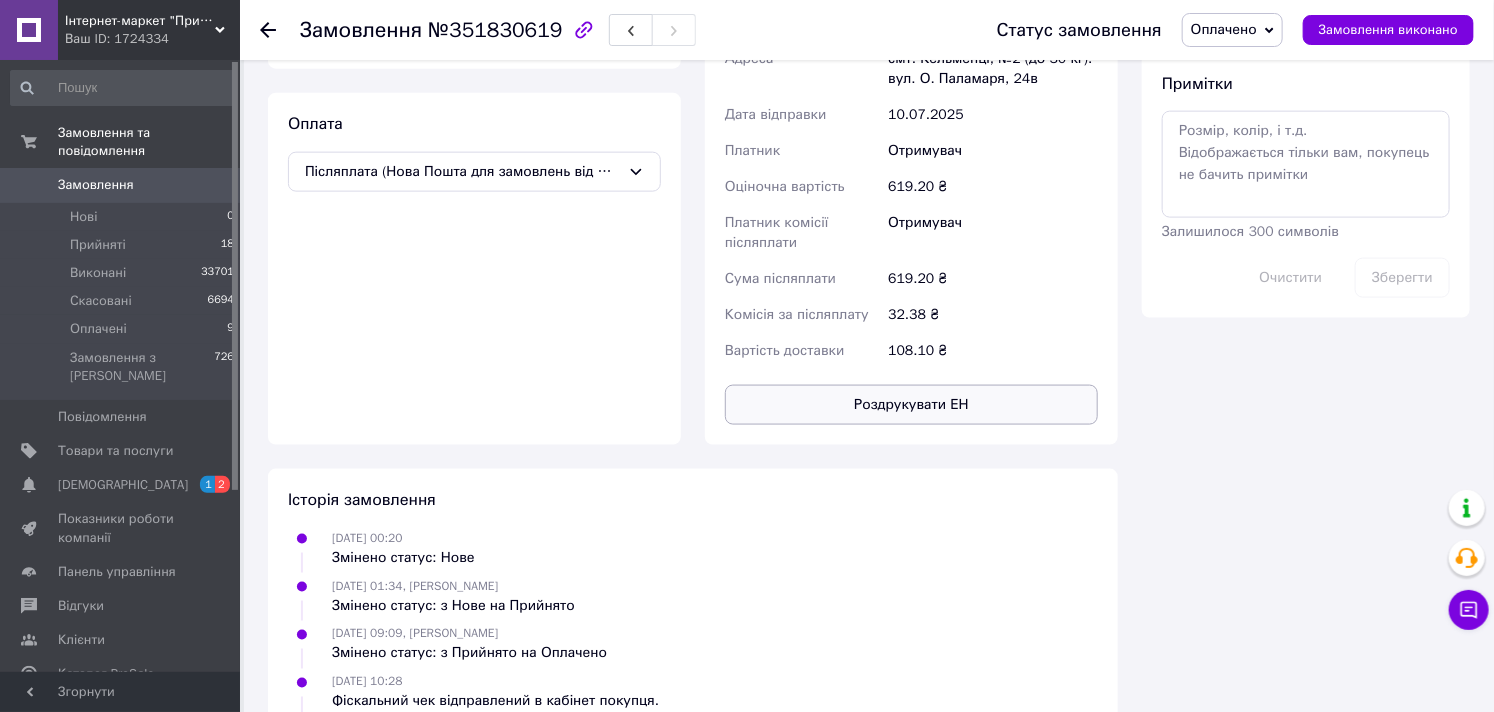 click on "Роздрукувати ЕН" at bounding box center [911, 405] 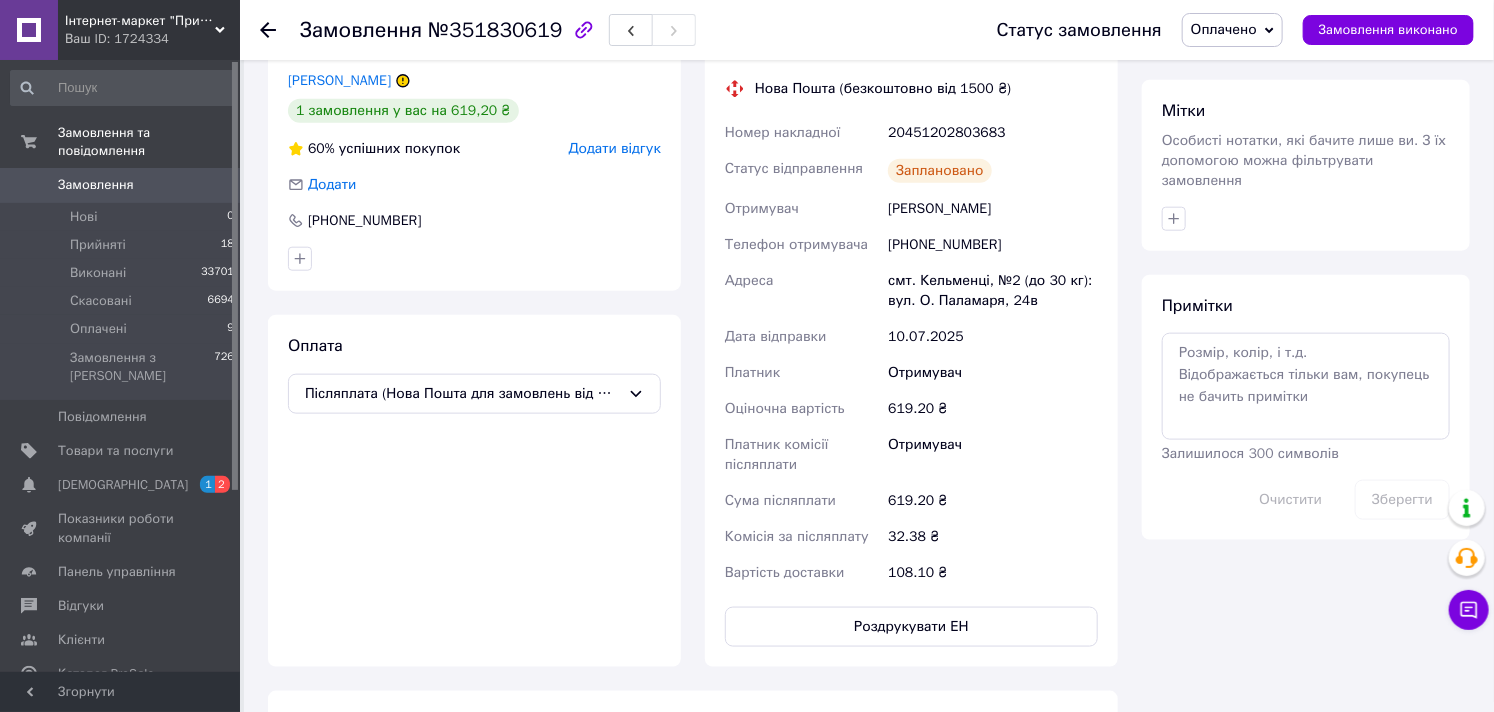 scroll, scrollTop: 712, scrollLeft: 0, axis: vertical 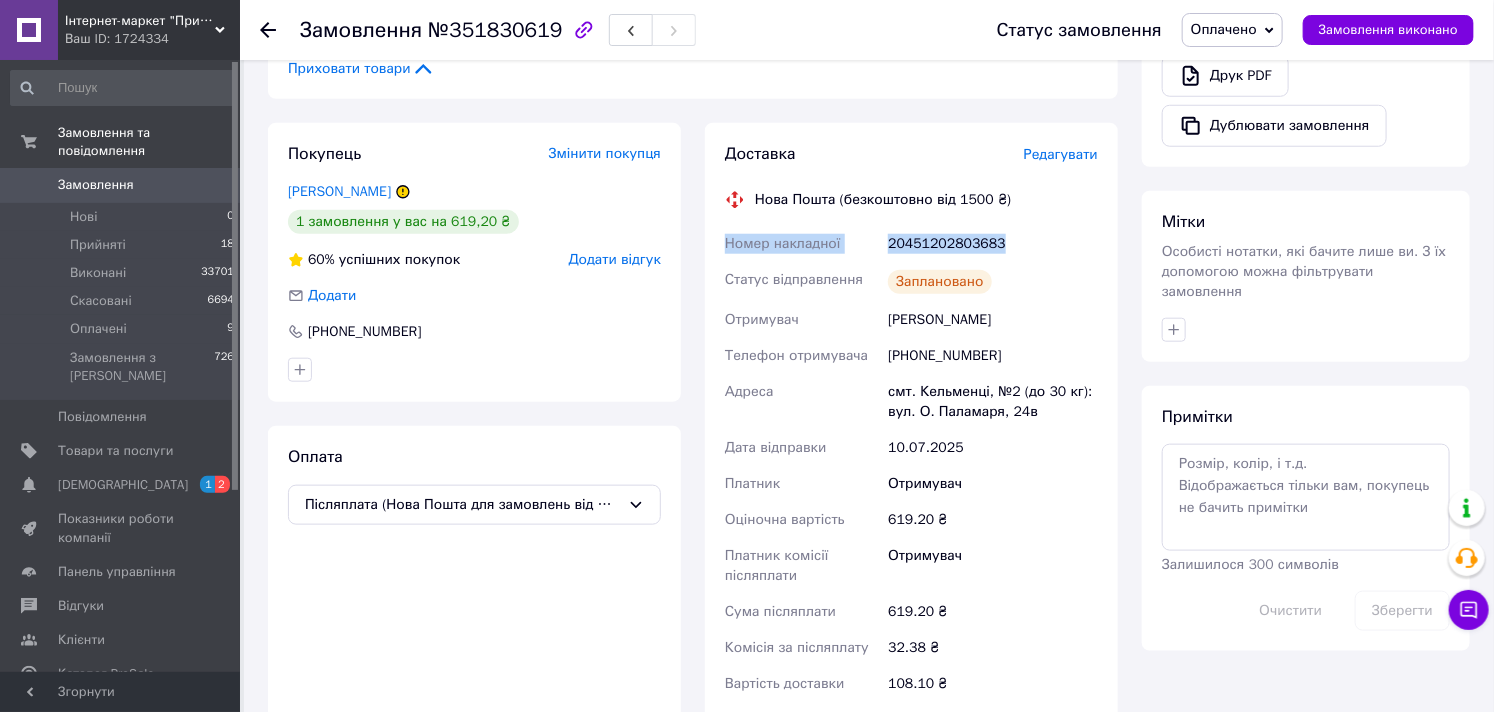 drag, startPoint x: 1006, startPoint y: 225, endPoint x: 712, endPoint y: 220, distance: 294.0425 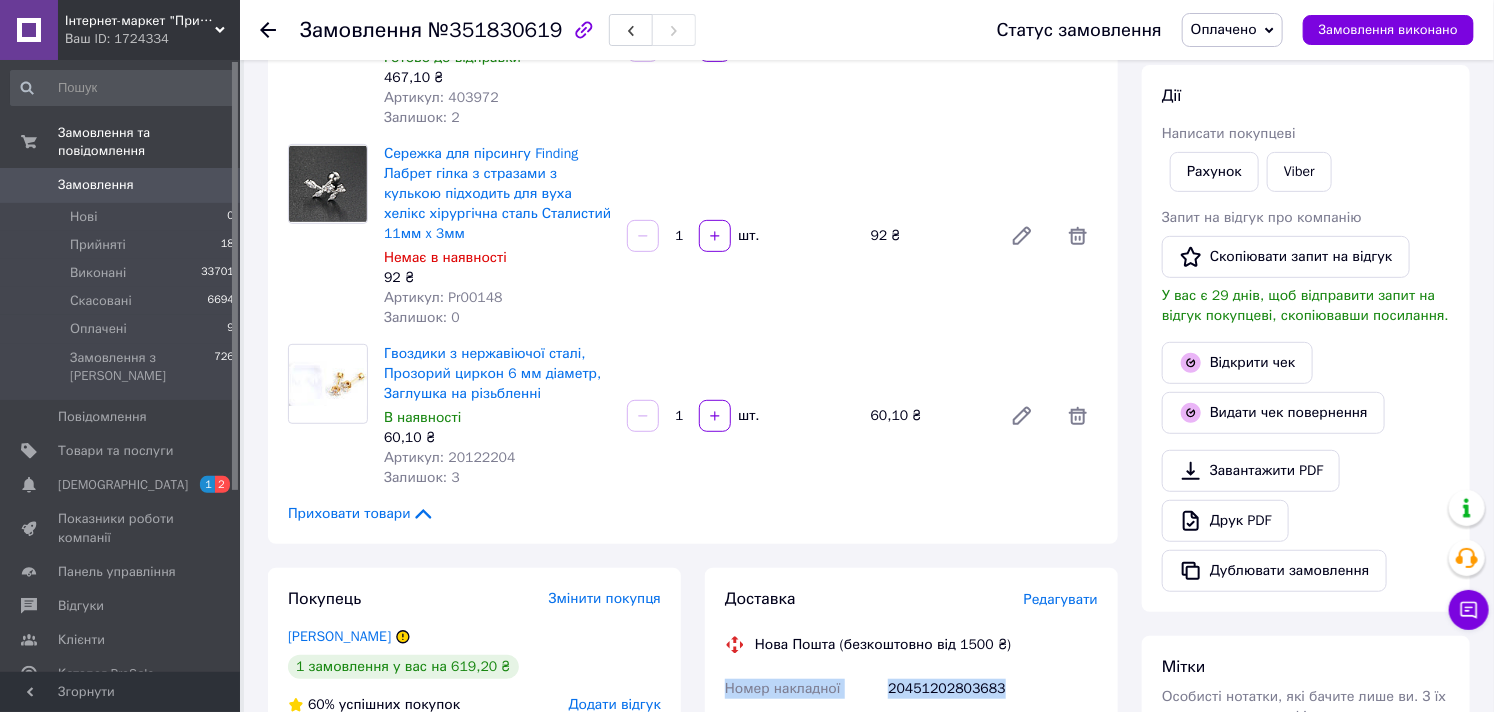 scroll, scrollTop: 45, scrollLeft: 0, axis: vertical 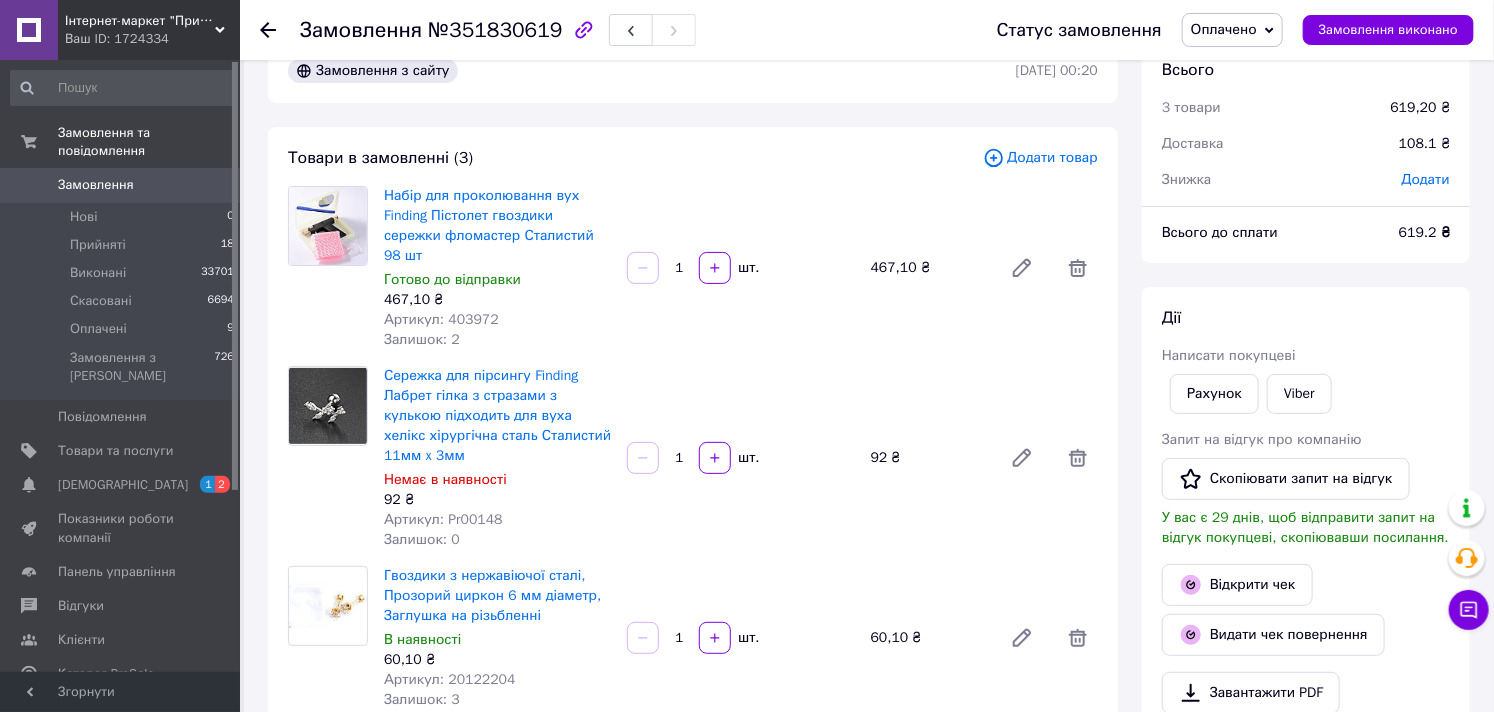click on "Viber" at bounding box center (1299, 394) 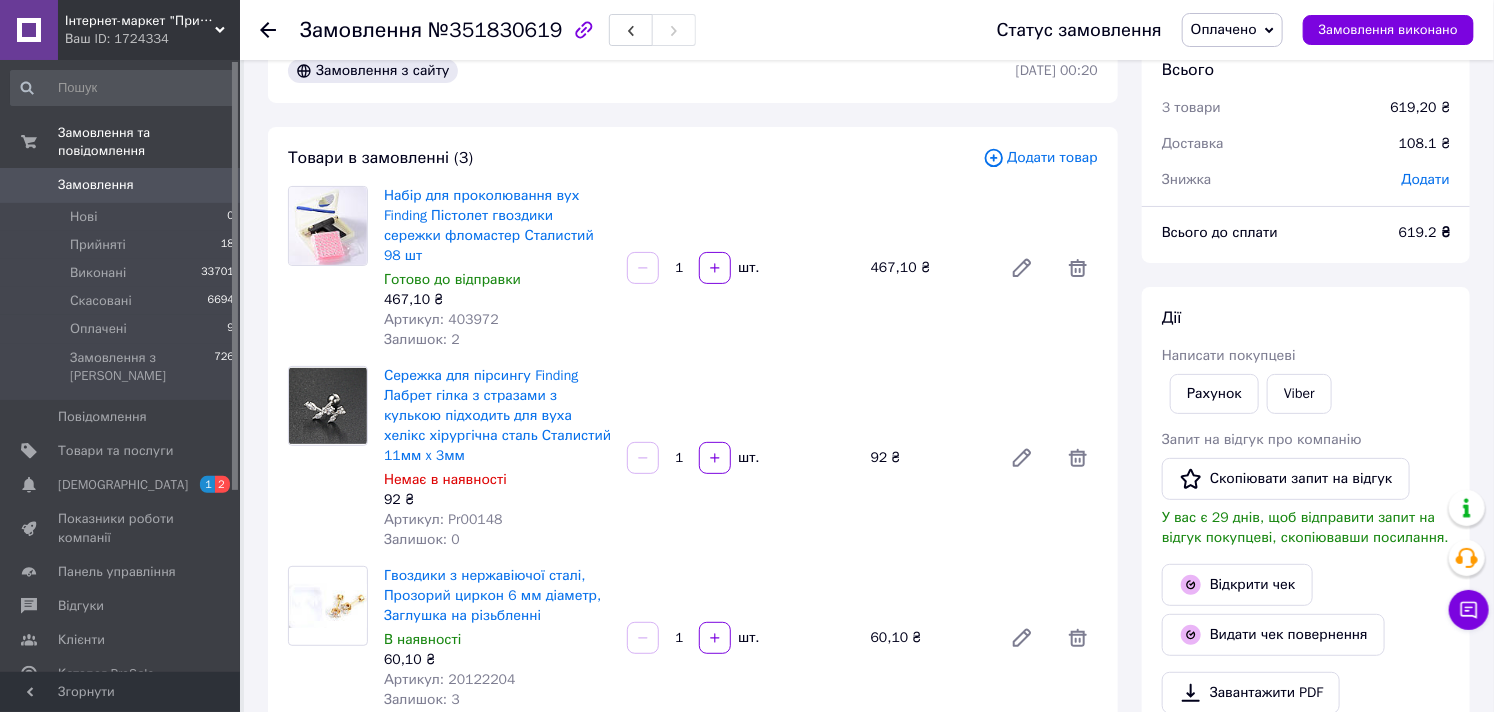 click on "Дії Написати покупцеві Рахунок Viber Запит на відгук про компанію   Скопіювати запит на відгук У вас є 29 днів, щоб відправити запит на відгук покупцеві, скопіювавши посилання.   Відкрити чек   Видати чек повернення   Завантажити PDF   Друк PDF   Дублювати замовлення" at bounding box center (1306, 560) 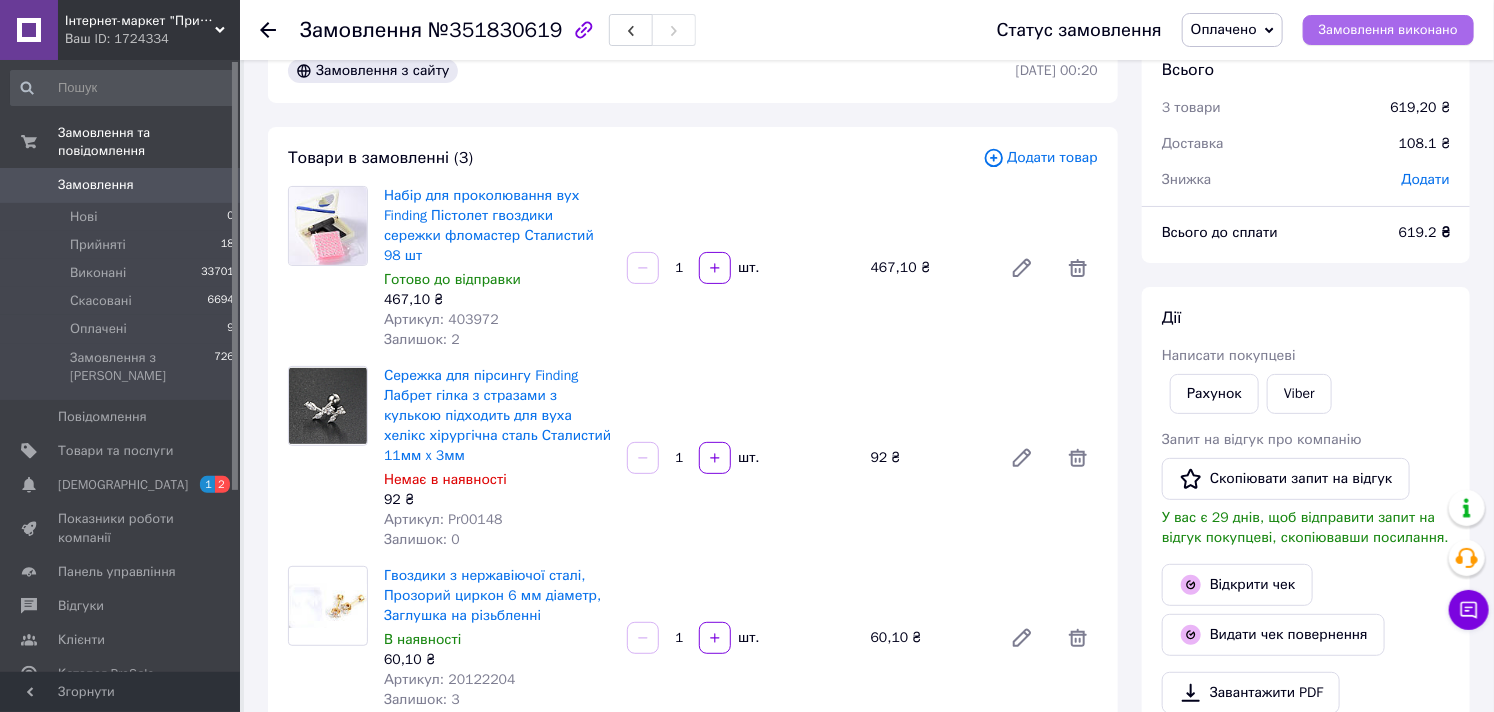 click on "Замовлення виконано" at bounding box center (1388, 30) 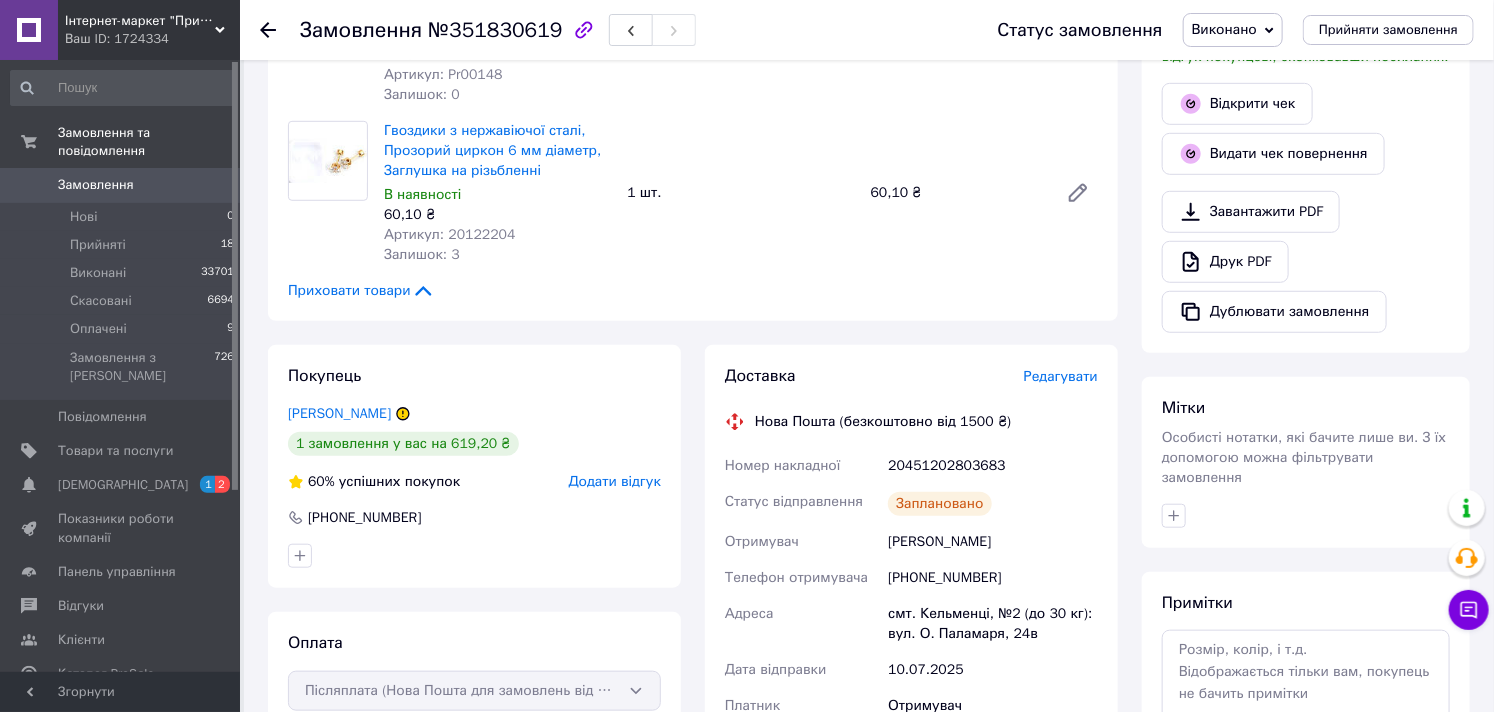 scroll, scrollTop: 712, scrollLeft: 0, axis: vertical 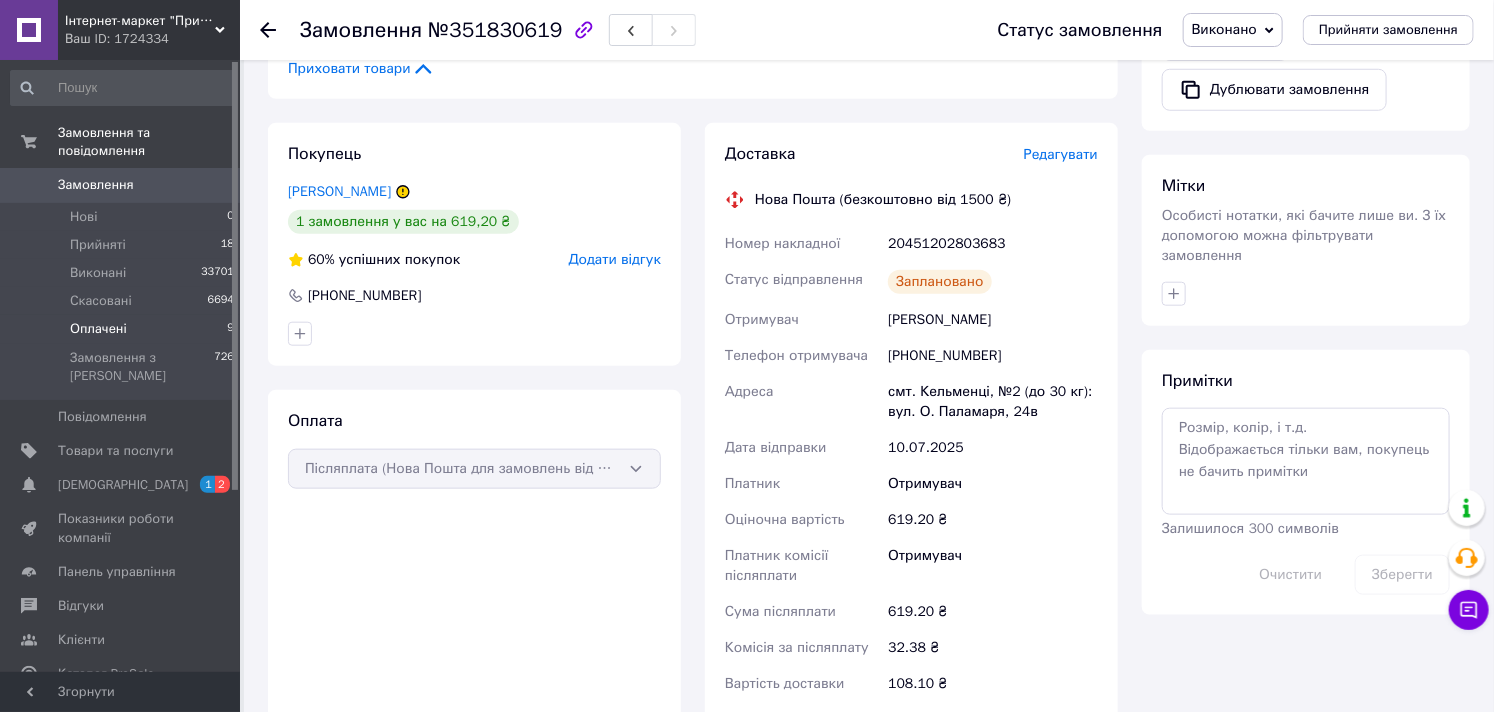 click on "Оплачені 9" at bounding box center [123, 329] 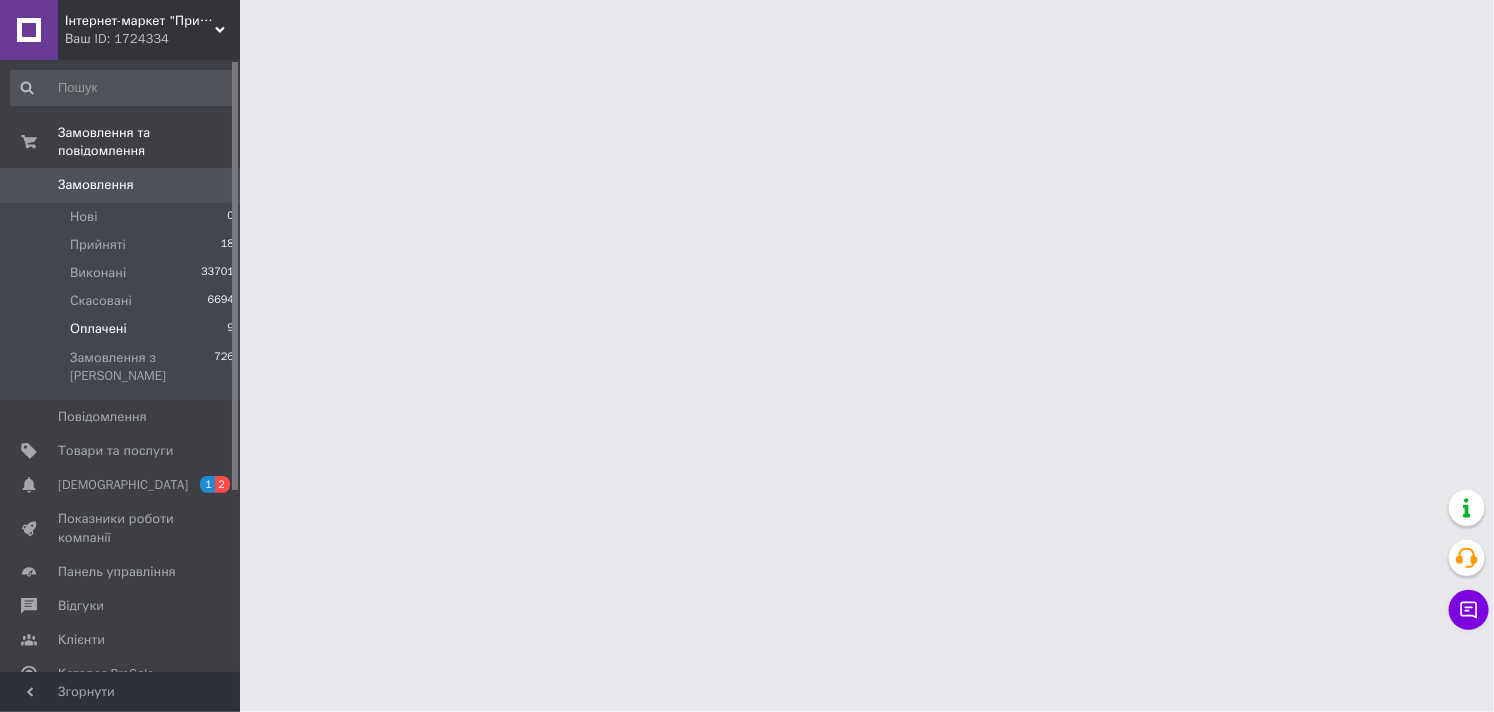 scroll, scrollTop: 0, scrollLeft: 0, axis: both 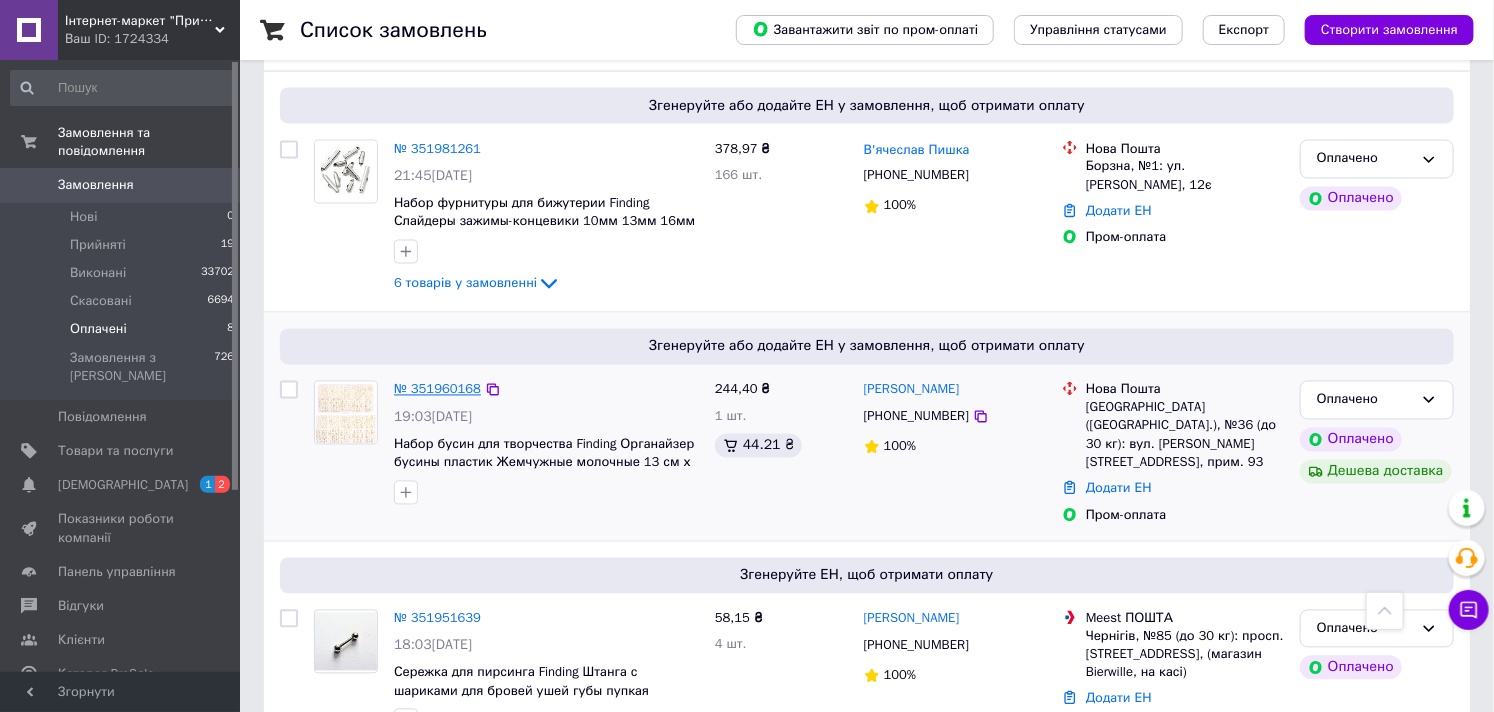 click on "№ 351960168" at bounding box center (437, 389) 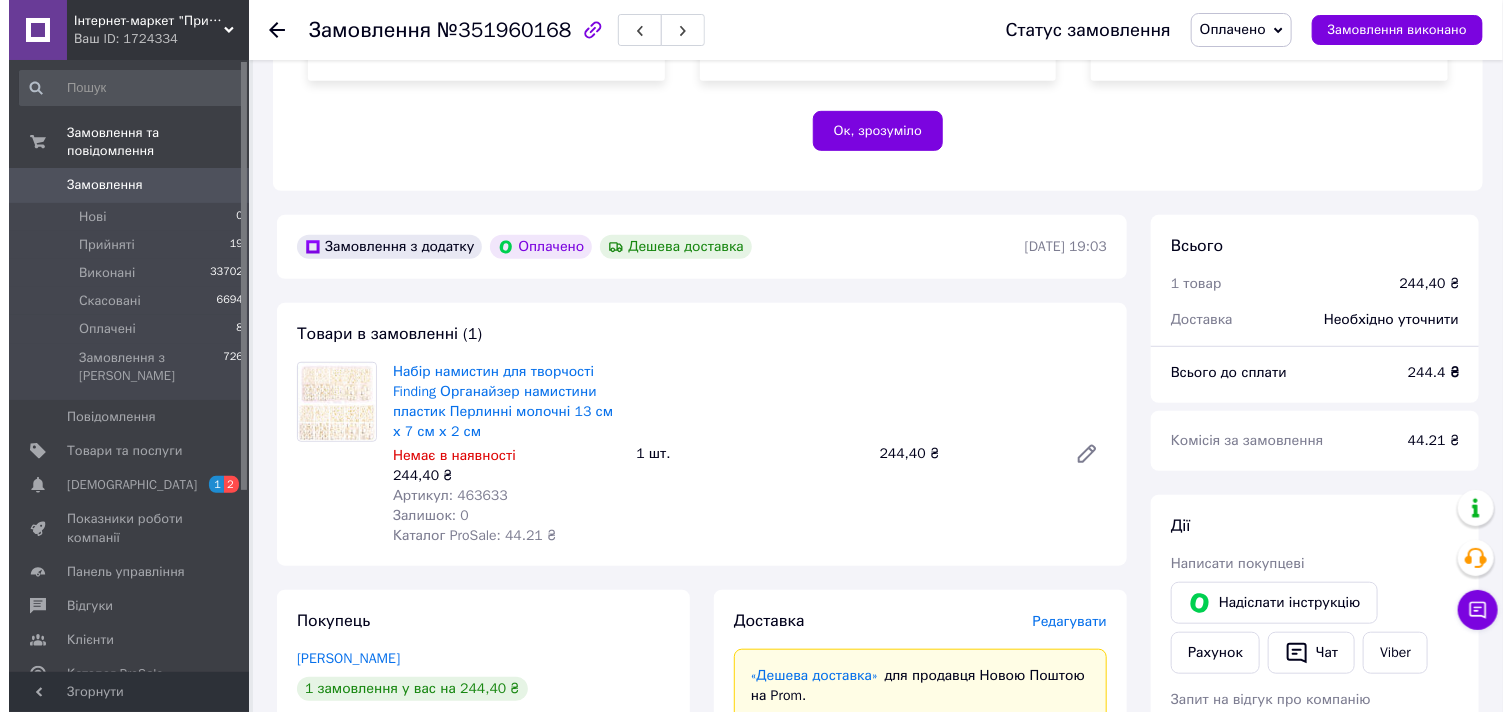 scroll, scrollTop: 871, scrollLeft: 0, axis: vertical 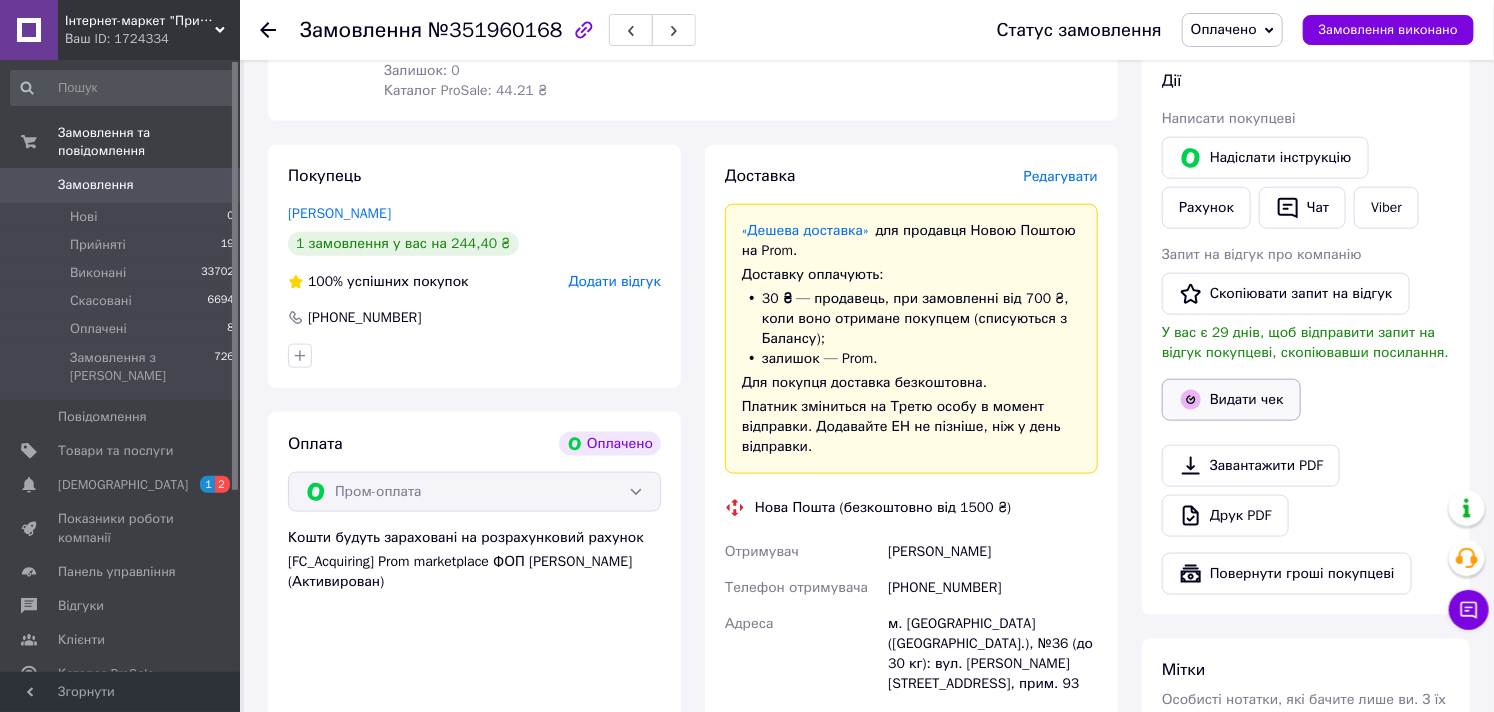 click on "Видати чек" at bounding box center [1231, 400] 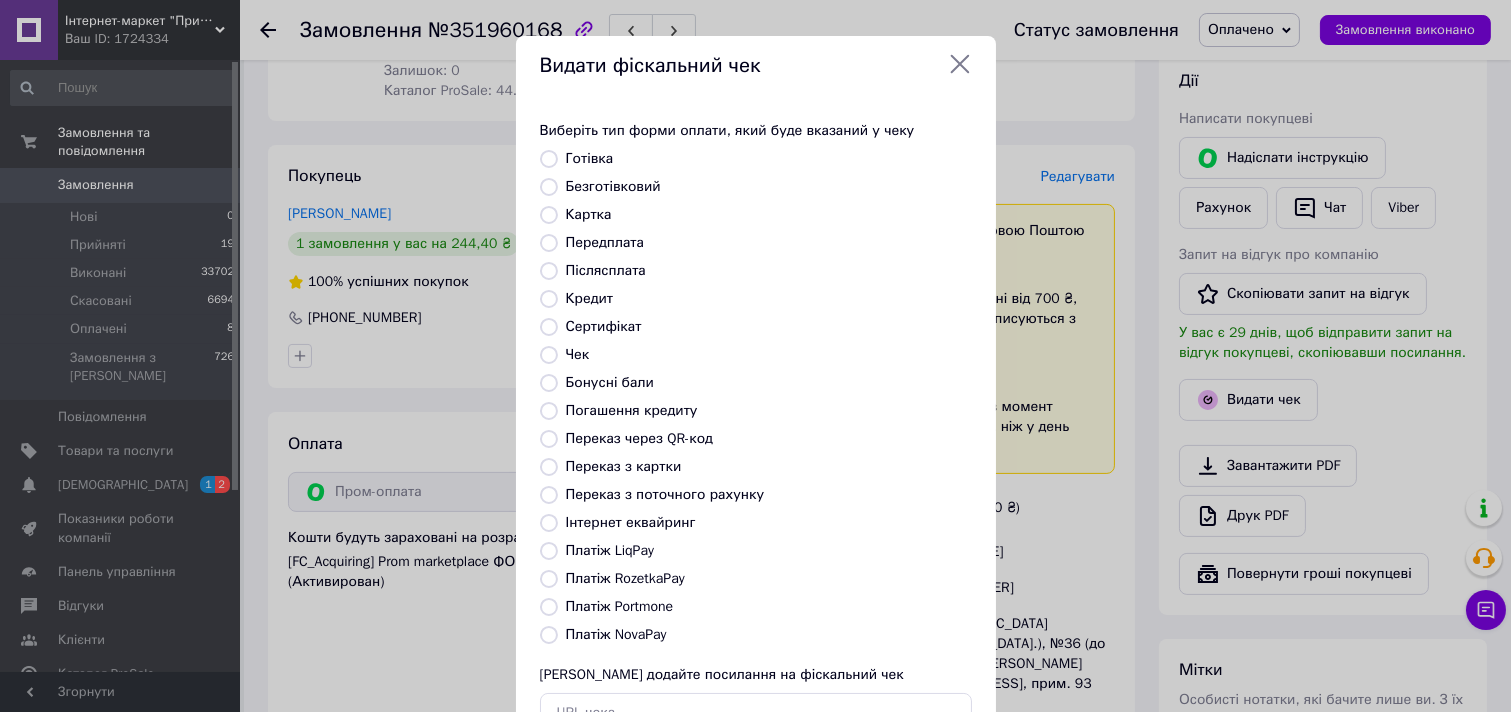 click on "Безготівковий" at bounding box center (613, 186) 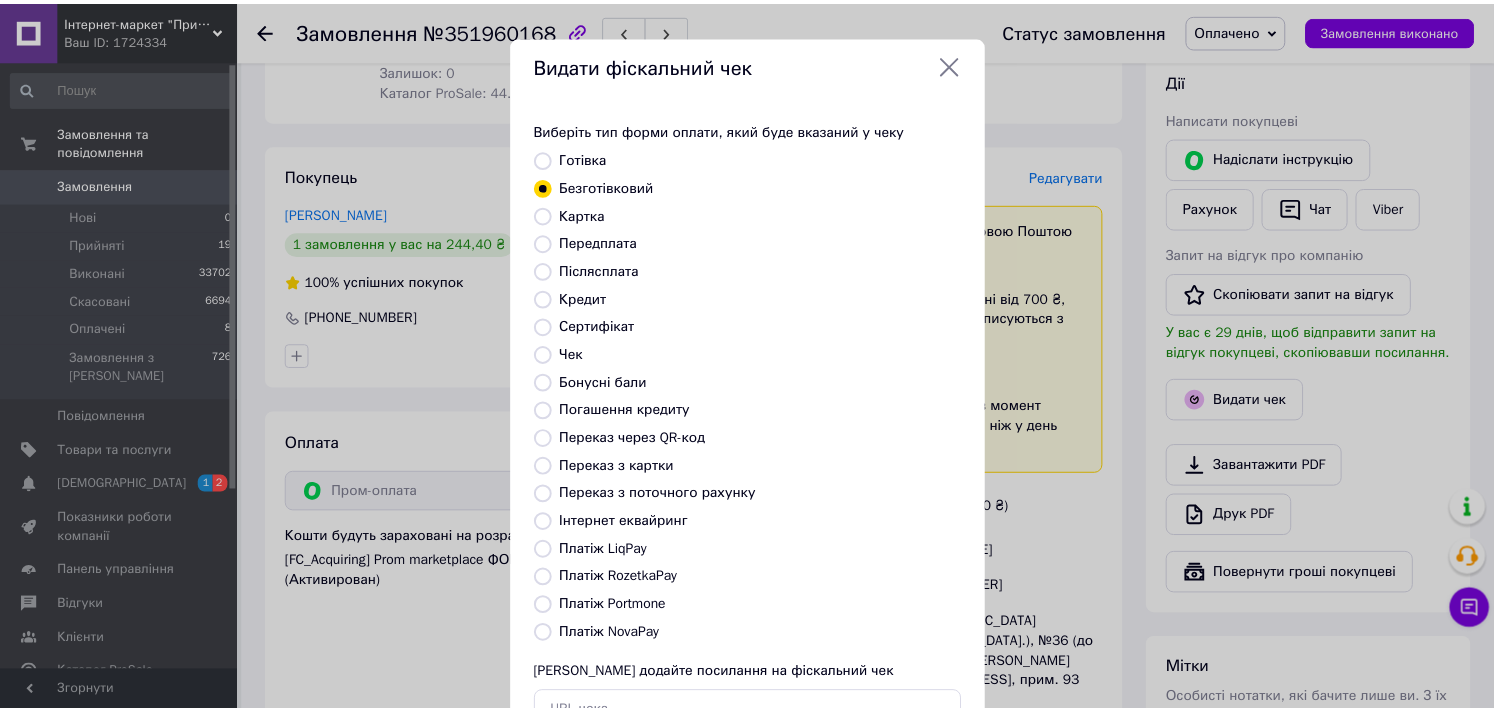 scroll, scrollTop: 147, scrollLeft: 0, axis: vertical 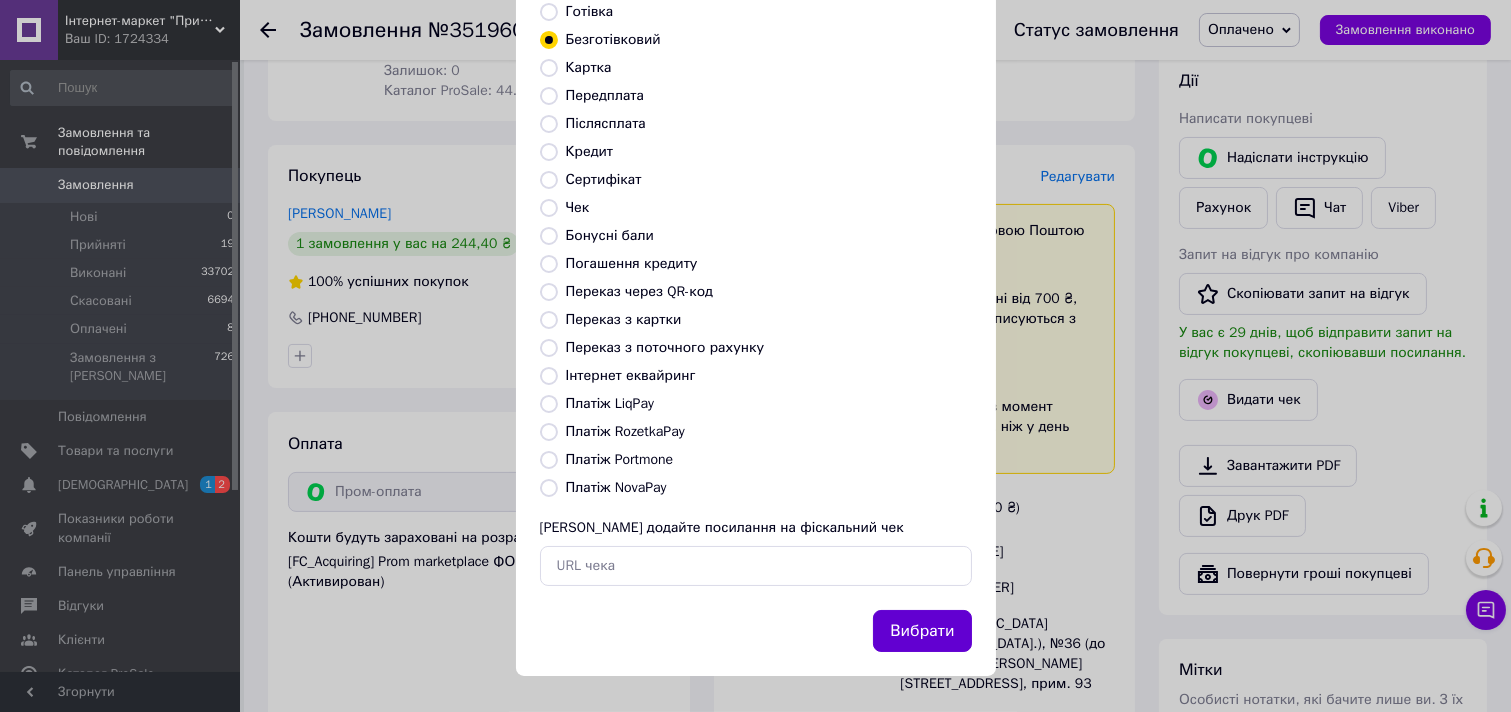 click on "Вибрати" at bounding box center (922, 631) 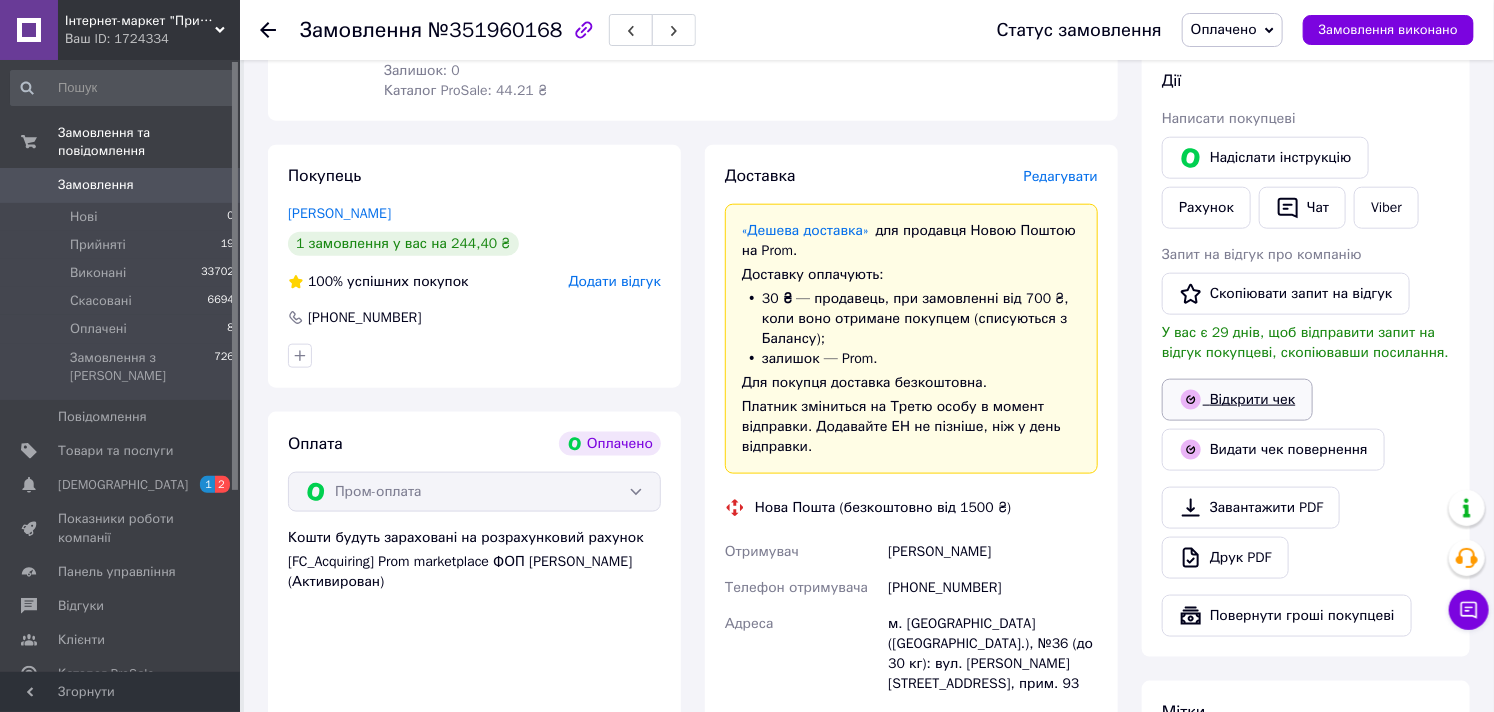 click on "Відкрити чек" at bounding box center (1237, 400) 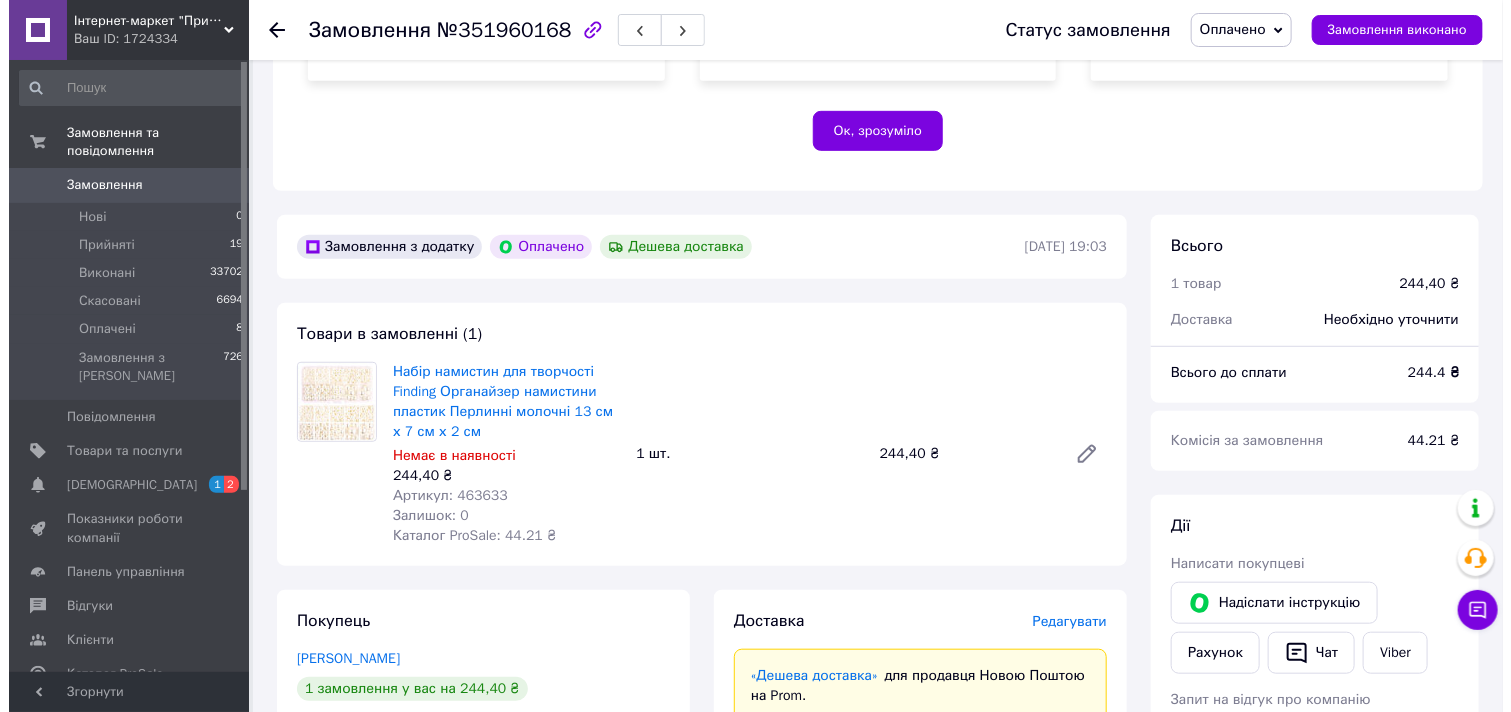 scroll, scrollTop: 760, scrollLeft: 0, axis: vertical 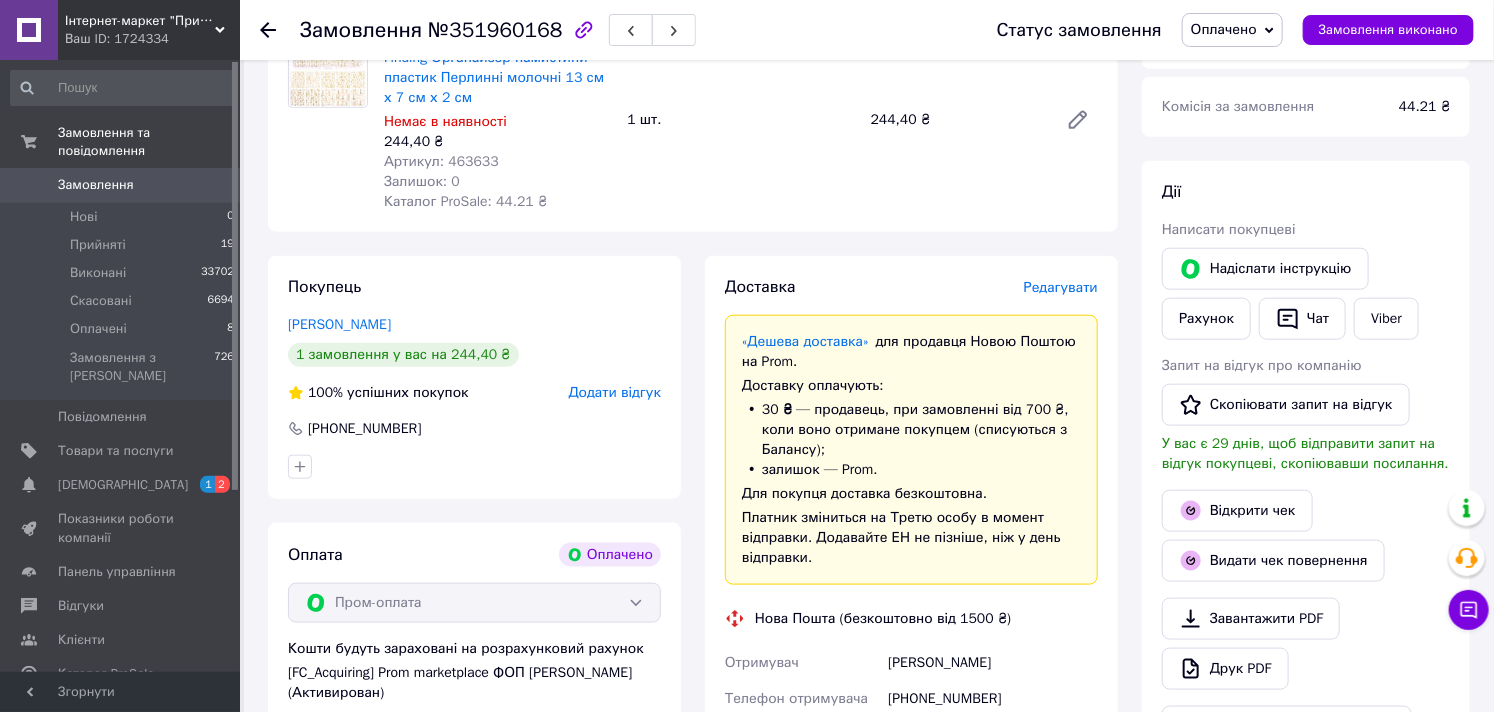 click on "Редагувати" at bounding box center (1061, 287) 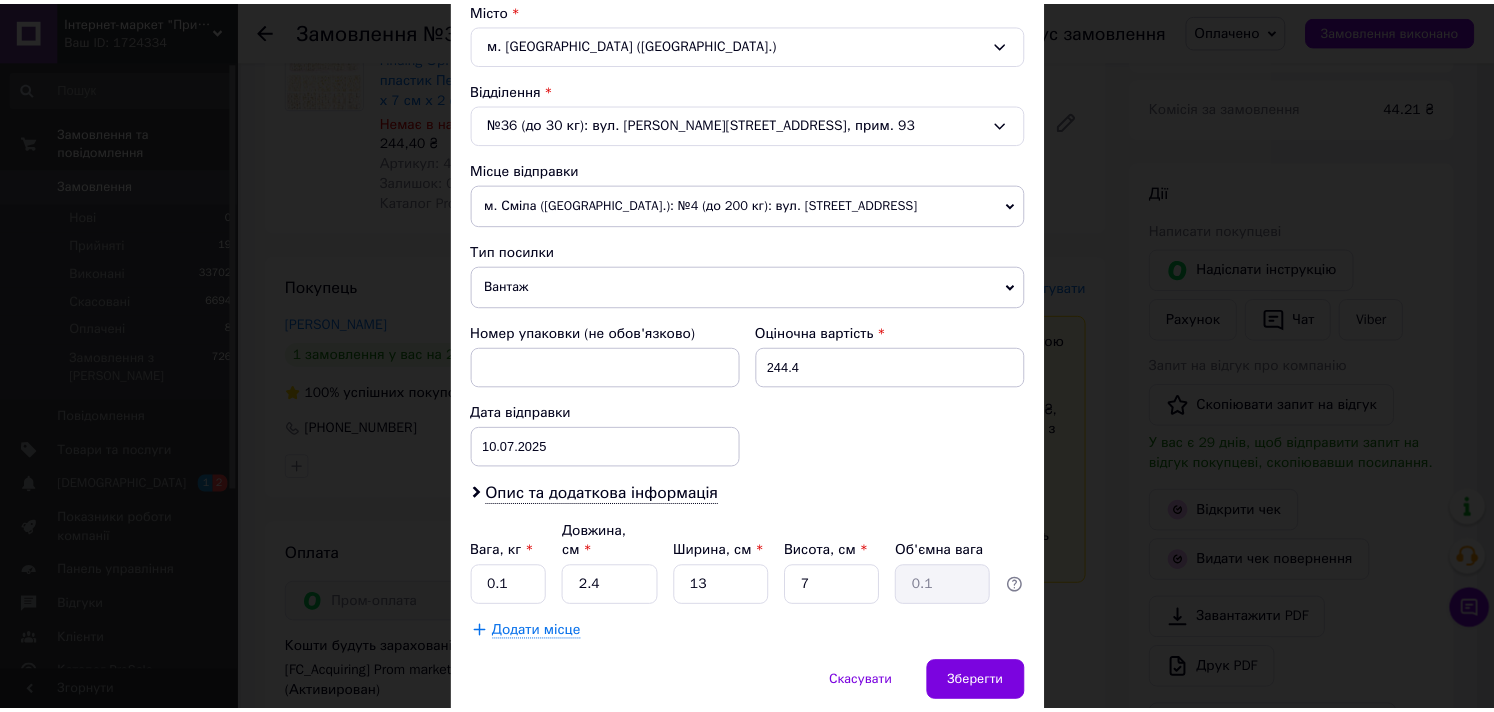 scroll, scrollTop: 617, scrollLeft: 0, axis: vertical 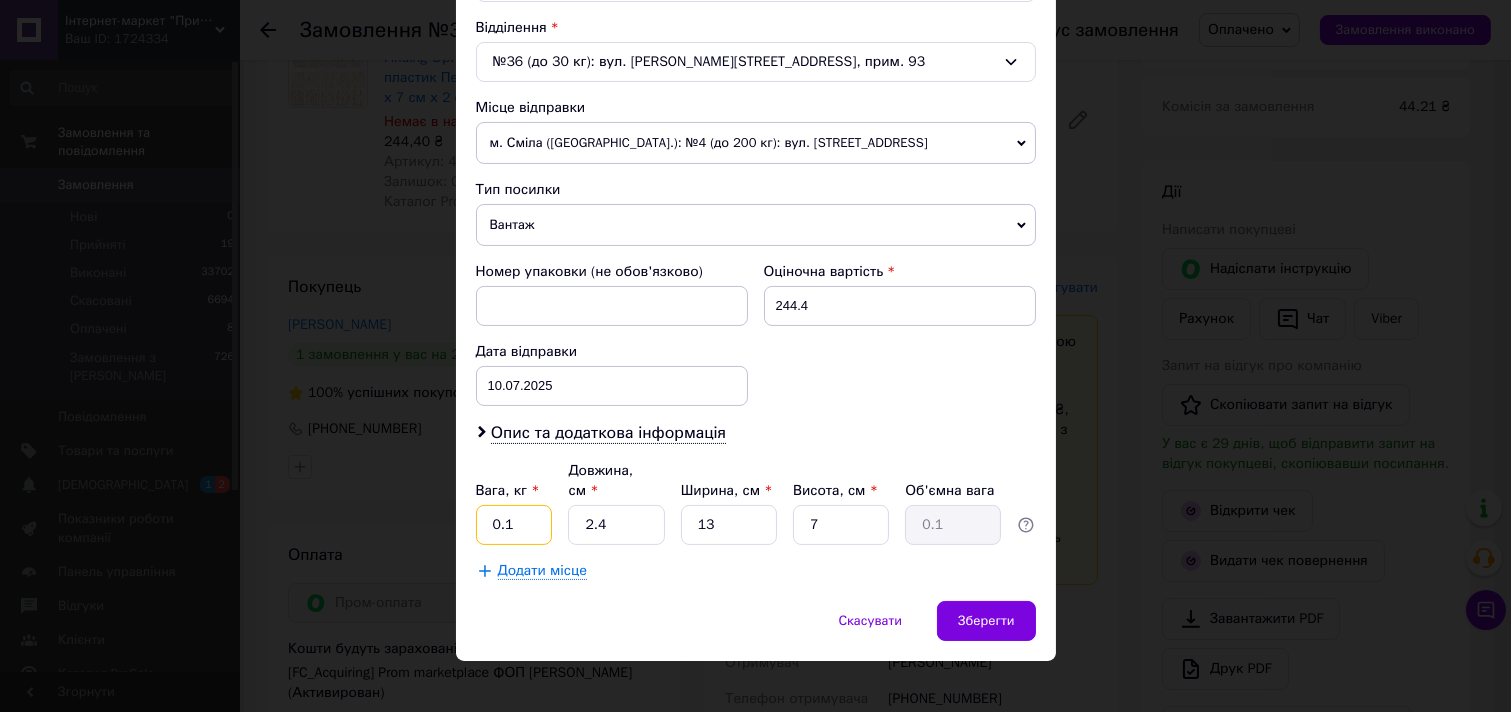click on "0.1" at bounding box center [514, 525] 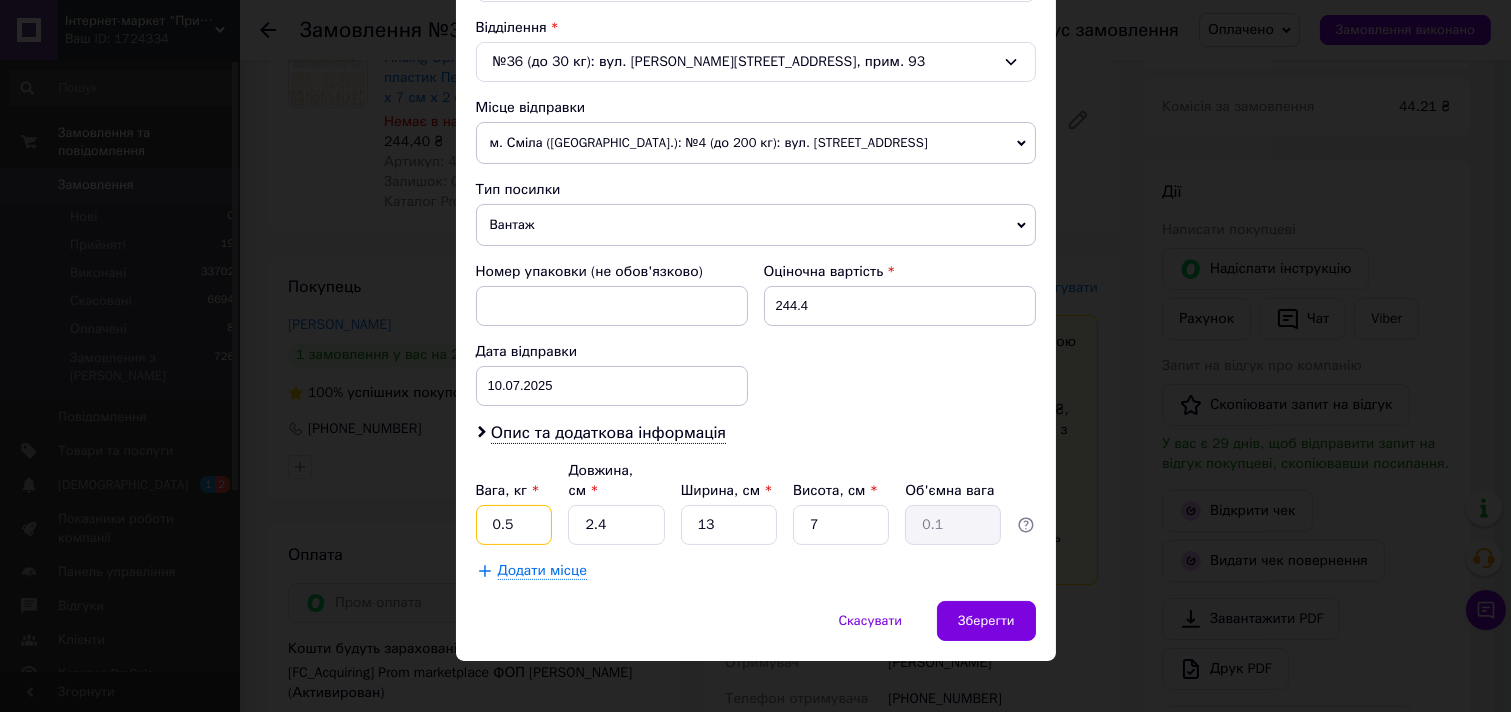 type on "0.5" 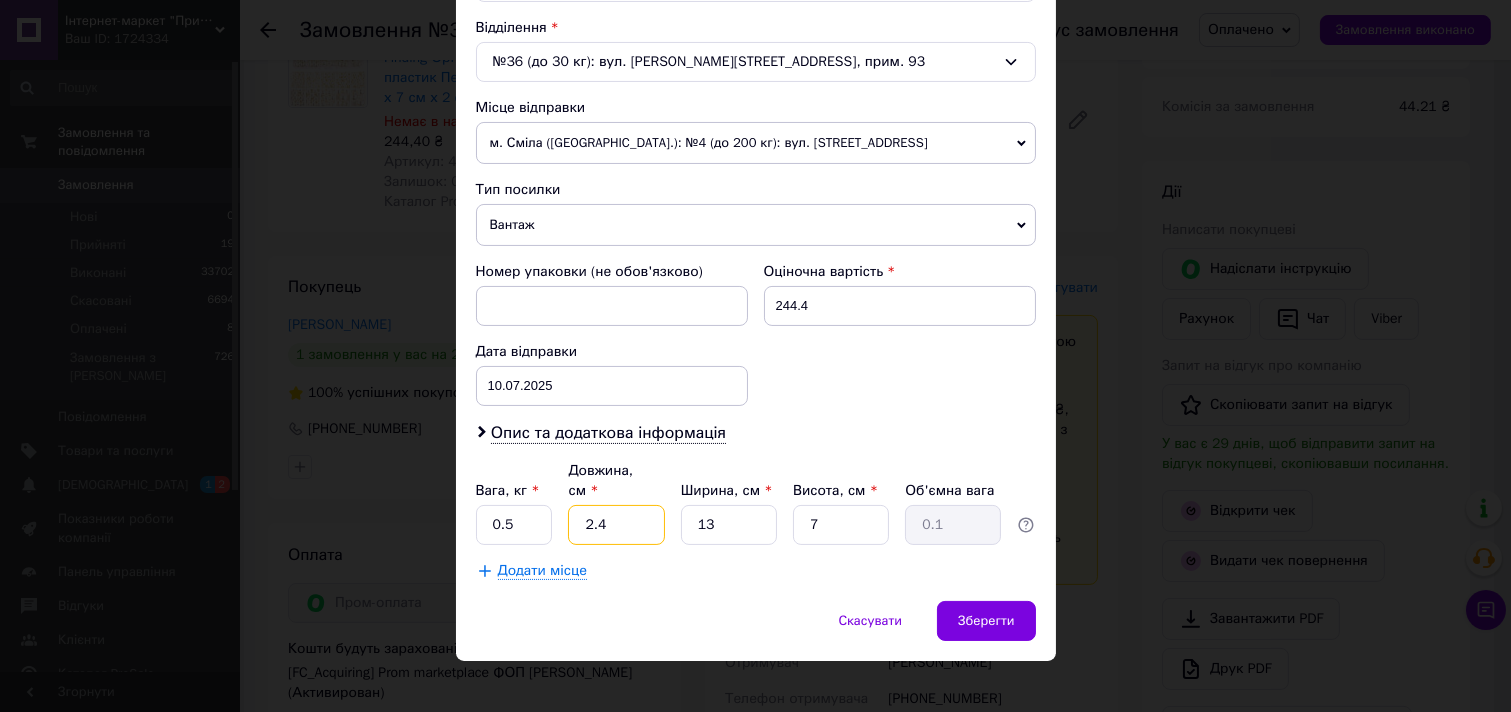 click on "2.4" at bounding box center [616, 525] 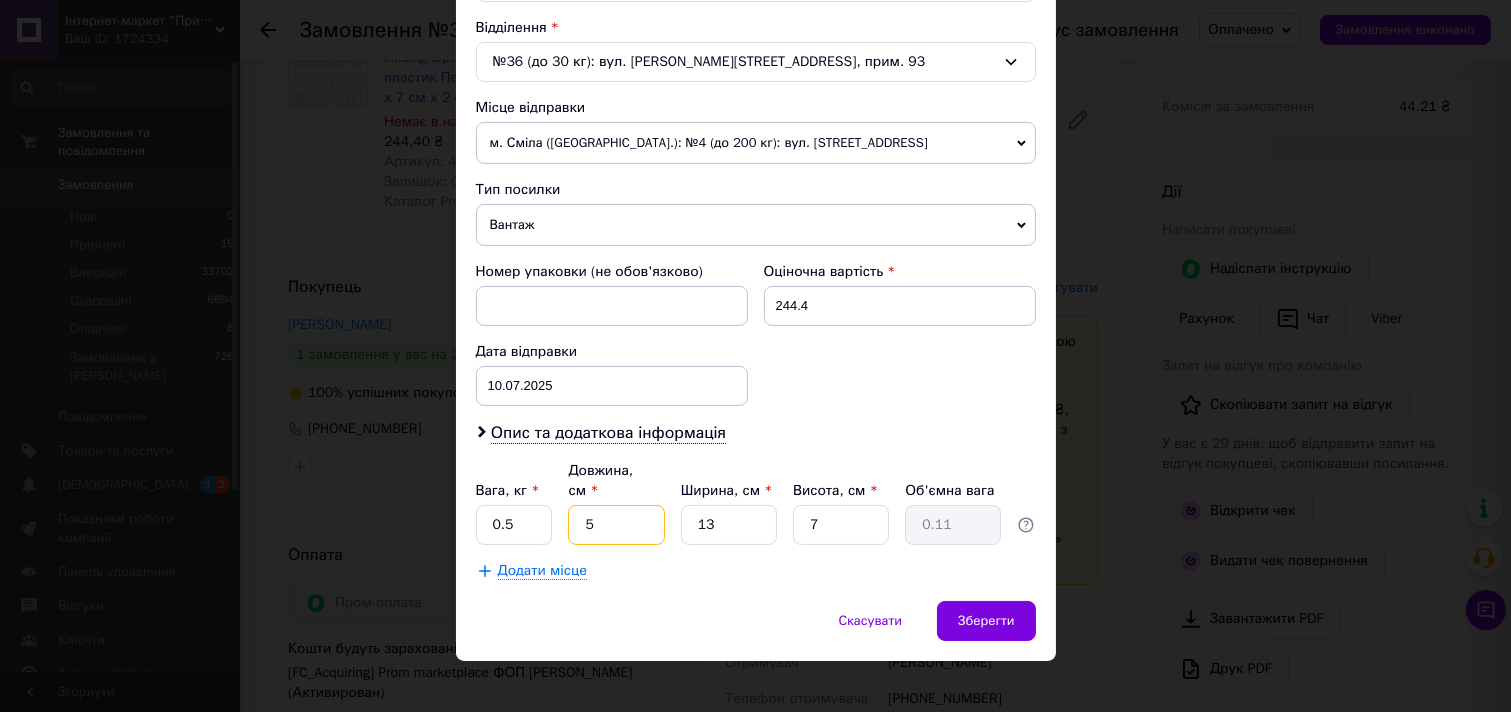 type on "5" 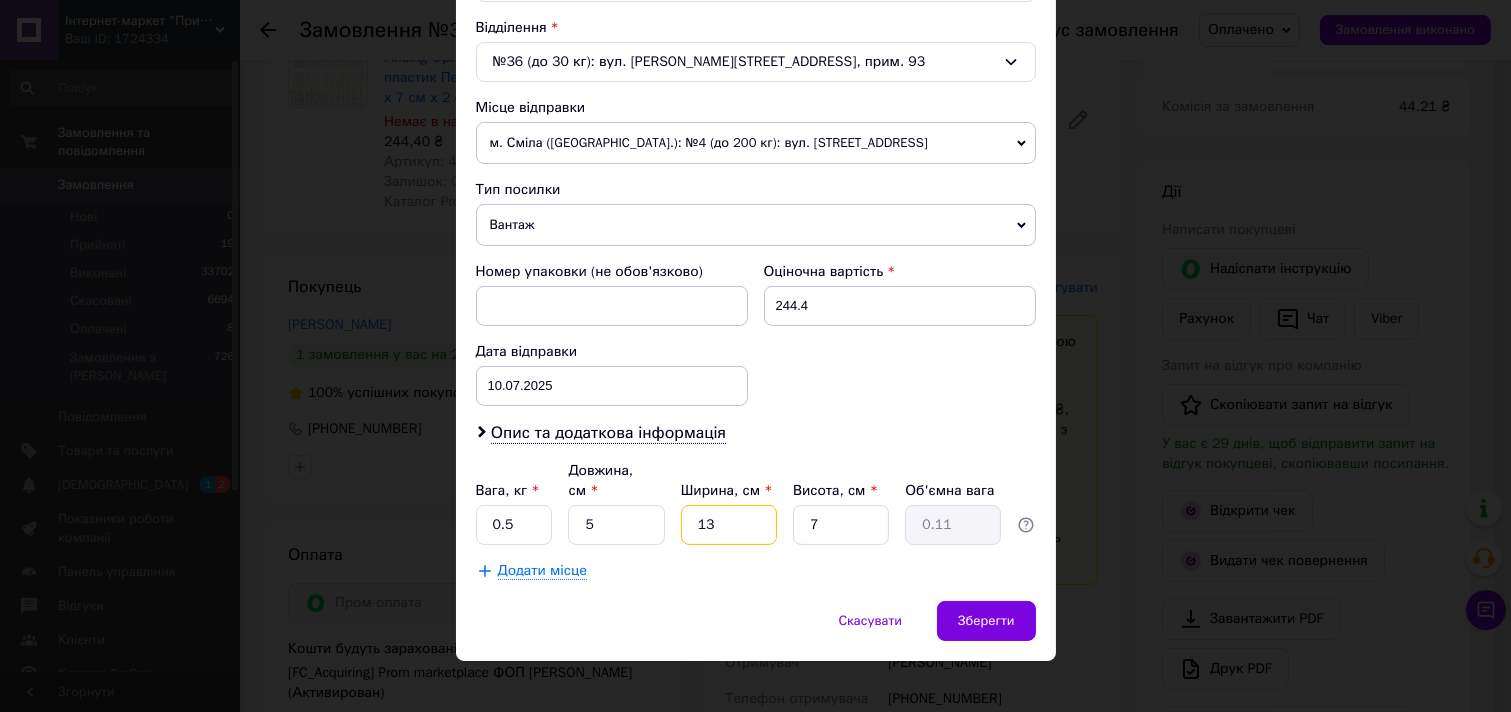 click on "13" at bounding box center [729, 525] 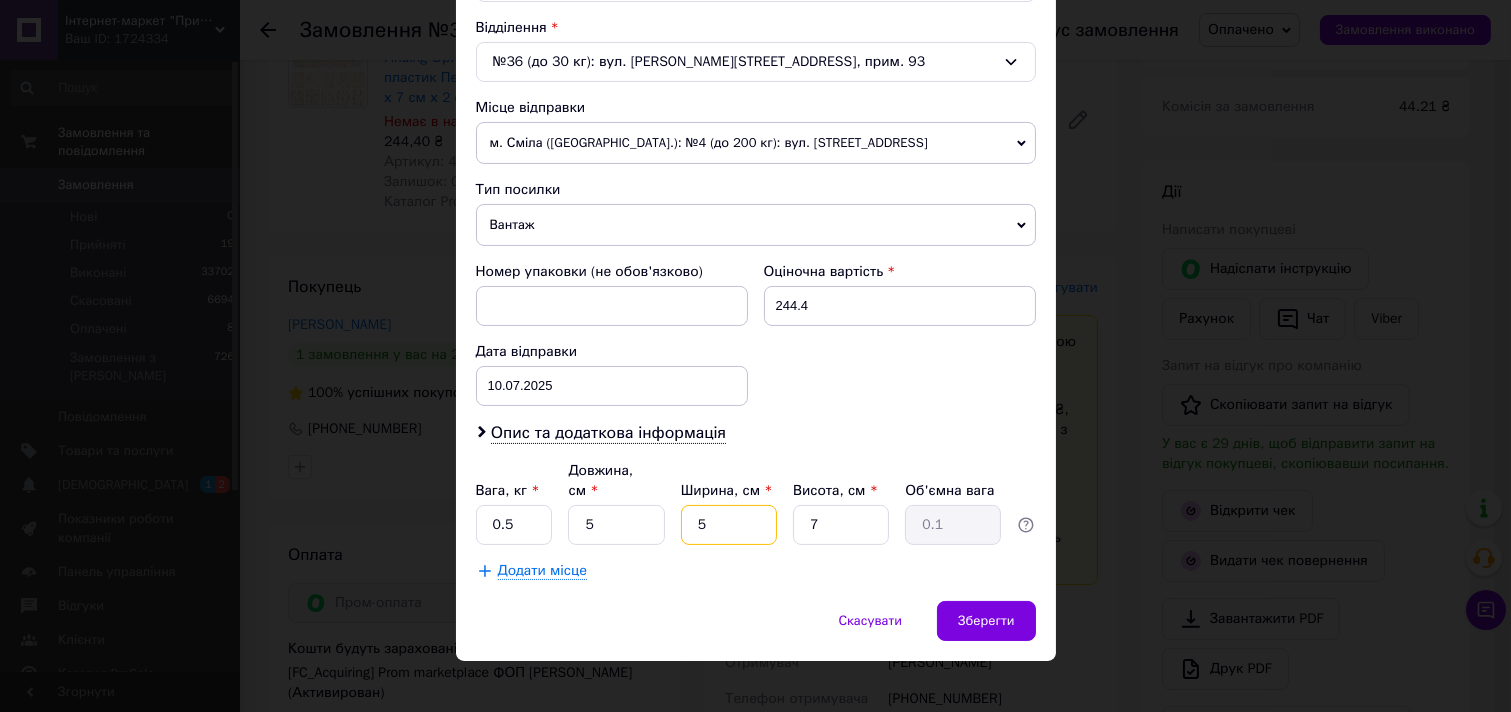 type on "5" 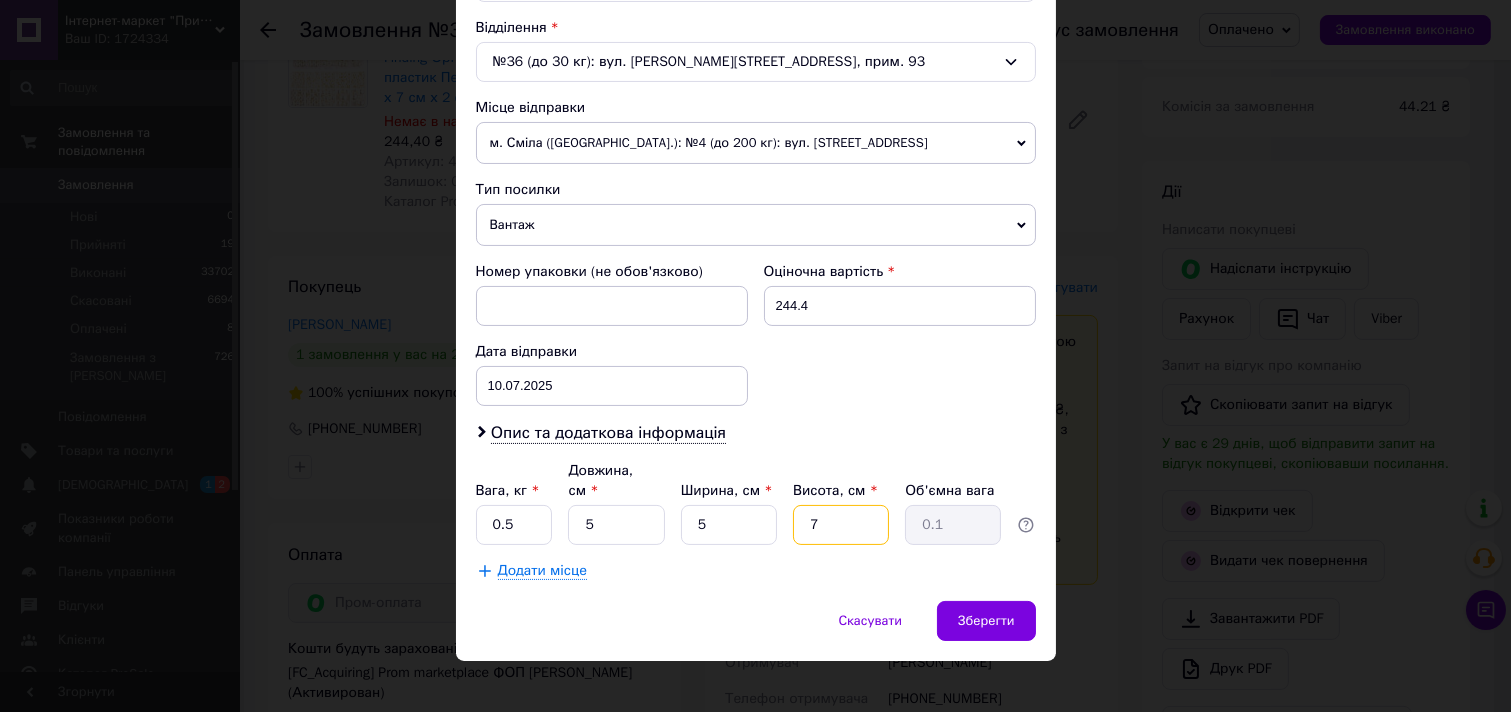 click on "7" at bounding box center (841, 525) 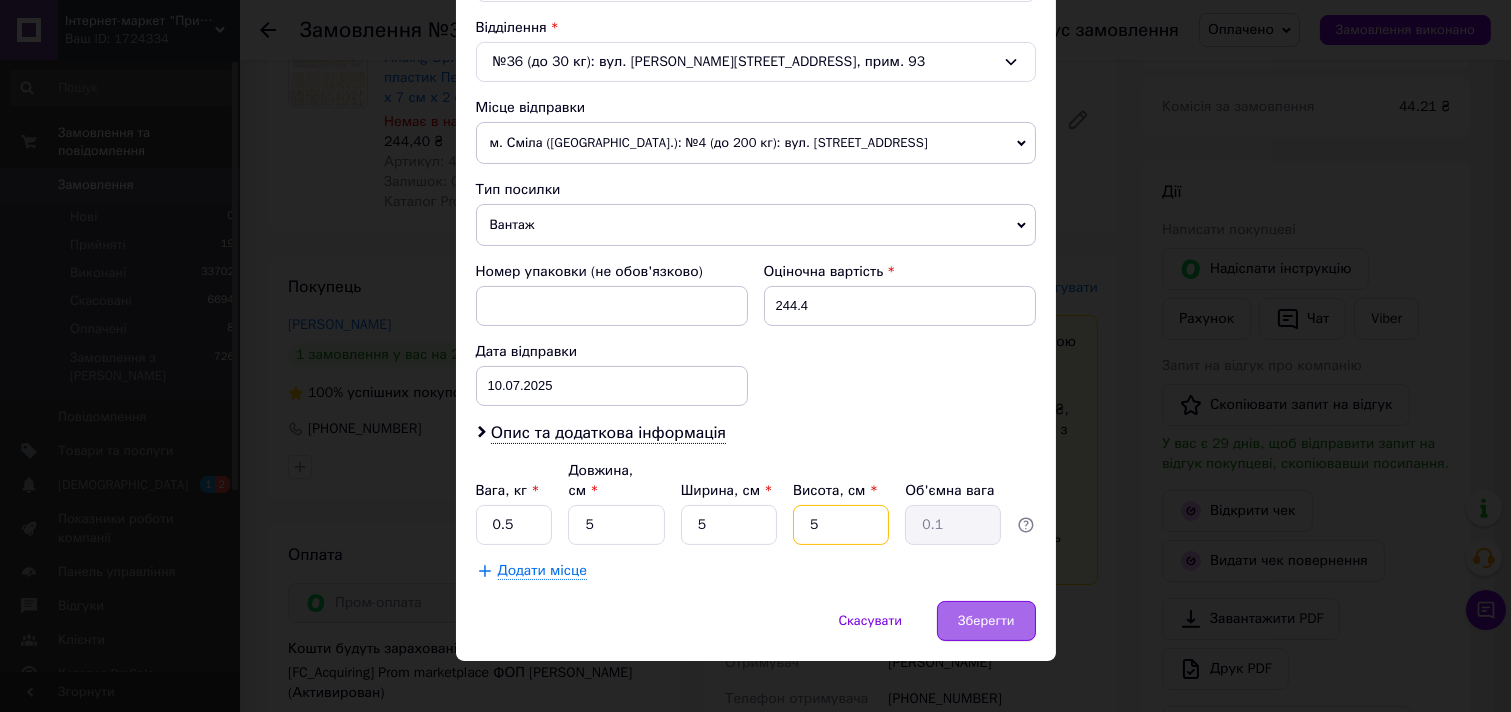type on "5" 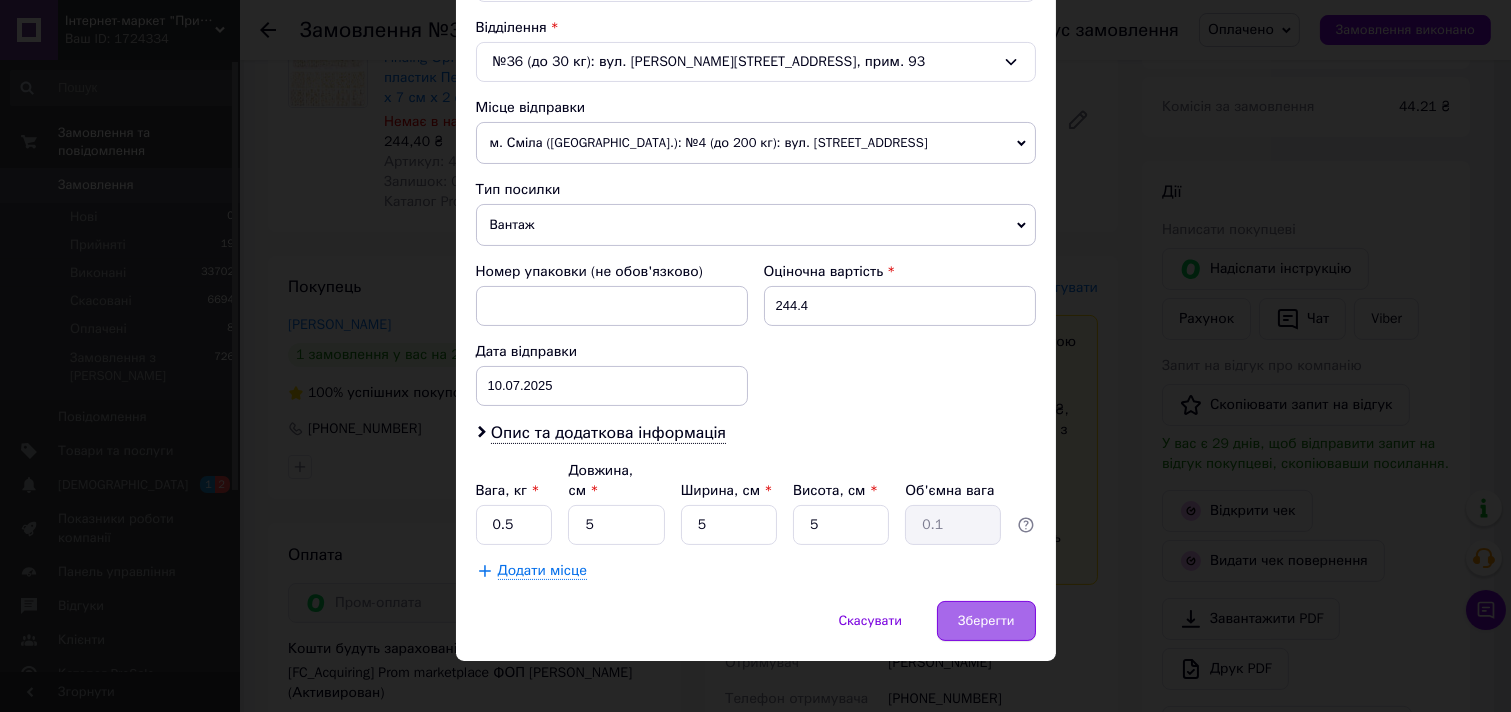 click on "Зберегти" at bounding box center (986, 621) 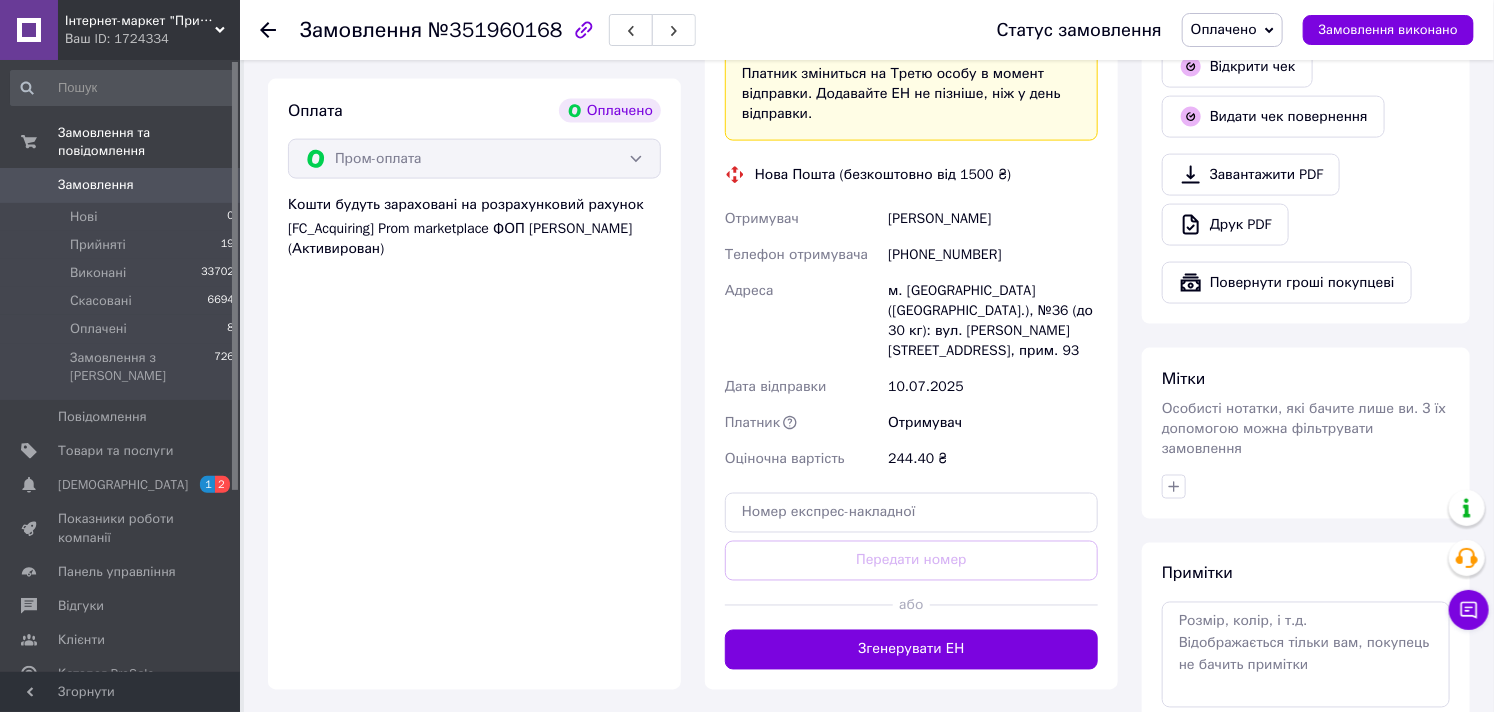 scroll, scrollTop: 1537, scrollLeft: 0, axis: vertical 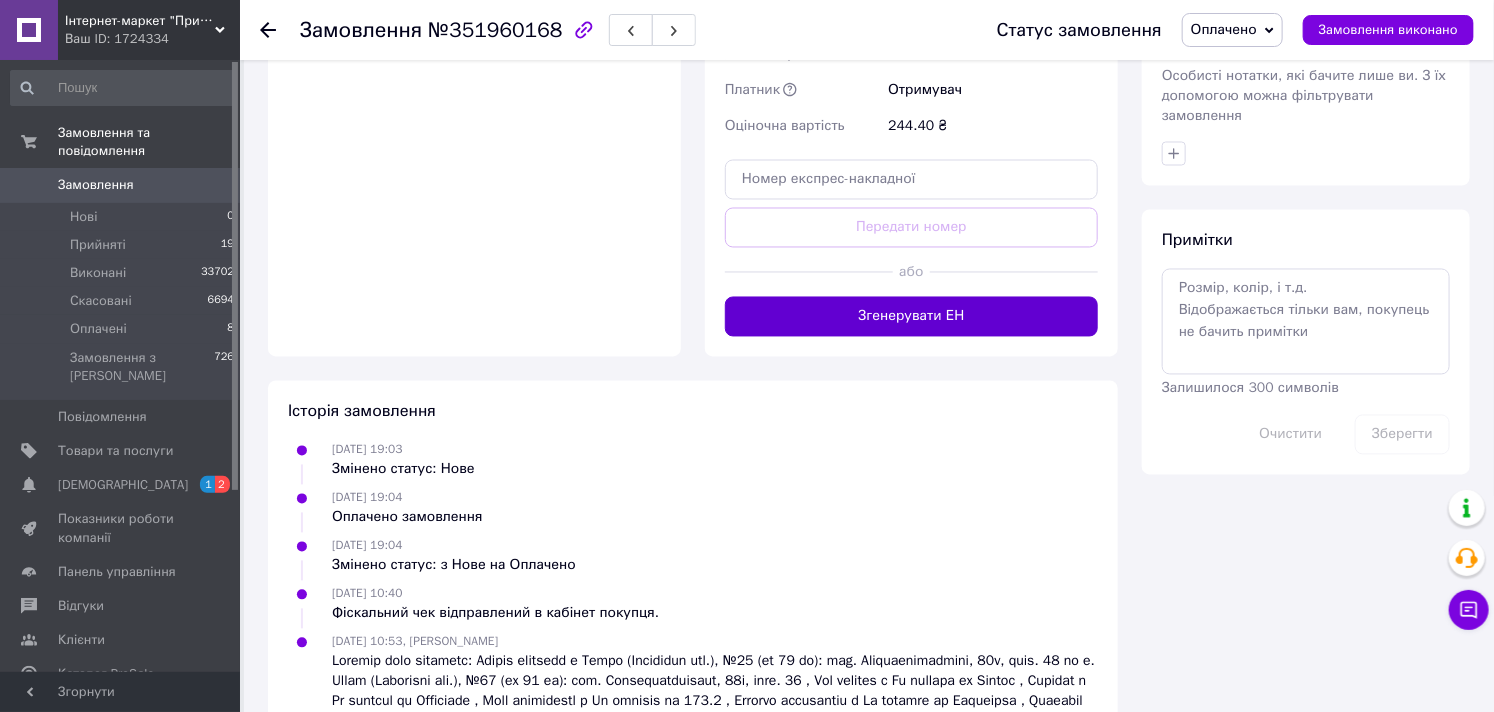 click on "Згенерувати ЕН" at bounding box center (911, 317) 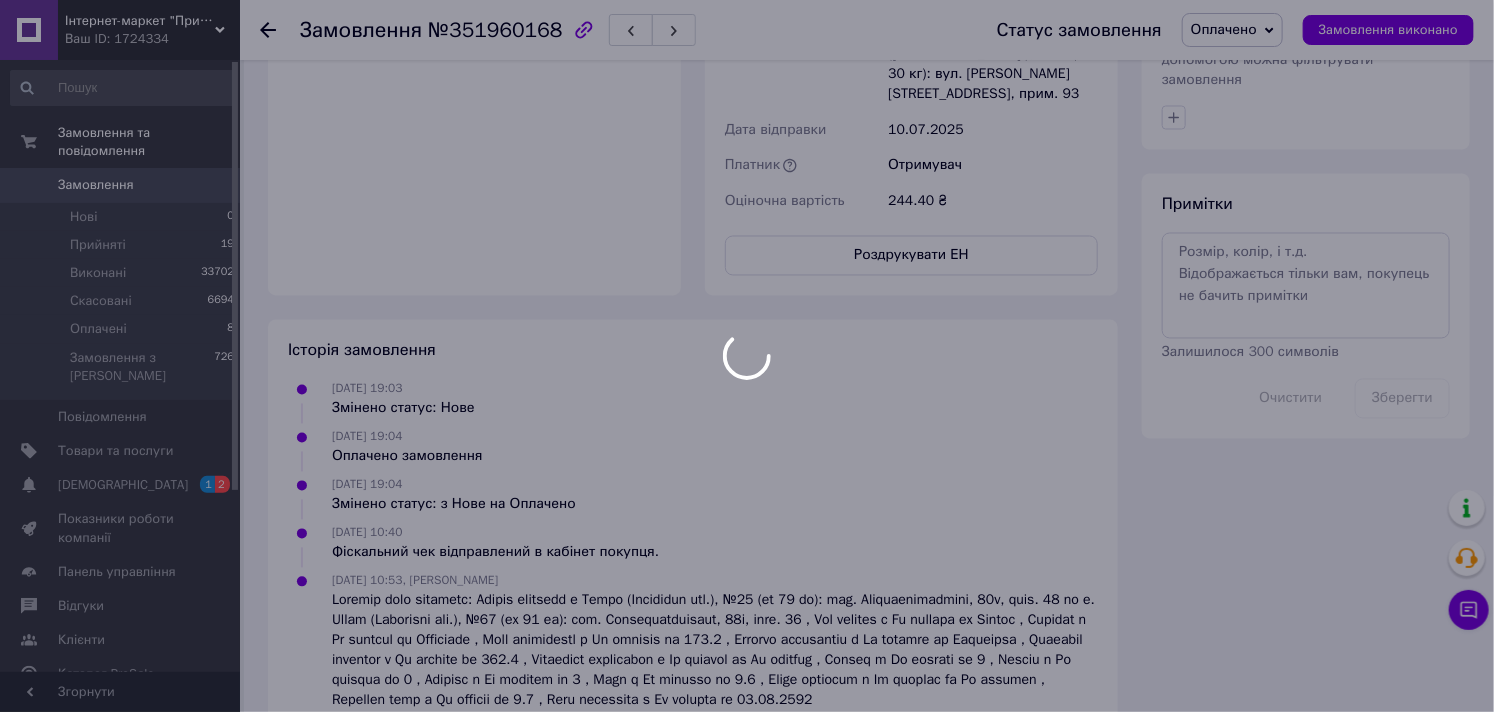 scroll, scrollTop: 1315, scrollLeft: 0, axis: vertical 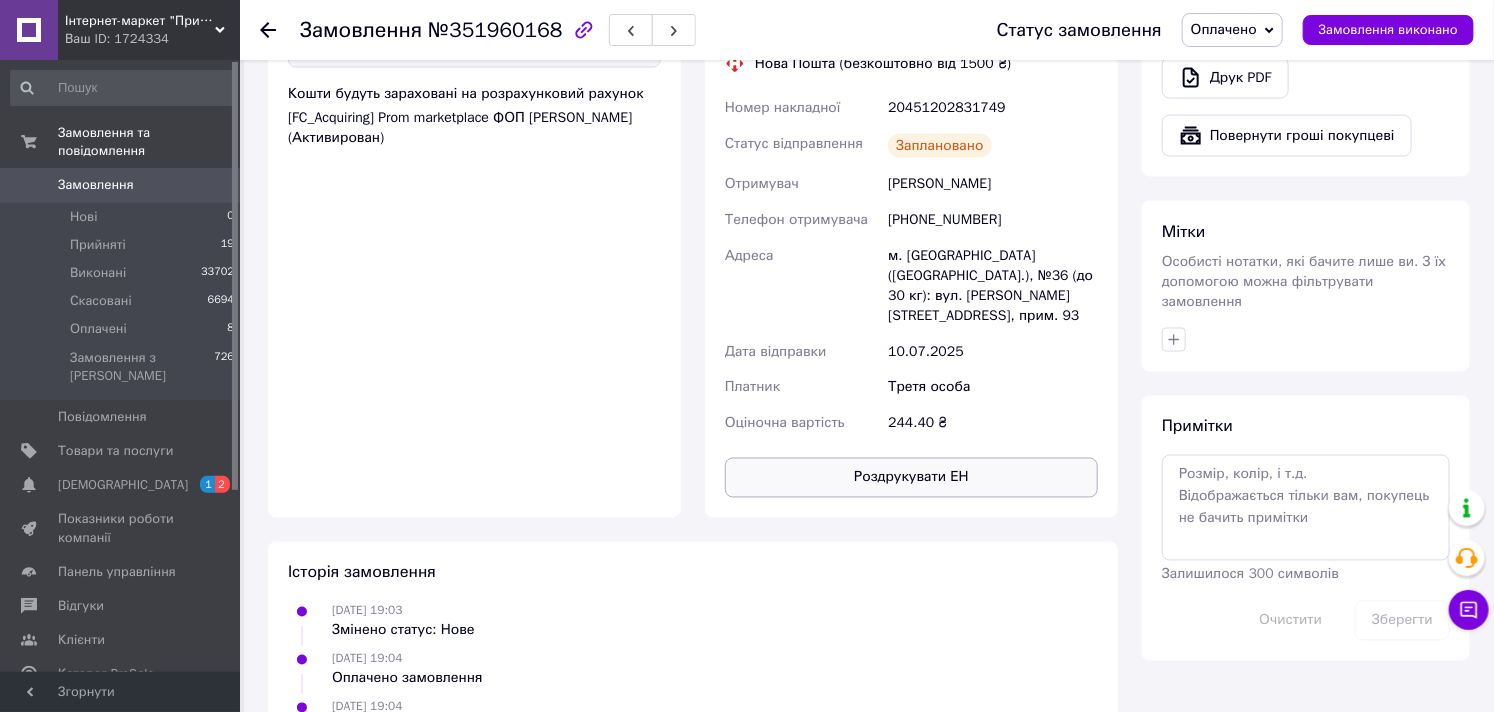click on "Роздрукувати ЕН" at bounding box center (911, 478) 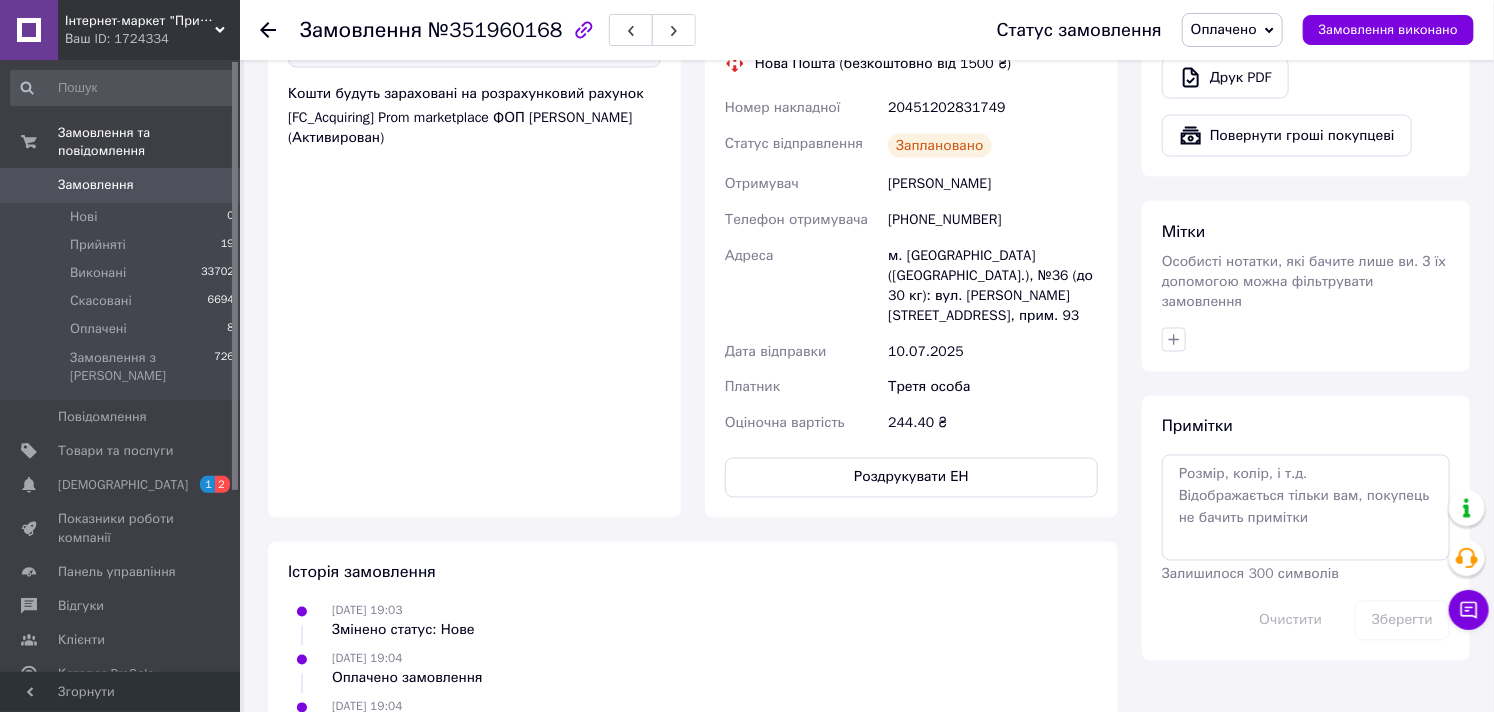 scroll, scrollTop: 1093, scrollLeft: 0, axis: vertical 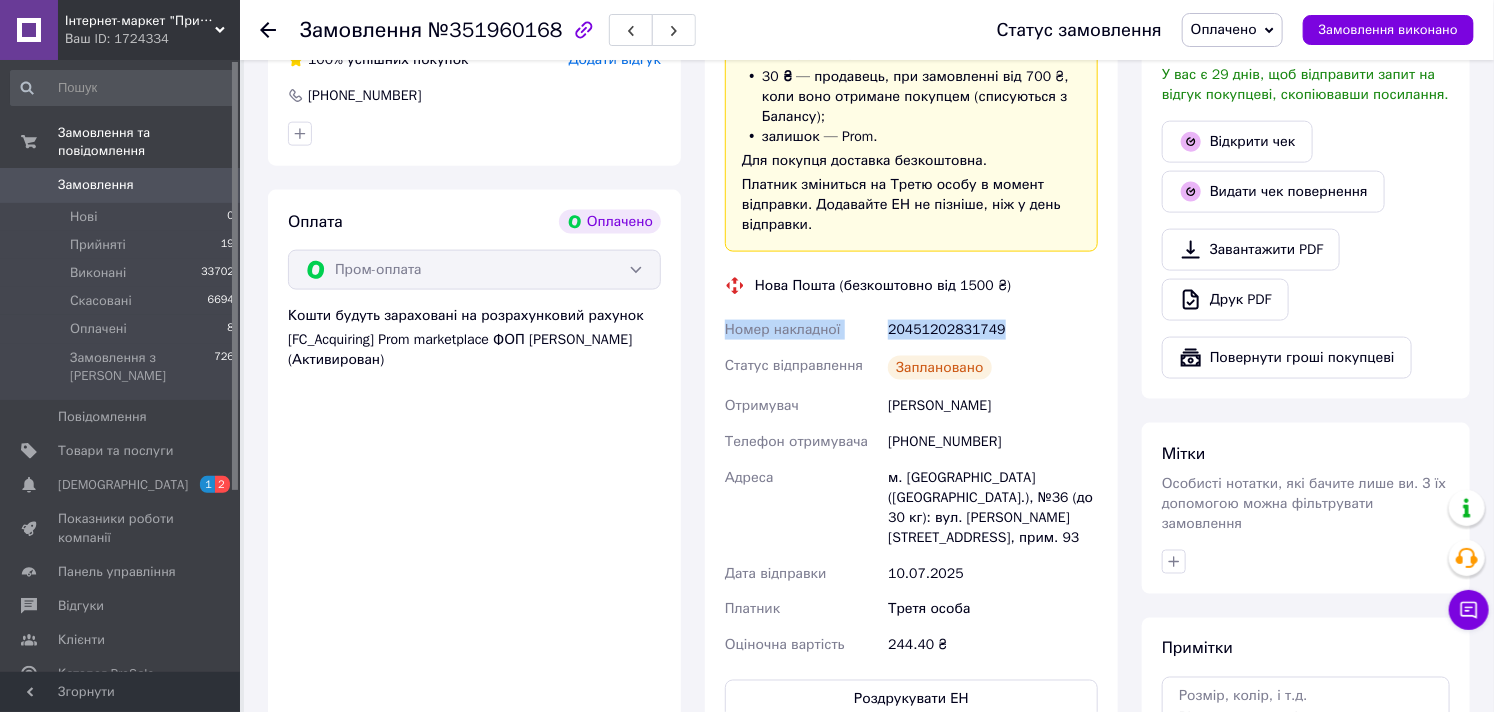drag, startPoint x: 1014, startPoint y: 341, endPoint x: 727, endPoint y: 338, distance: 287.0157 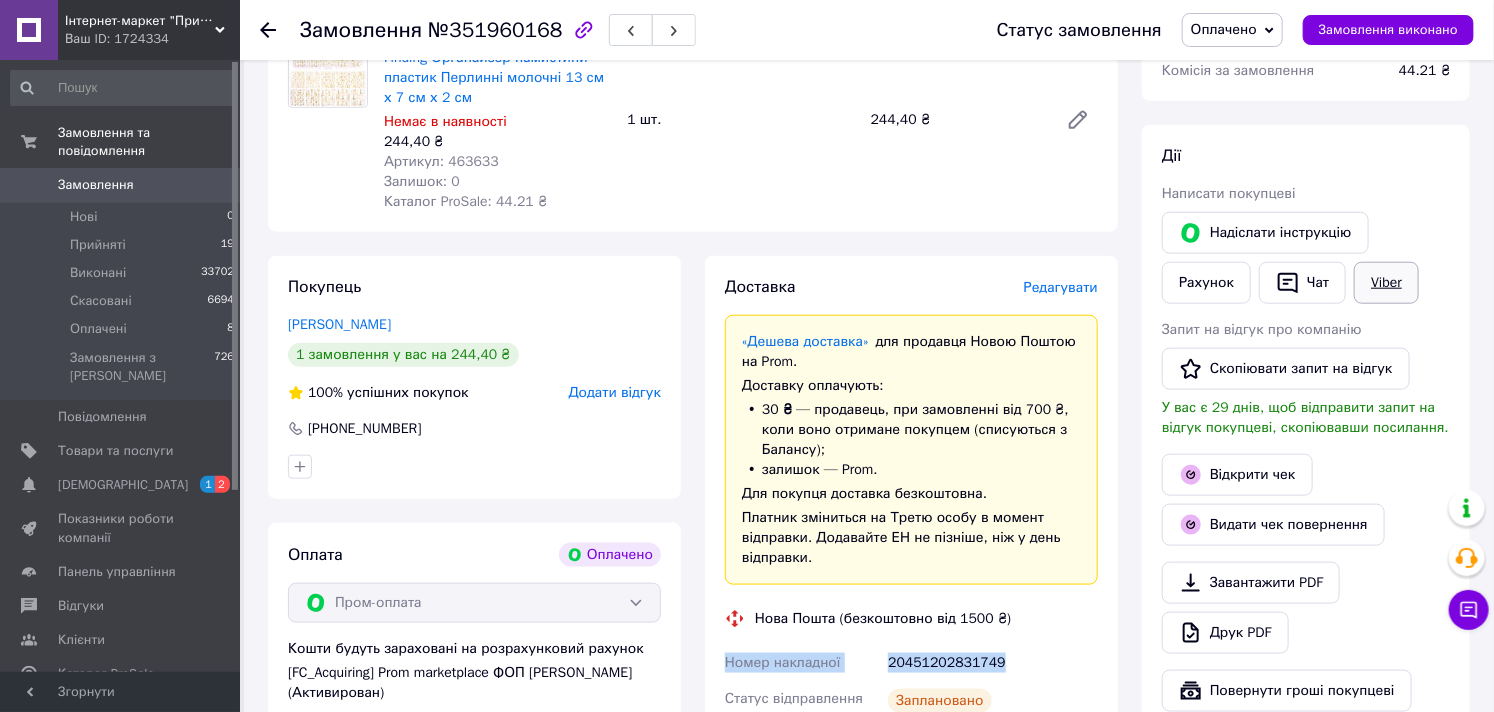 click on "Viber" at bounding box center (1386, 283) 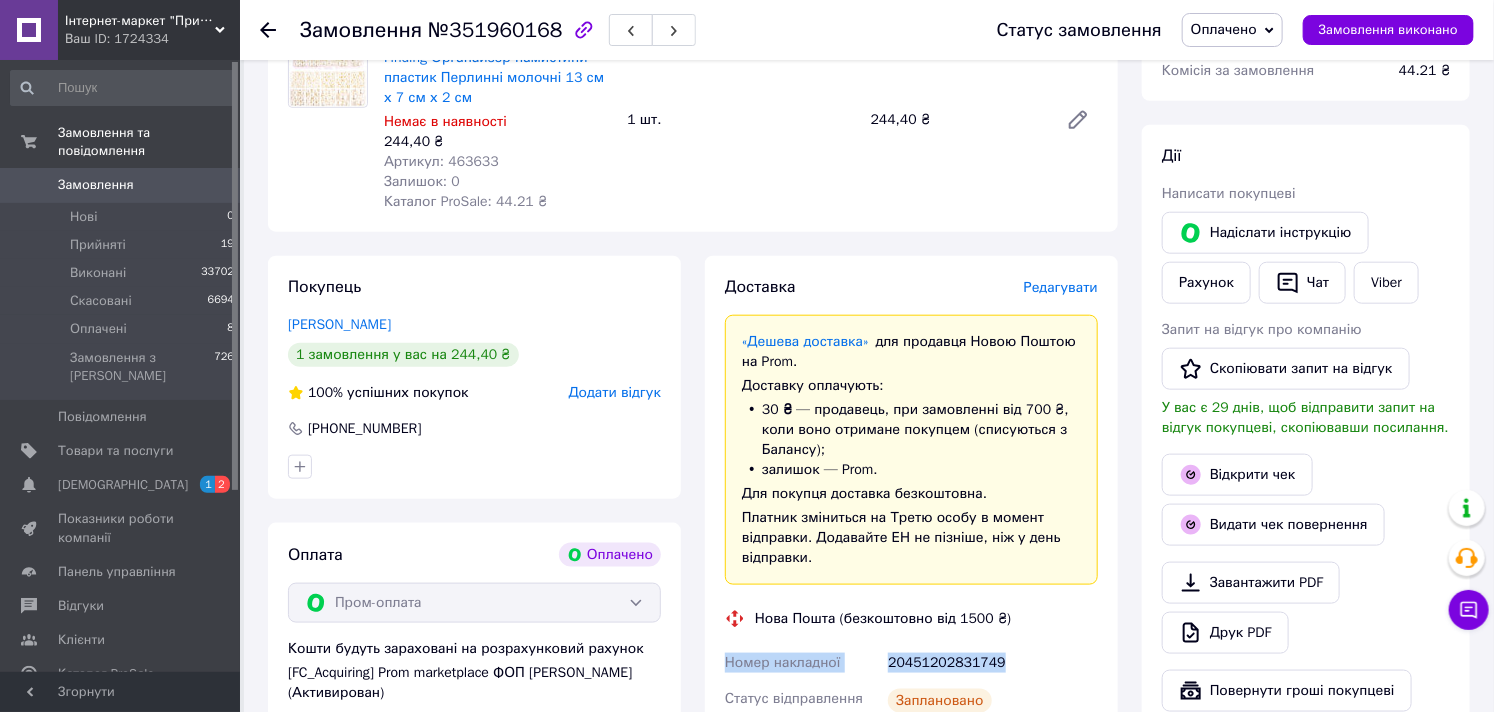 click on "Доставка Редагувати «Дешева доставка»   для продавця Новою Поштою на Prom. Доставку оплачують: 30 ₴   — продавець , при замовленні від 700 ₴, коли воно отримане покупцем (списуються з Балансу); залишок — Prom. Для покупця доставка безкоштовна. Платник зміниться на Третю особу в момент відправки. Додавайте ЕН не пізніше, ніж у день відправки. Нова Пошта (безкоштовно від 1500 ₴) Номер накладної 20451202831749 Статус відправлення Заплановано Отримувач Біляк Софія-Діана Телефон отримувача +380939003713 Адреса Дата відправки 10.07.2025 Платник Третя особа Оціночна вартість 244.40 ₴ < >" at bounding box center [911, 664] 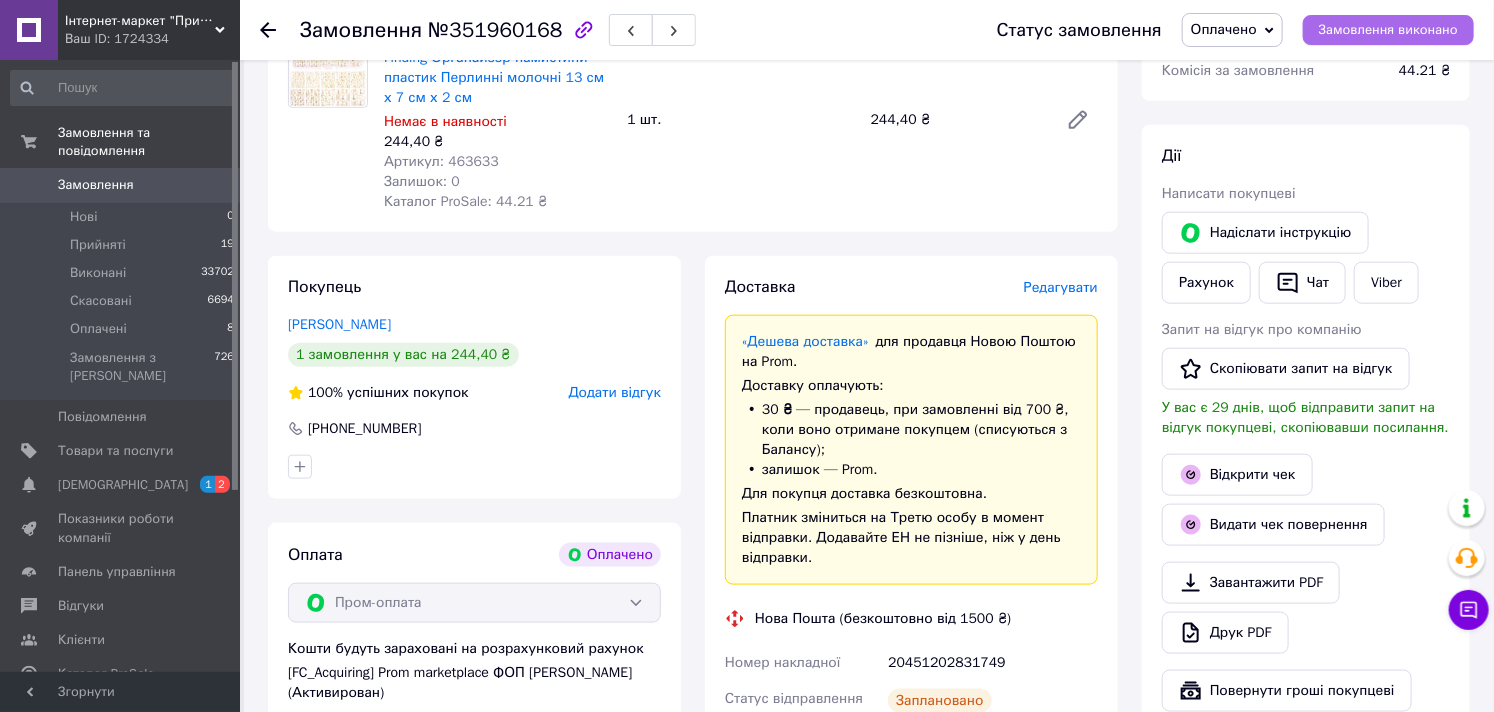 click on "Замовлення виконано" at bounding box center (1388, 30) 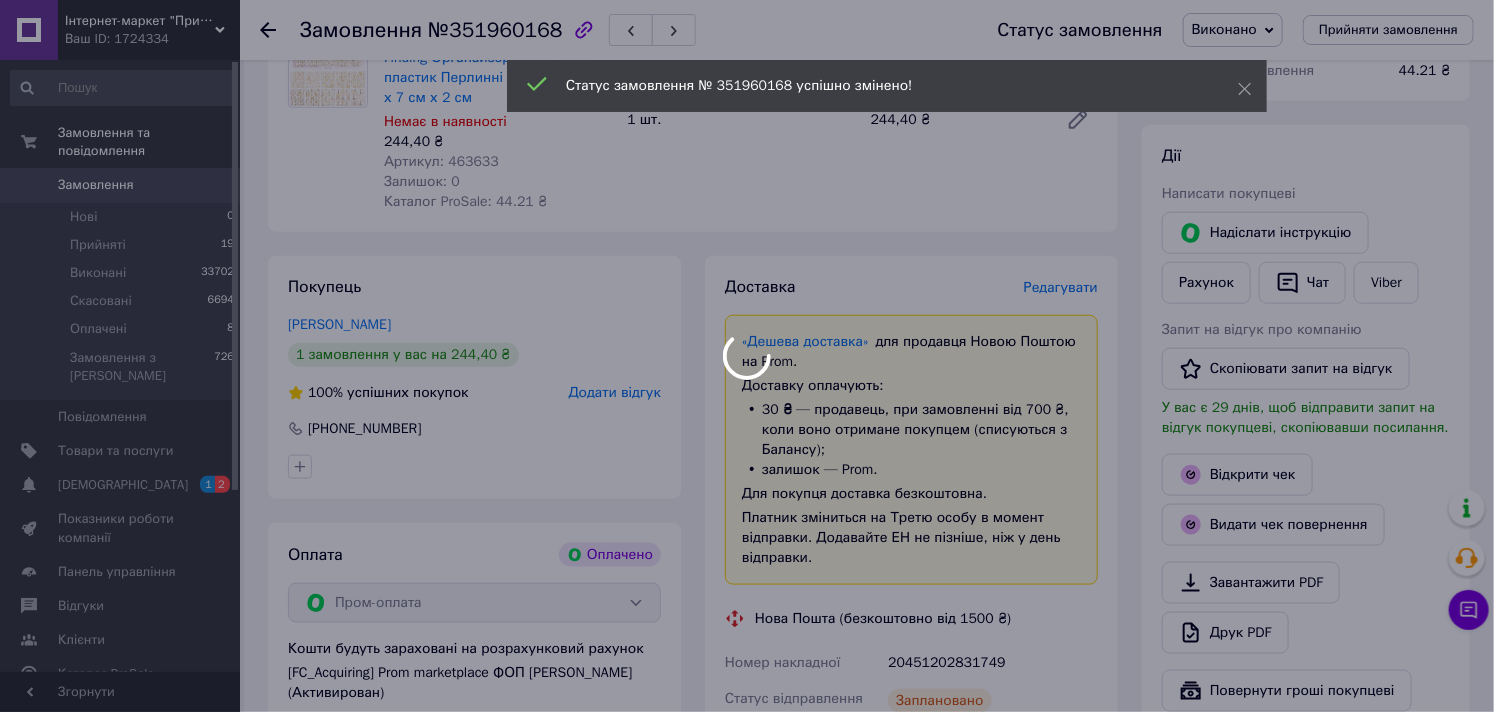 scroll, scrollTop: 1093, scrollLeft: 0, axis: vertical 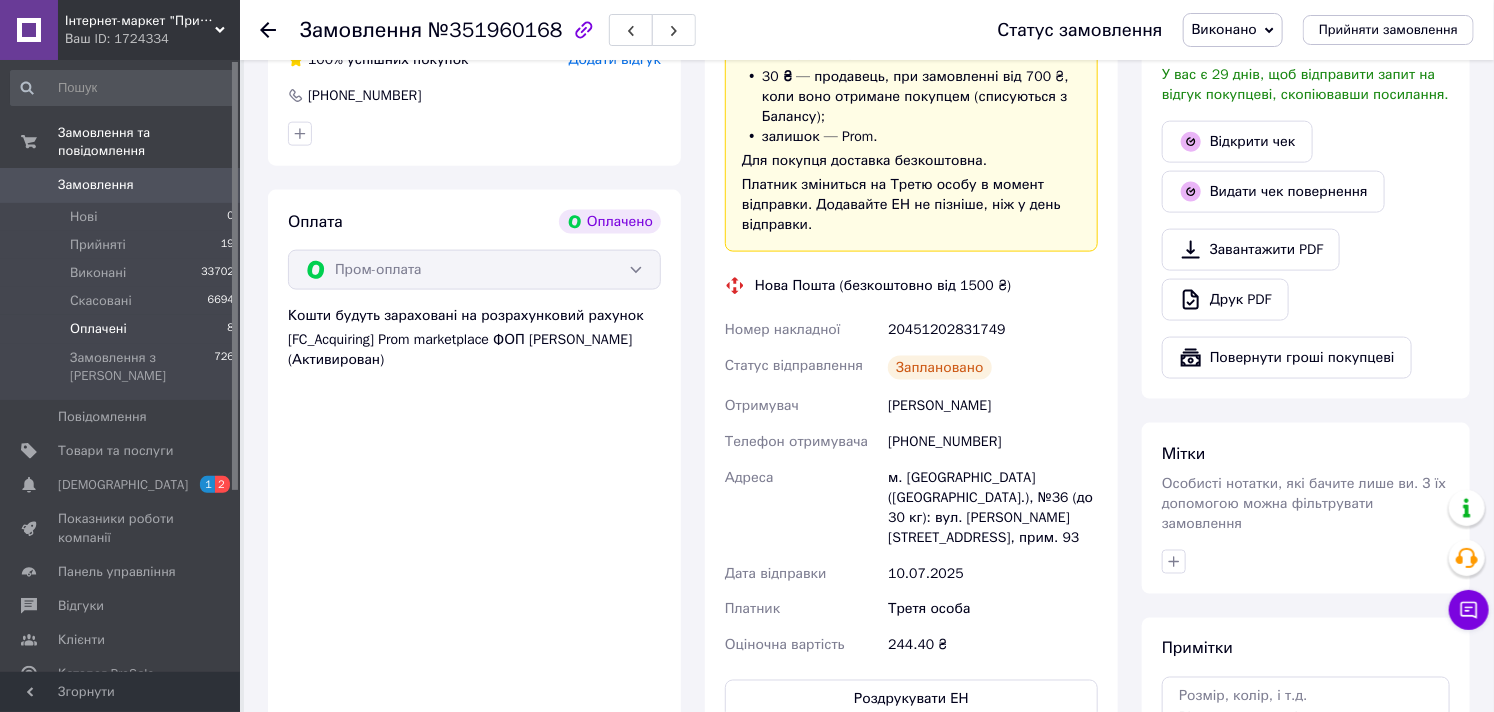 click on "Оплачені 8" at bounding box center [123, 329] 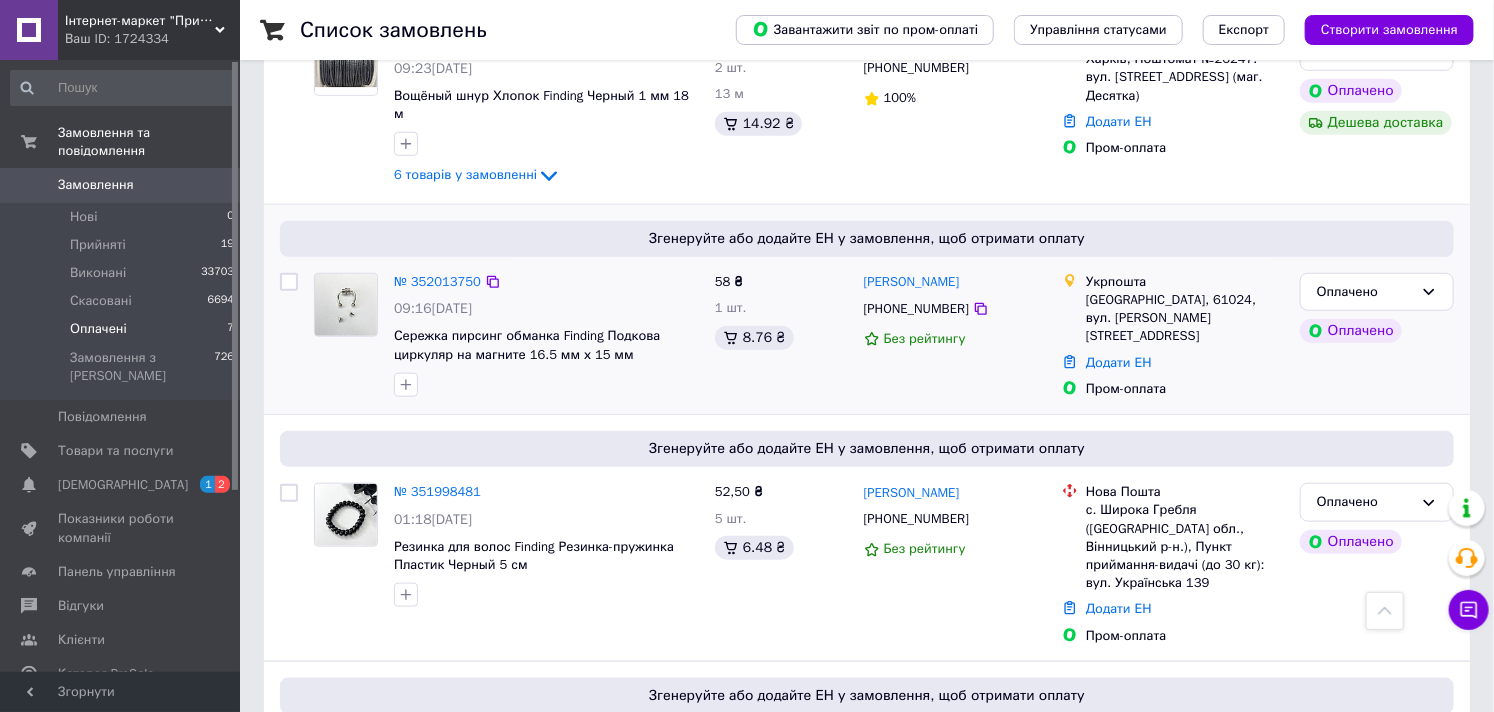 scroll, scrollTop: 1311, scrollLeft: 0, axis: vertical 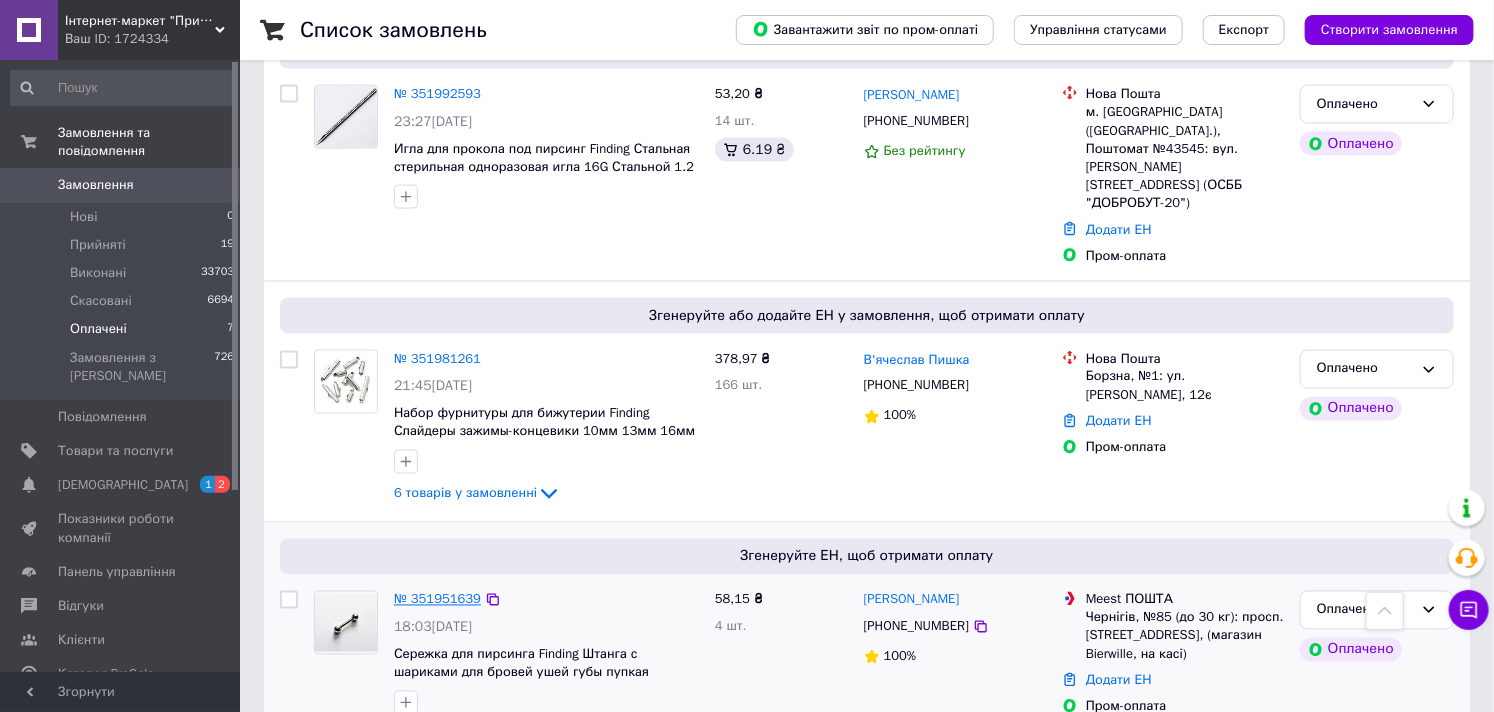 click on "№ 351951639" at bounding box center (437, 599) 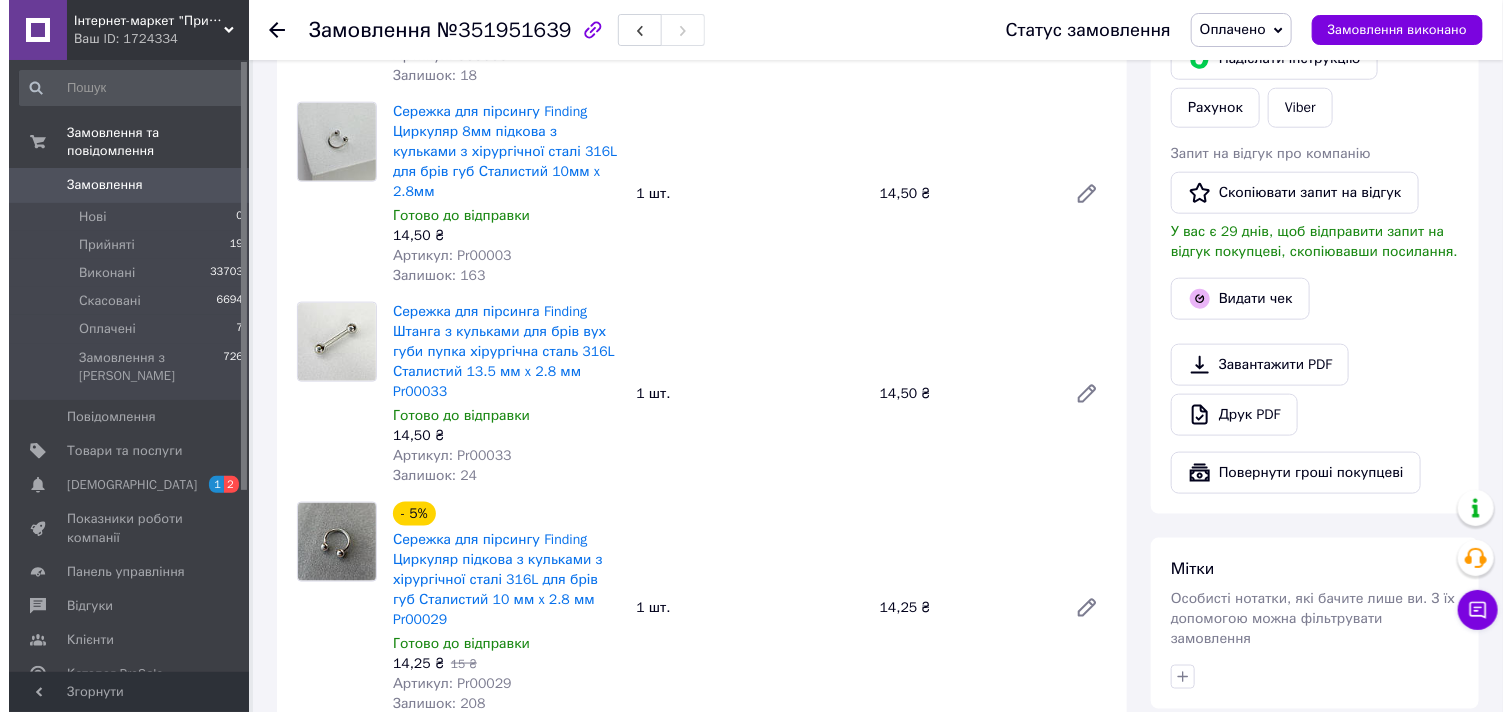 scroll, scrollTop: 977, scrollLeft: 0, axis: vertical 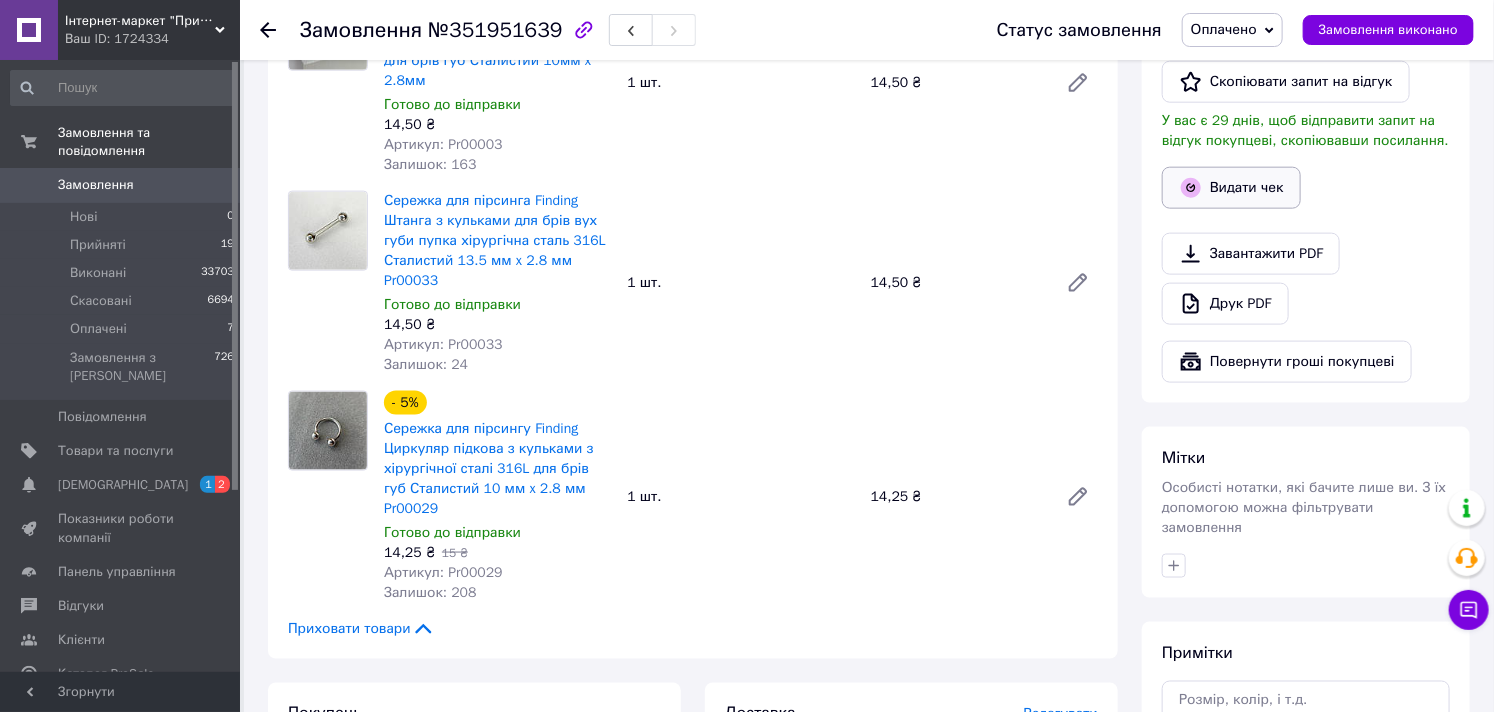 click on "Видати чек" at bounding box center [1231, 188] 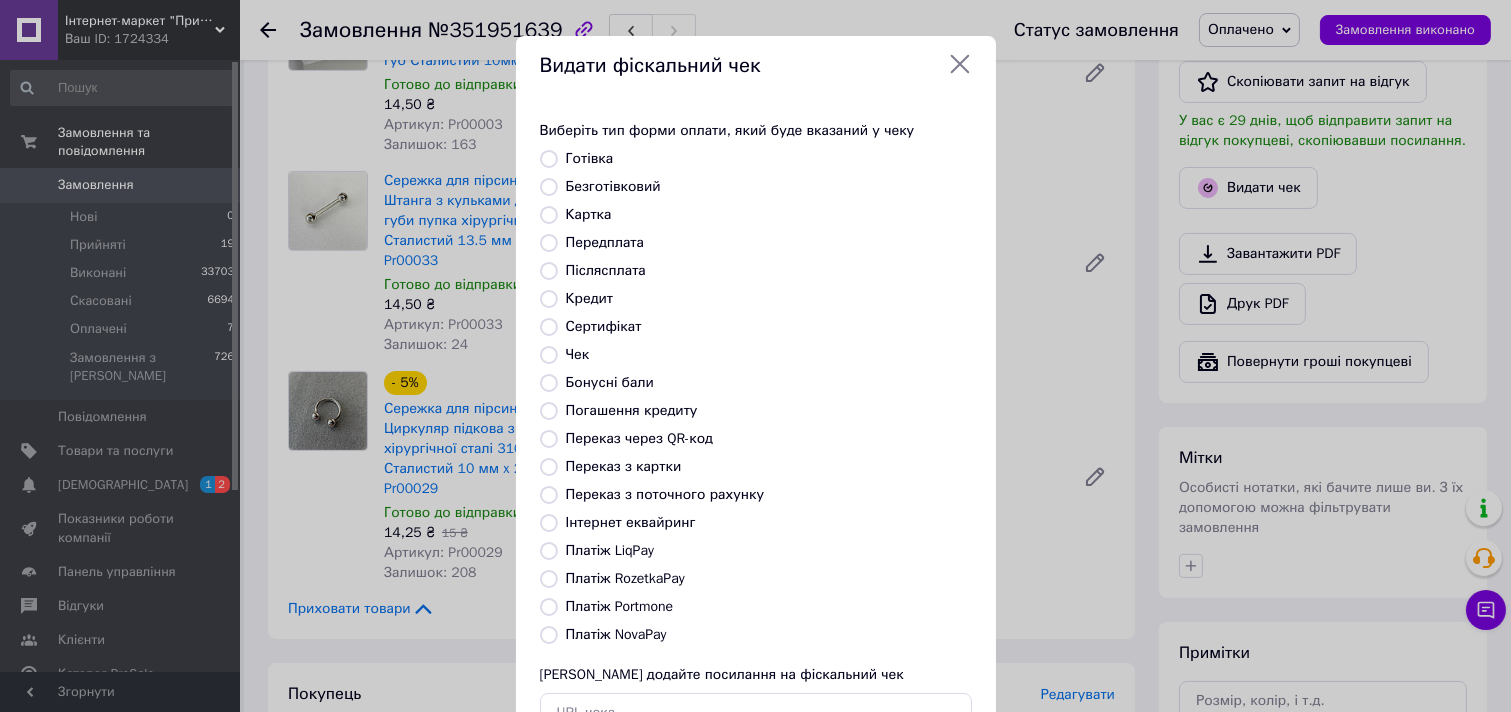 click on "Безготівковий" at bounding box center [613, 186] 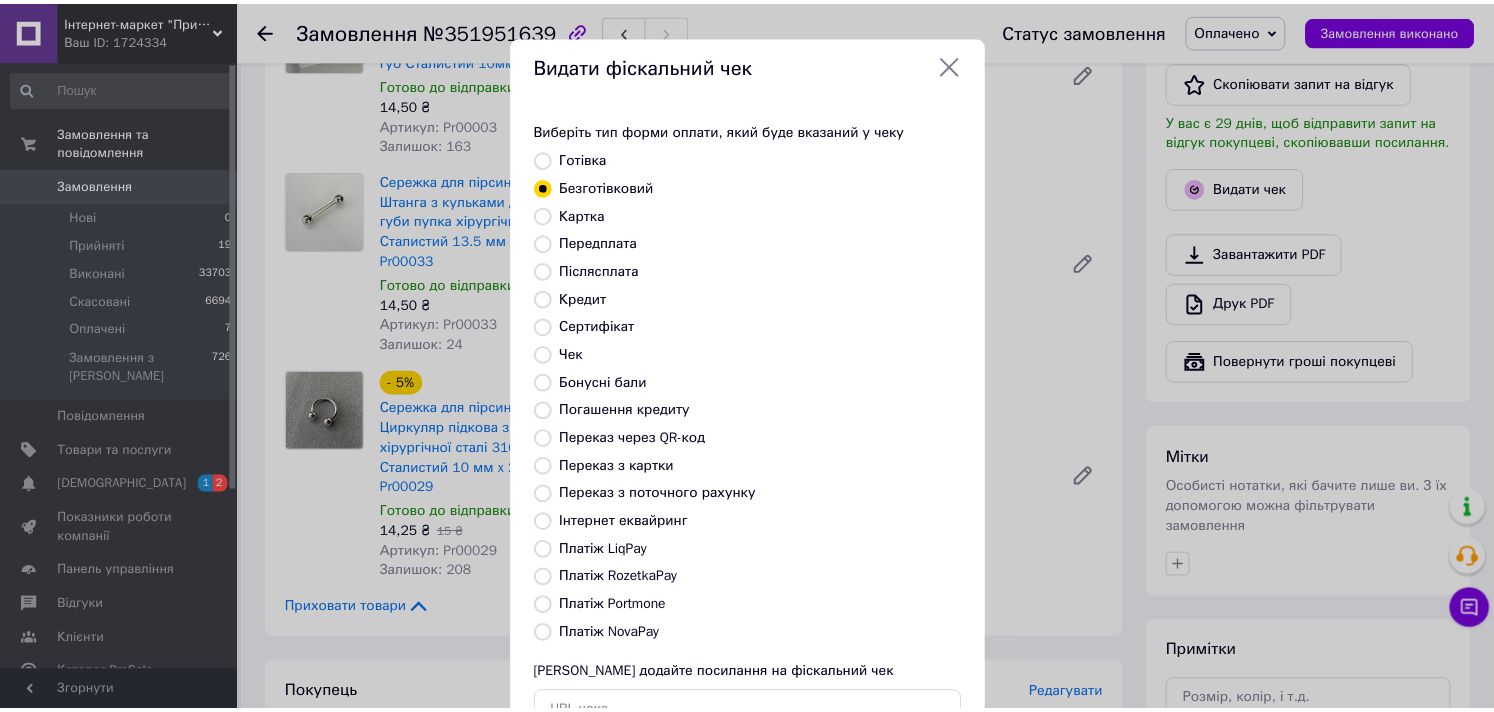 scroll, scrollTop: 147, scrollLeft: 0, axis: vertical 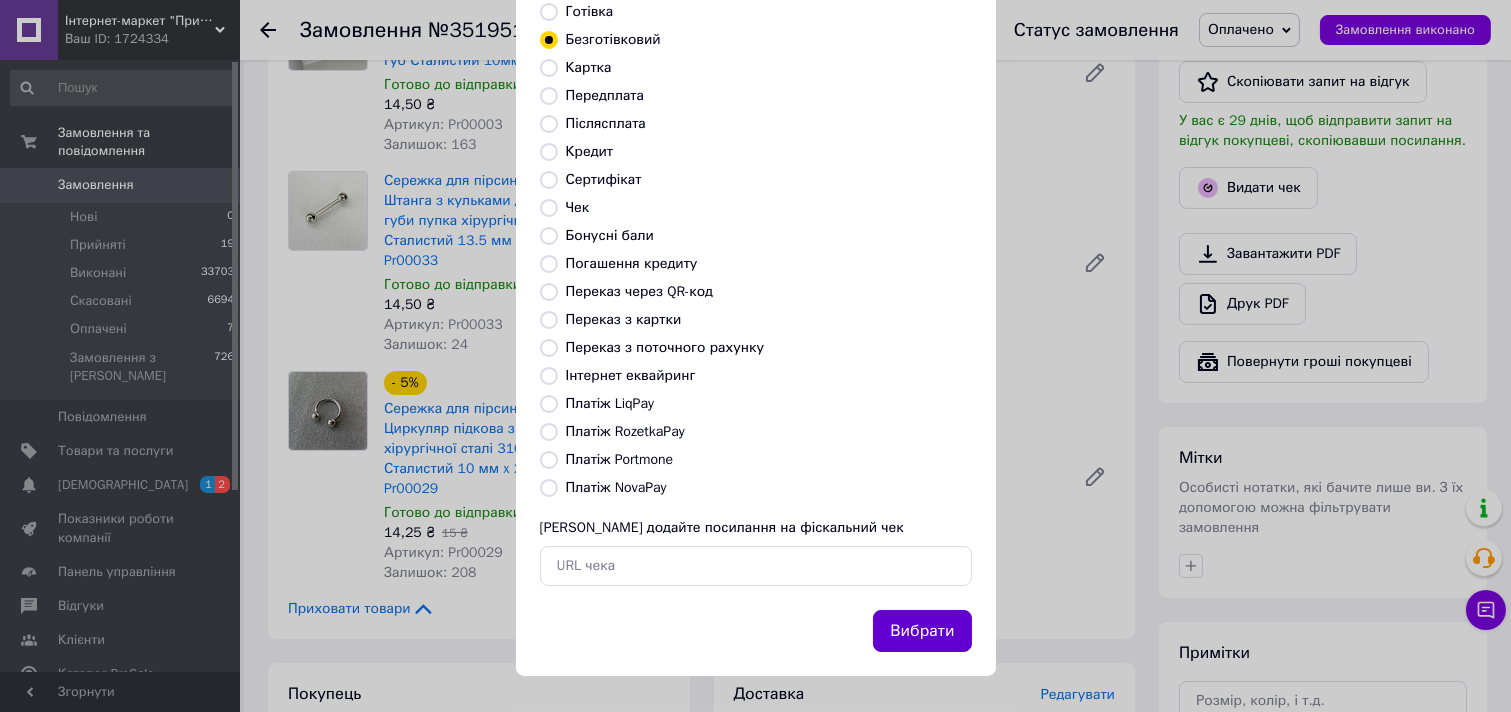 click on "Вибрати" at bounding box center [922, 631] 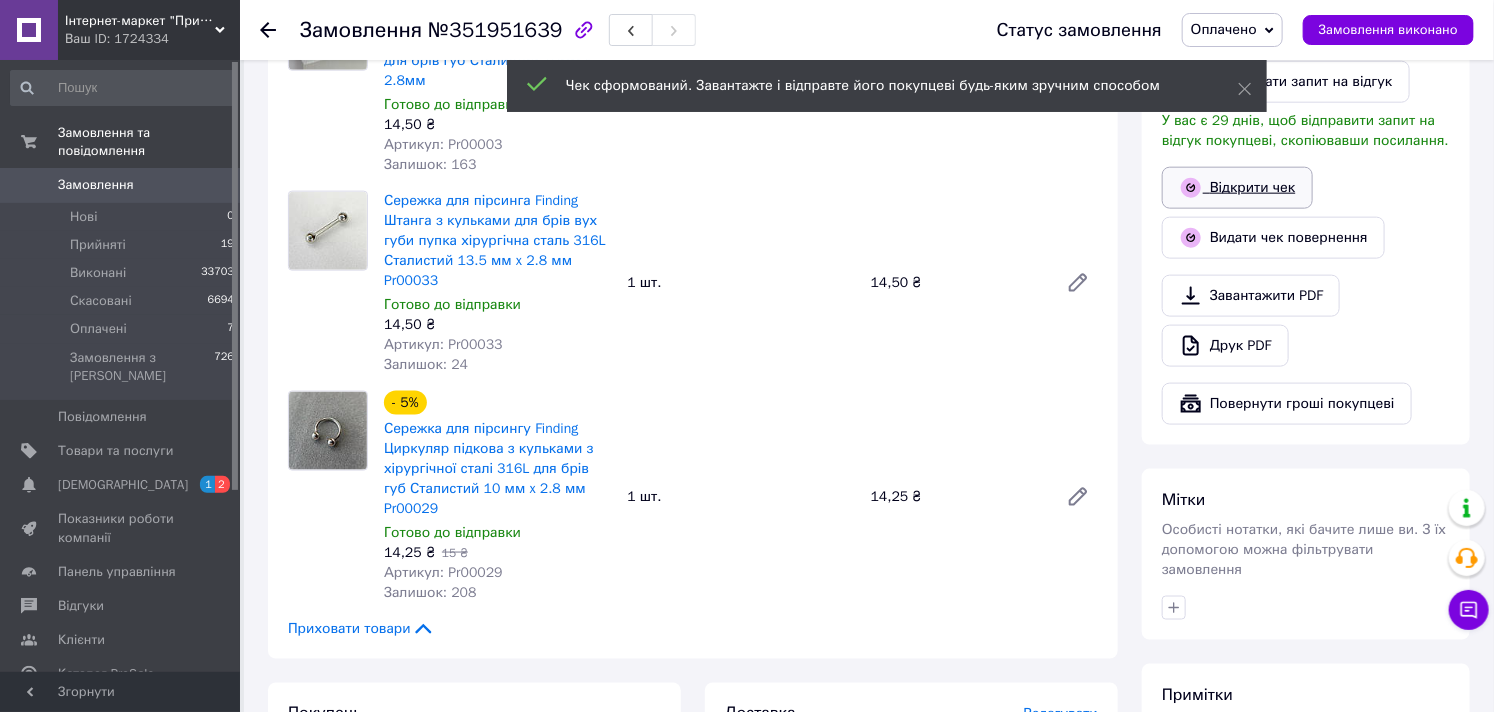 click on "Відкрити чек" at bounding box center [1237, 188] 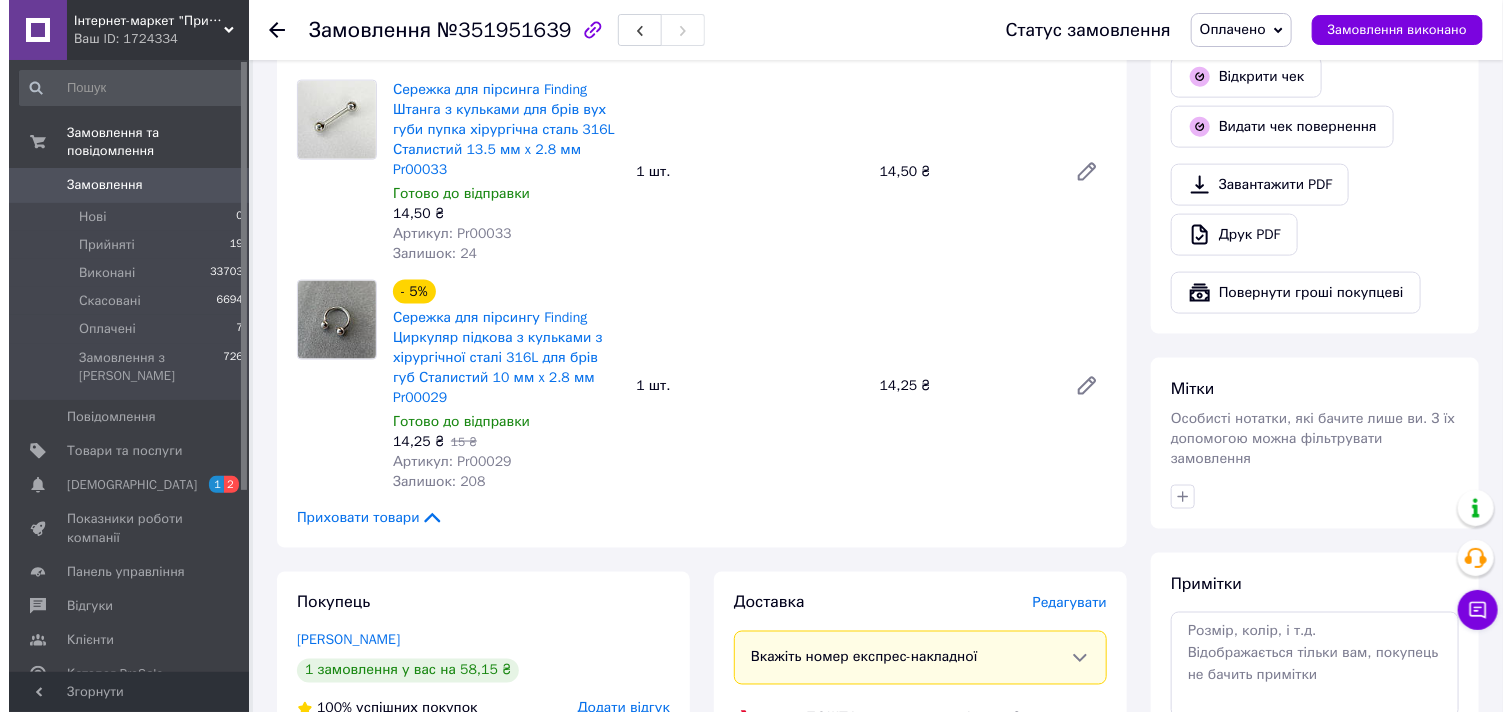 scroll, scrollTop: 1200, scrollLeft: 0, axis: vertical 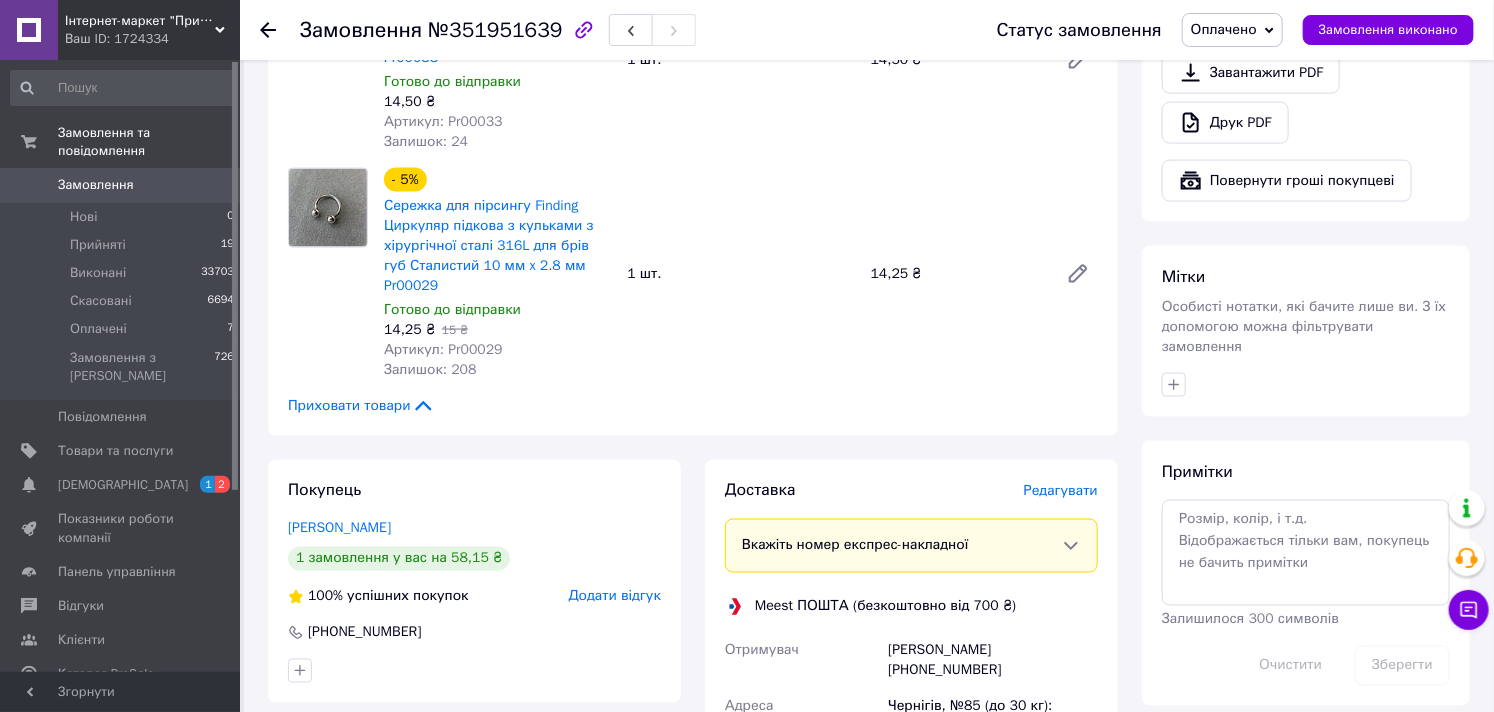 click on "Редагувати" at bounding box center [1061, 491] 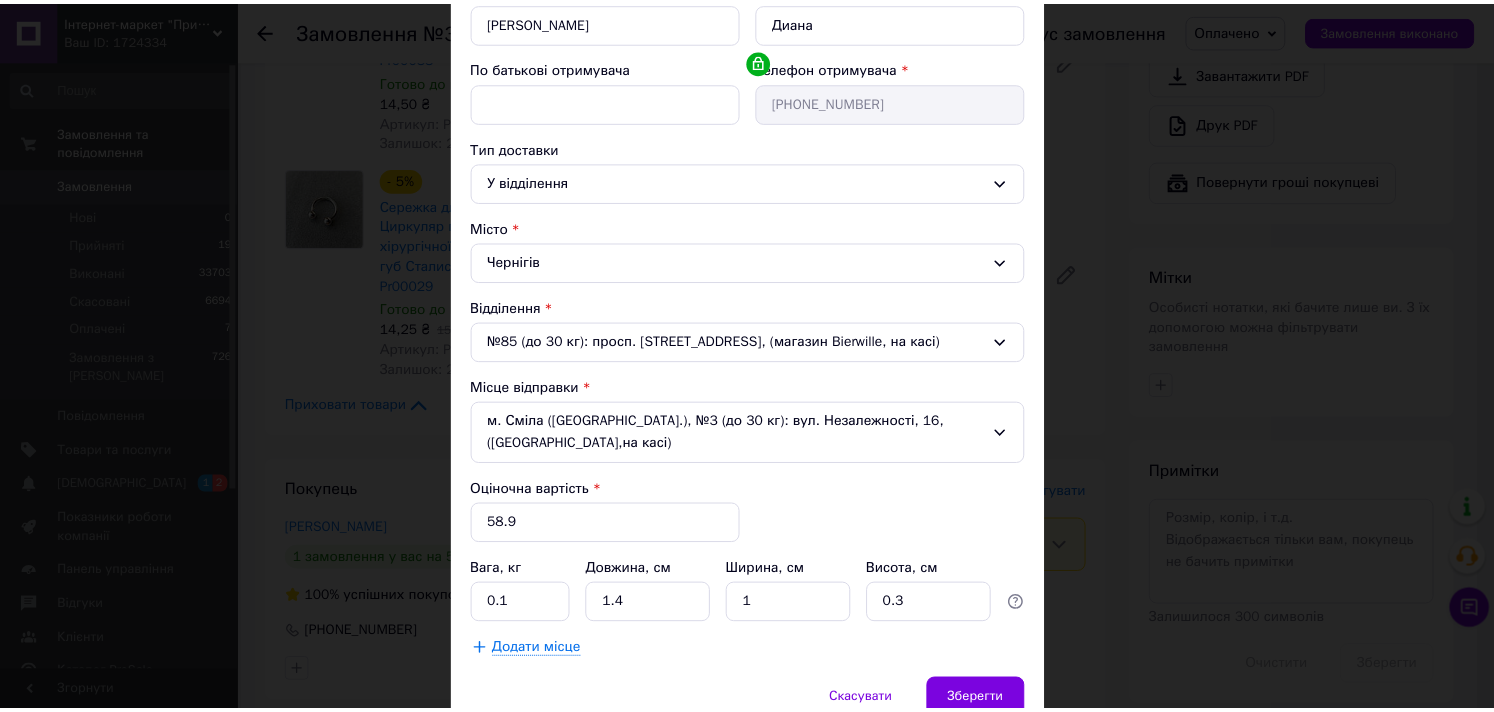 scroll, scrollTop: 433, scrollLeft: 0, axis: vertical 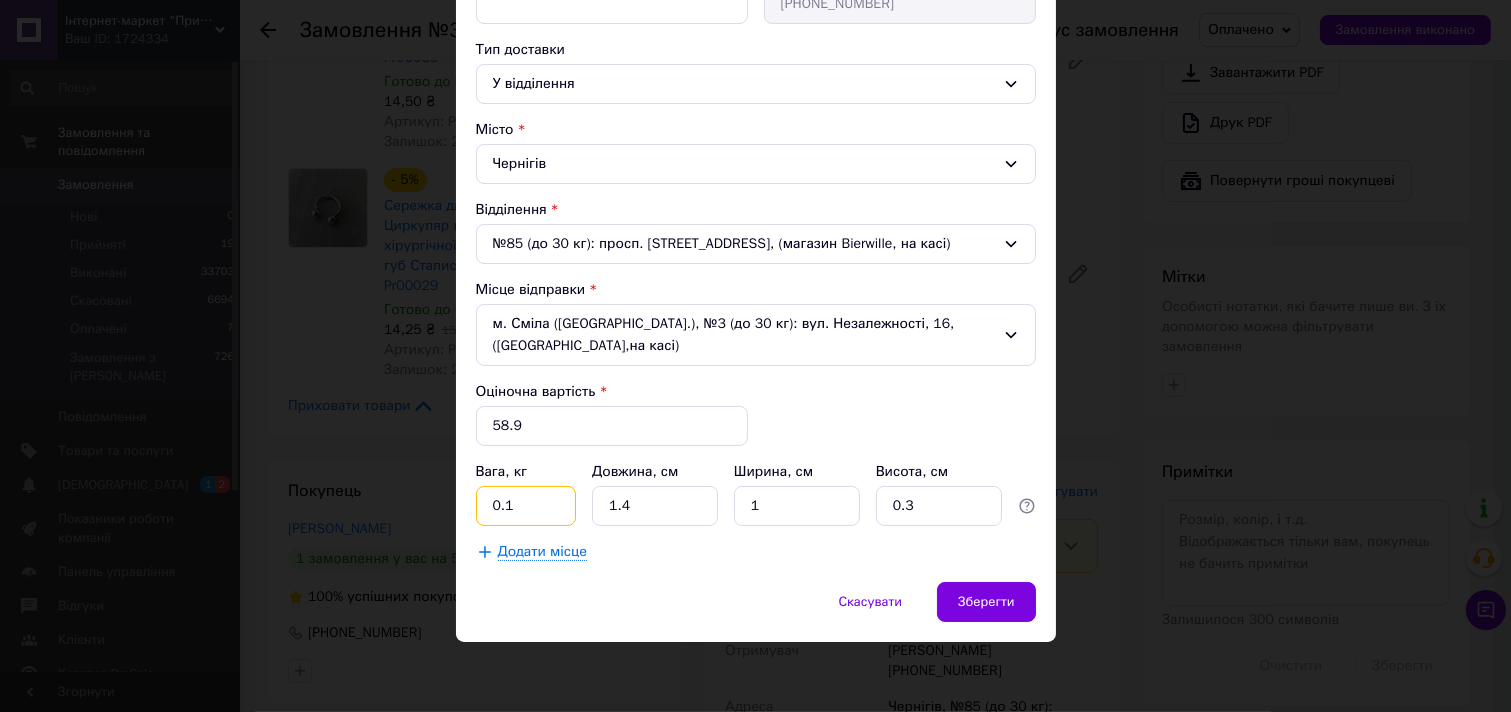click on "0.1" at bounding box center [526, 506] 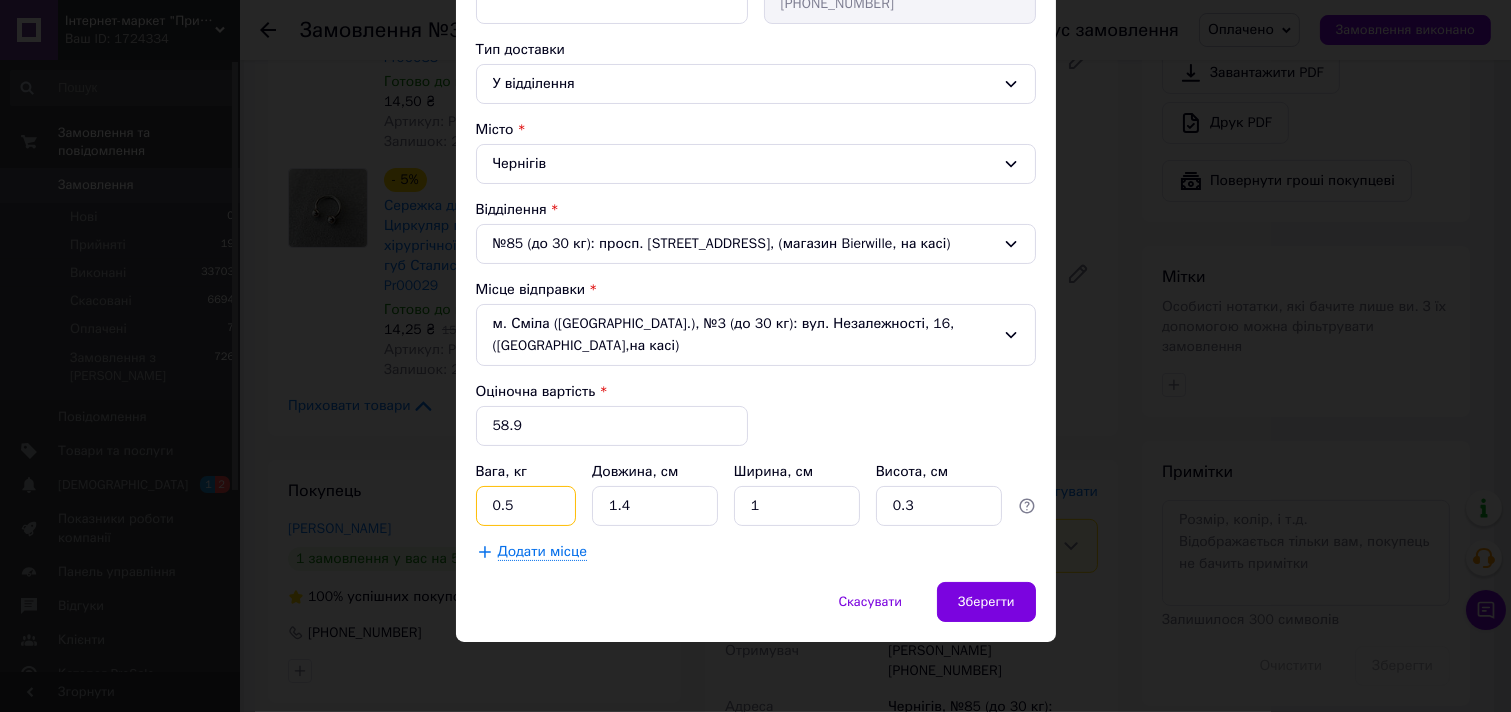 type on "0.5" 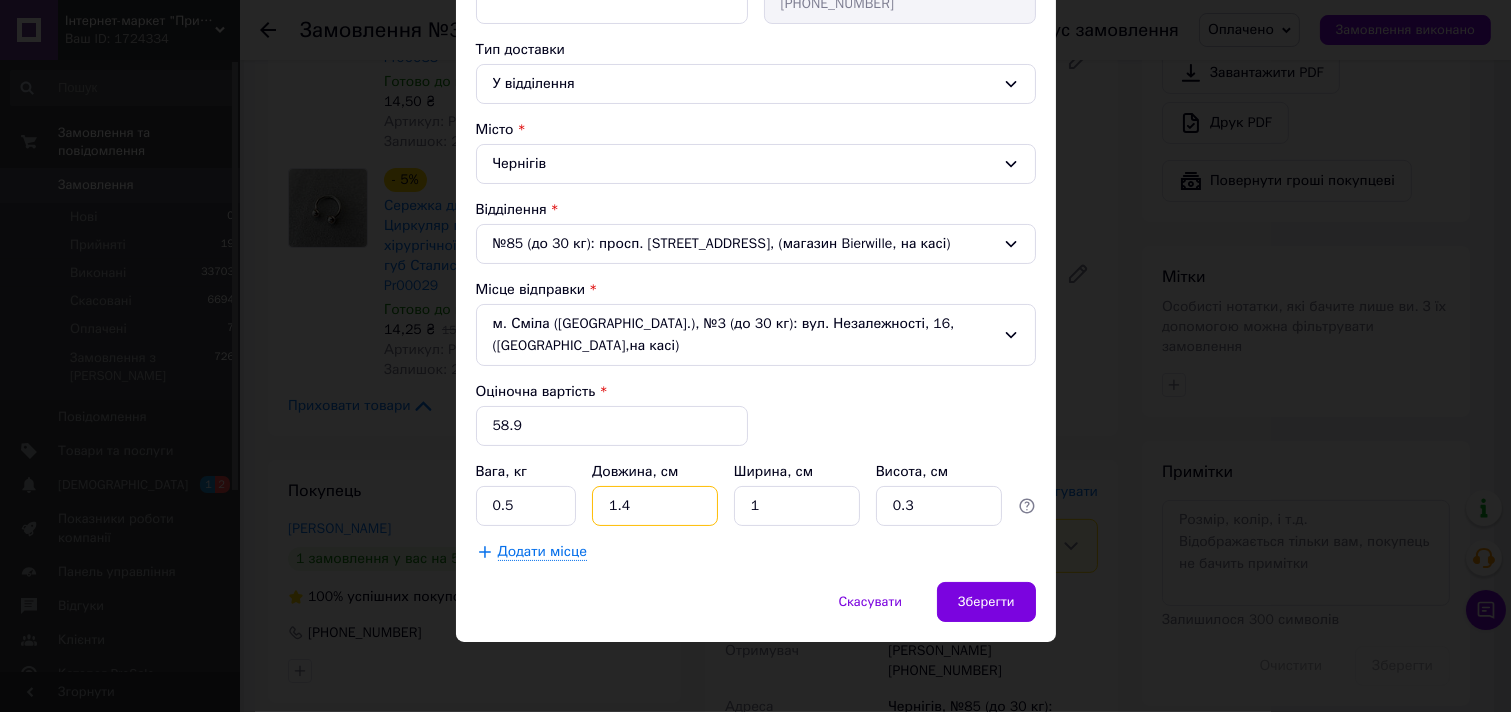 drag, startPoint x: 640, startPoint y: 511, endPoint x: 575, endPoint y: 496, distance: 66.70832 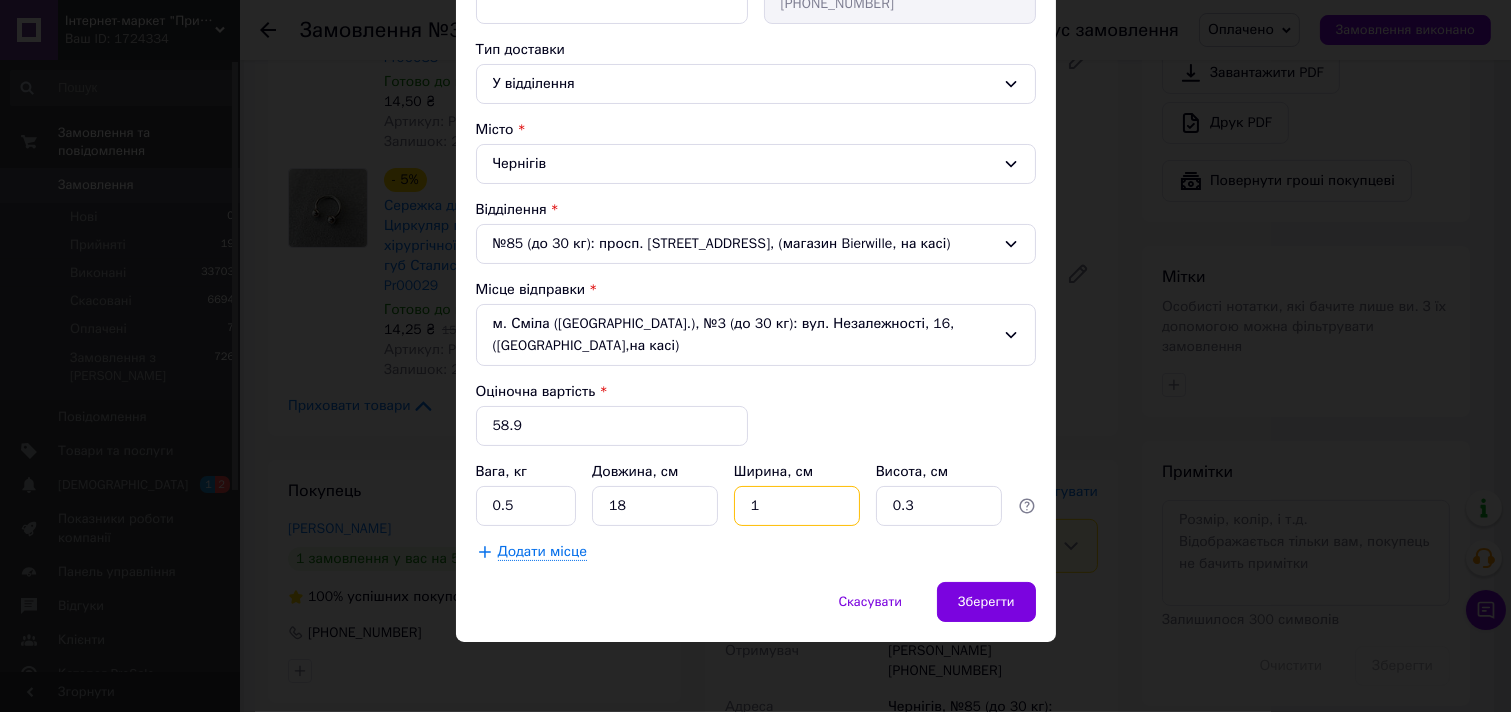 click on "1" at bounding box center [797, 506] 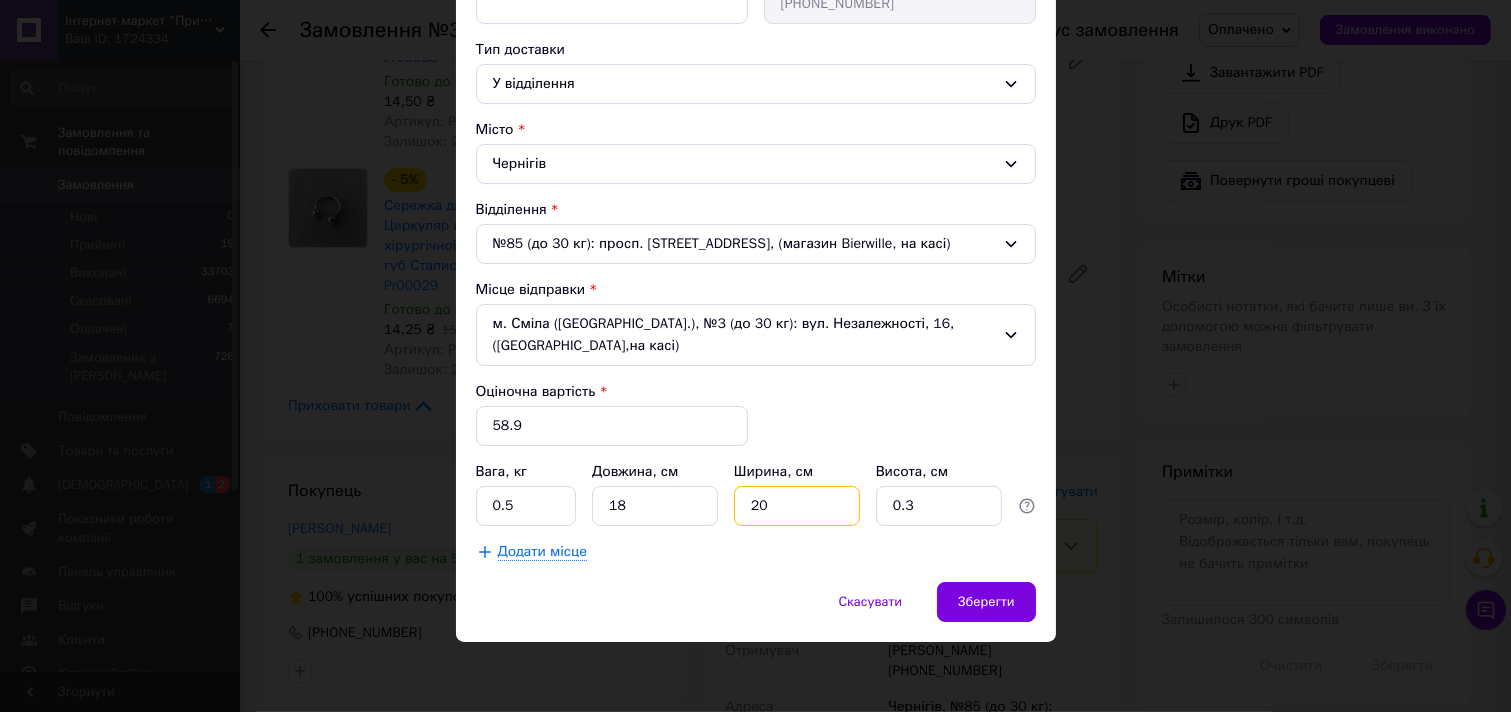 type on "20" 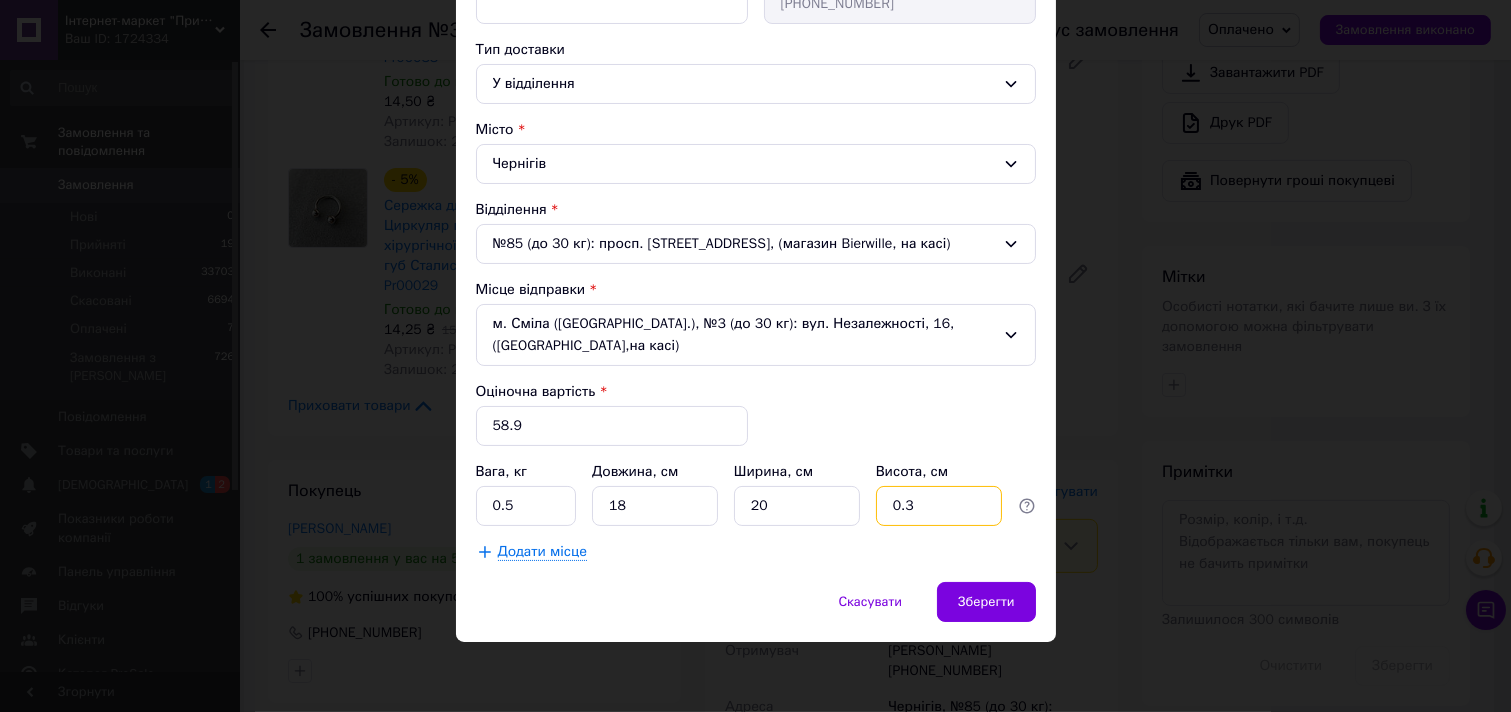 click on "0.3" at bounding box center (939, 506) 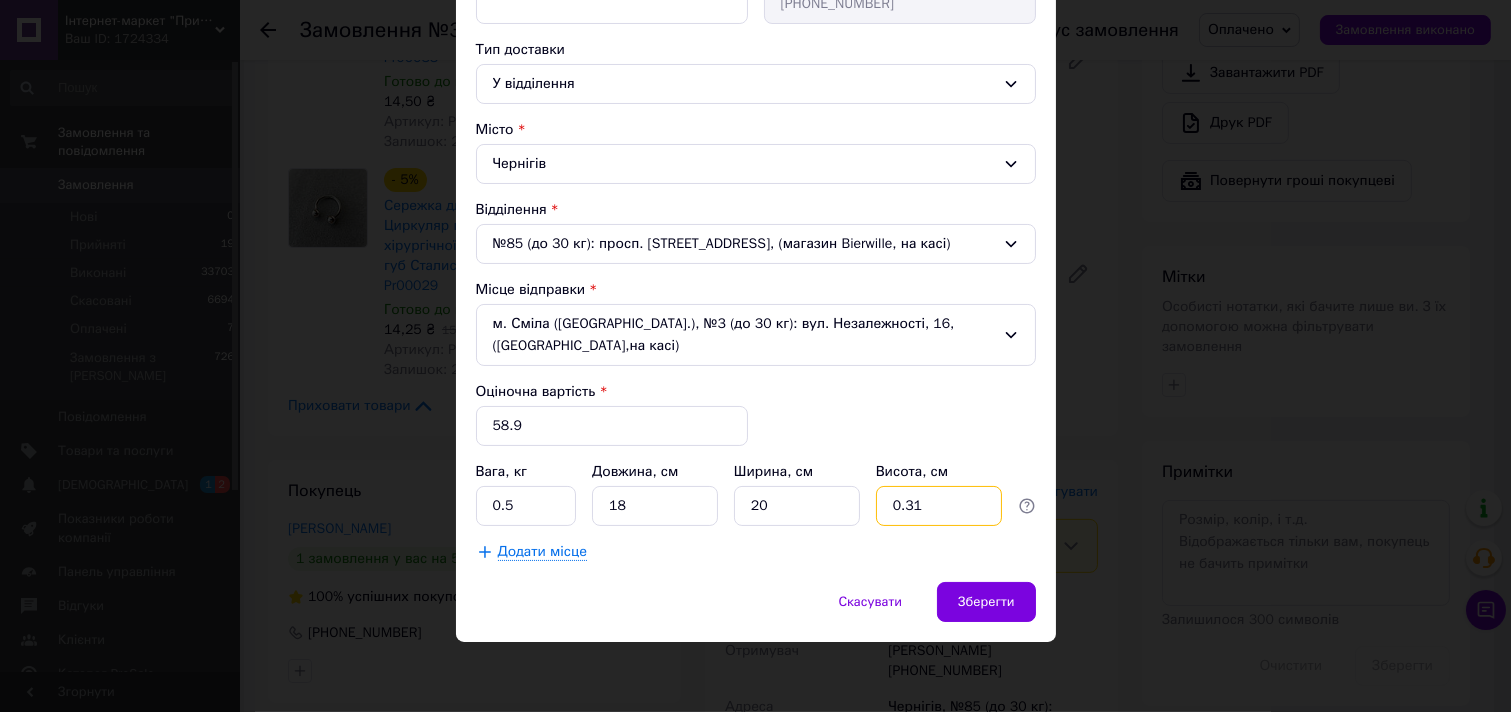 click on "0.31" at bounding box center [939, 506] 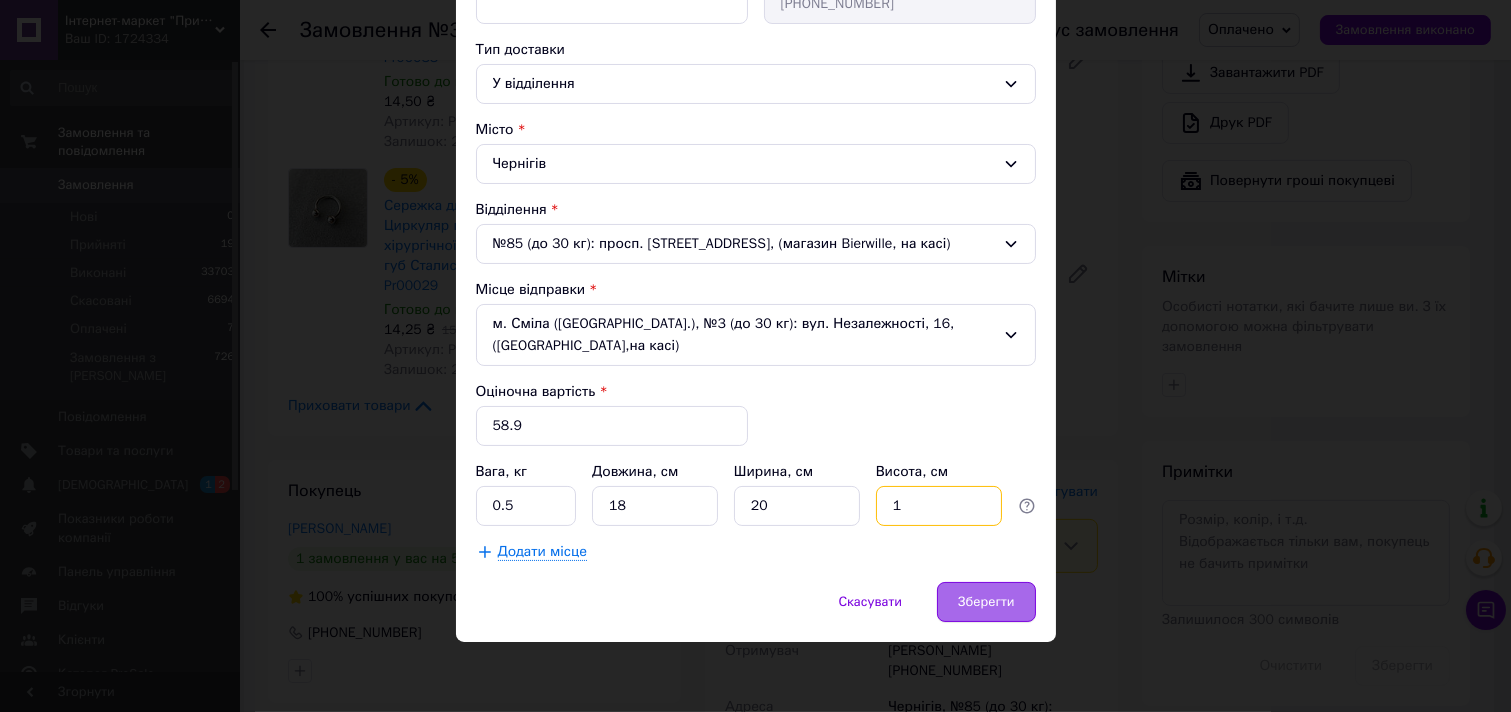type on "1" 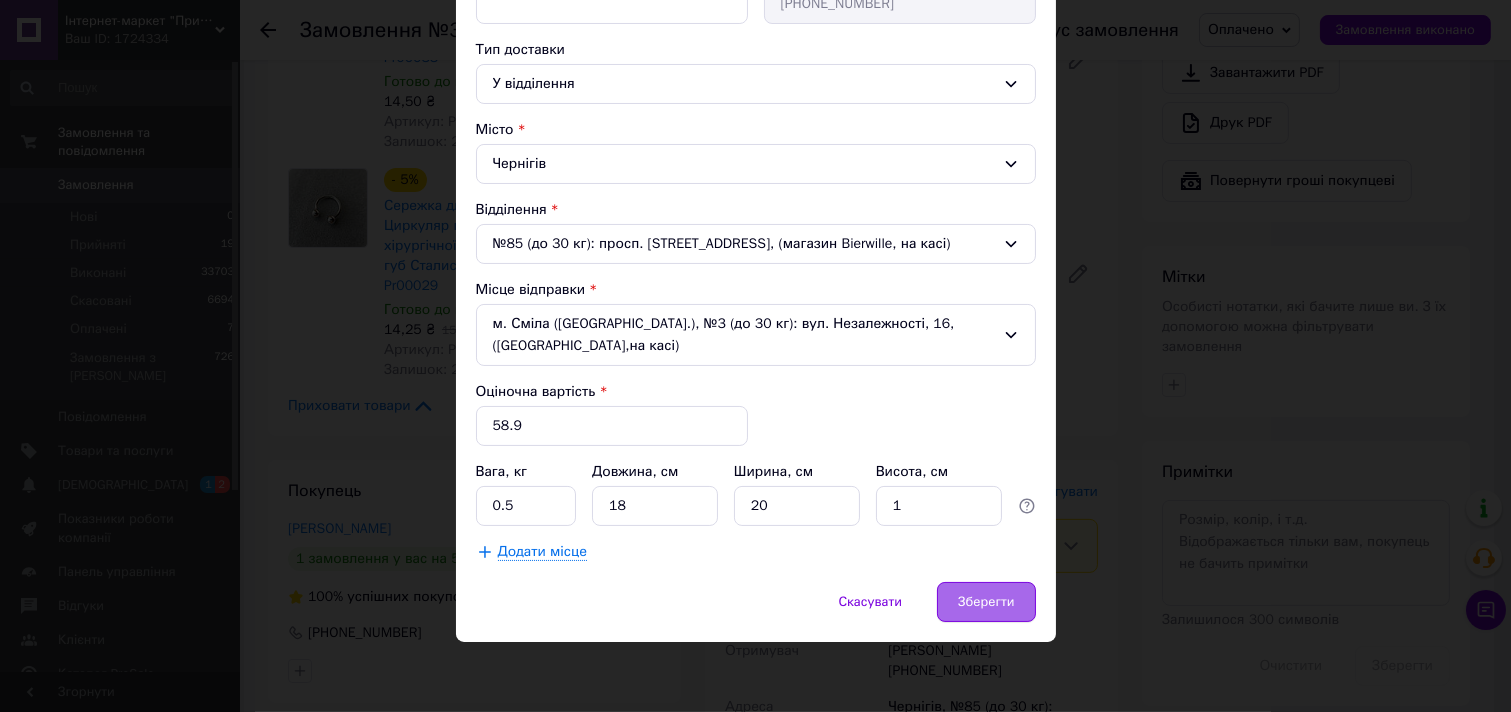 click on "Зберегти" at bounding box center [986, 602] 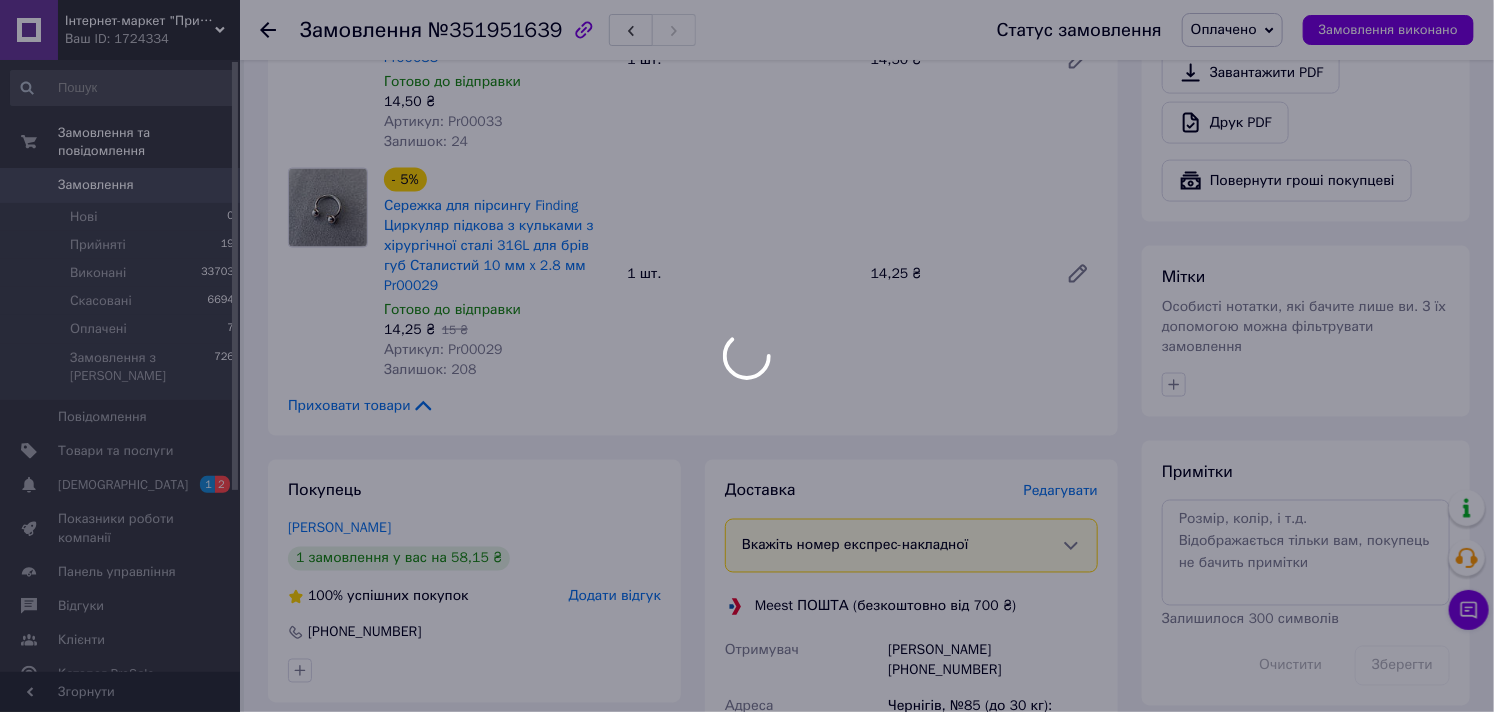 scroll, scrollTop: 1644, scrollLeft: 0, axis: vertical 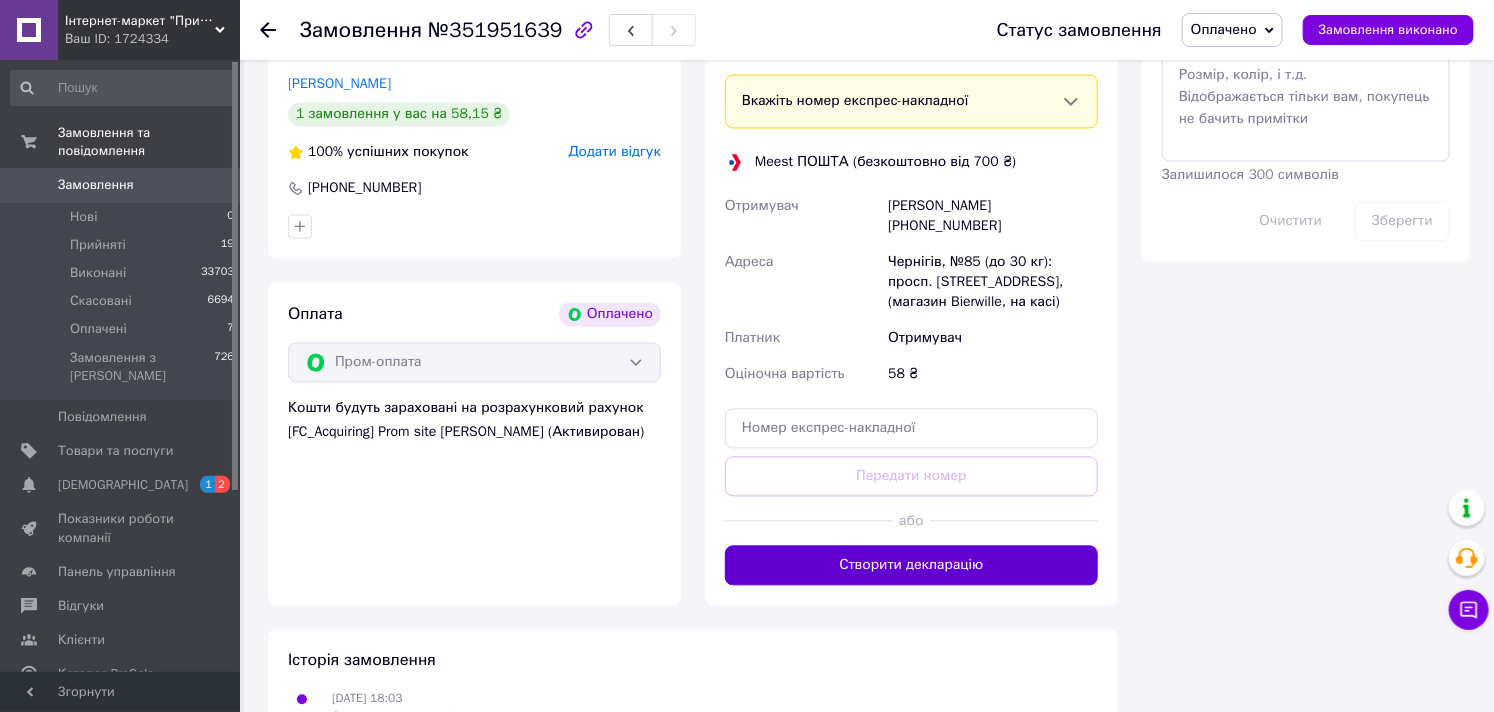 click on "Створити декларацію" at bounding box center [911, 566] 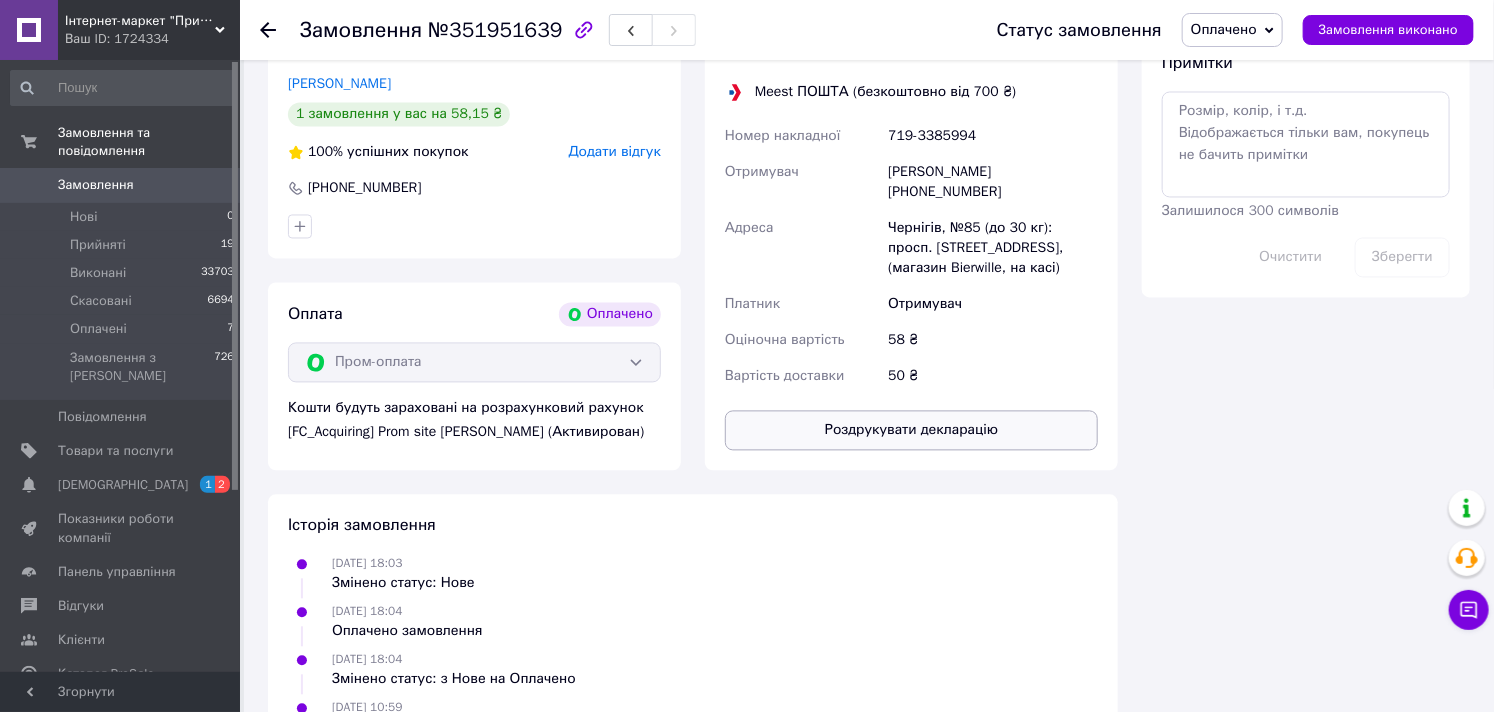 click on "Роздрукувати декларацію" at bounding box center (911, 431) 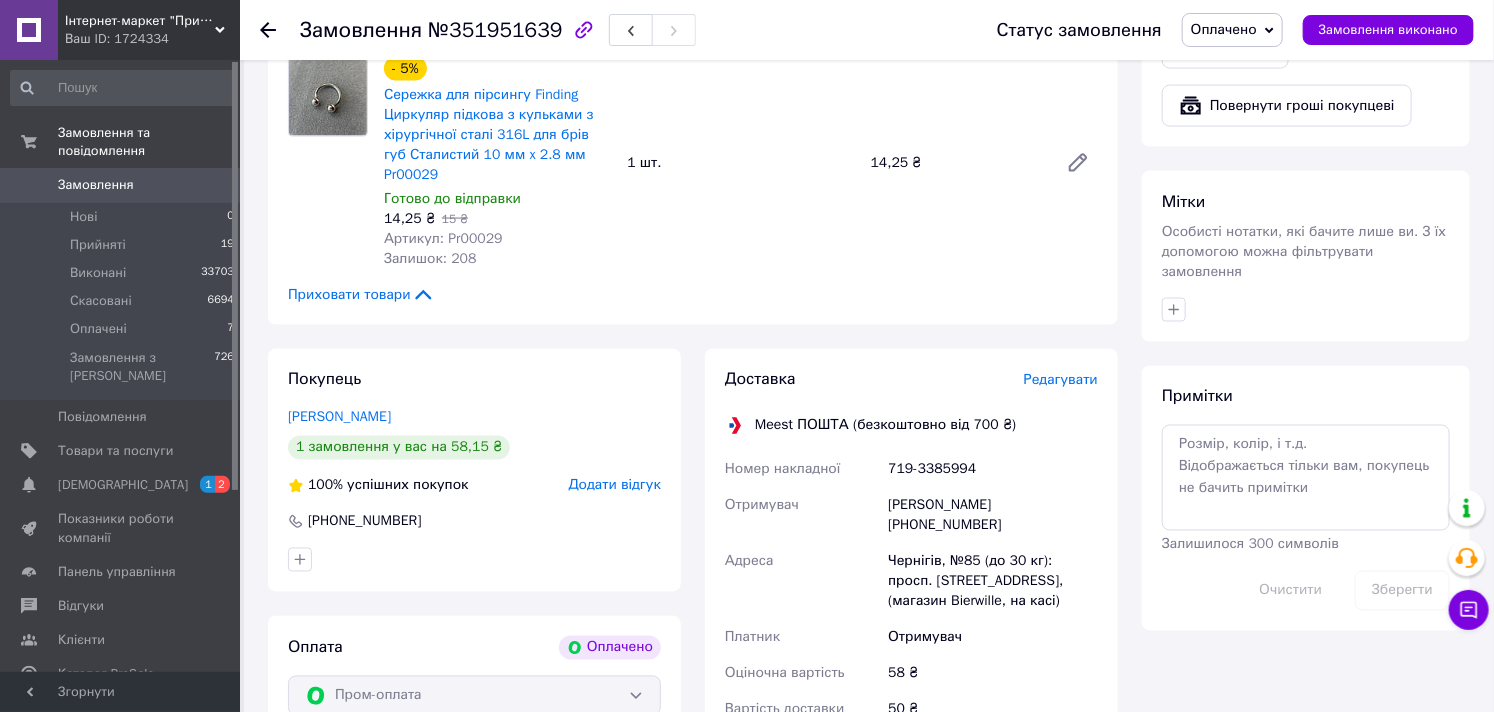 scroll, scrollTop: 1533, scrollLeft: 0, axis: vertical 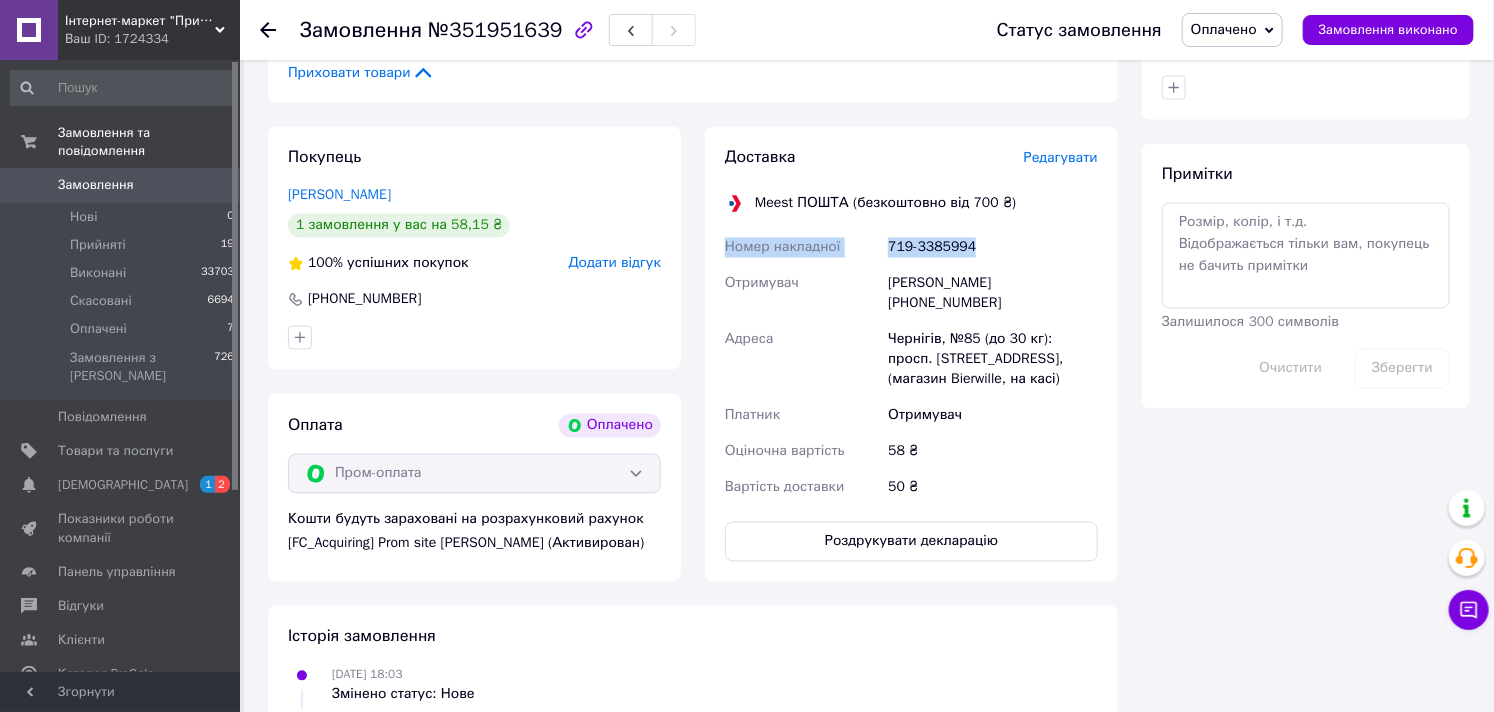drag, startPoint x: 993, startPoint y: 210, endPoint x: 714, endPoint y: 208, distance: 279.00717 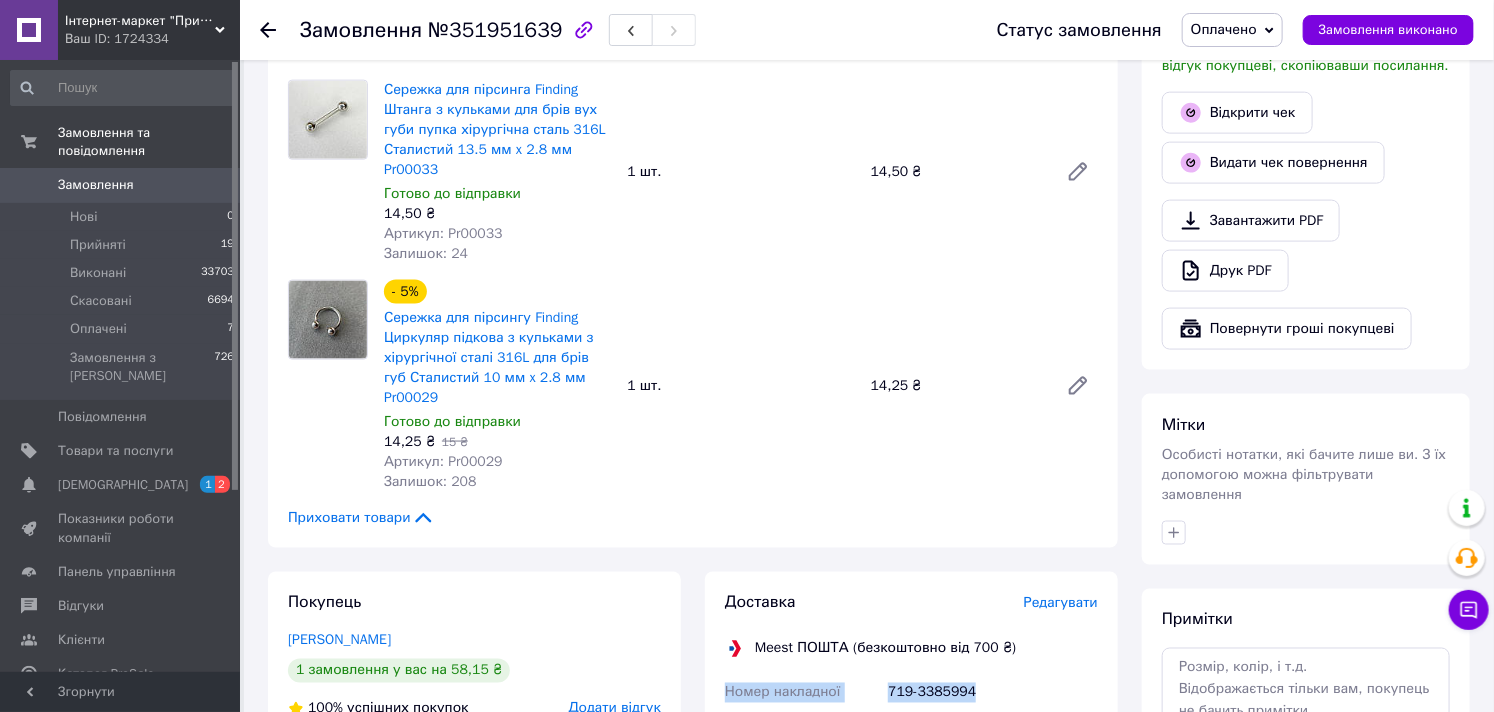 scroll, scrollTop: 755, scrollLeft: 0, axis: vertical 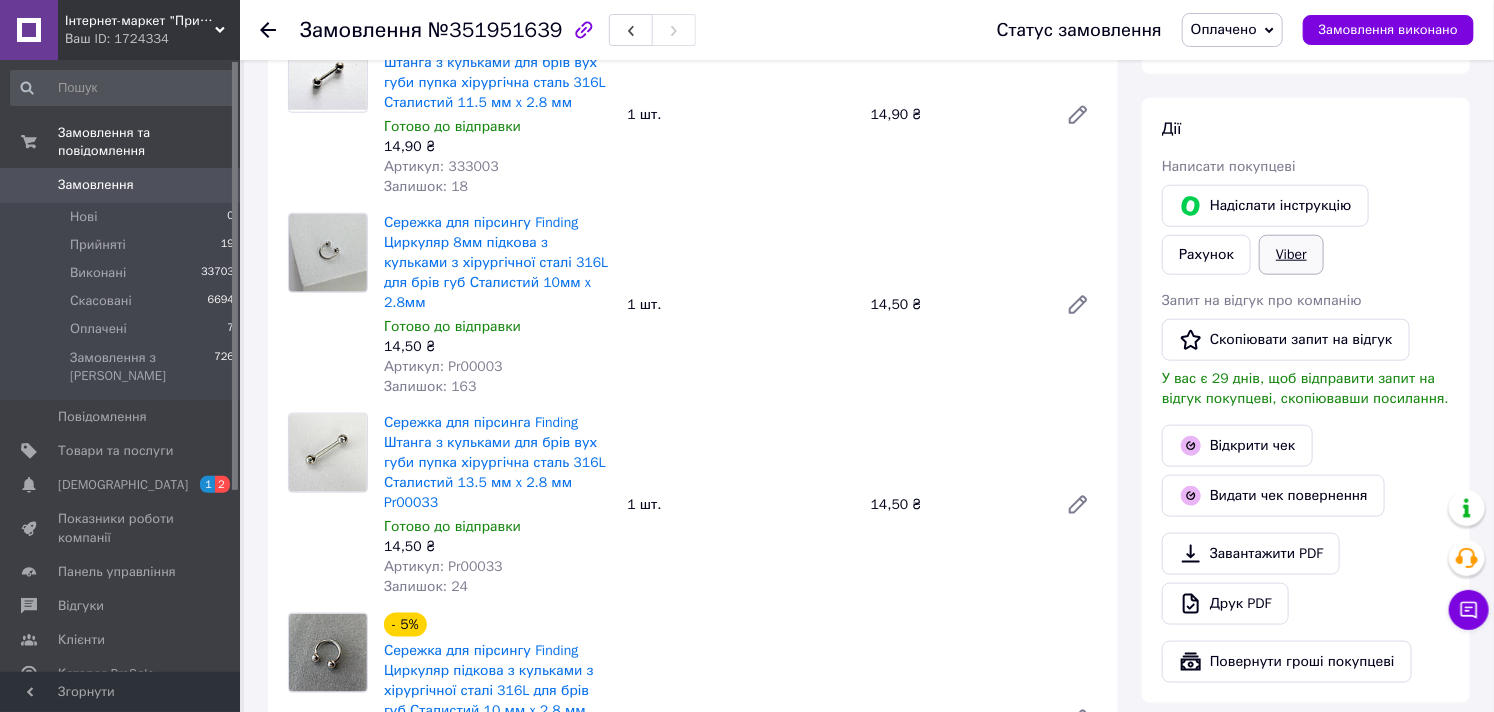 click on "Viber" at bounding box center [1291, 255] 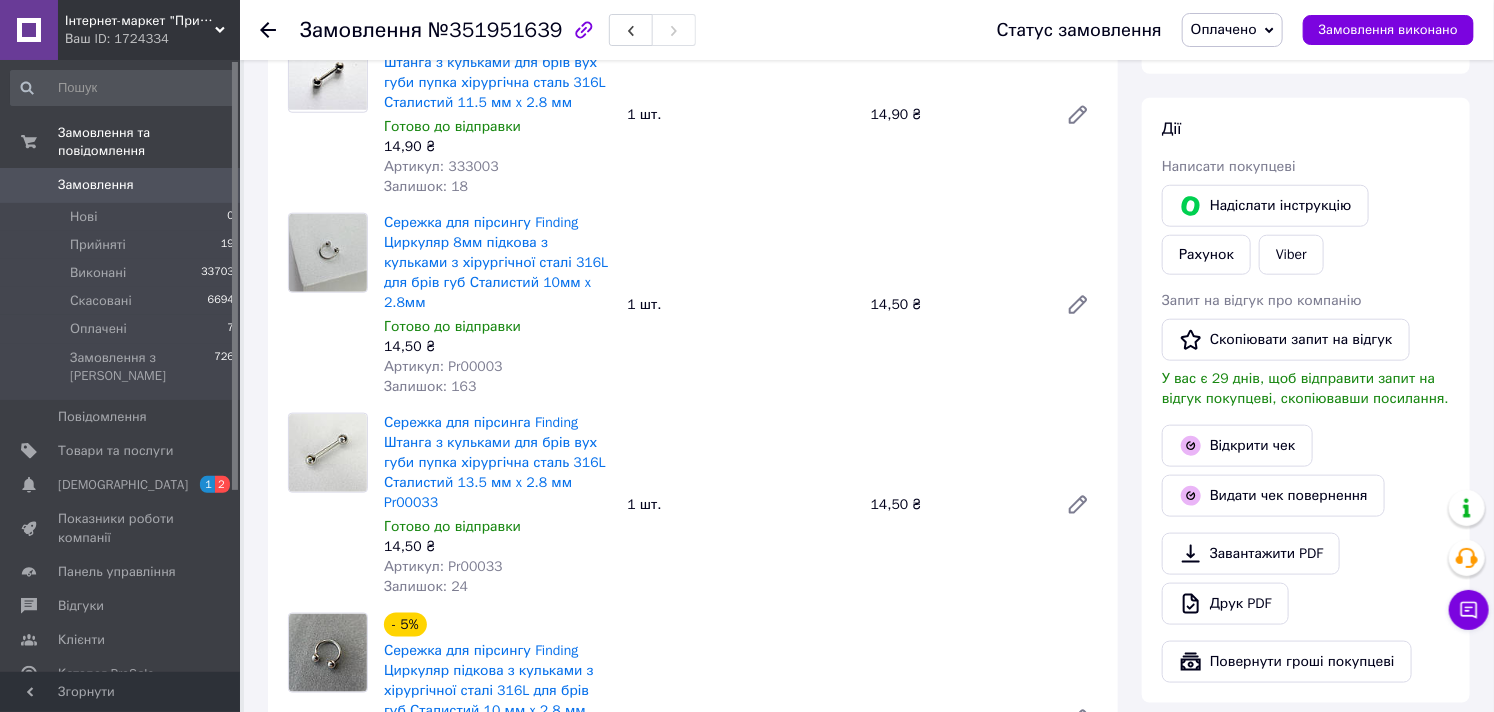 click on "Всього 4 товари 58,15 ₴ Доставка 50 ₴ Всього до сплати 58.15 ₴ Дії Написати покупцеві   Надіслати інструкцію Рахунок Viber Запит на відгук про компанію   Скопіювати запит на відгук У вас є 29 днів, щоб відправити запит на відгук покупцеві, скопіювавши посилання.   Відкрити чек   Видати чек повернення   Завантажити PDF   Друк PDF   Повернути гроші покупцеві Мітки Особисті нотатки, які бачите лише ви. З їх допомогою можна фільтрувати замовлення Примітки Залишилося 300 символів Очистити Зберегти" at bounding box center (1306, 810) 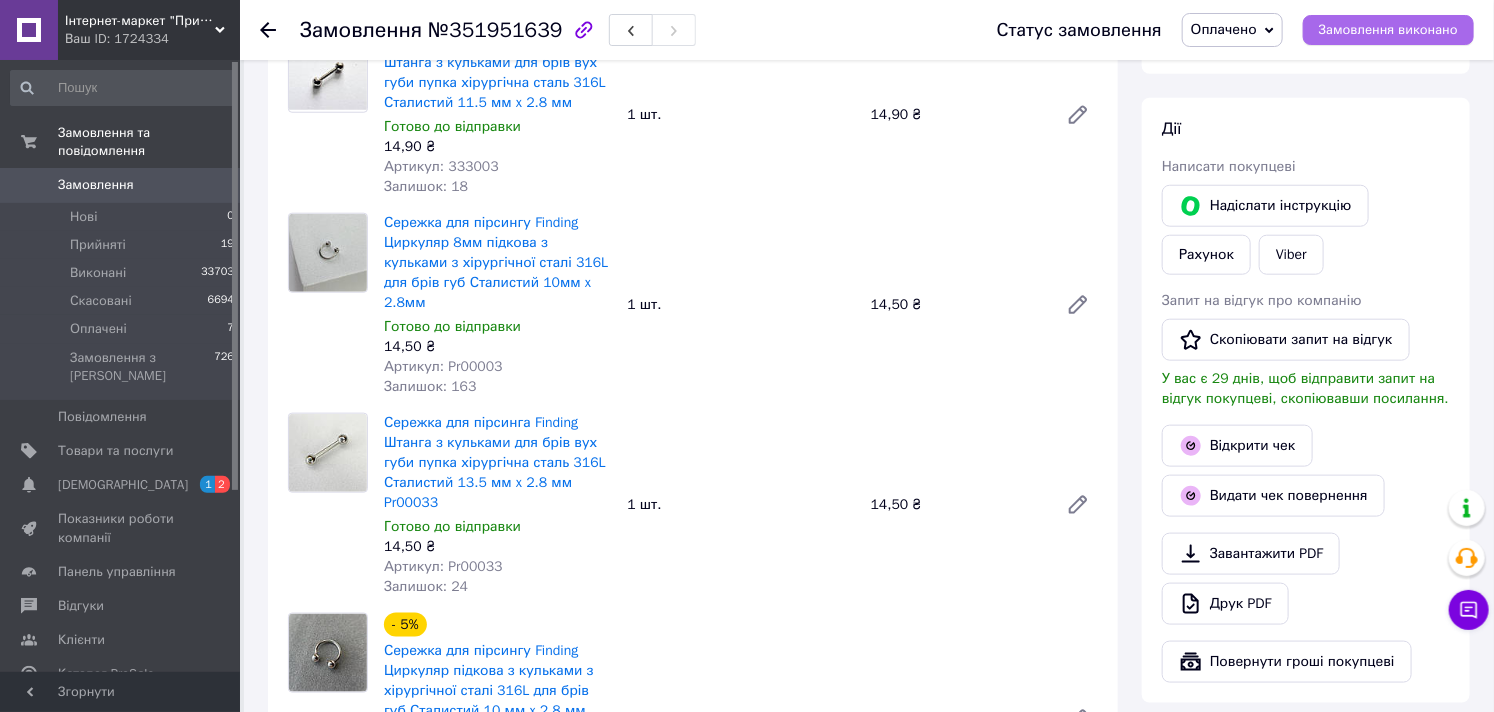 click on "Замовлення виконано" at bounding box center [1388, 30] 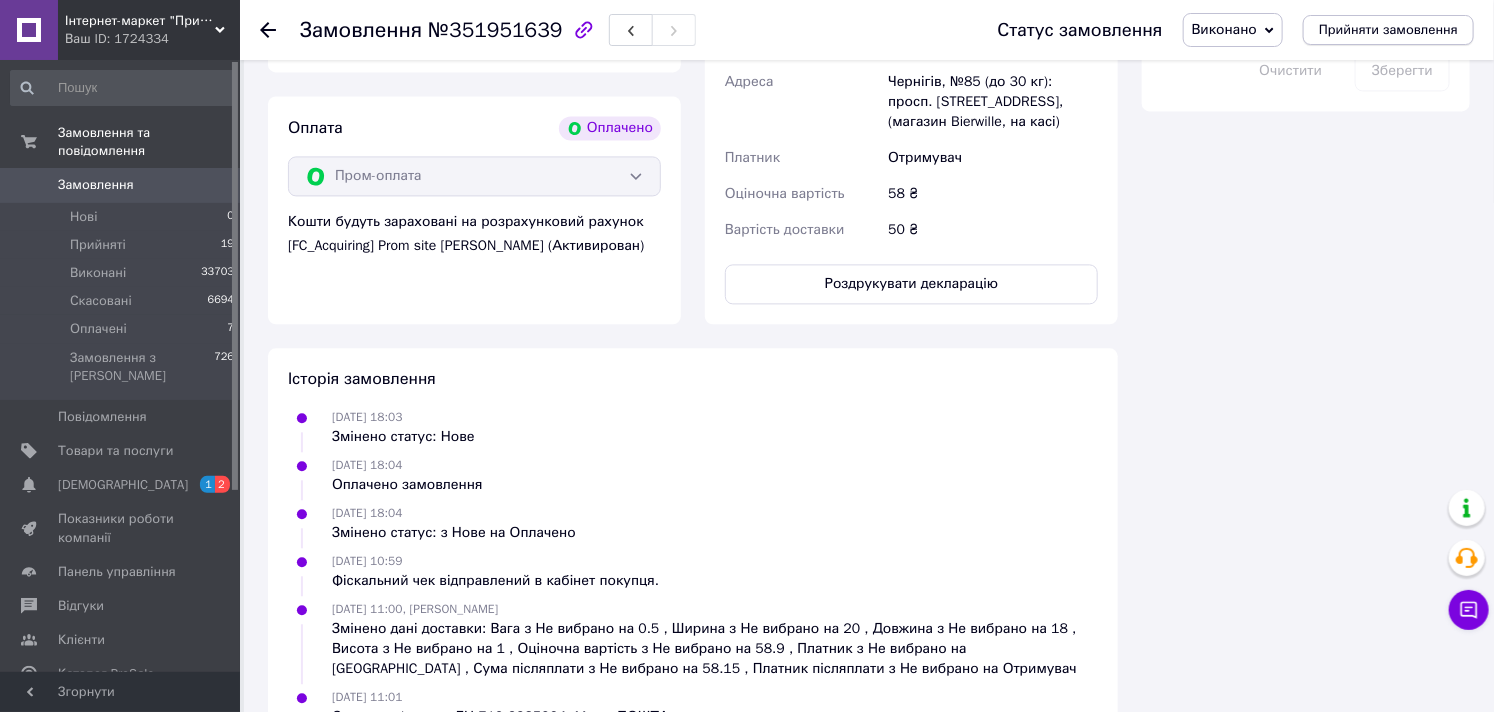scroll, scrollTop: 1497, scrollLeft: 0, axis: vertical 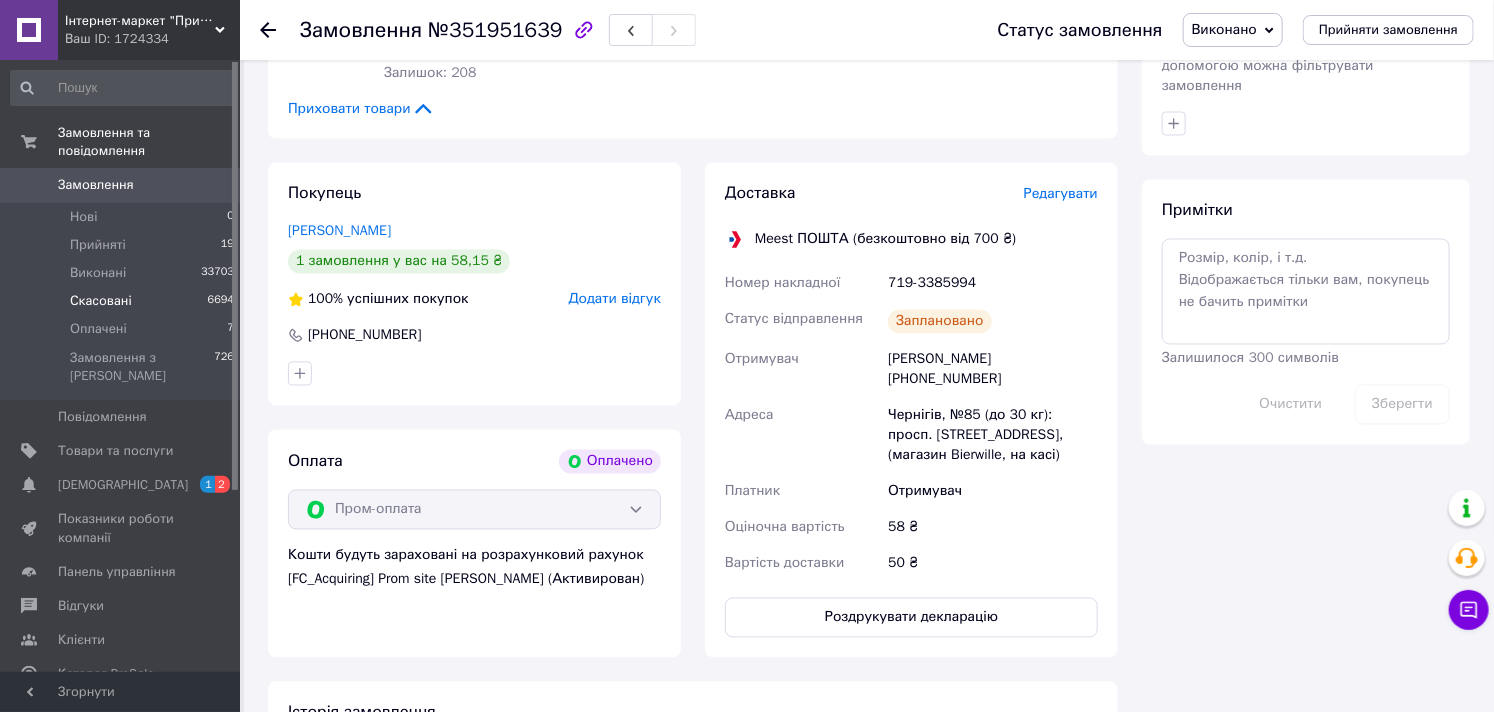 click on "Скасовані 6694" at bounding box center [123, 301] 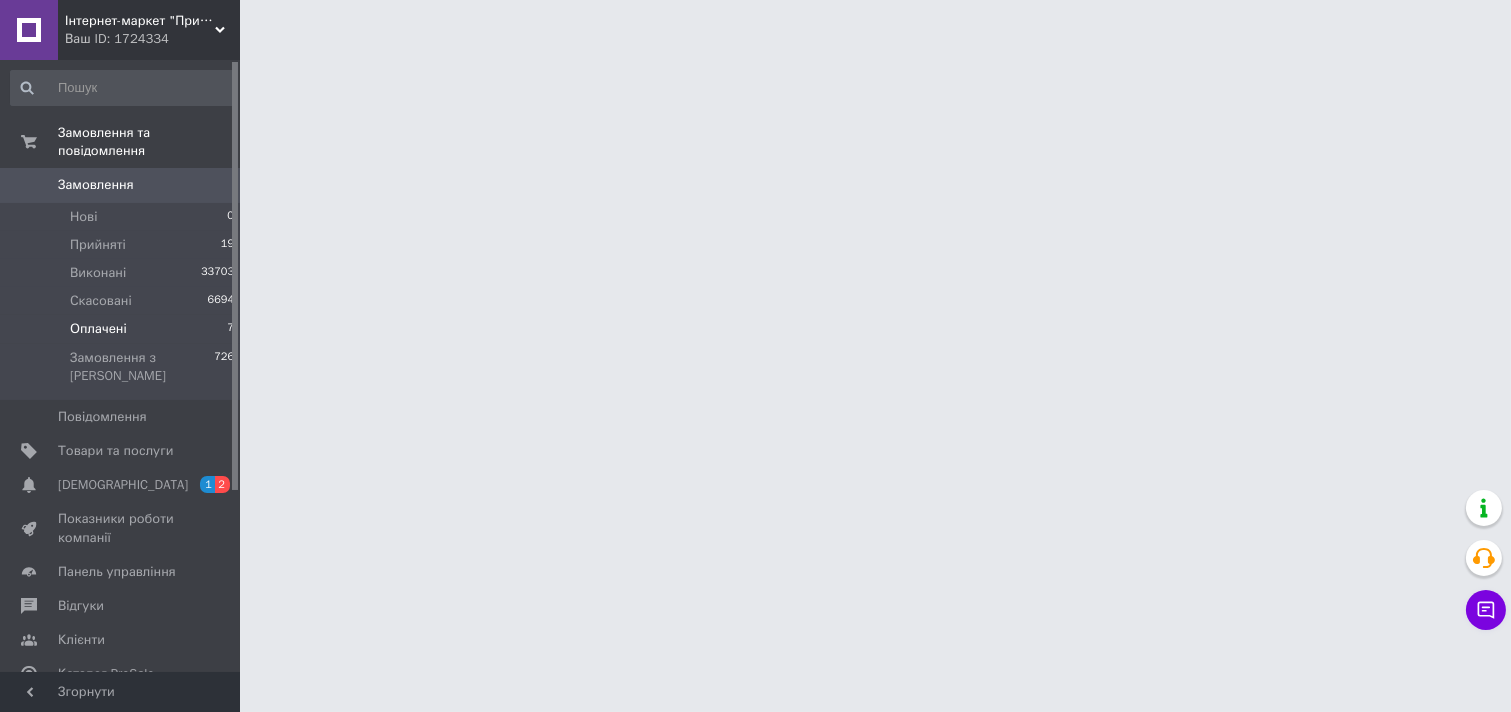 click on "Оплачені" at bounding box center (98, 329) 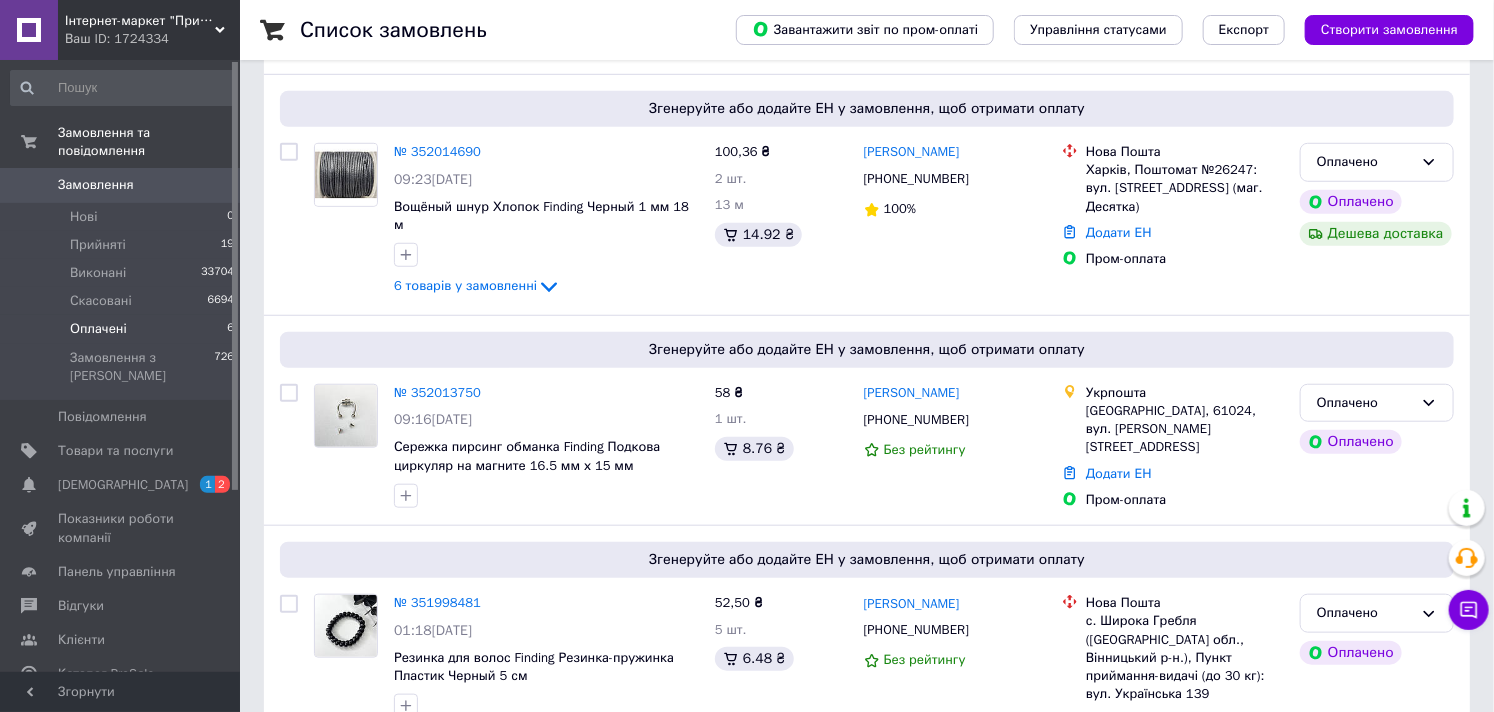 scroll, scrollTop: 1070, scrollLeft: 0, axis: vertical 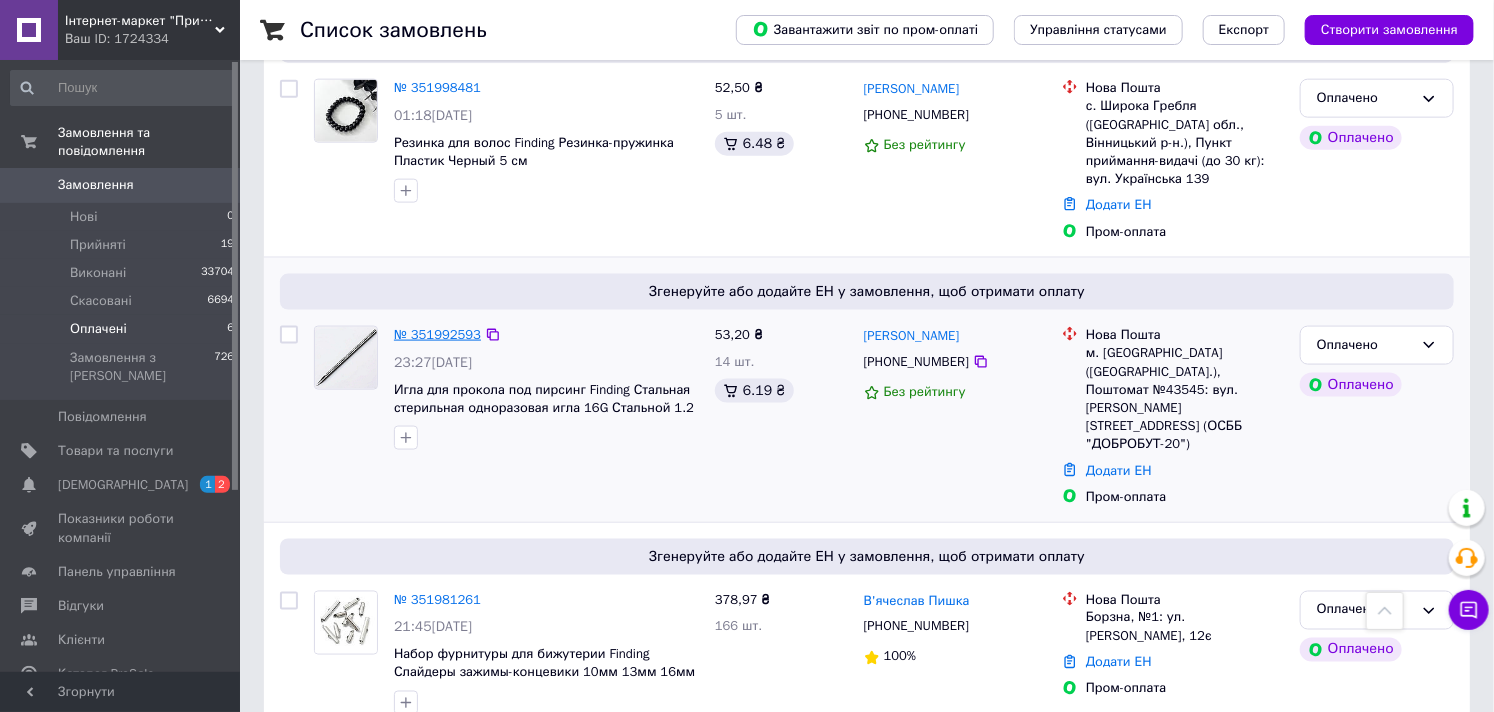click on "№ 351992593" at bounding box center [437, 334] 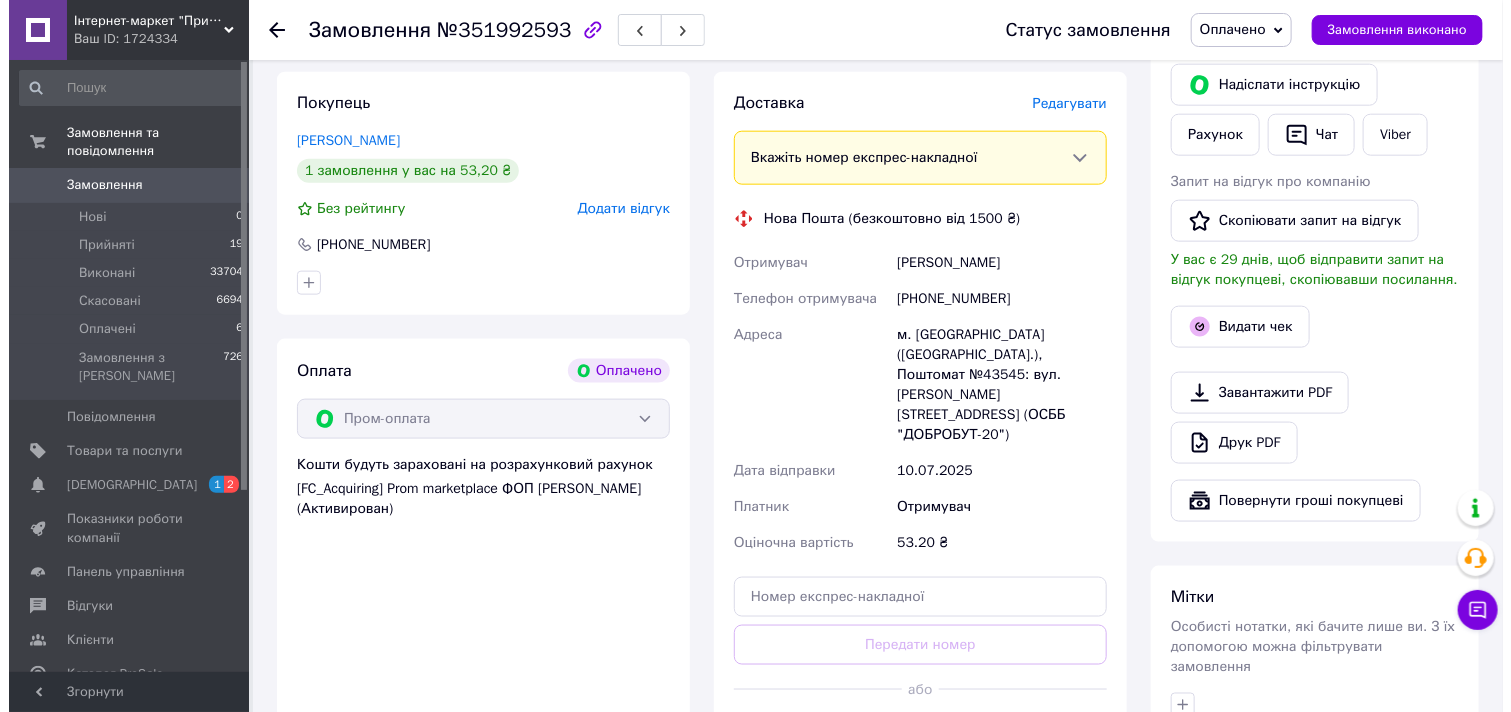 scroll, scrollTop: 1055, scrollLeft: 0, axis: vertical 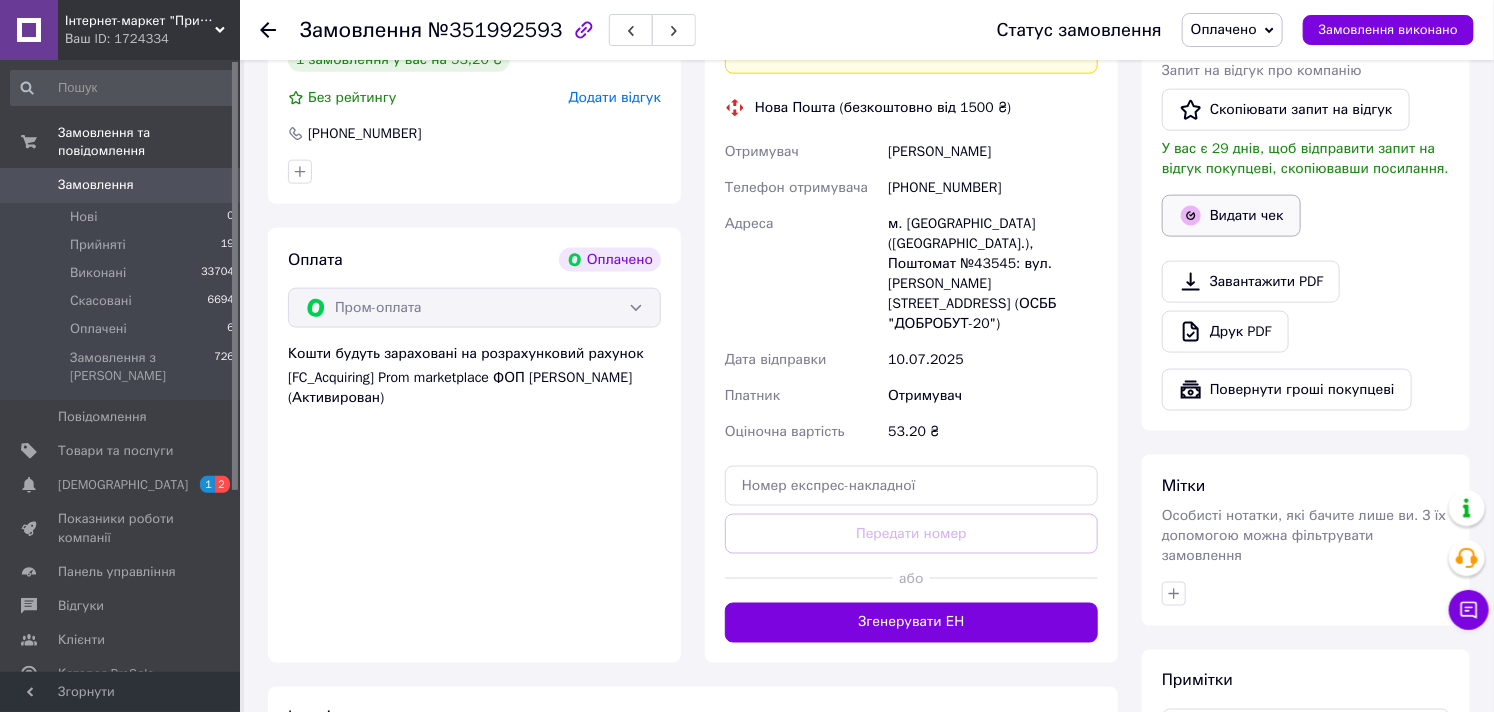 click on "Видати чек" at bounding box center (1231, 216) 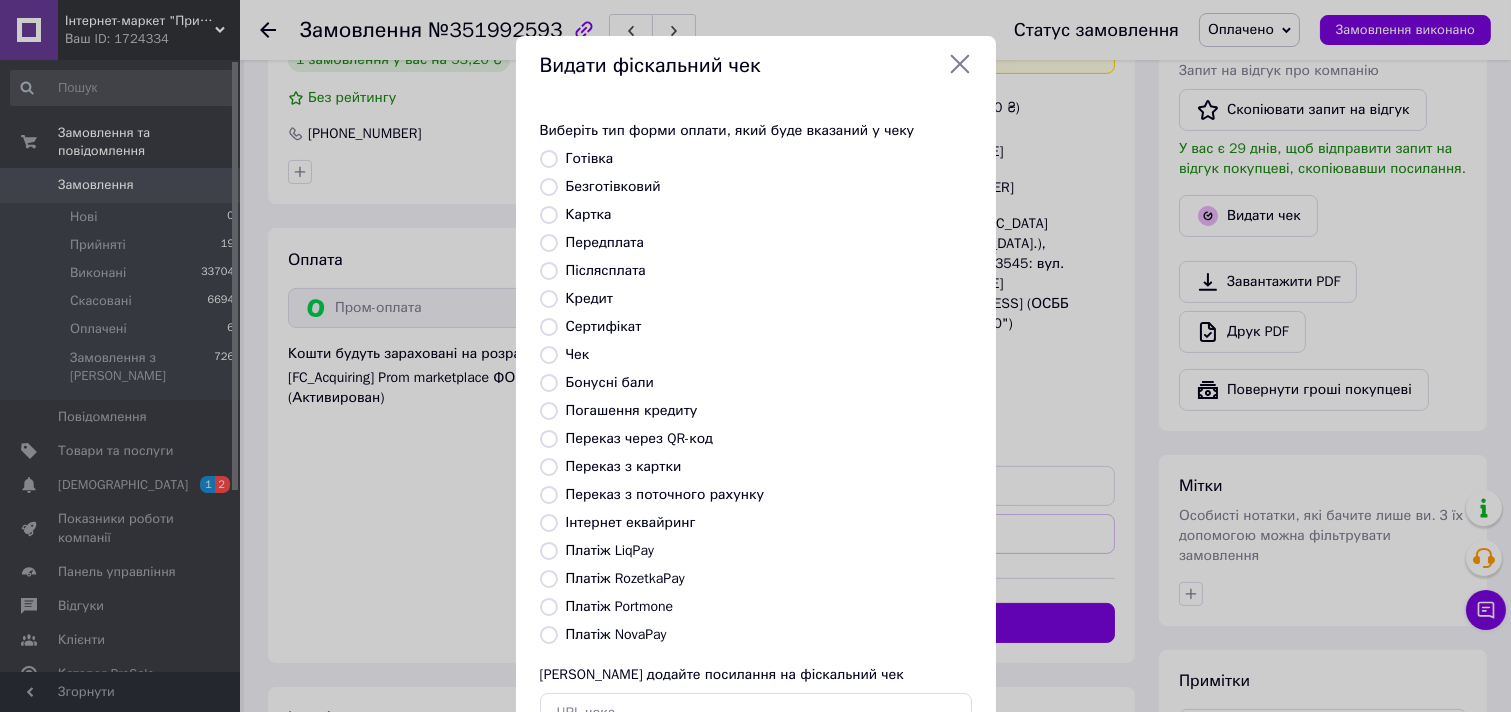 click on "Безготівковий" at bounding box center [613, 186] 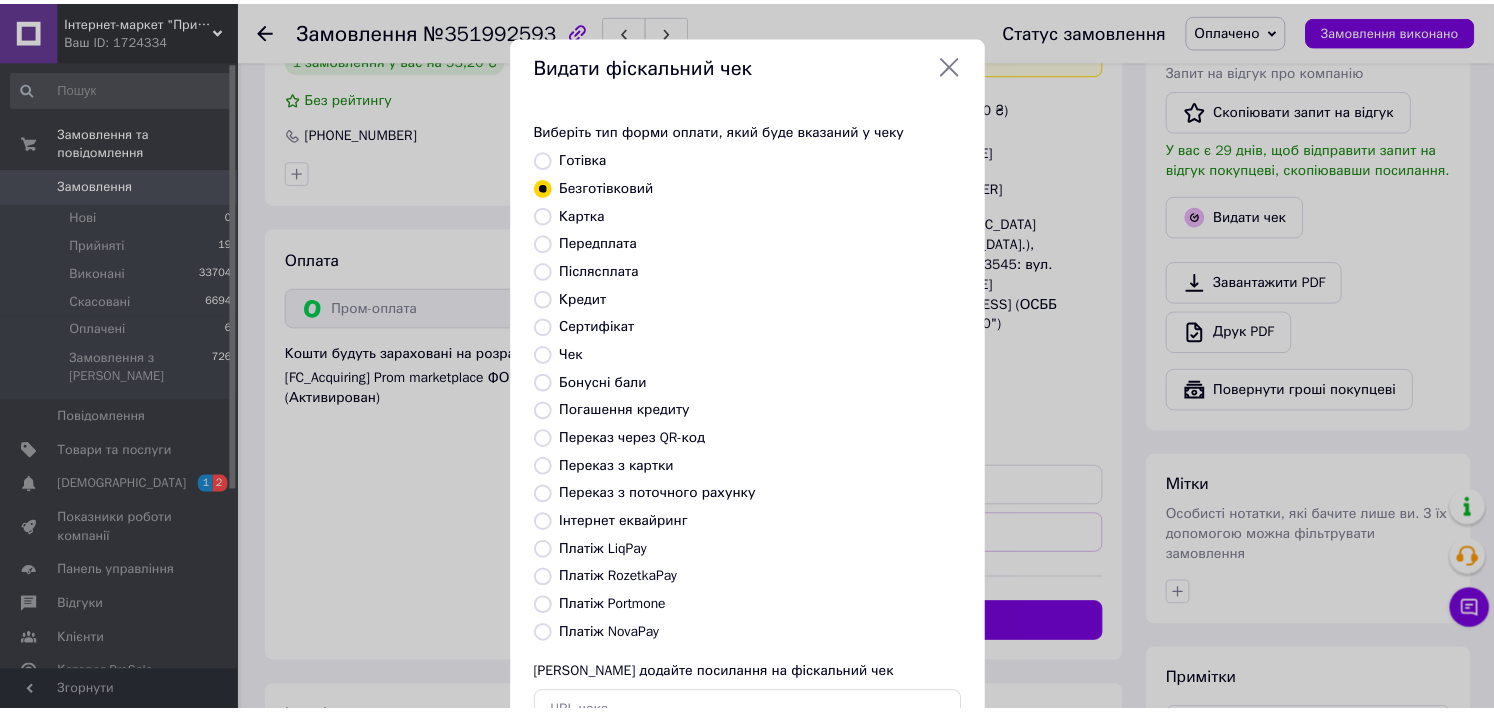 scroll, scrollTop: 147, scrollLeft: 0, axis: vertical 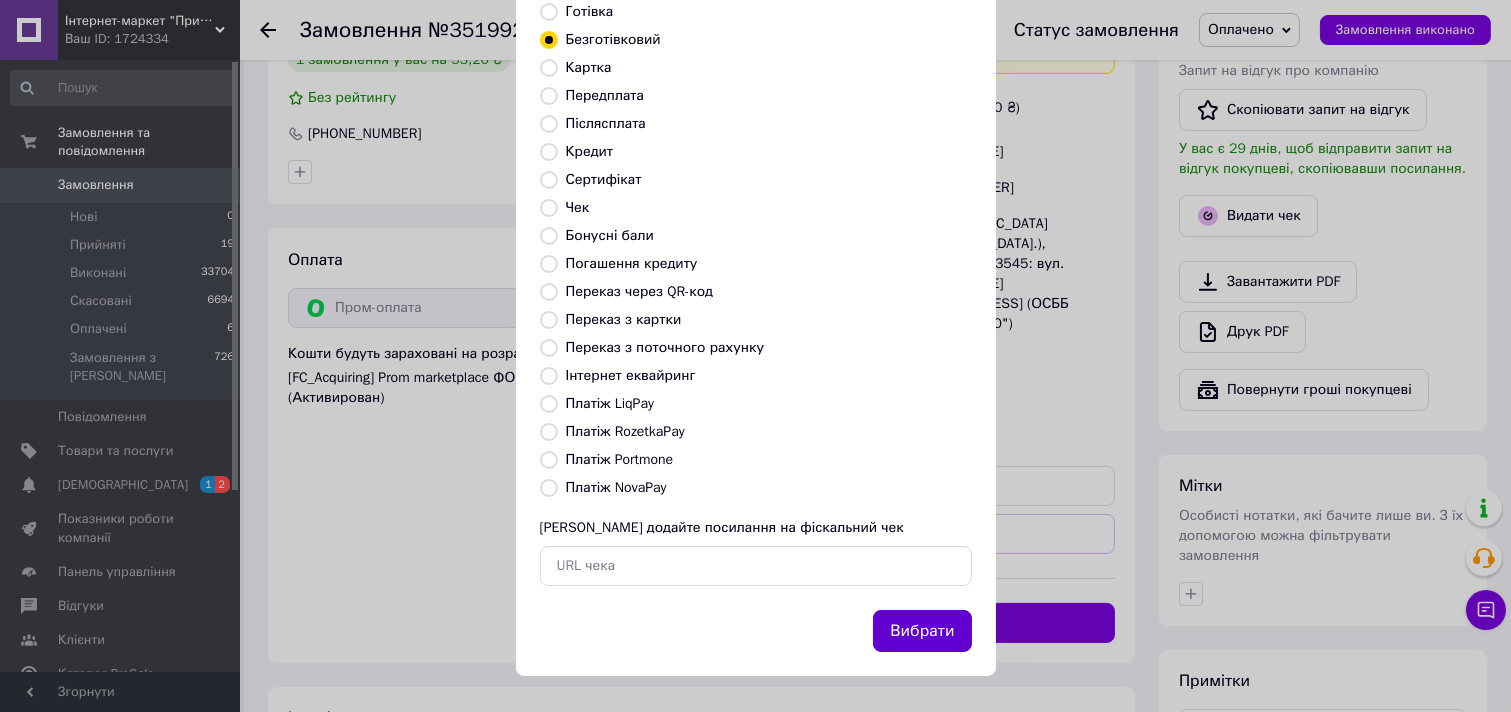 click on "Вибрати" at bounding box center [922, 631] 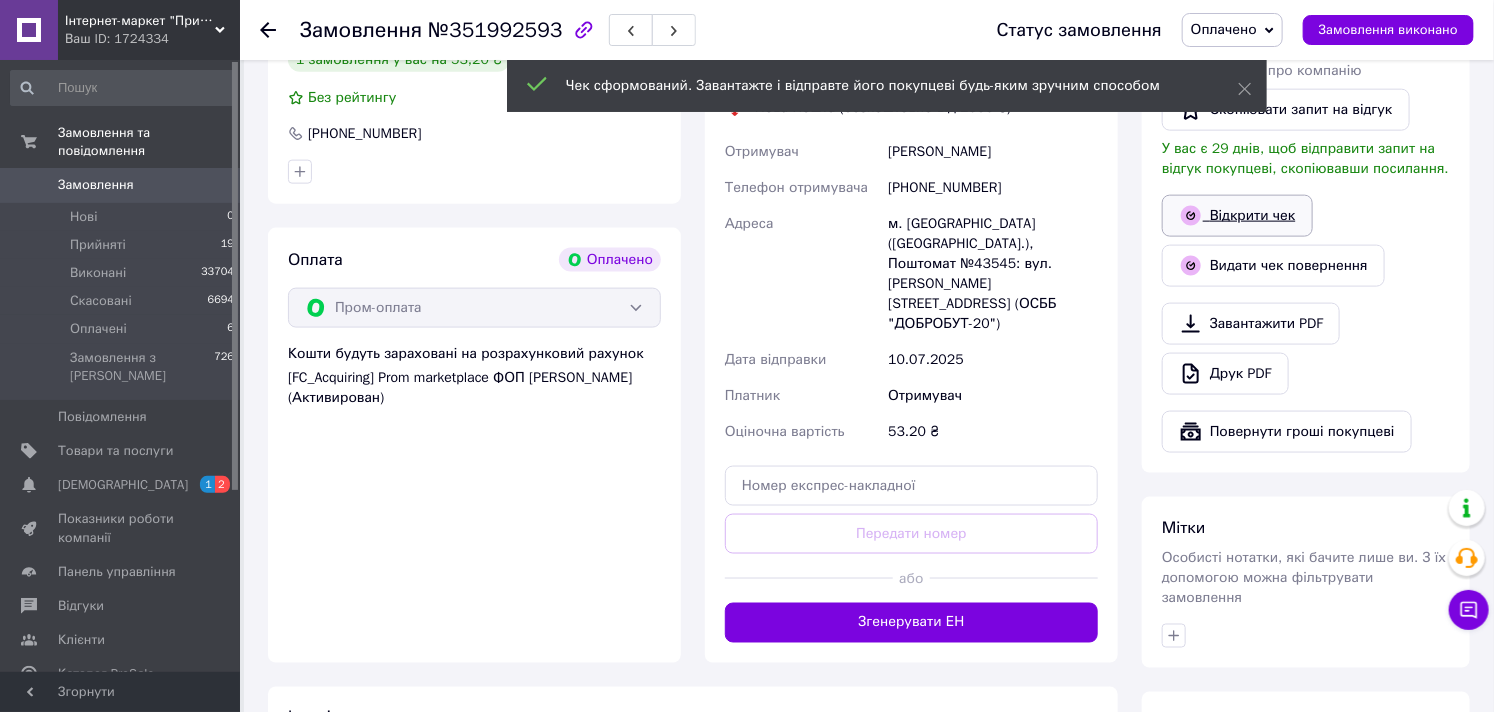 click on "Відкрити чек" at bounding box center [1237, 216] 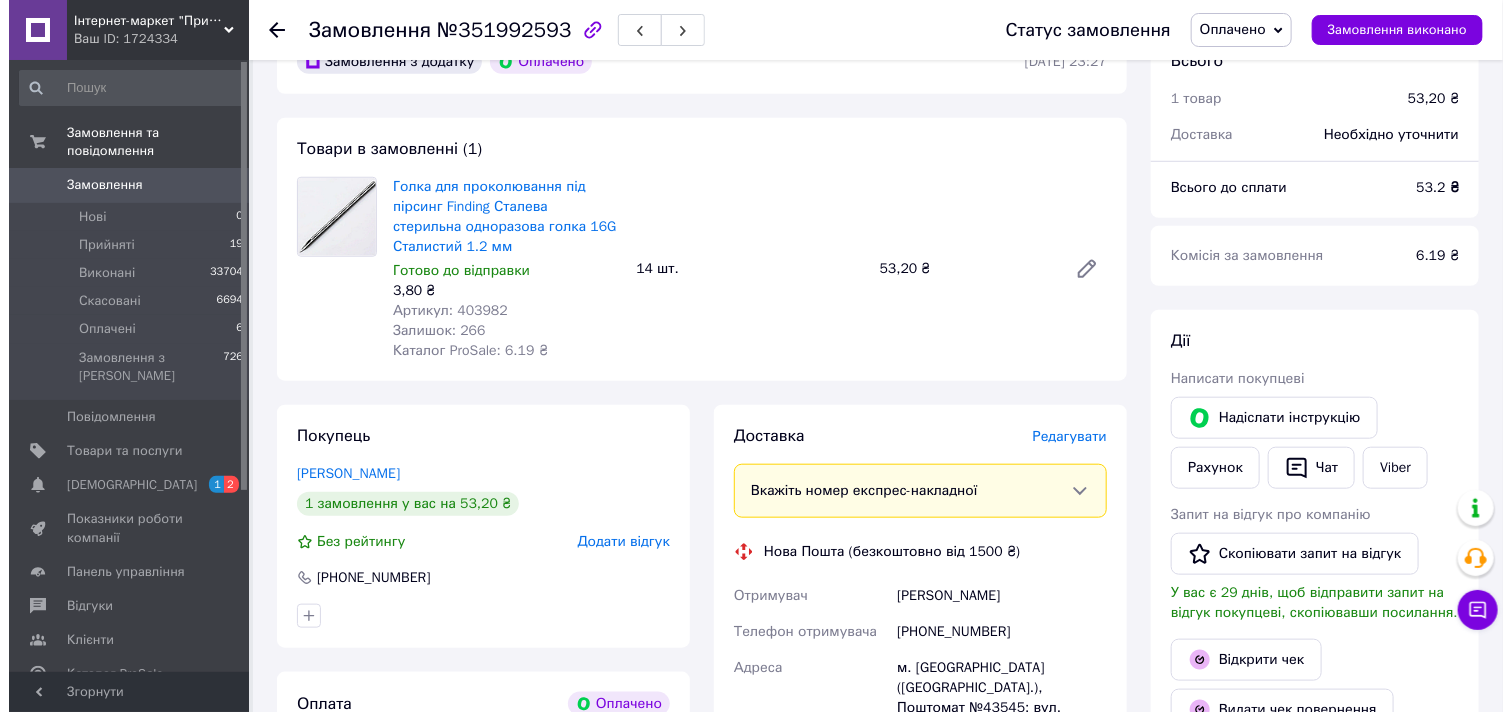 scroll, scrollTop: 833, scrollLeft: 0, axis: vertical 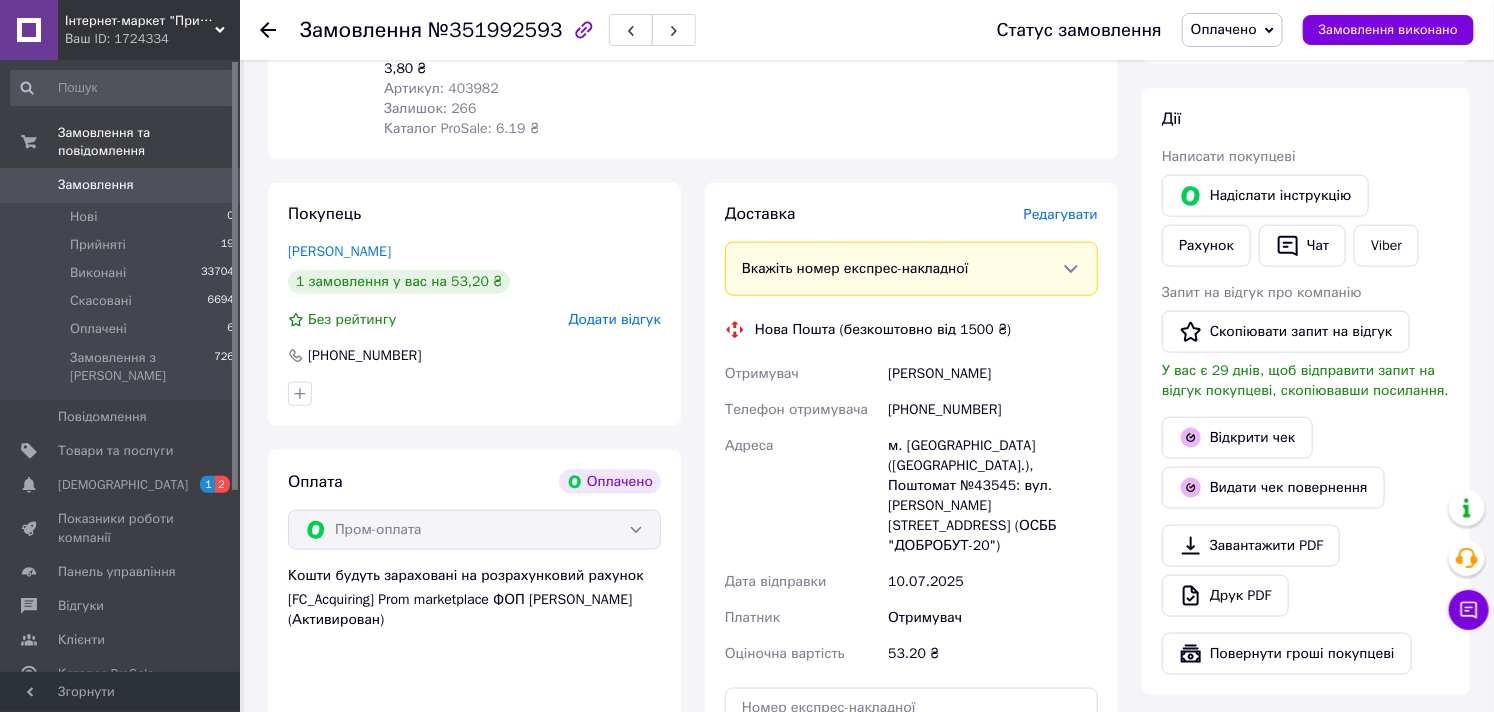click on "Редагувати" at bounding box center [1061, 214] 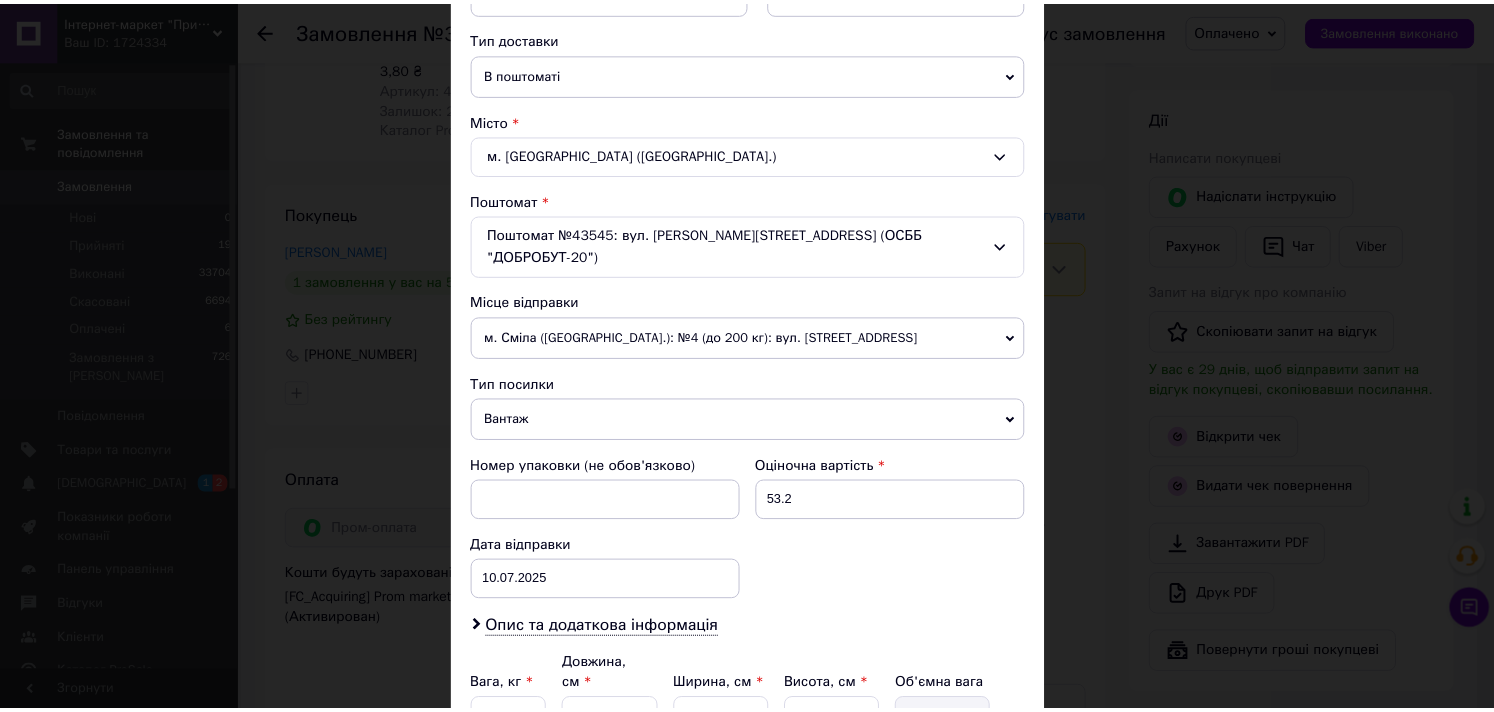 scroll, scrollTop: 617, scrollLeft: 0, axis: vertical 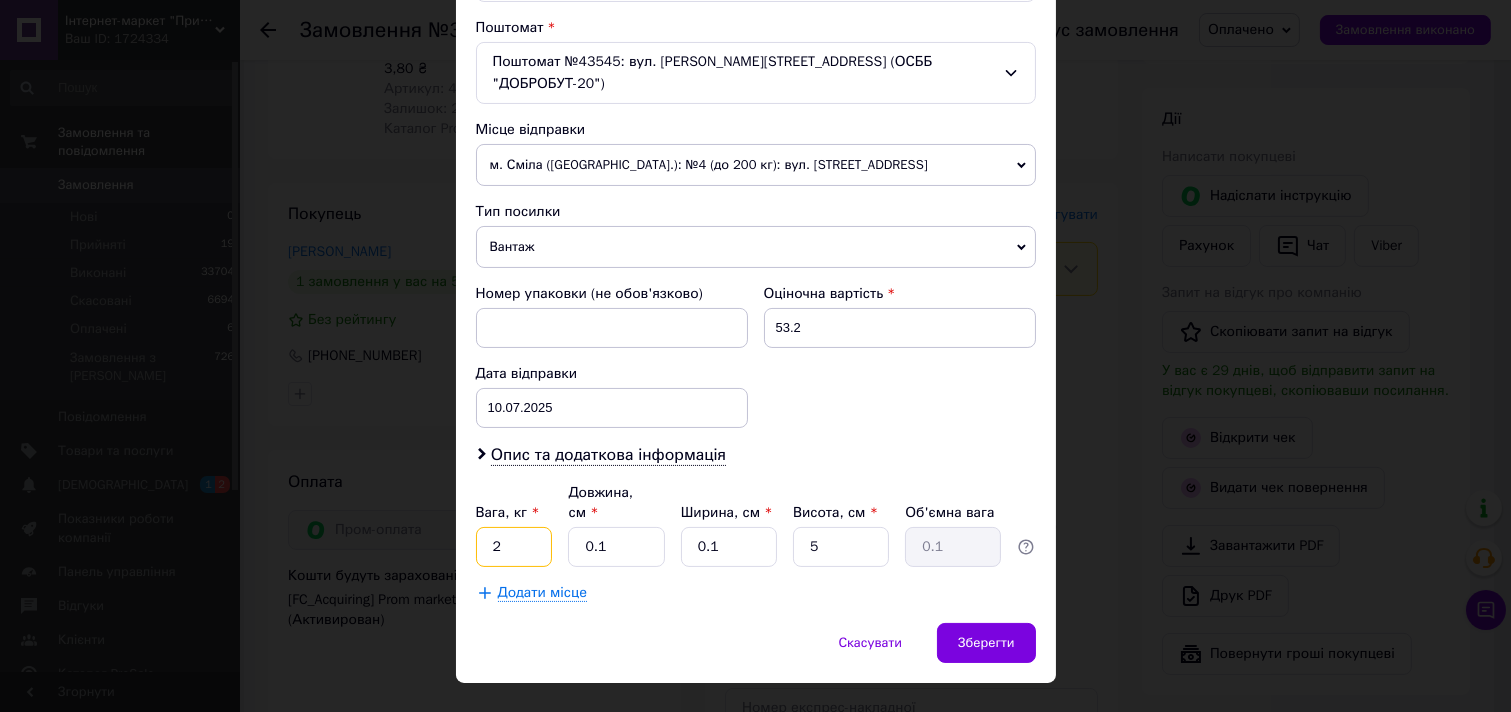 click on "2" at bounding box center [514, 547] 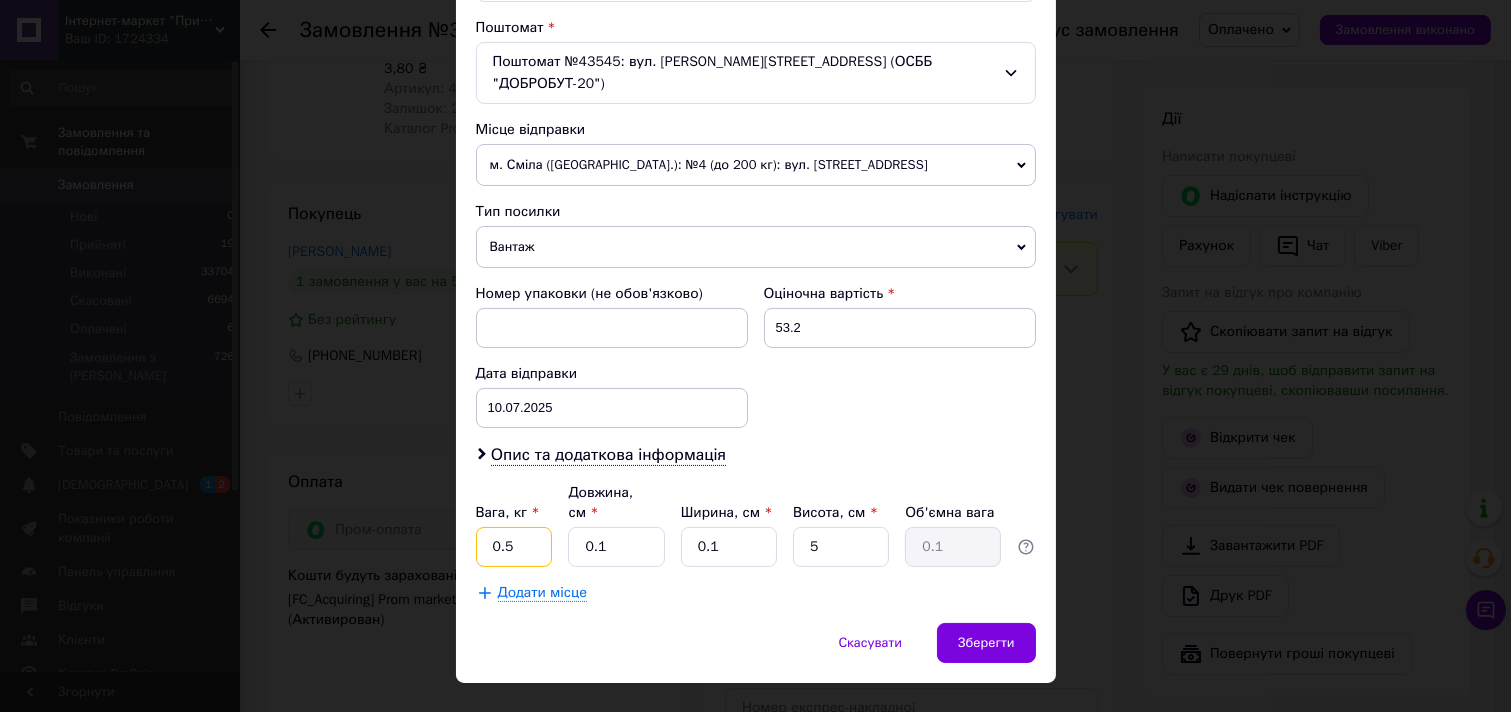 type on "0.5" 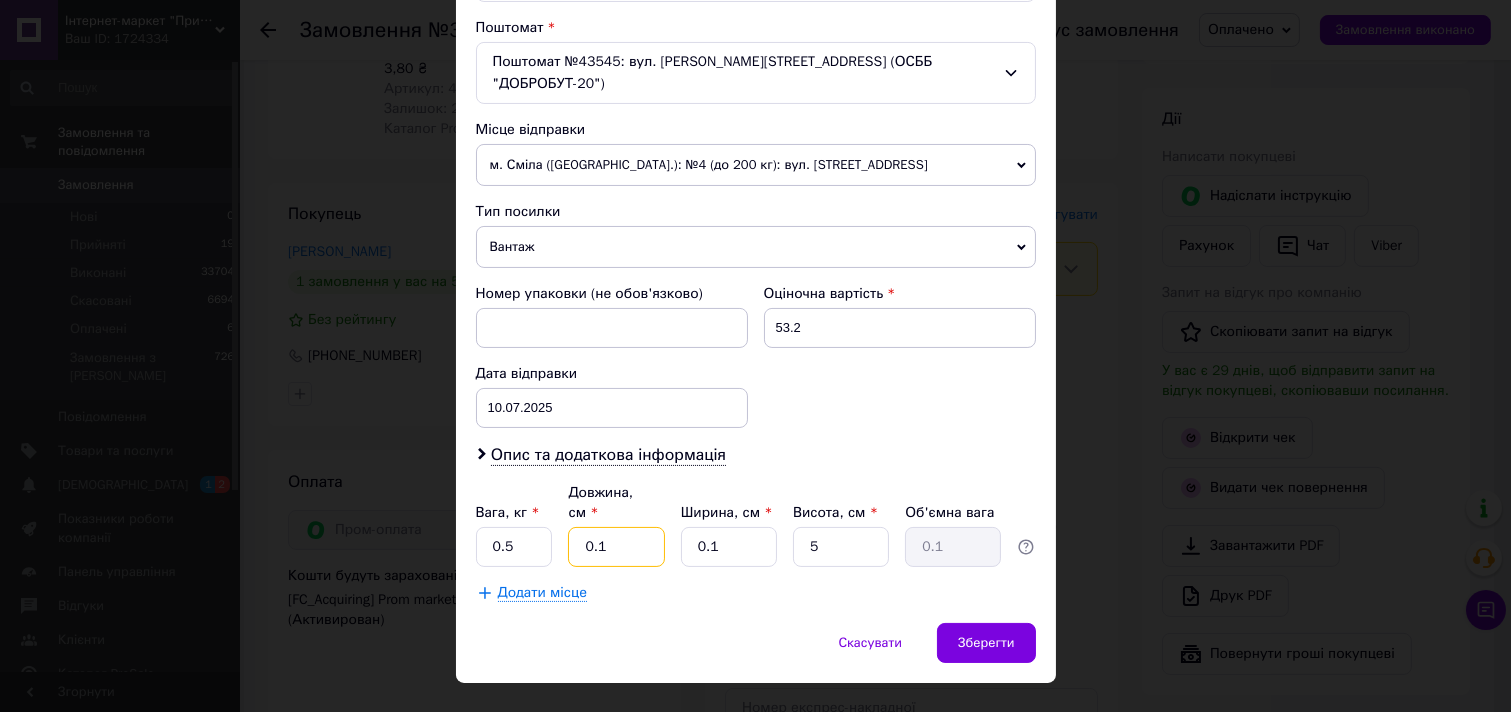 click on "0.1" at bounding box center (616, 547) 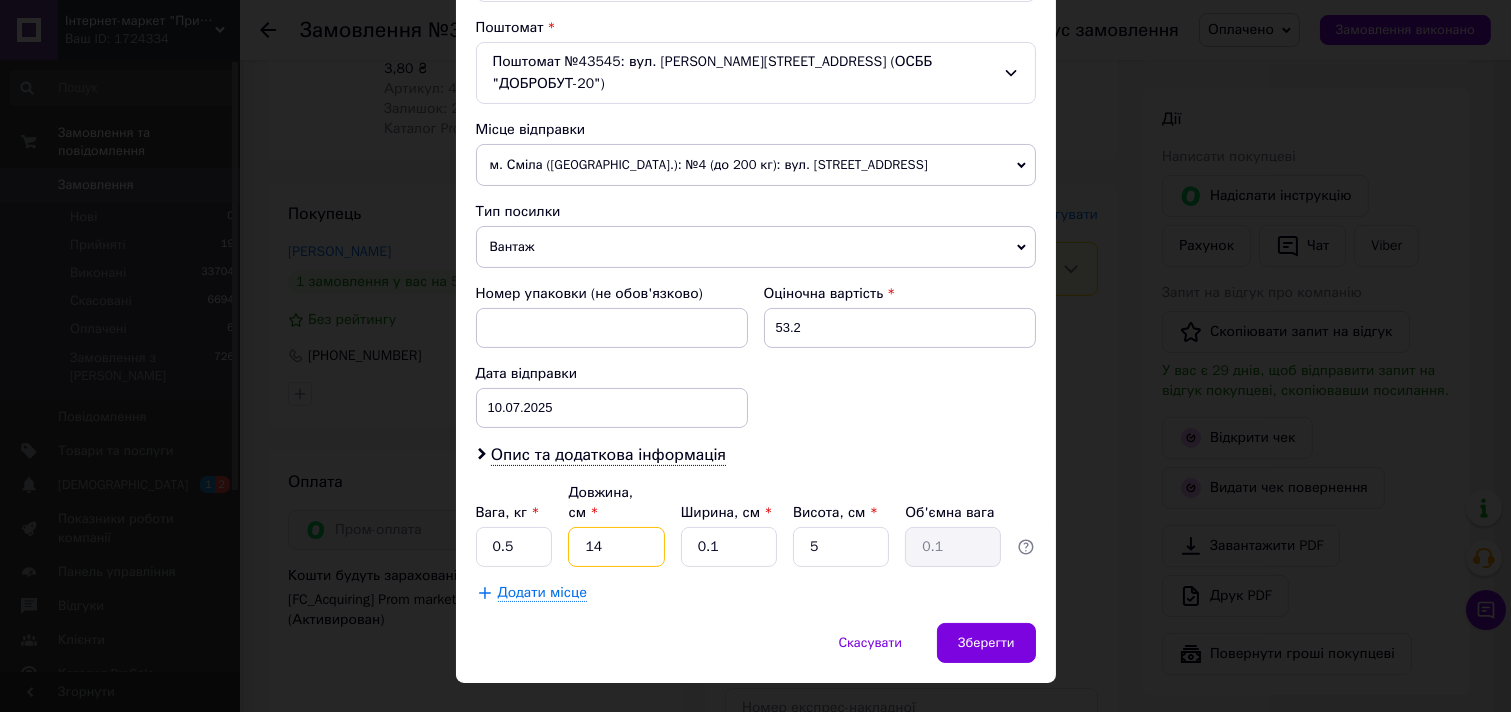type on "14" 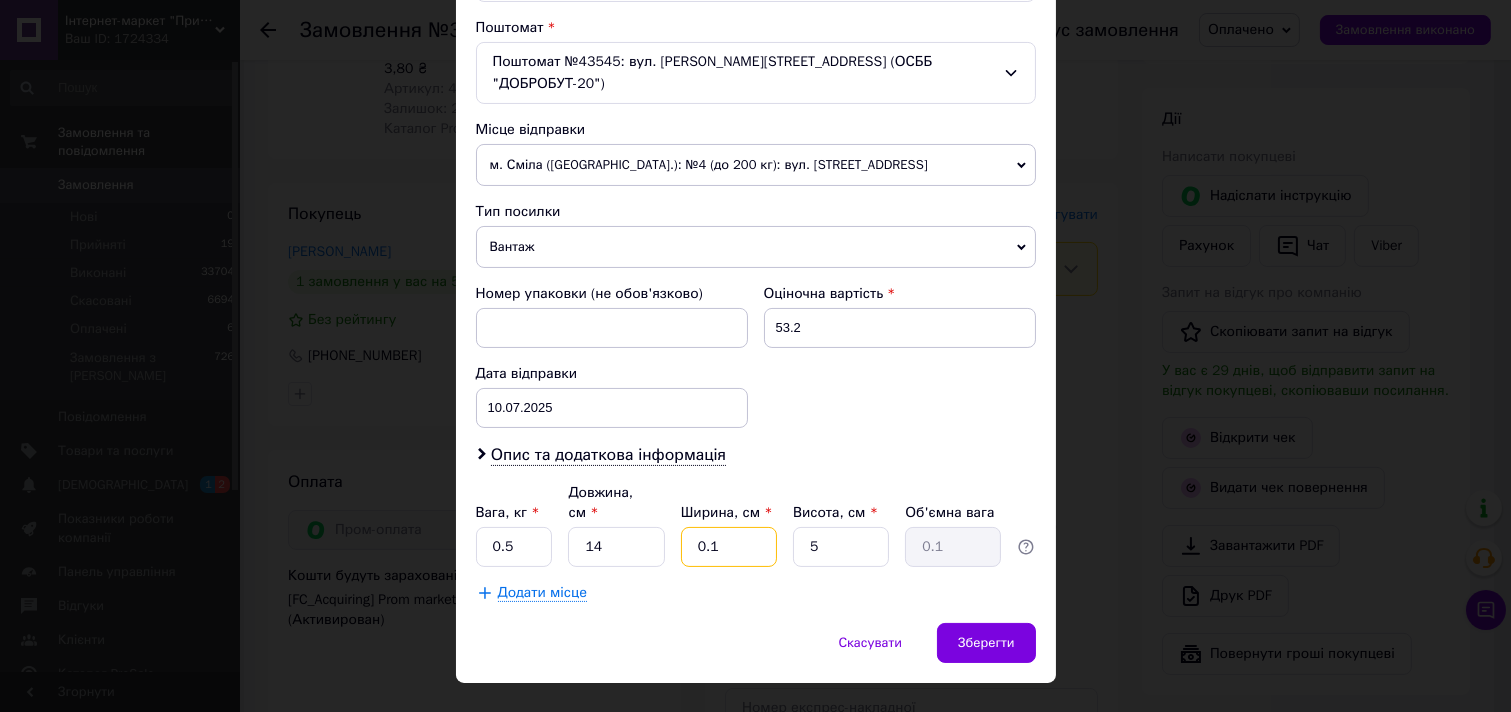 click on "0.1" at bounding box center (729, 547) 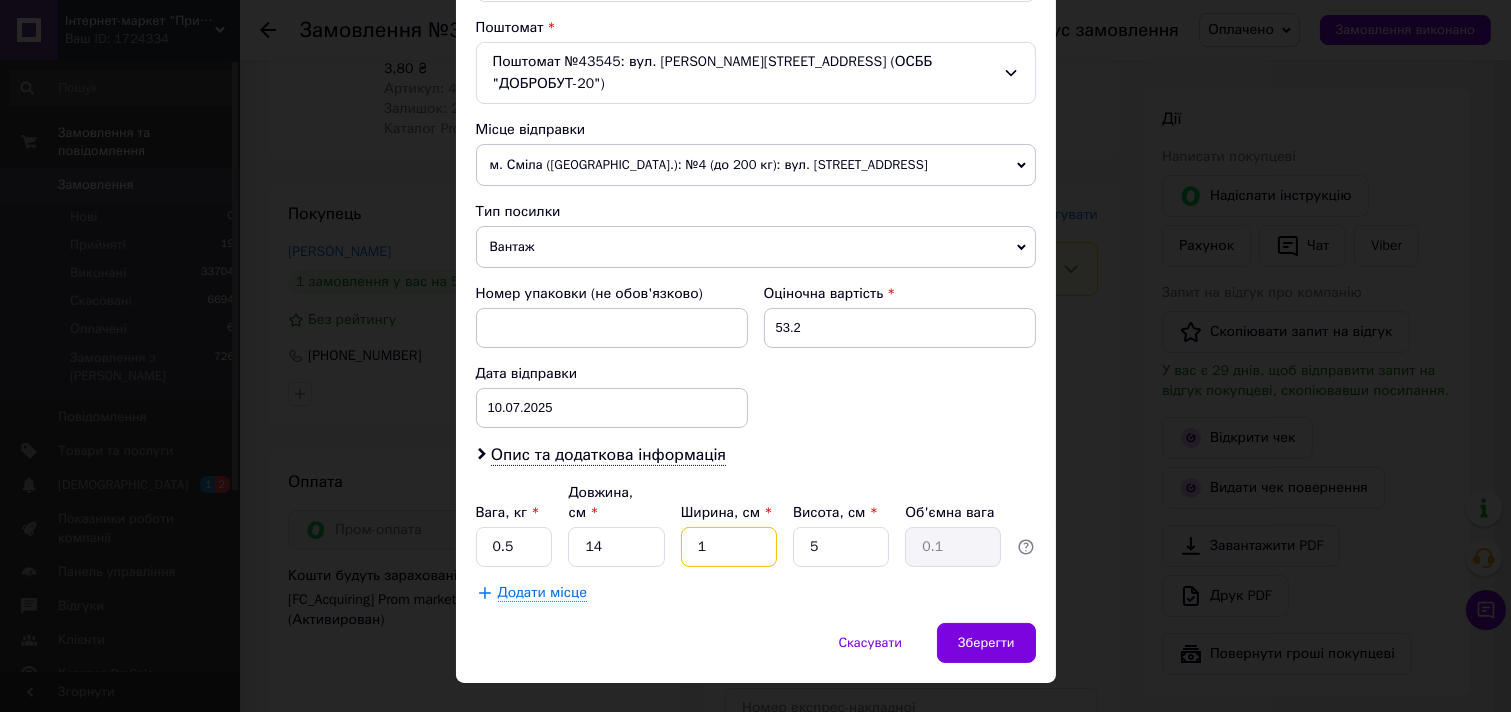 type on "13" 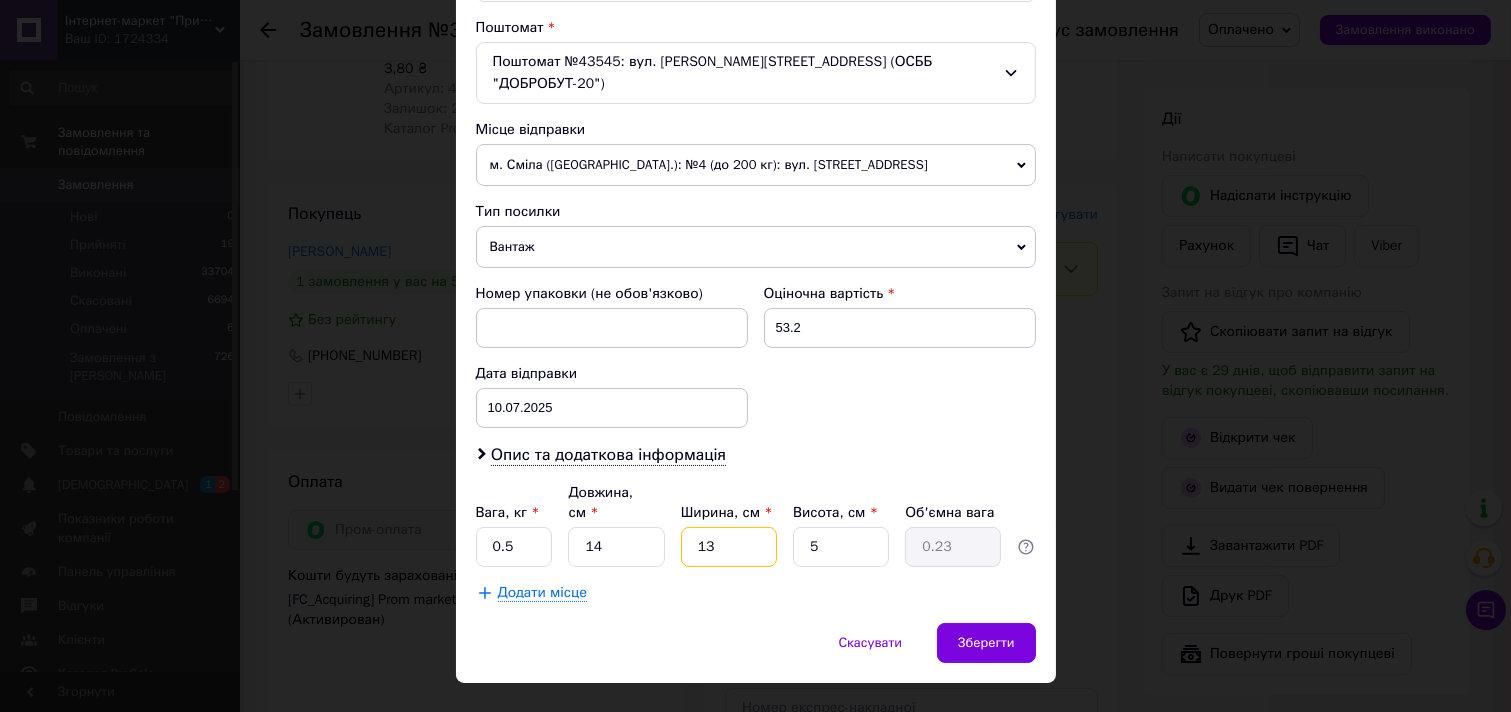 type on "13" 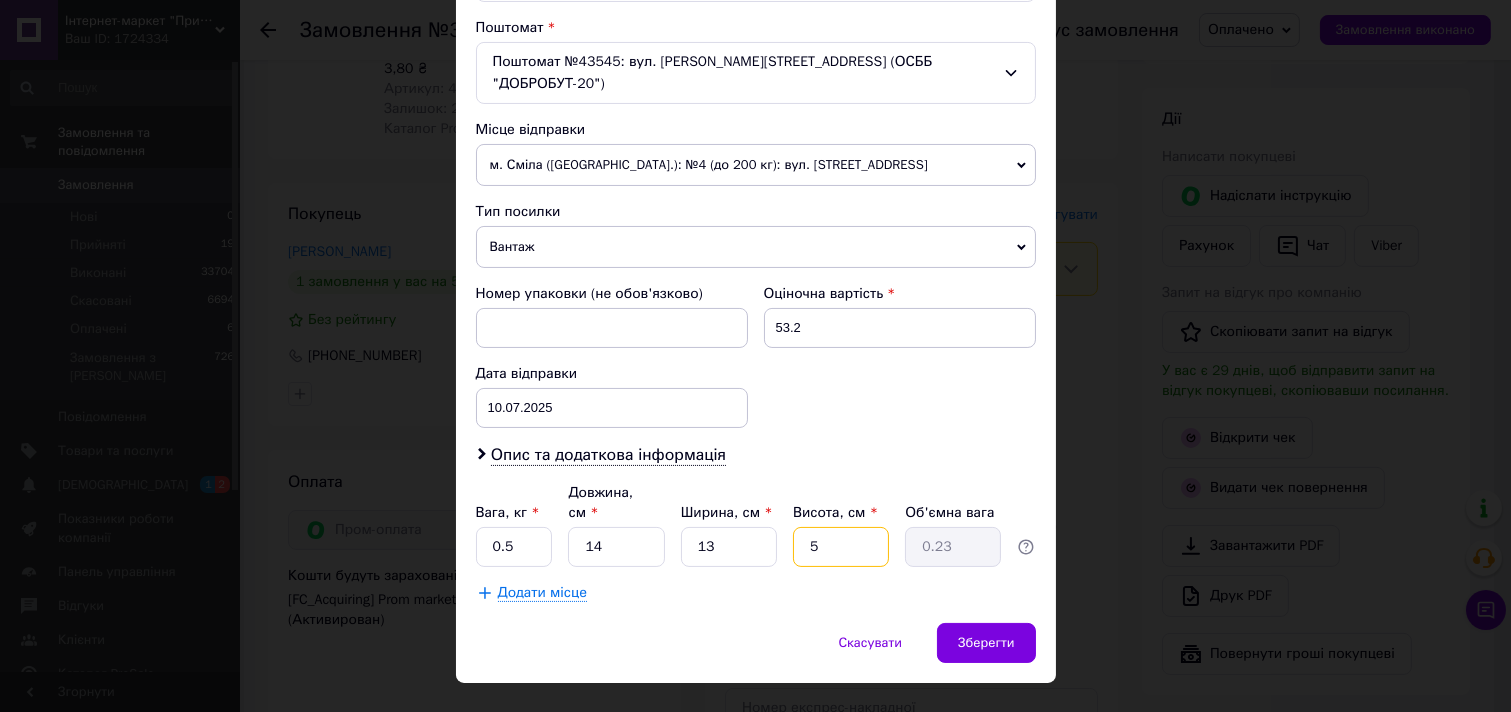 click on "5" at bounding box center [841, 547] 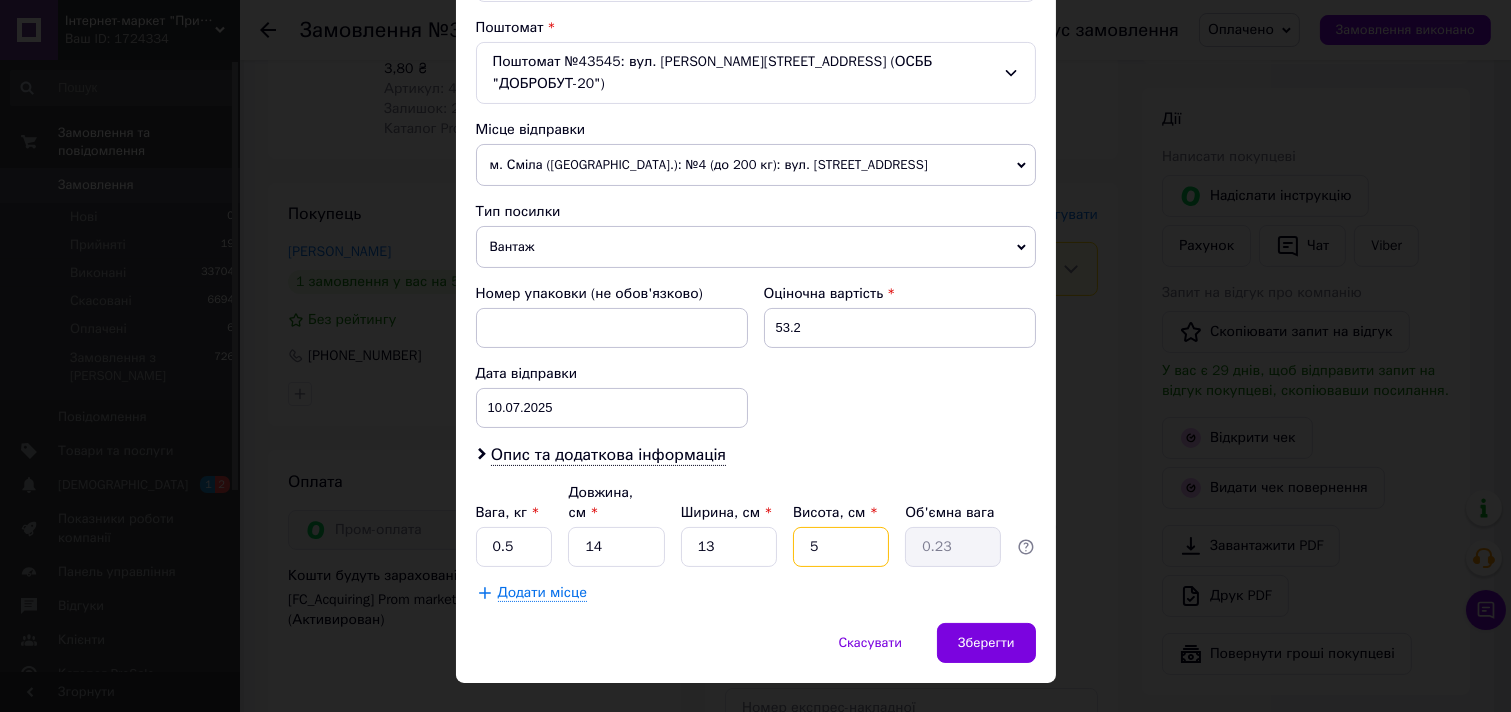 type on "2" 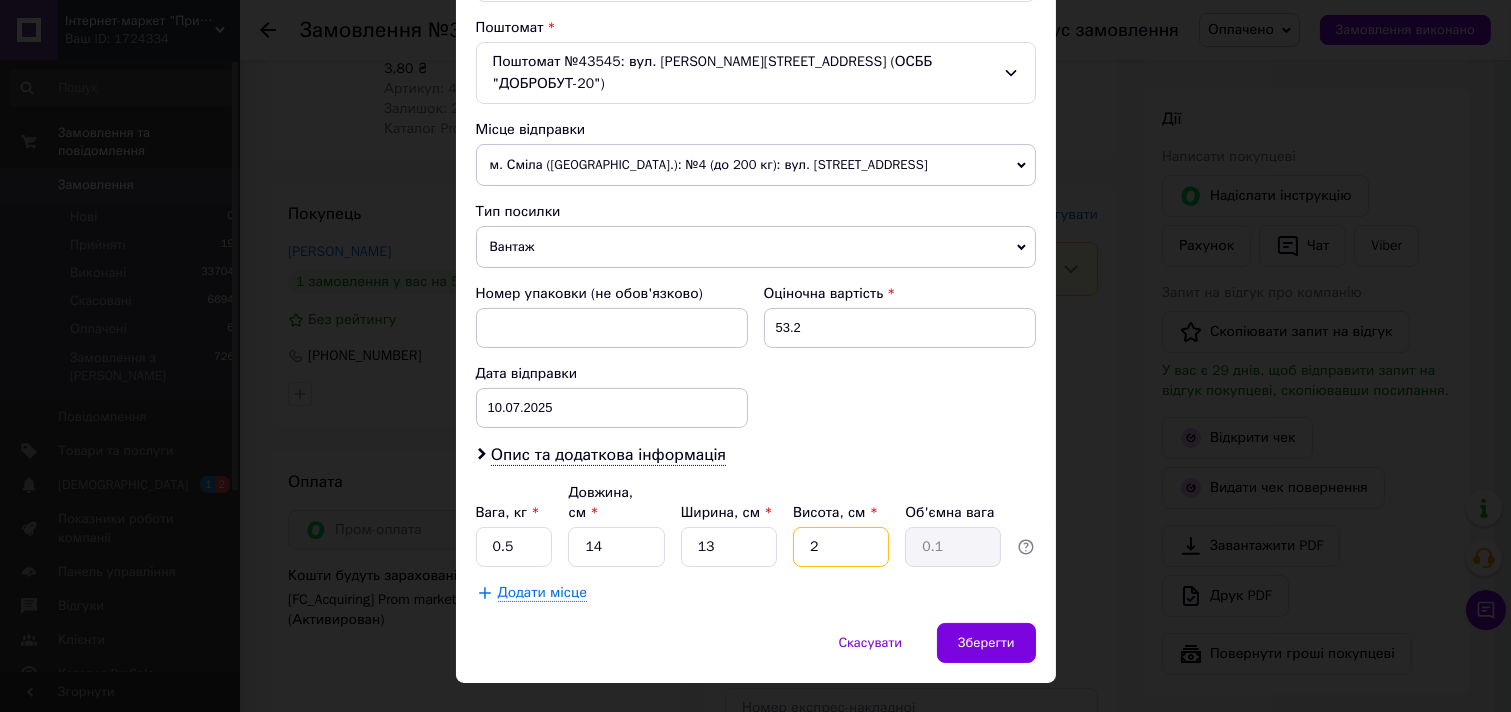type on "2" 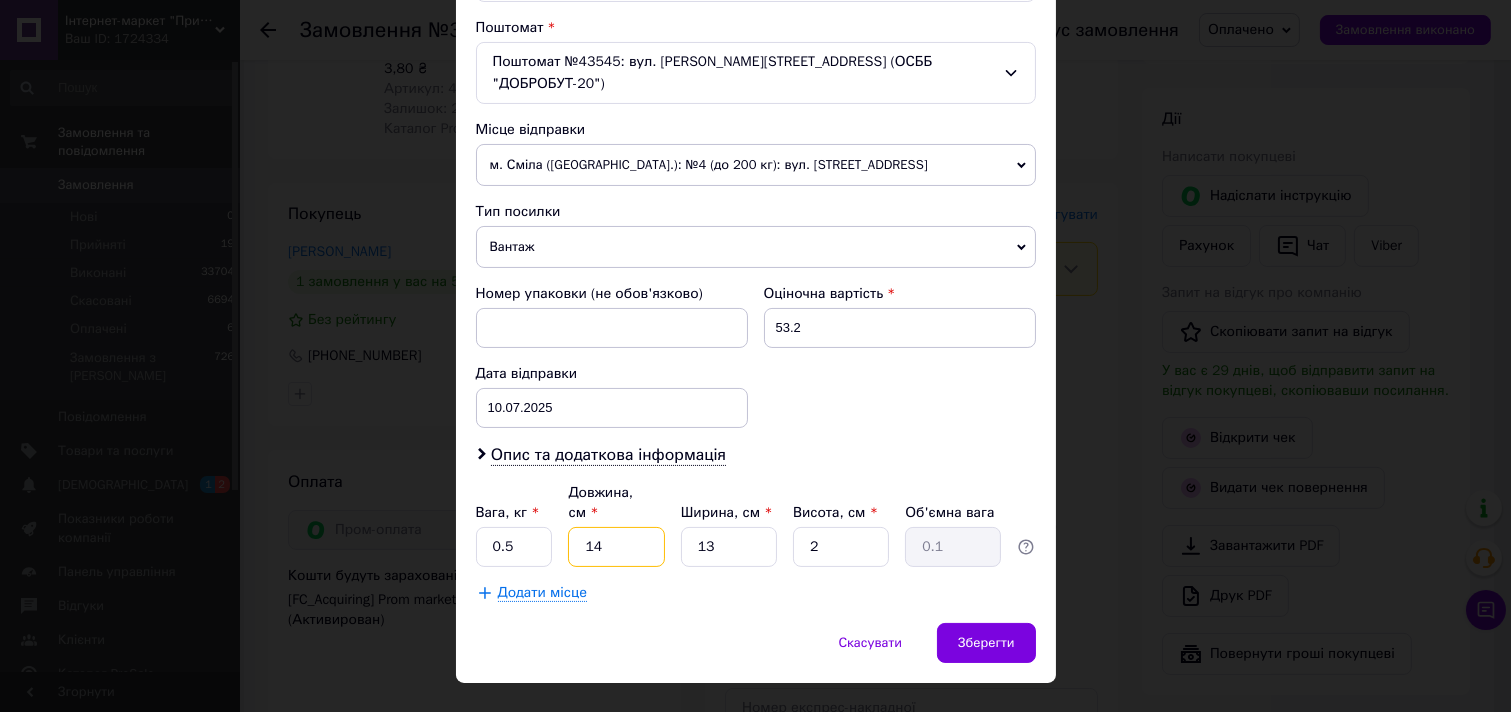 click on "14" at bounding box center (616, 547) 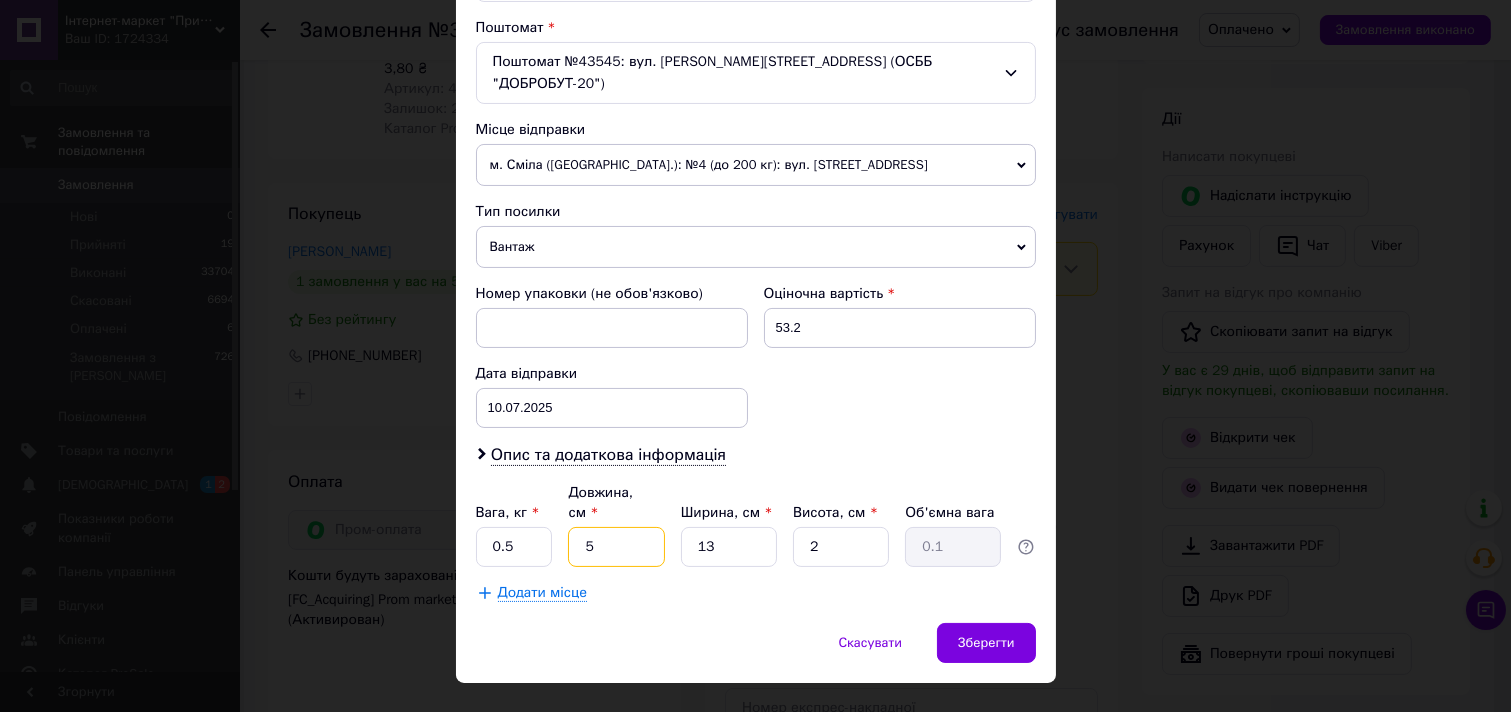 type on "5" 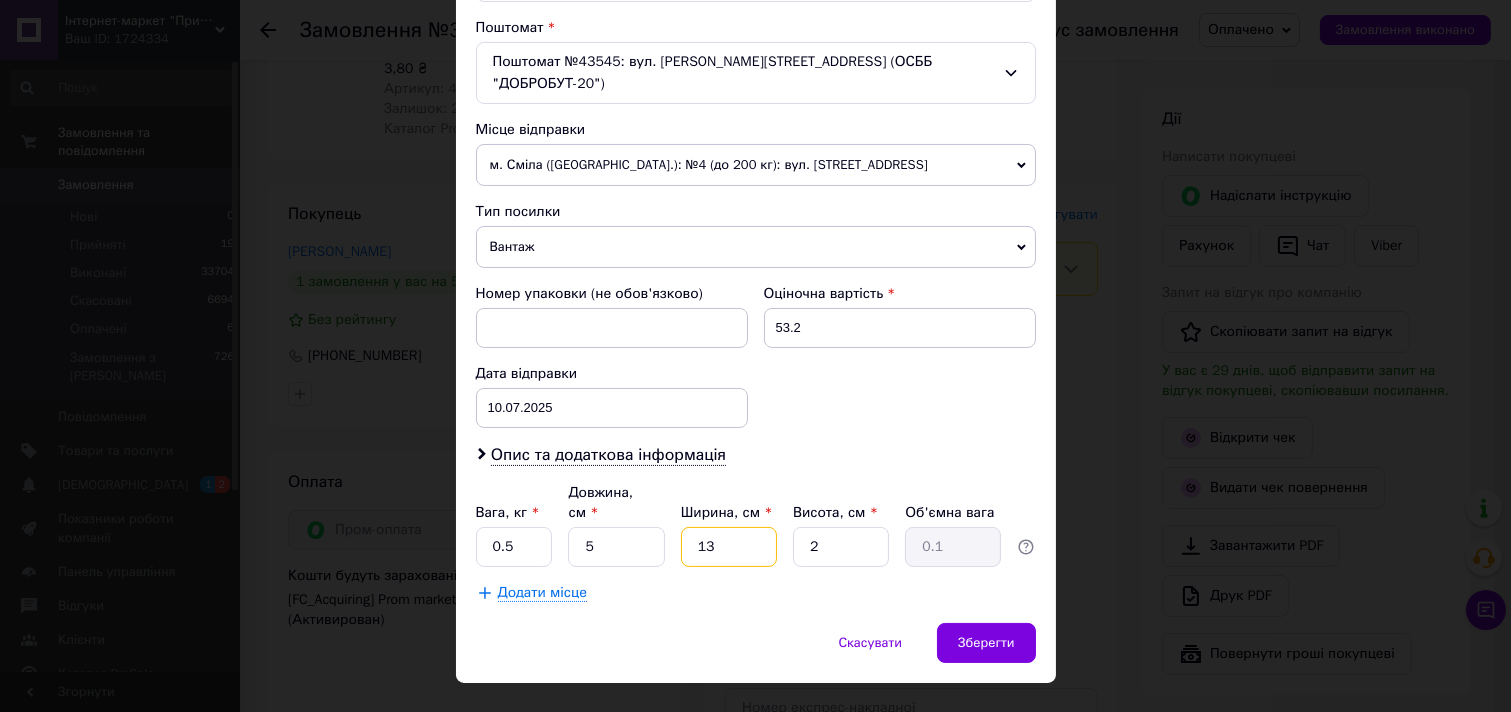 click on "13" at bounding box center (729, 547) 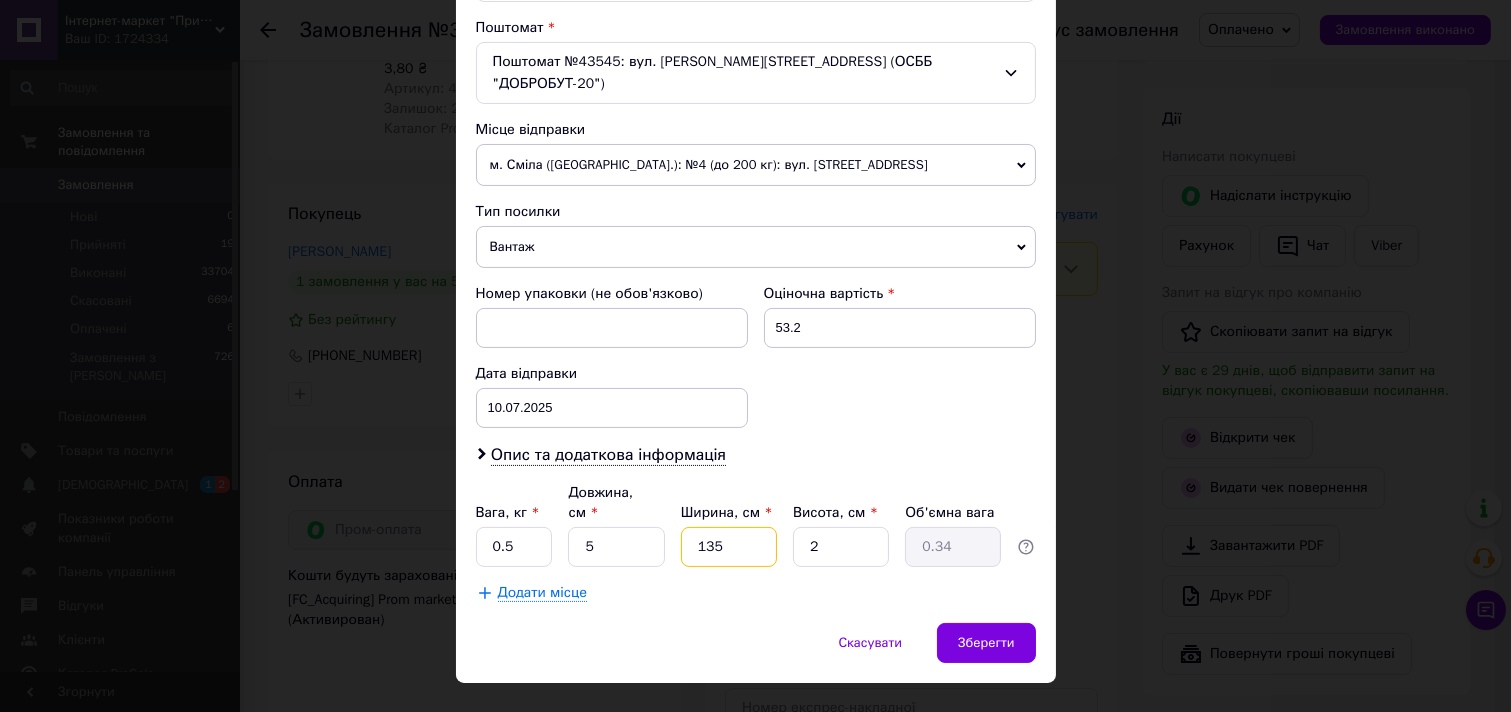 click on "135" at bounding box center (729, 547) 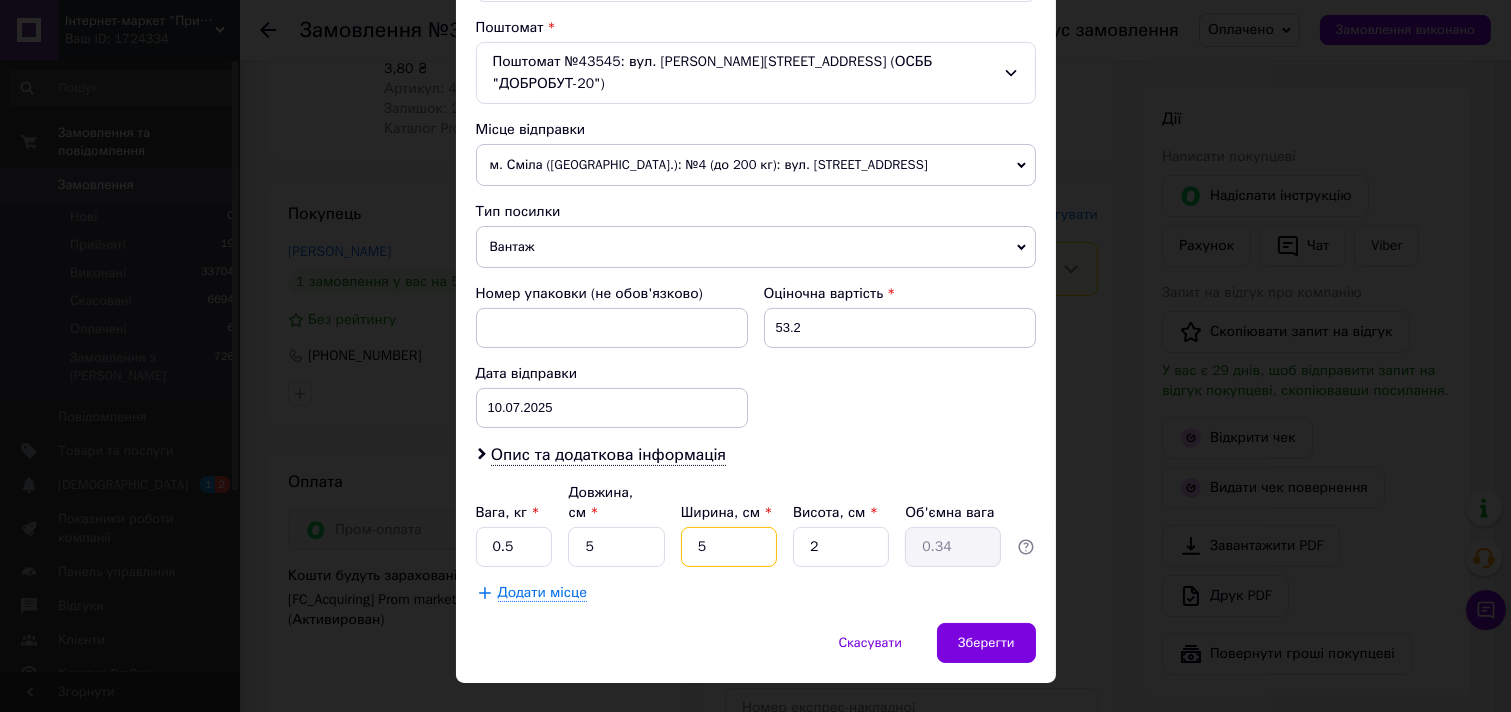 type on "0.1" 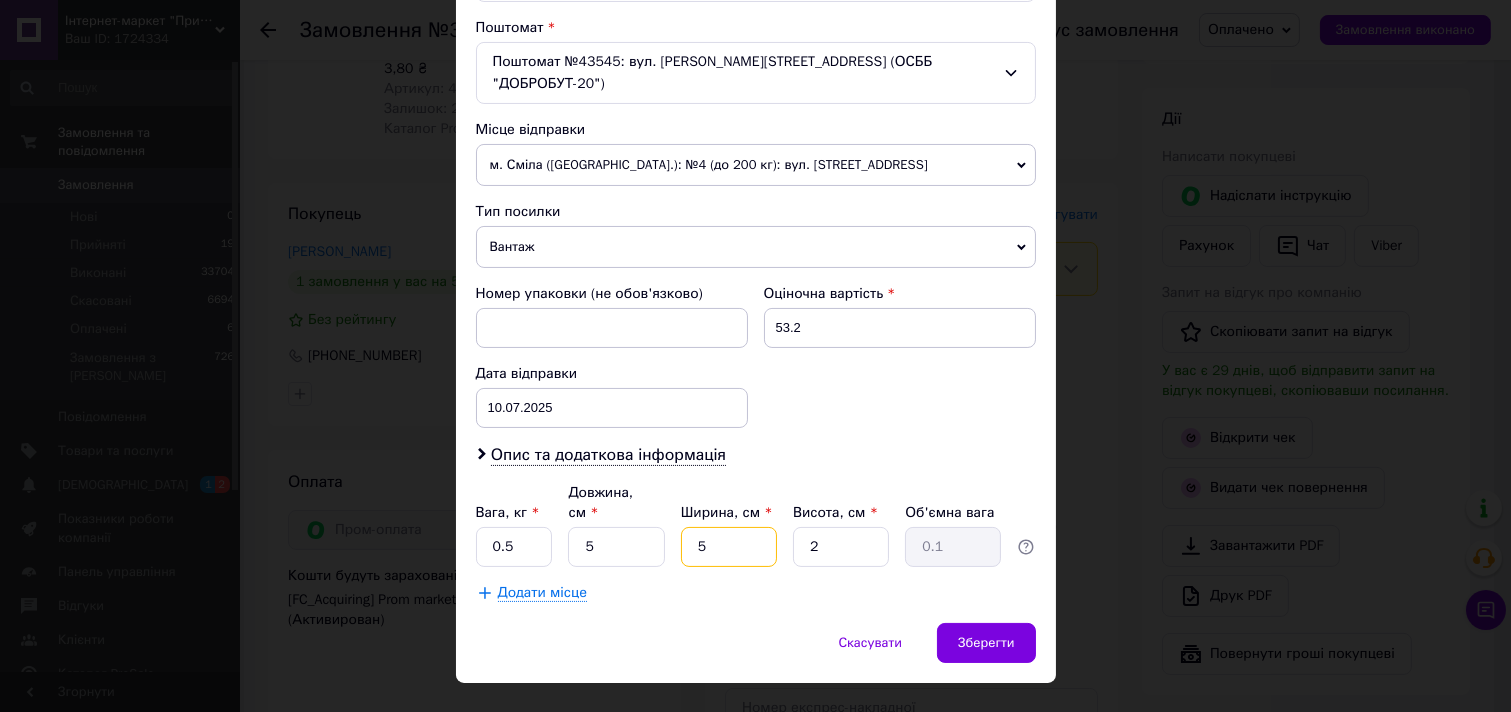 type on "5" 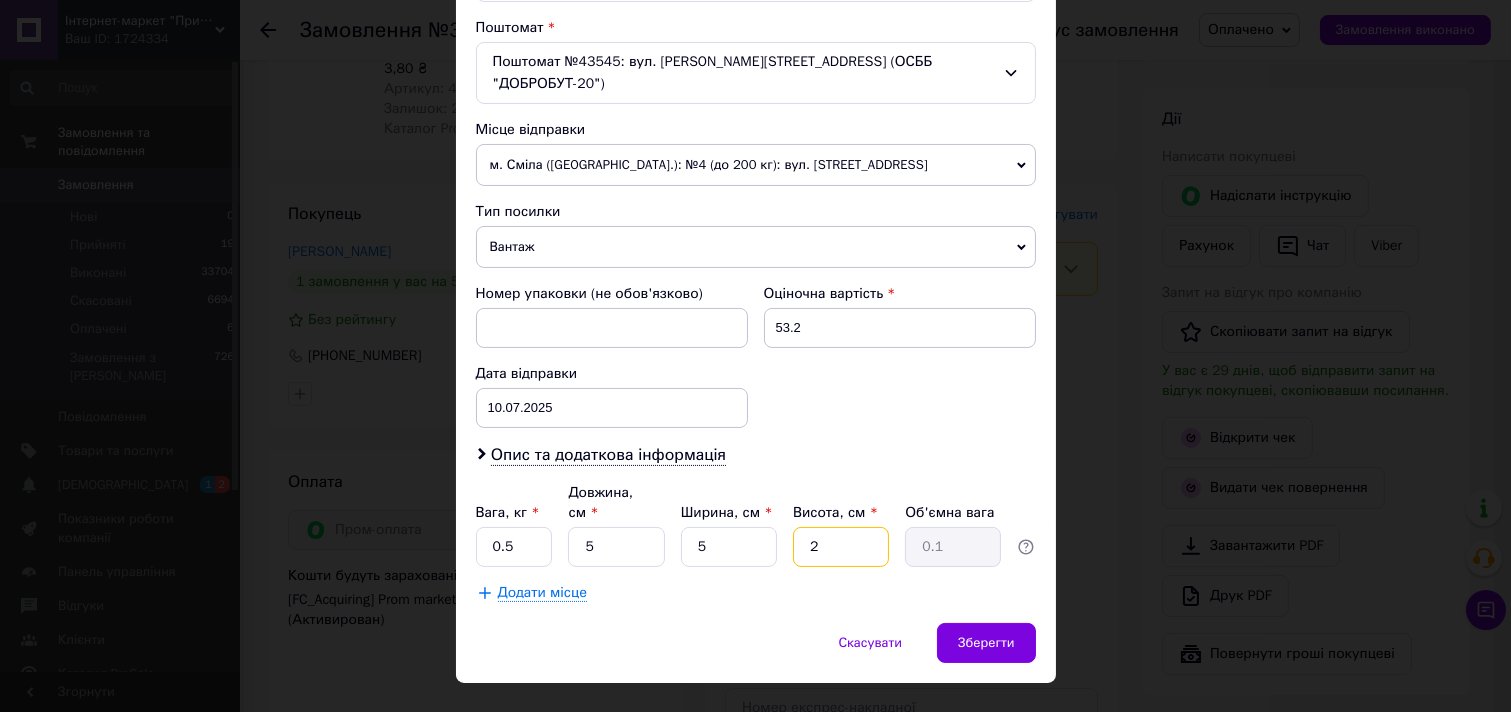 click on "2" at bounding box center (841, 547) 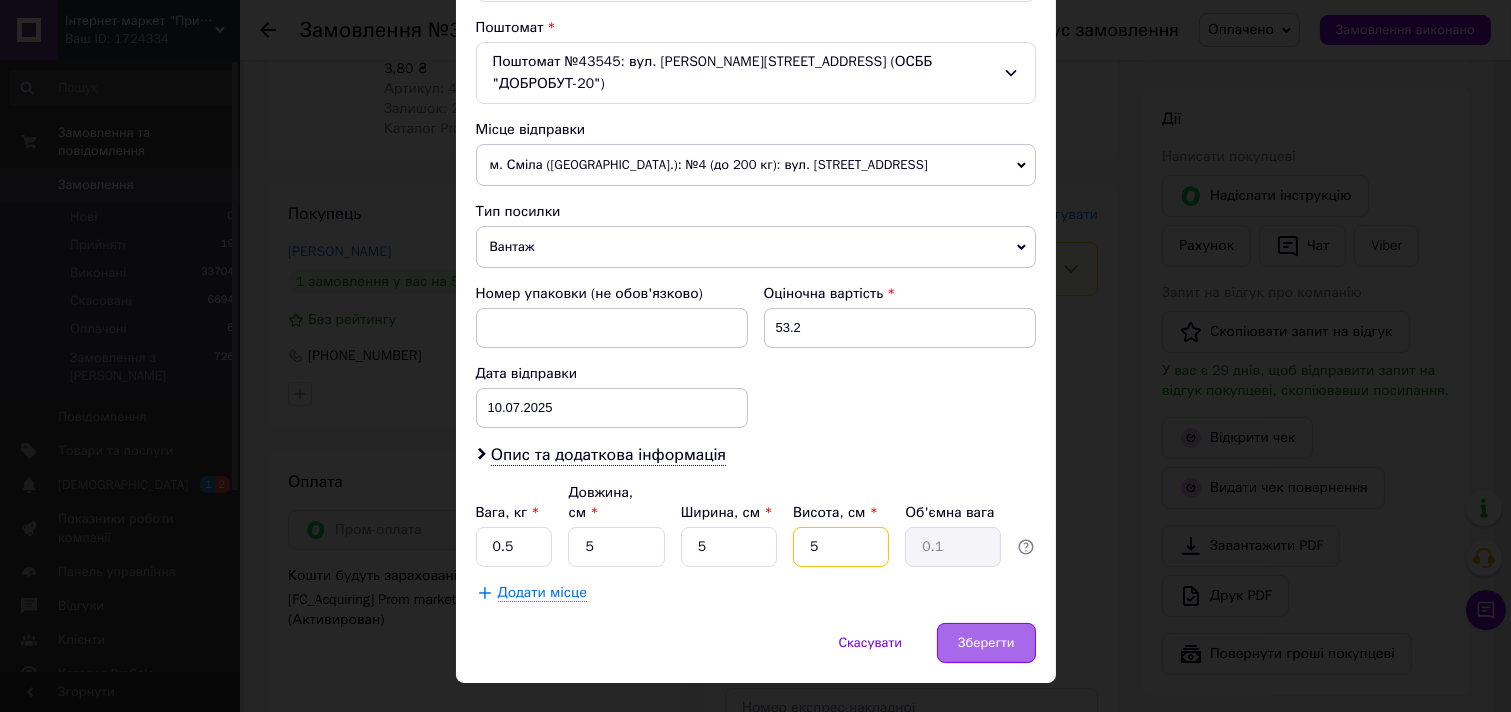 type on "5" 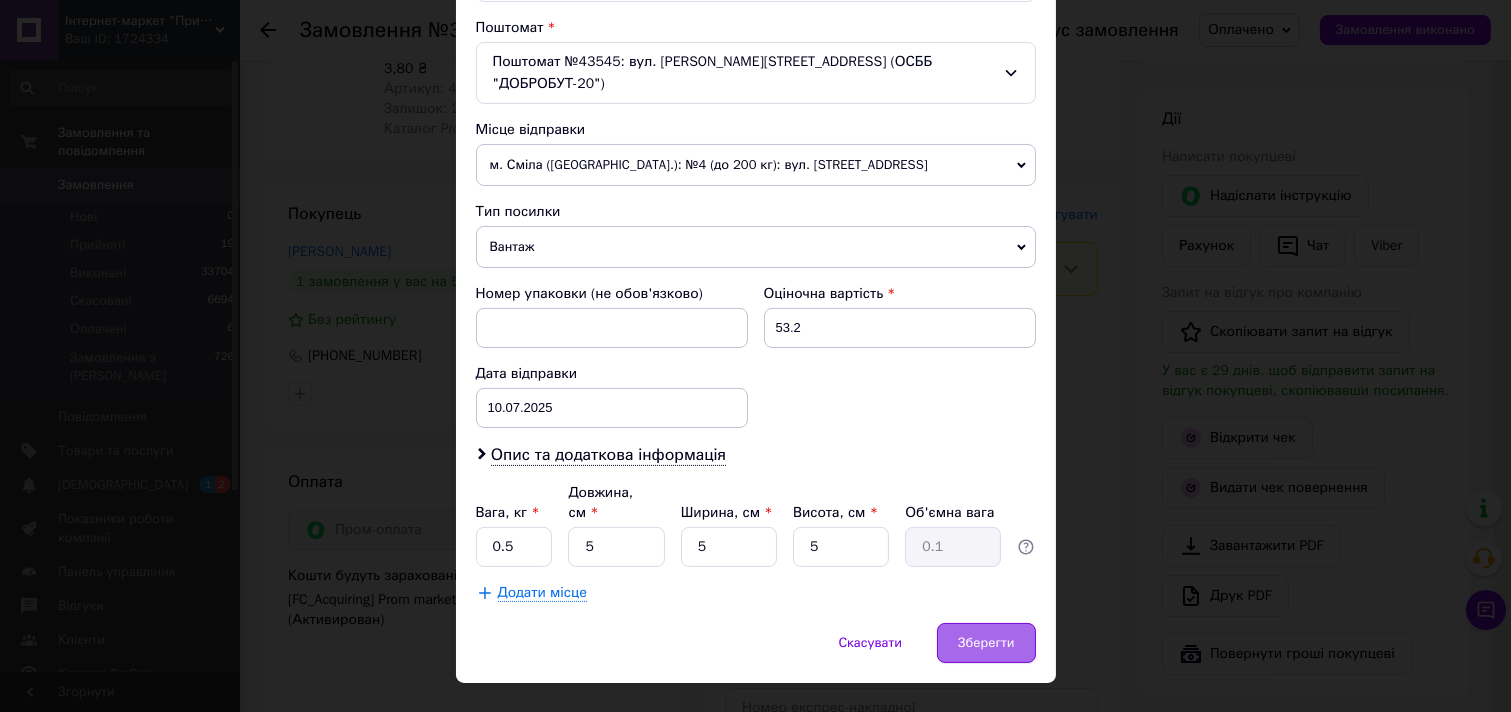 click on "Зберегти" at bounding box center [986, 643] 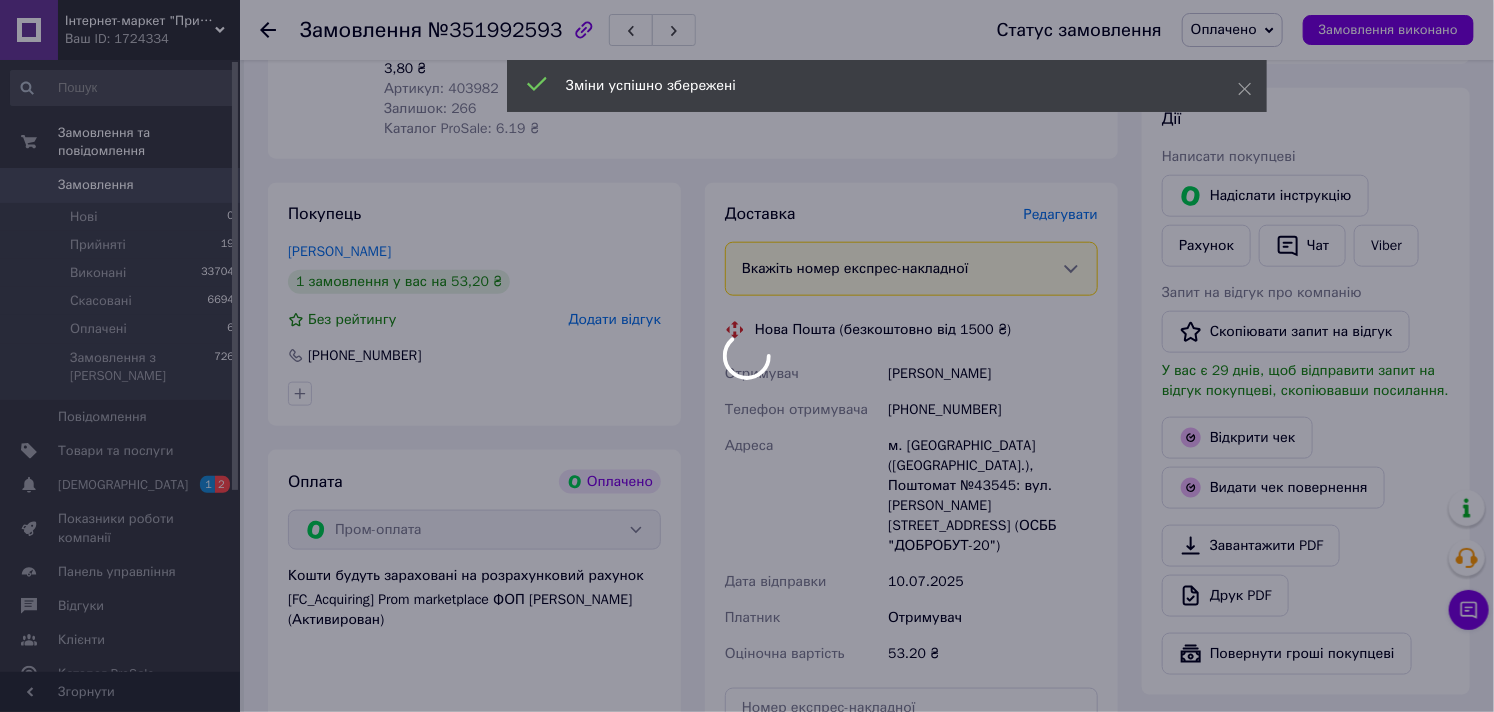 scroll, scrollTop: 1166, scrollLeft: 0, axis: vertical 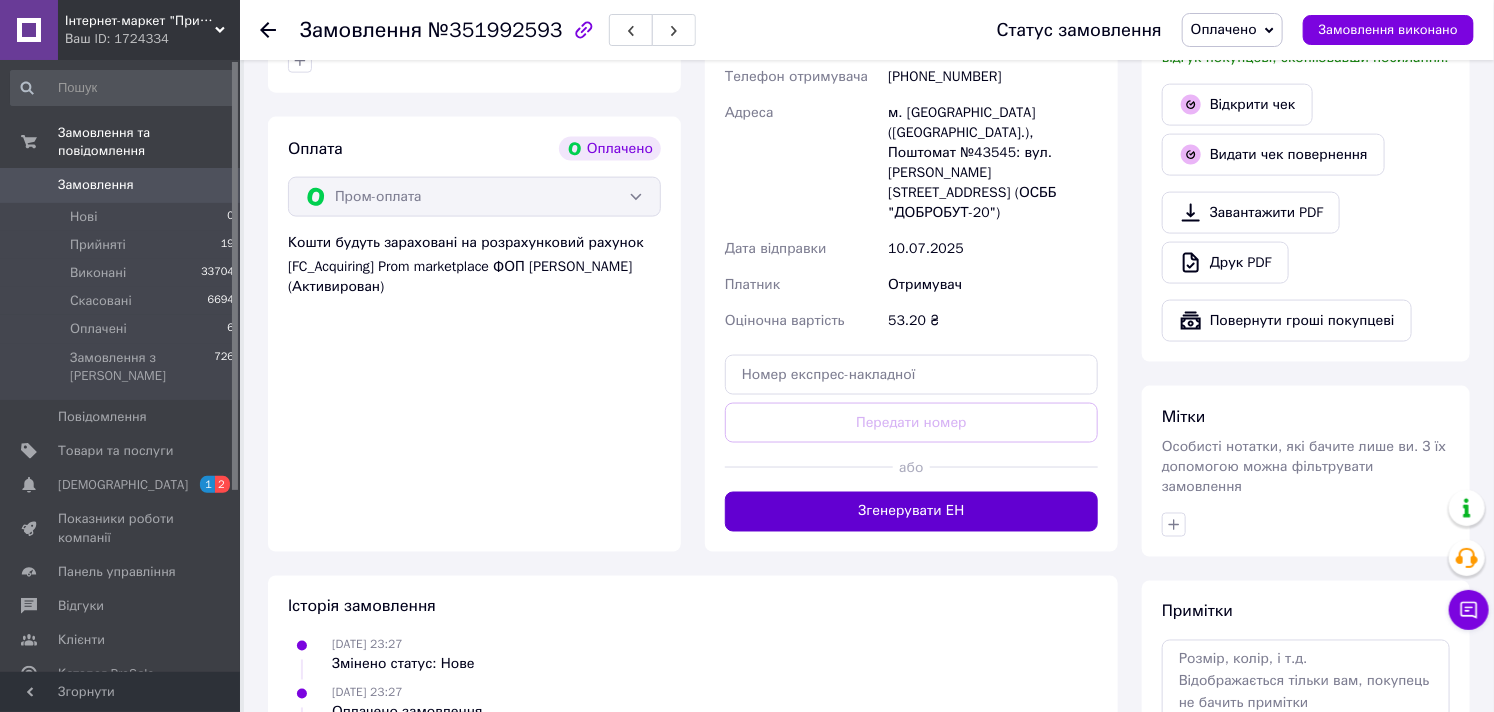 click on "Згенерувати ЕН" at bounding box center [911, 512] 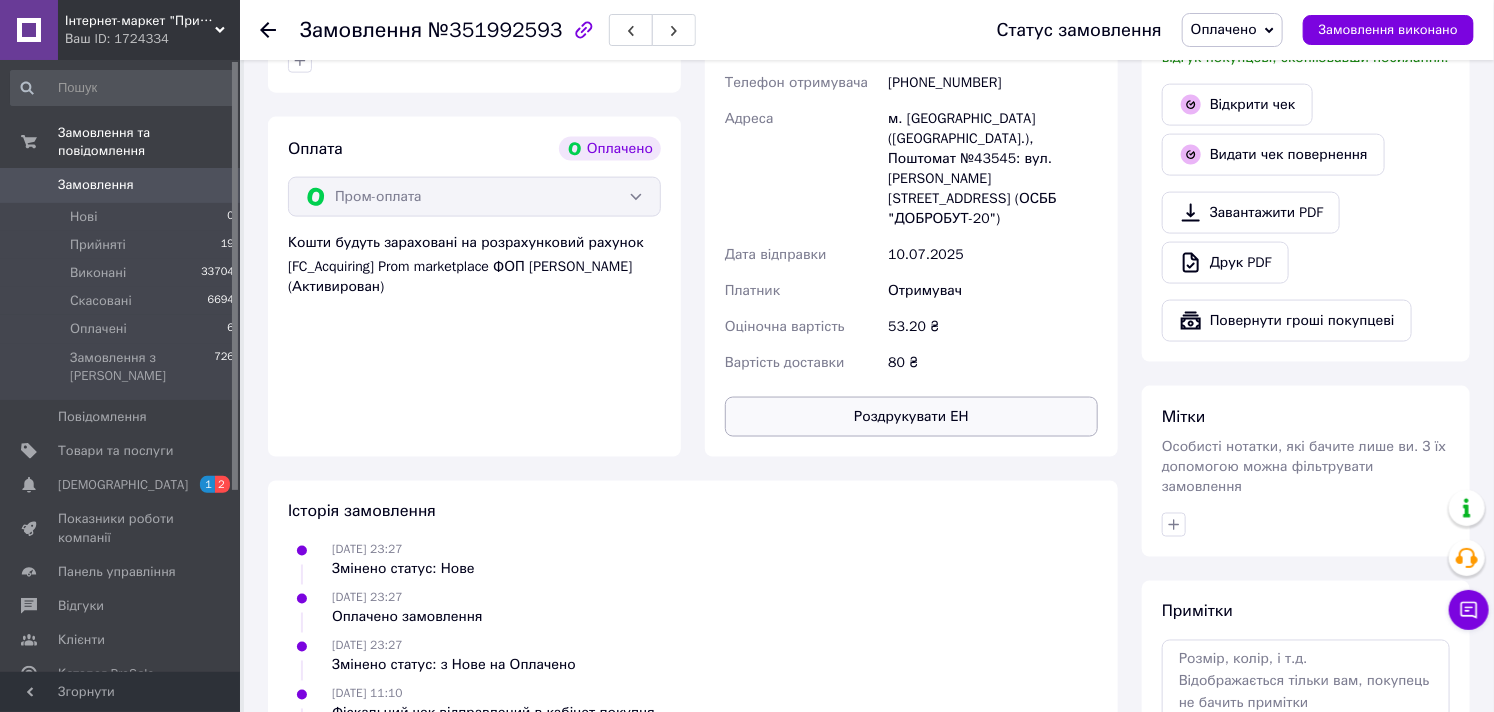 click on "Роздрукувати ЕН" at bounding box center [911, 417] 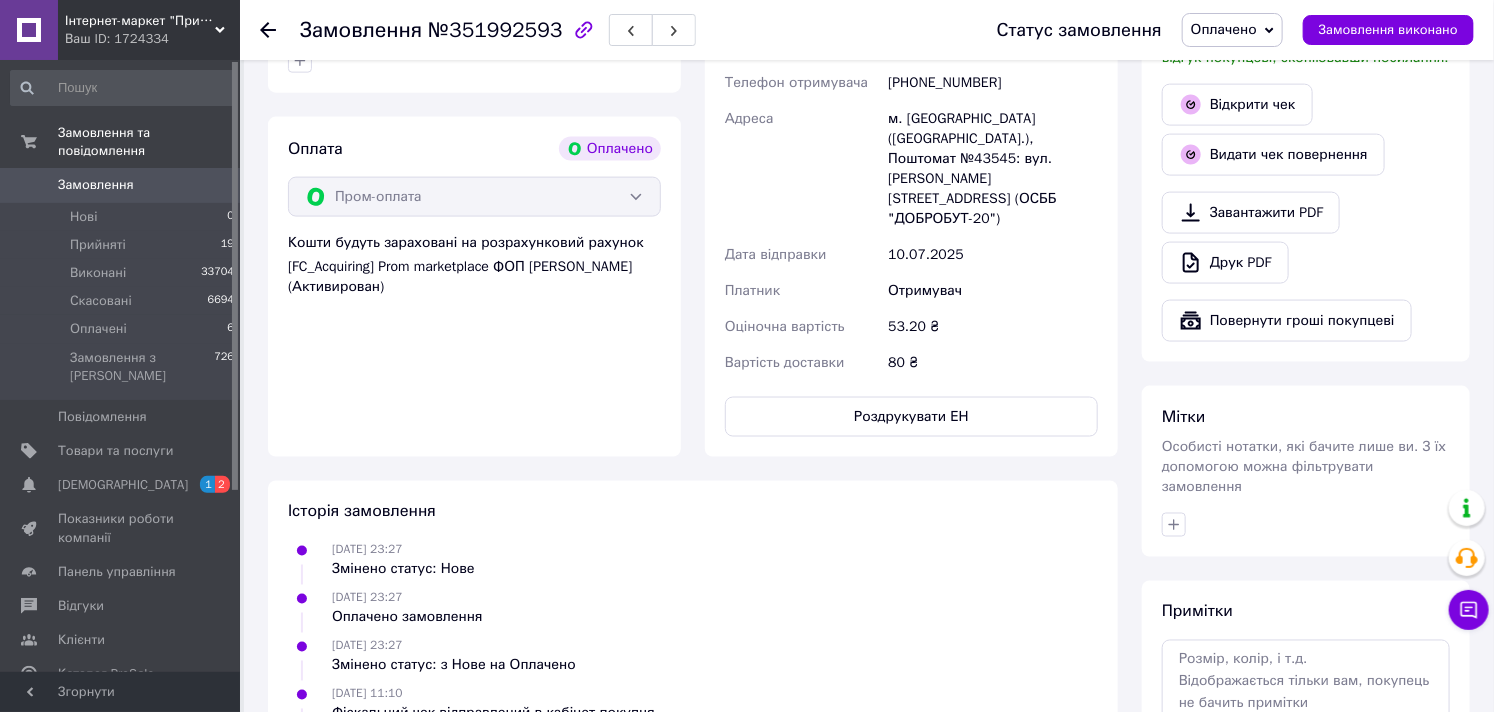 scroll, scrollTop: 944, scrollLeft: 0, axis: vertical 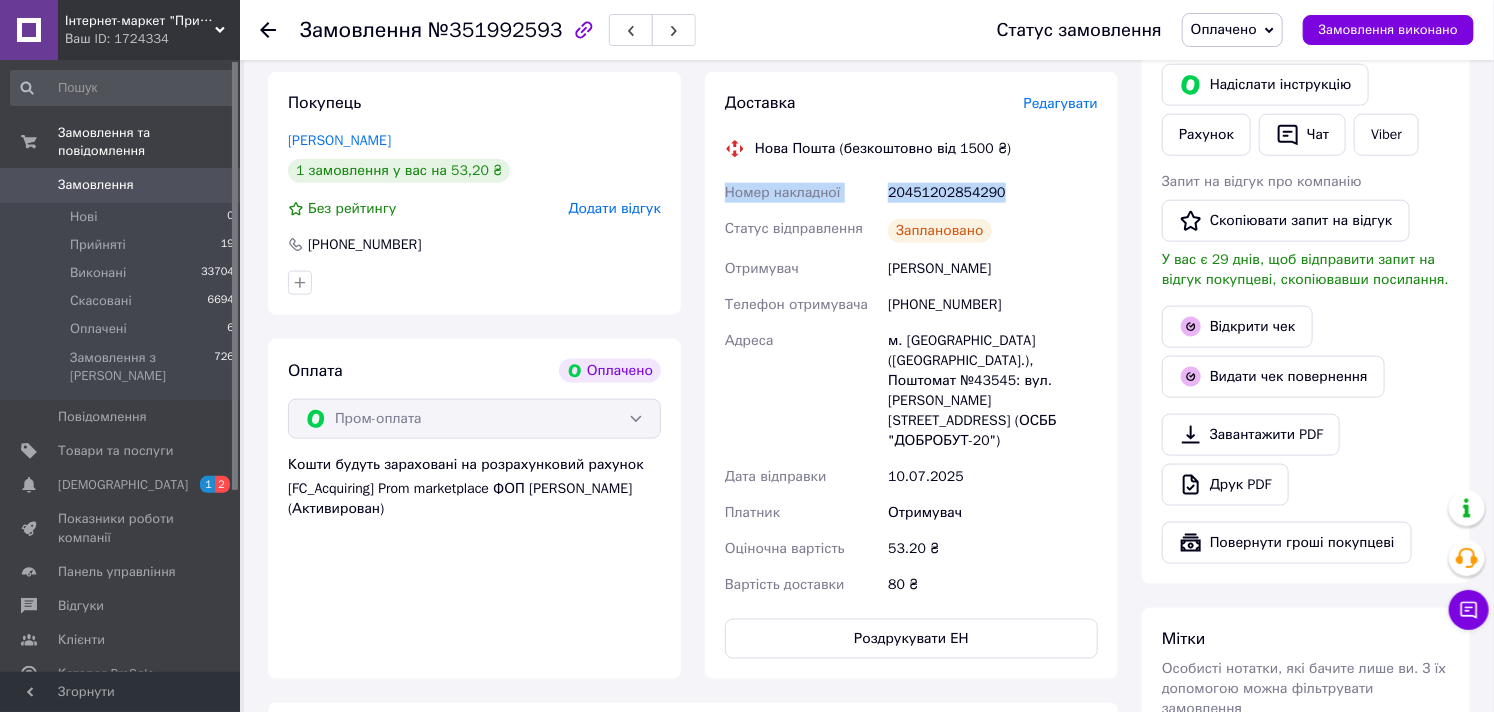 drag, startPoint x: 1002, startPoint y: 191, endPoint x: 720, endPoint y: 192, distance: 282.00177 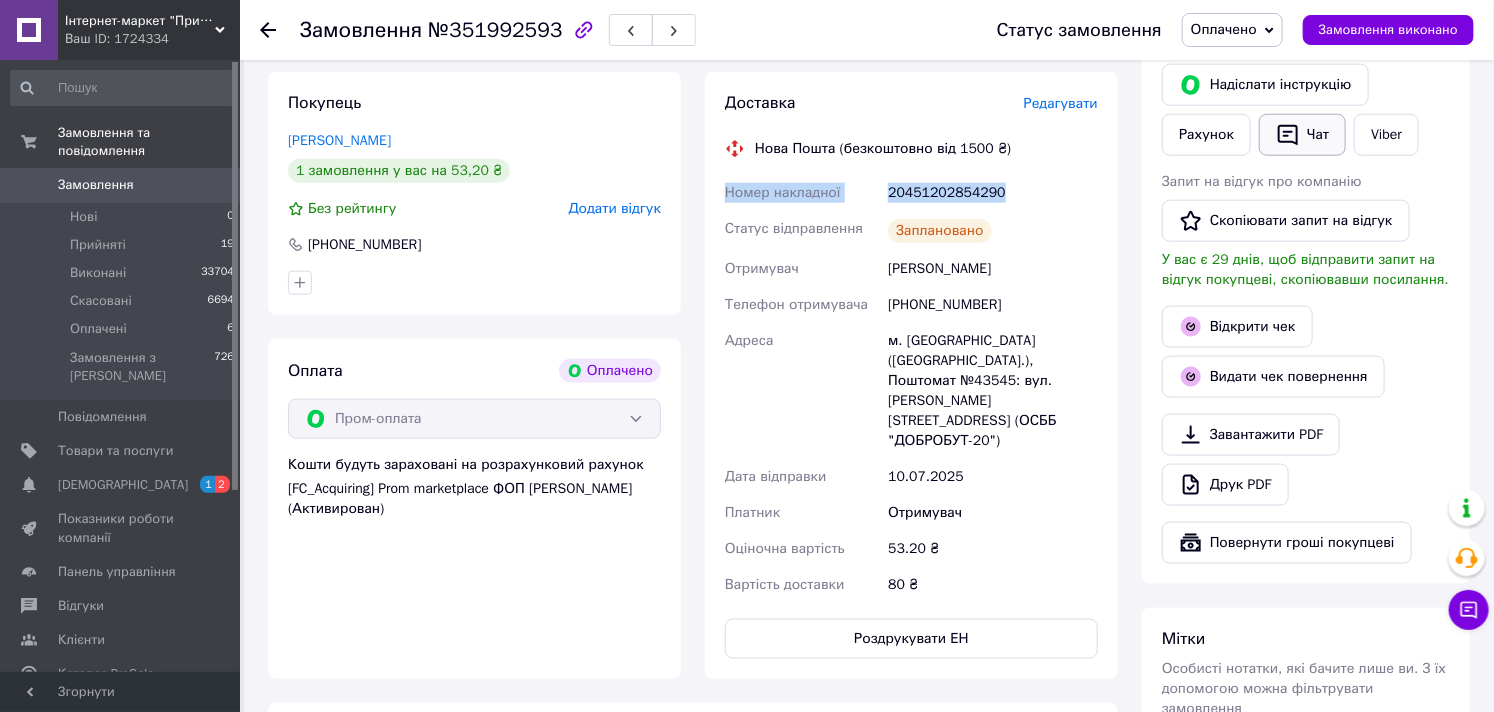 click 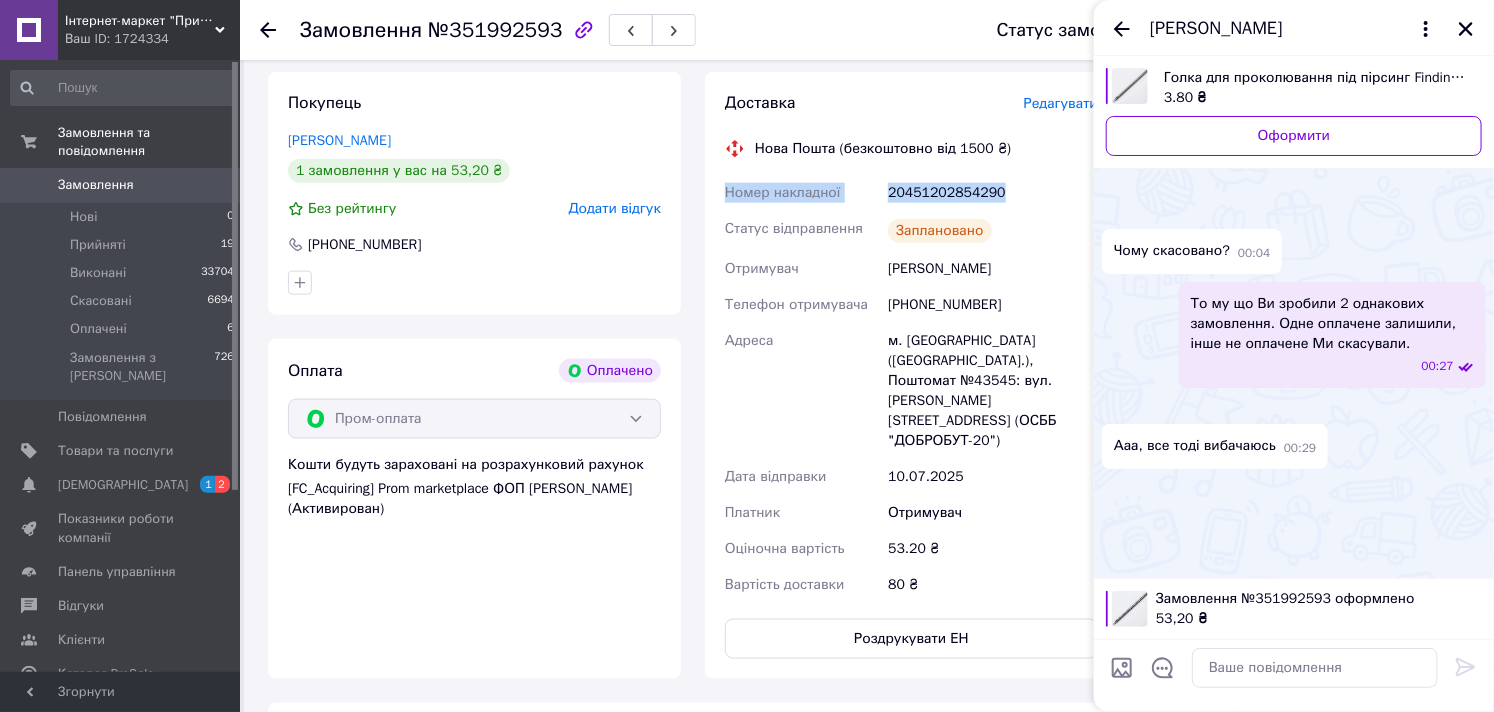scroll, scrollTop: 134, scrollLeft: 0, axis: vertical 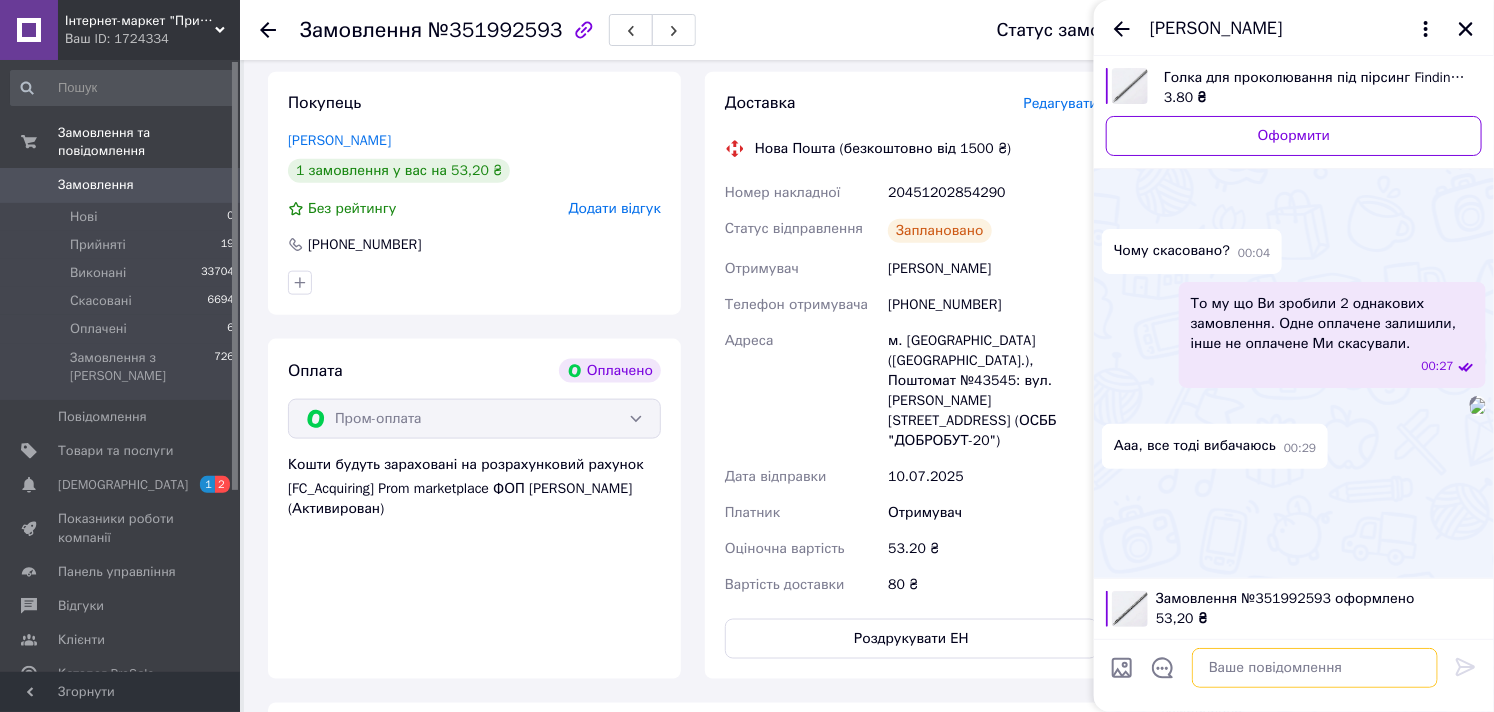 paste on "Номер накладної
20451202854290" 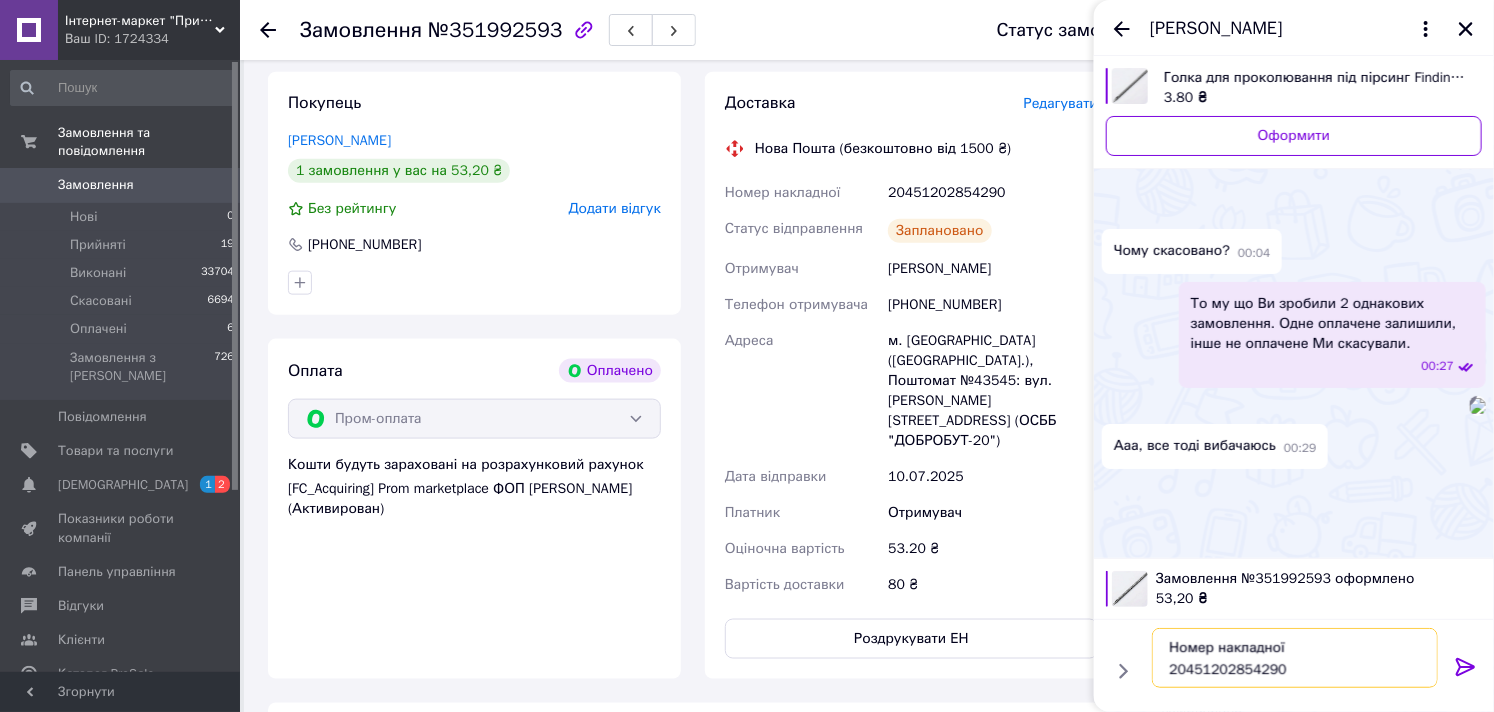 type on "Номер накладної
20451202854290" 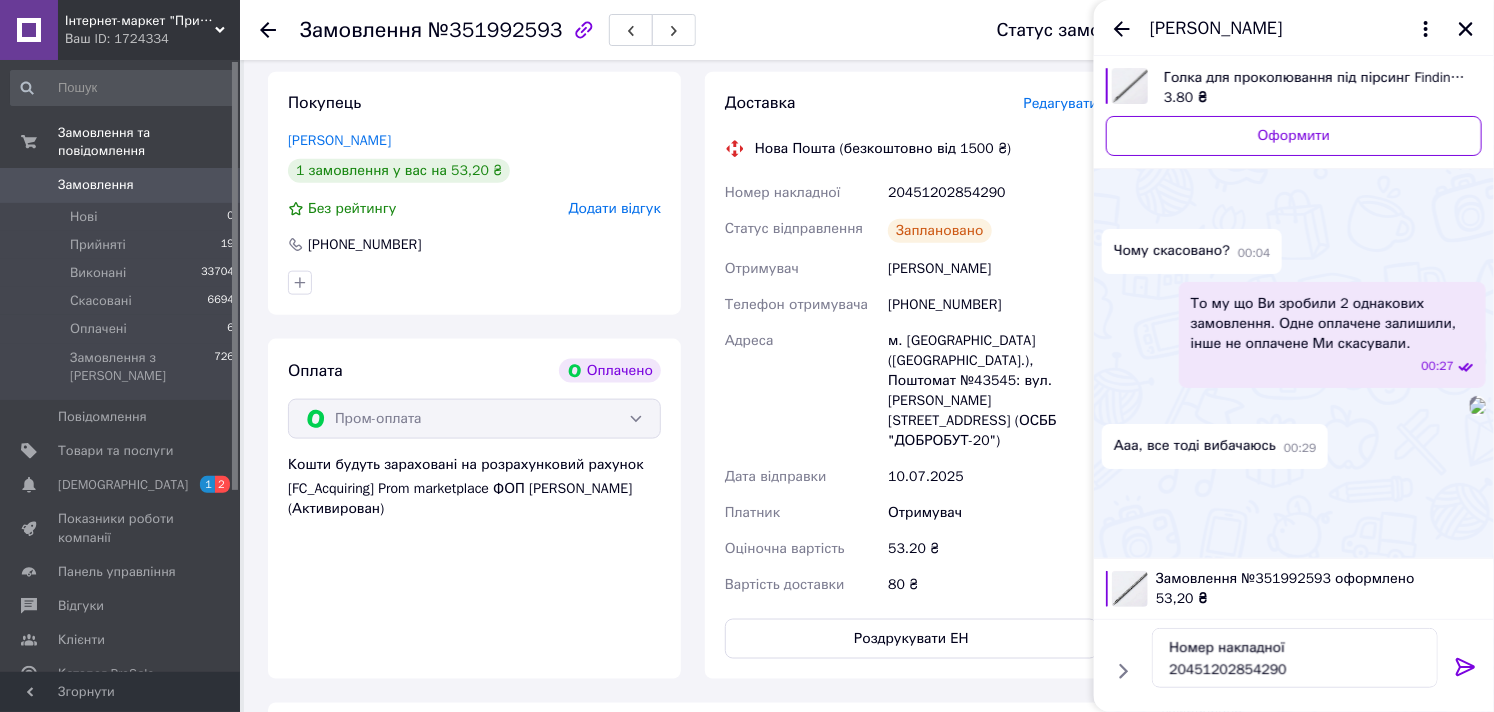click 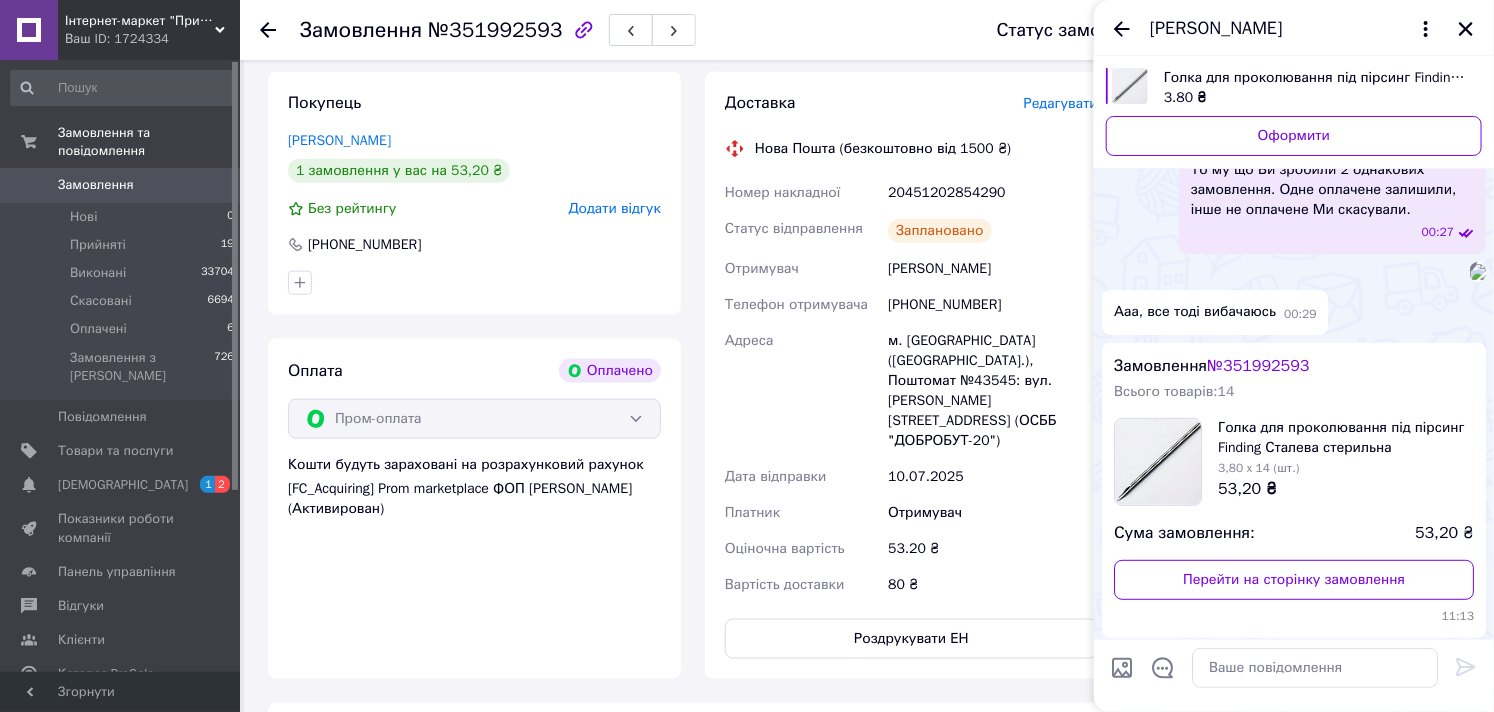 scroll, scrollTop: 448, scrollLeft: 0, axis: vertical 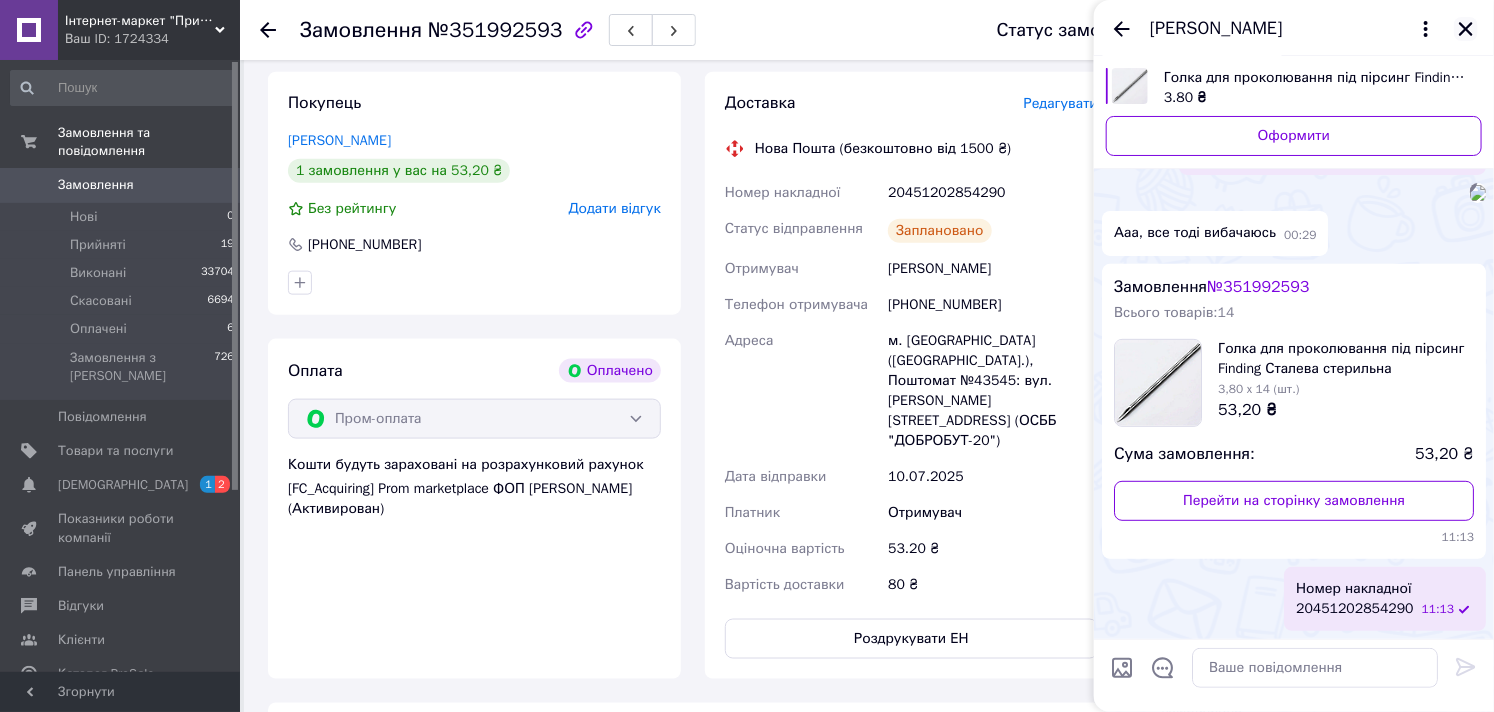 click 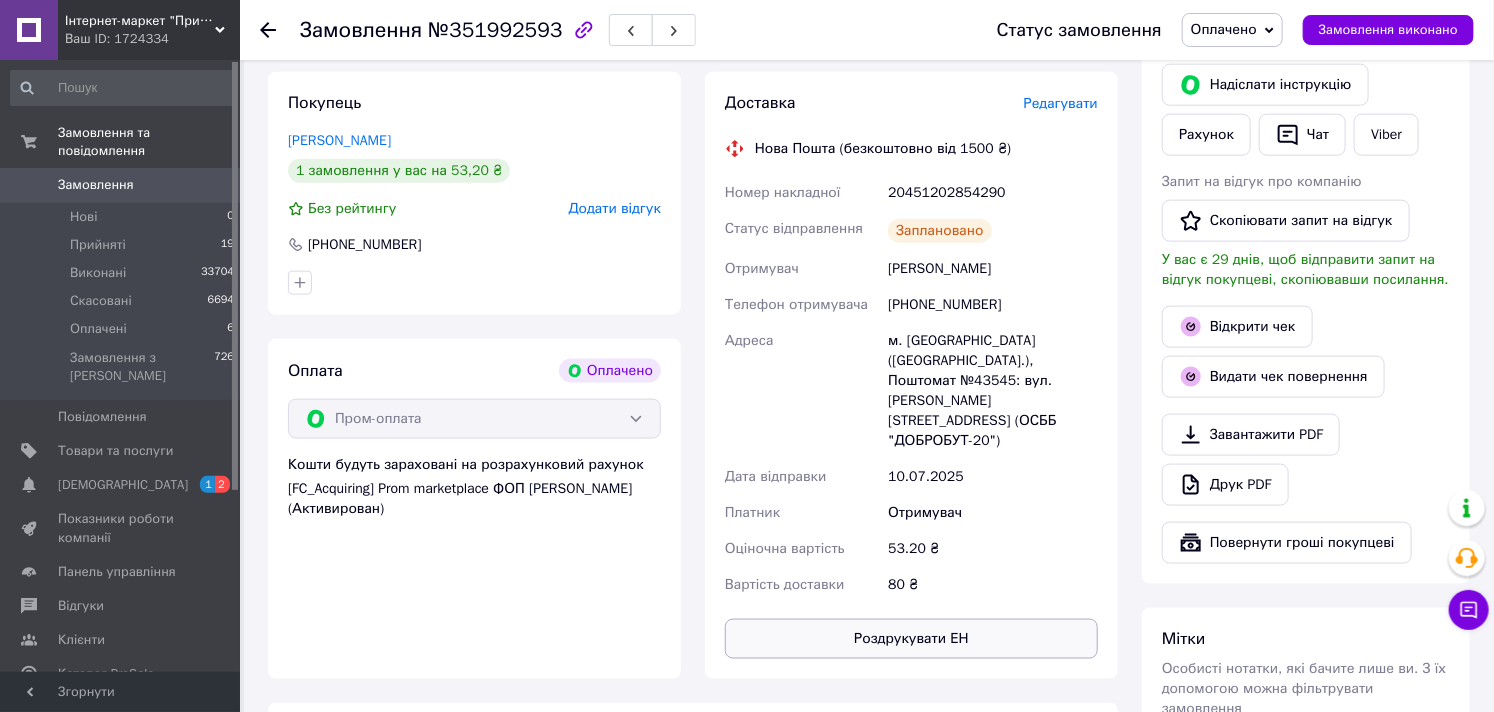 click on "Роздрукувати ЕН" at bounding box center [911, 639] 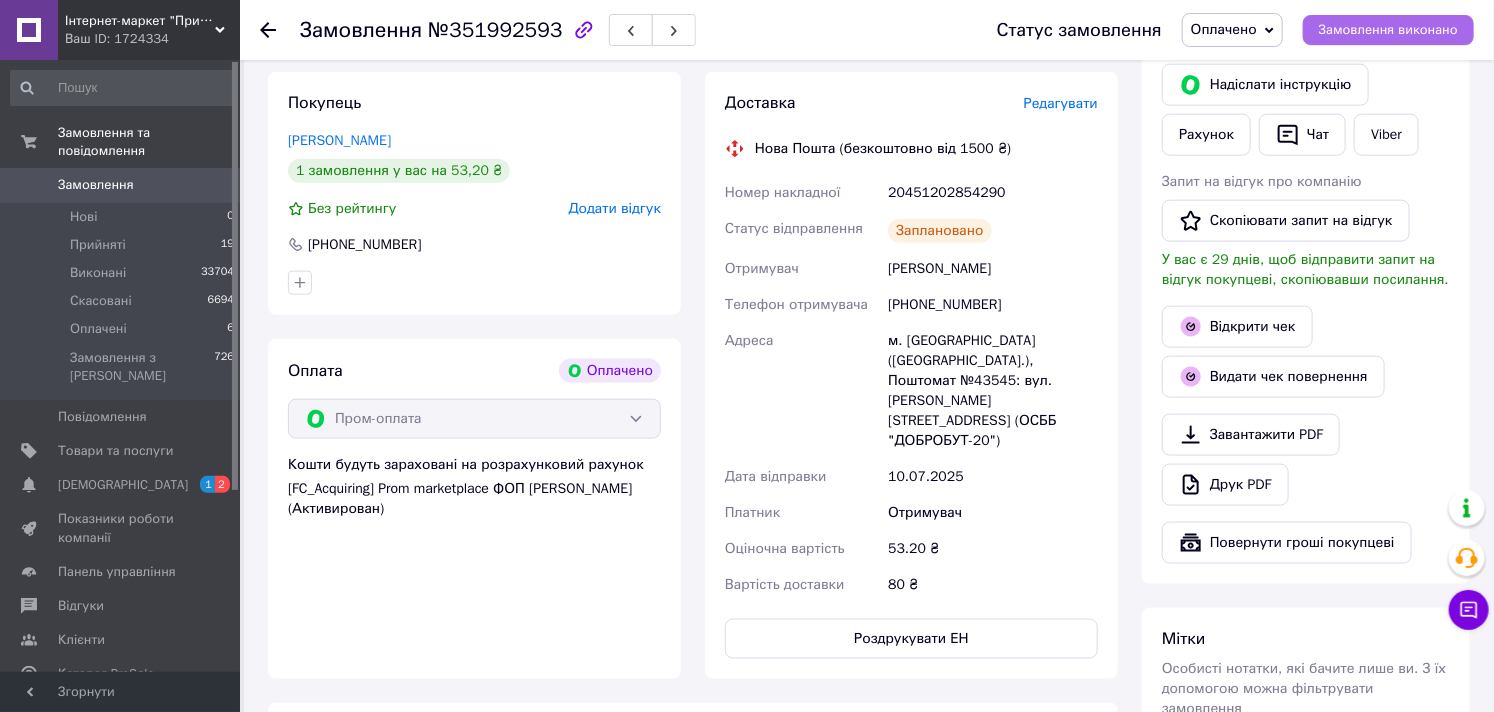 click on "Замовлення виконано" at bounding box center [1388, 30] 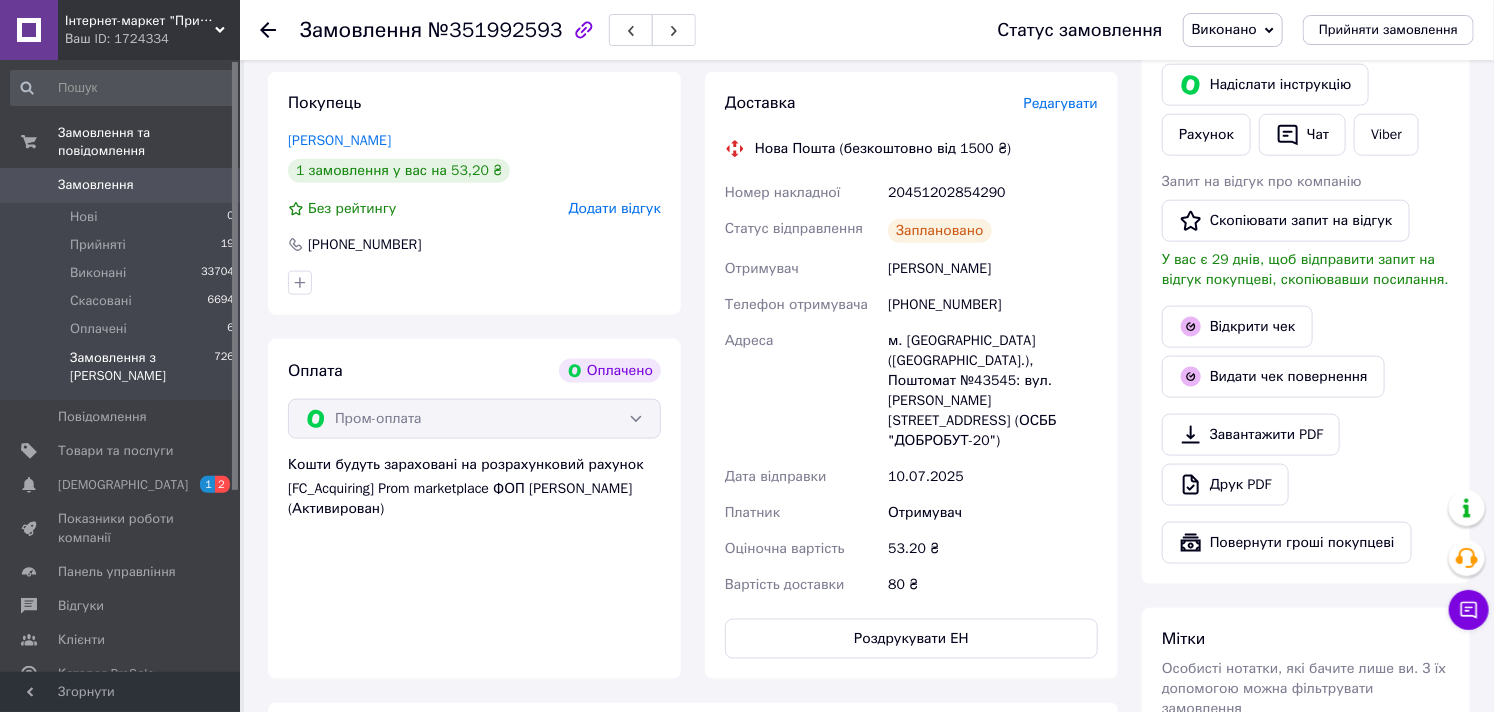 click on "Замовлення з Розетки 726" at bounding box center [123, 372] 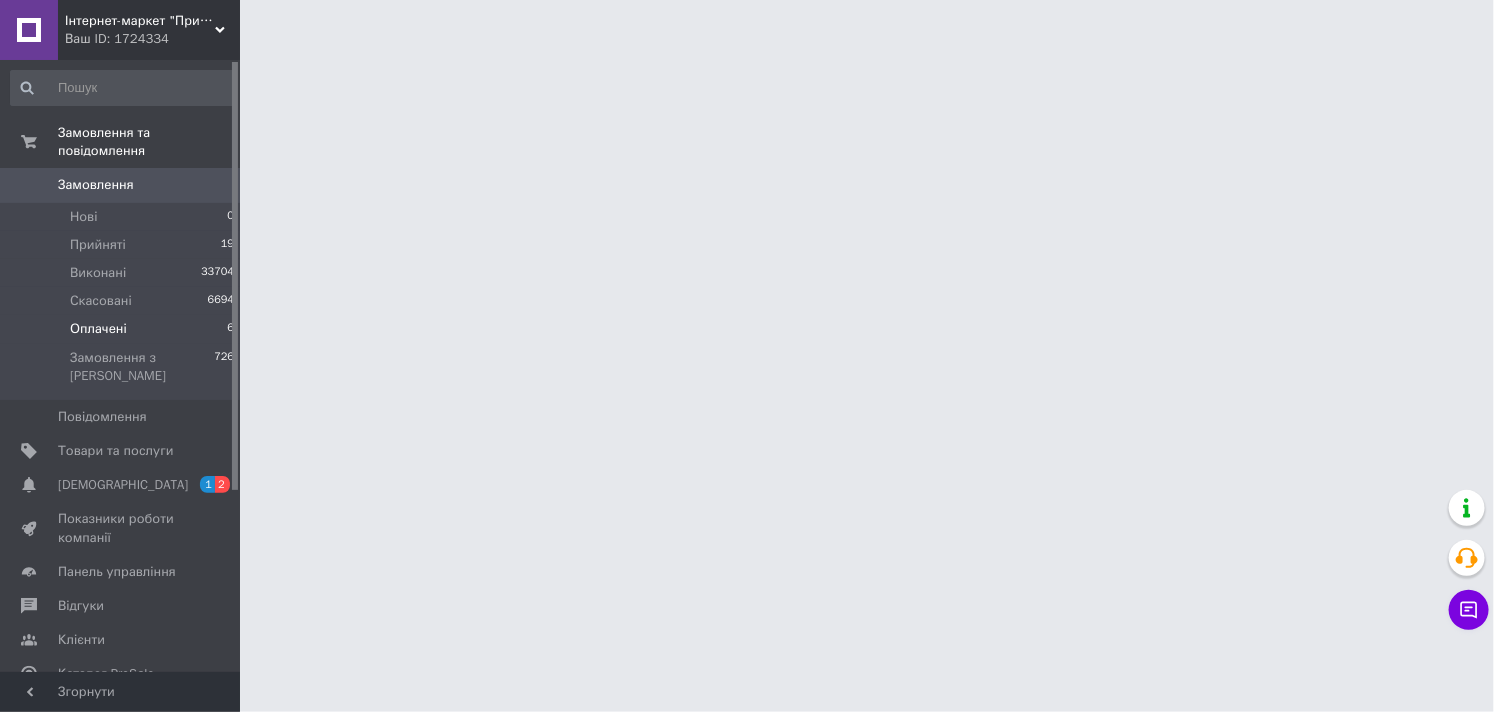 scroll, scrollTop: 0, scrollLeft: 0, axis: both 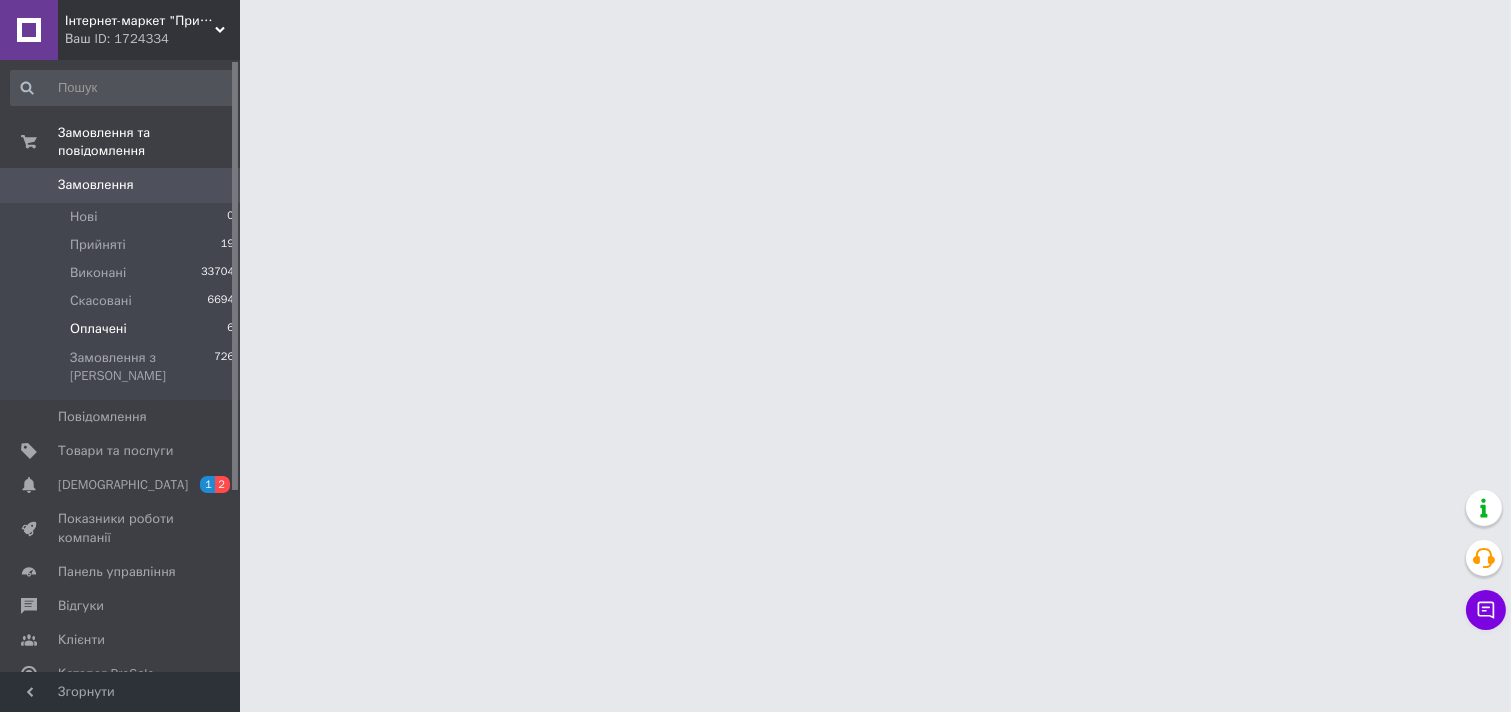 click on "Оплачені 6" at bounding box center (123, 329) 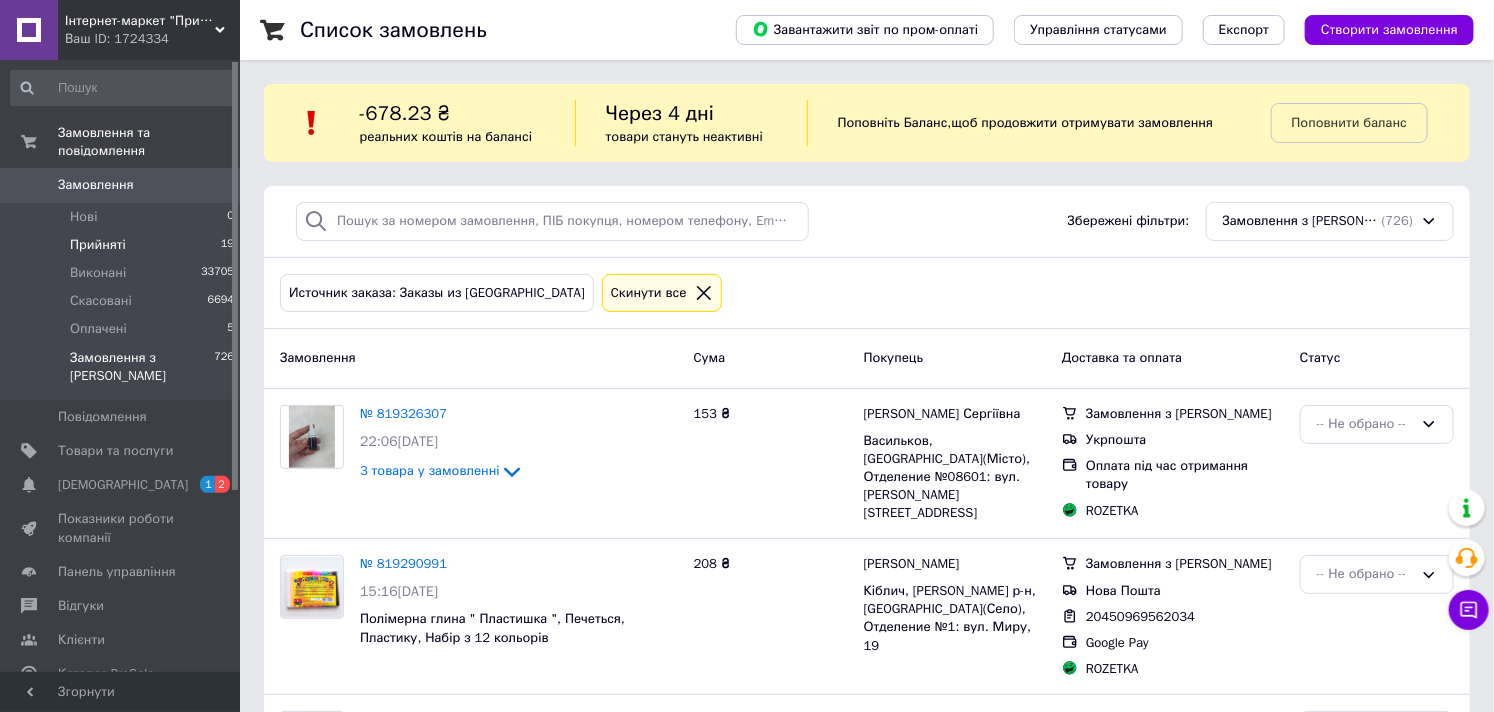 click on "Прийняті 19" at bounding box center (123, 245) 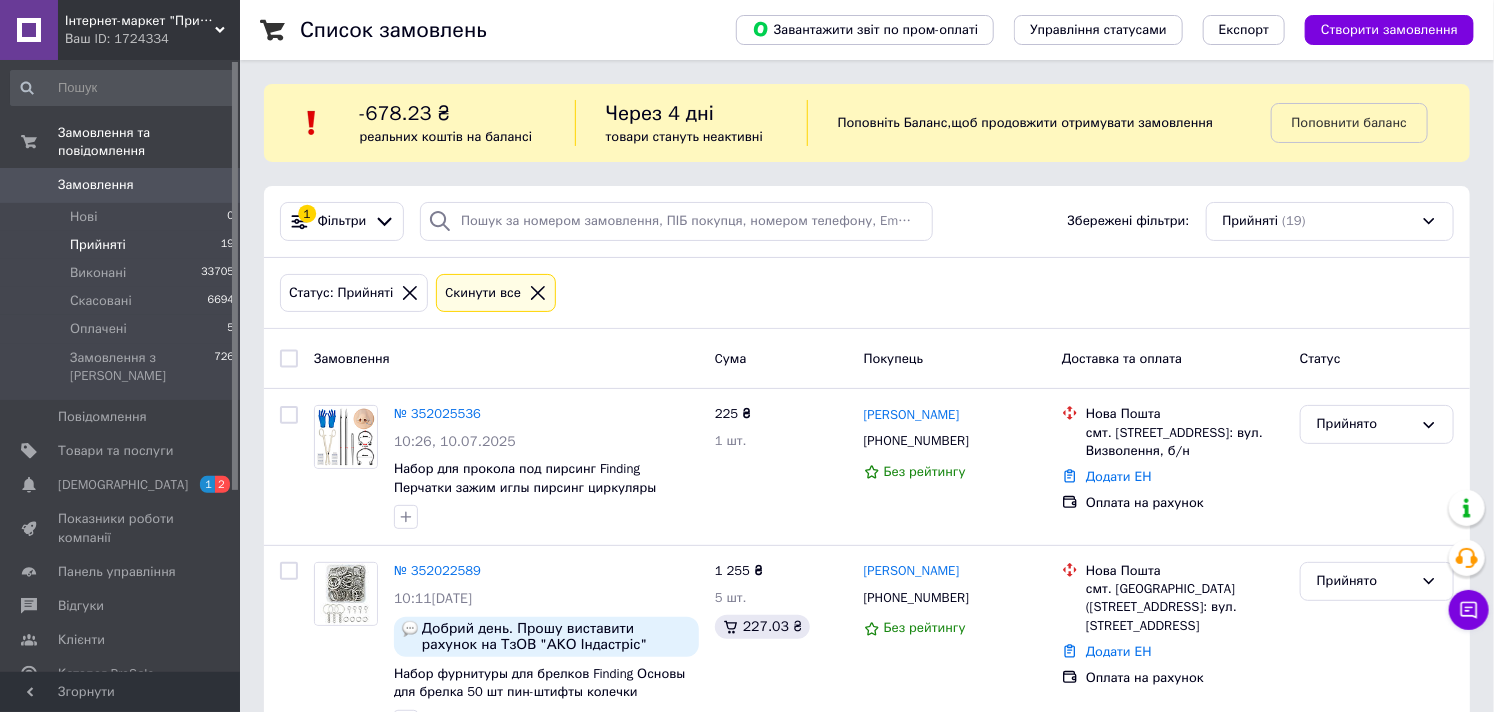 scroll, scrollTop: 333, scrollLeft: 0, axis: vertical 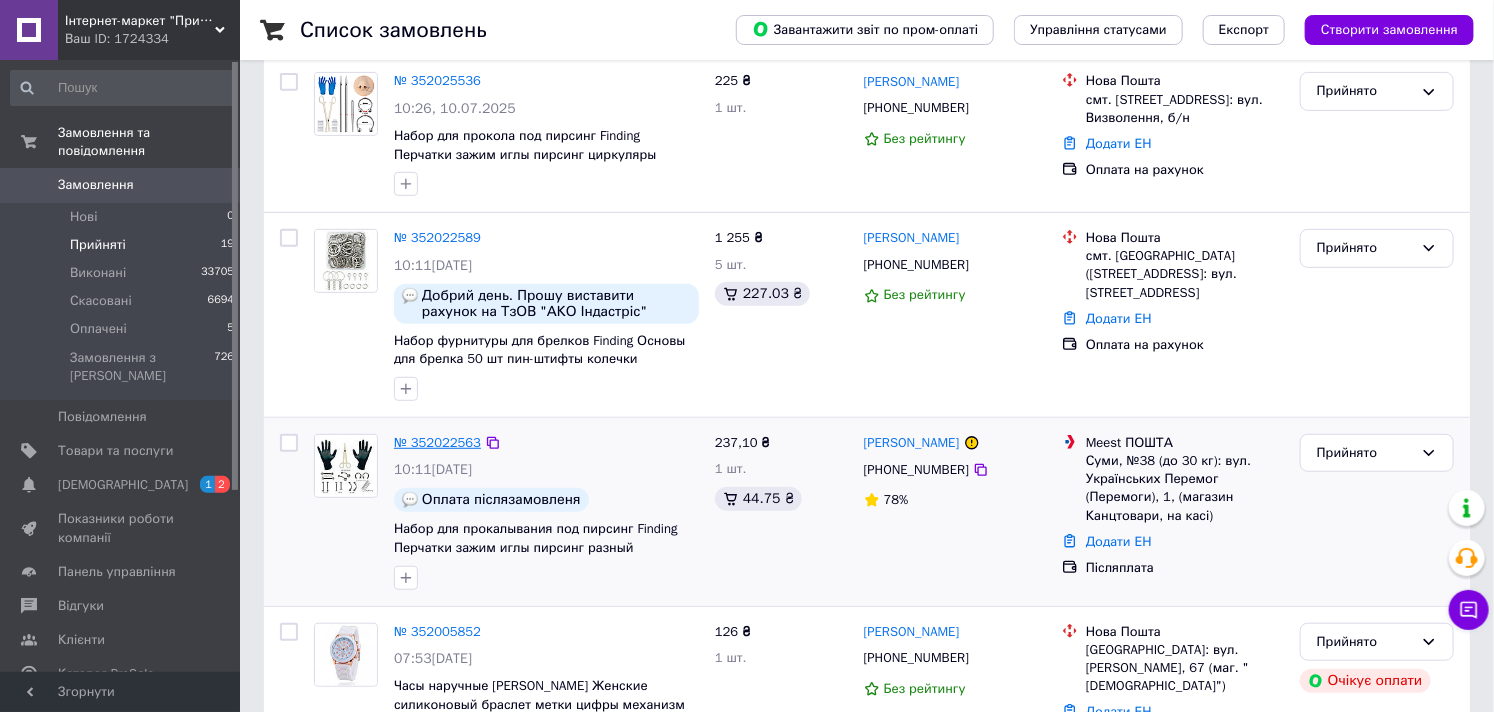 click on "№ 352022563" at bounding box center [437, 442] 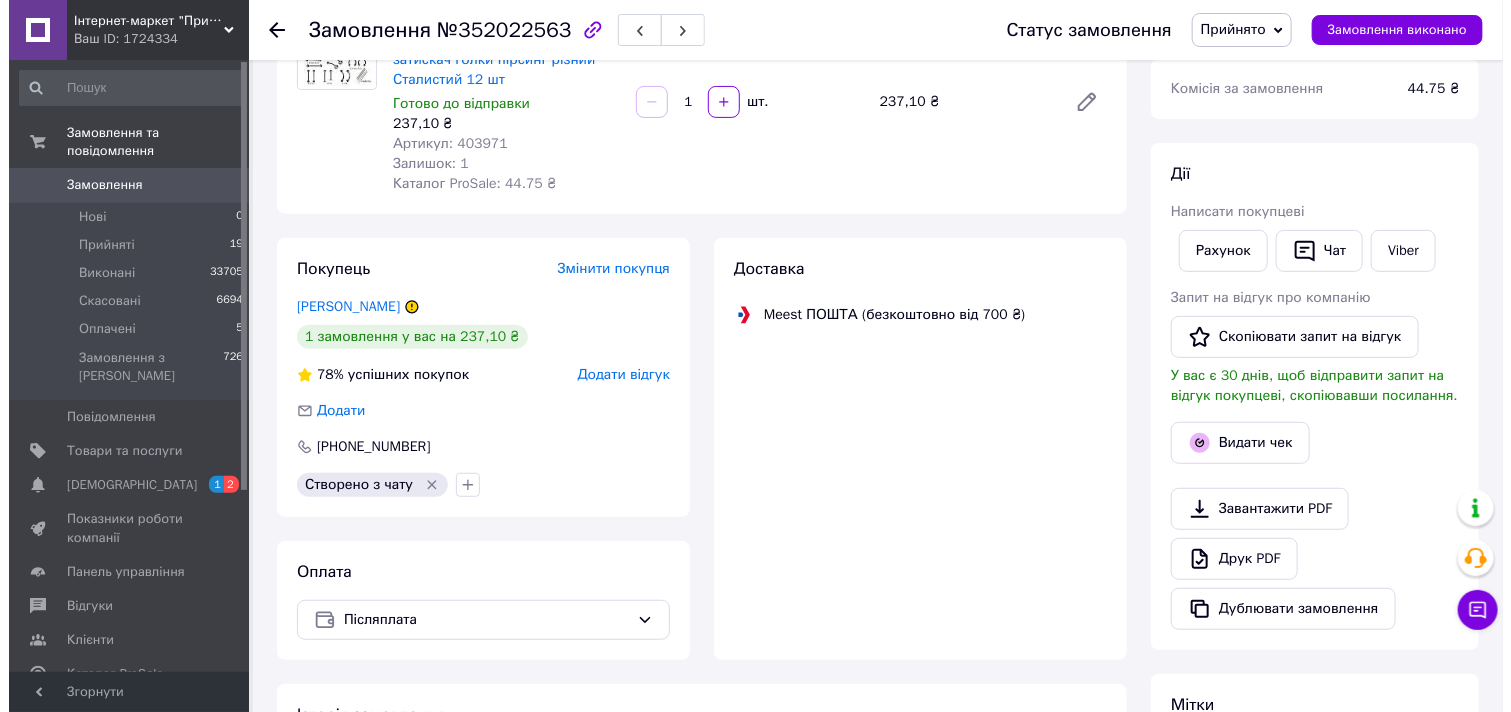 scroll, scrollTop: 333, scrollLeft: 0, axis: vertical 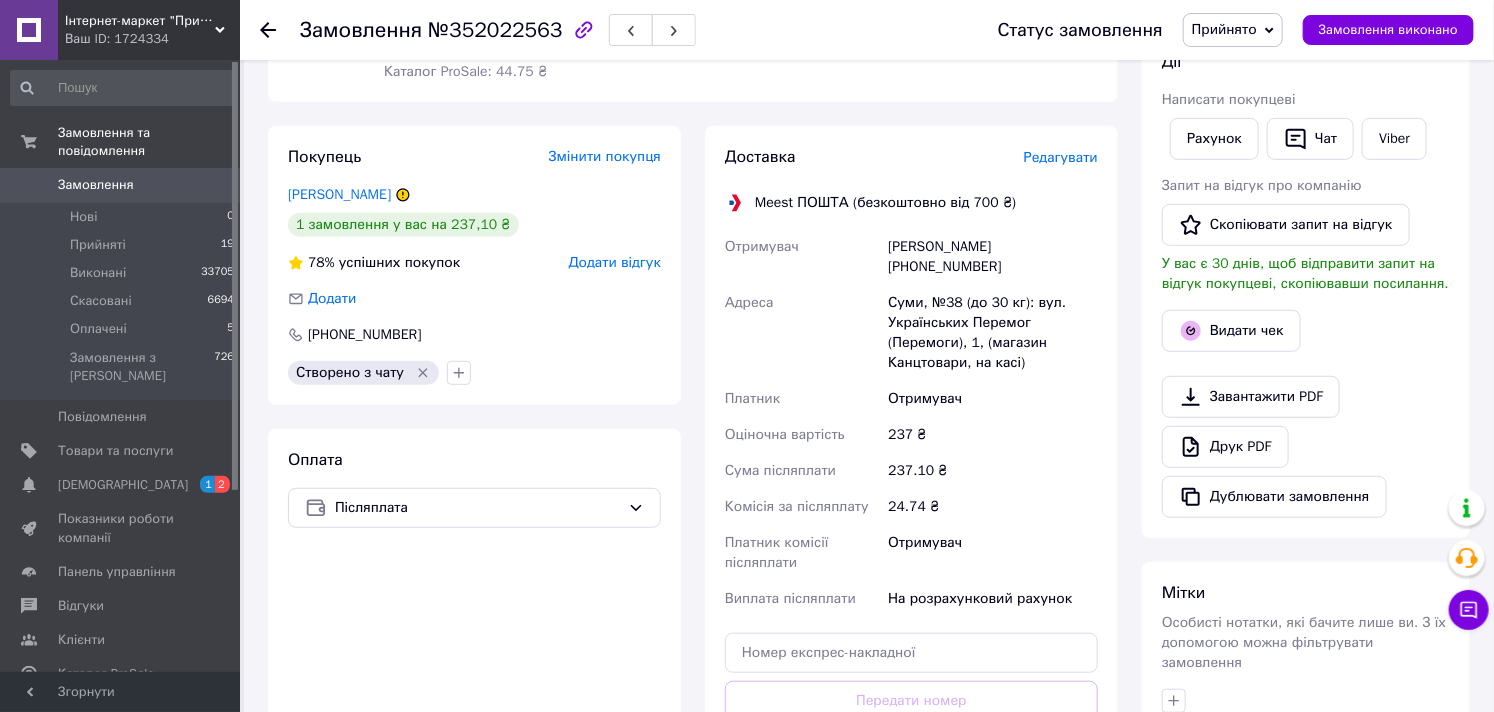 click on "Редагувати" at bounding box center [1061, 157] 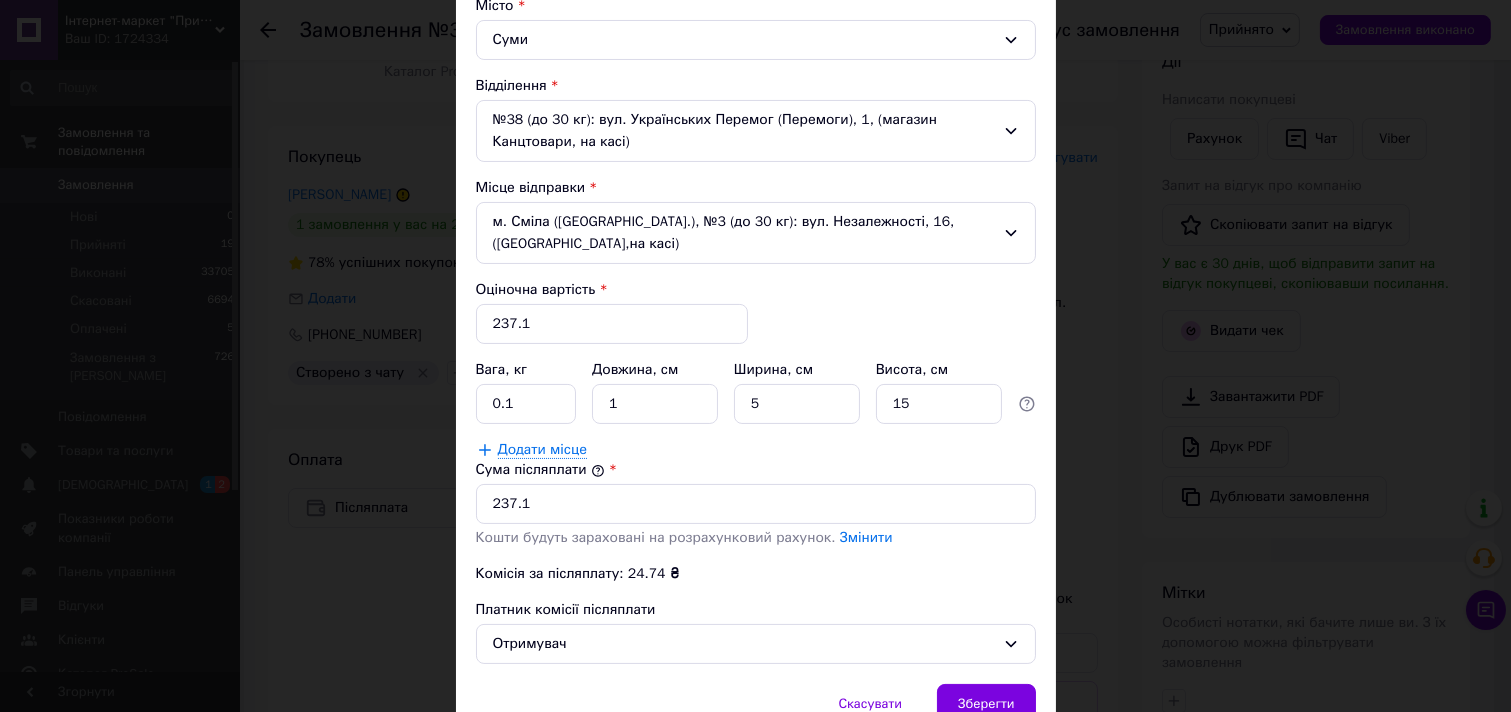 scroll, scrollTop: 658, scrollLeft: 0, axis: vertical 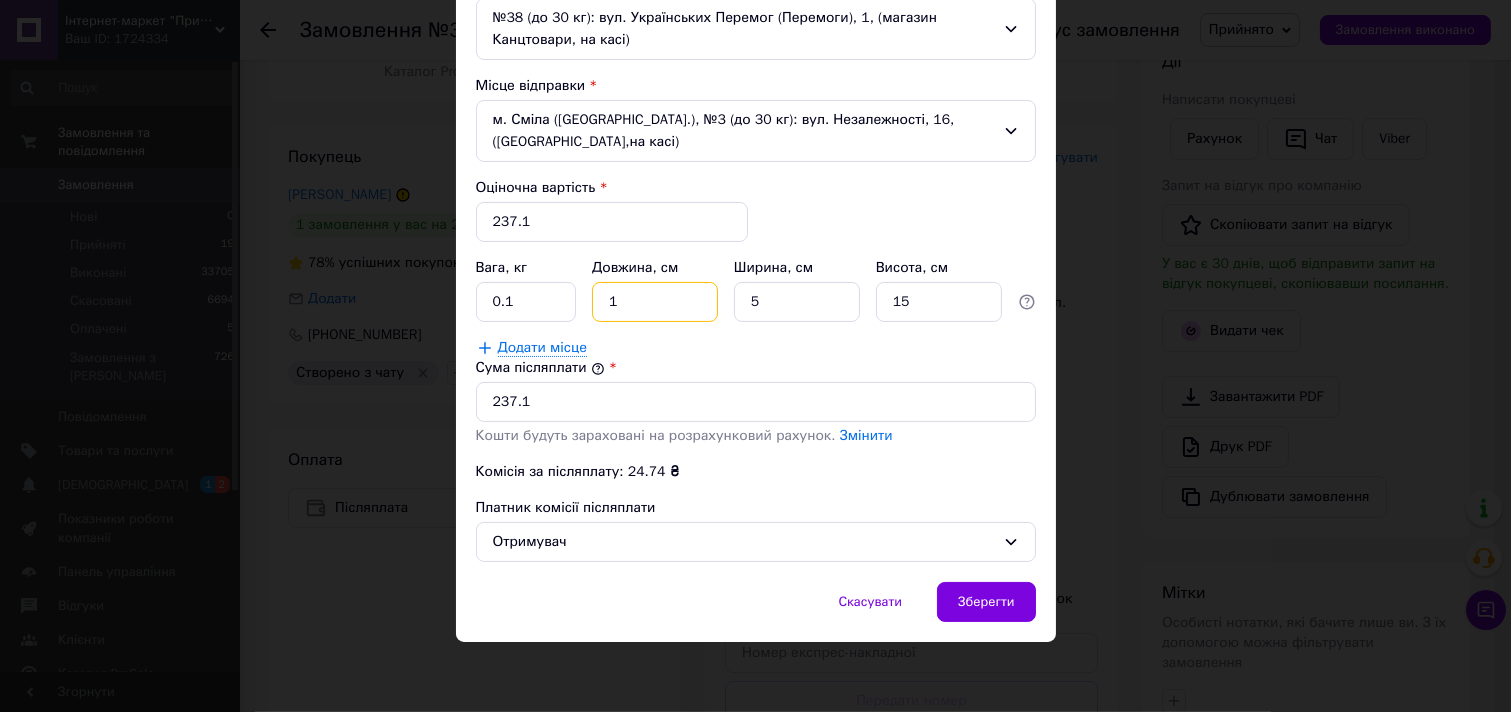 click on "1" at bounding box center [655, 302] 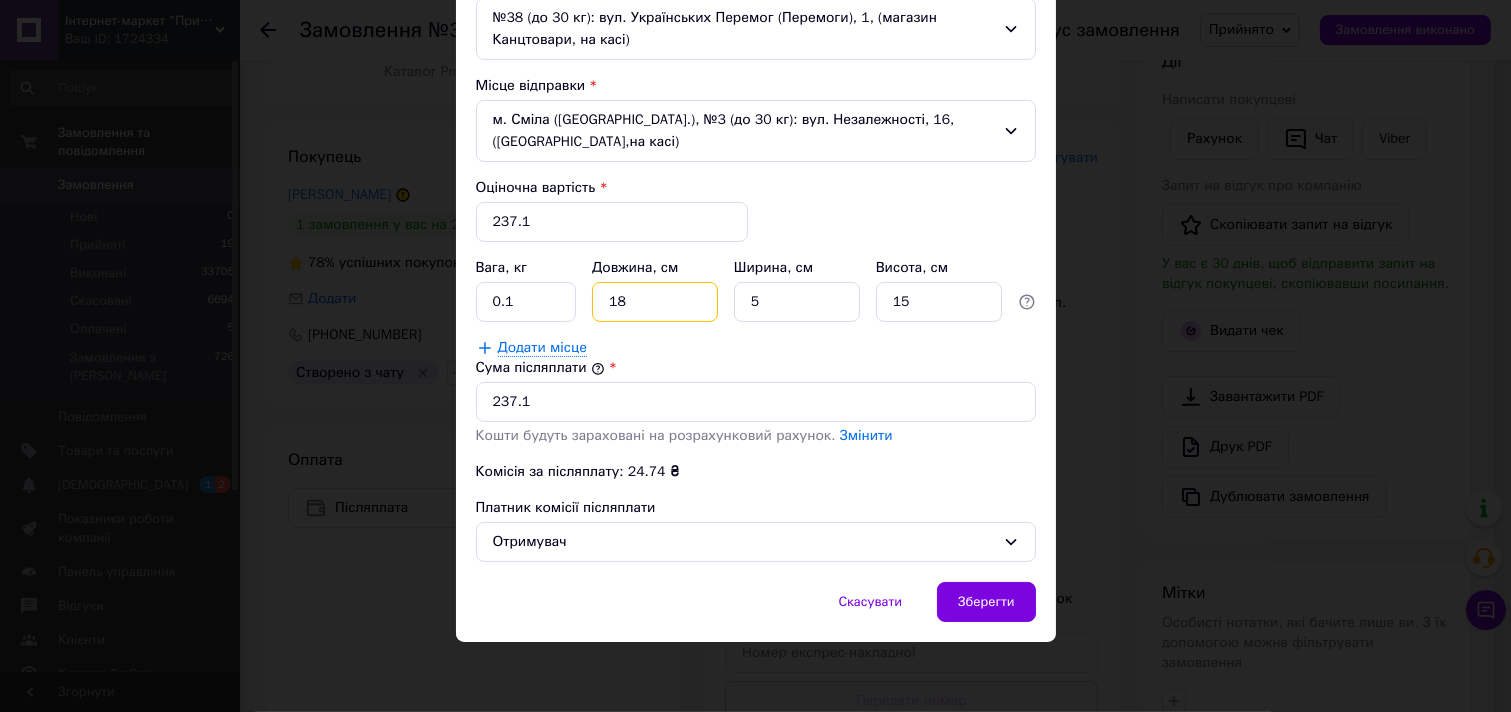 type on "18" 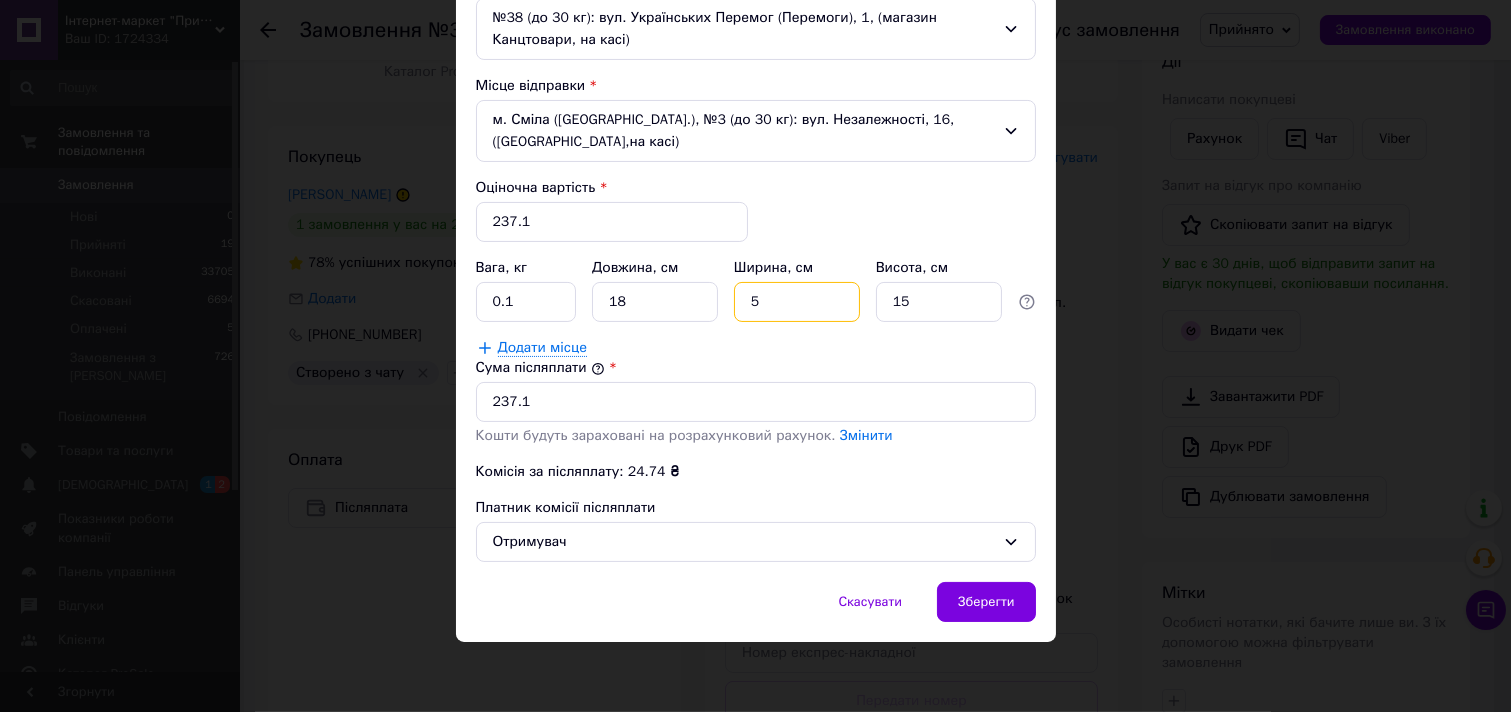 click on "5" at bounding box center (797, 302) 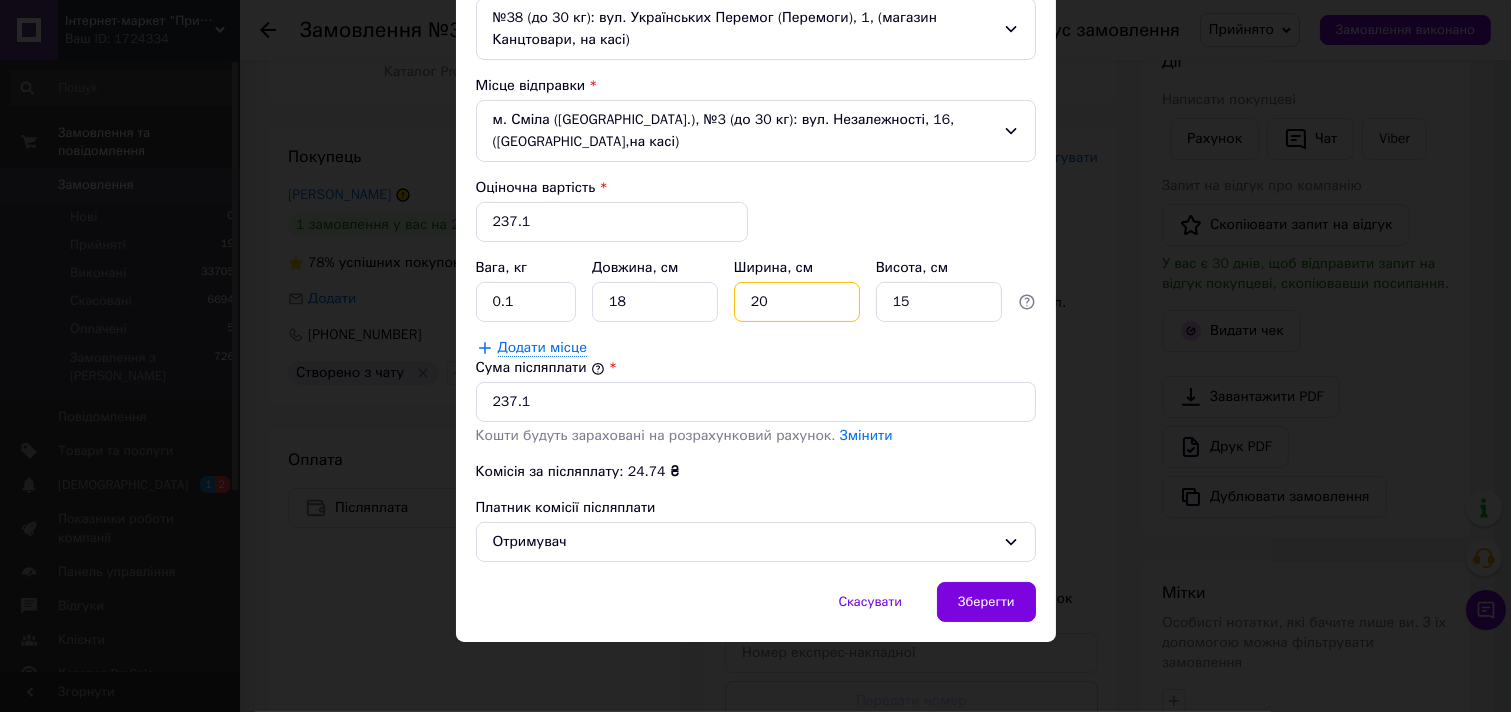 type on "20" 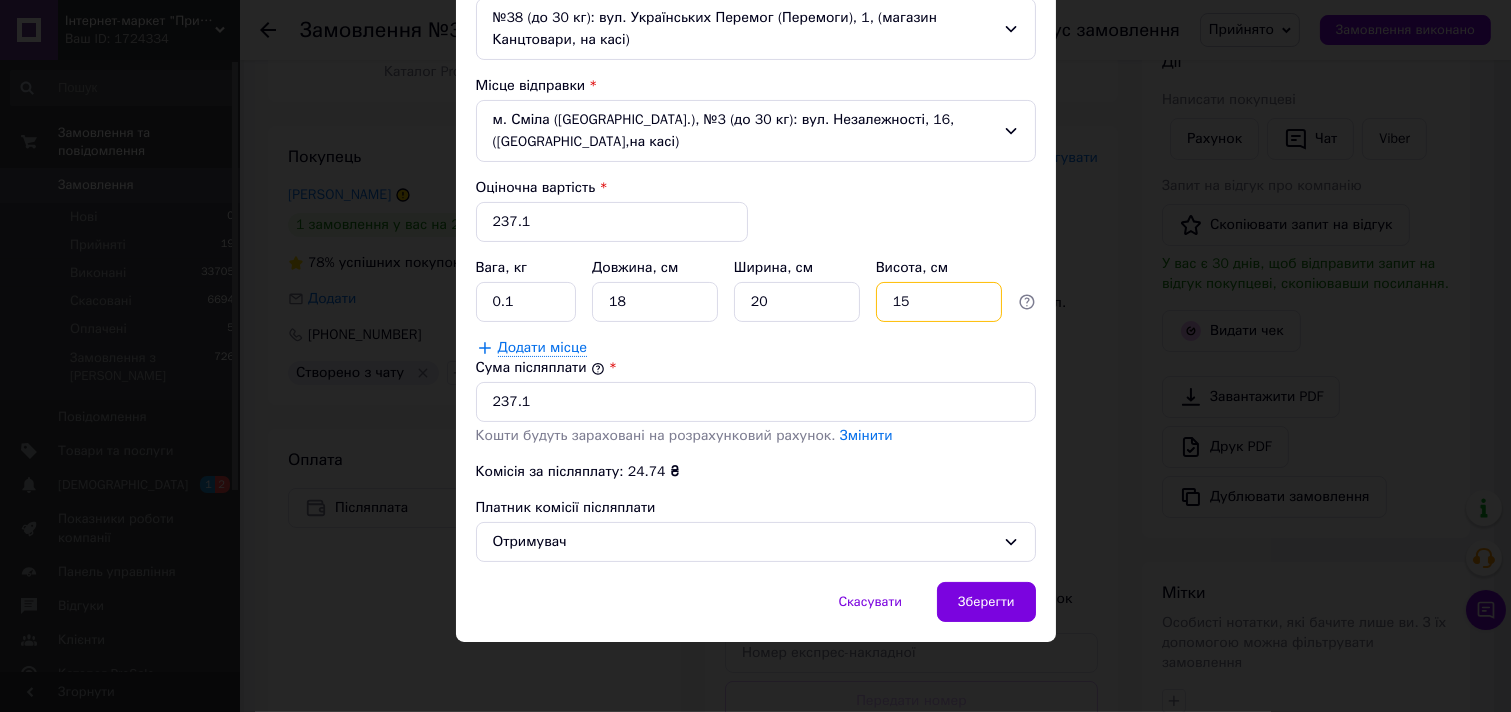 click on "15" at bounding box center (939, 302) 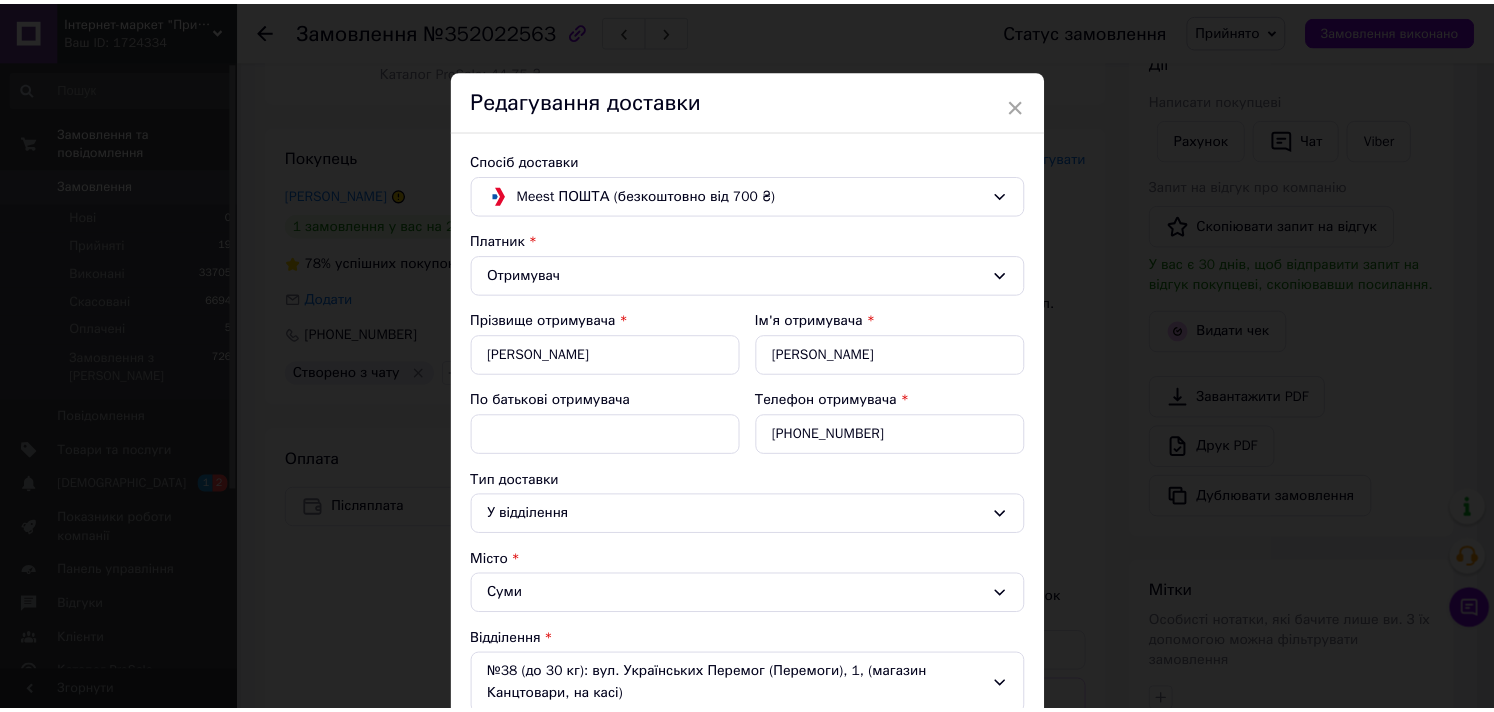 scroll, scrollTop: 658, scrollLeft: 0, axis: vertical 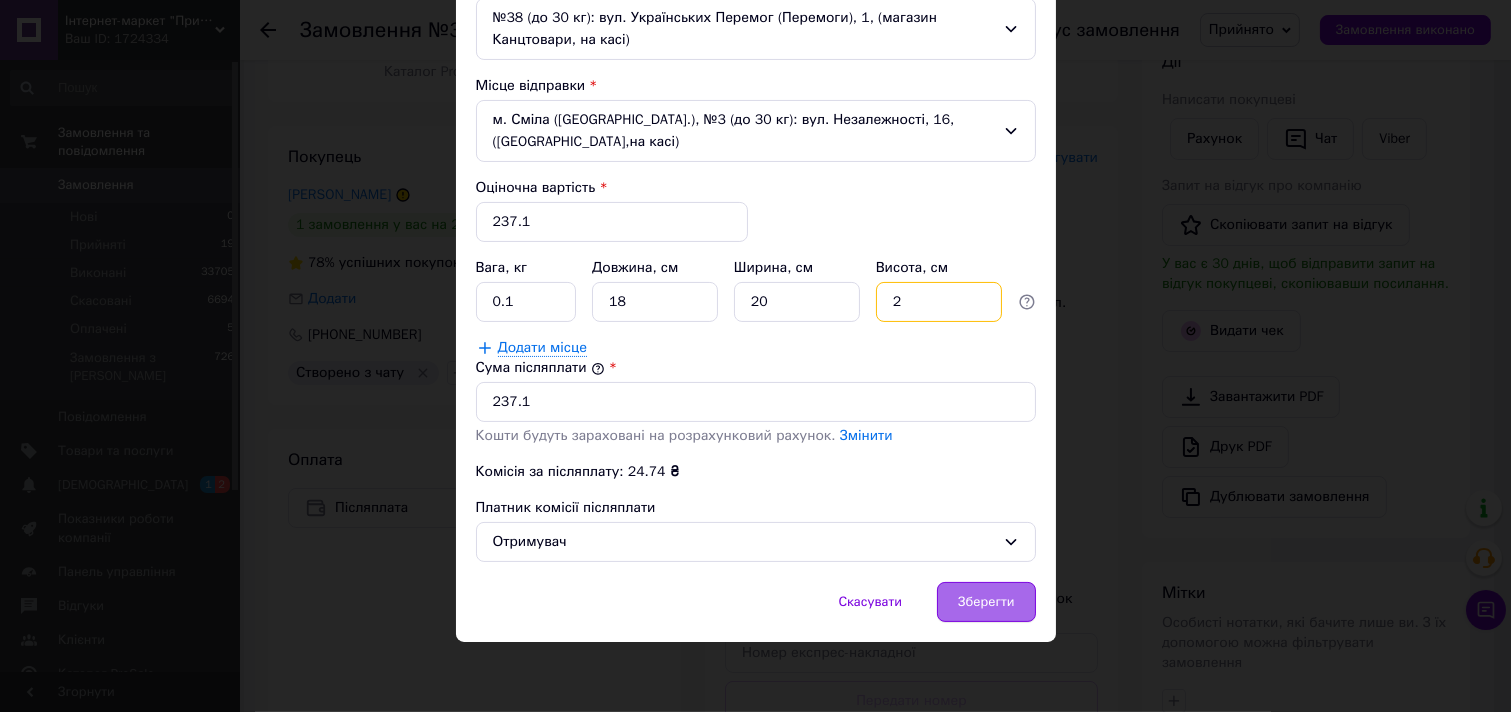 type on "2" 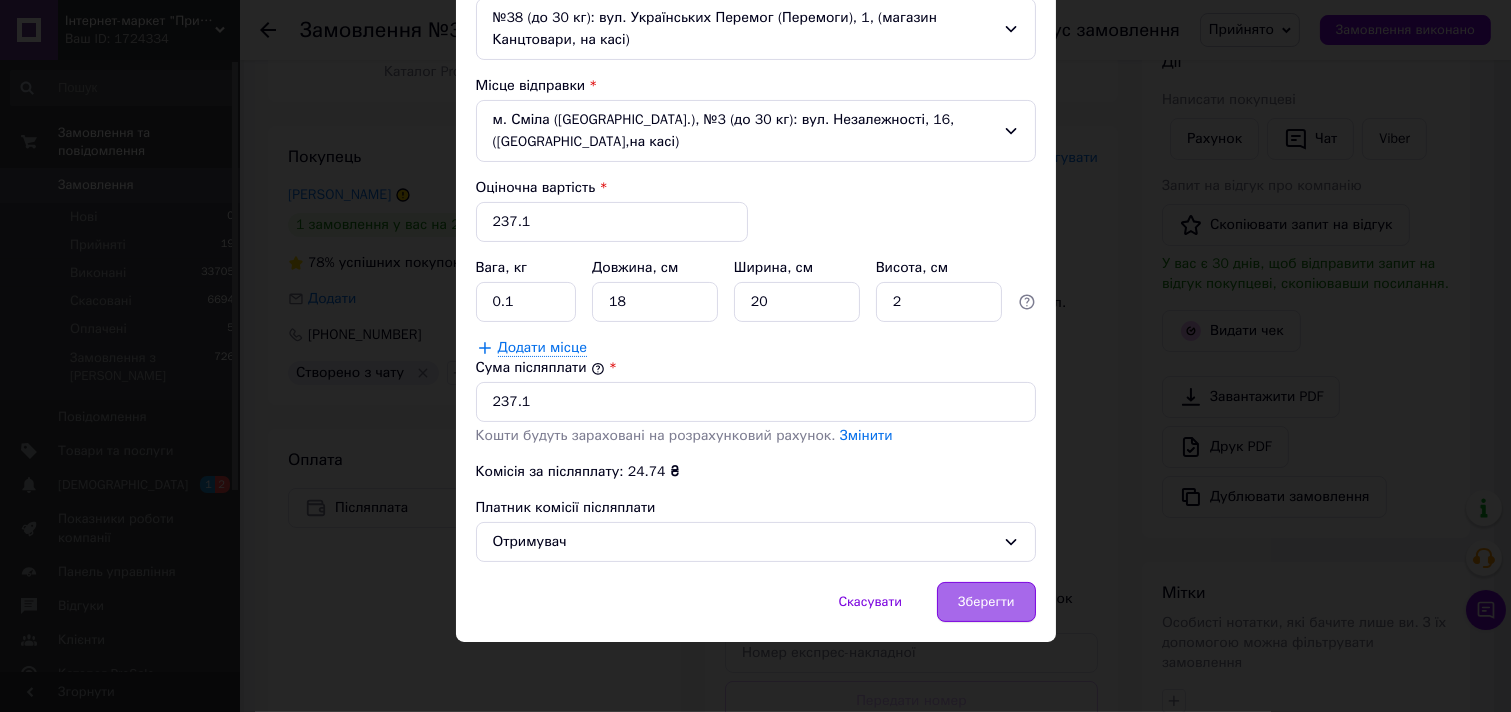 click on "Зберегти" at bounding box center (986, 602) 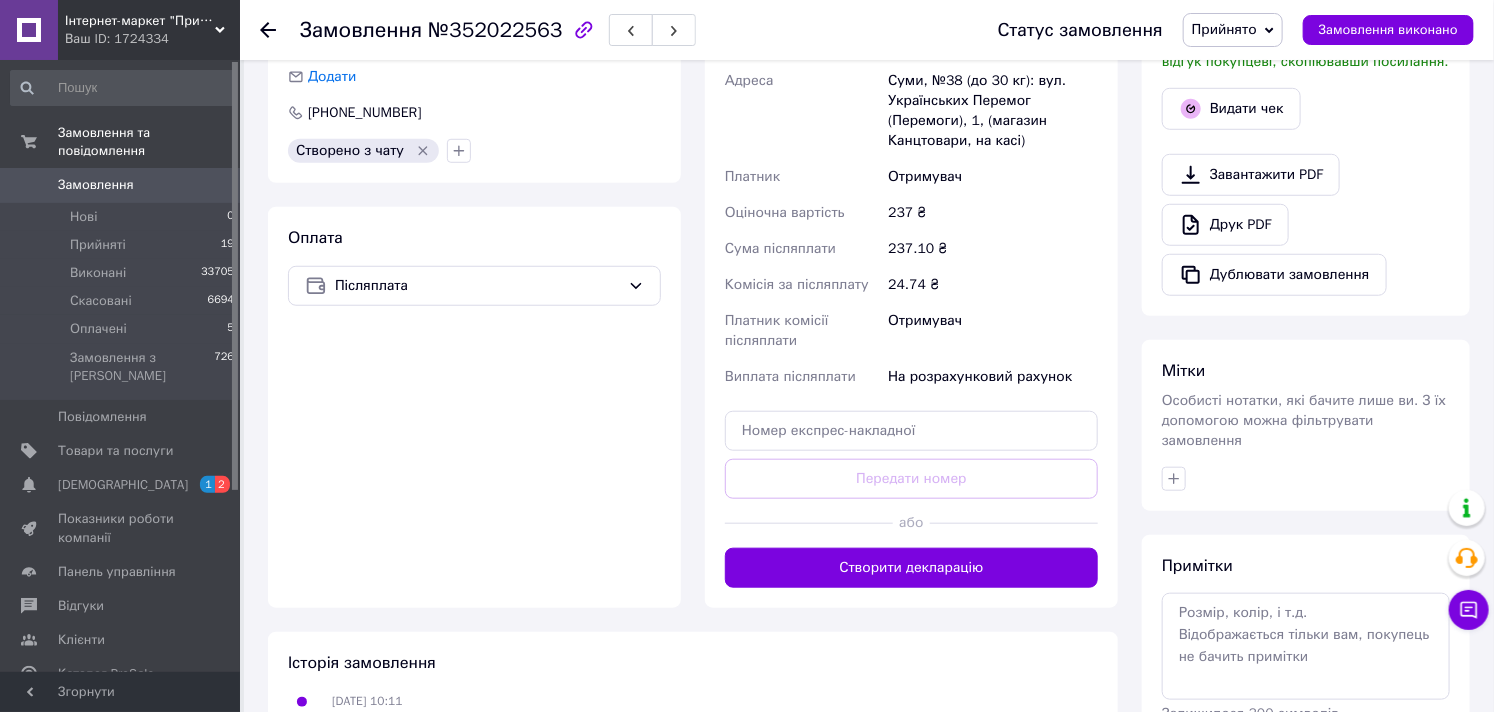 scroll, scrollTop: 666, scrollLeft: 0, axis: vertical 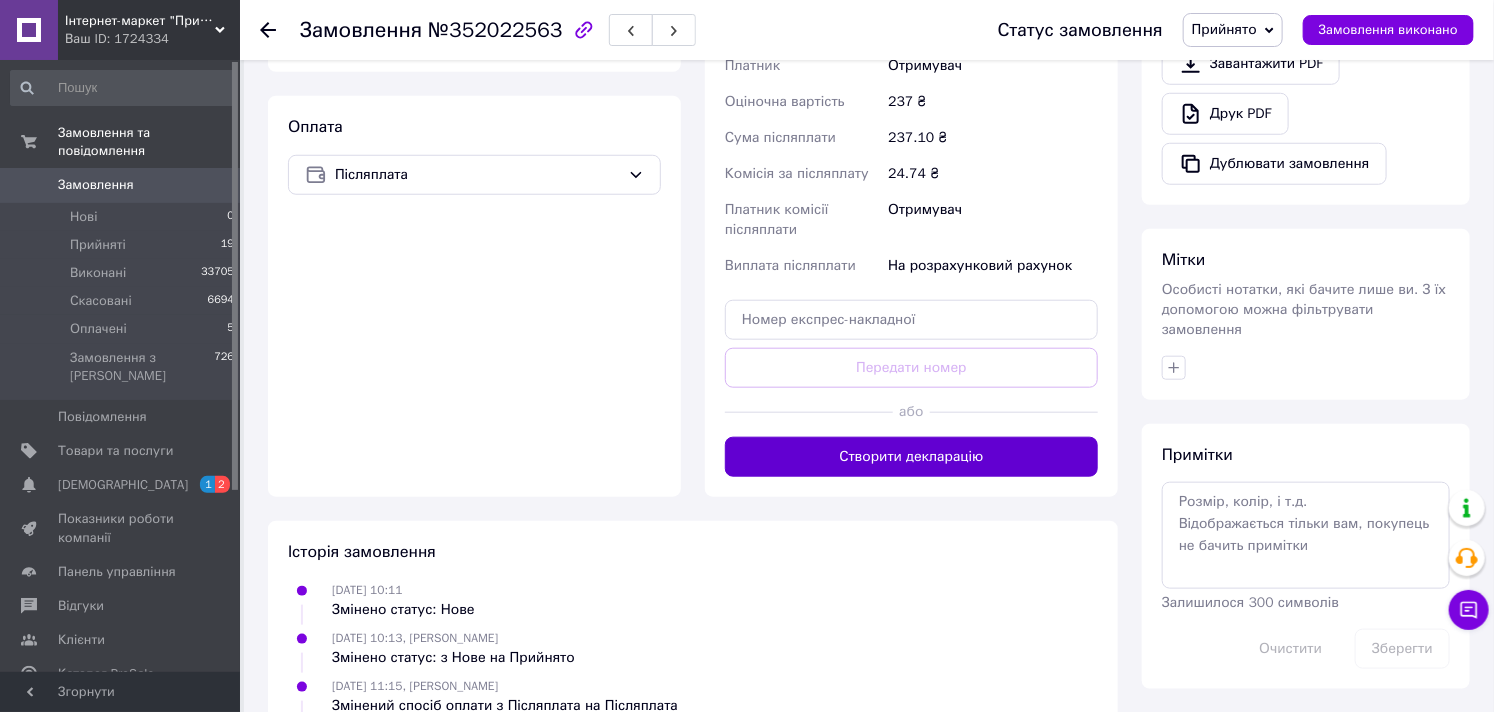 click on "Створити декларацію" at bounding box center (911, 457) 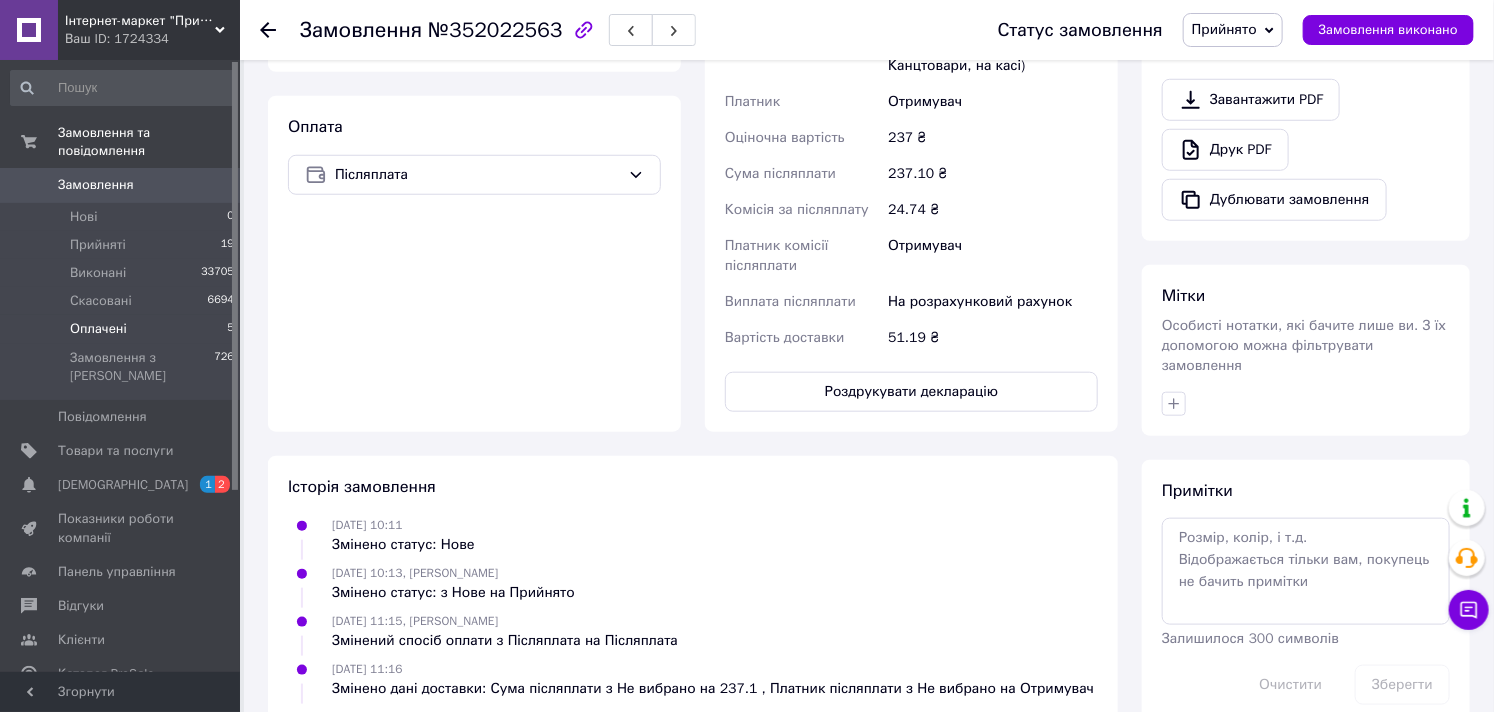 click on "Оплачені 5" at bounding box center [123, 329] 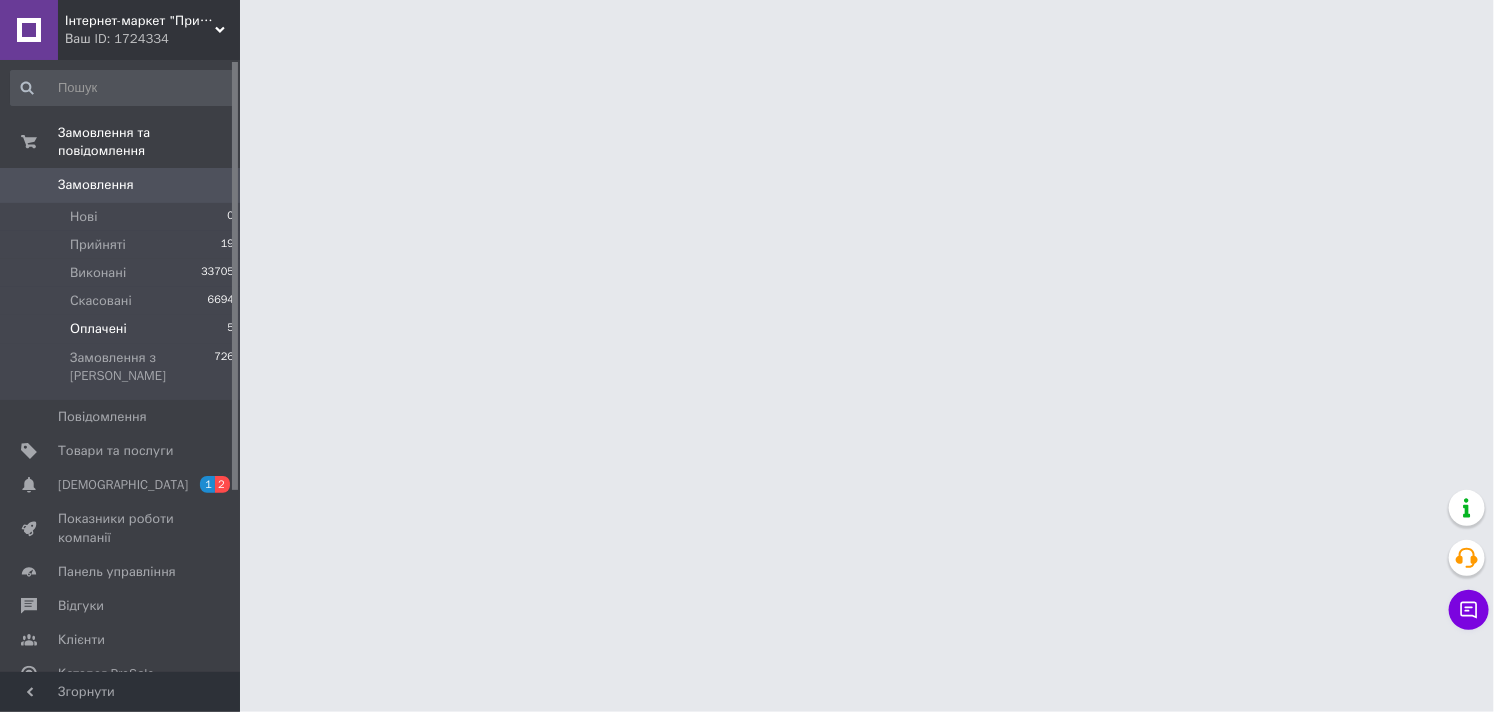 scroll, scrollTop: 0, scrollLeft: 0, axis: both 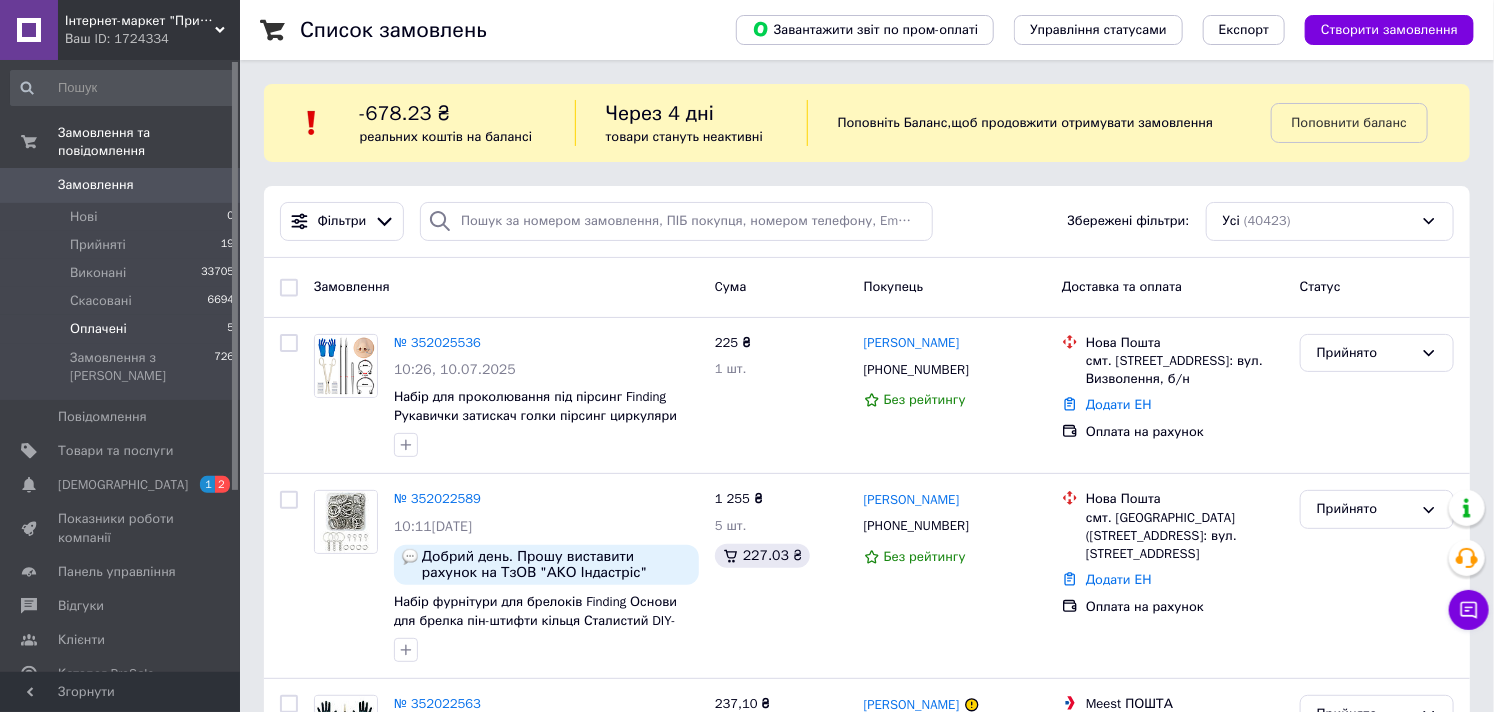 click on "Оплачені 5" at bounding box center [123, 329] 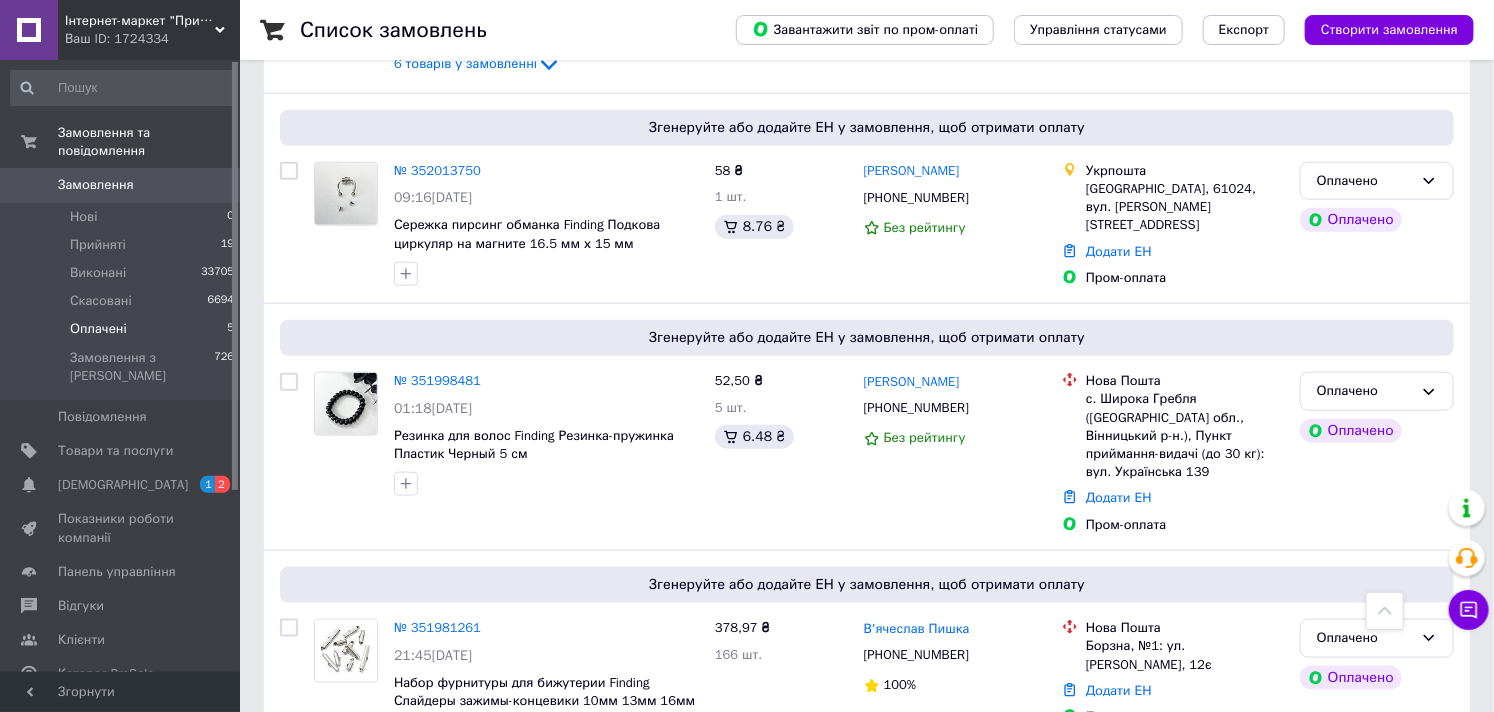 scroll, scrollTop: 841, scrollLeft: 0, axis: vertical 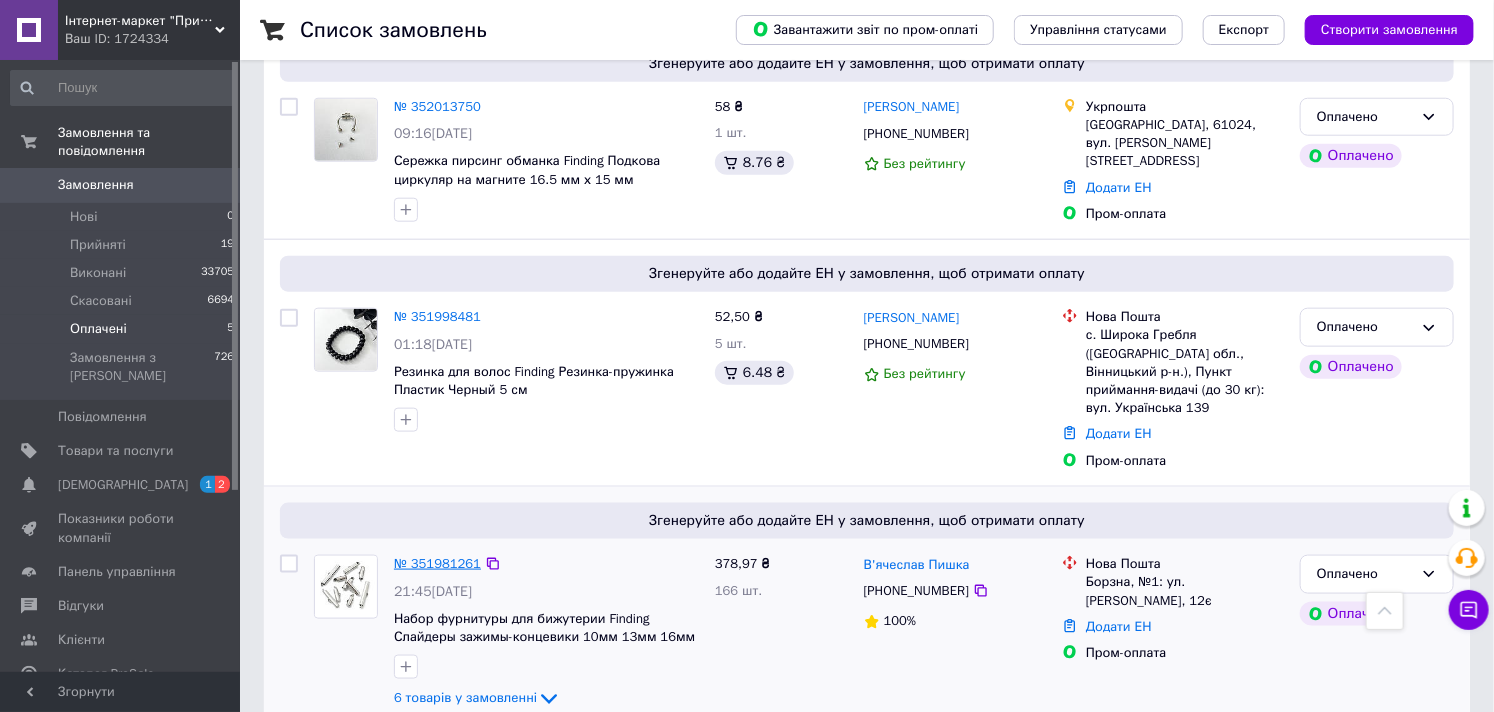 click on "№ 351981261" at bounding box center [437, 563] 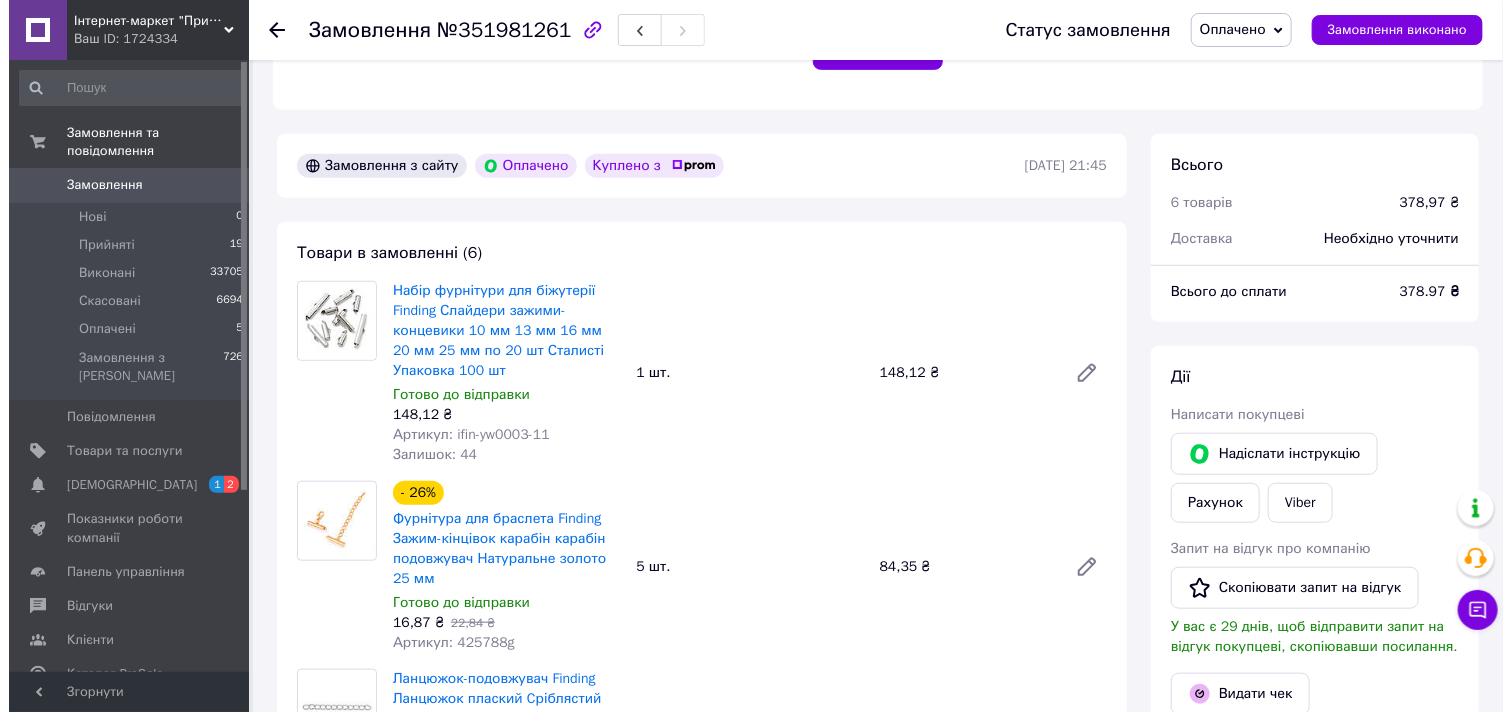 scroll, scrollTop: 952, scrollLeft: 0, axis: vertical 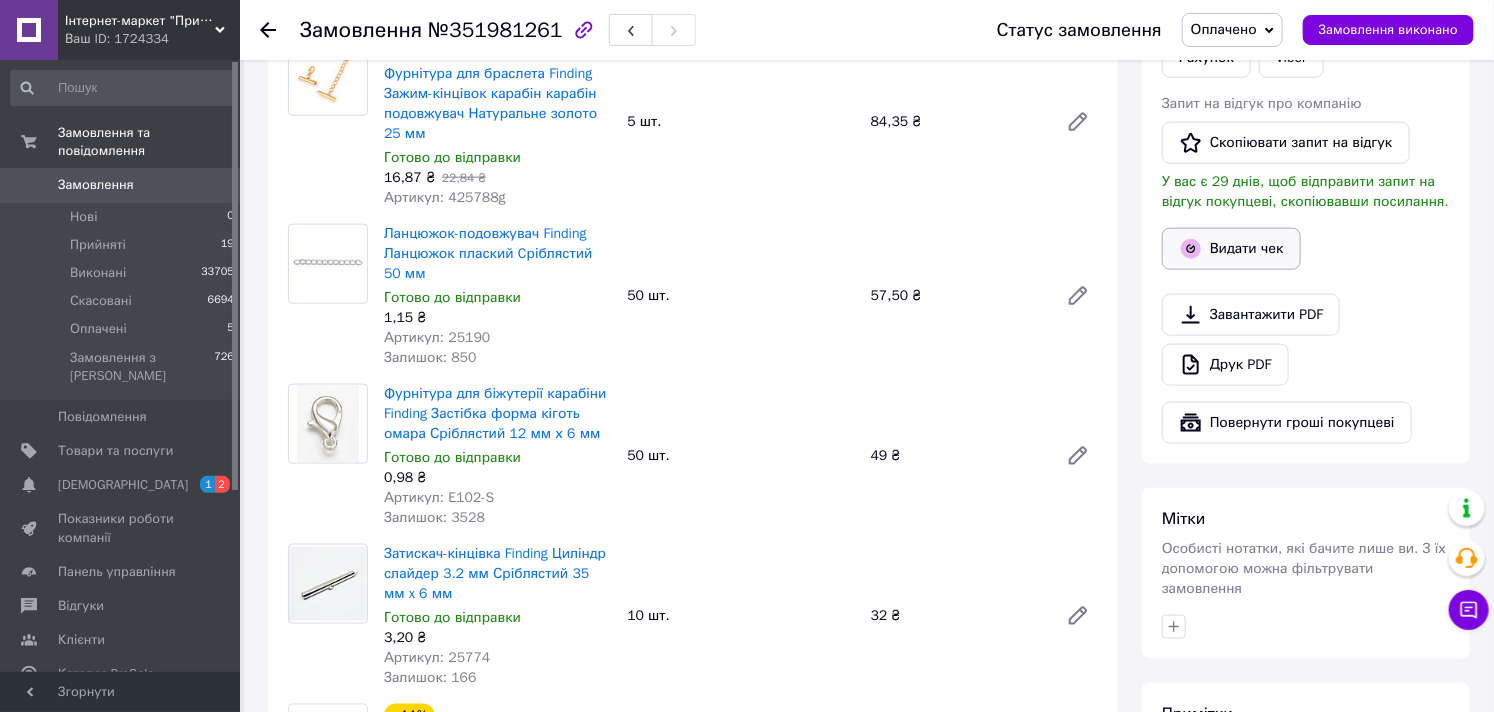click on "Видати чек" at bounding box center (1231, 249) 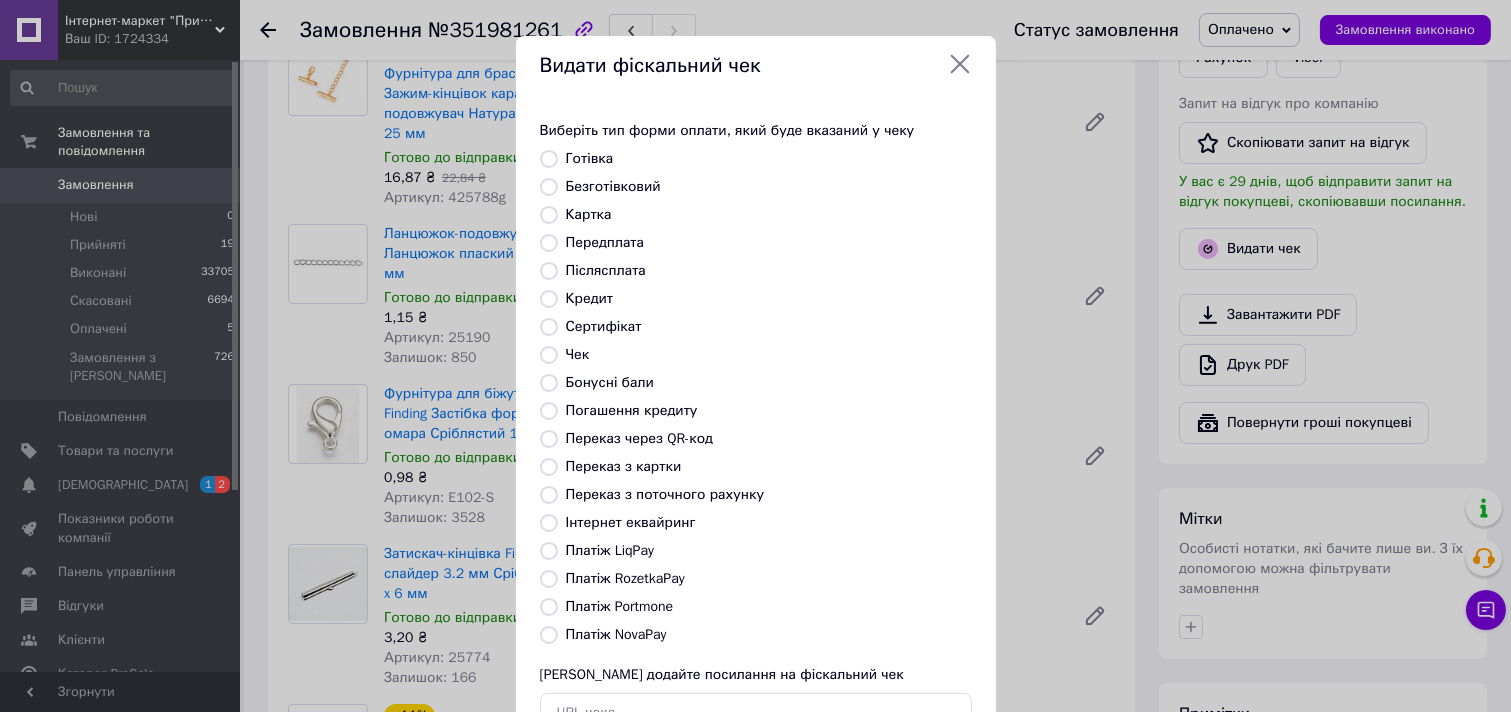 click on "Безготівковий" at bounding box center (613, 186) 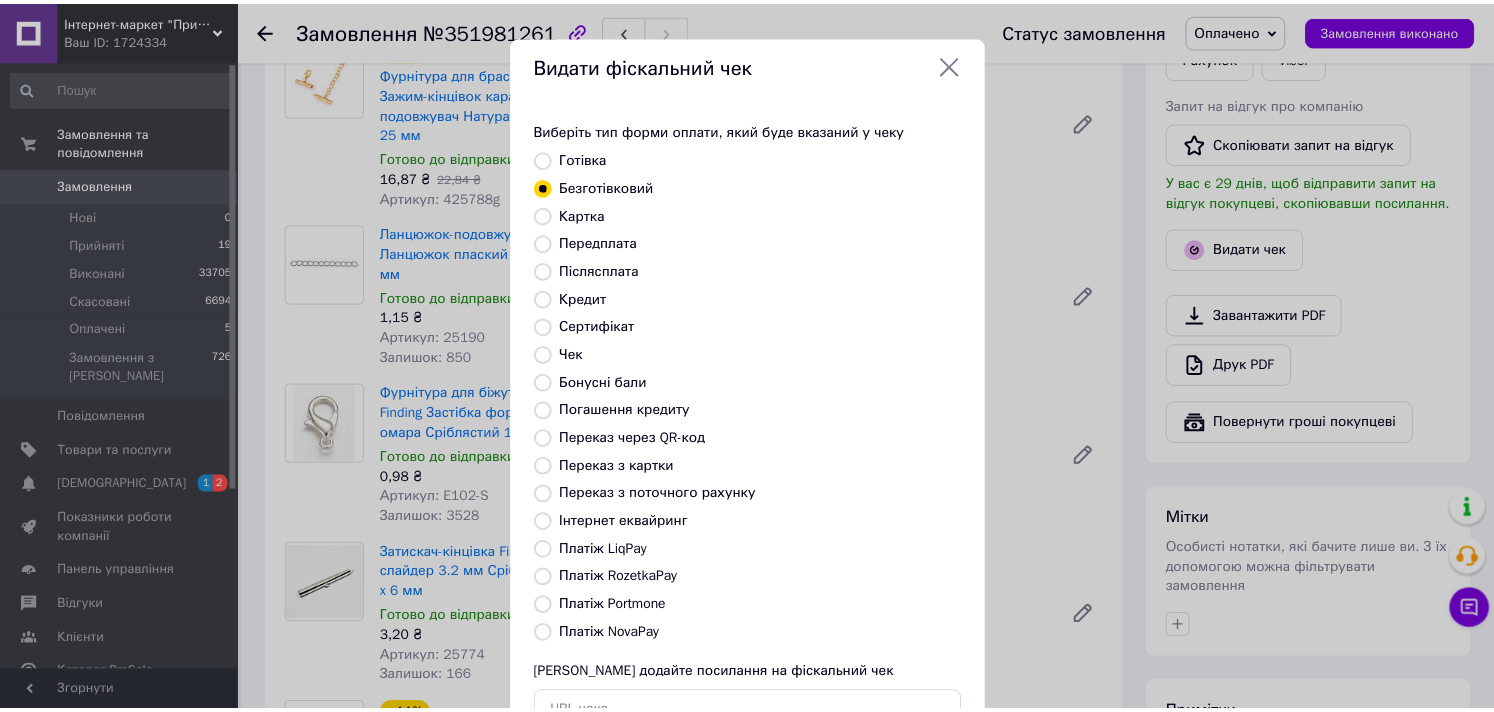 scroll, scrollTop: 147, scrollLeft: 0, axis: vertical 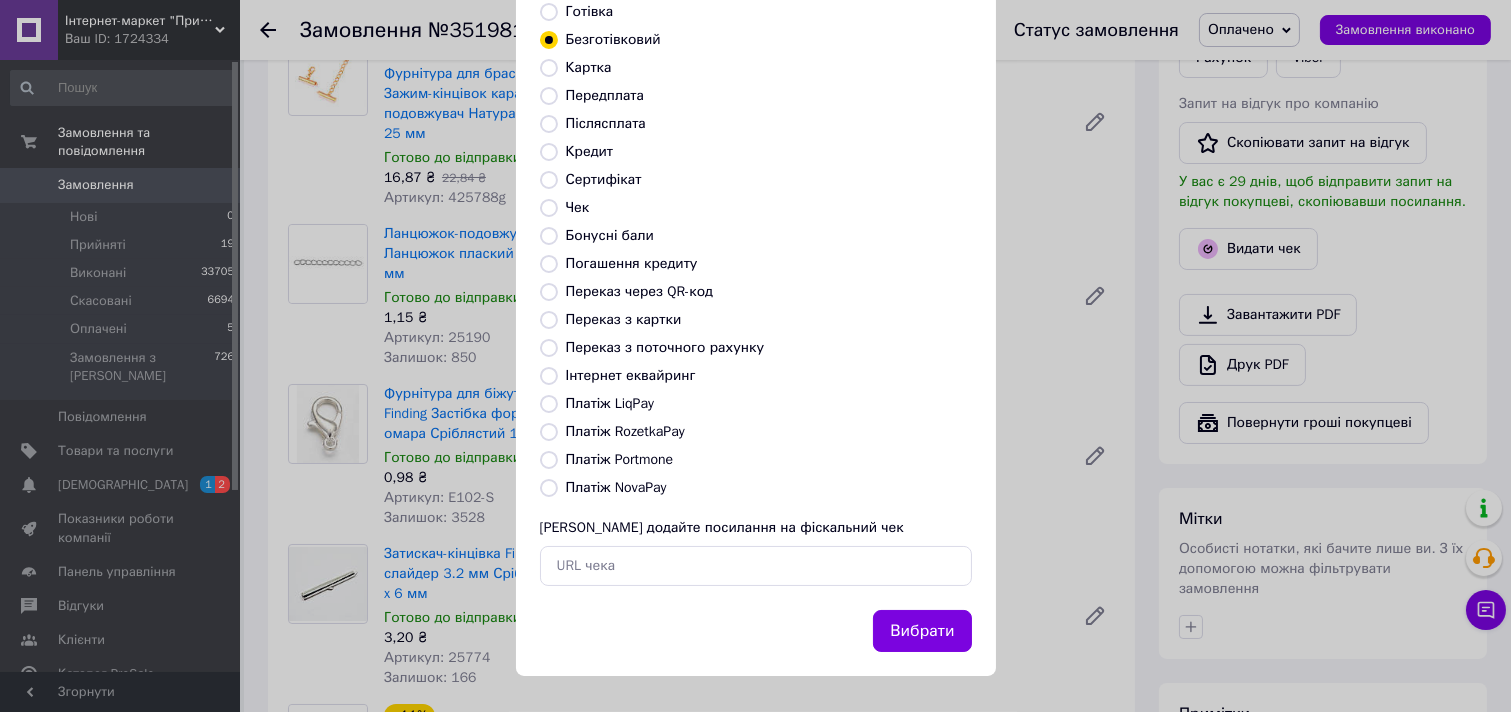 click on "Вибрати" at bounding box center [922, 631] 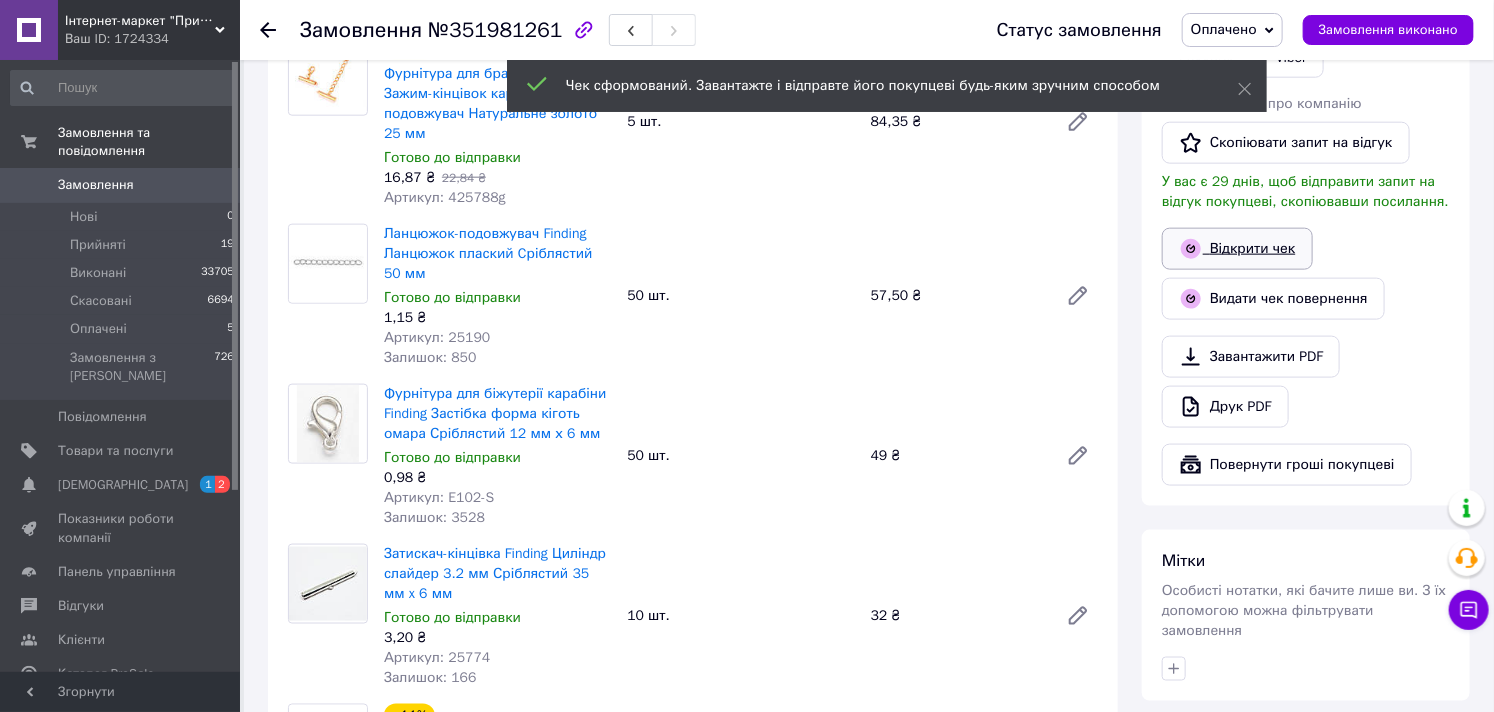 click on "Відкрити чек" at bounding box center (1237, 249) 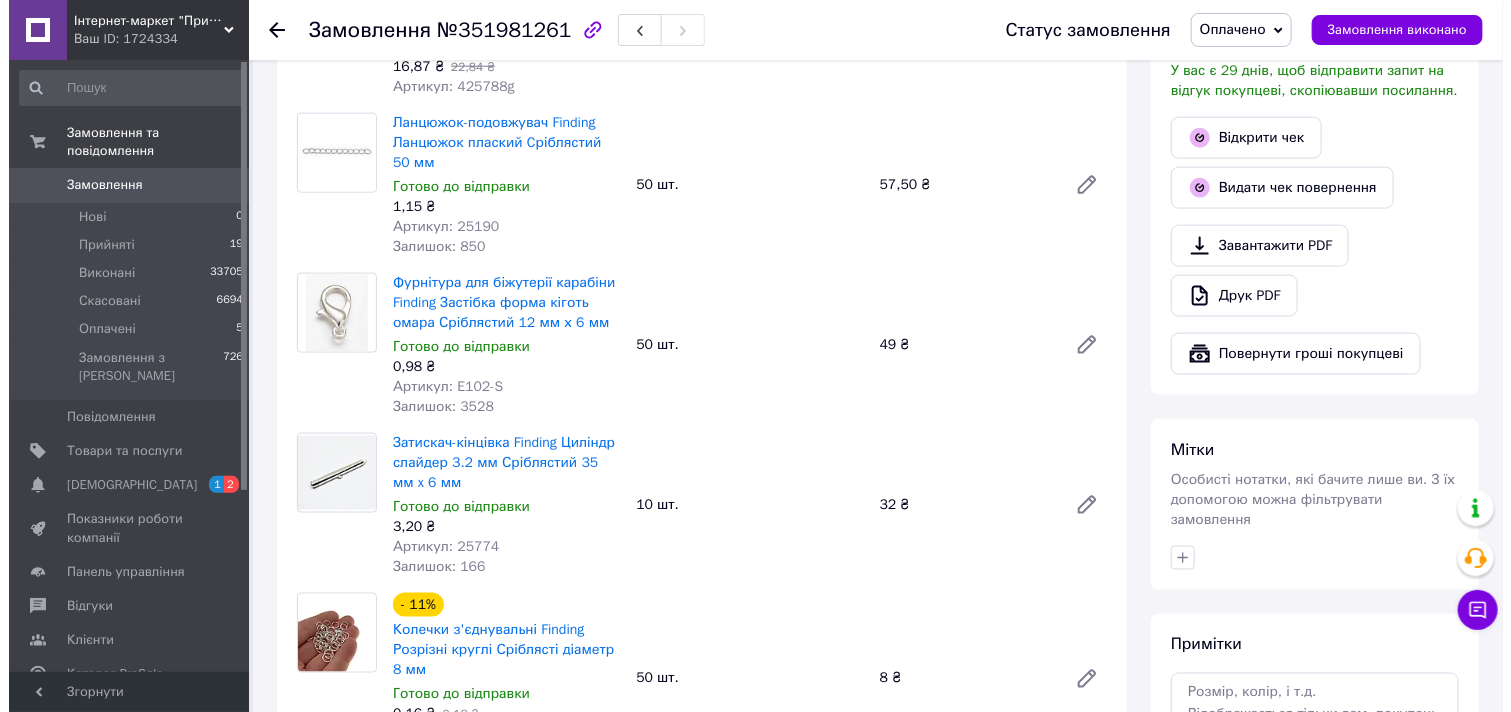 scroll, scrollTop: 1618, scrollLeft: 0, axis: vertical 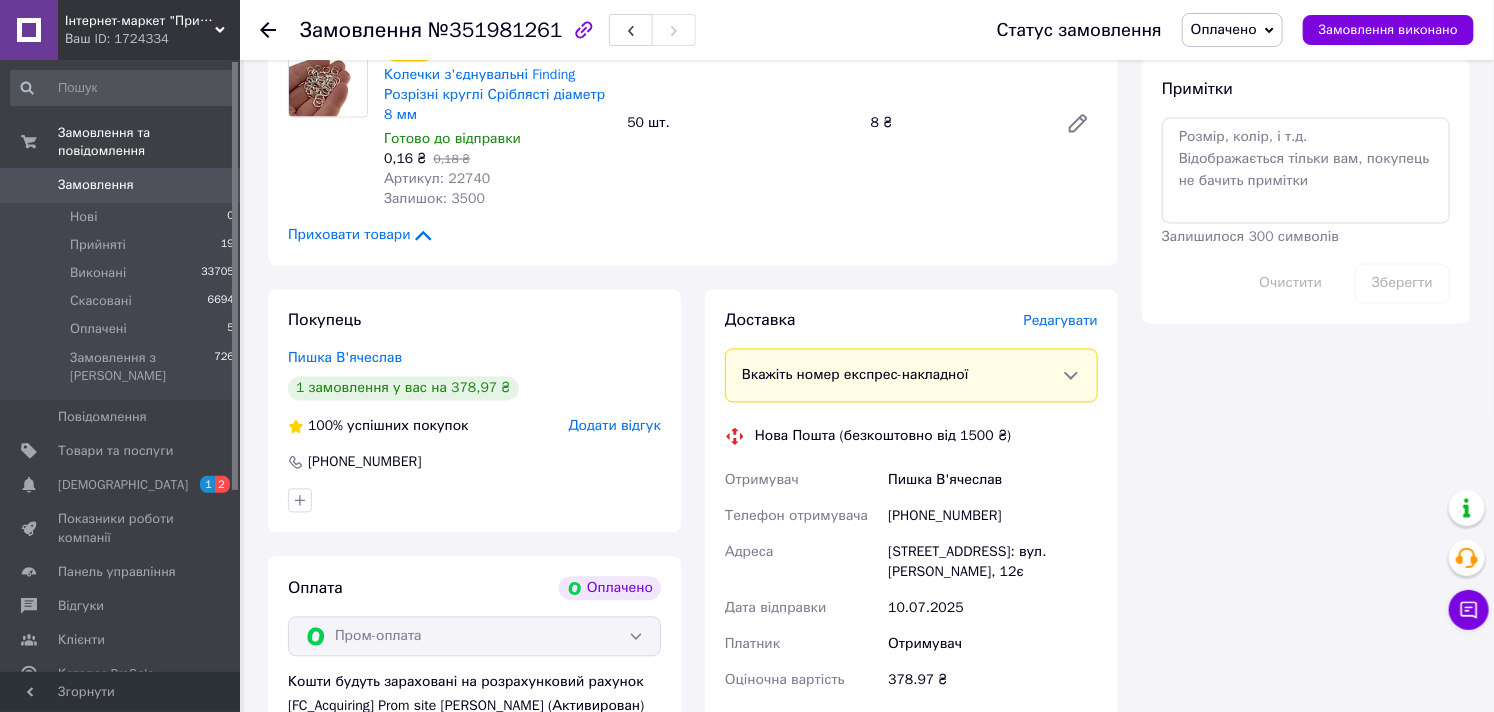 click on "Редагувати" at bounding box center [1061, 321] 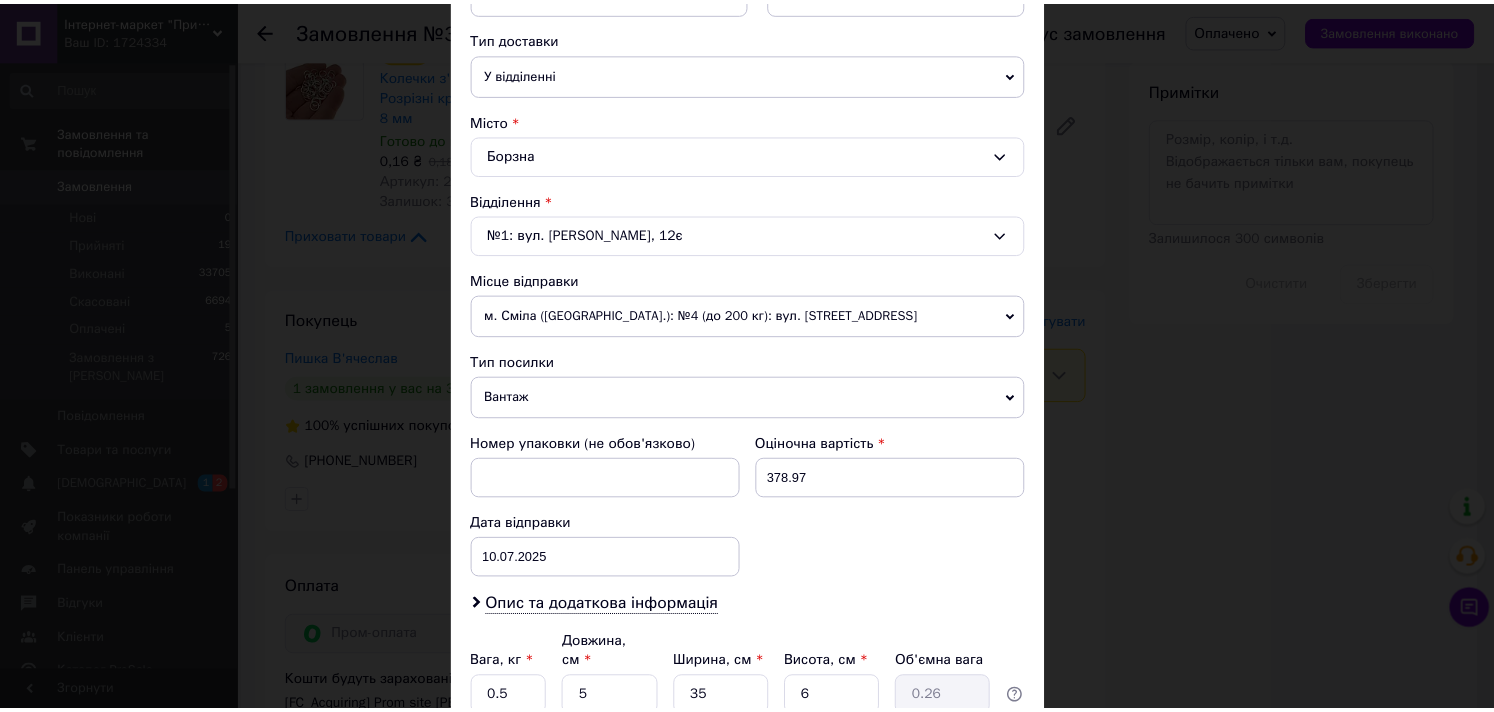 scroll, scrollTop: 617, scrollLeft: 0, axis: vertical 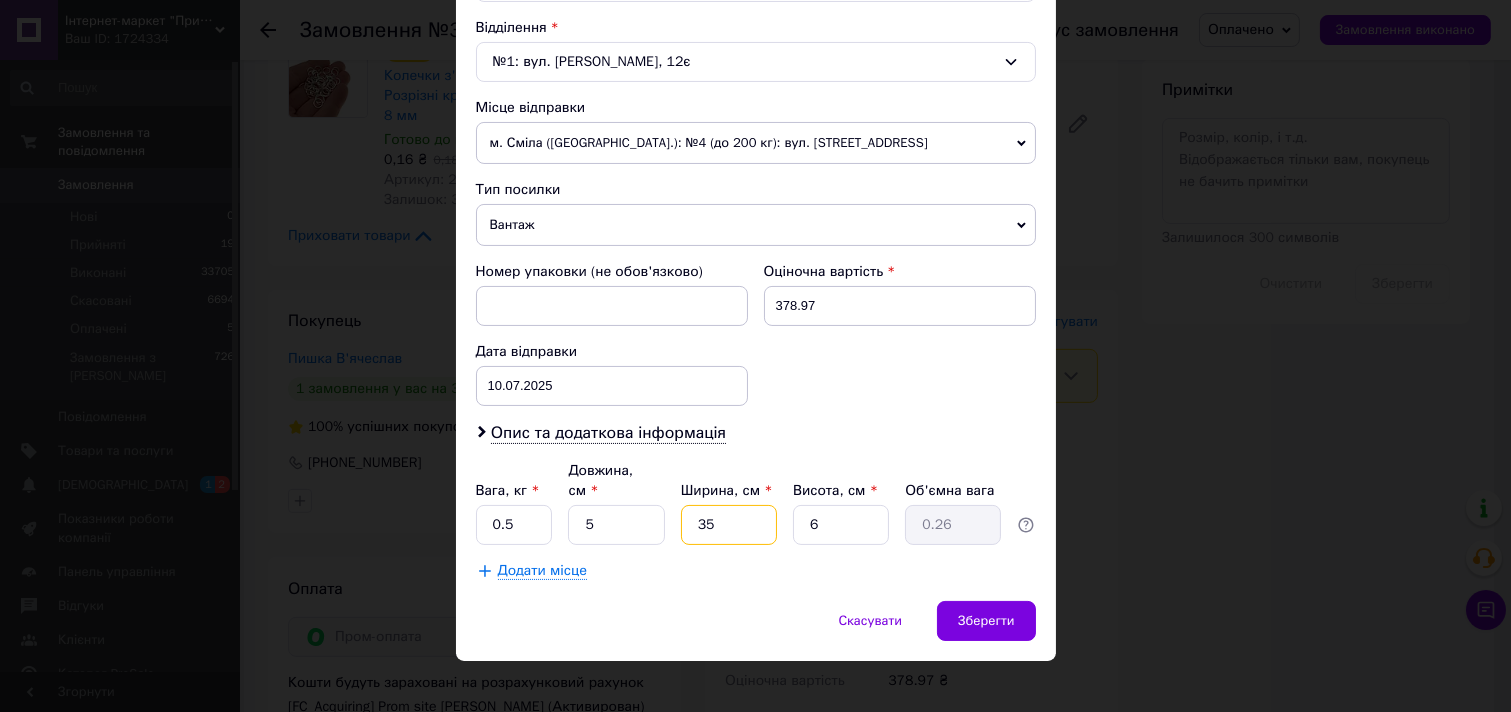 click on "35" at bounding box center [729, 525] 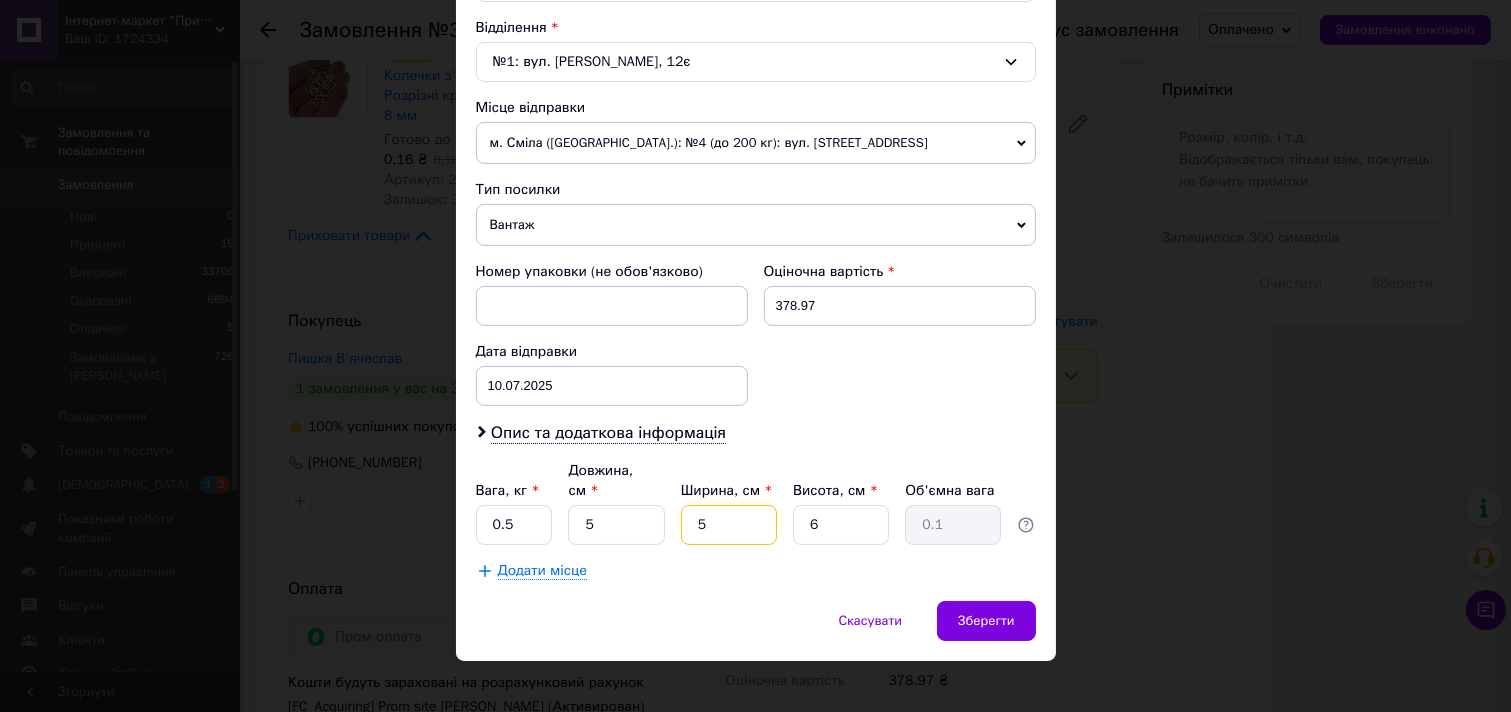 type on "5" 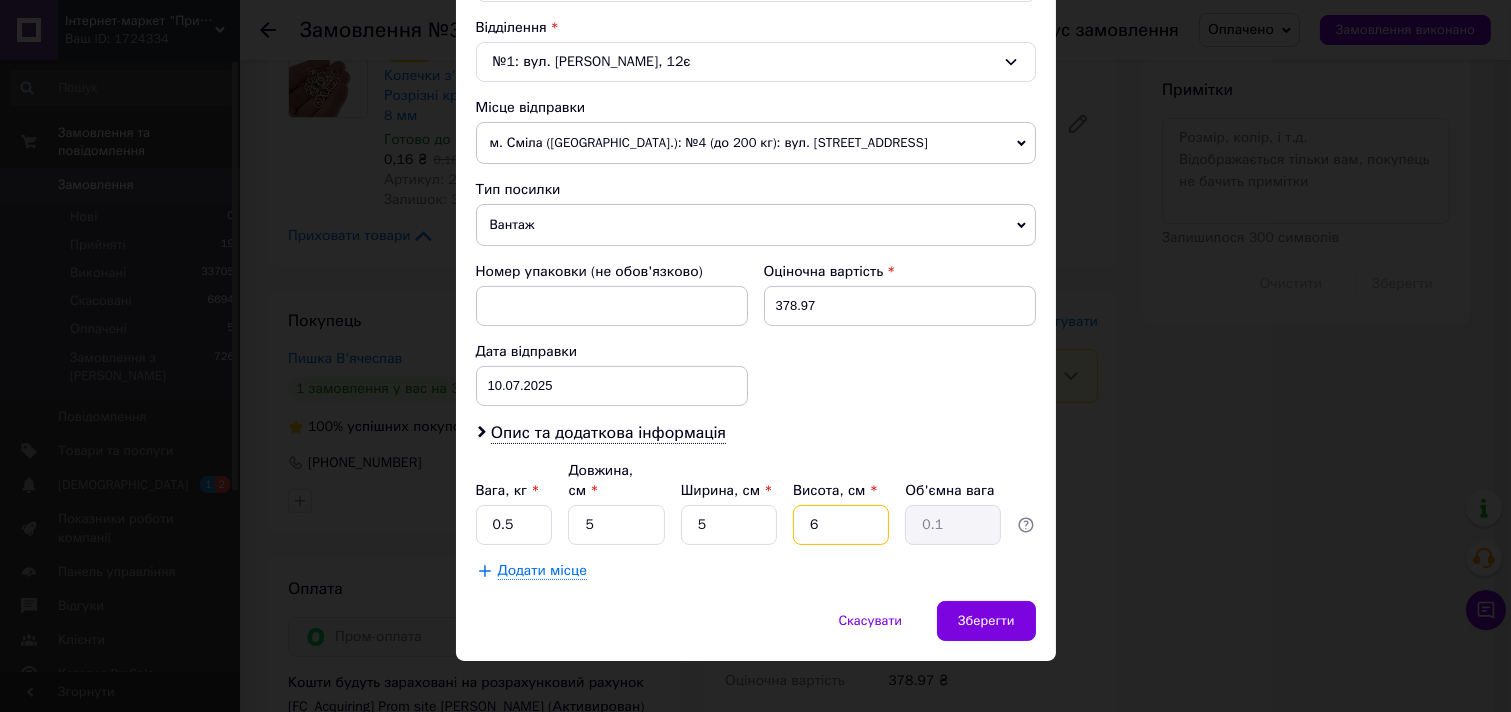 click on "6" at bounding box center [841, 525] 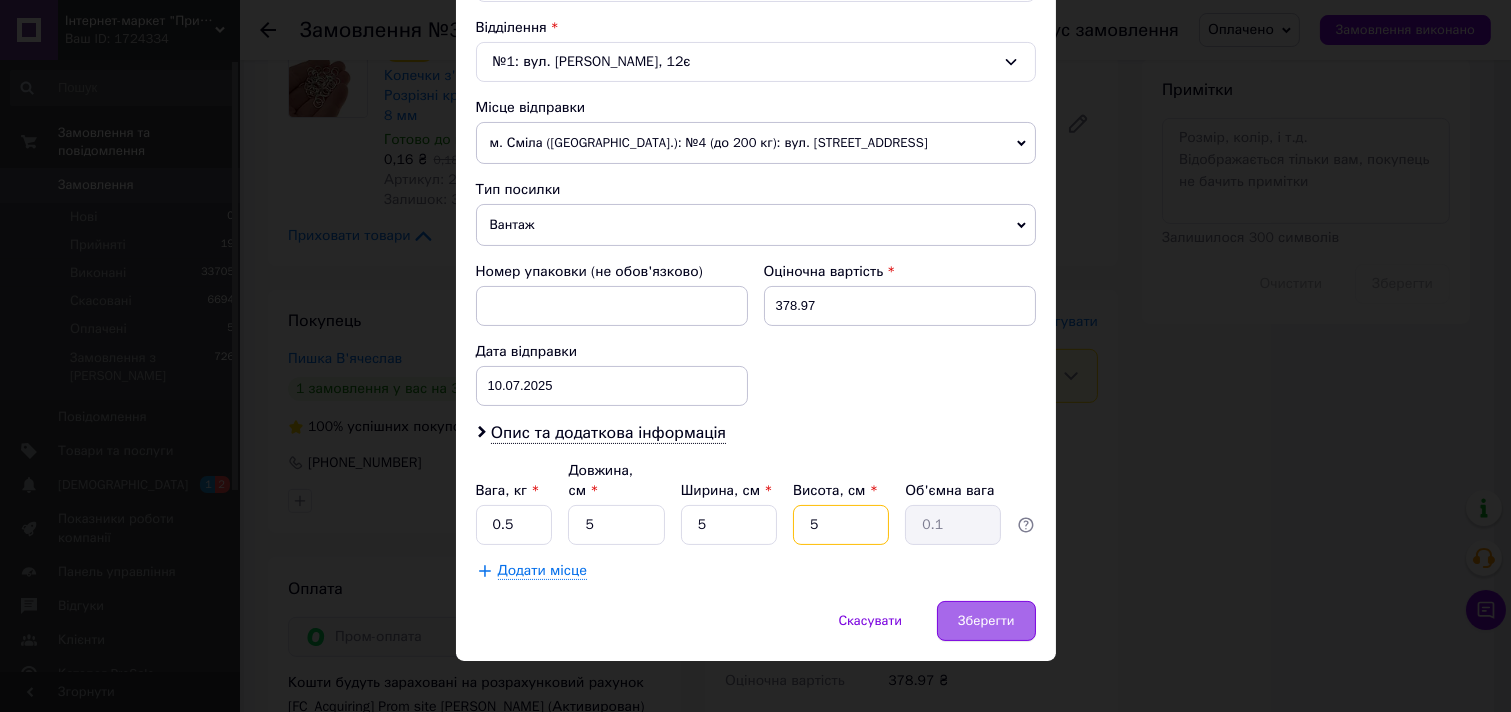 type on "5" 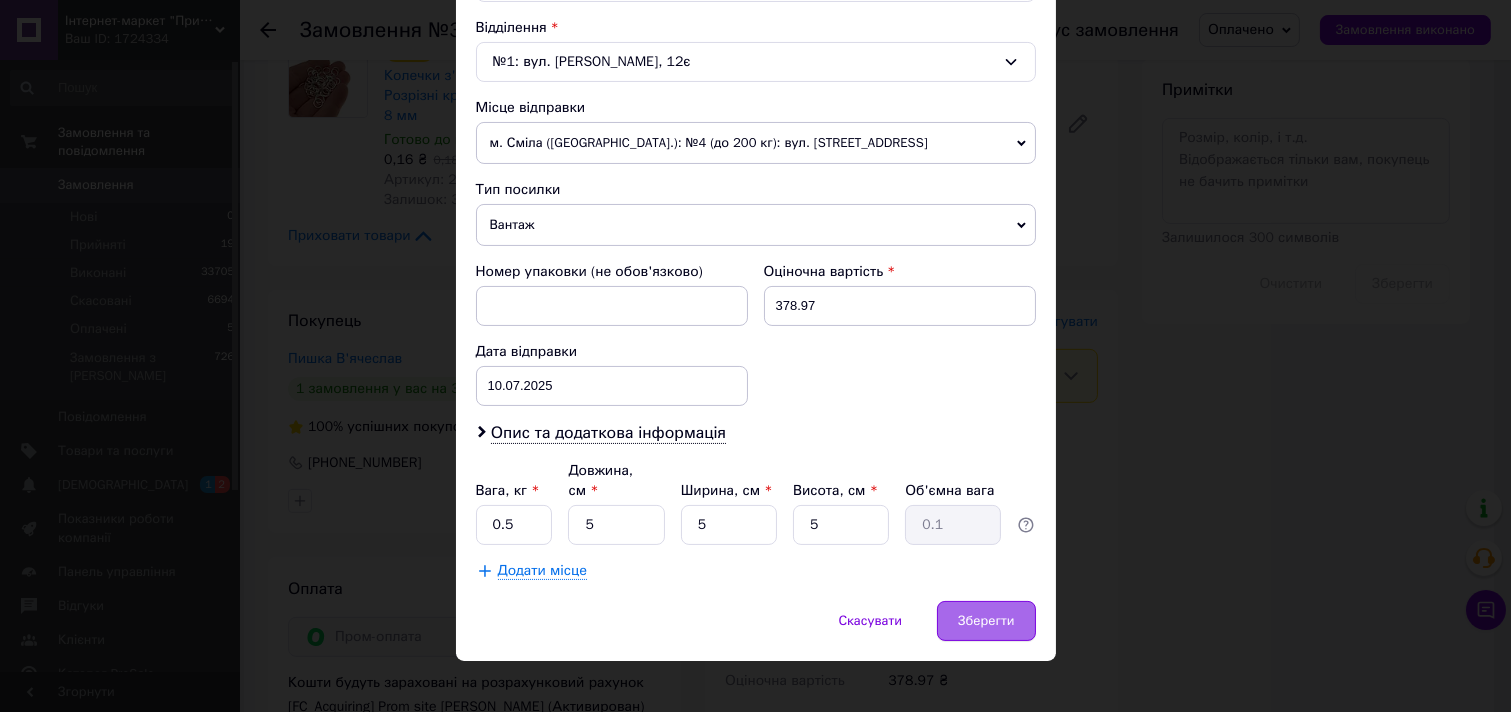 click on "Зберегти" at bounding box center [986, 621] 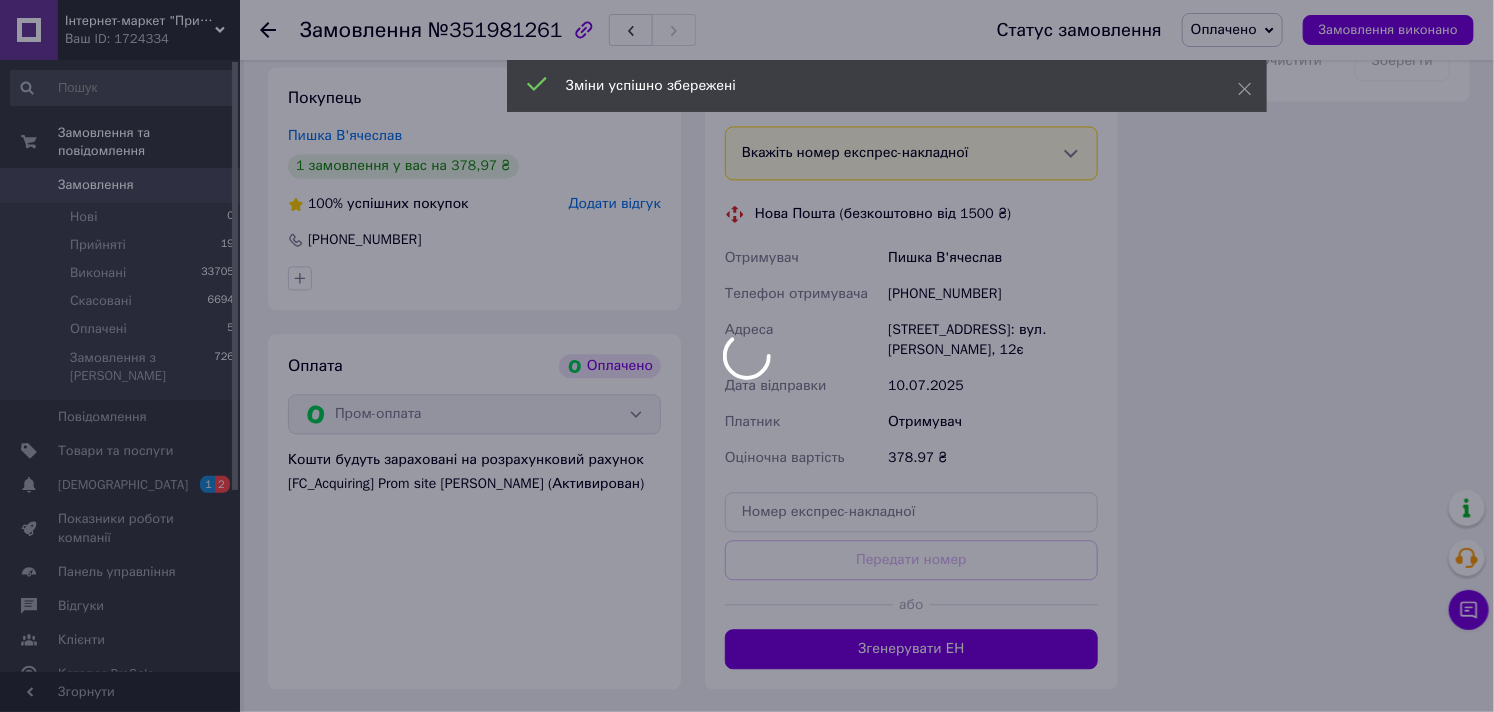 scroll, scrollTop: 2063, scrollLeft: 0, axis: vertical 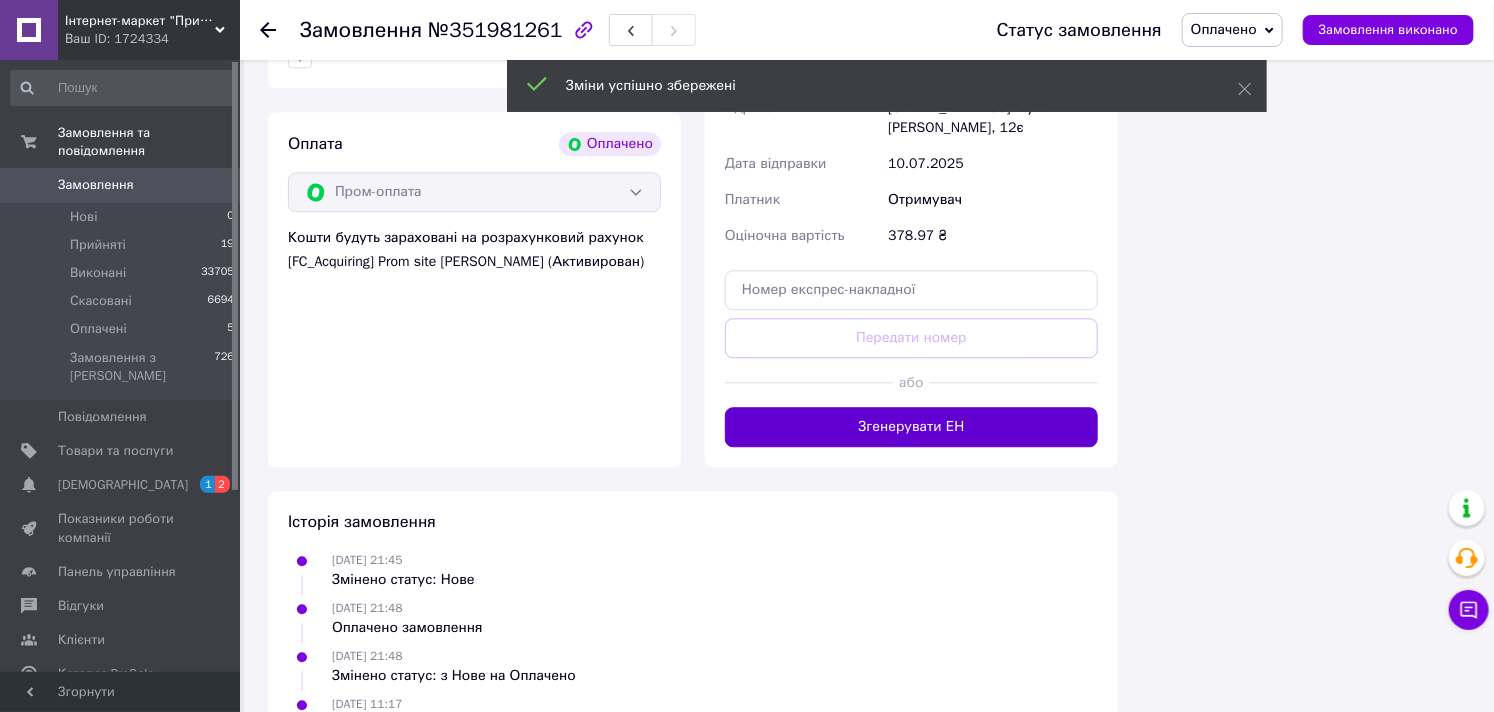 click on "Згенерувати ЕН" at bounding box center (911, 427) 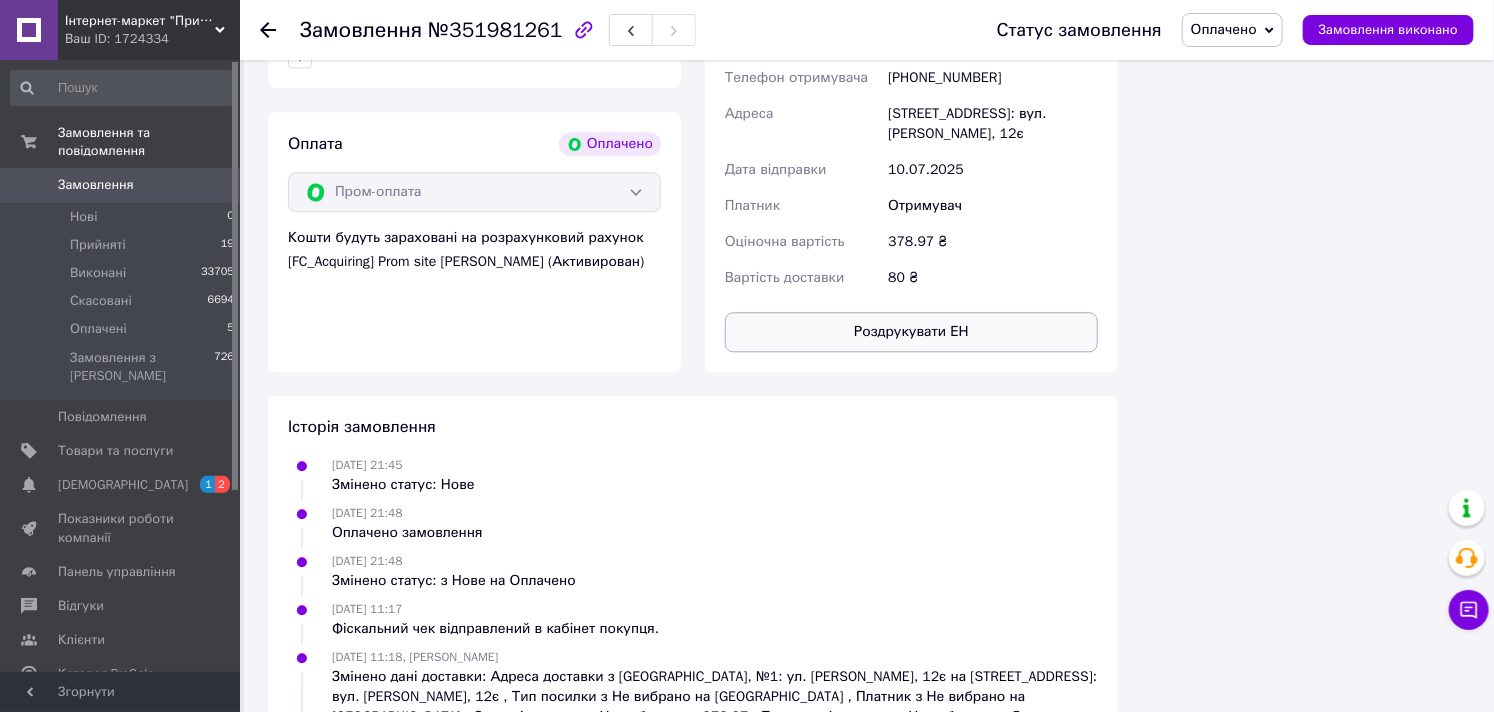 click on "Роздрукувати ЕН" at bounding box center [911, 332] 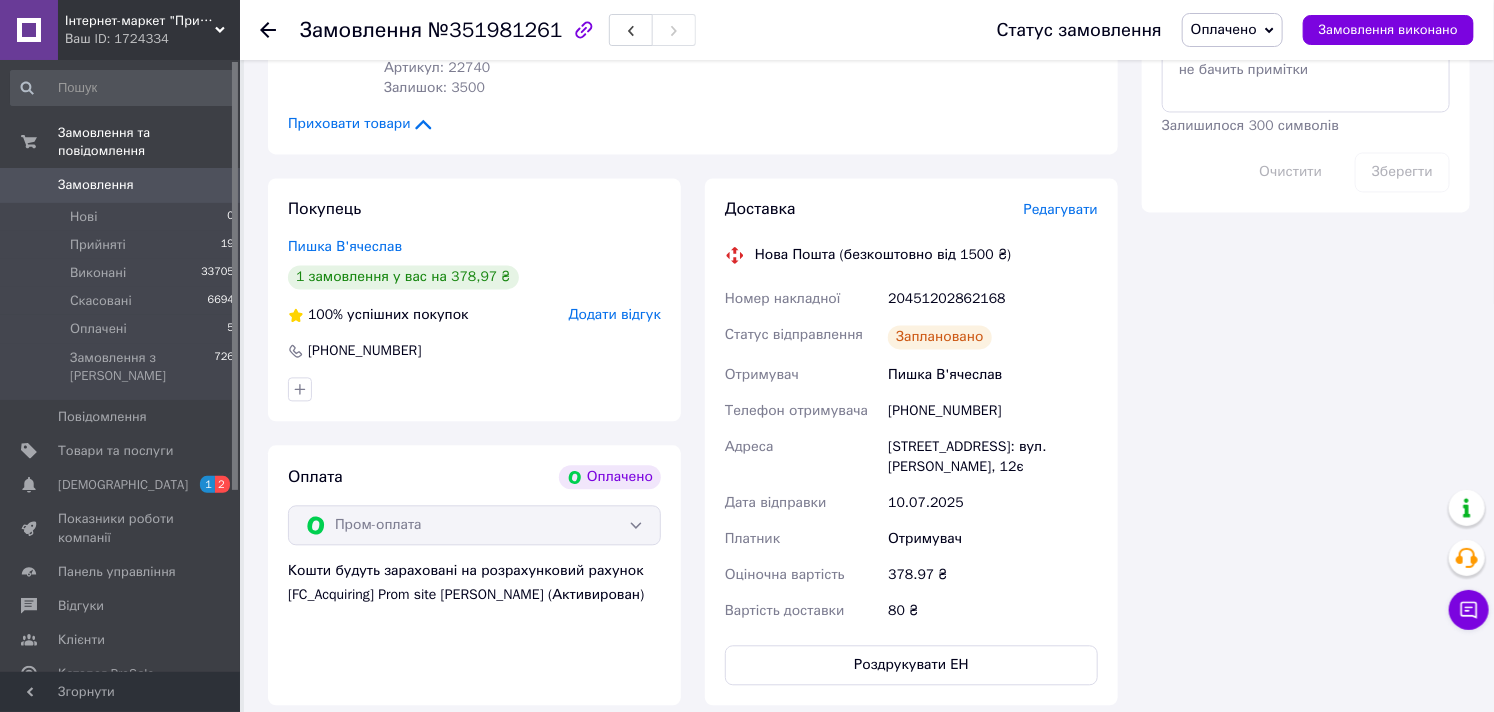 scroll, scrollTop: 1618, scrollLeft: 0, axis: vertical 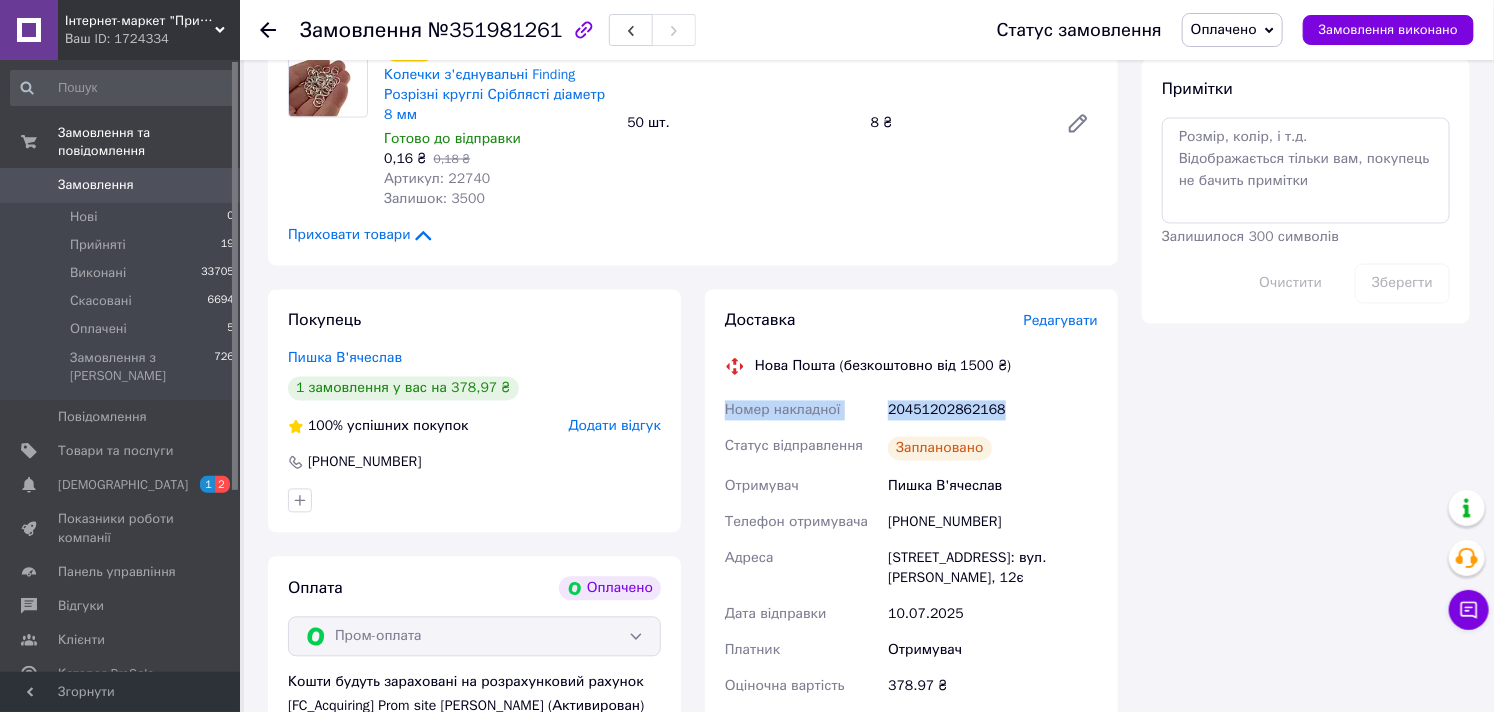 drag, startPoint x: 1000, startPoint y: 412, endPoint x: 721, endPoint y: 412, distance: 279 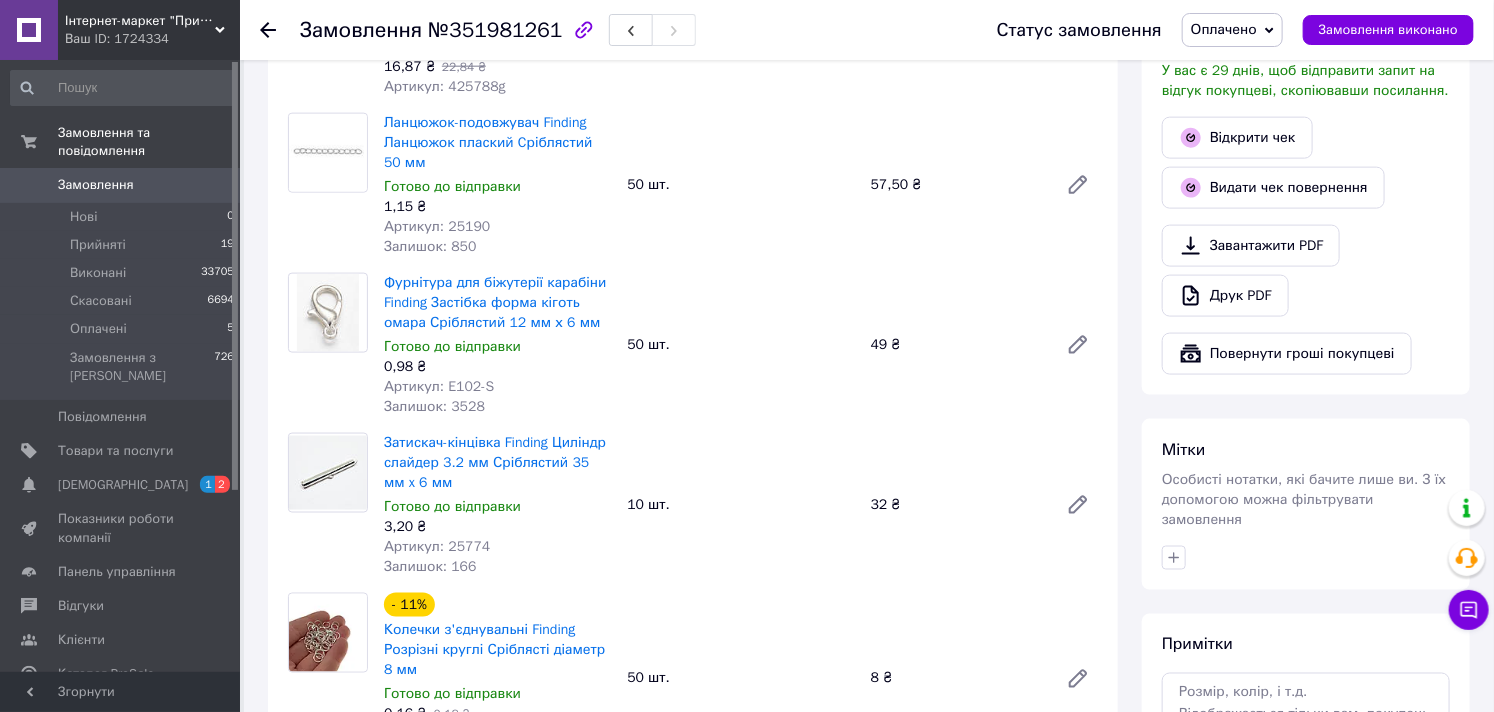 scroll, scrollTop: 730, scrollLeft: 0, axis: vertical 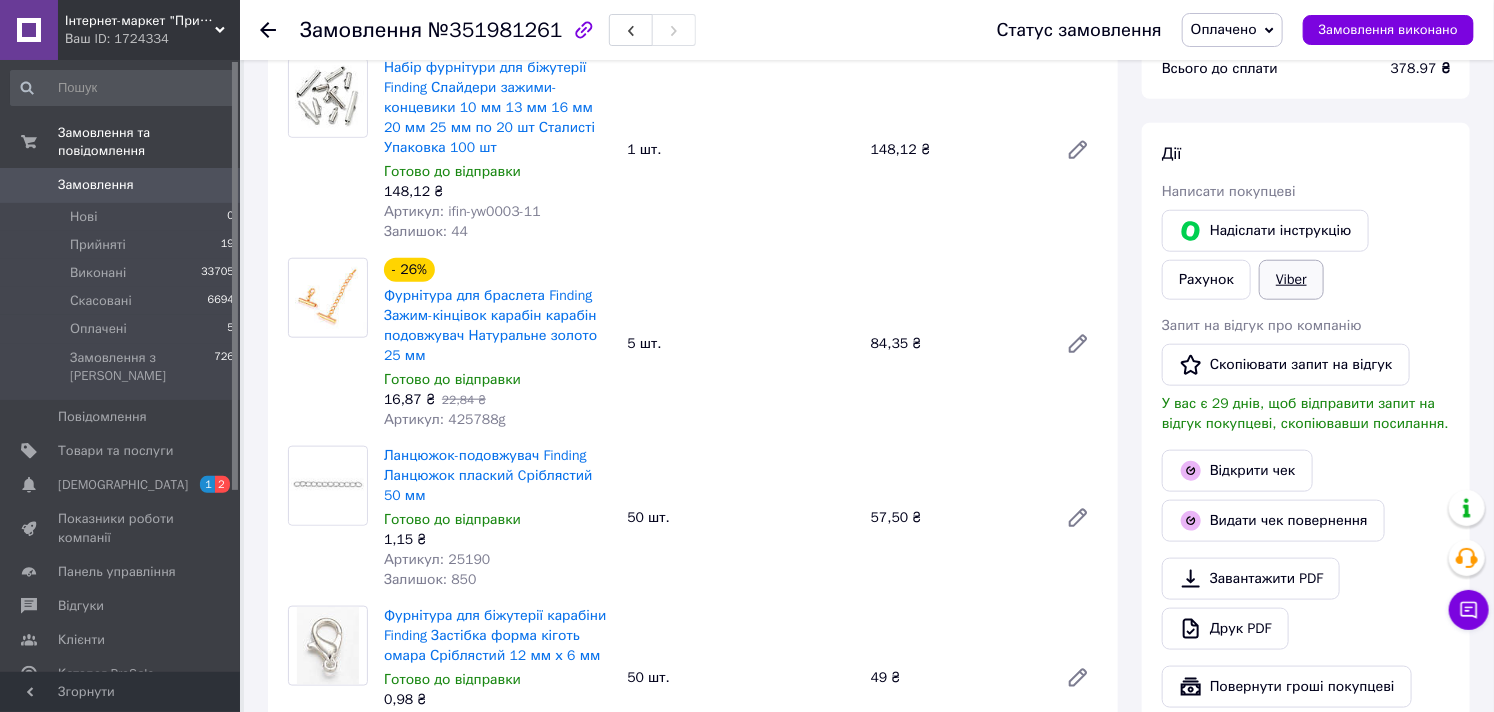 click on "Viber" at bounding box center [1291, 280] 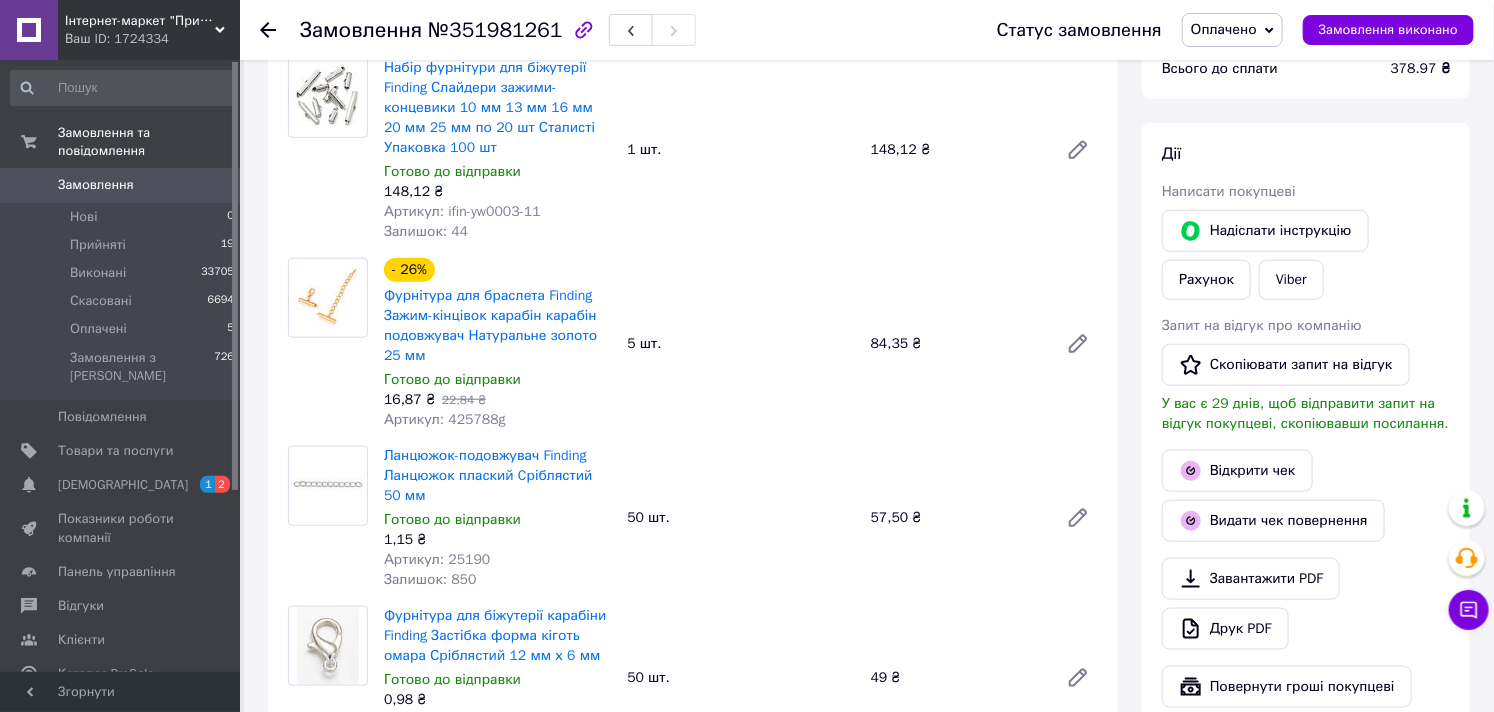 click on "Дії Написати покупцеві   Надіслати інструкцію Рахунок Viber Запит на відгук про компанію   Скопіювати запит на відгук У вас є 29 днів, щоб відправити запит на відгук покупцеві, скопіювавши посилання.   Відкрити чек   Видати чек повернення   Завантажити PDF   Друк PDF   Повернути гроші покупцеві" at bounding box center (1306, 425) 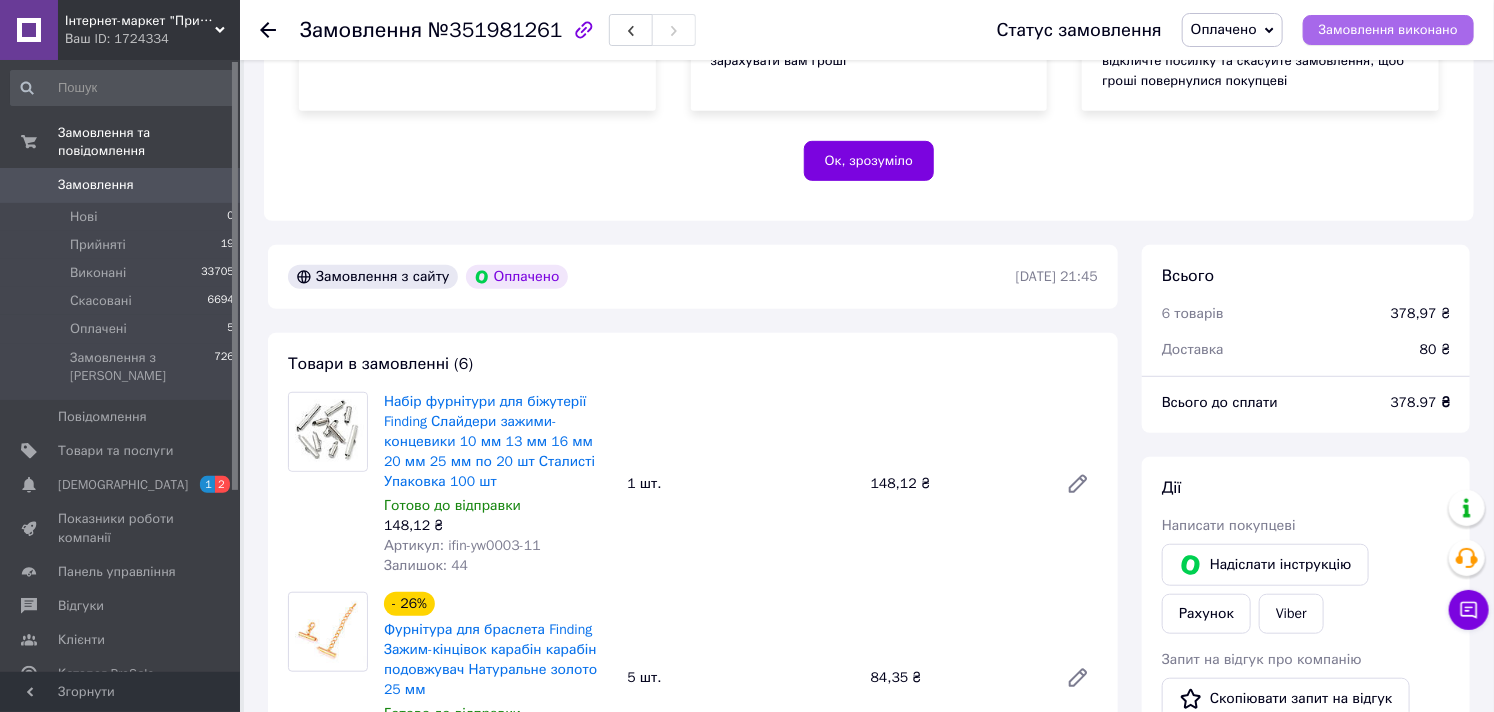 click on "Замовлення виконано" at bounding box center (1388, 30) 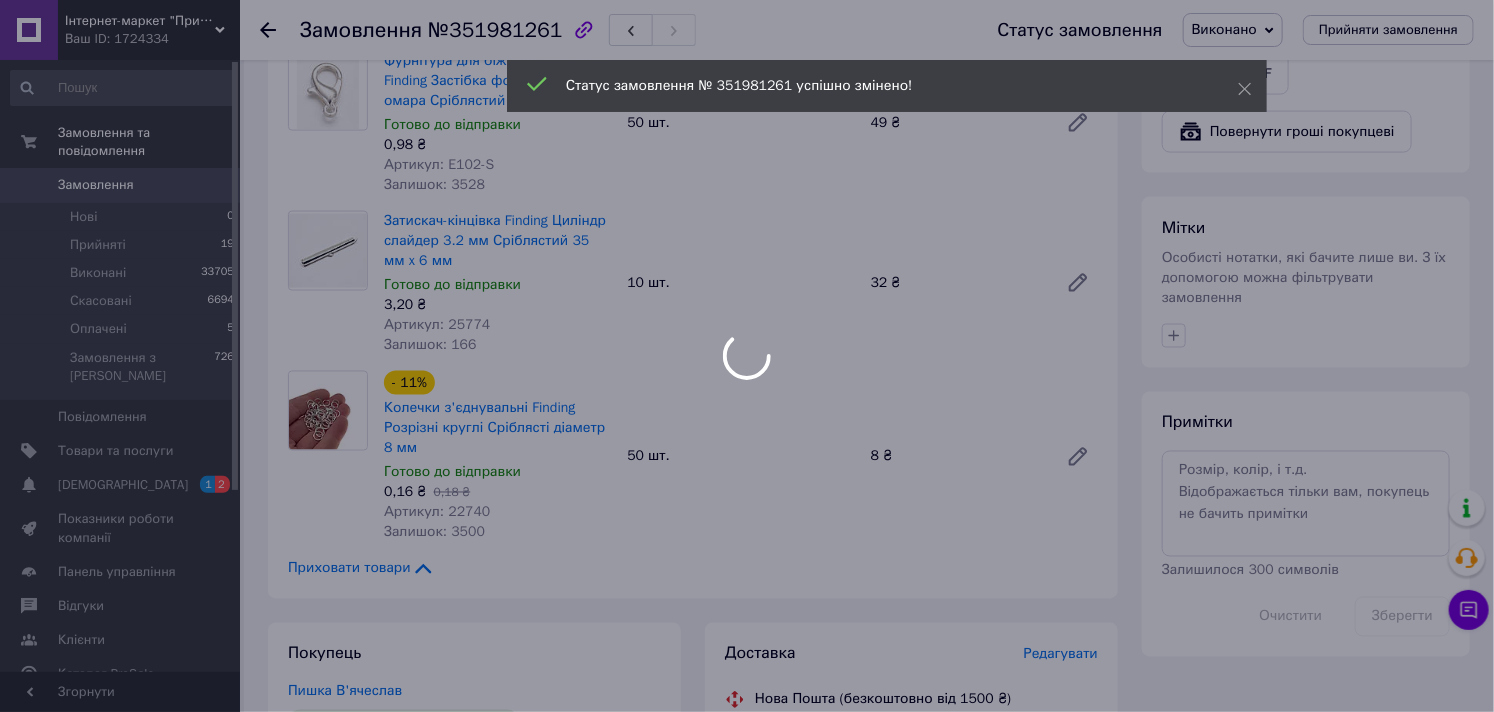 scroll, scrollTop: 1730, scrollLeft: 0, axis: vertical 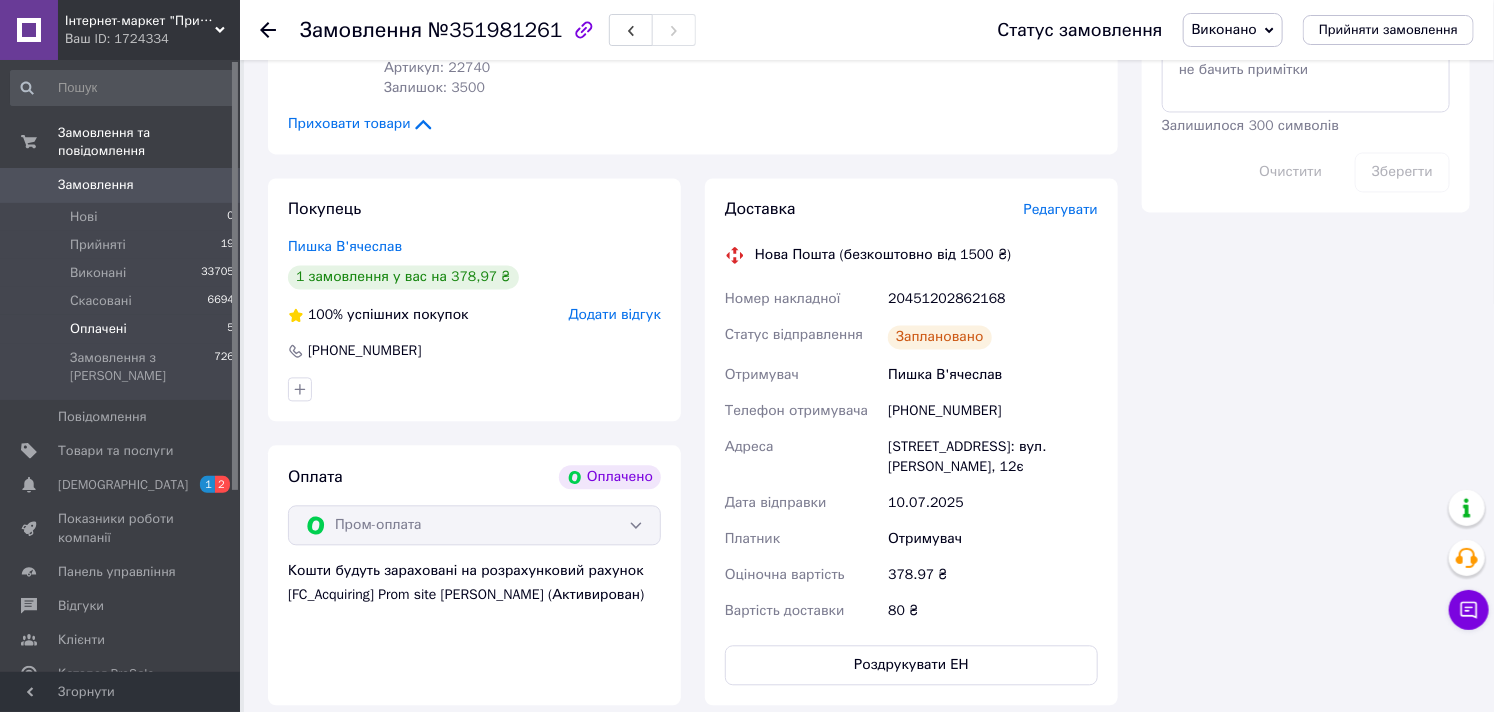click on "Оплачені" at bounding box center (98, 329) 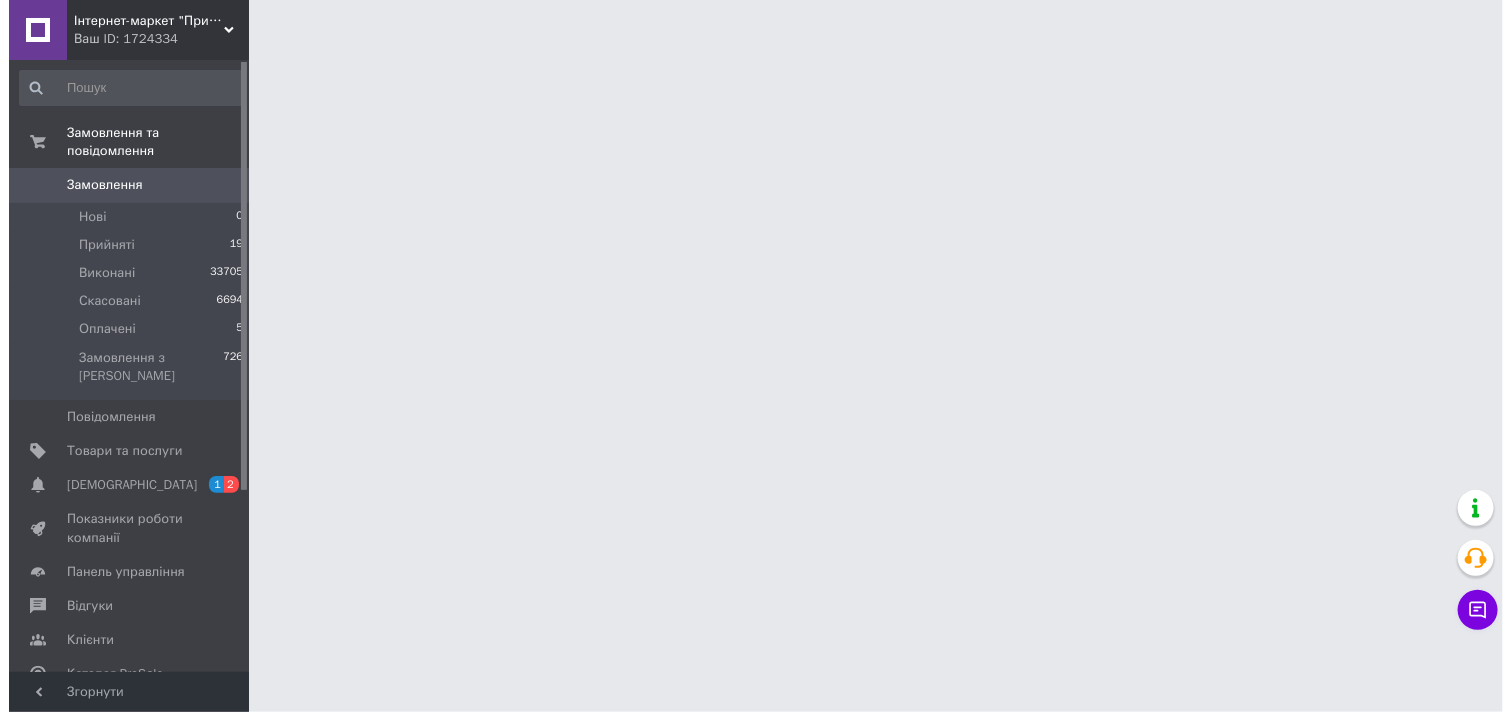 scroll, scrollTop: 0, scrollLeft: 0, axis: both 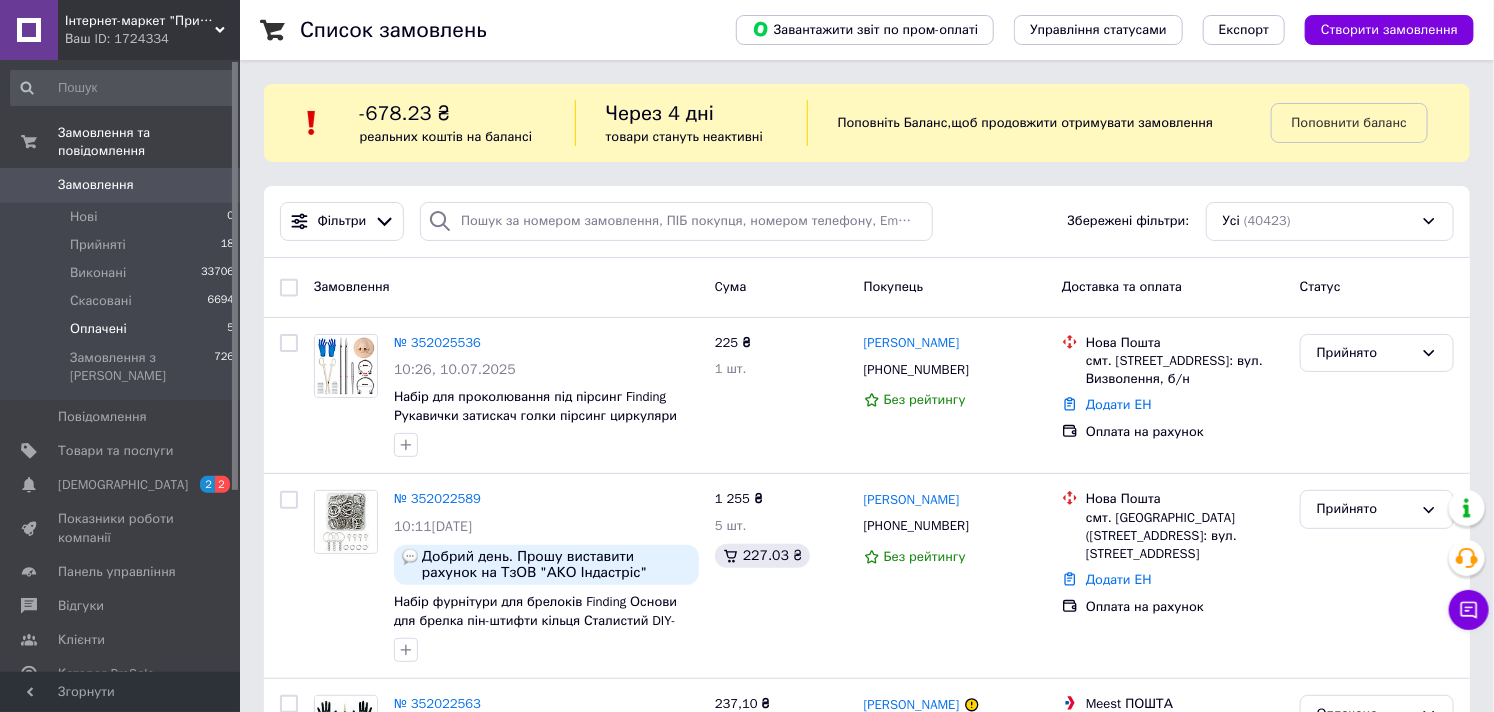 click on "Оплачені" at bounding box center [98, 329] 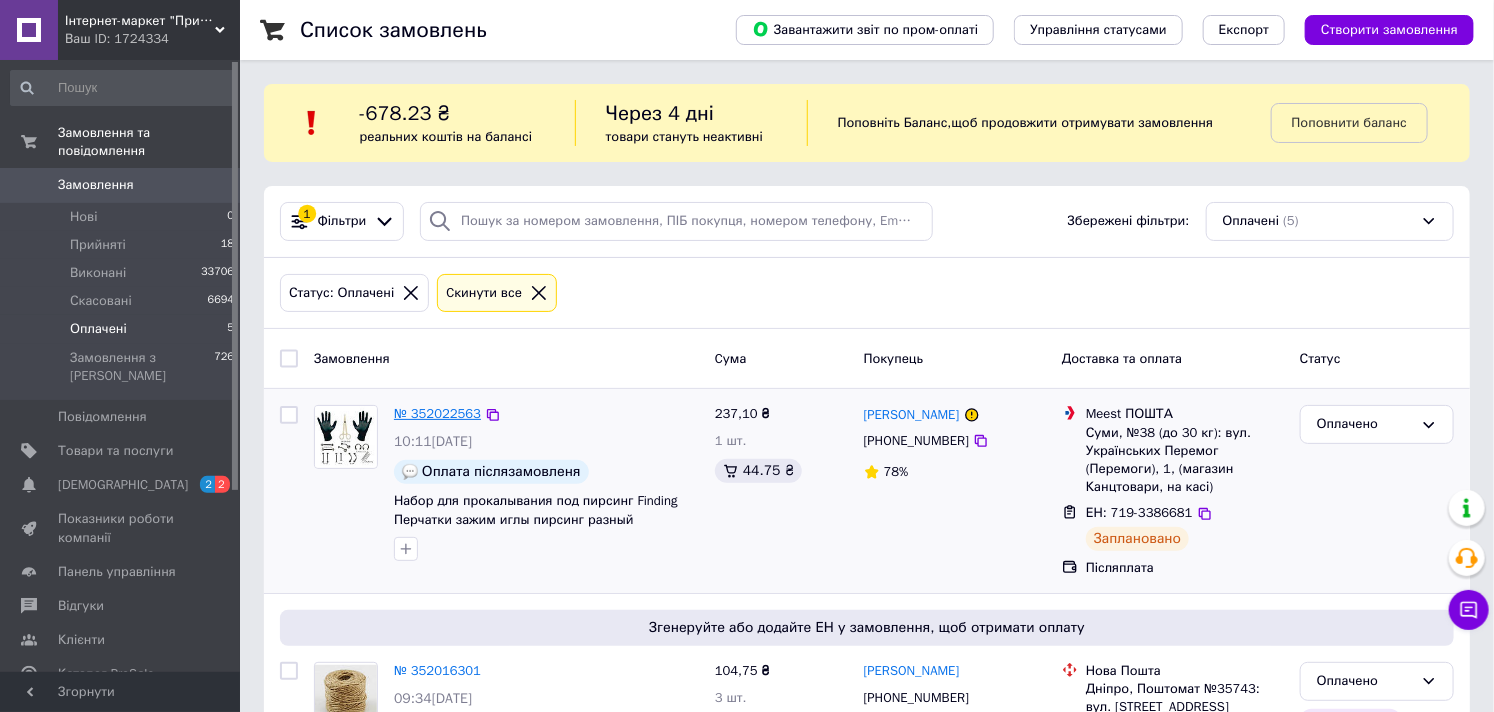 click on "№ 352022563" at bounding box center [437, 413] 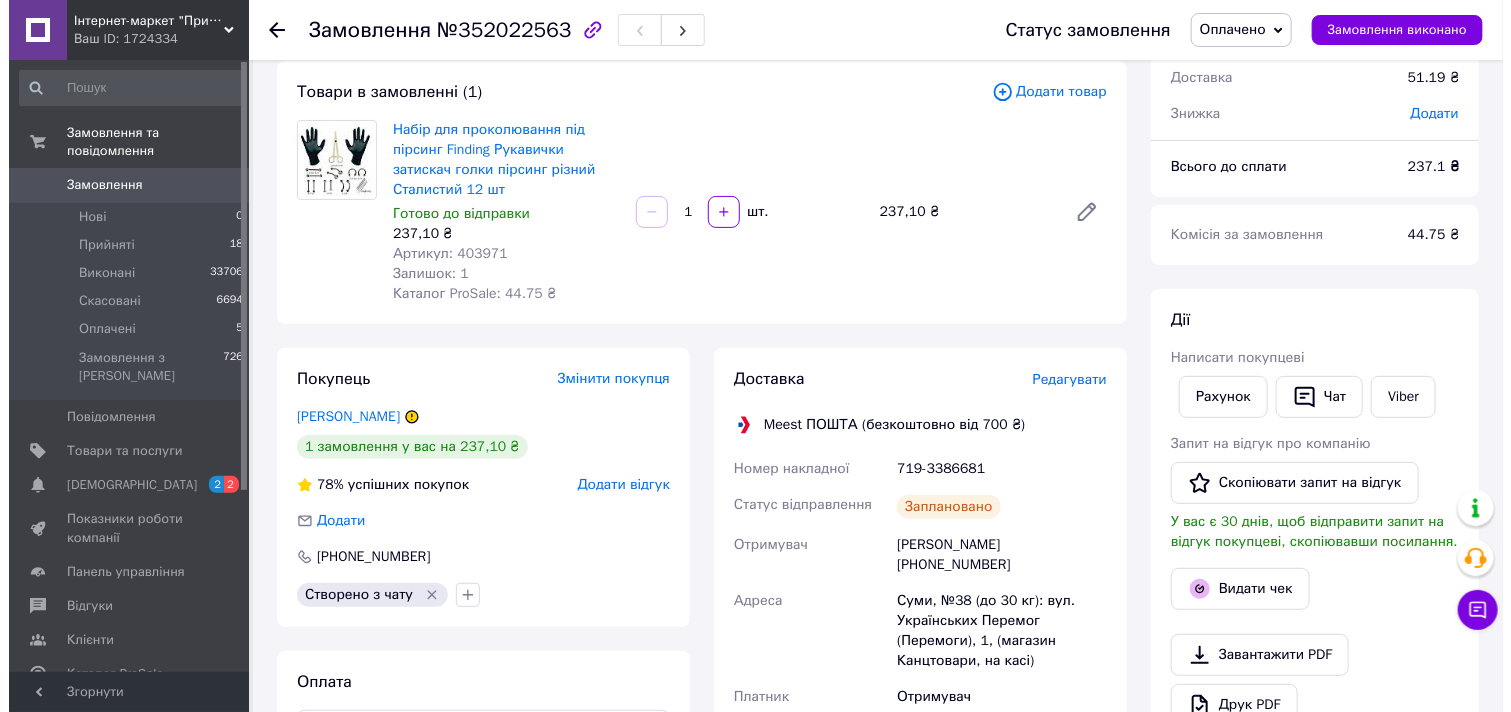 scroll, scrollTop: 333, scrollLeft: 0, axis: vertical 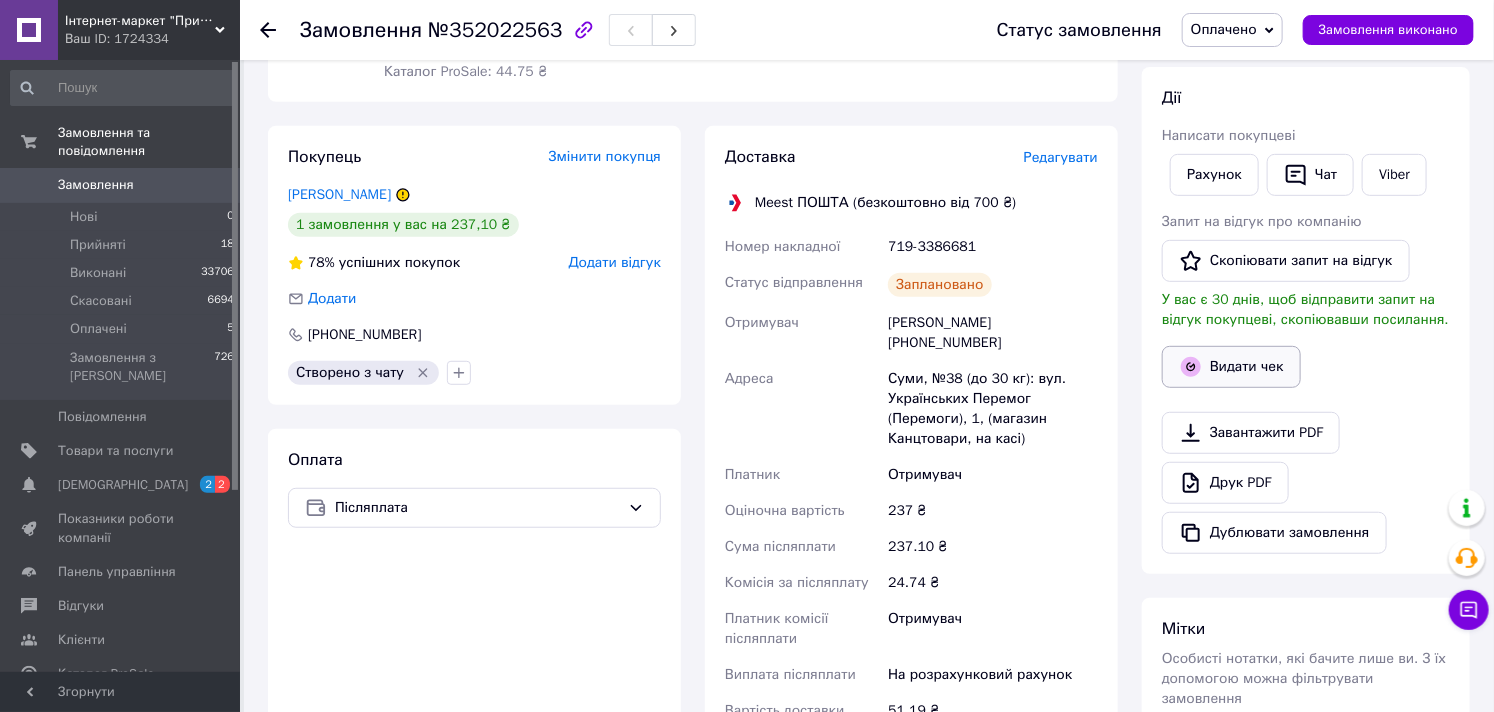 click on "Видати чек" at bounding box center [1231, 367] 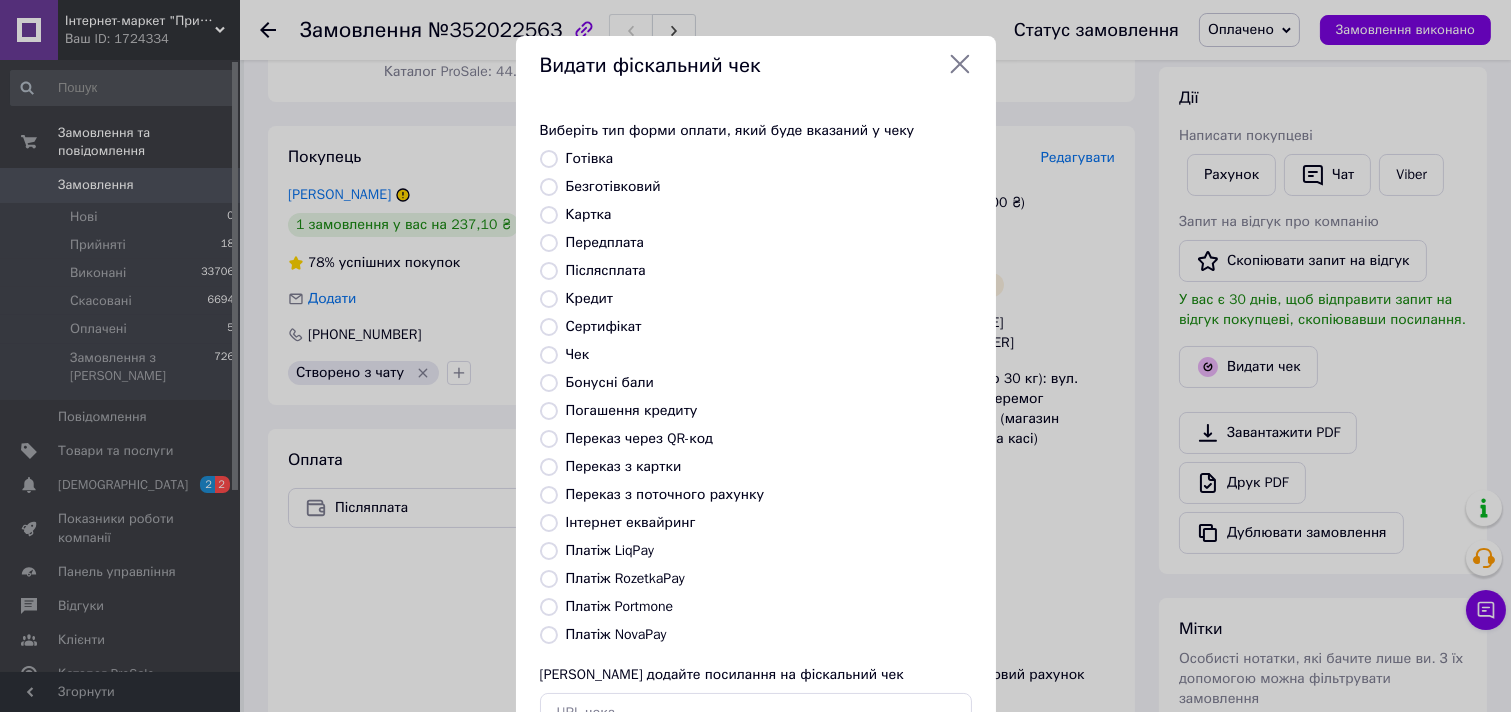 click on "Післясплата" at bounding box center [606, 270] 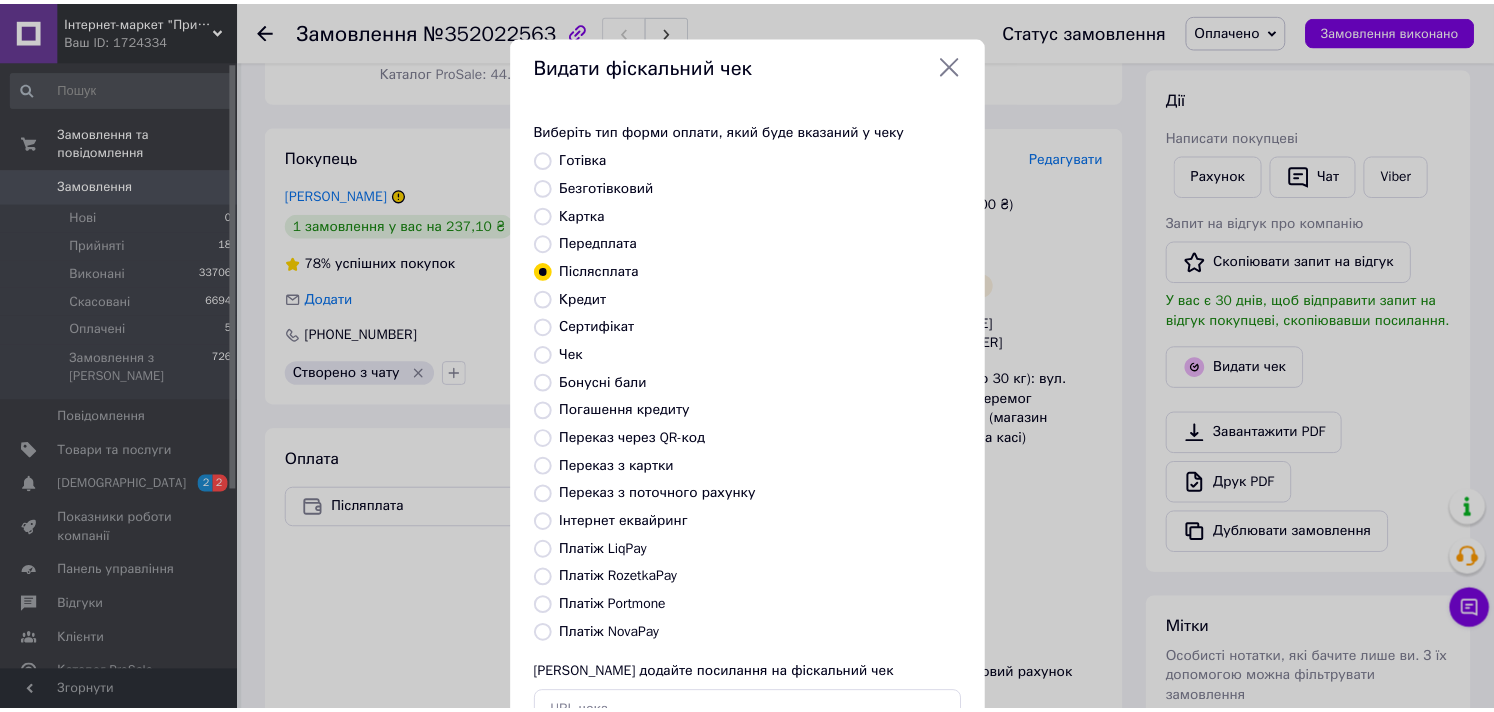 scroll, scrollTop: 147, scrollLeft: 0, axis: vertical 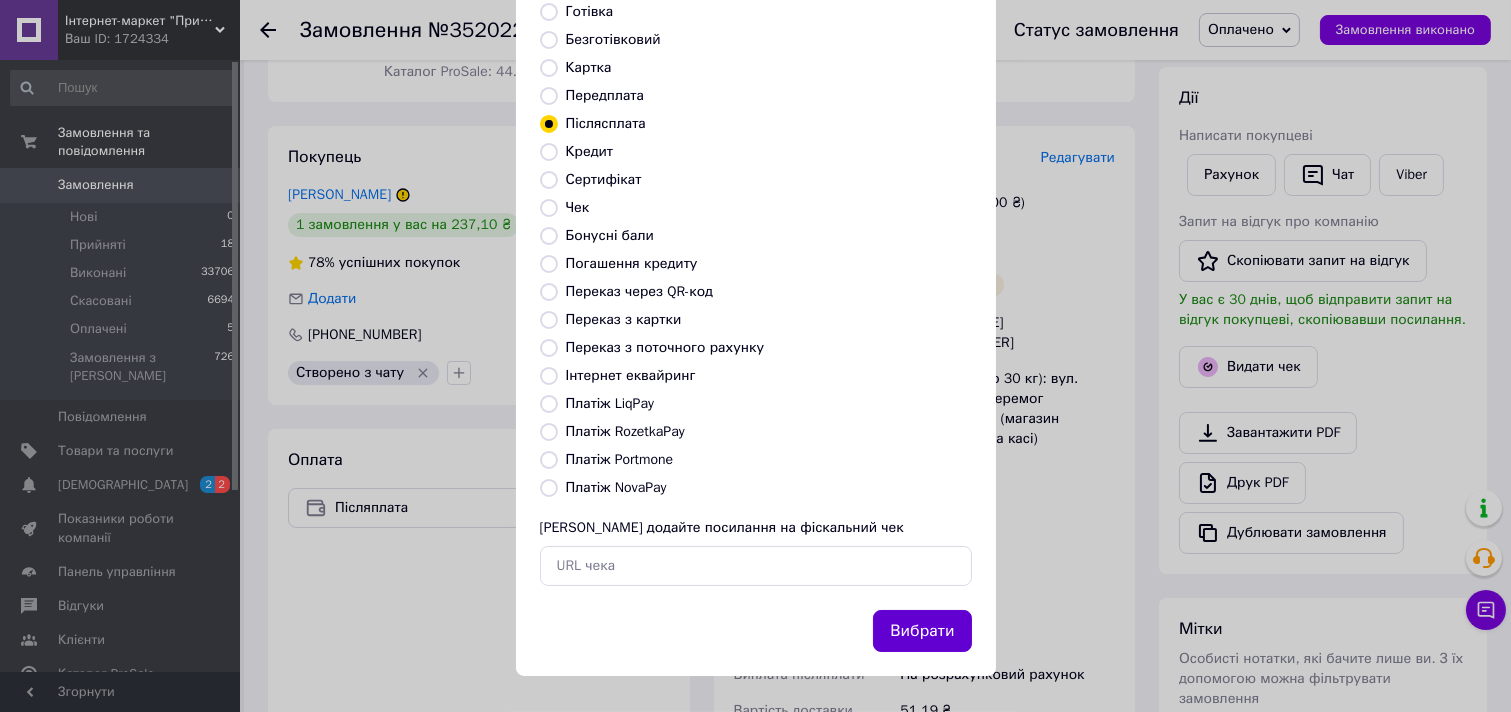 click on "Вибрати" at bounding box center [922, 631] 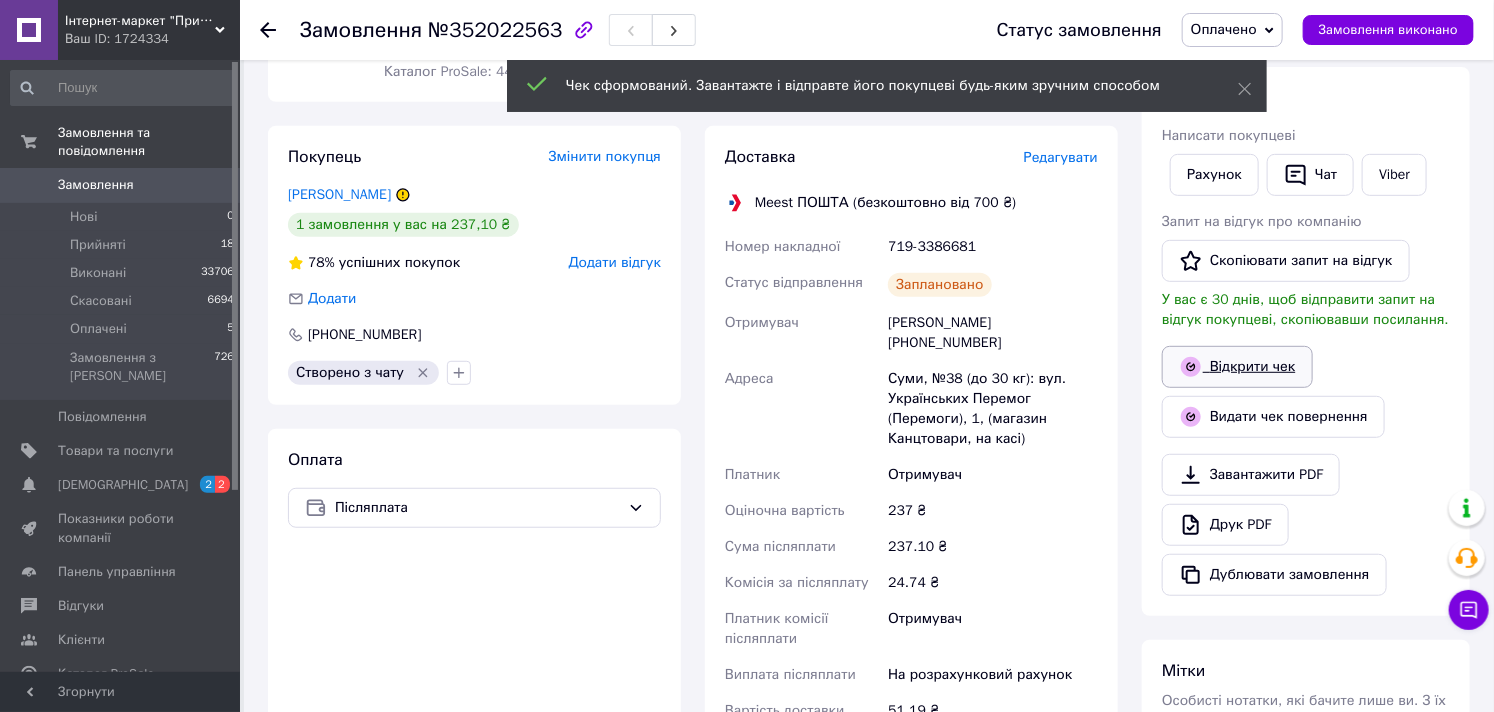 click on "Відкрити чек" at bounding box center [1237, 367] 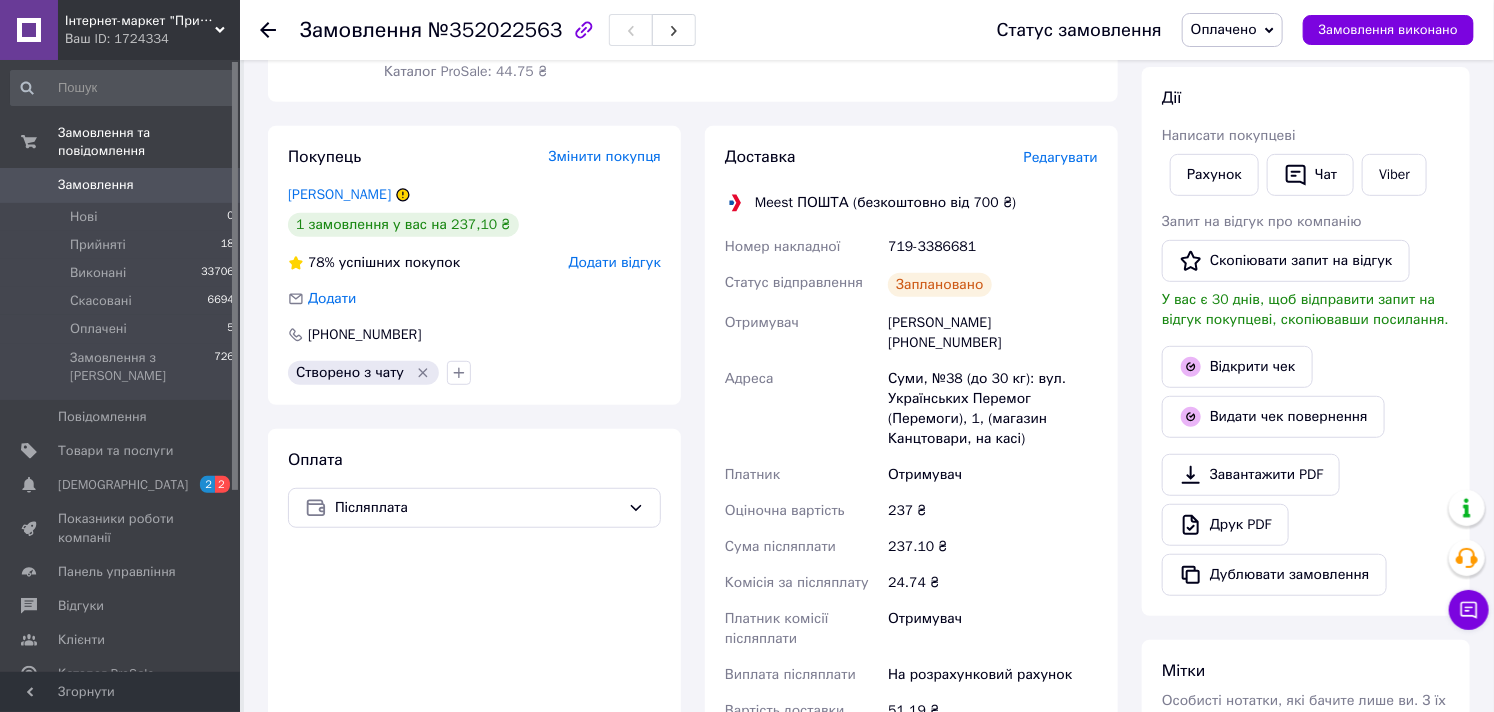 scroll, scrollTop: 777, scrollLeft: 0, axis: vertical 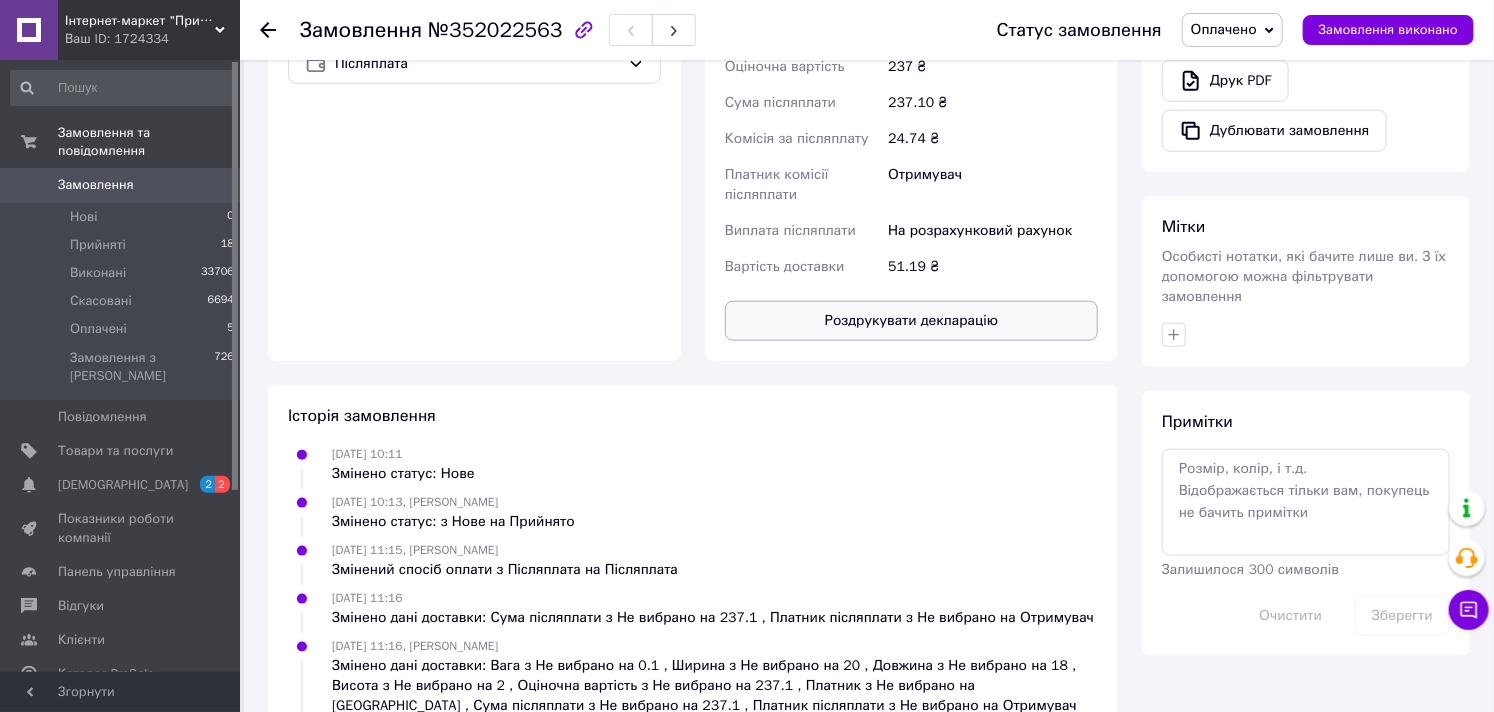 click on "Роздрукувати декларацію" at bounding box center [911, 321] 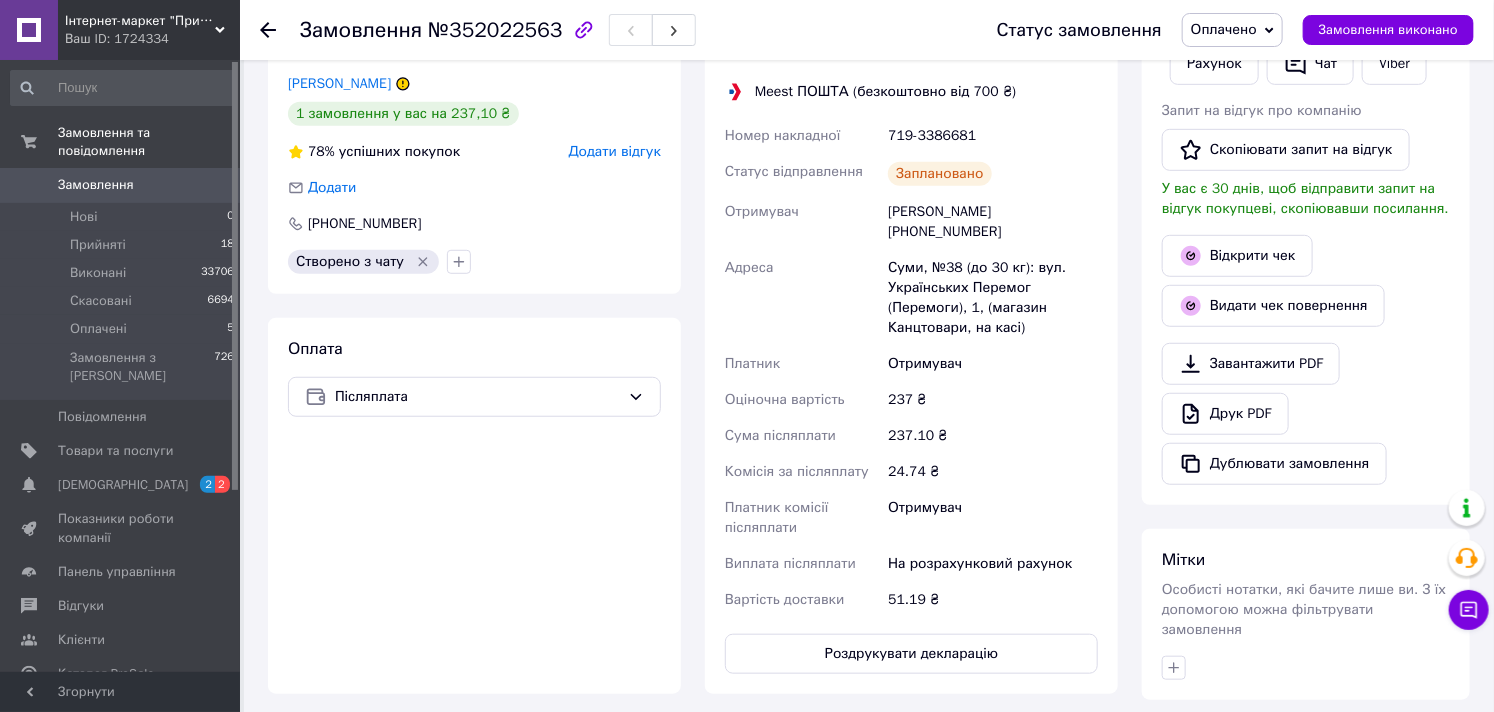 scroll, scrollTop: 333, scrollLeft: 0, axis: vertical 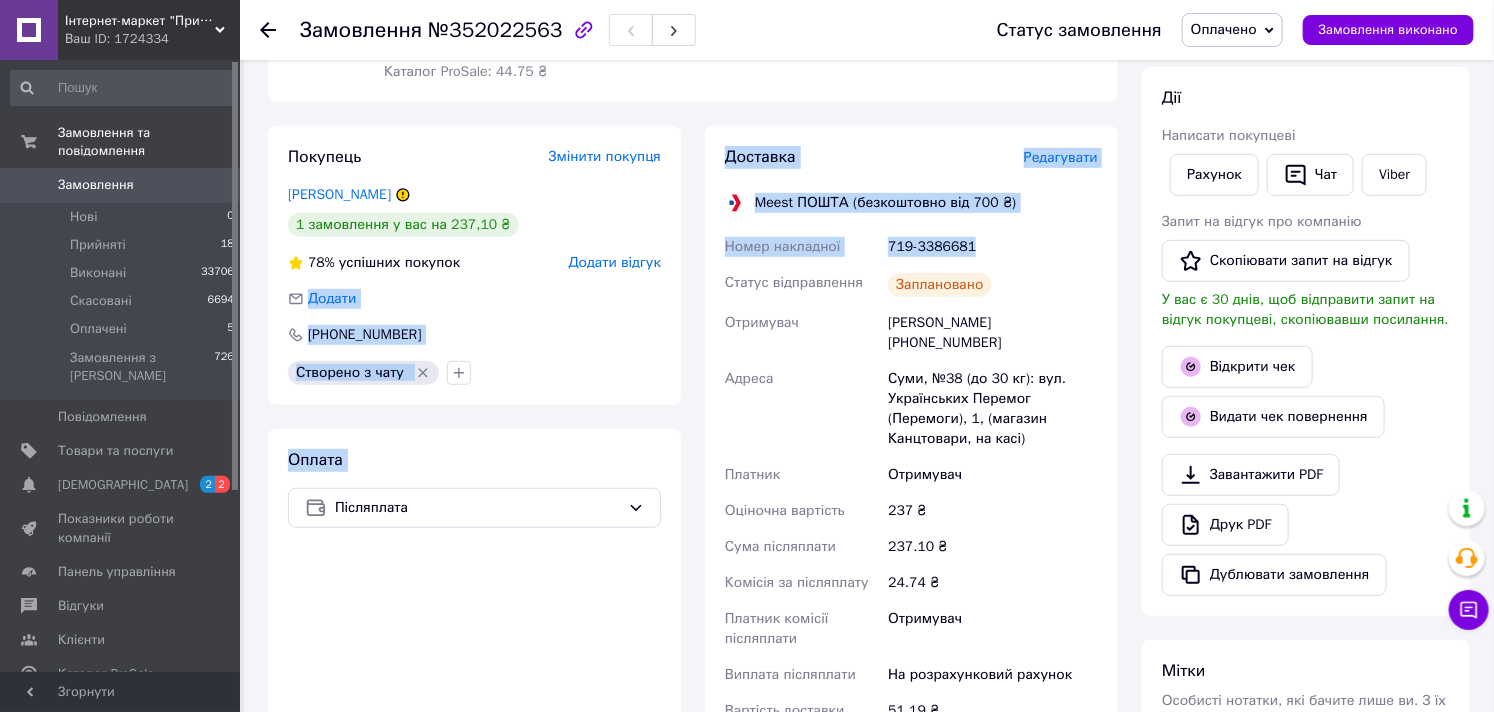 drag, startPoint x: 973, startPoint y: 246, endPoint x: 721, endPoint y: 254, distance: 252.12695 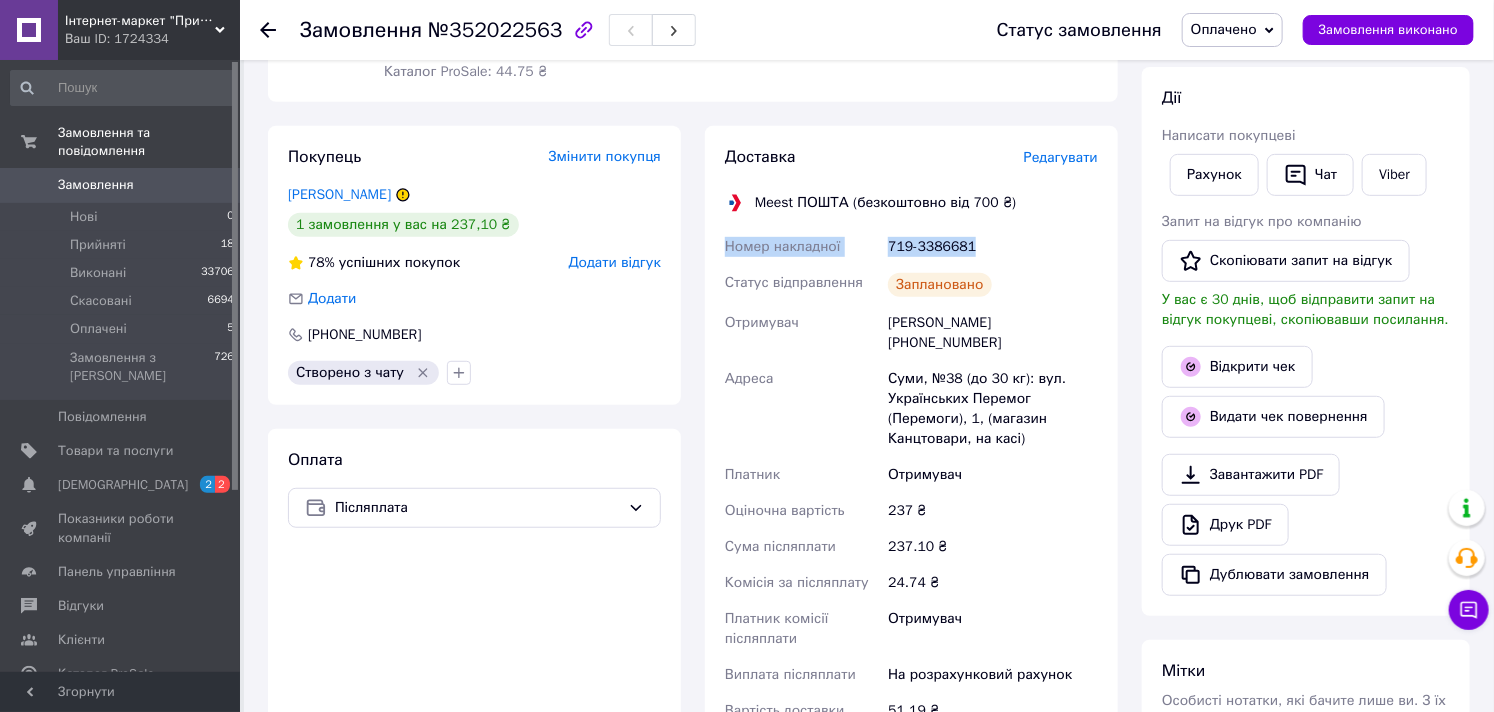 drag, startPoint x: 884, startPoint y: 248, endPoint x: 985, endPoint y: 252, distance: 101.07918 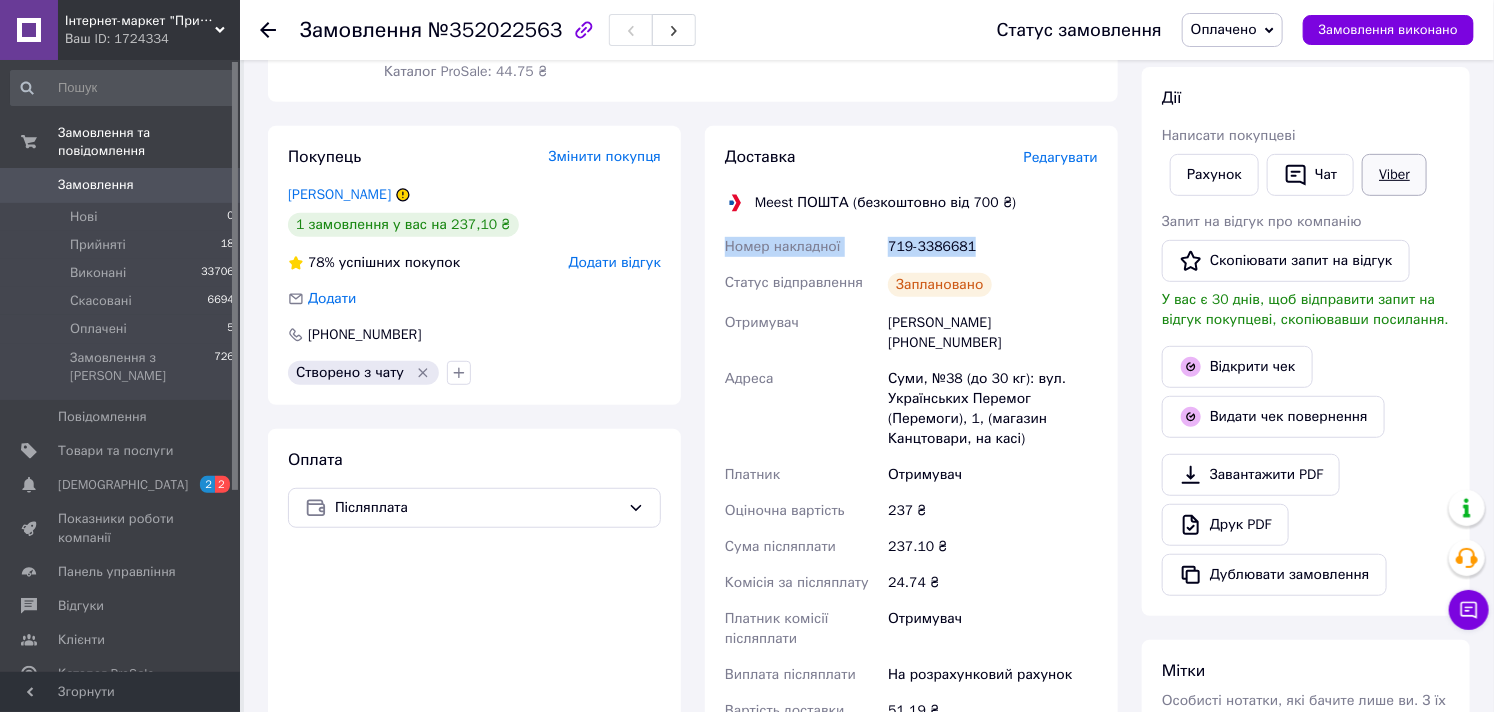 click on "Viber" at bounding box center [1394, 175] 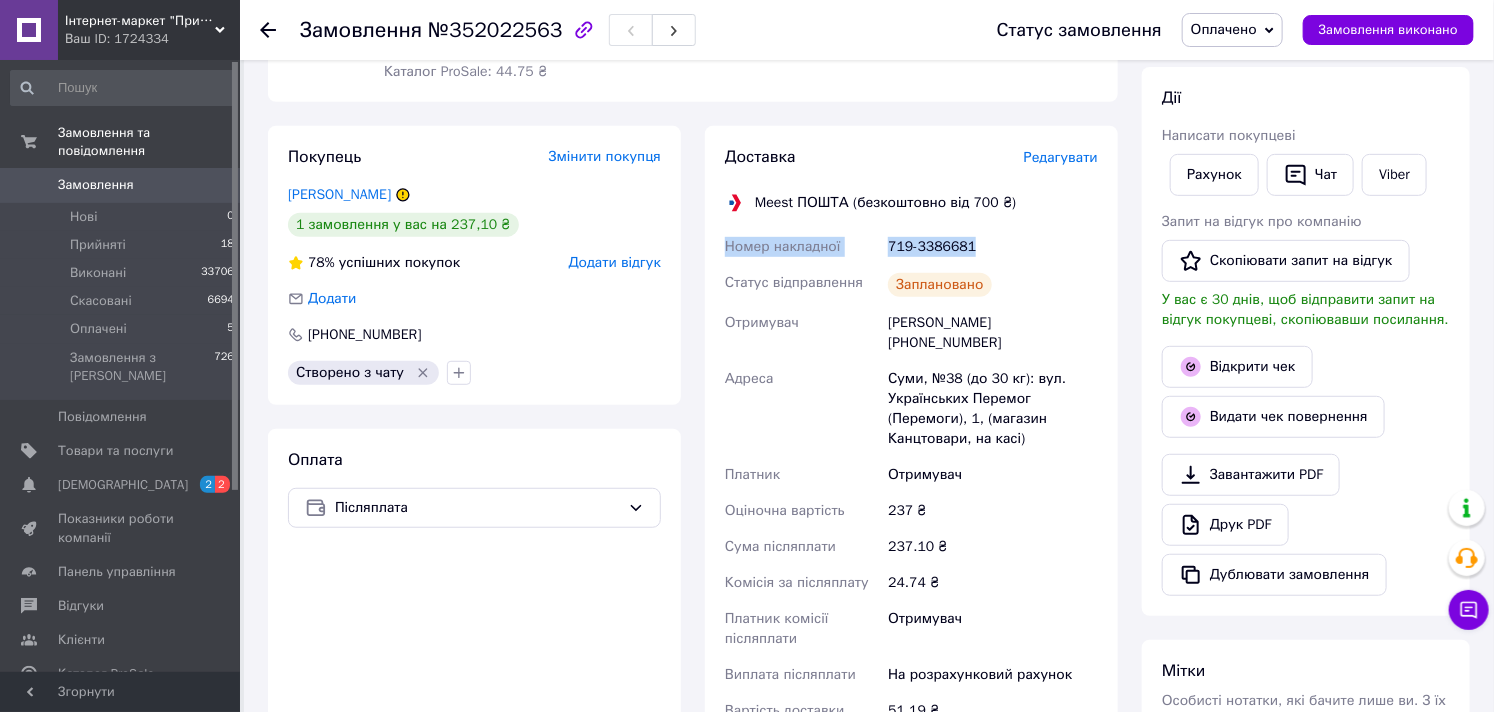 click on "Доставка Редагувати Meest ПОШТА (безкоштовно від 700 ₴) Номер накладної 719-3386681 Статус відправлення Заплановано Отримувач Аліна Поздєєва +380954486958 Адреса Суми, №38 (до 30 кг): вул. Українських Перемог (Перемоги), 1, (магазин Канцтовари, на касі) Платник Отримувач Оціночна вартість 237 ₴ Сума післяплати 237.10 ₴ Комісія за післяплату 24.74 ₴ Платник комісії післяплати Отримувач Виплата післяплати На розрахунковий рахунок Вартість доставки 51.19 ₴ Роздрукувати декларацію Платник Отримувач Прізвище отримувача   * Поздєєва Ім'я отримувача   * Аліна По батькові отримувача *" at bounding box center (911, 465) 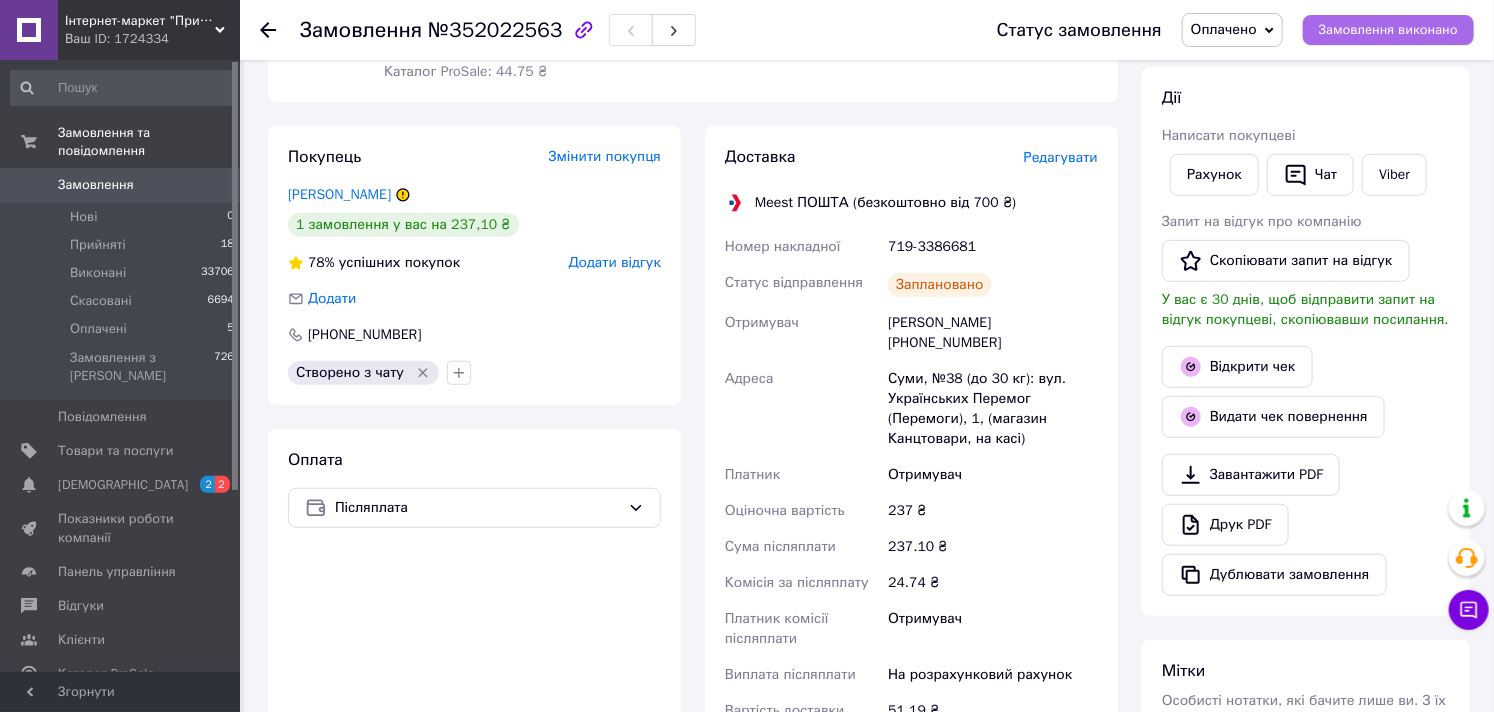 click on "Замовлення виконано" at bounding box center [1388, 30] 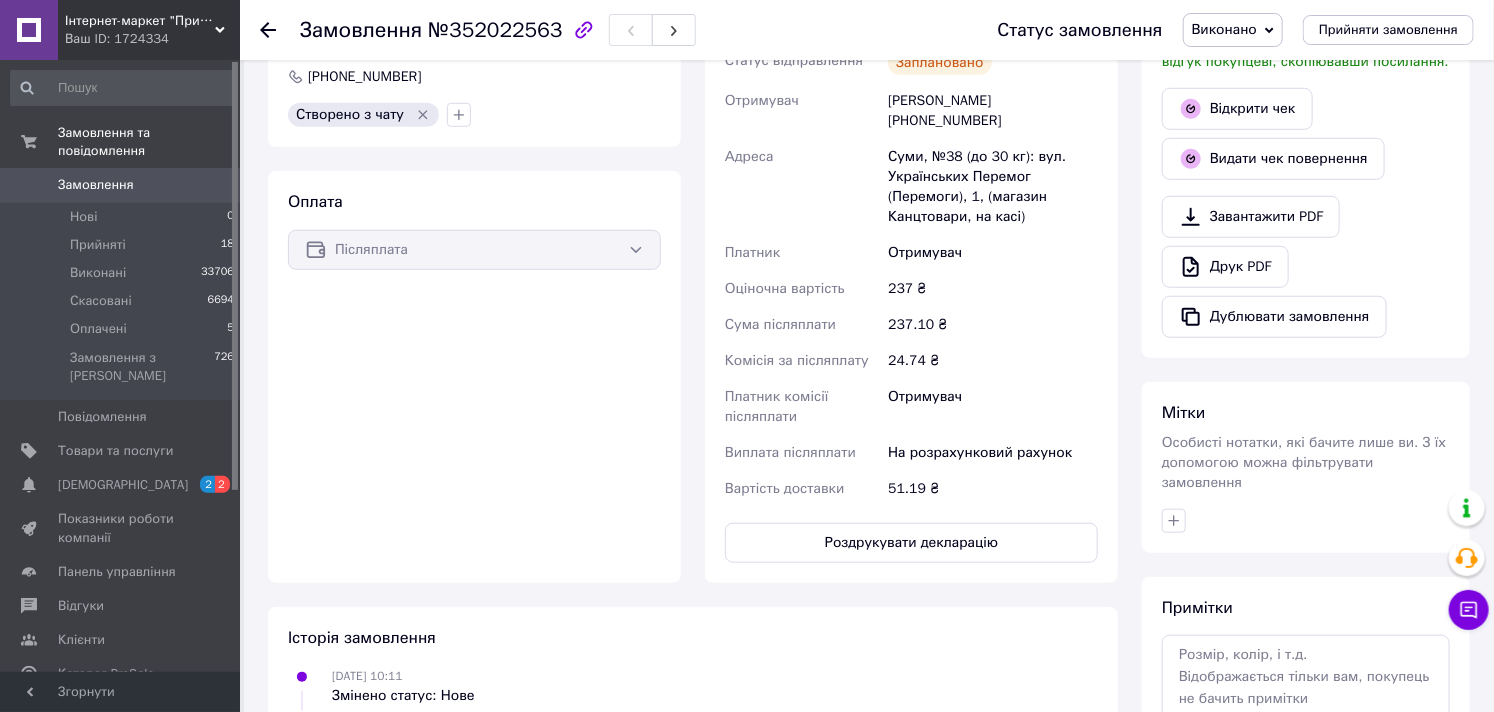 scroll, scrollTop: 333, scrollLeft: 0, axis: vertical 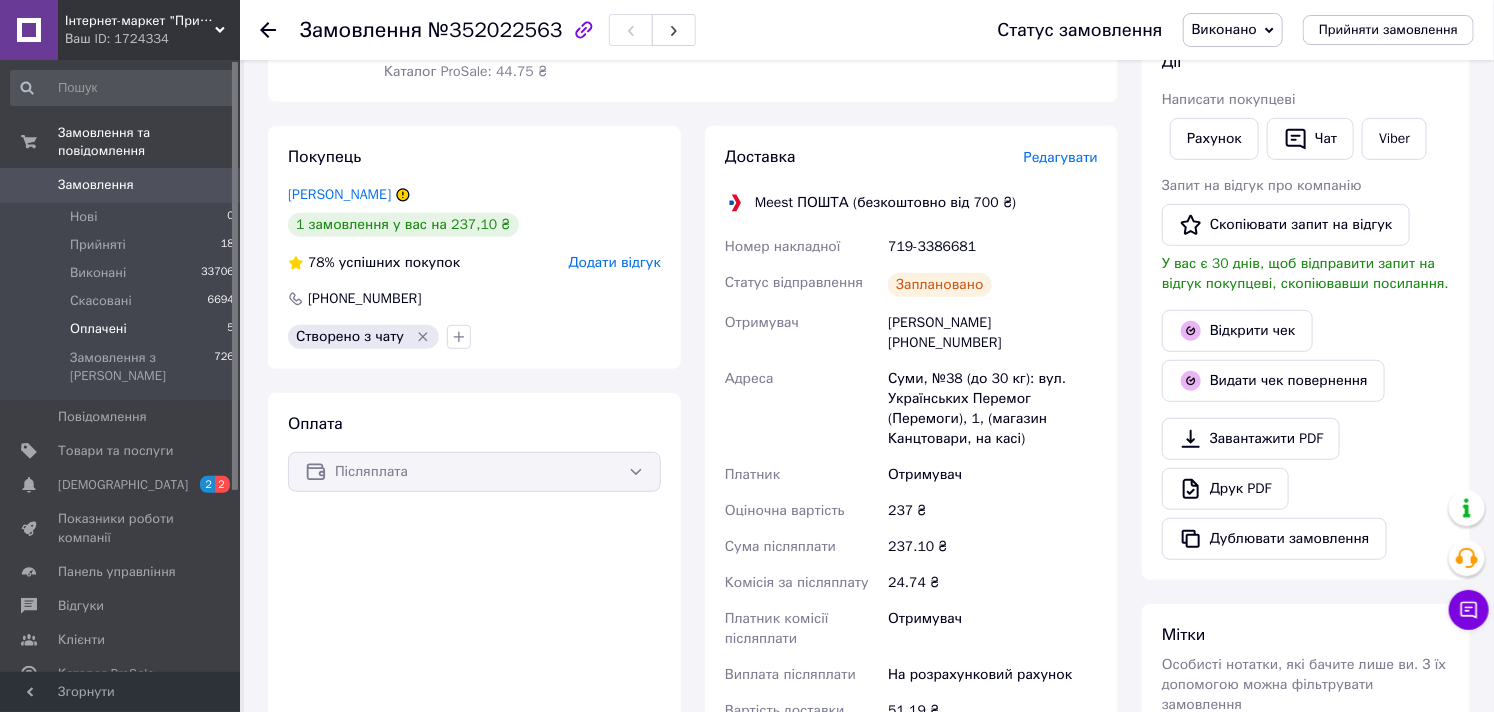 click on "Оплачені" at bounding box center (98, 329) 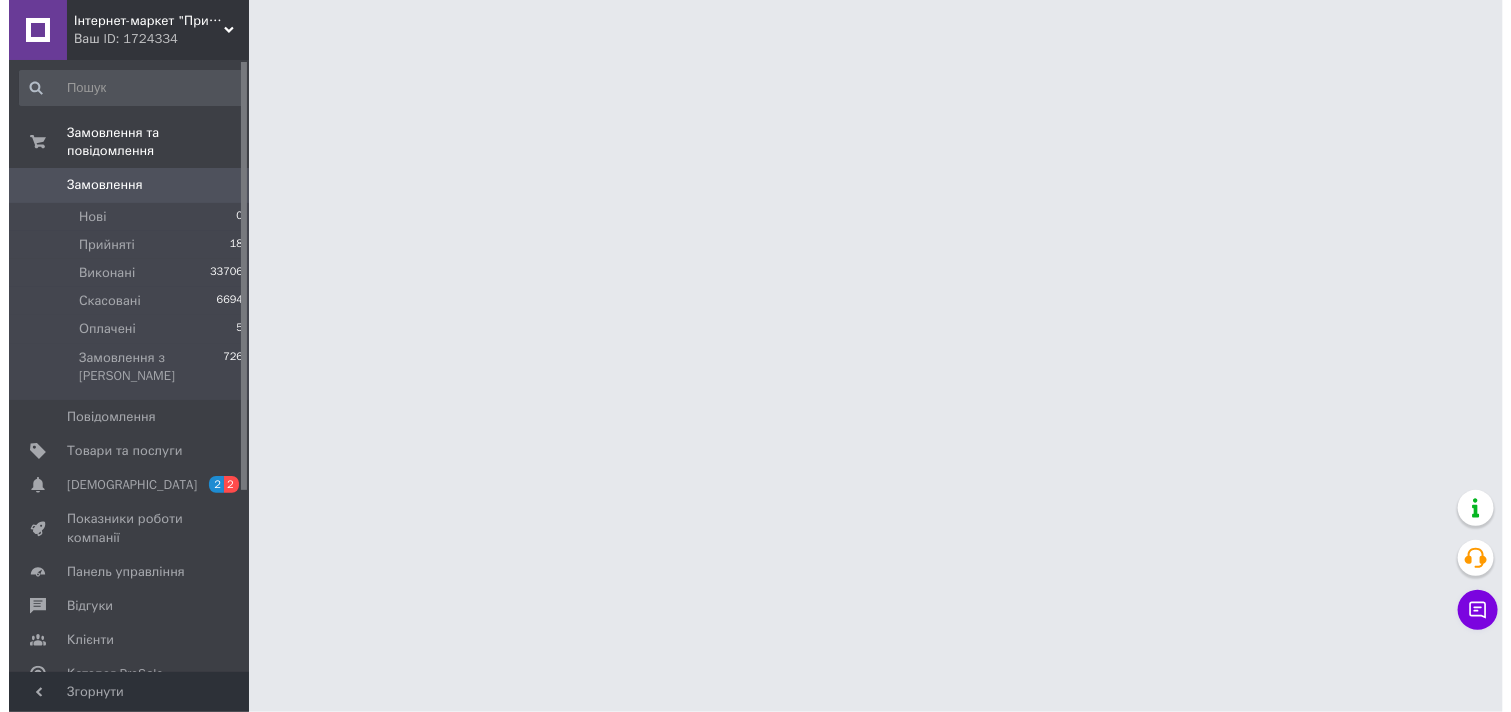 scroll, scrollTop: 0, scrollLeft: 0, axis: both 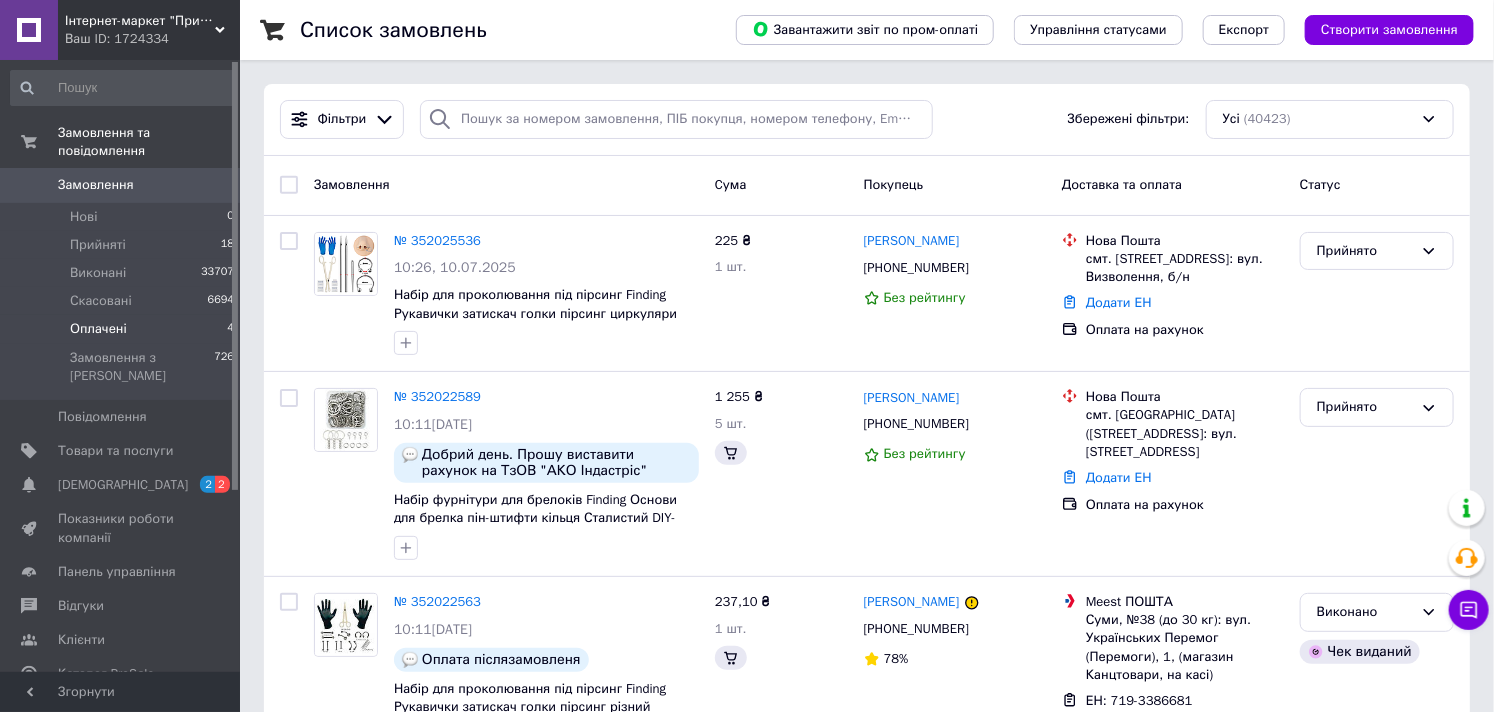 click on "Оплачені" at bounding box center [98, 329] 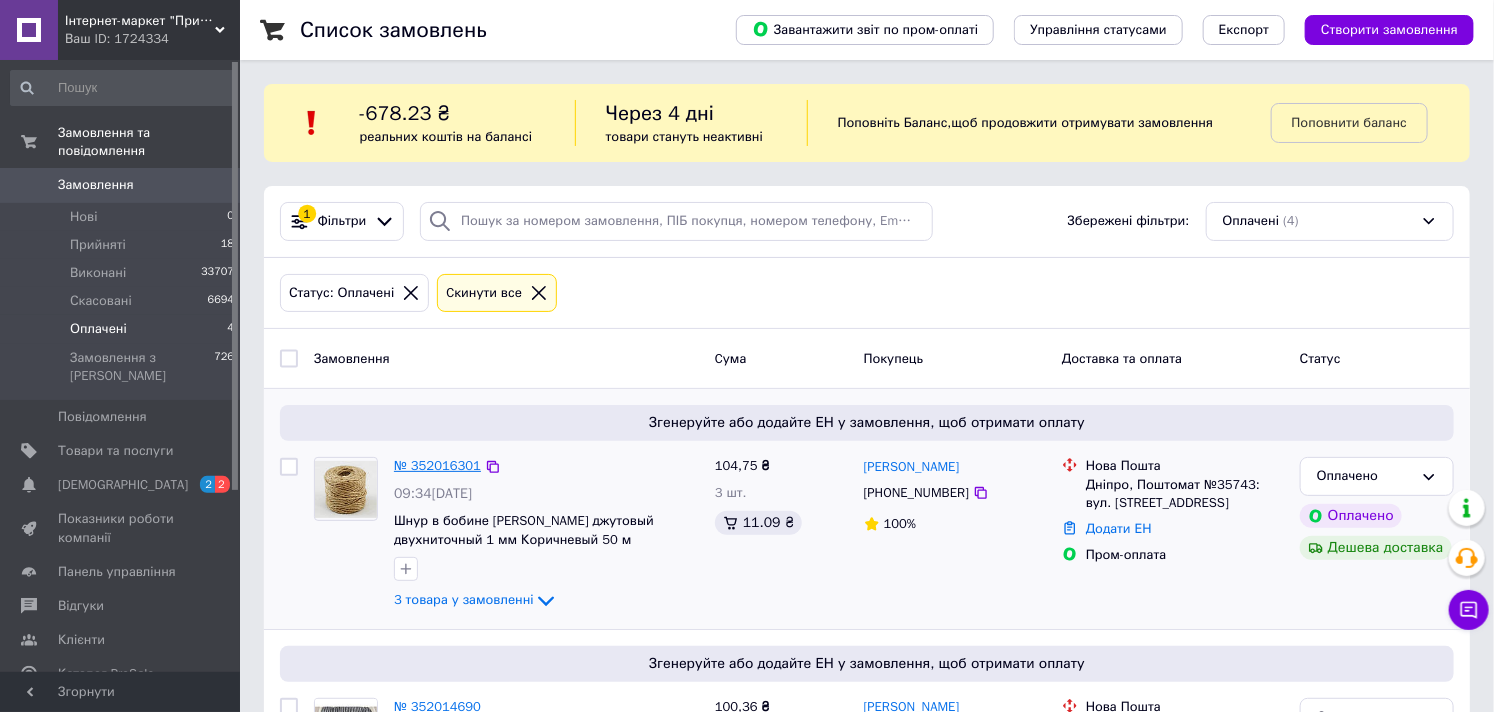 click on "№ 352016301" at bounding box center [437, 465] 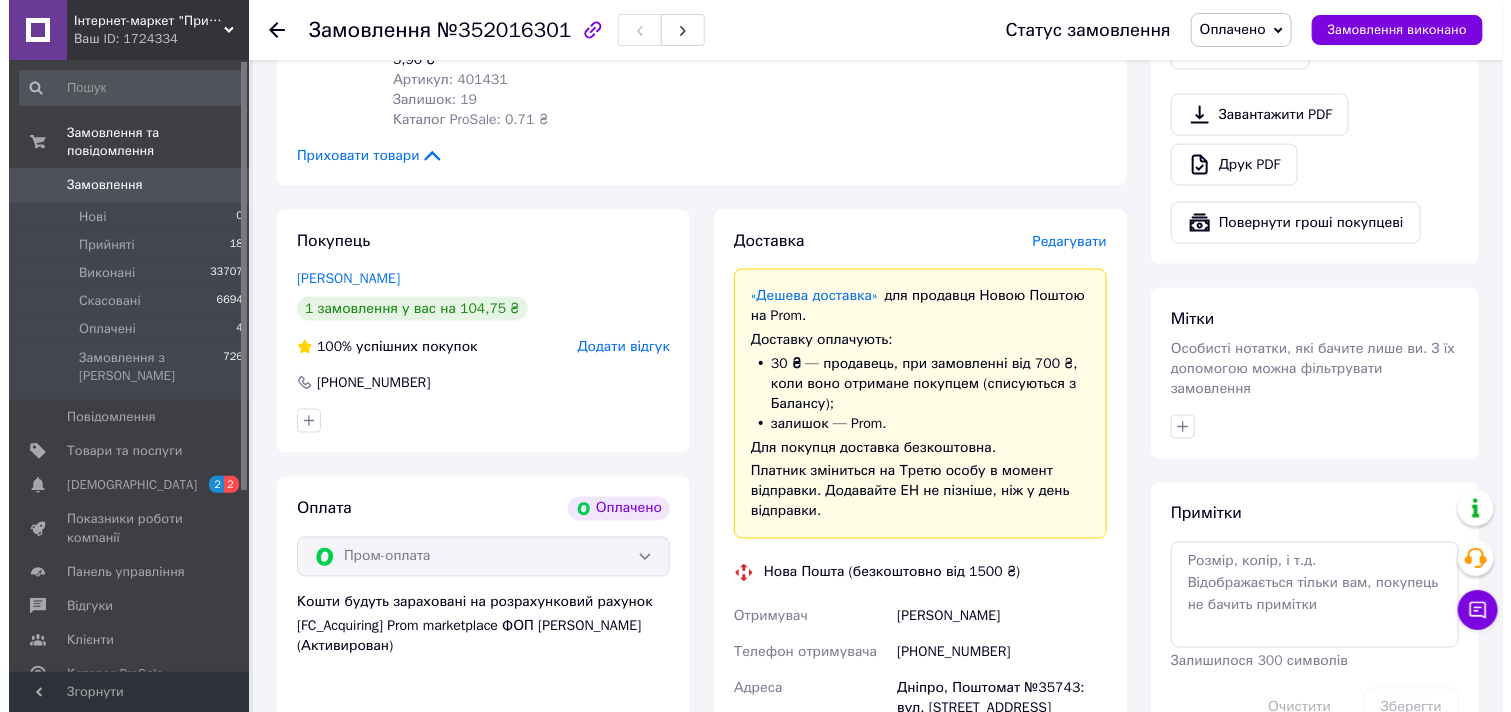 scroll, scrollTop: 888, scrollLeft: 0, axis: vertical 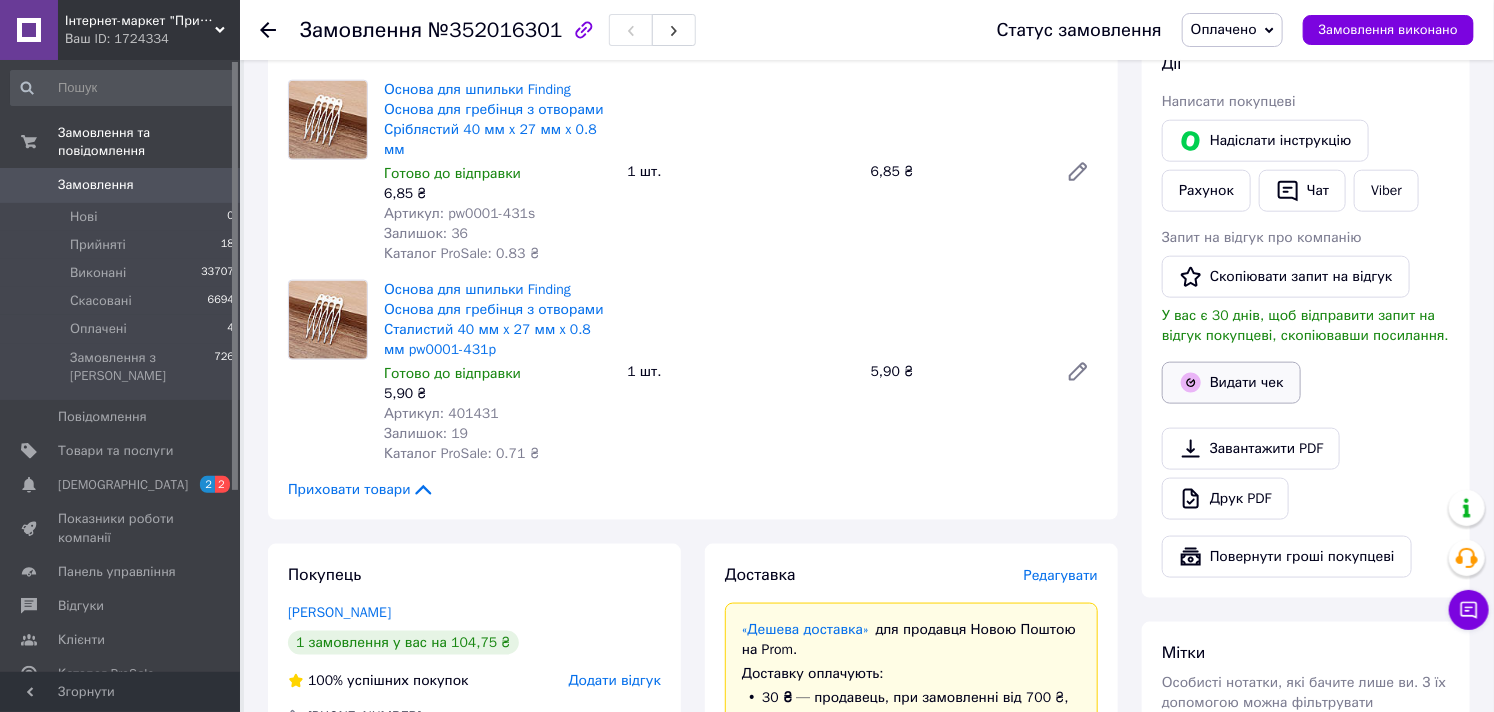 click on "Видати чек" at bounding box center [1231, 383] 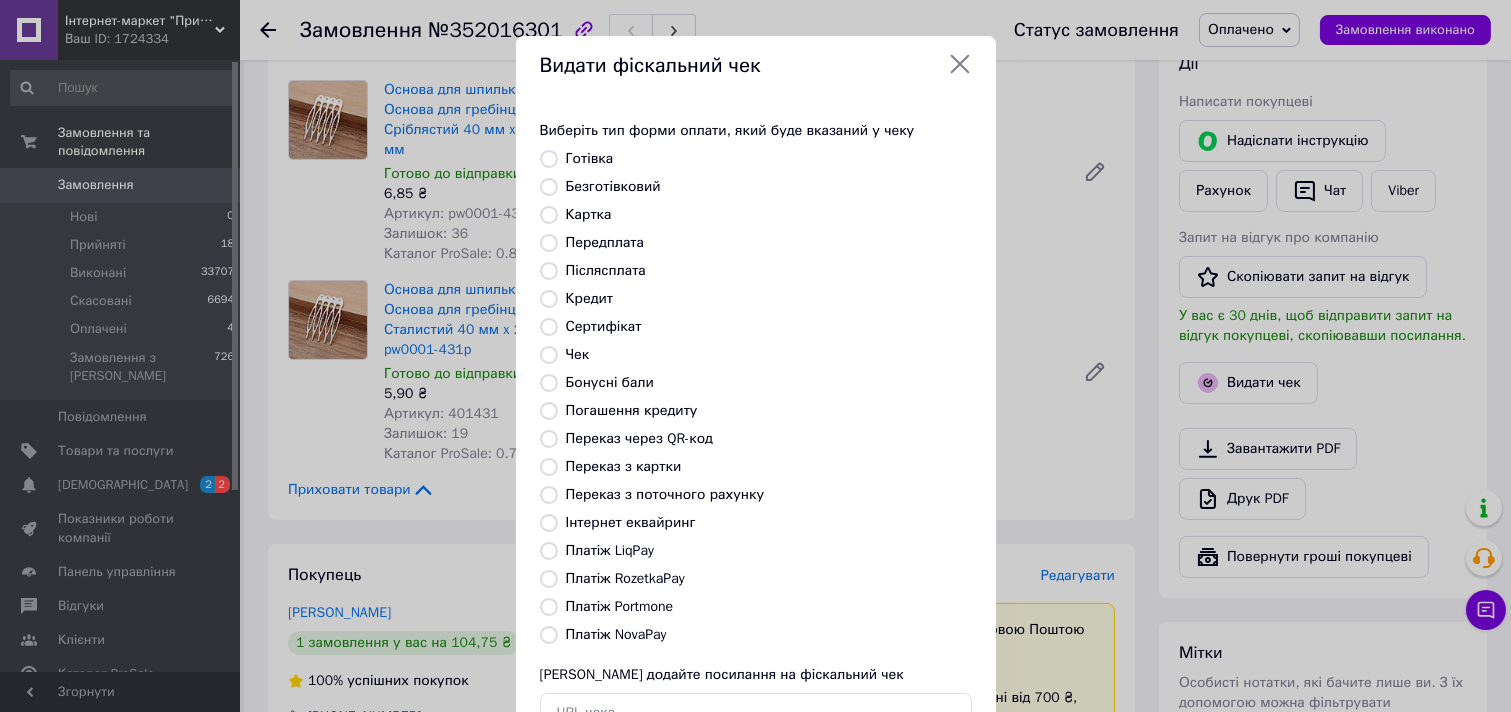click on "Безготівковий" at bounding box center [769, 187] 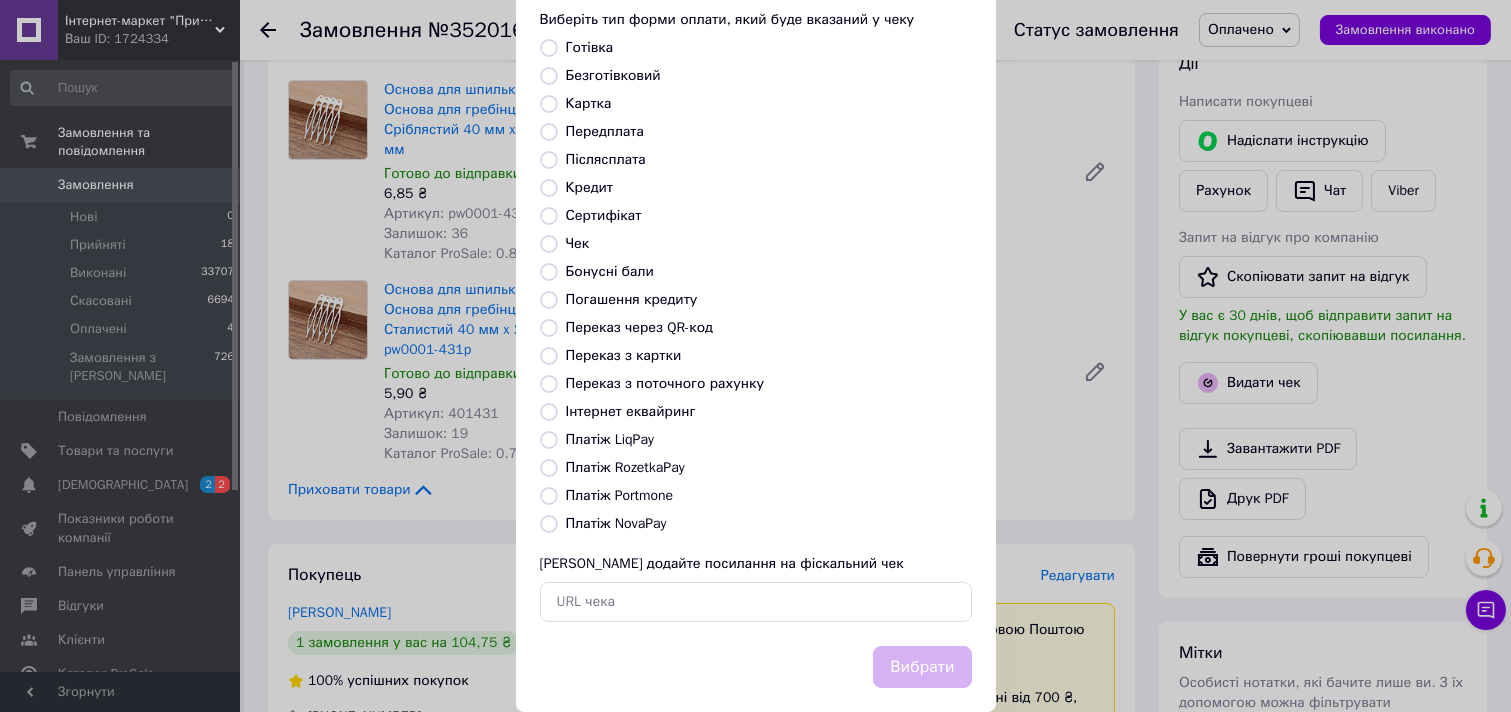 scroll, scrollTop: 0, scrollLeft: 0, axis: both 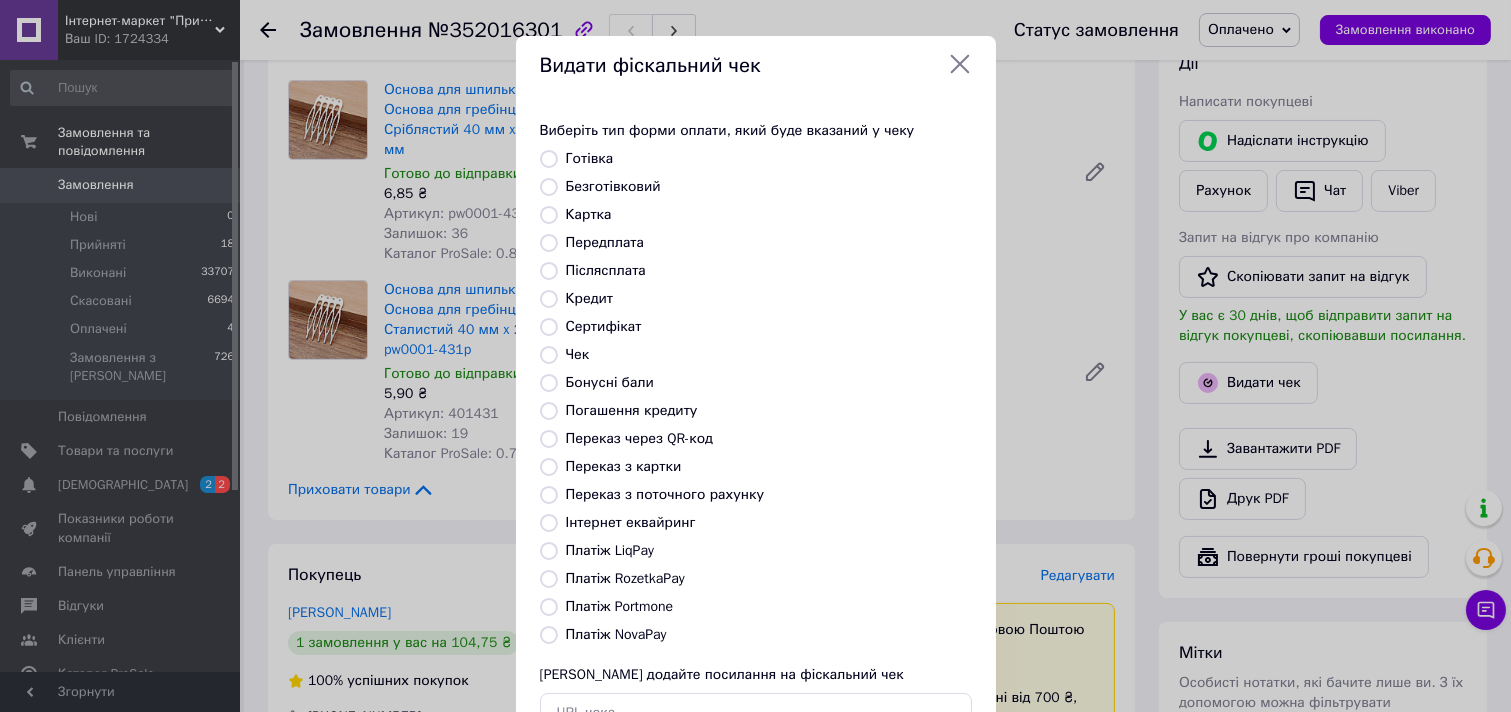 click on "Безготівковий" at bounding box center (613, 186) 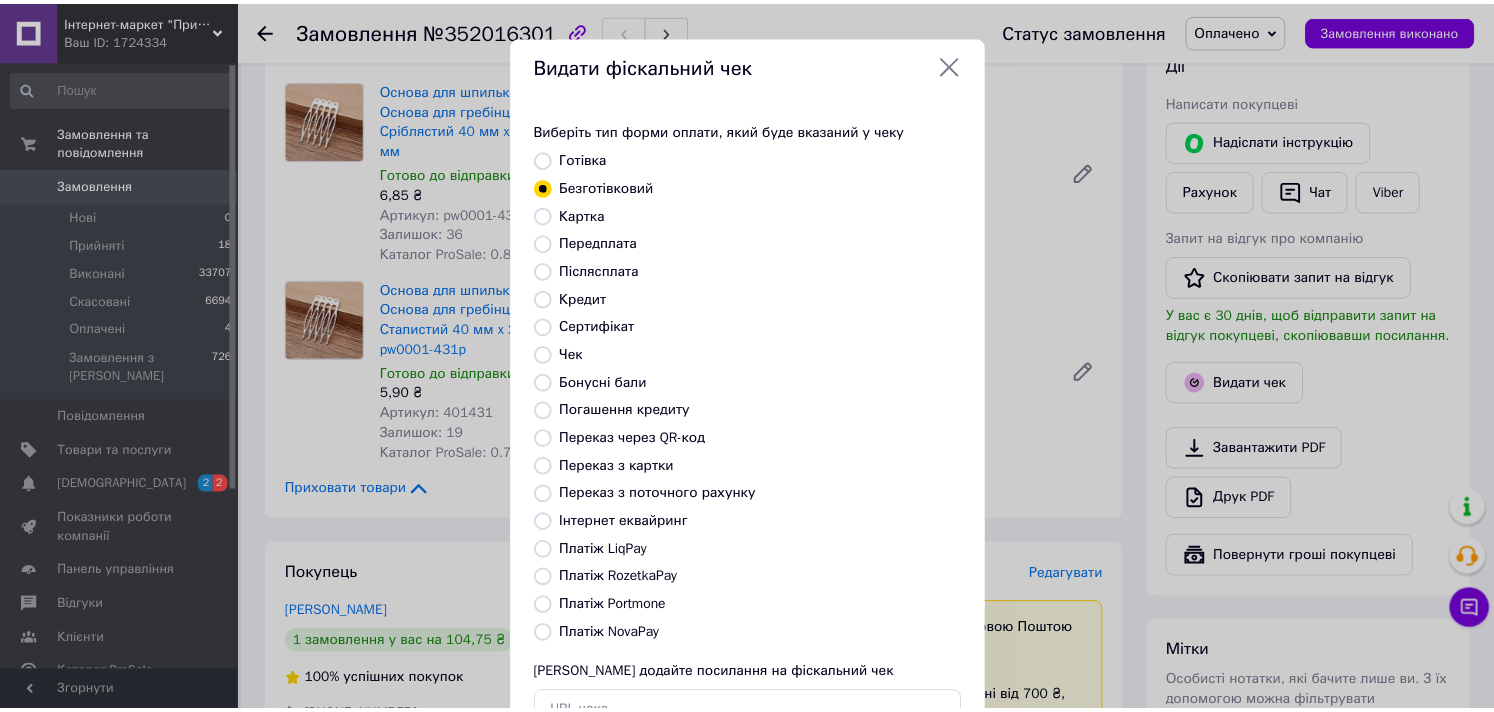 scroll, scrollTop: 147, scrollLeft: 0, axis: vertical 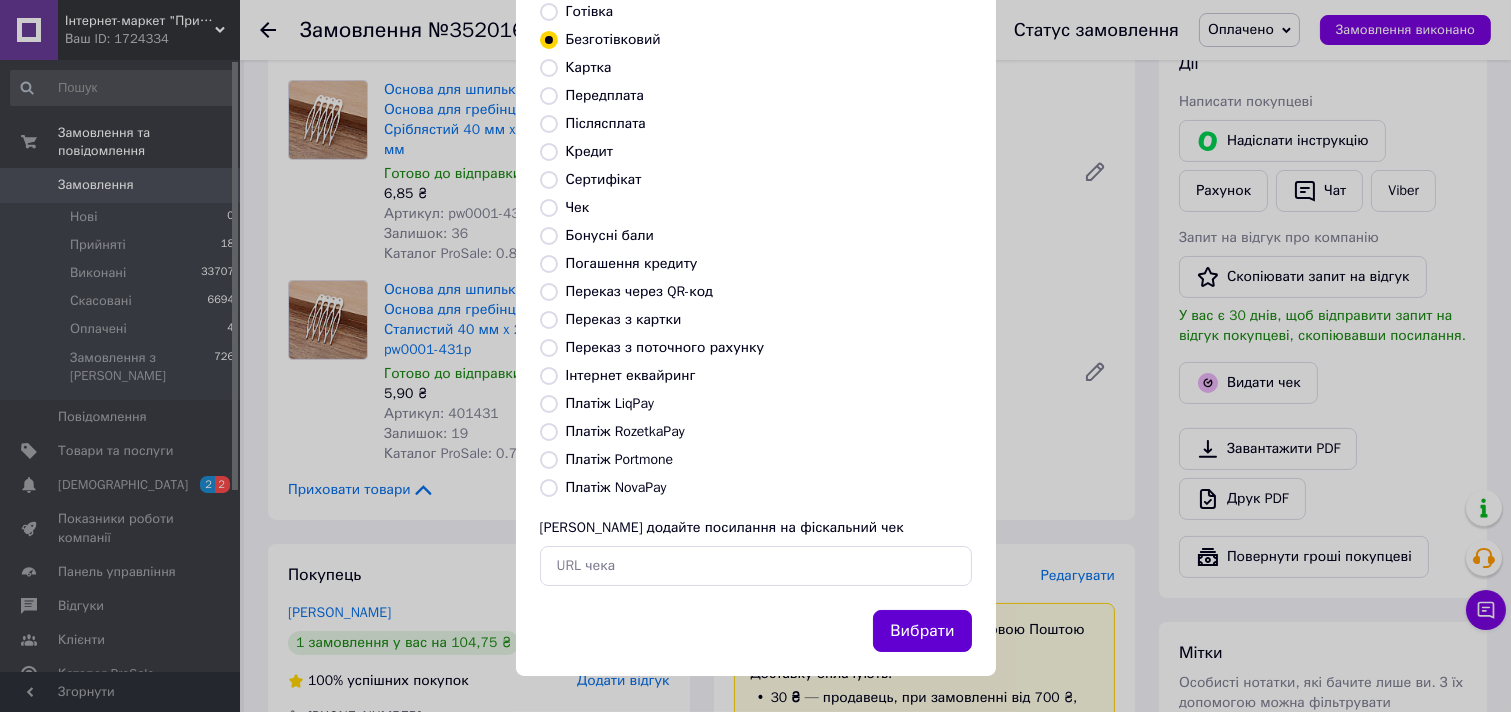 click on "Вибрати" at bounding box center (922, 631) 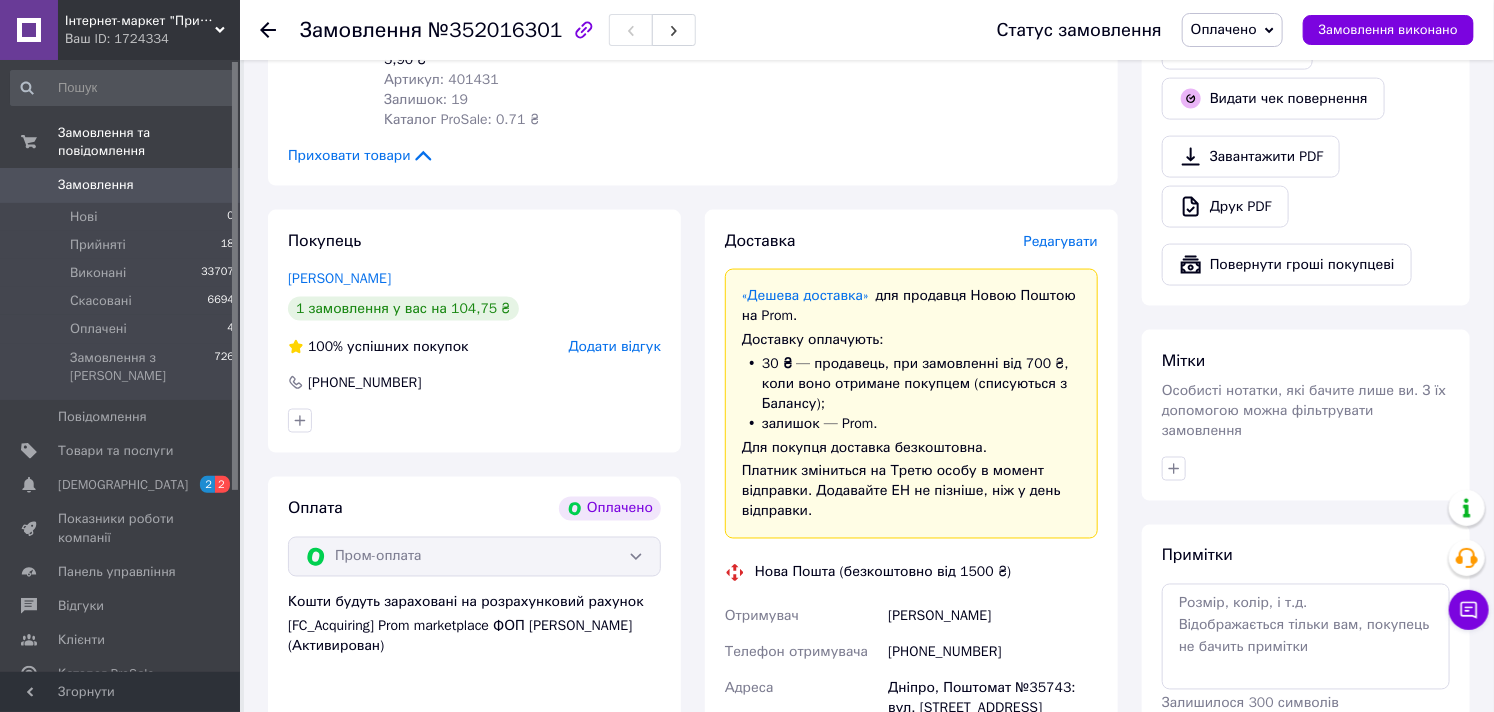 scroll, scrollTop: 1000, scrollLeft: 0, axis: vertical 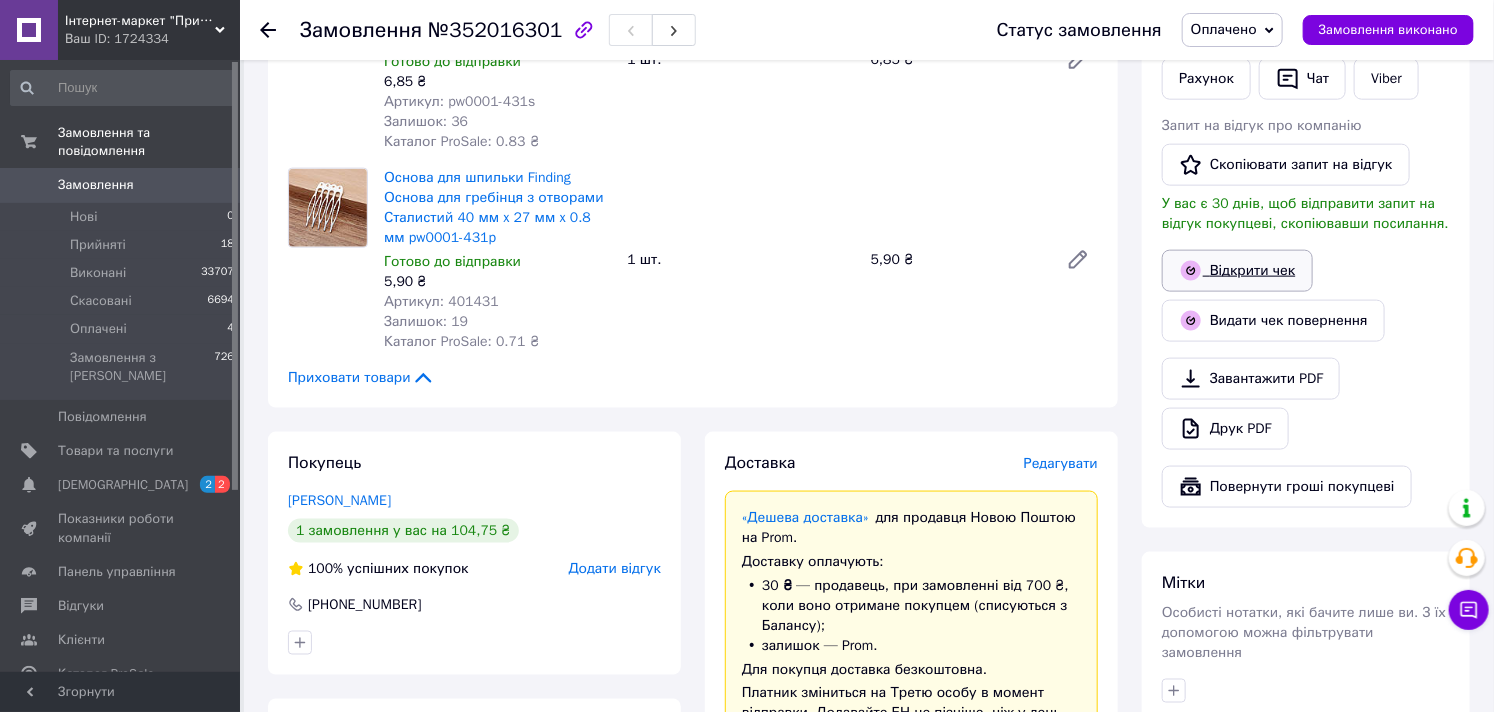 click on "Відкрити чек" at bounding box center [1237, 271] 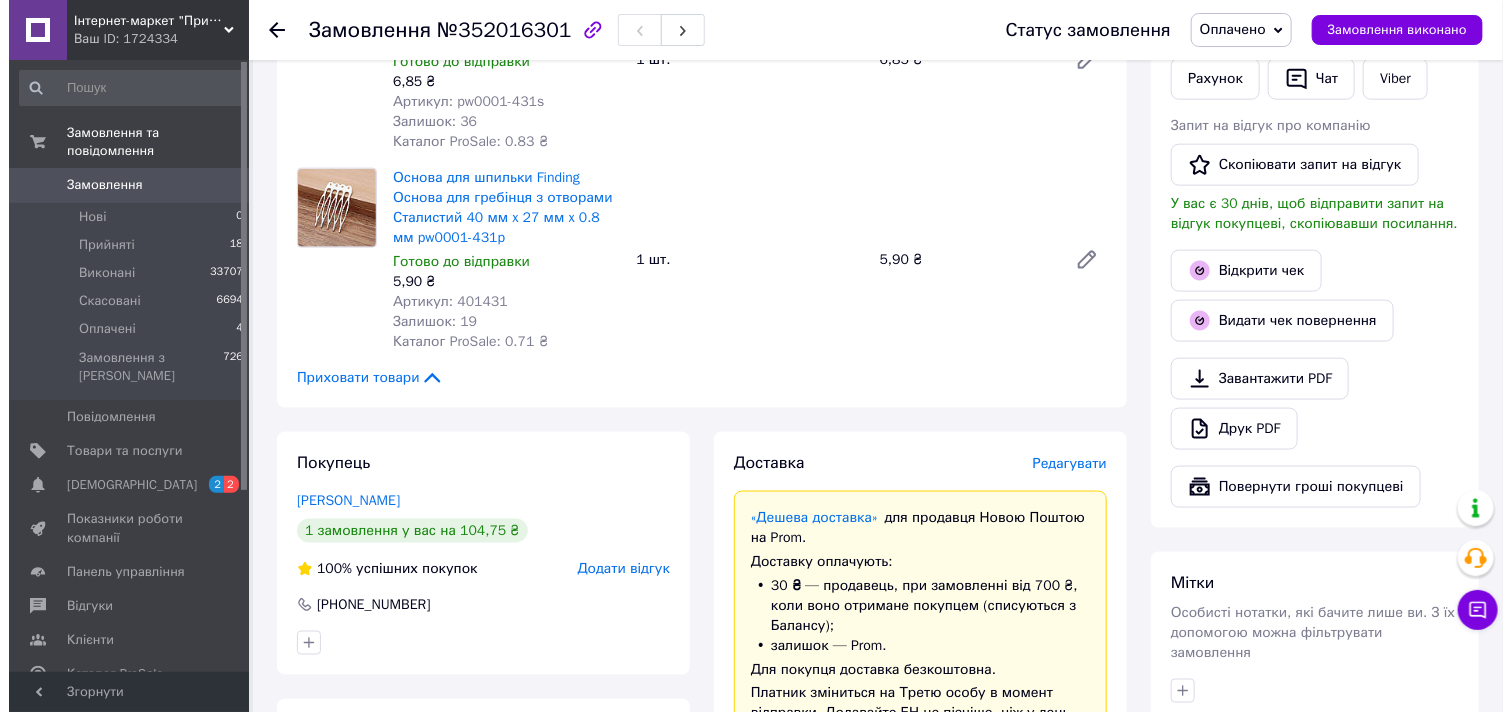 scroll, scrollTop: 1222, scrollLeft: 0, axis: vertical 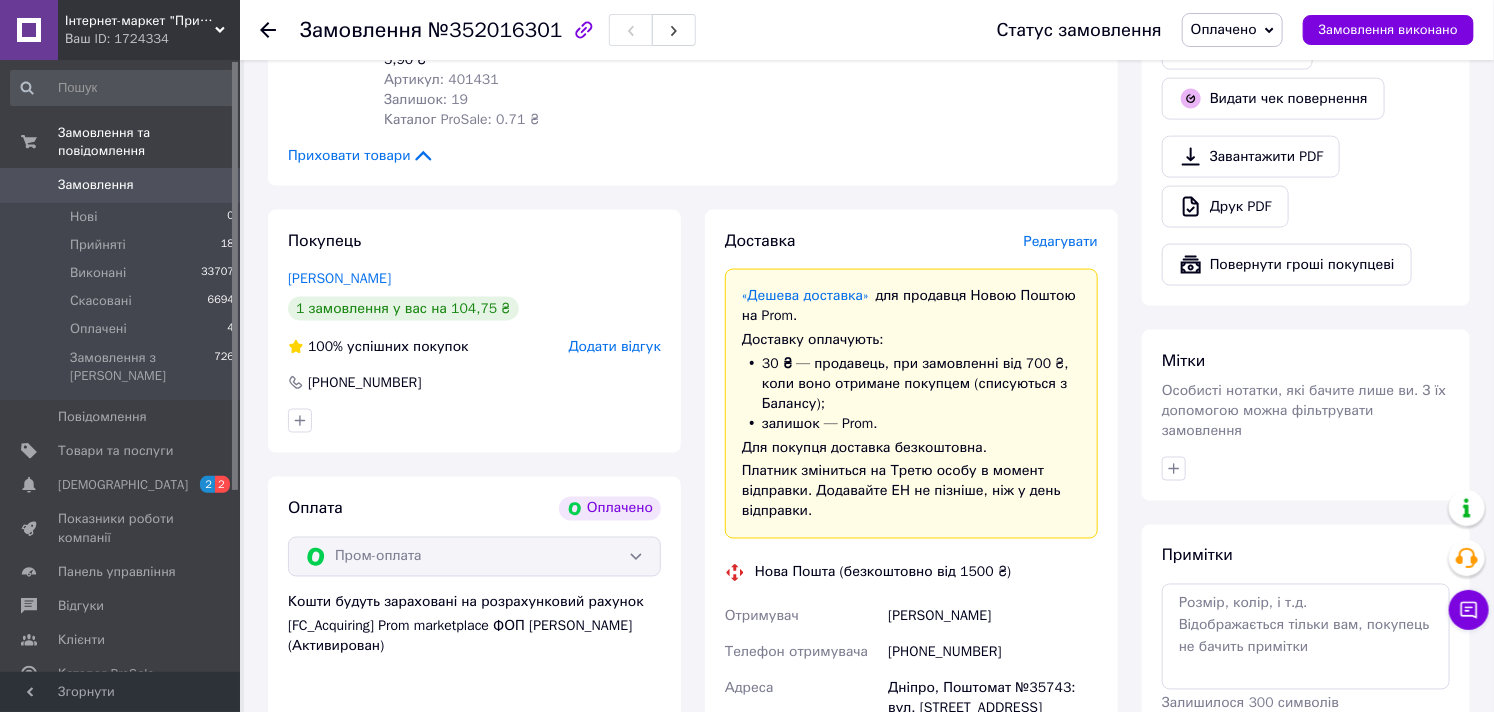 click on "Редагувати" at bounding box center (1061, 241) 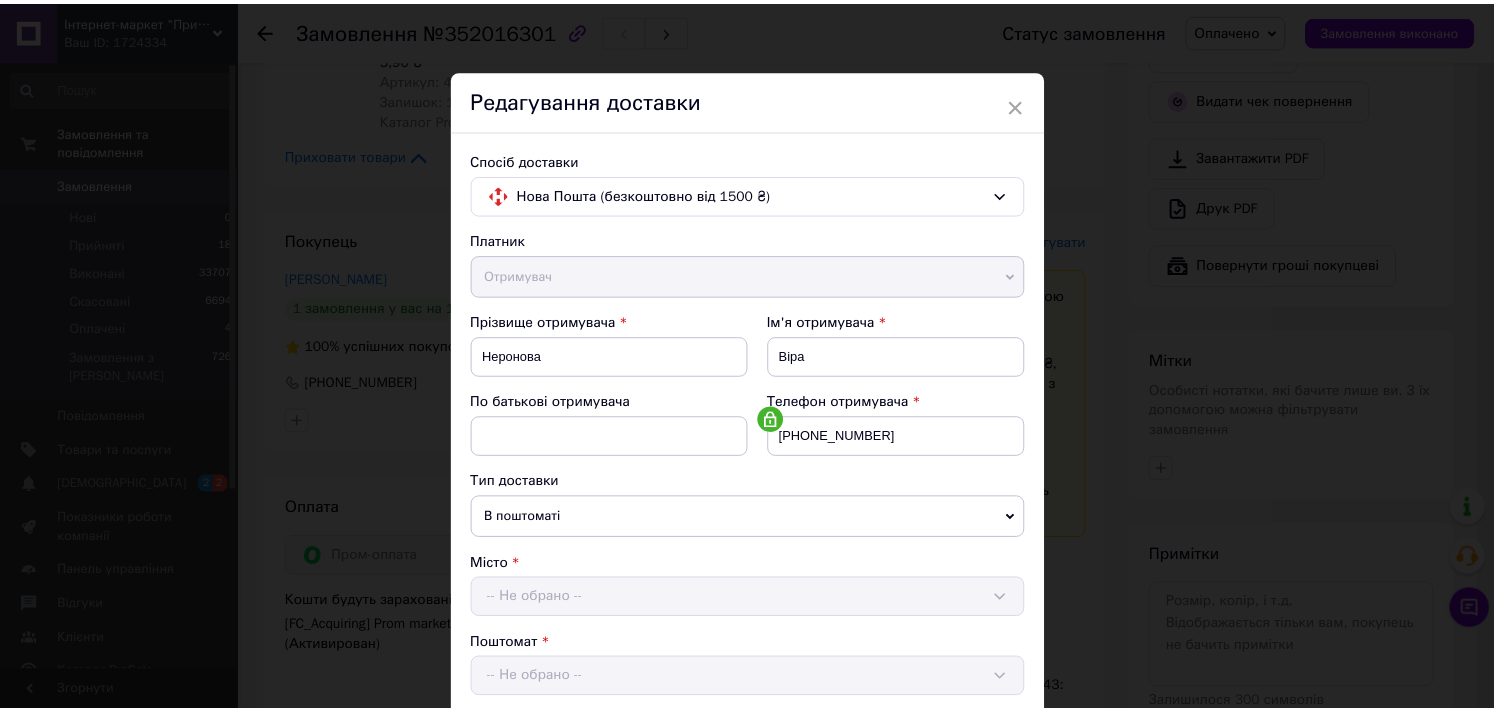 scroll, scrollTop: 617, scrollLeft: 0, axis: vertical 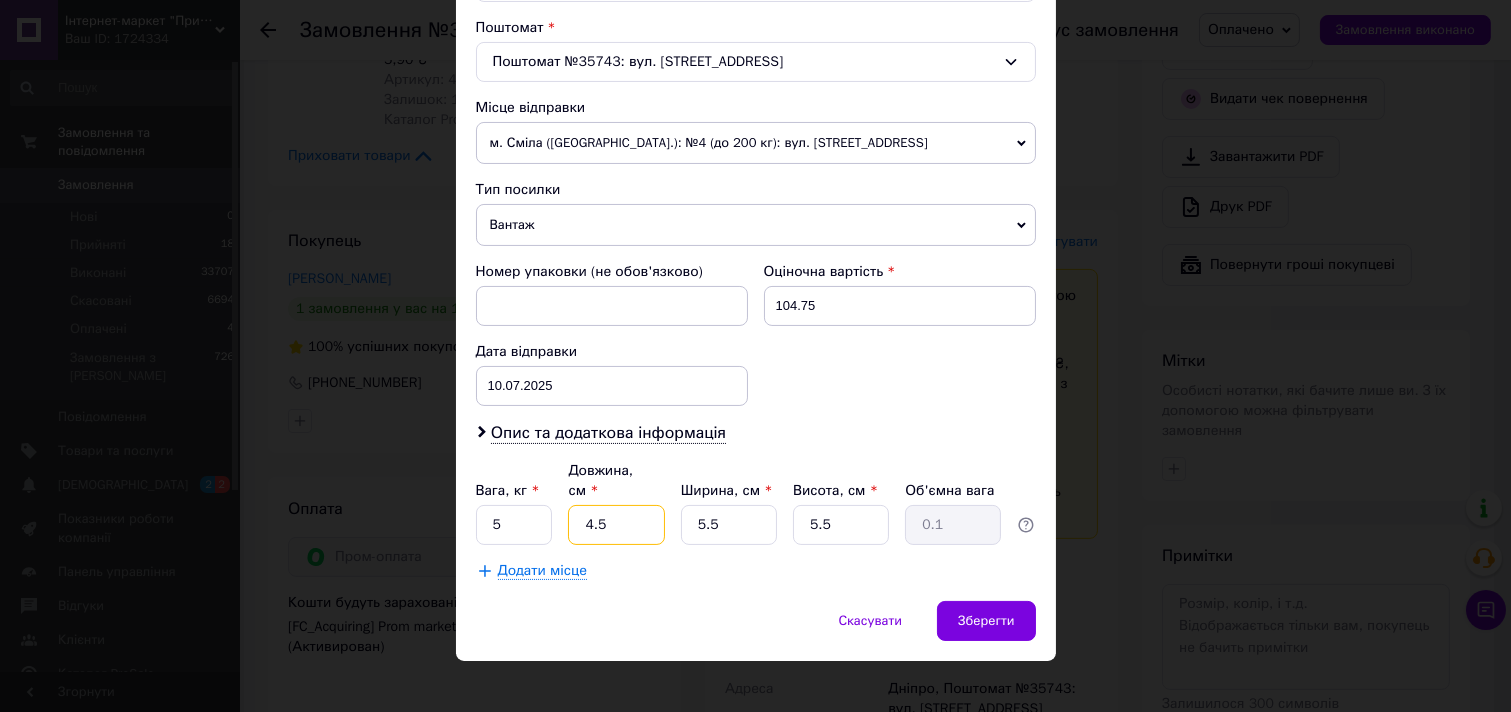 click on "4.5" at bounding box center (616, 525) 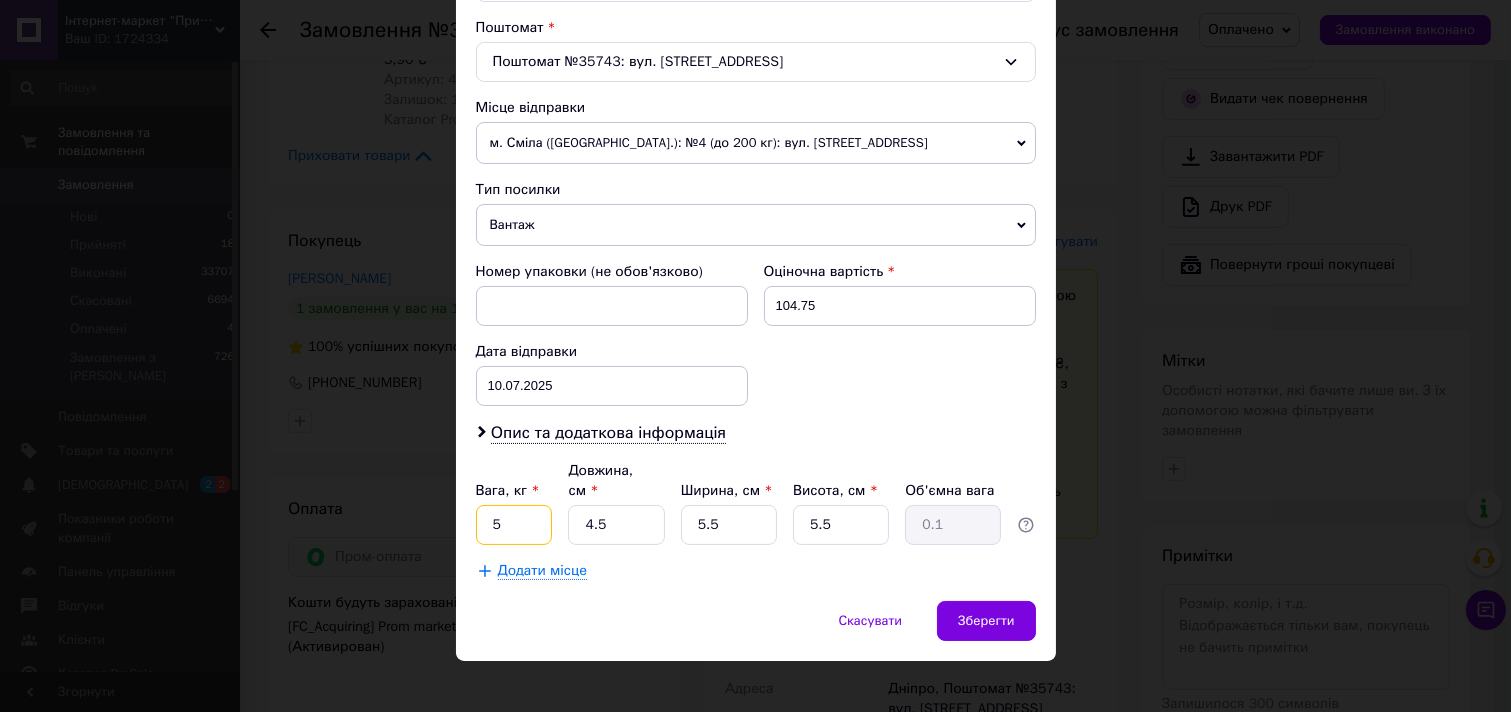 click on "5" at bounding box center (514, 525) 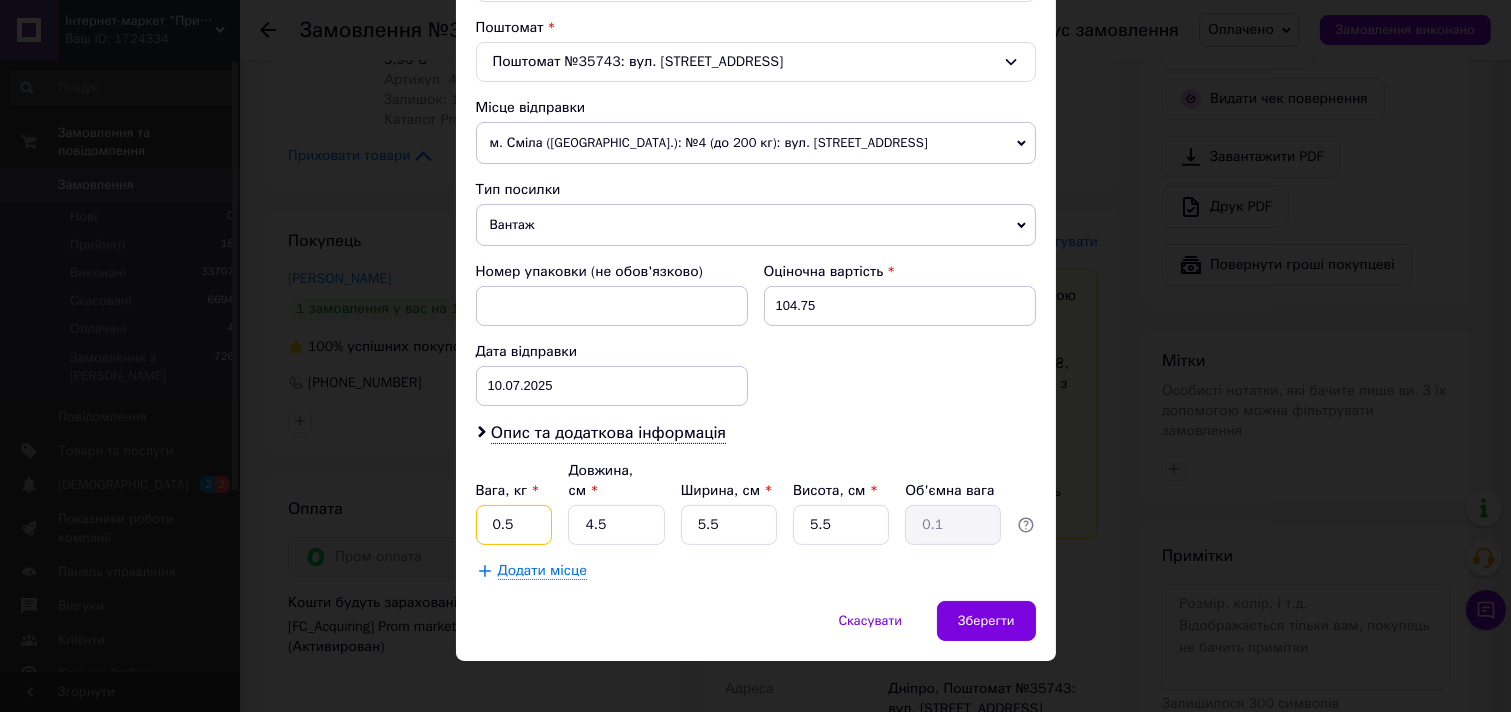 type on "0.5" 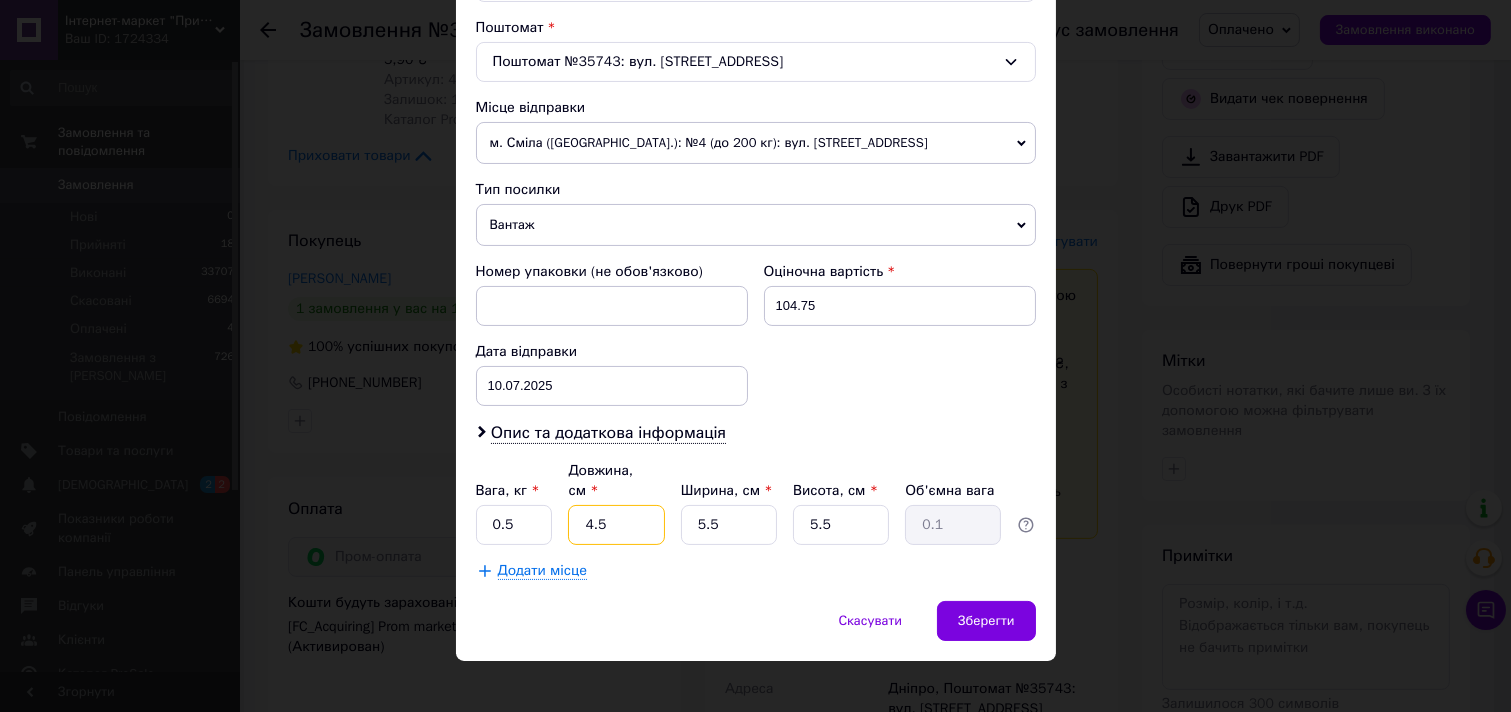 click on "4.5" at bounding box center [616, 525] 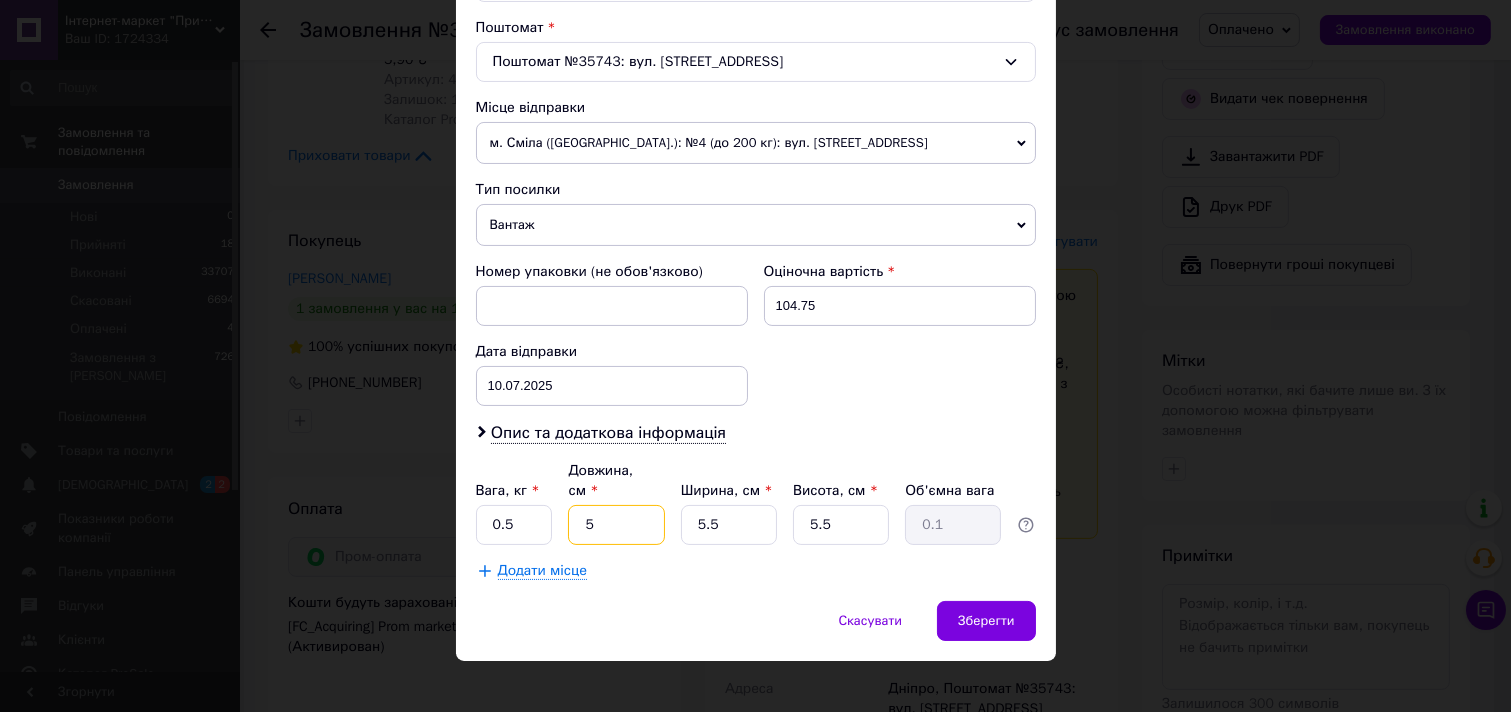type on "5" 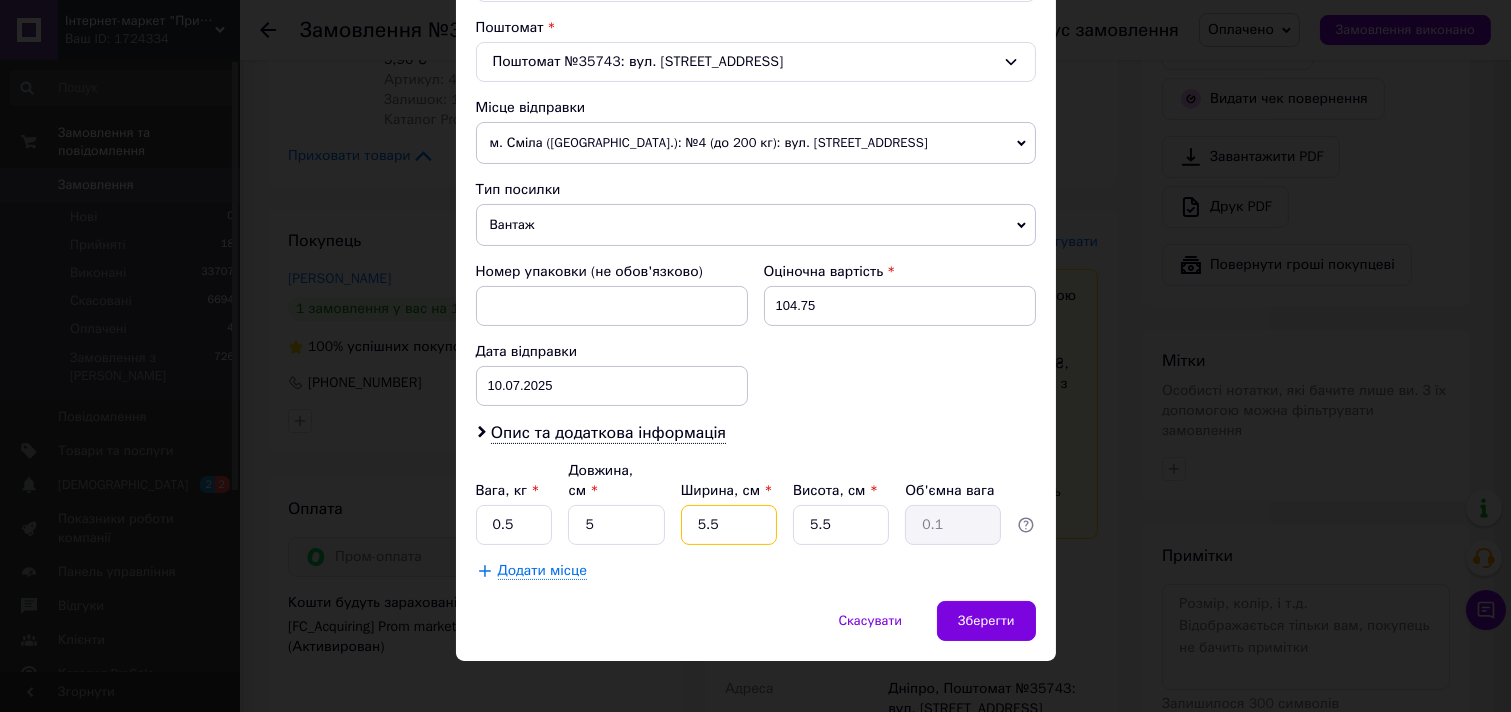 click on "5.5" at bounding box center (729, 525) 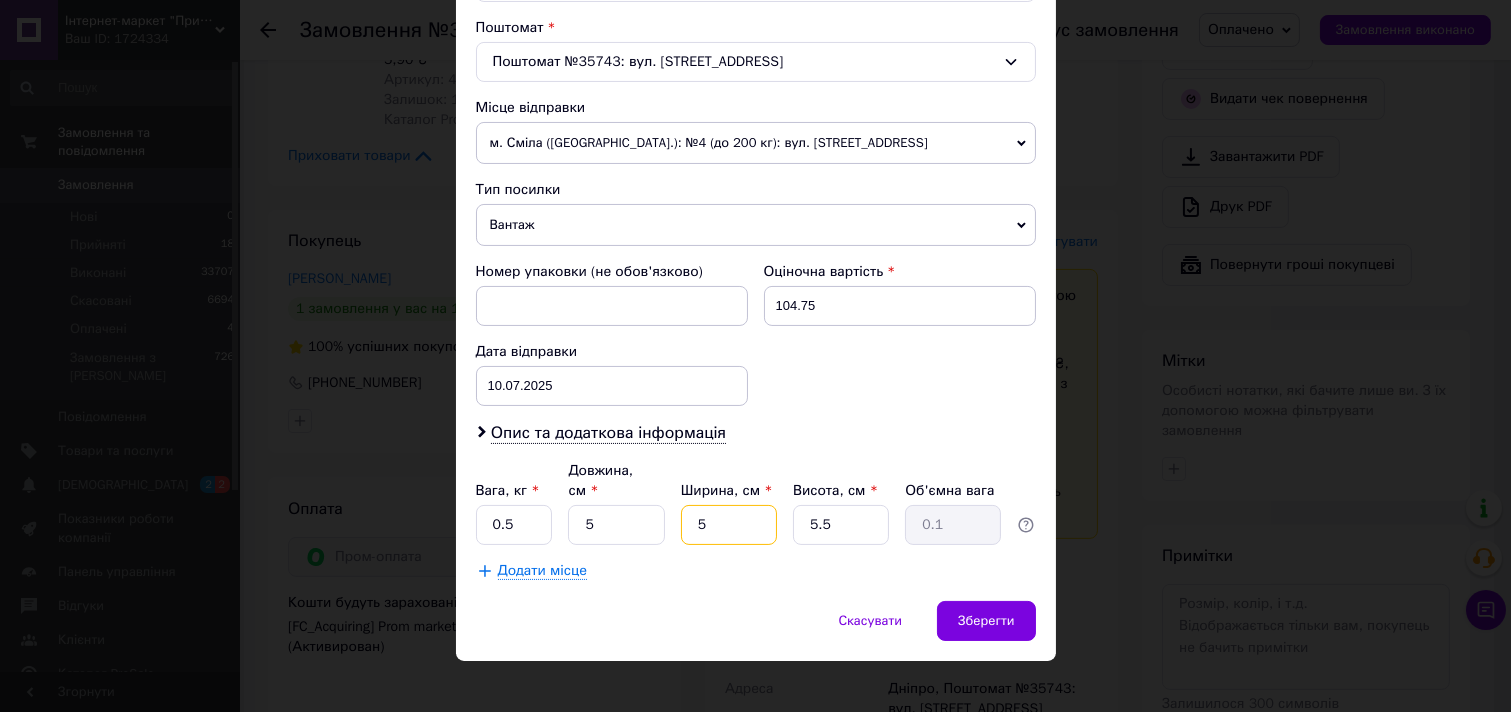 type on "55" 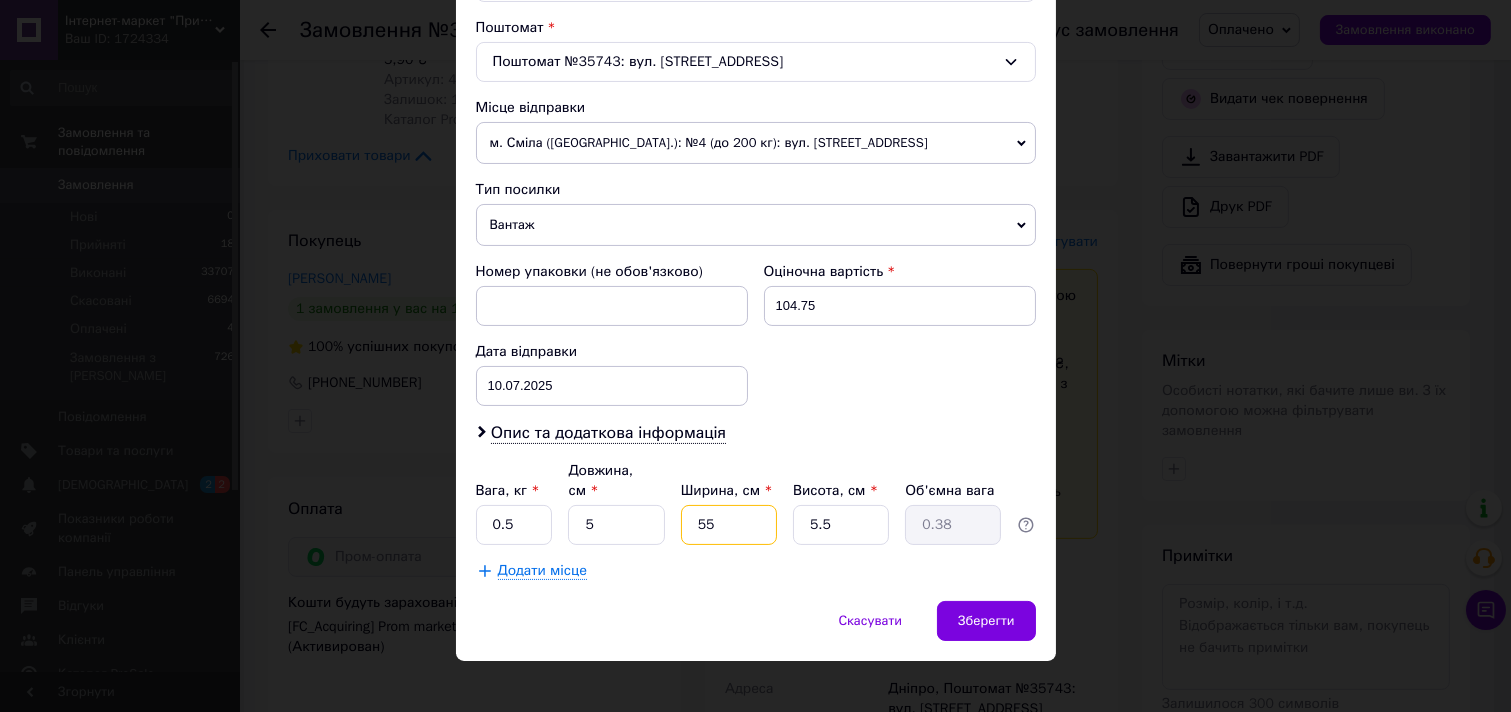 type on "5" 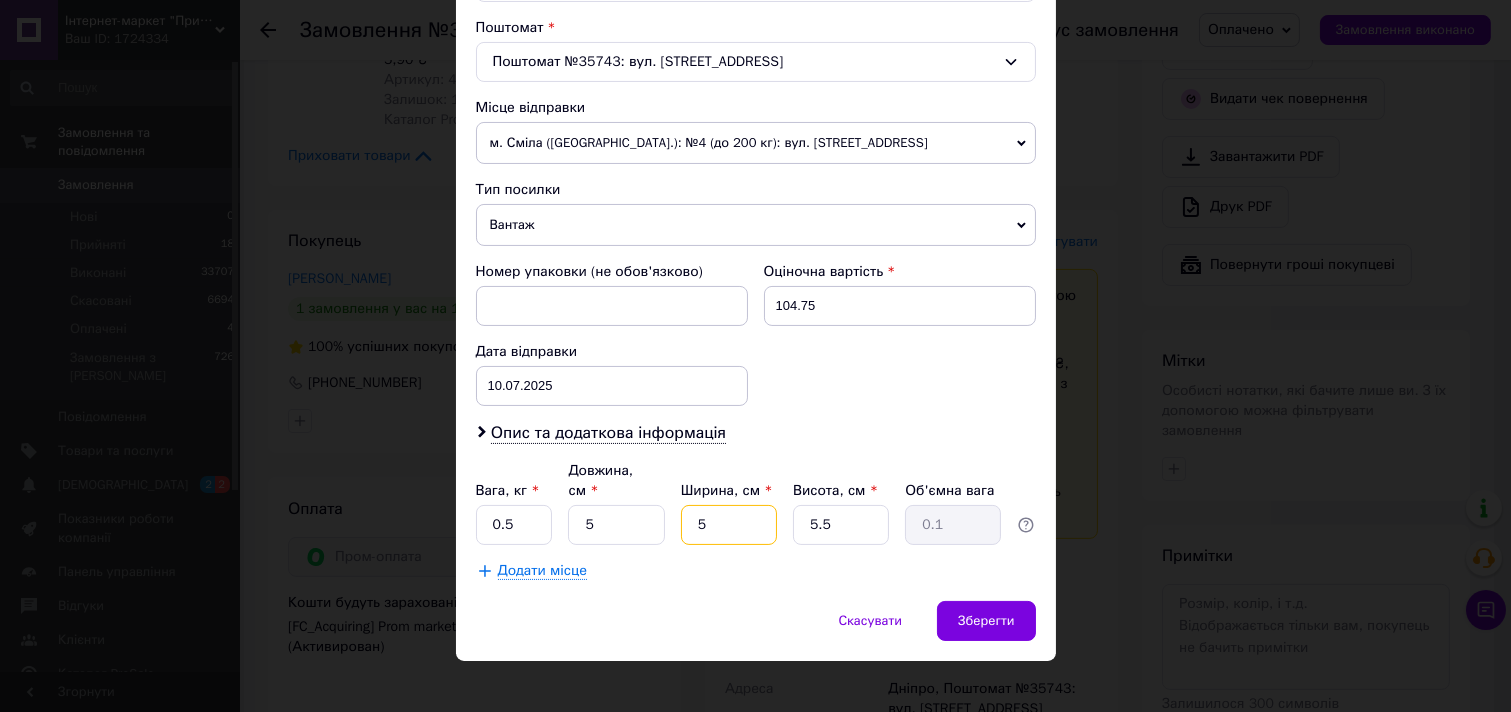 type on "5" 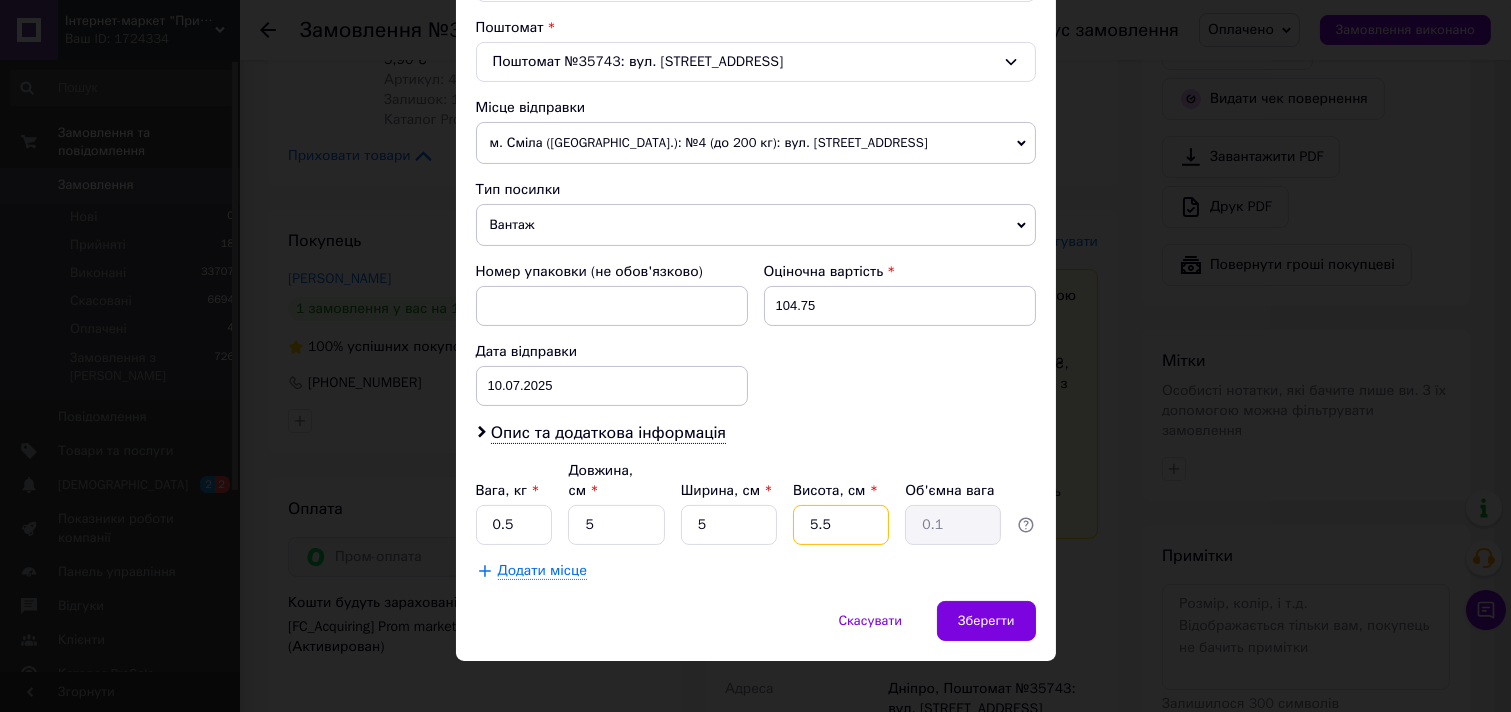 click on "5.5" at bounding box center [841, 525] 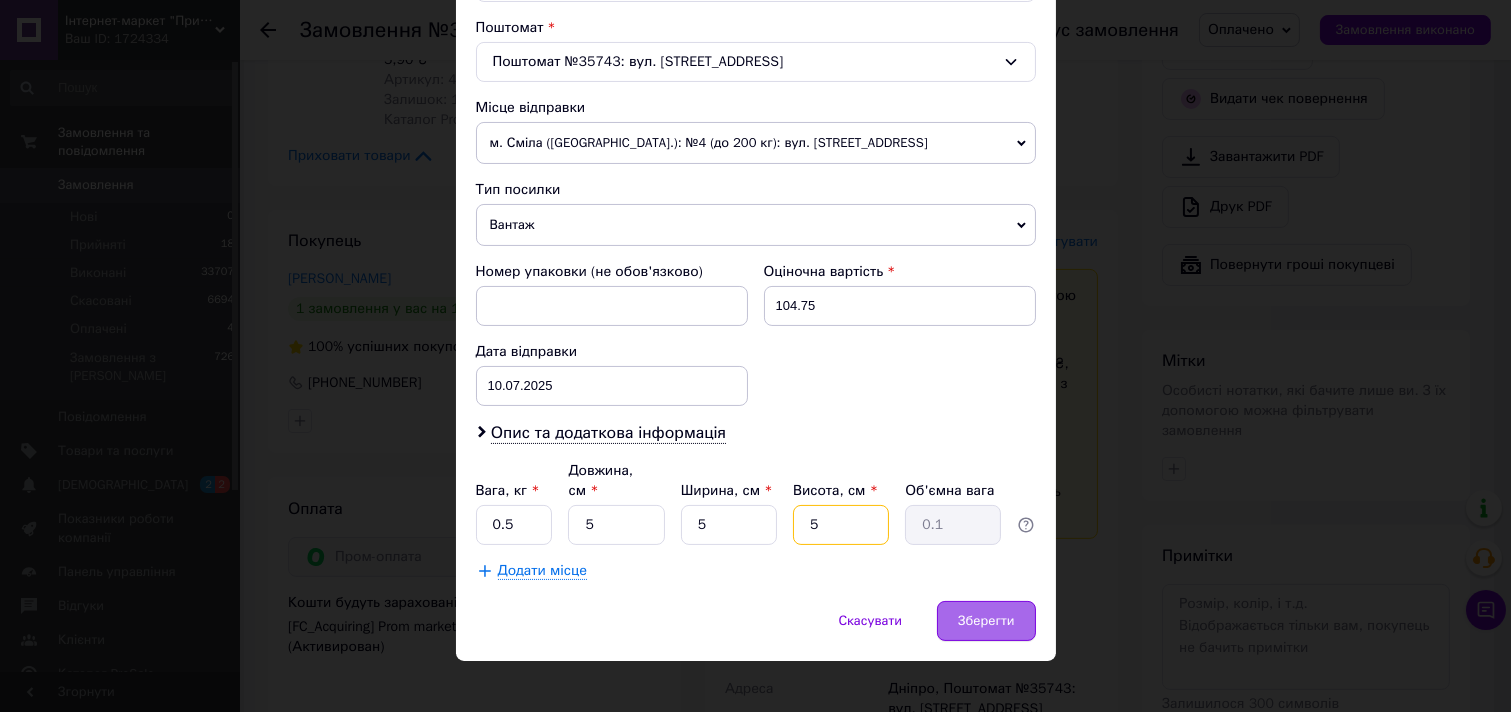 type on "5" 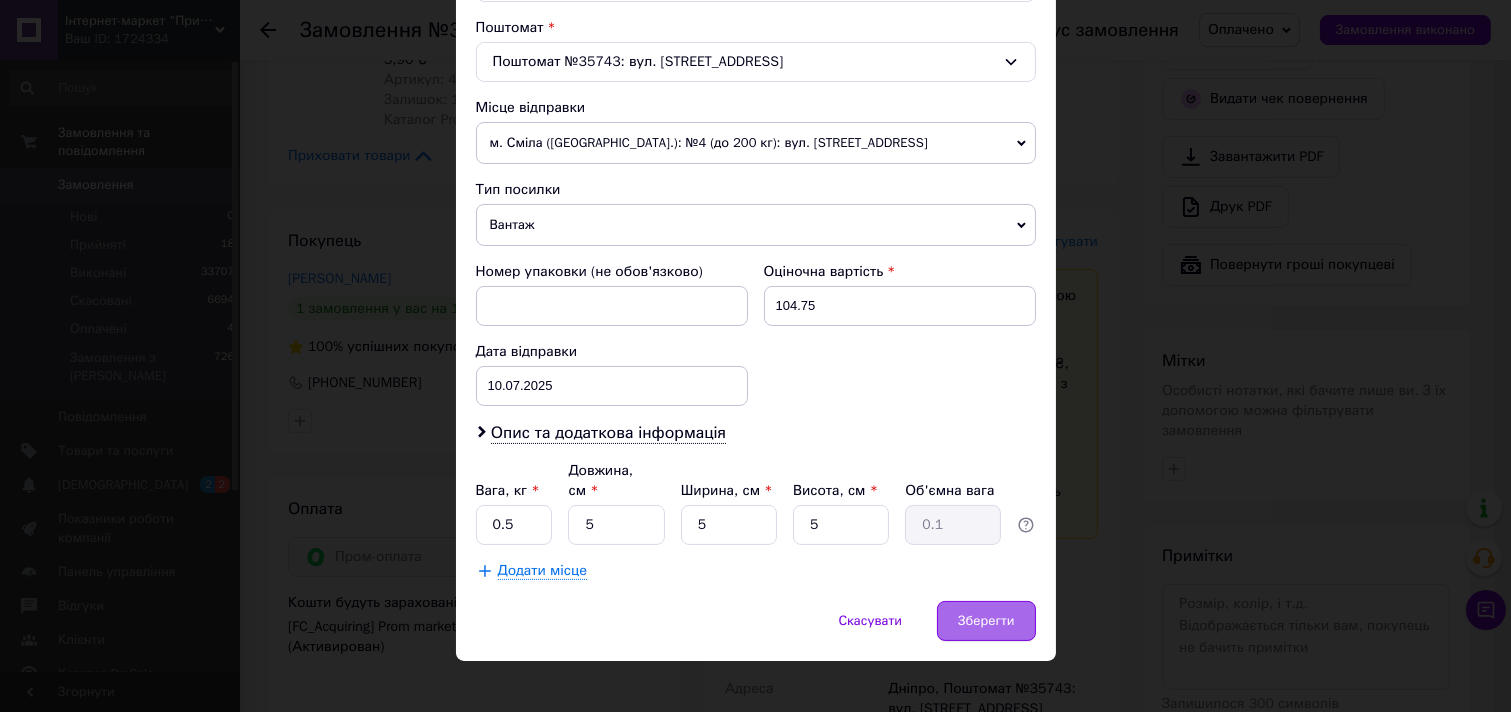 click on "Зберегти" at bounding box center (986, 621) 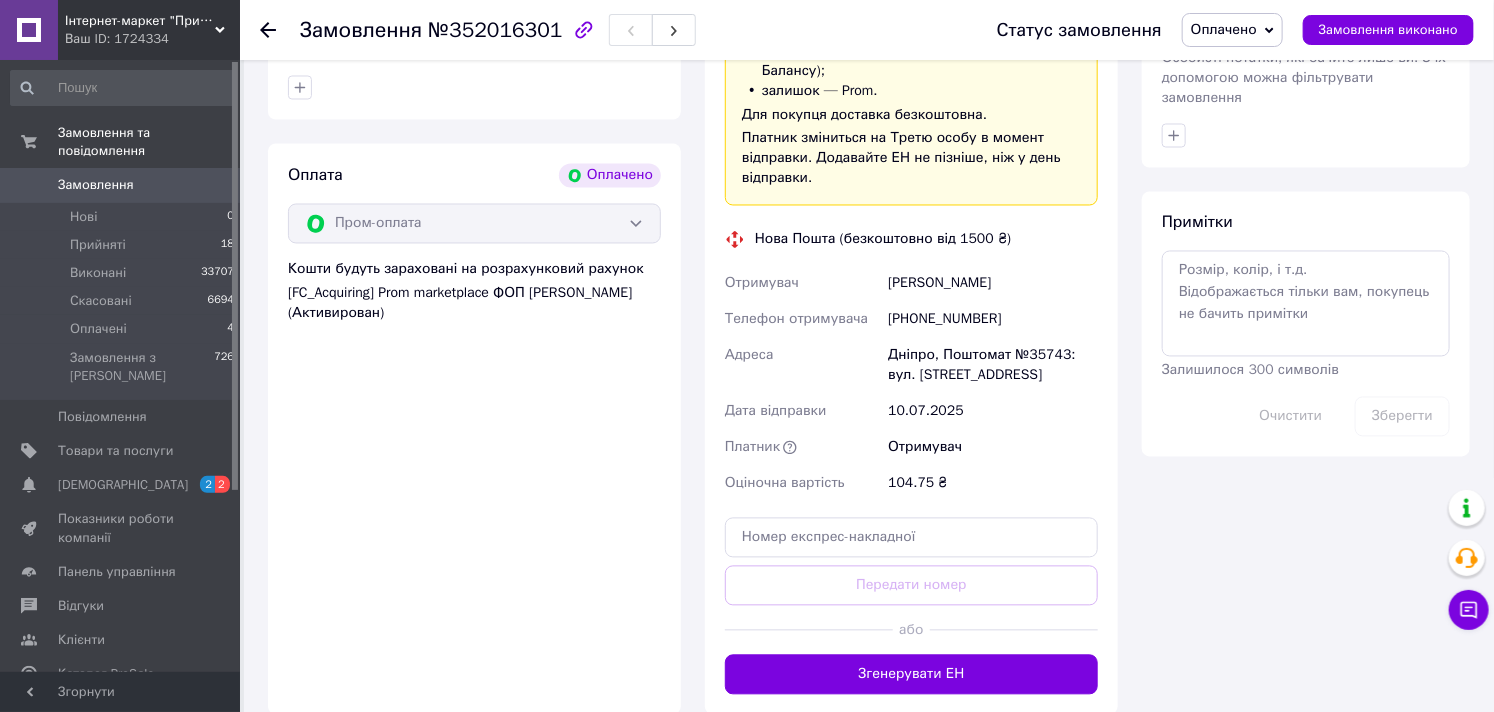 scroll, scrollTop: 1777, scrollLeft: 0, axis: vertical 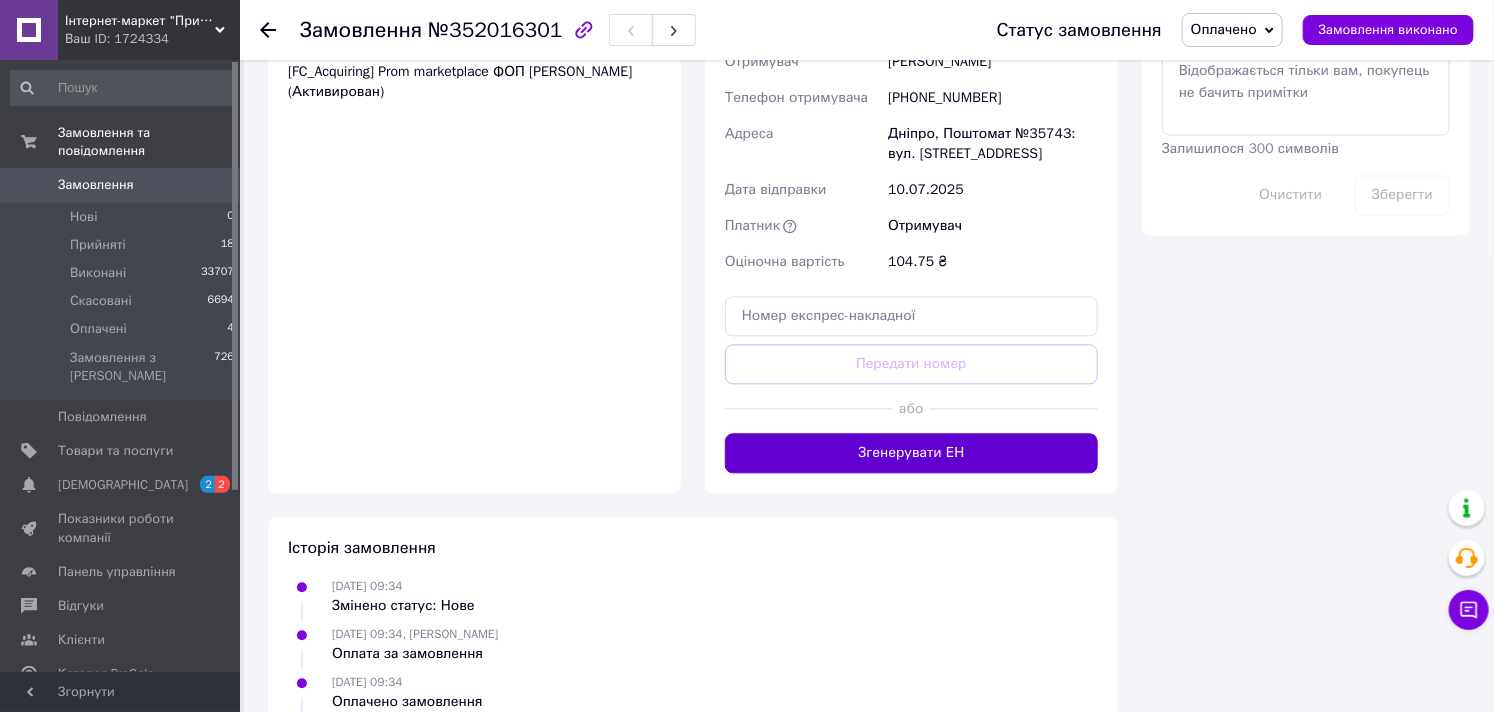 click on "Згенерувати ЕН" at bounding box center [911, 453] 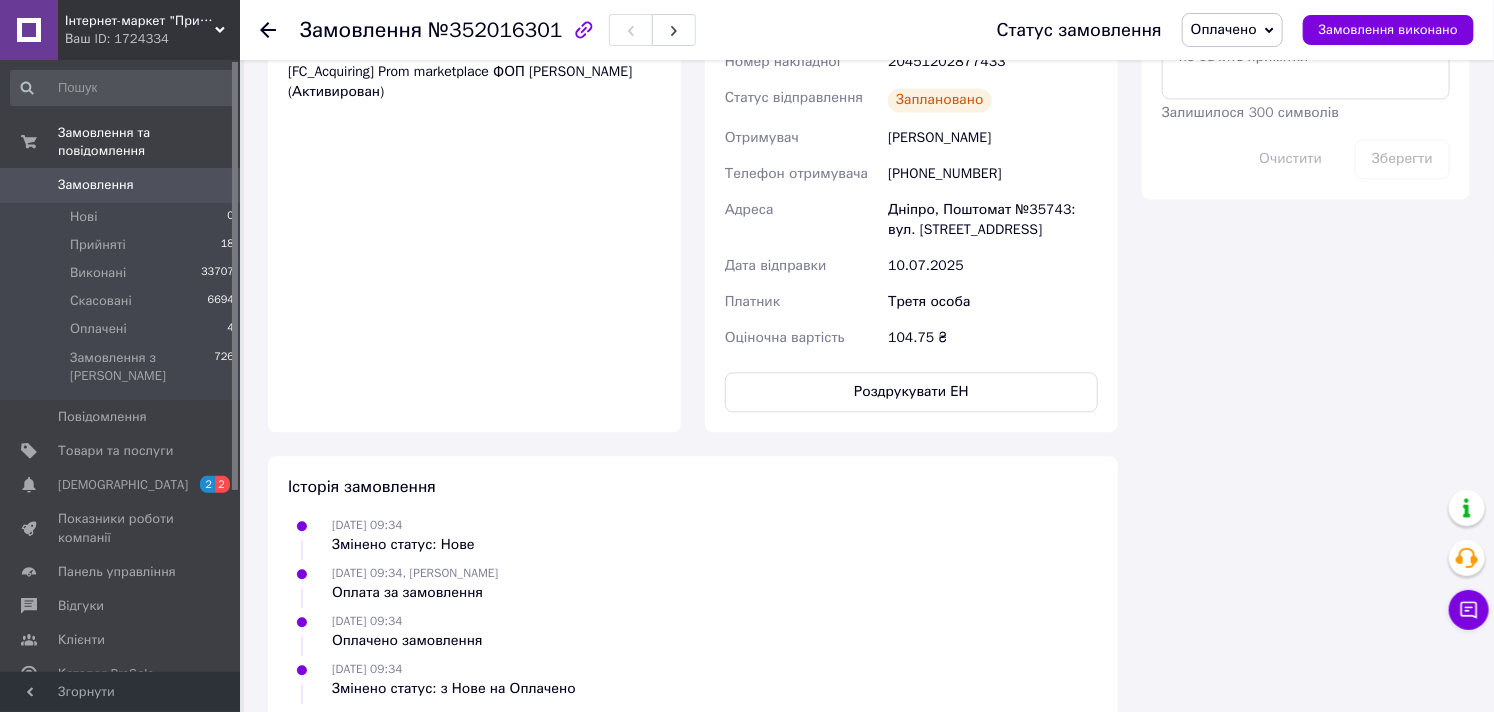 scroll, scrollTop: 1888, scrollLeft: 0, axis: vertical 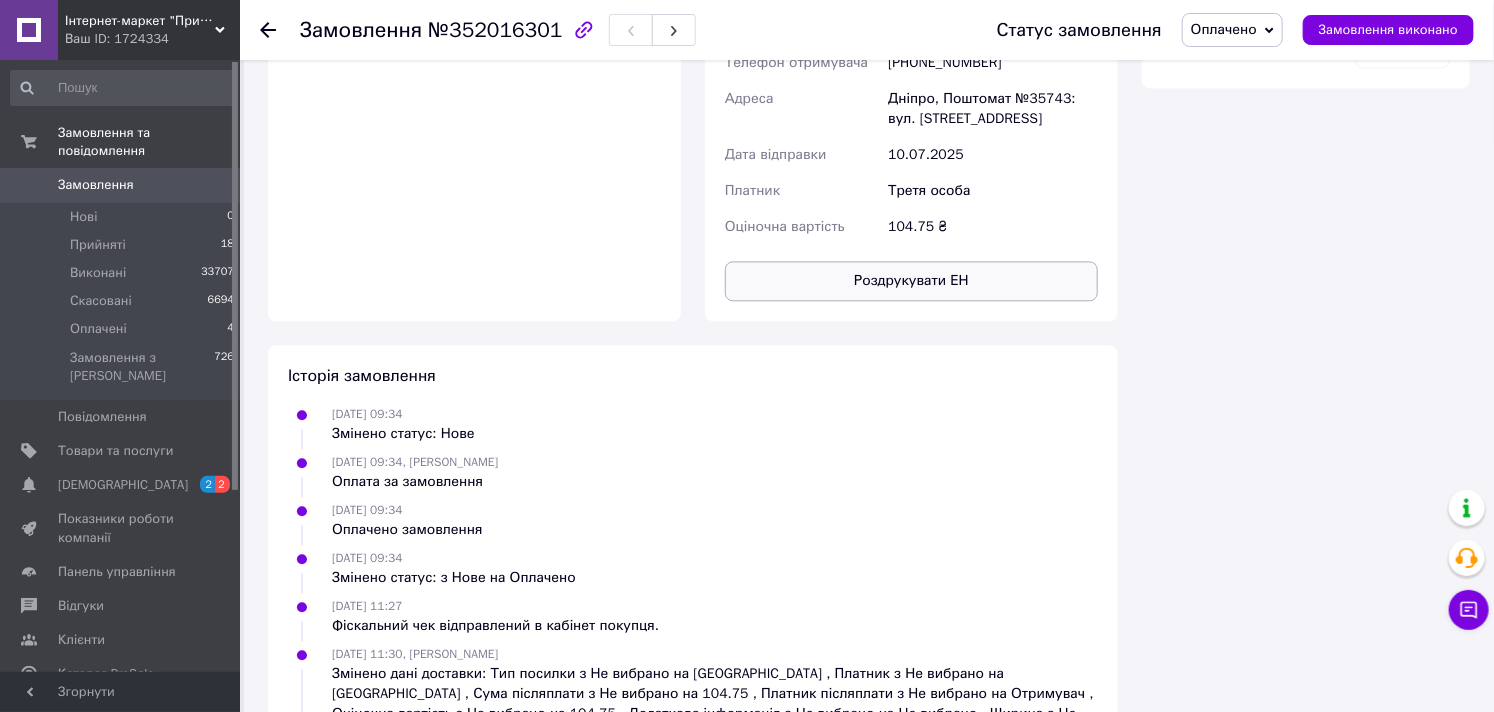 click on "Роздрукувати ЕН" at bounding box center (911, 281) 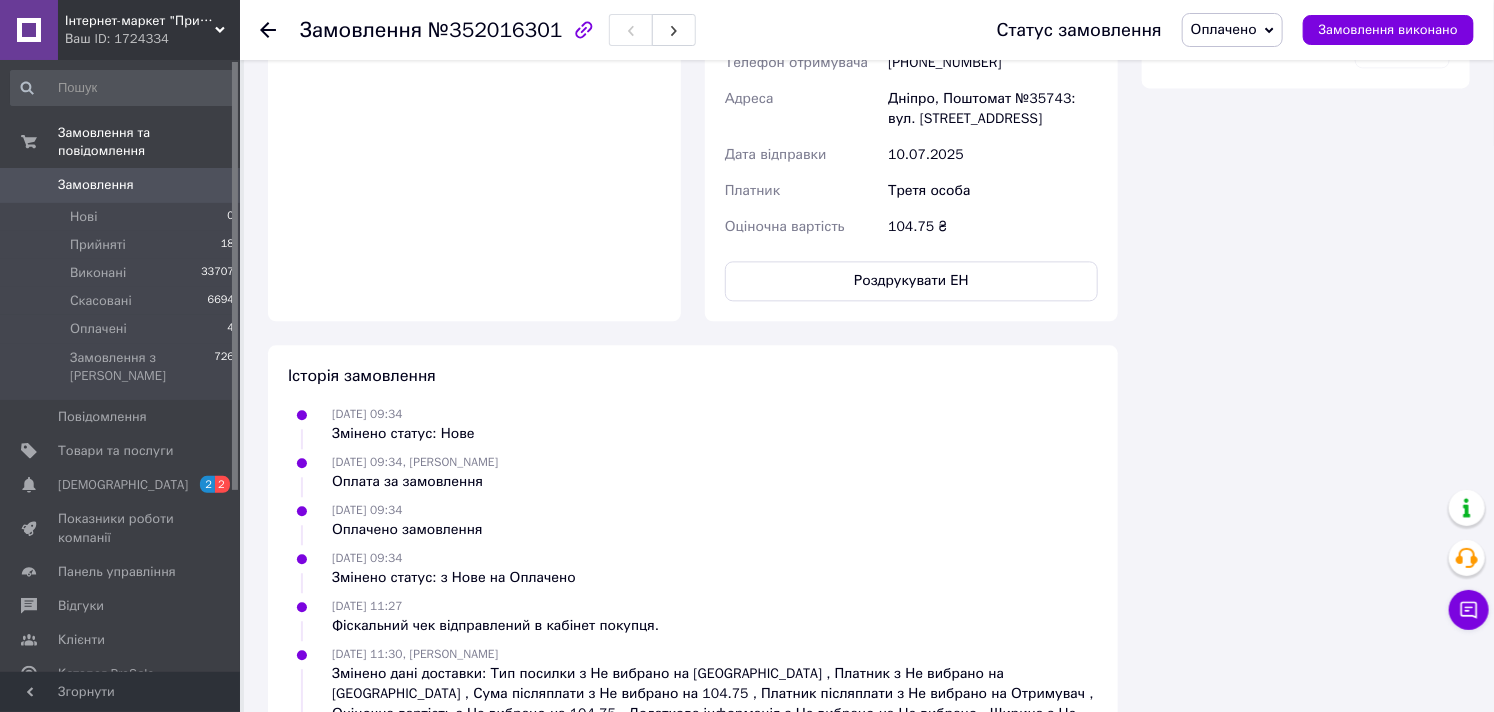 scroll, scrollTop: 1555, scrollLeft: 0, axis: vertical 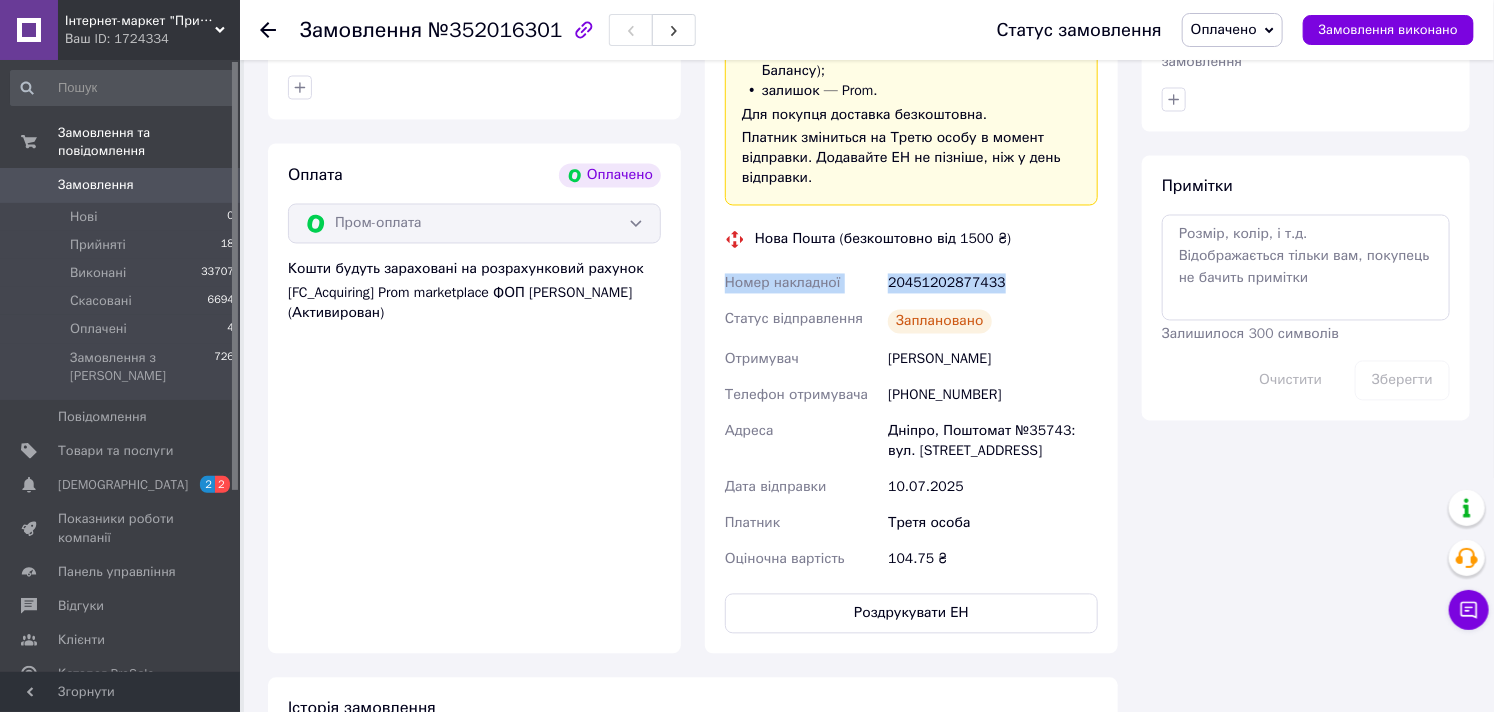 drag, startPoint x: 997, startPoint y: 263, endPoint x: 721, endPoint y: 268, distance: 276.0453 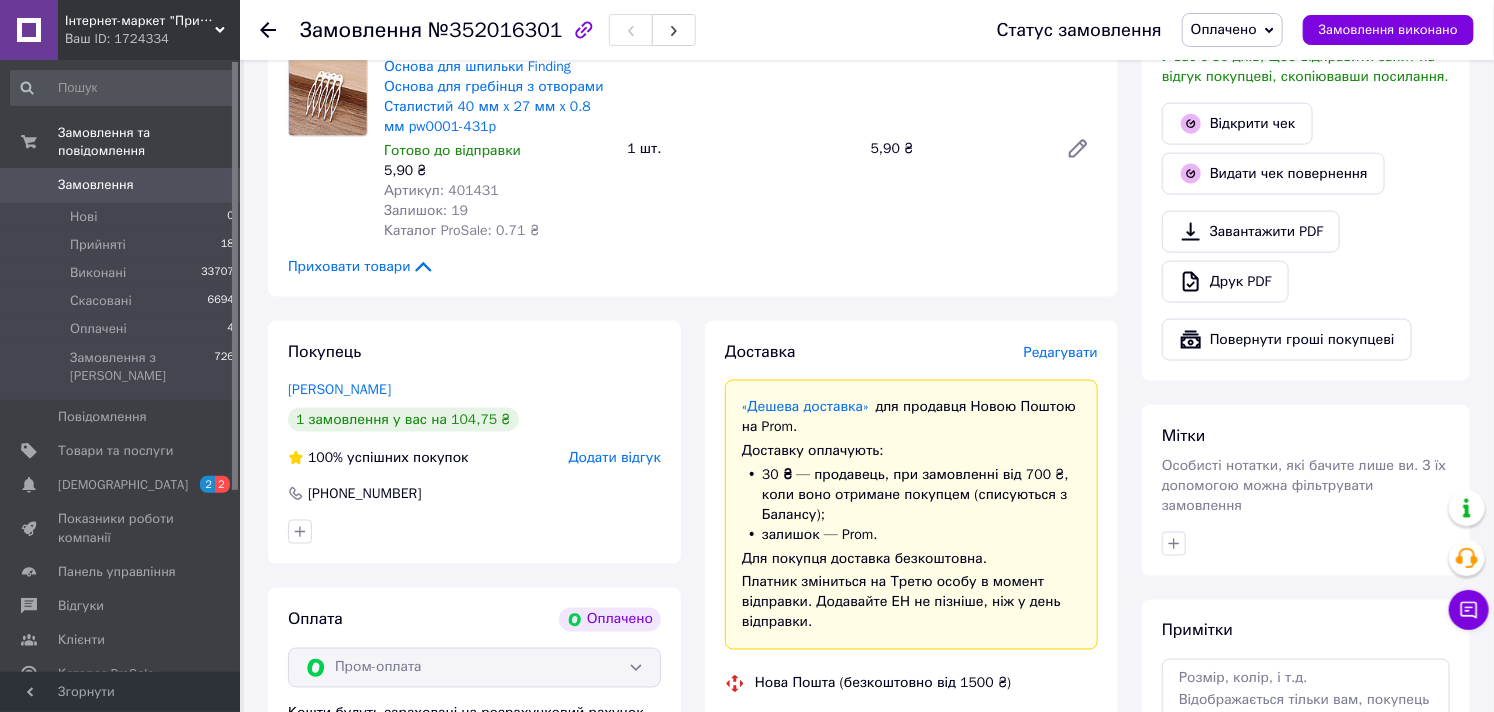 scroll, scrollTop: 888, scrollLeft: 0, axis: vertical 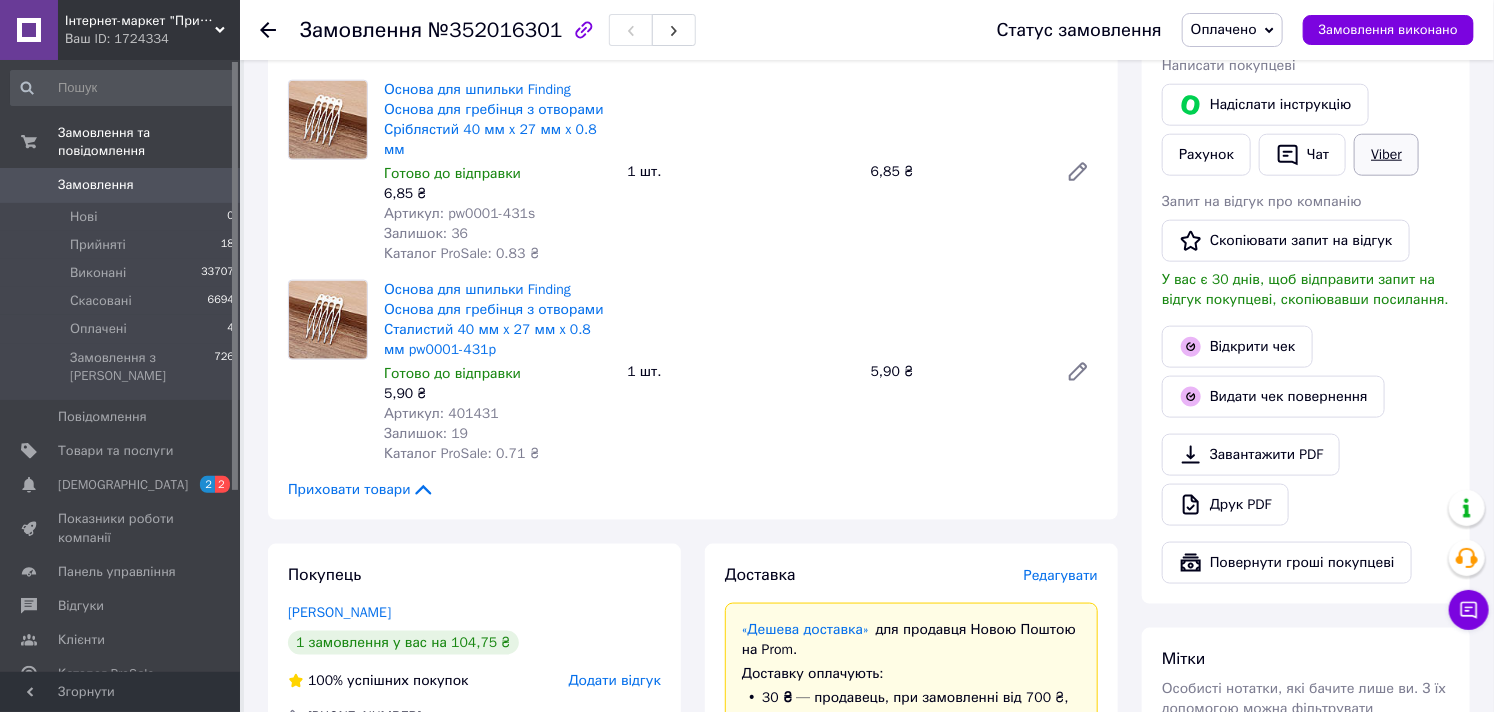 click on "Viber" at bounding box center [1386, 155] 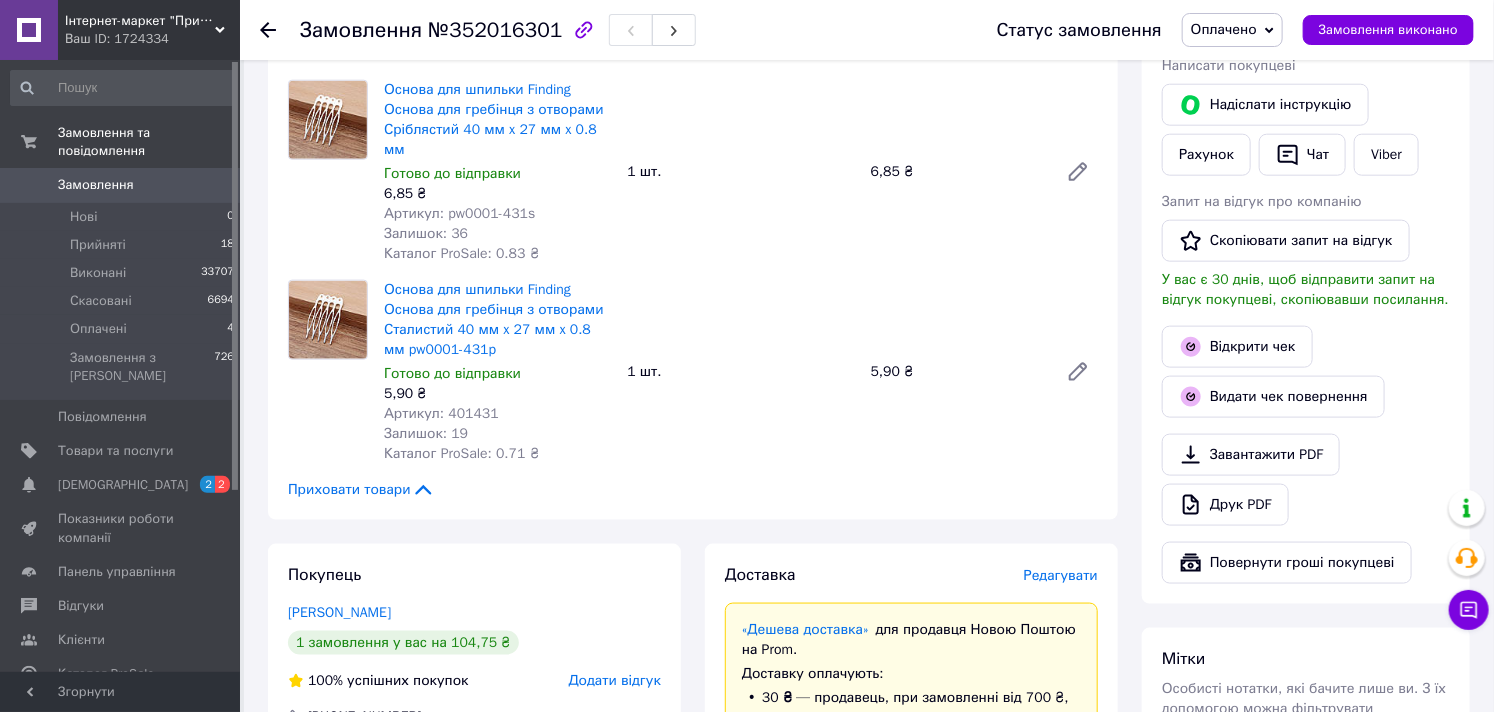 click on "Основа для шпильки Finding Основа для гребінця з отворами Сталистий 40 мм x 27 мм x 0.8 мм pw0001-431p Готово до відправки 5,90 ₴ Артикул: 401431 Залишок: 19 Каталог ProSale: 0.71 ₴  1 шт. 5,90 ₴" at bounding box center [741, 372] 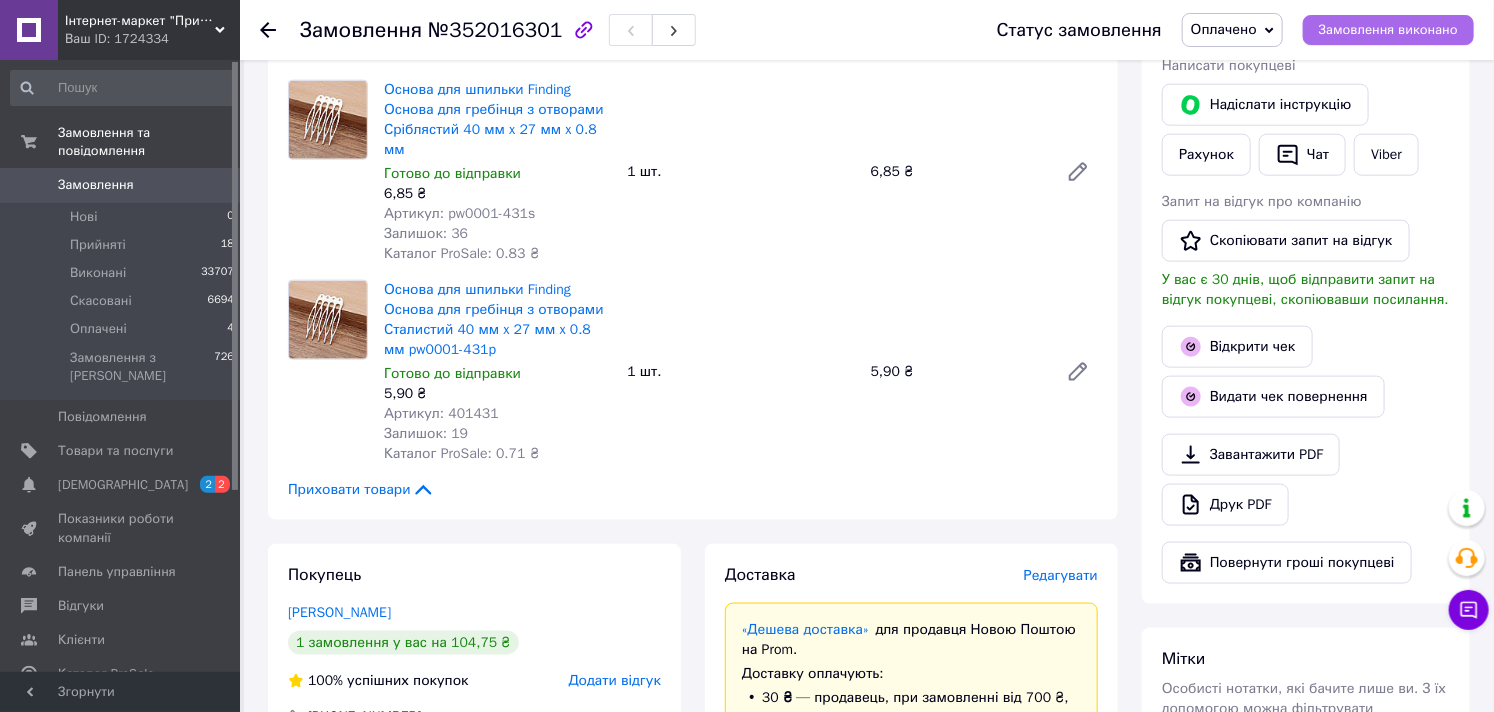 click on "Замовлення виконано" at bounding box center (1388, 30) 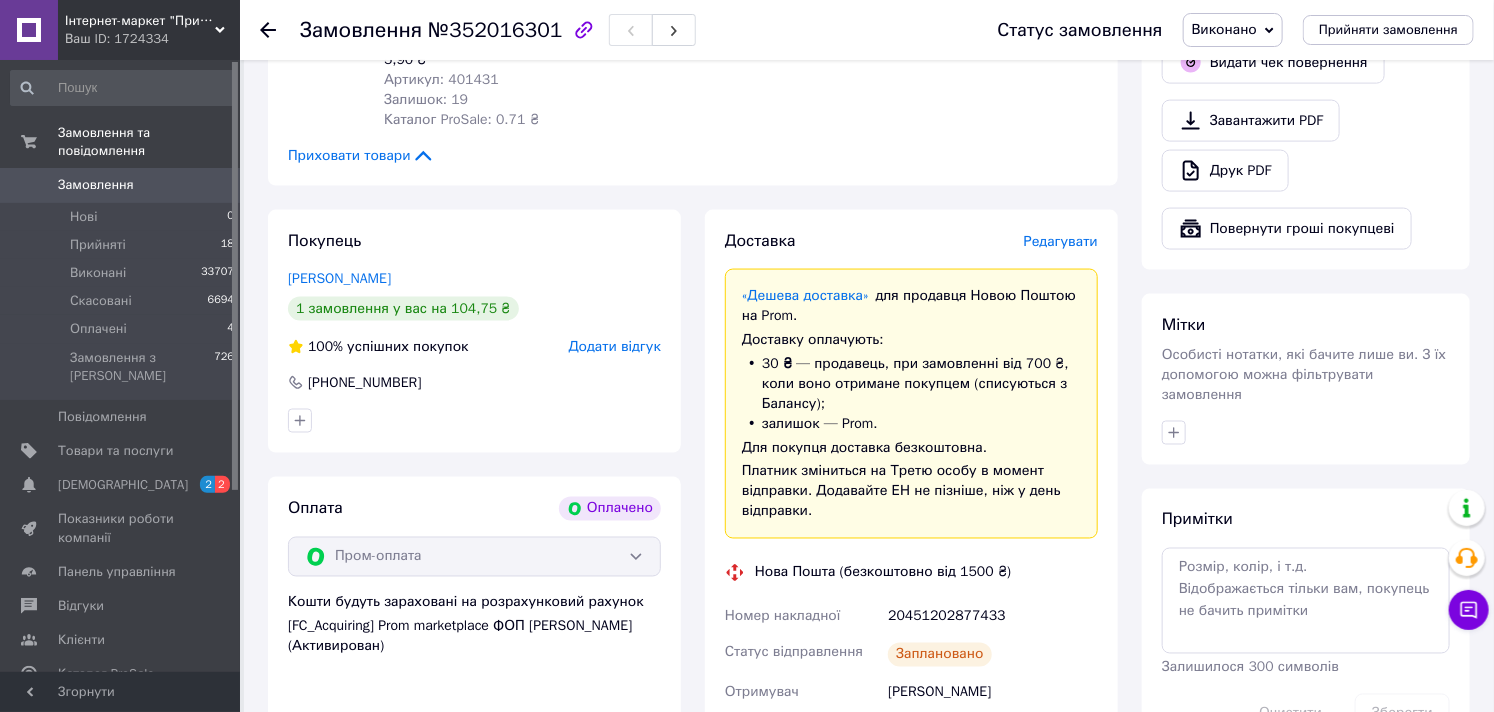 scroll, scrollTop: 1555, scrollLeft: 0, axis: vertical 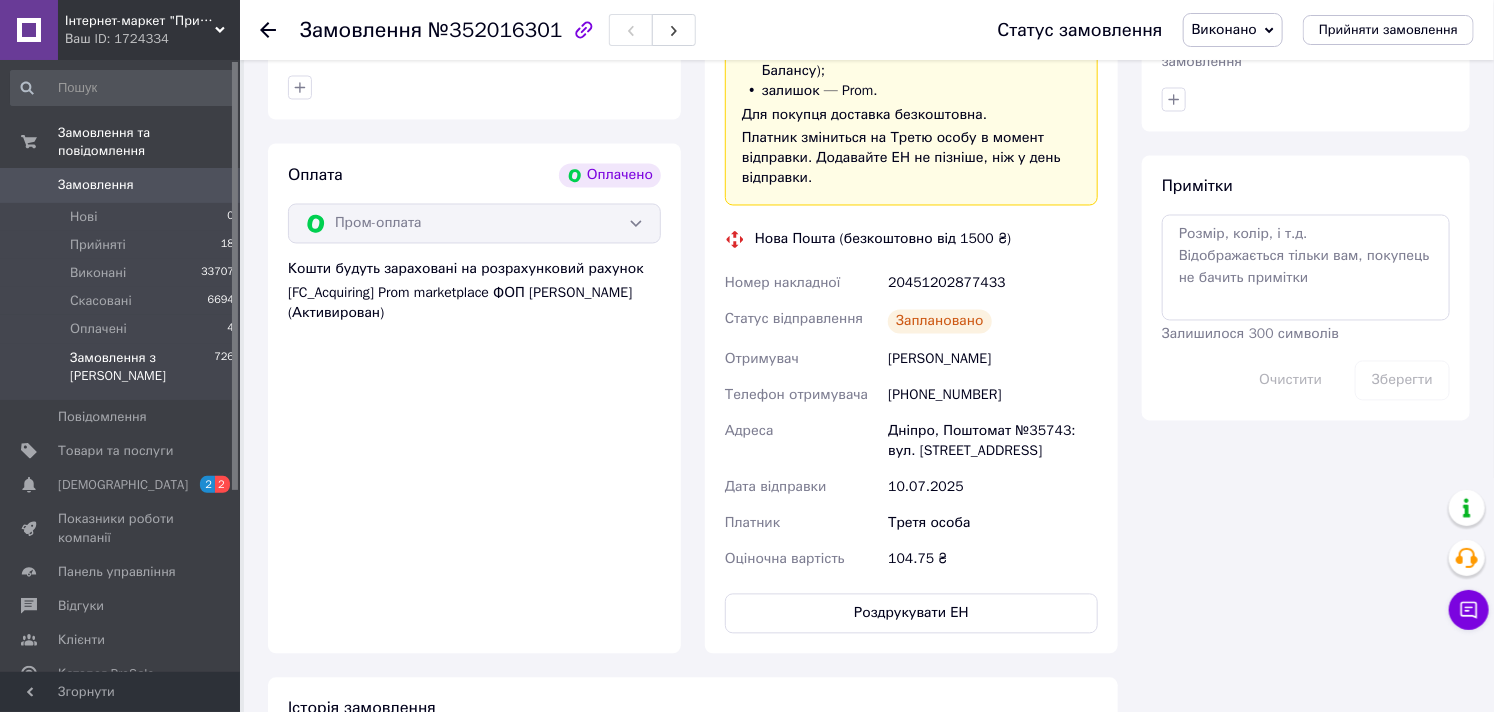 click on "Замовлення з Розетки 726" at bounding box center [123, 372] 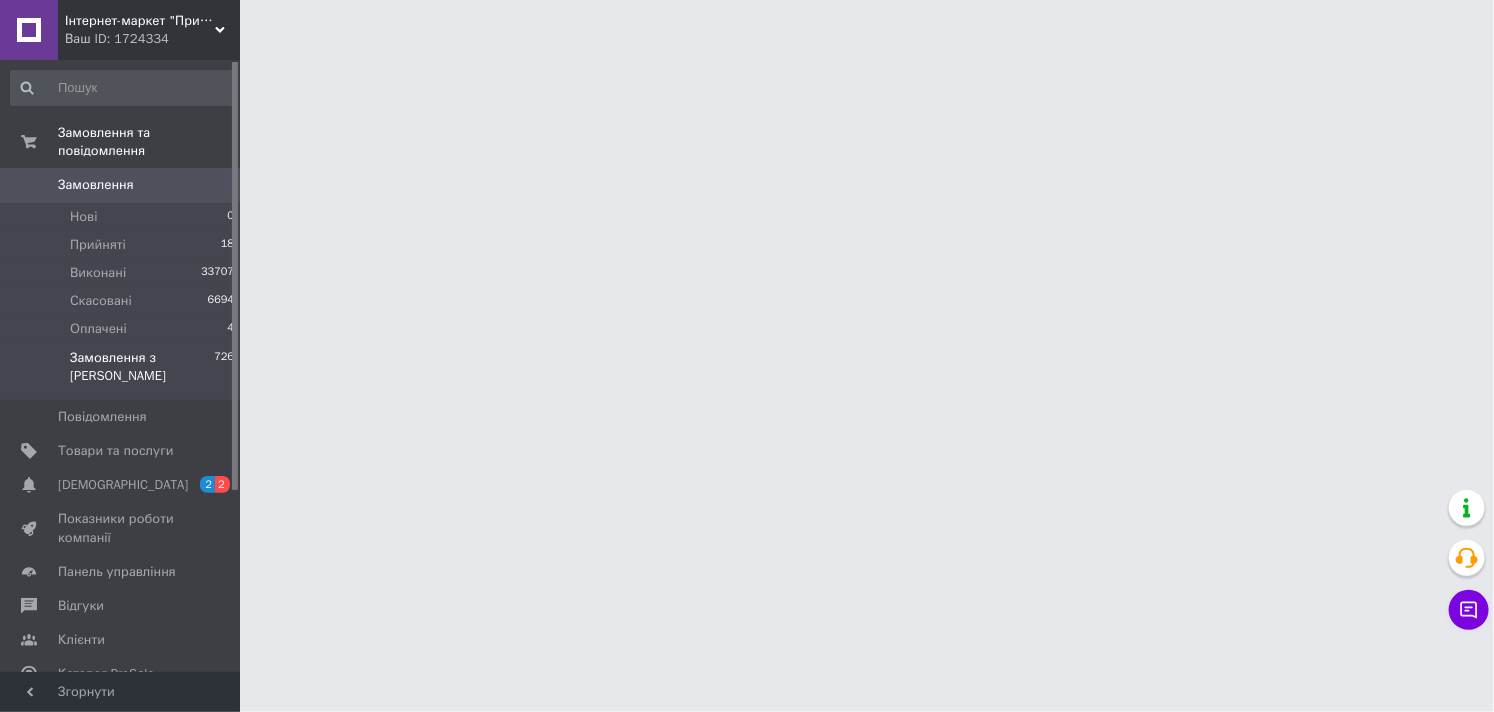 scroll, scrollTop: 0, scrollLeft: 0, axis: both 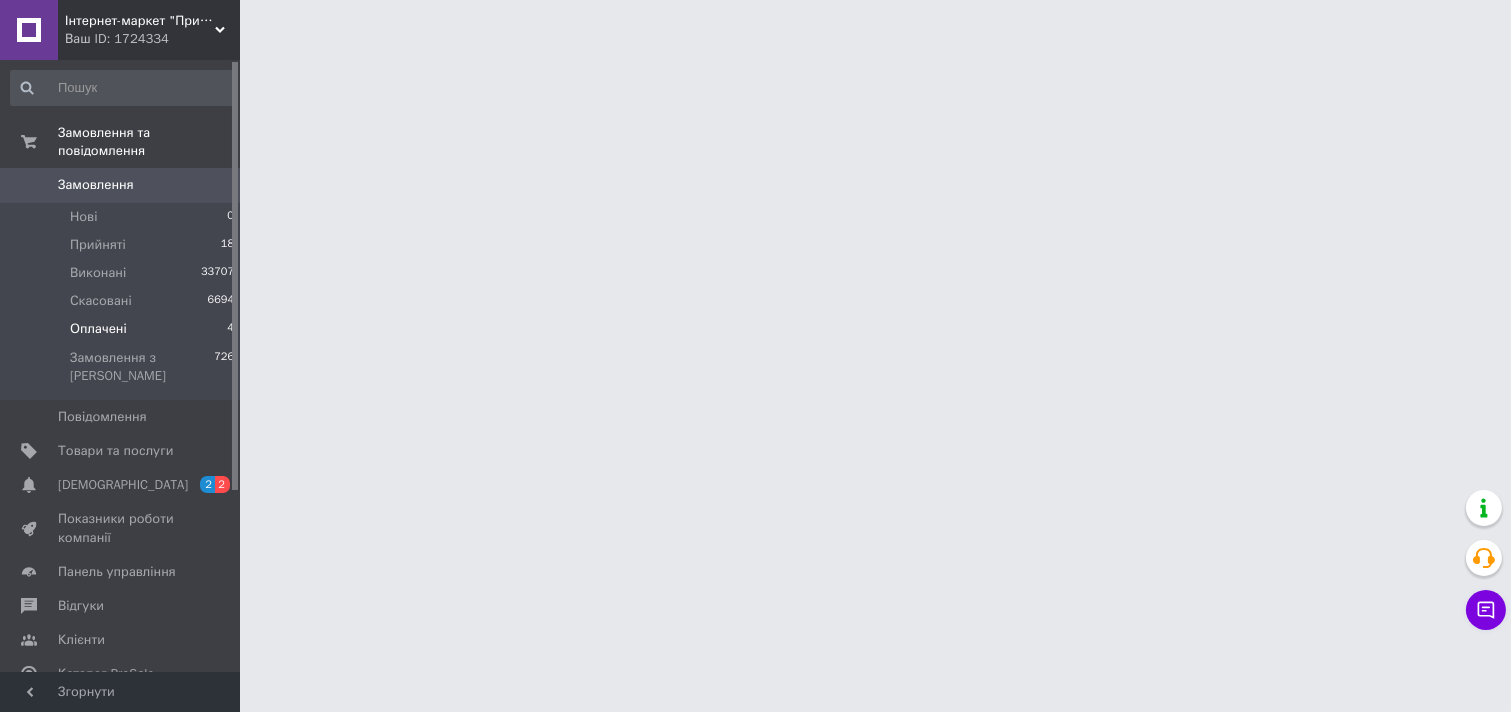 click on "Оплачені" at bounding box center (98, 329) 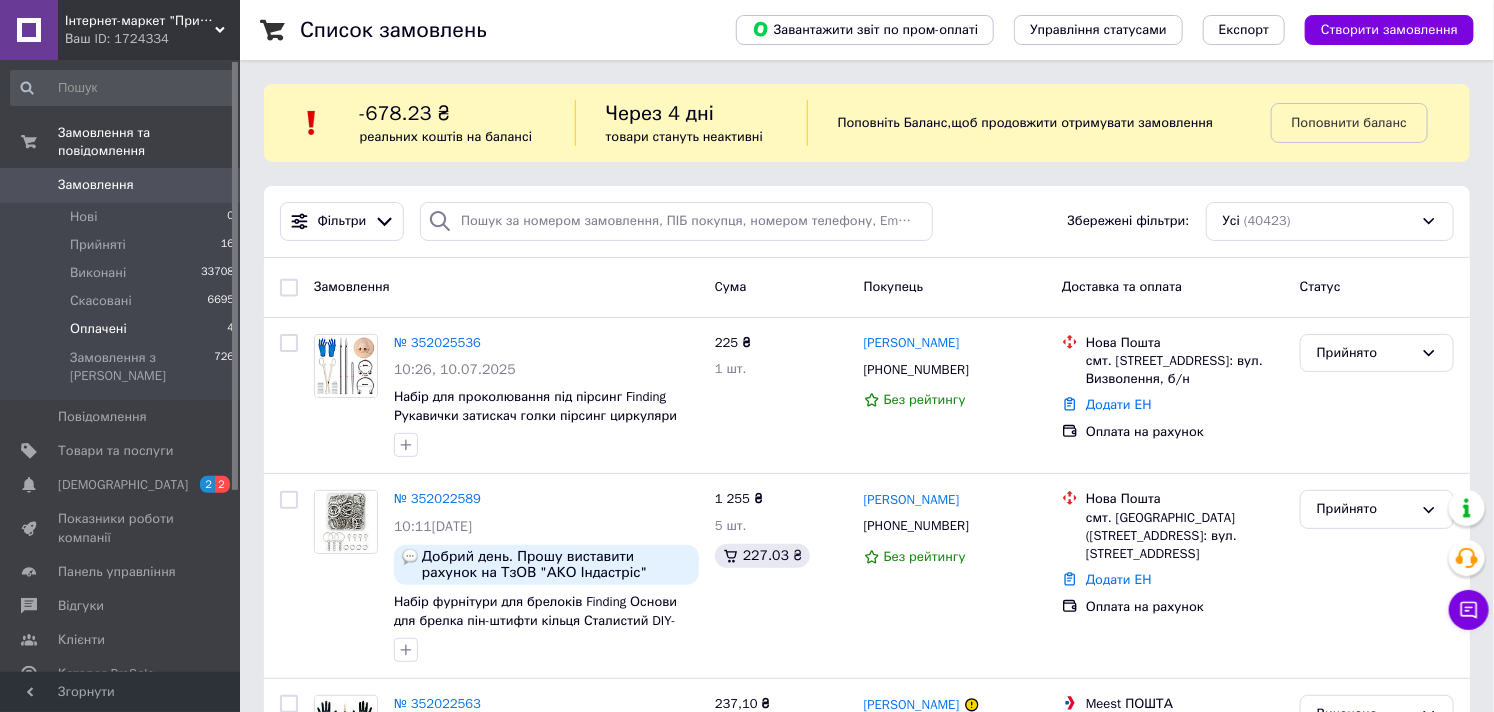 click on "Оплачені" at bounding box center (98, 329) 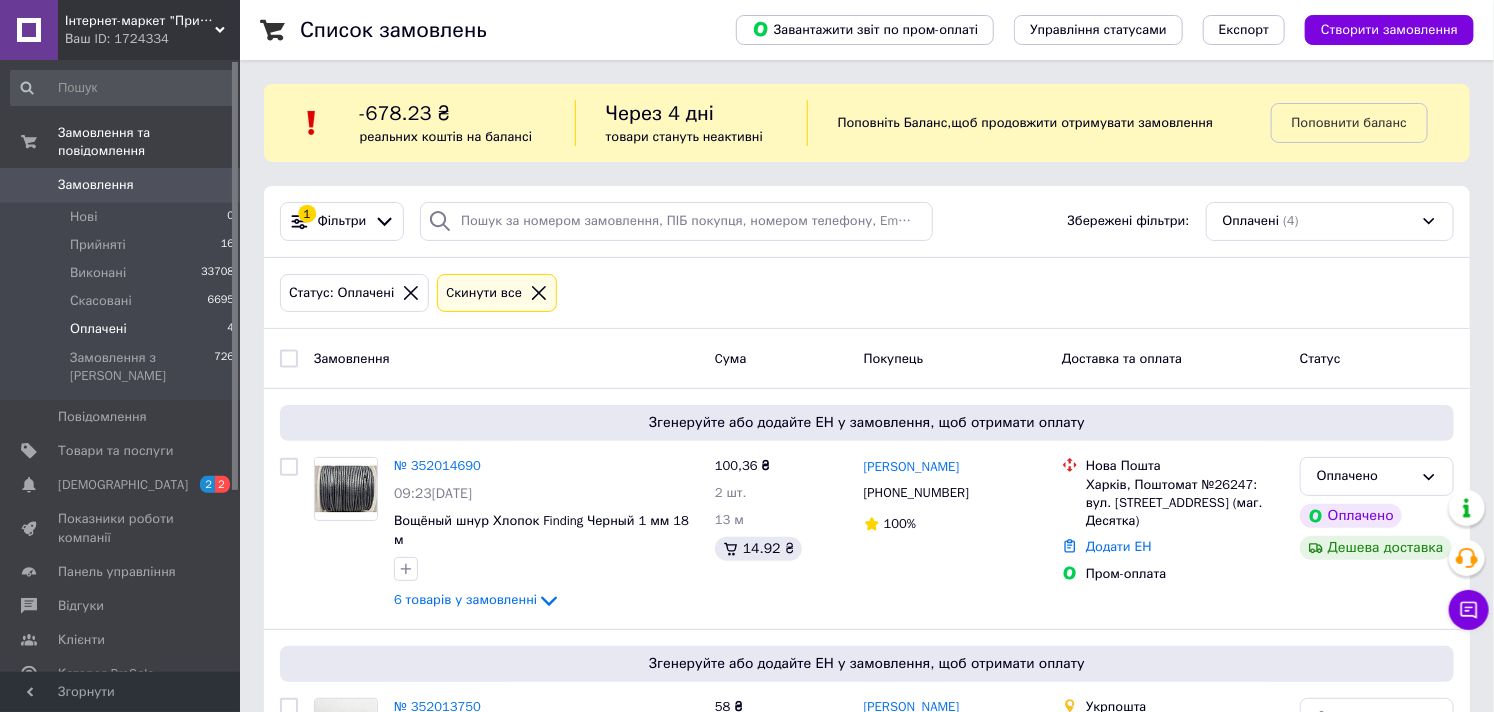 scroll, scrollTop: 222, scrollLeft: 0, axis: vertical 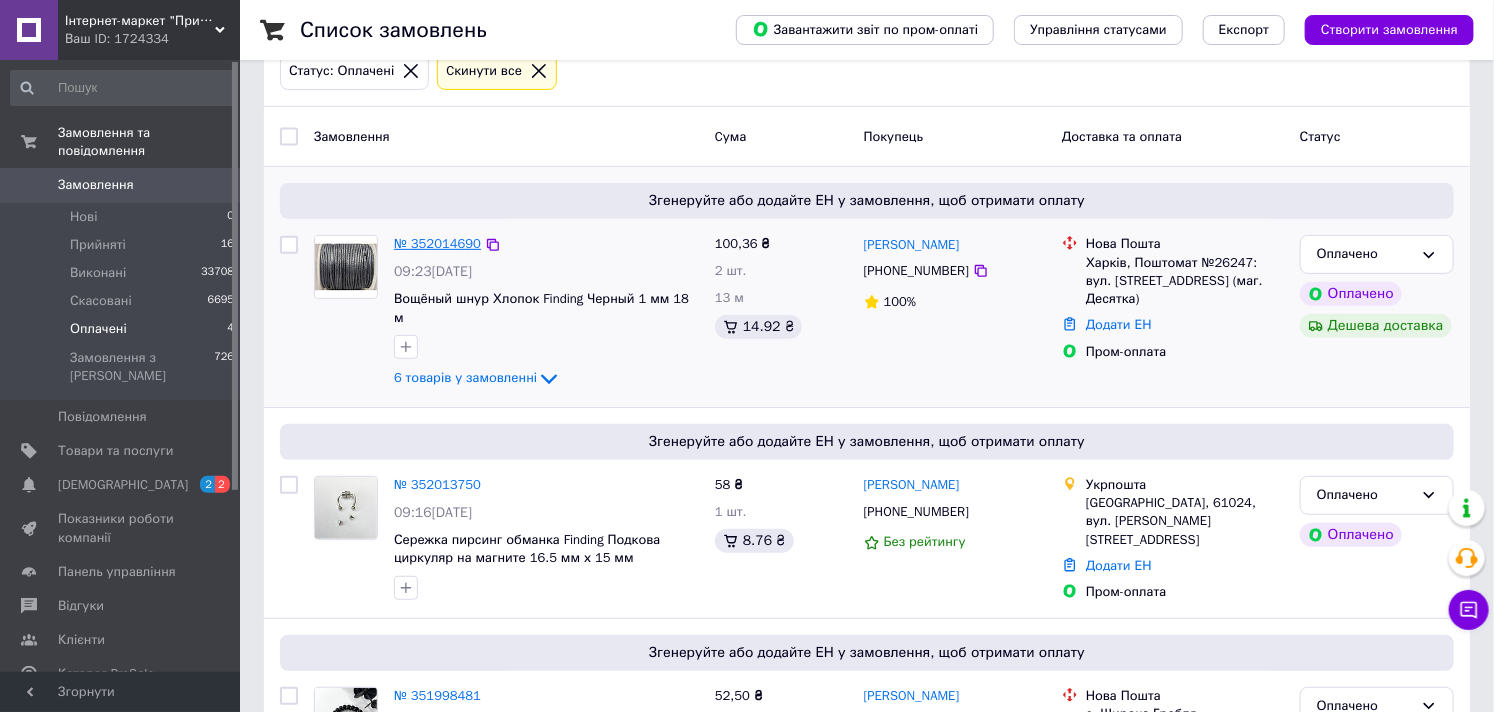 click on "№ 352014690" at bounding box center (437, 243) 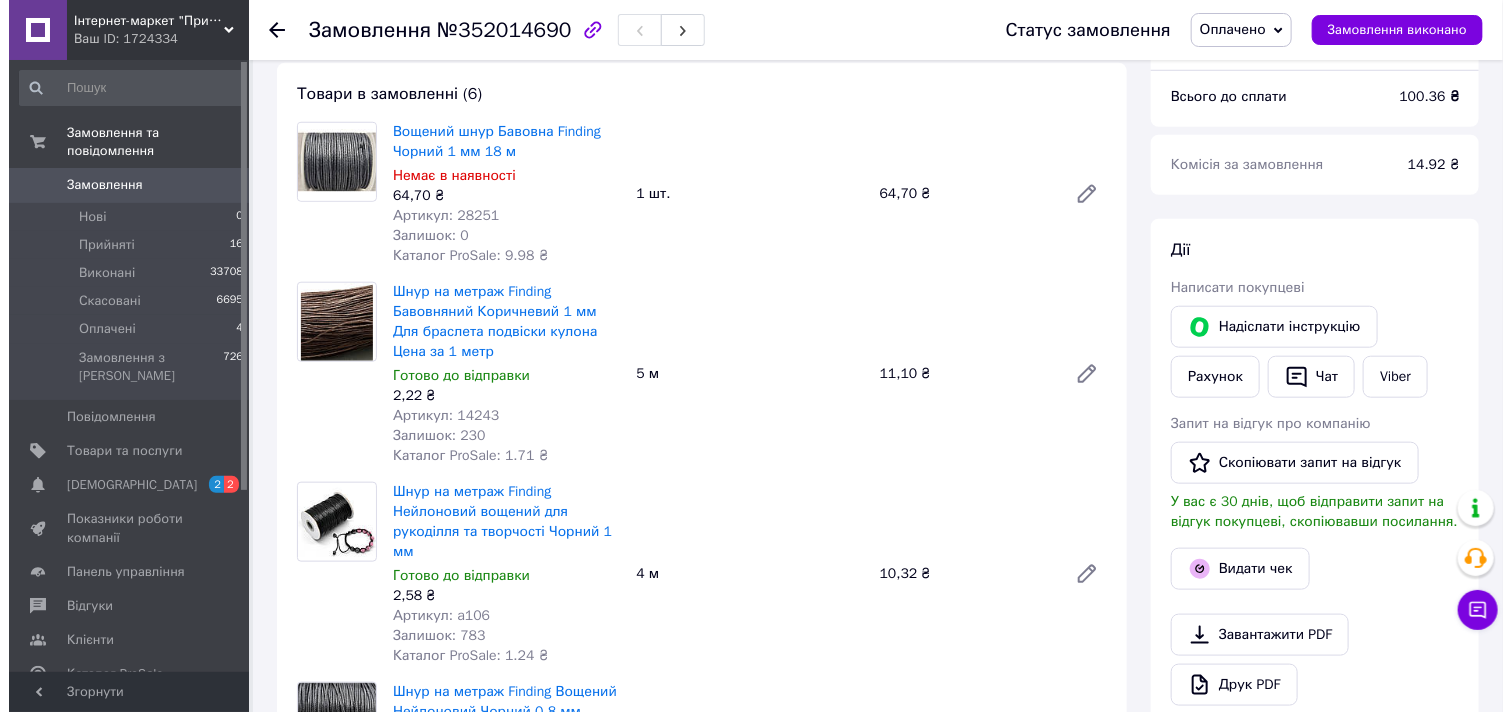 scroll, scrollTop: 888, scrollLeft: 0, axis: vertical 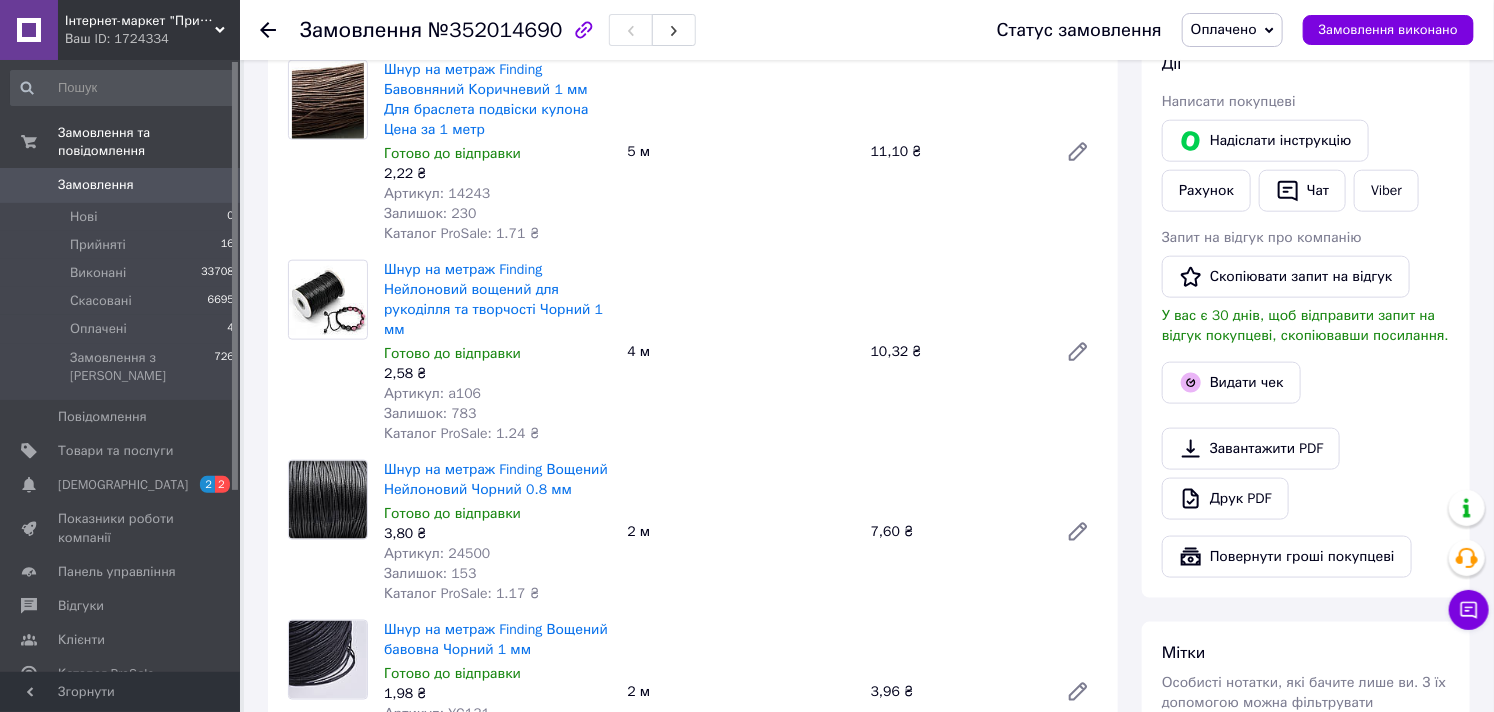 click on "У вас є 30 днів, щоб відправити запит на відгук покупцеві, скопіювавши посилання." at bounding box center (1305, 325) 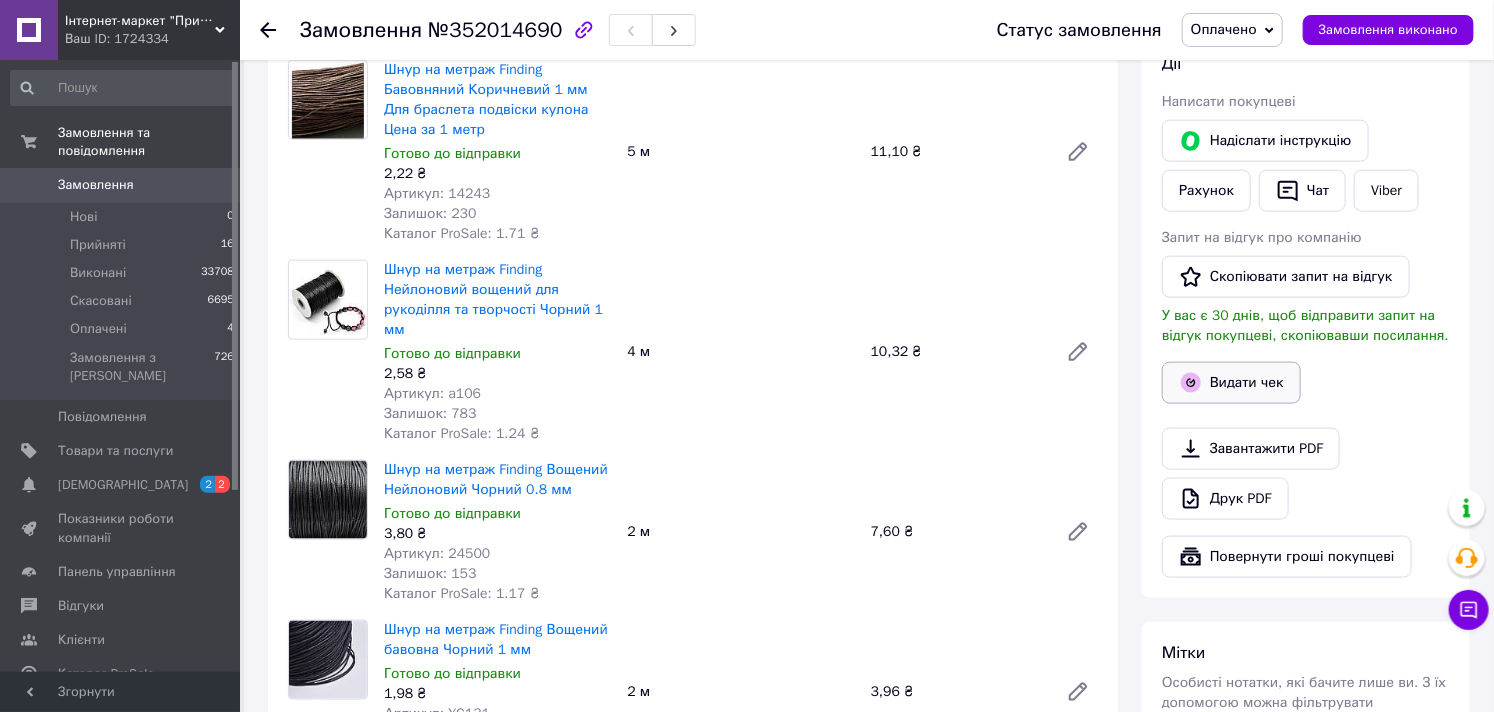 click on "Видати чек" at bounding box center (1231, 383) 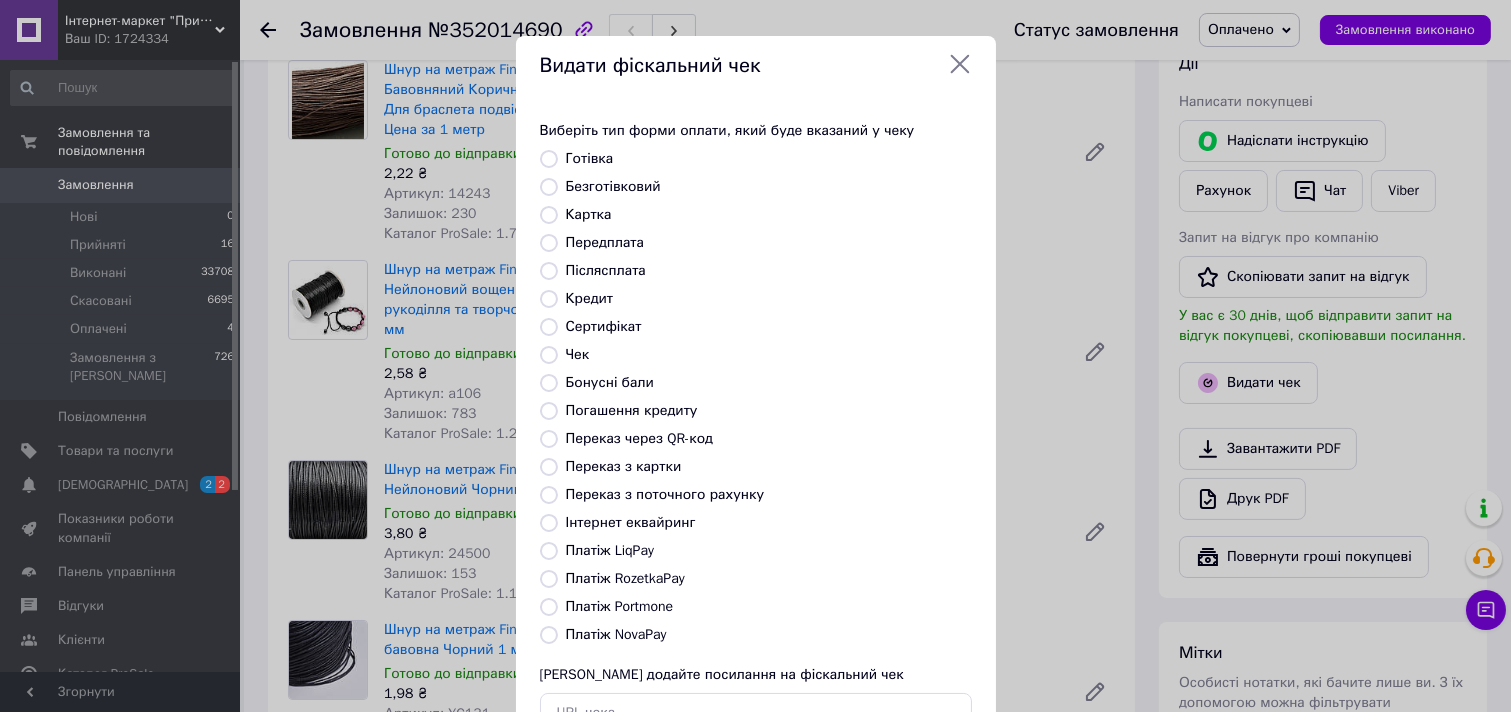 click on "Безготівковий" at bounding box center [613, 186] 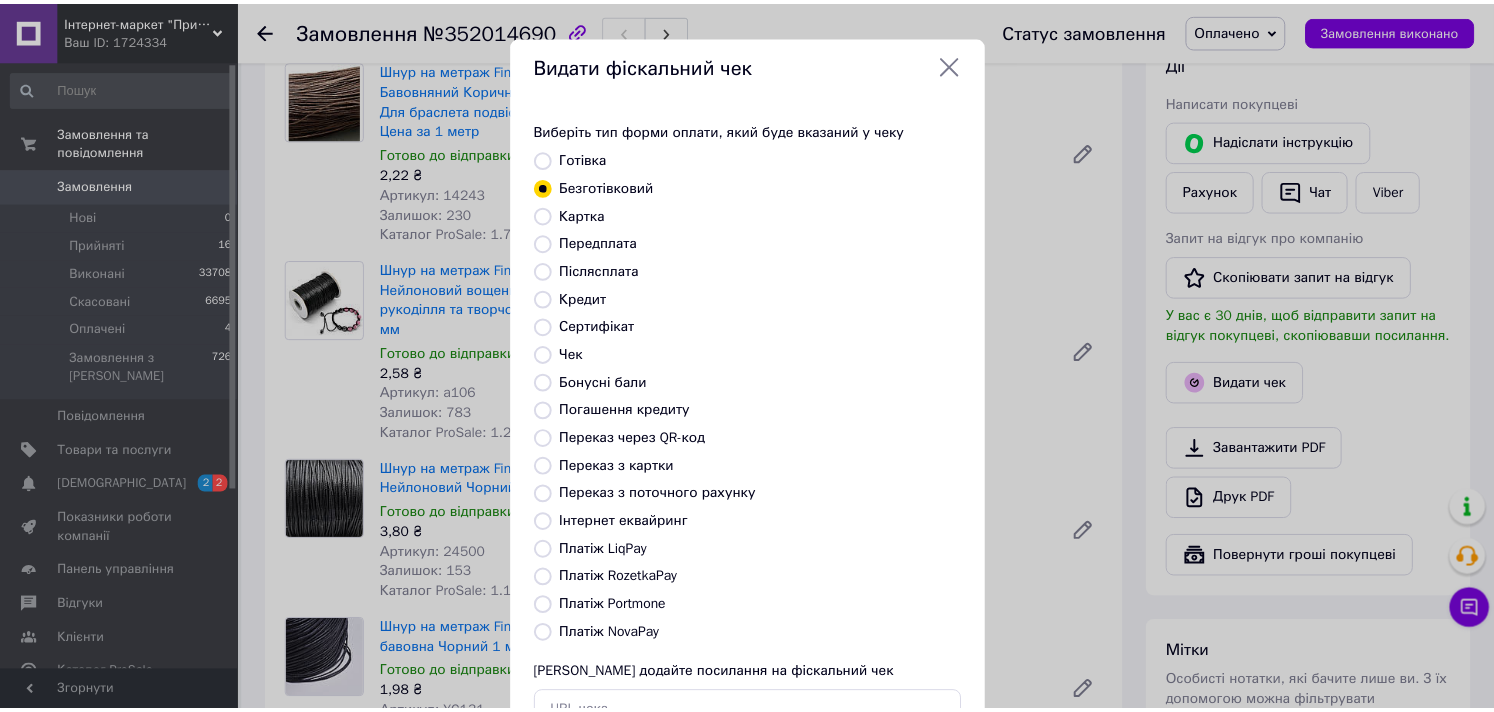 scroll, scrollTop: 147, scrollLeft: 0, axis: vertical 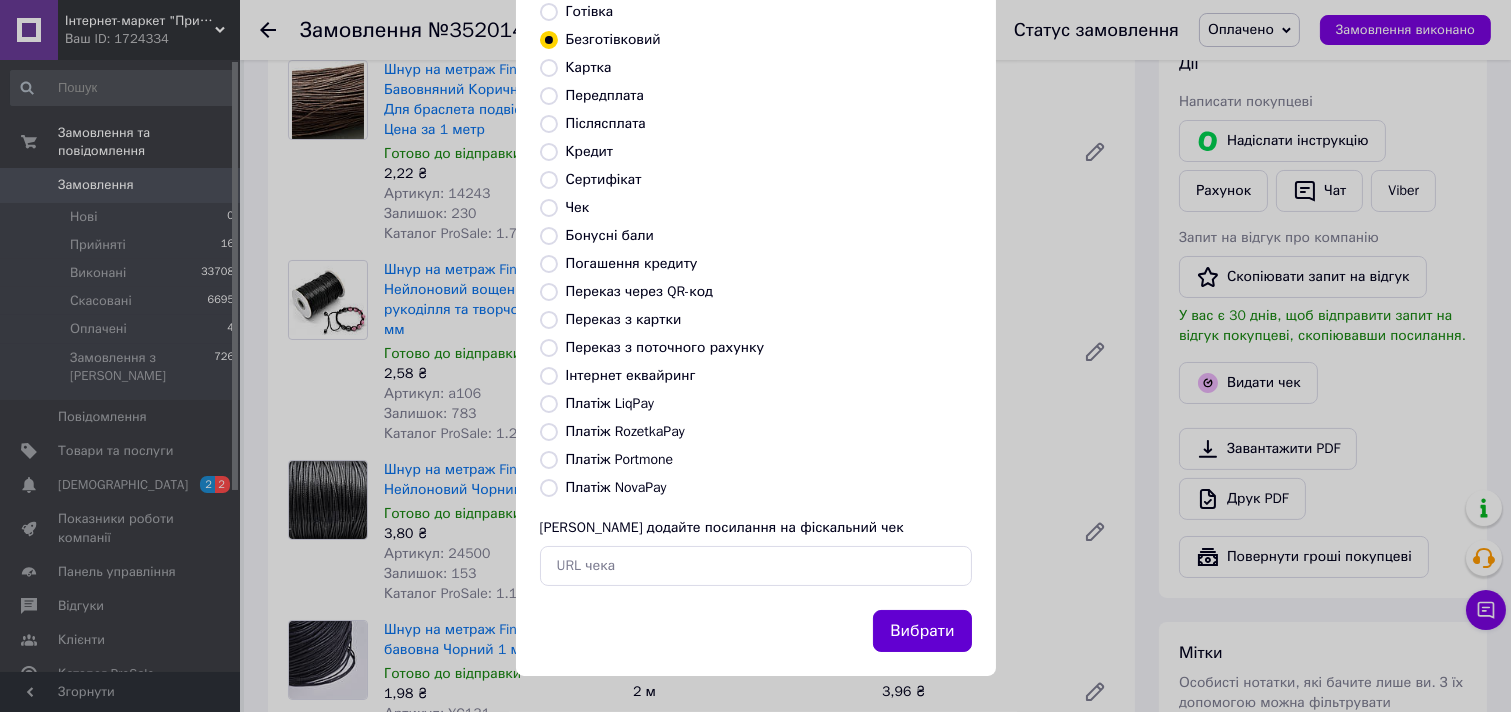click on "Вибрати" at bounding box center [922, 631] 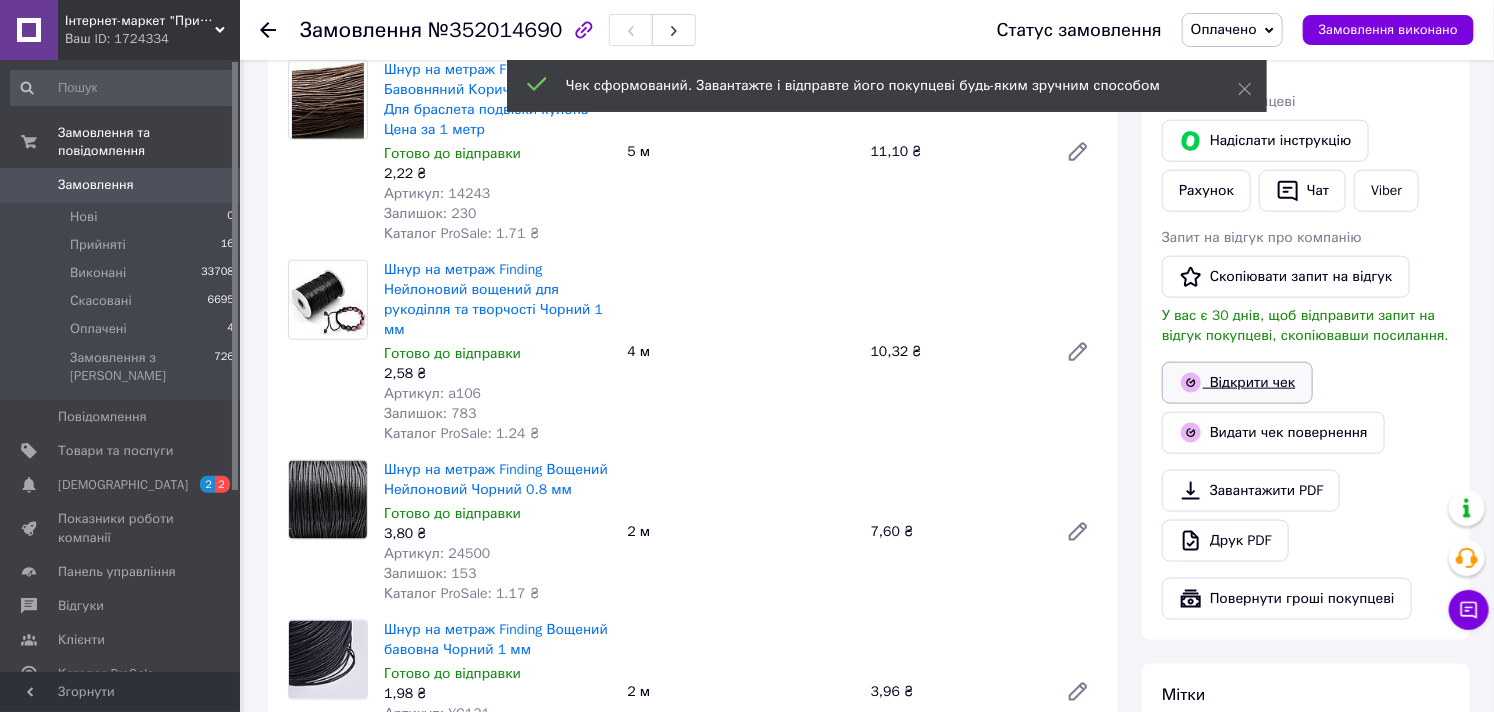 click on "Відкрити чек" at bounding box center (1237, 383) 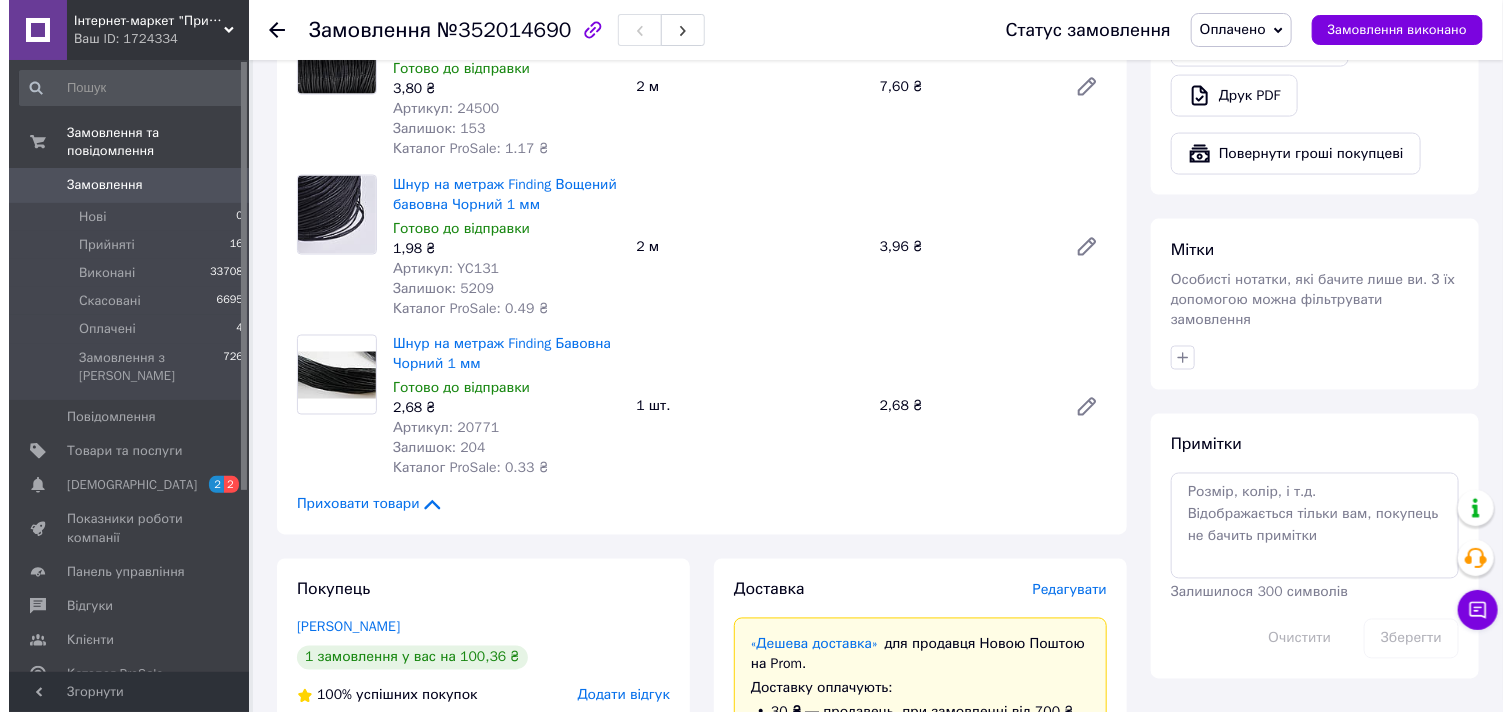 scroll, scrollTop: 1777, scrollLeft: 0, axis: vertical 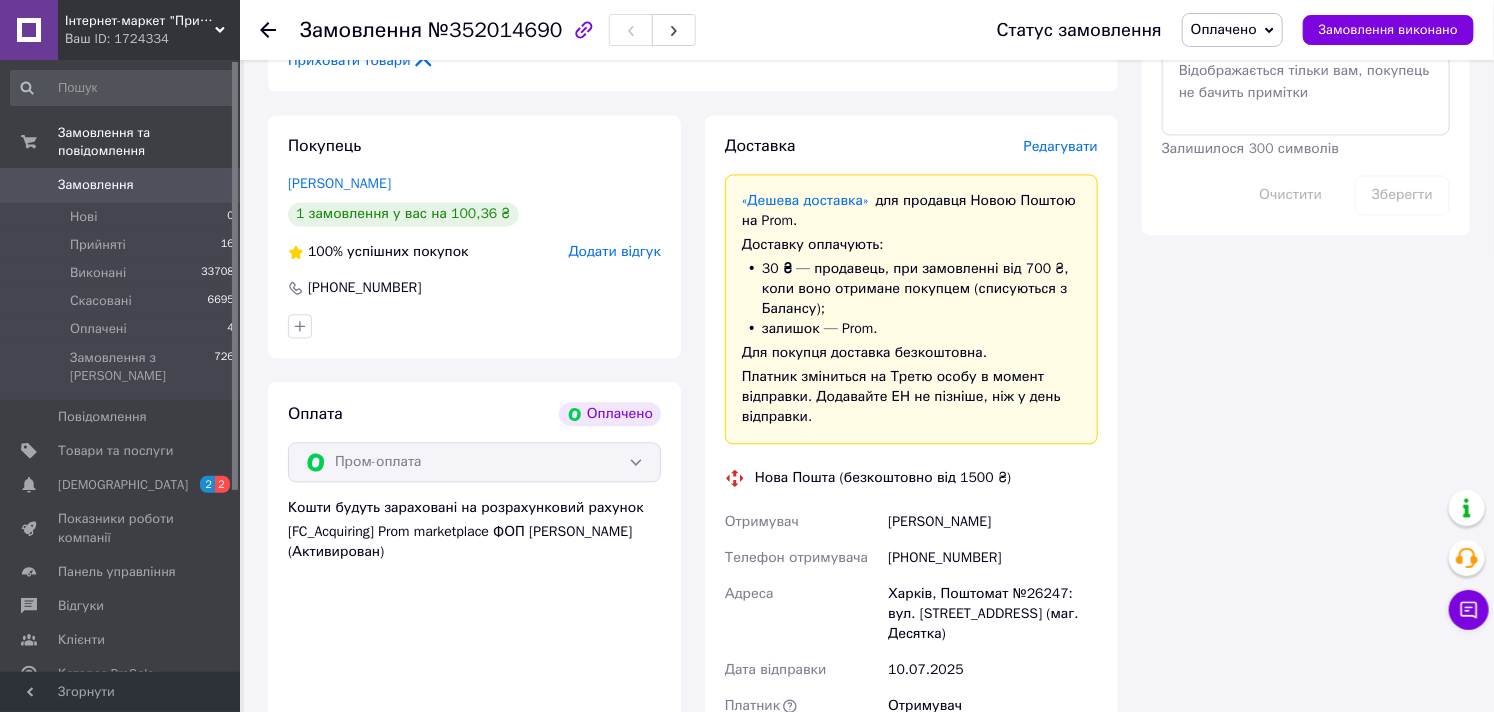 click on "Редагувати" at bounding box center [1061, 146] 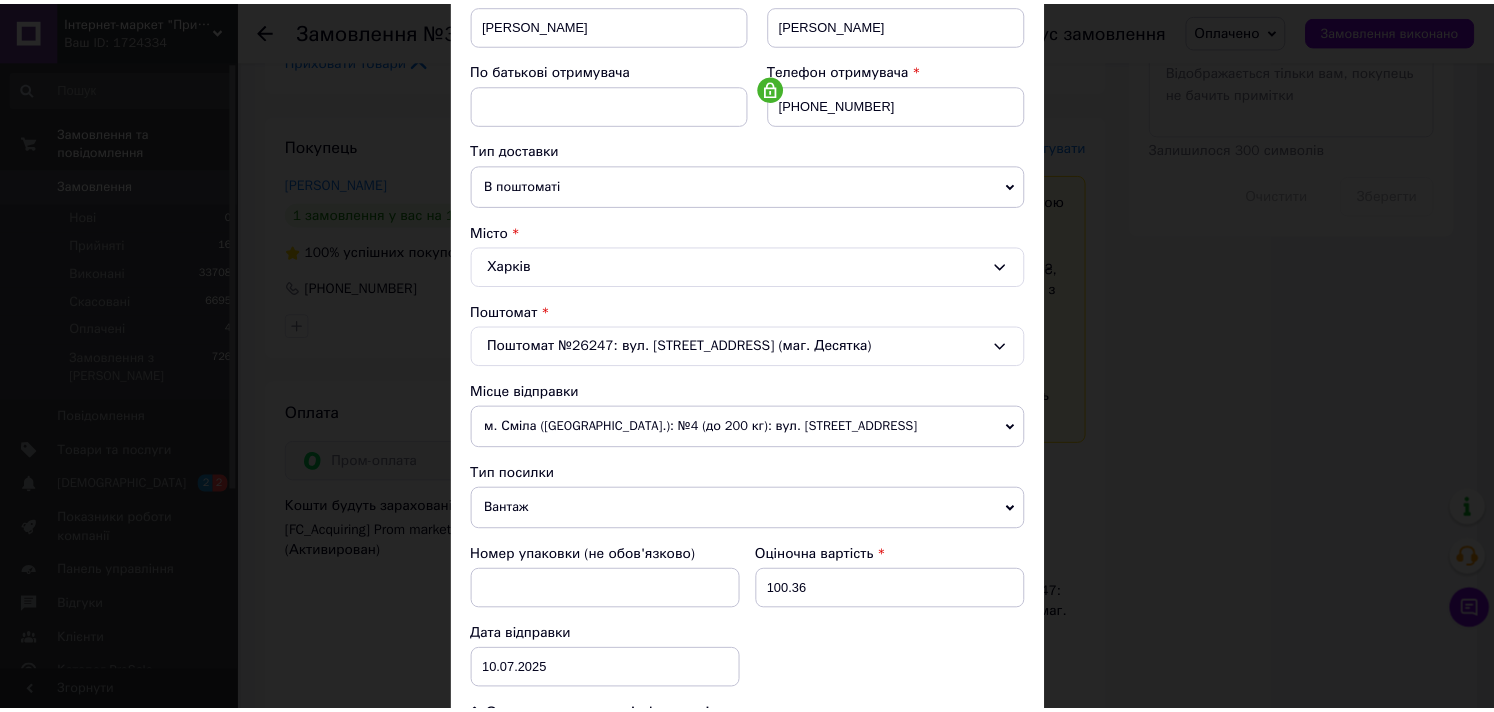 scroll, scrollTop: 617, scrollLeft: 0, axis: vertical 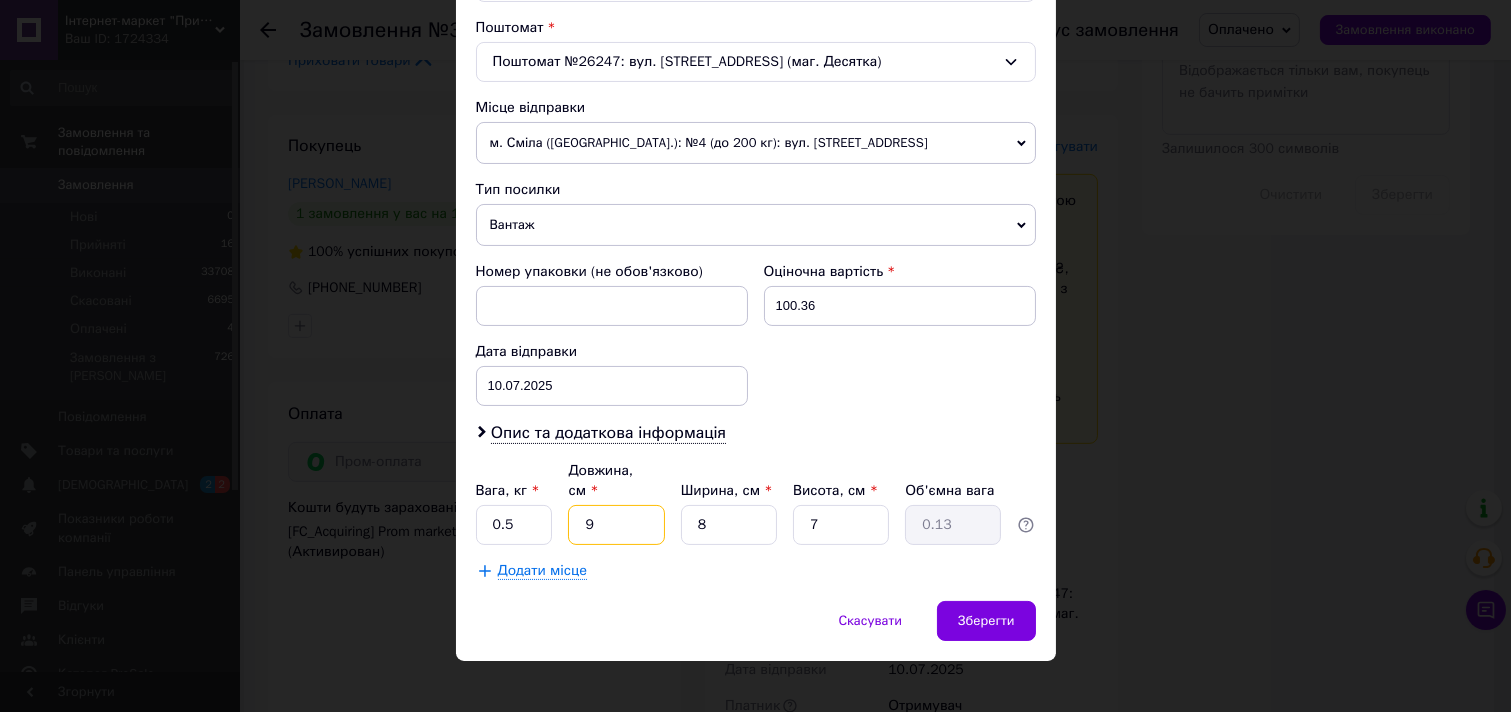 click on "9" at bounding box center [616, 525] 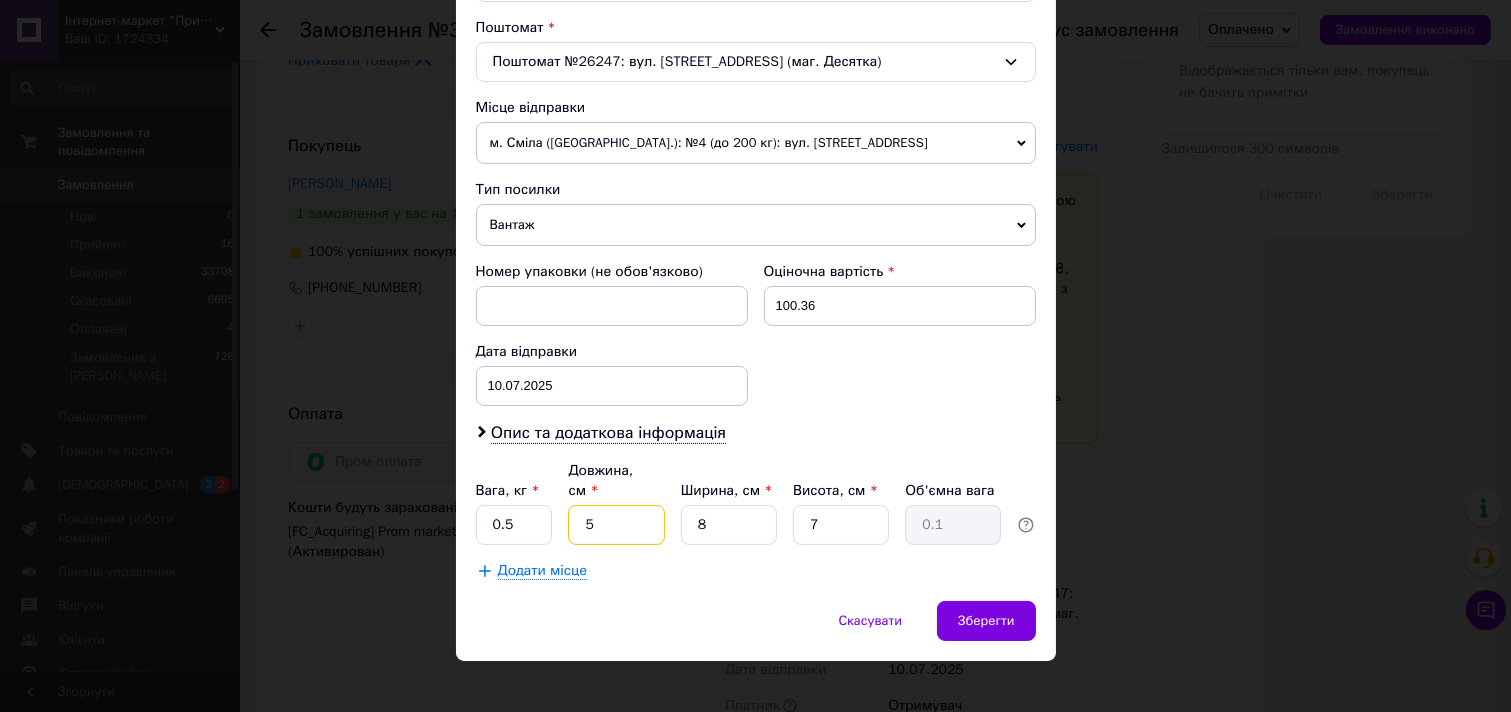 type on "5" 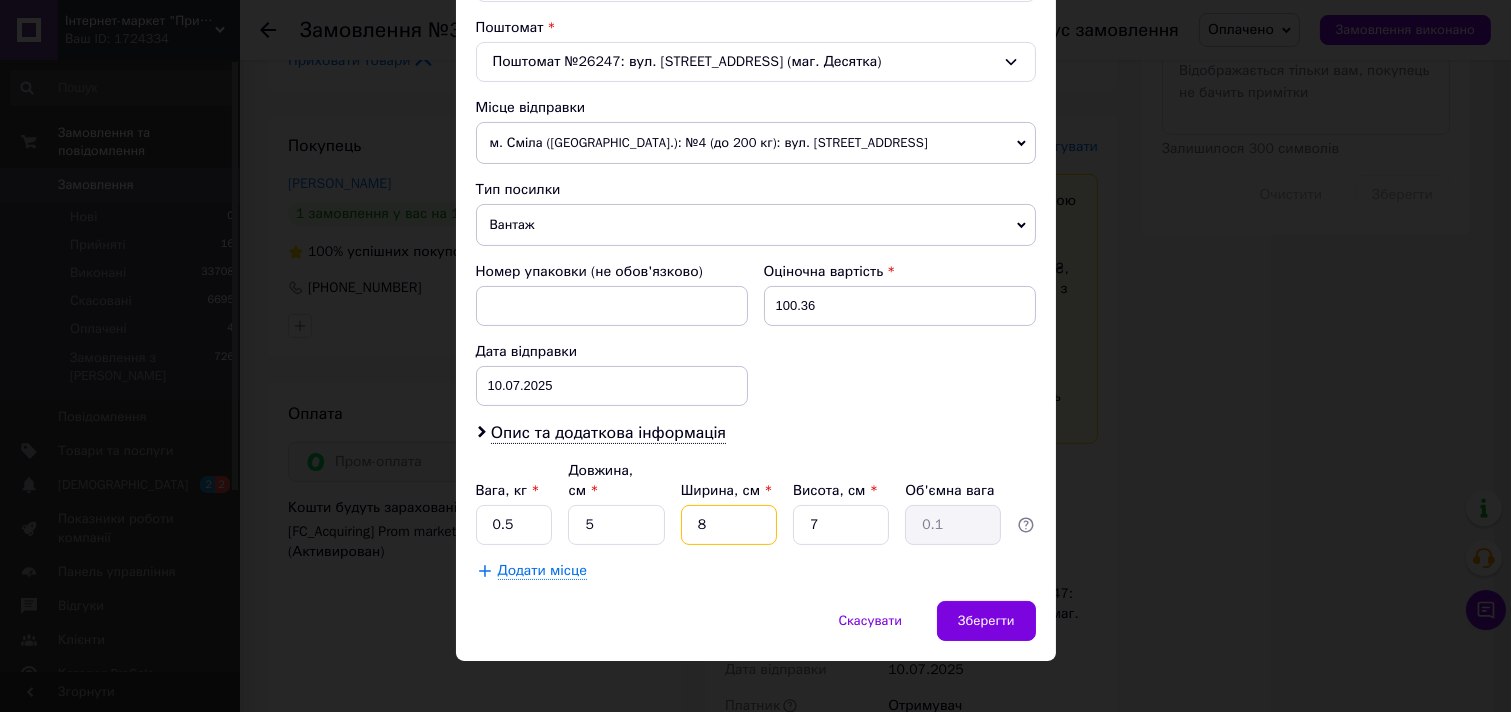 click on "8" at bounding box center (729, 525) 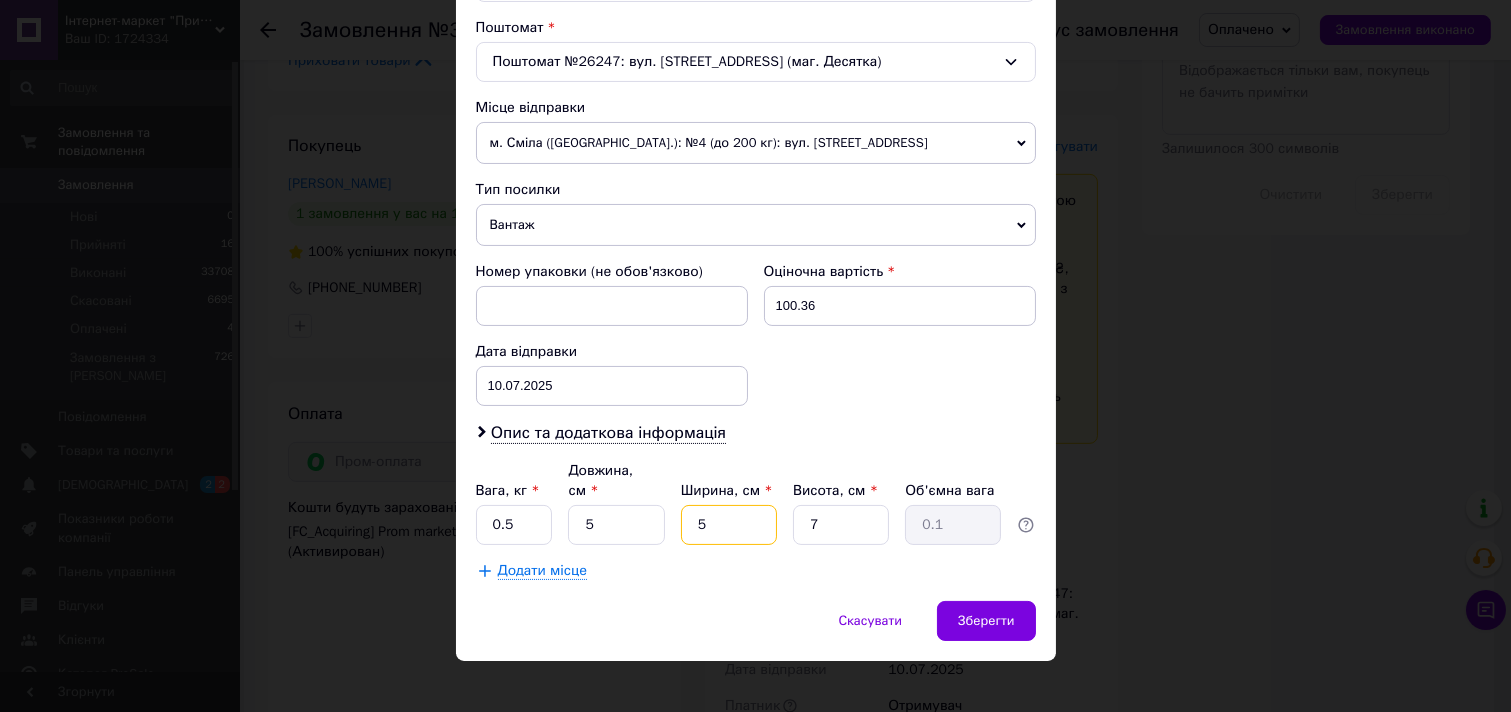 type on "5" 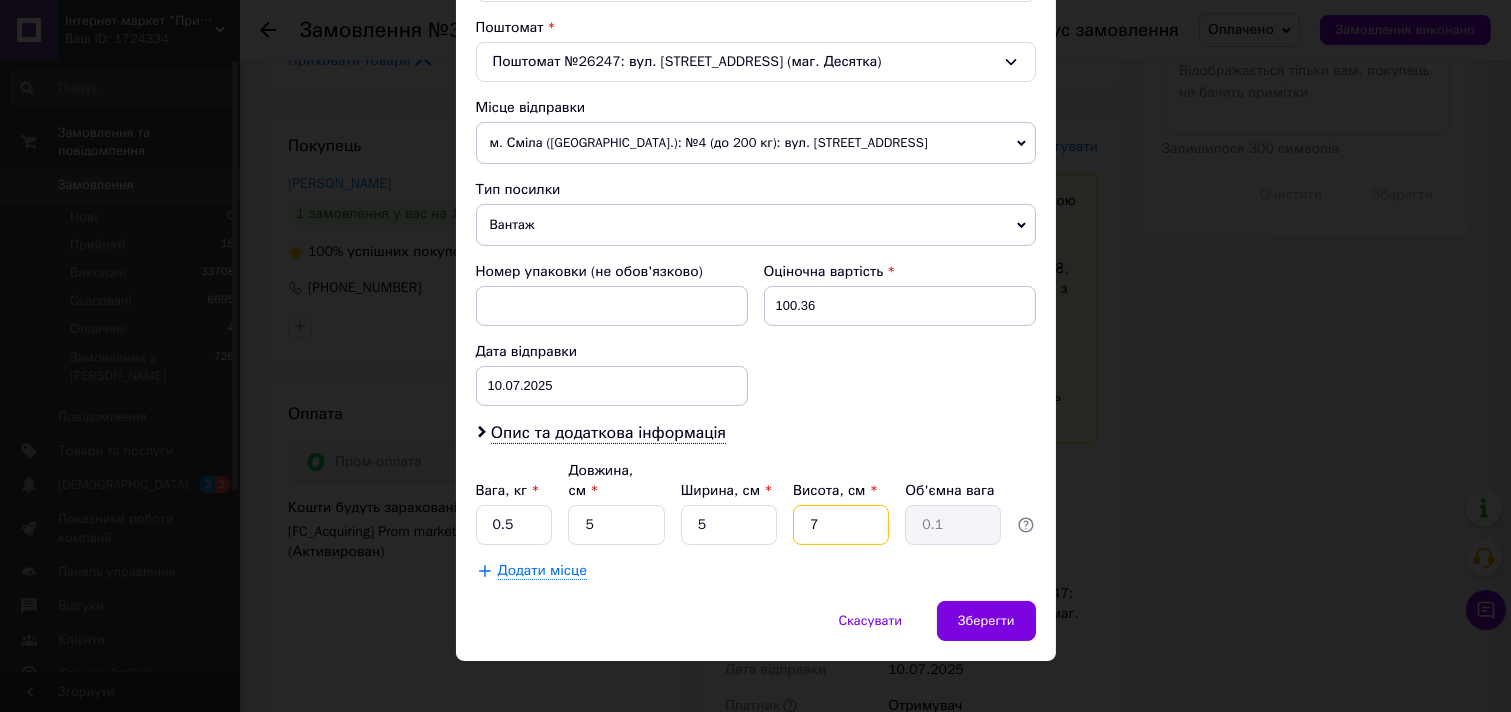 click on "7" at bounding box center (841, 525) 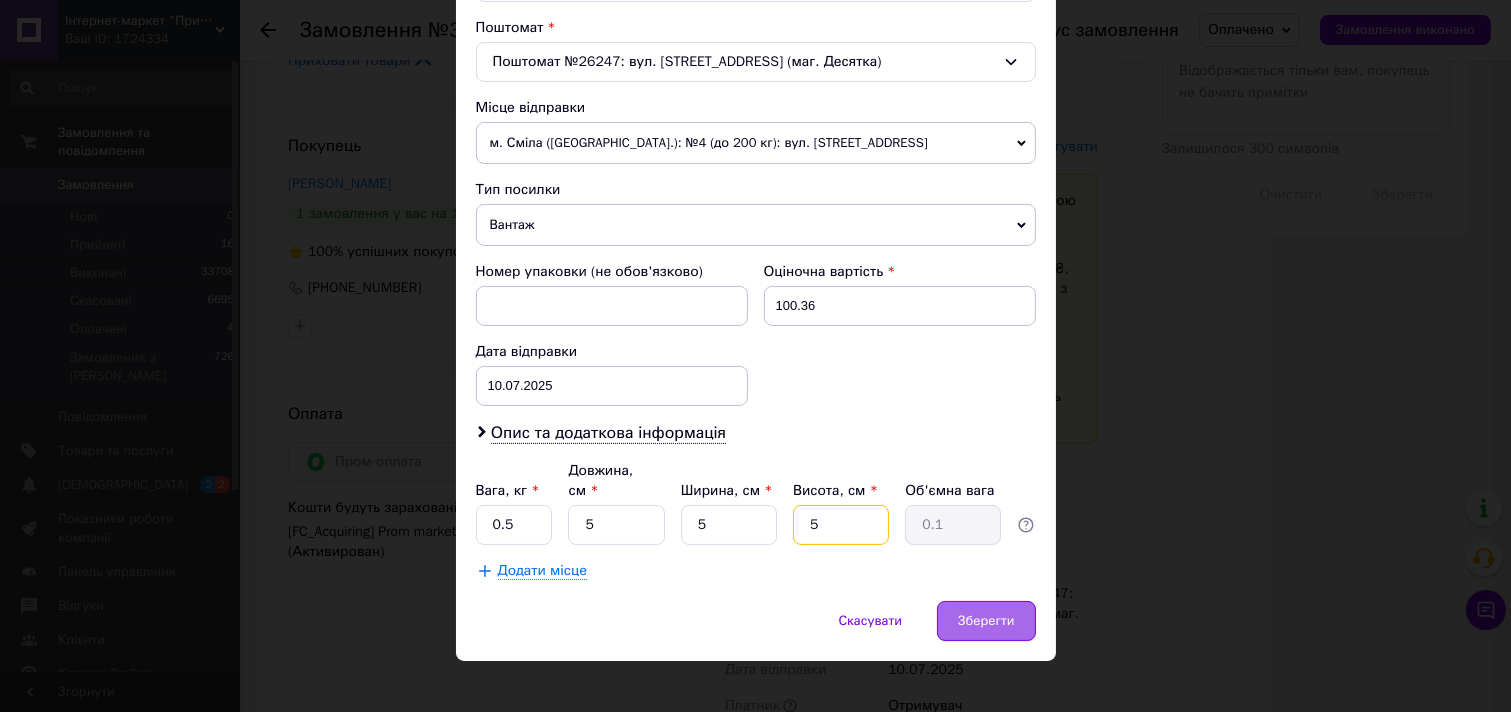 type on "5" 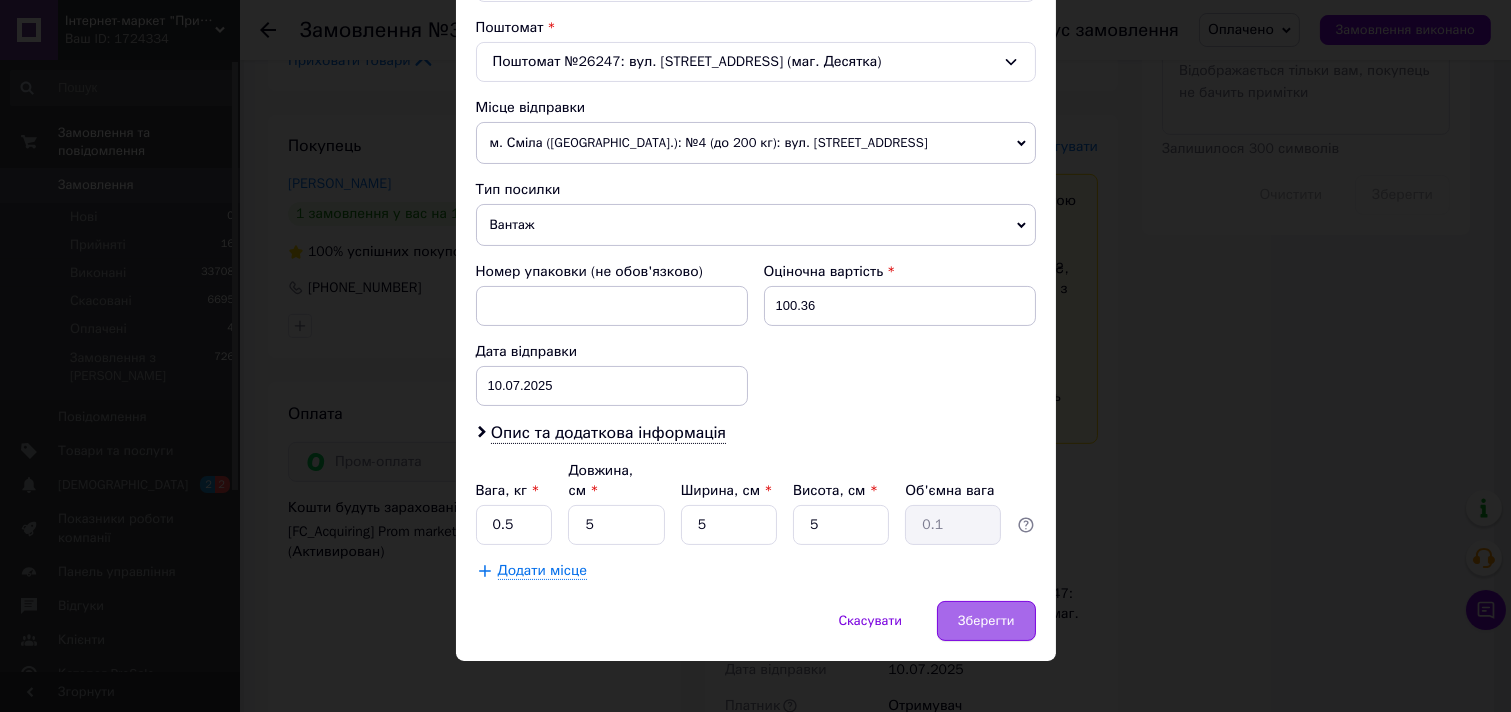 click on "Зберегти" at bounding box center (986, 621) 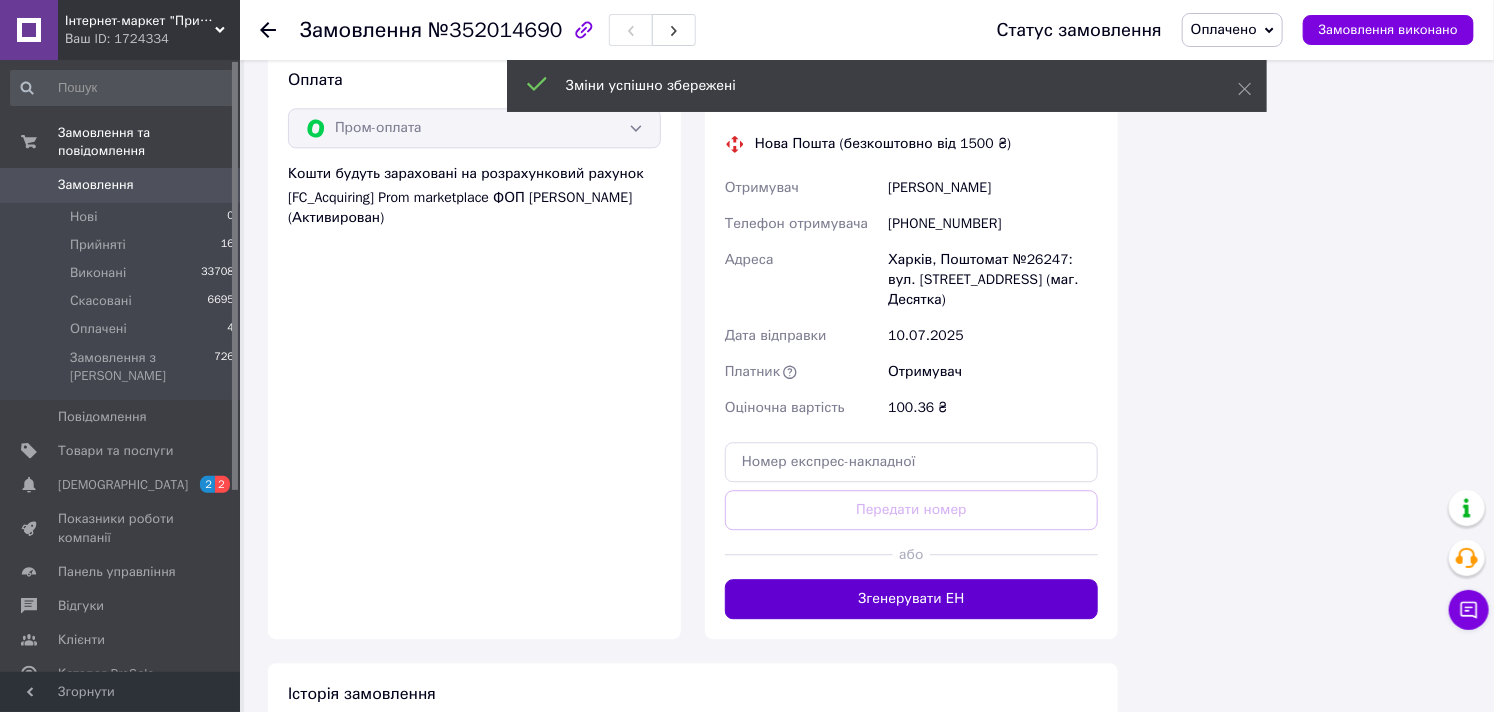scroll, scrollTop: 2222, scrollLeft: 0, axis: vertical 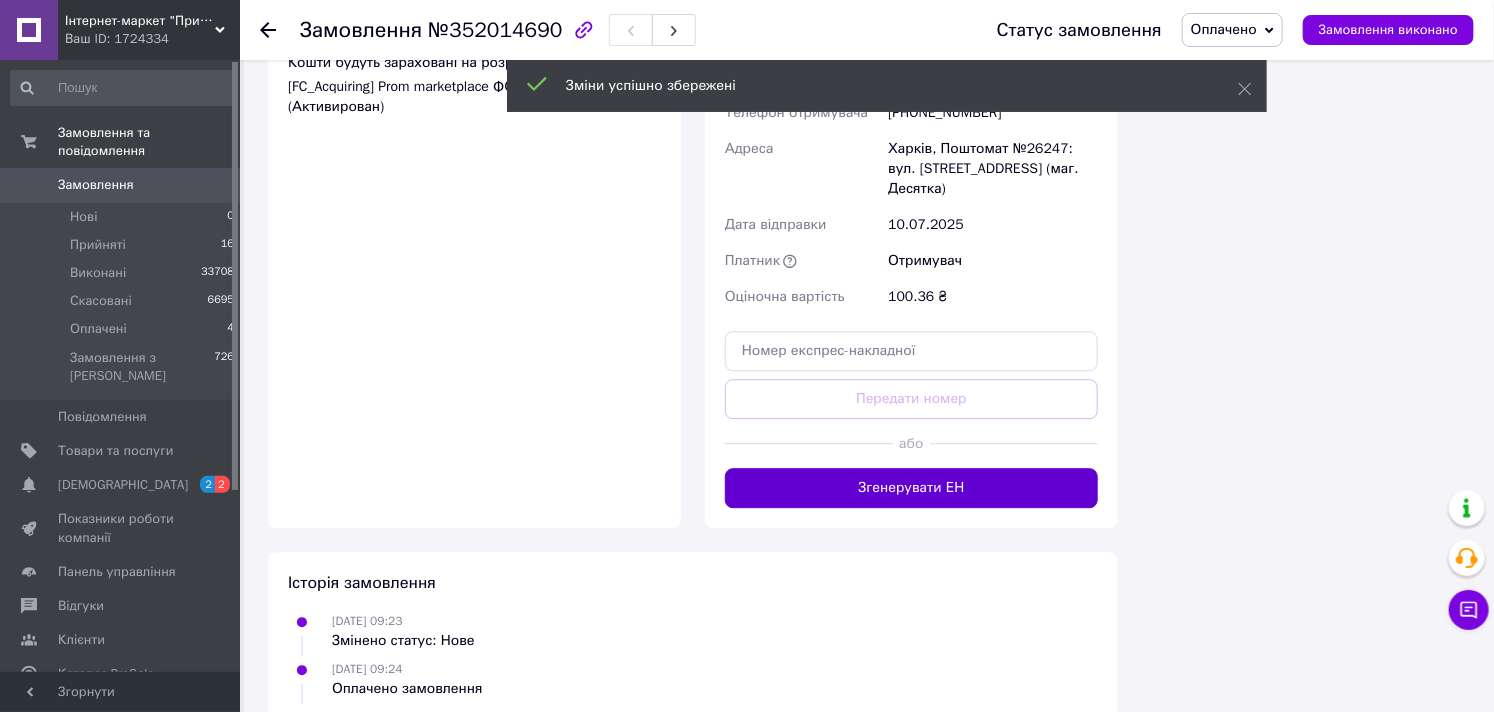 click on "Згенерувати ЕН" at bounding box center (911, 488) 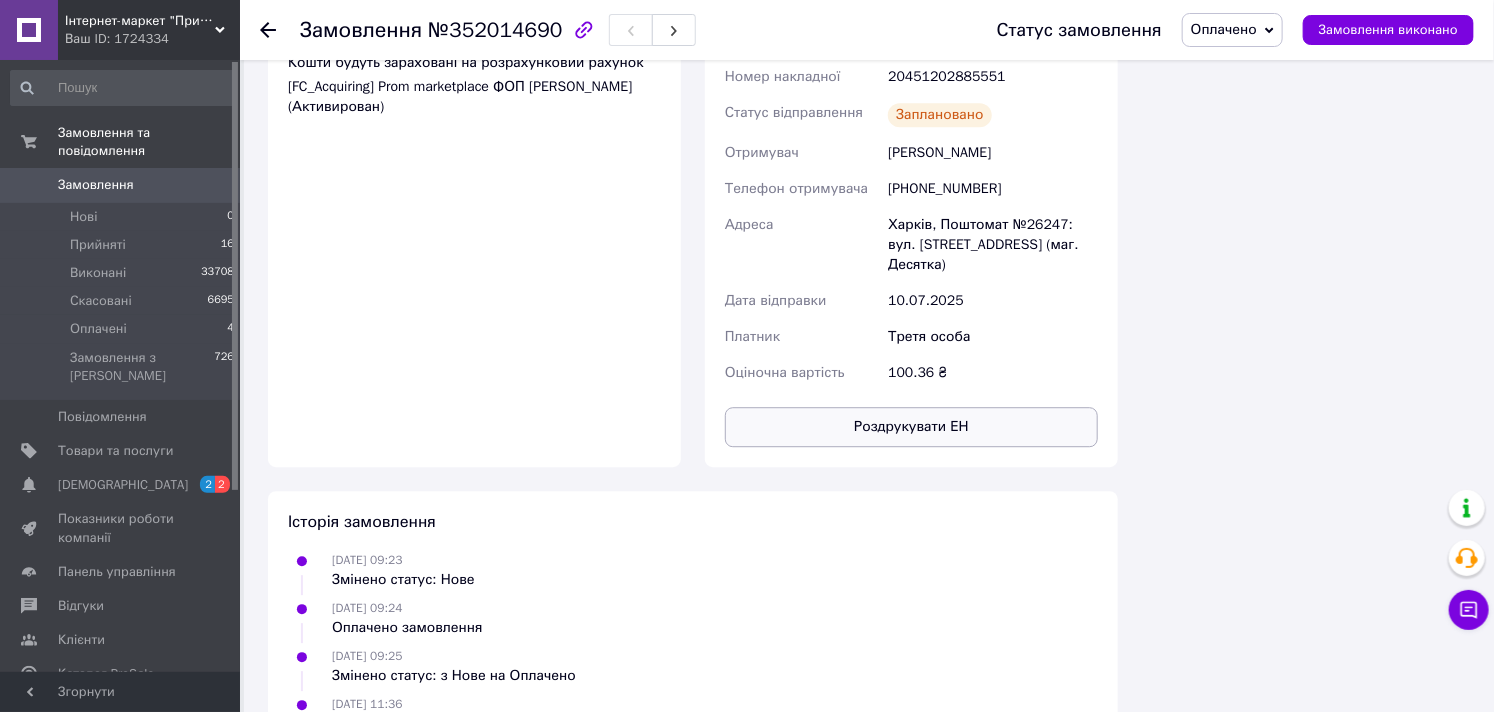 click on "Роздрукувати ЕН" at bounding box center [911, 427] 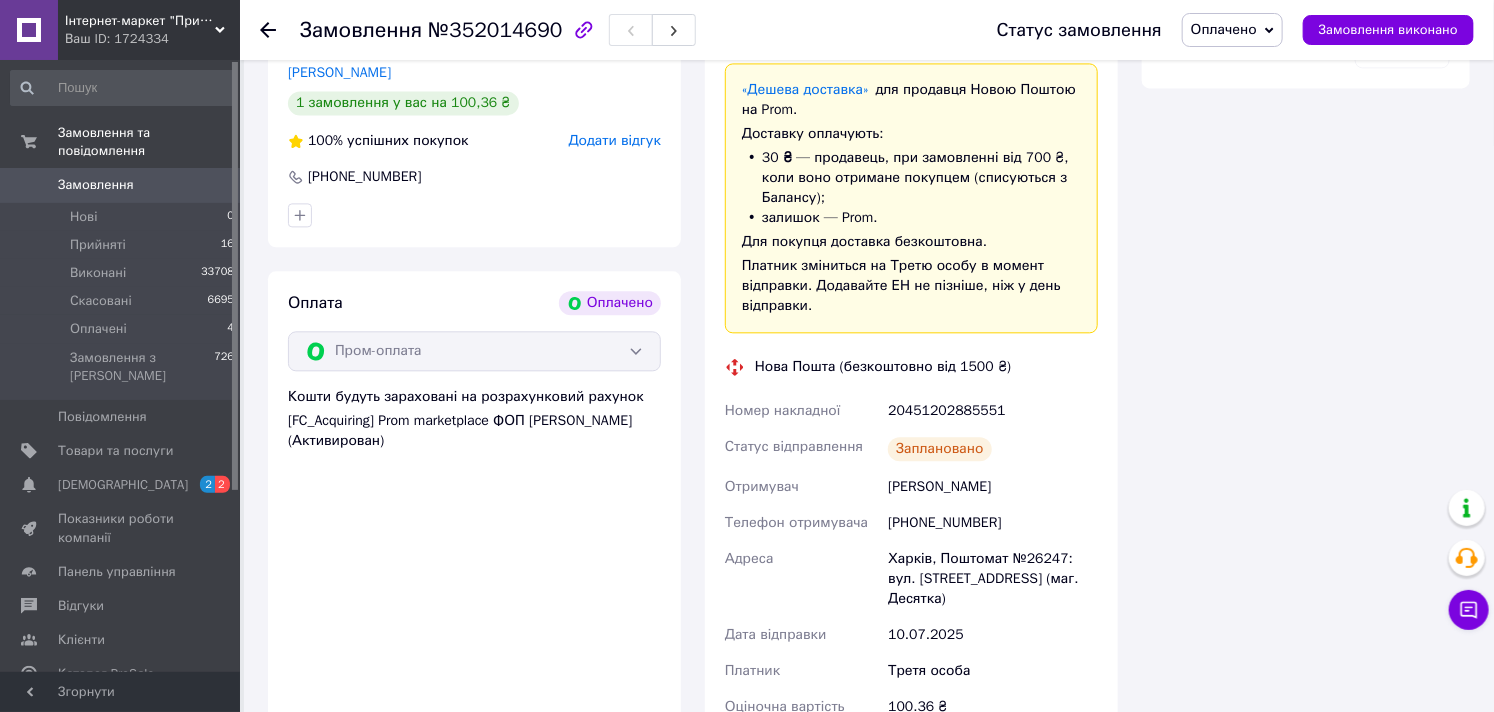 scroll, scrollTop: 2000, scrollLeft: 0, axis: vertical 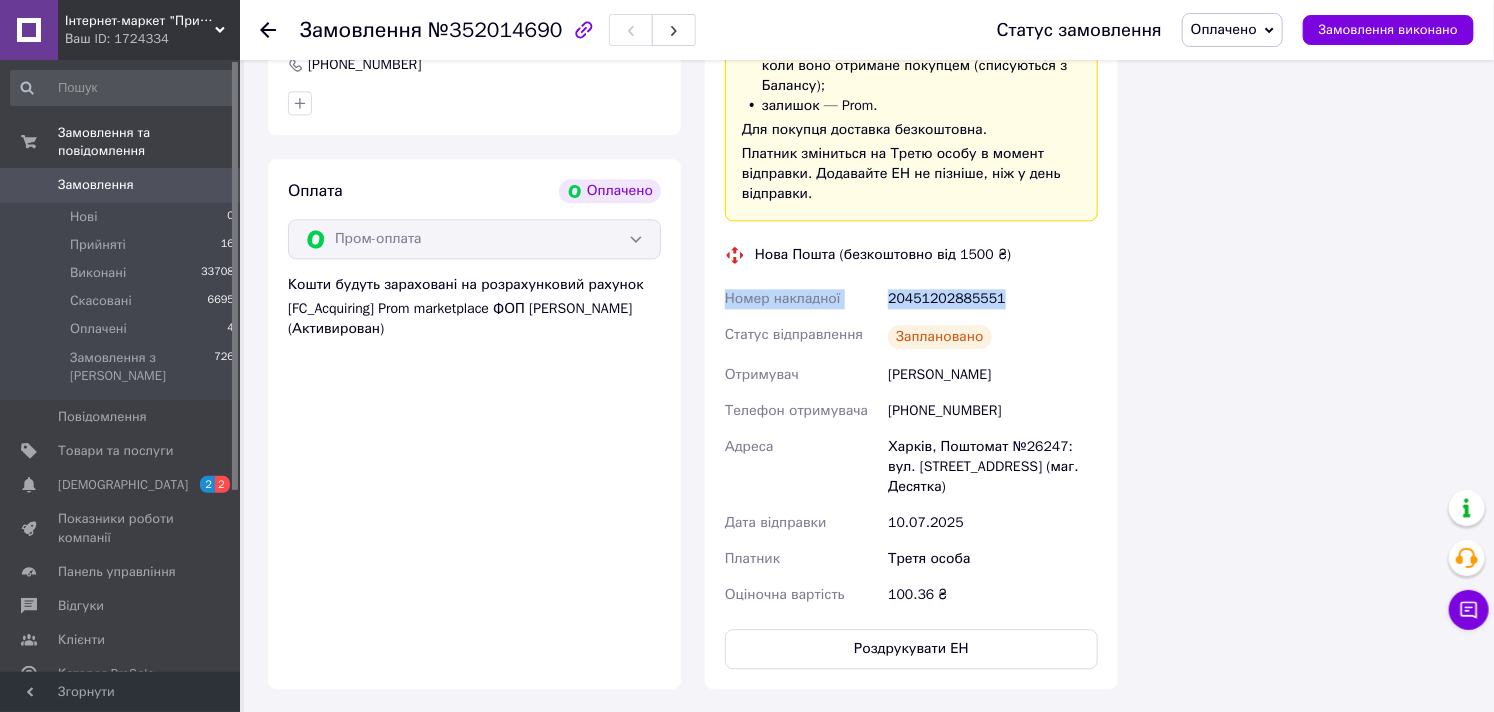 drag, startPoint x: 1007, startPoint y: 295, endPoint x: 706, endPoint y: 304, distance: 301.13452 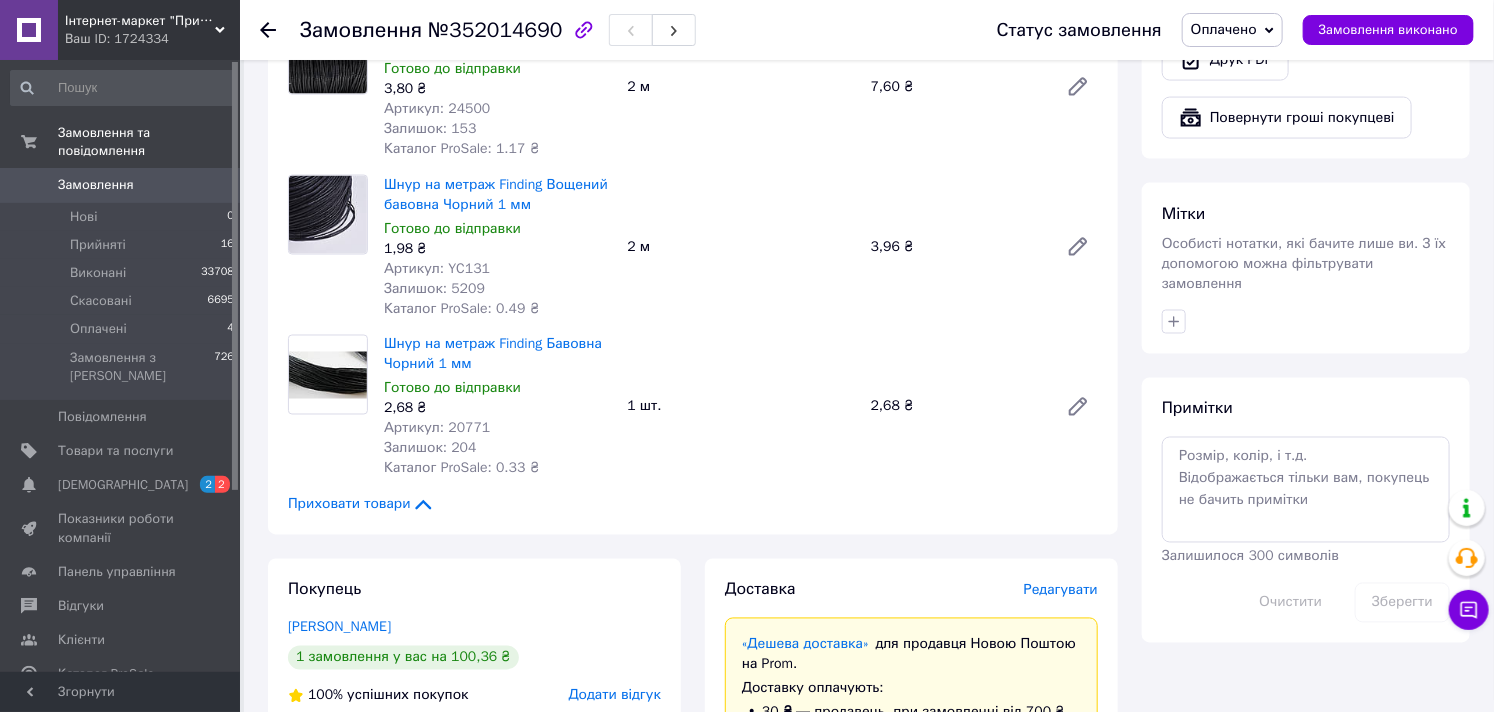 scroll, scrollTop: 1000, scrollLeft: 0, axis: vertical 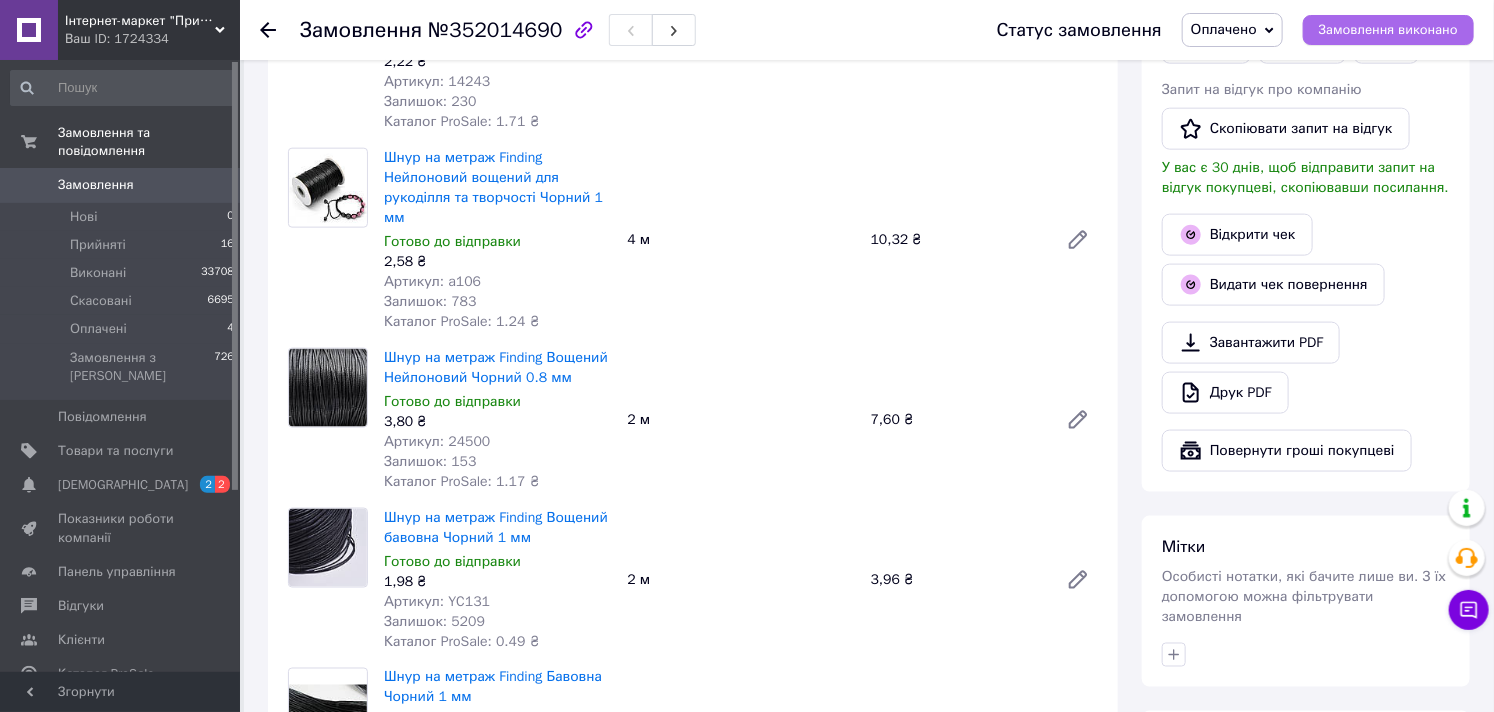 click on "Замовлення виконано" at bounding box center (1388, 30) 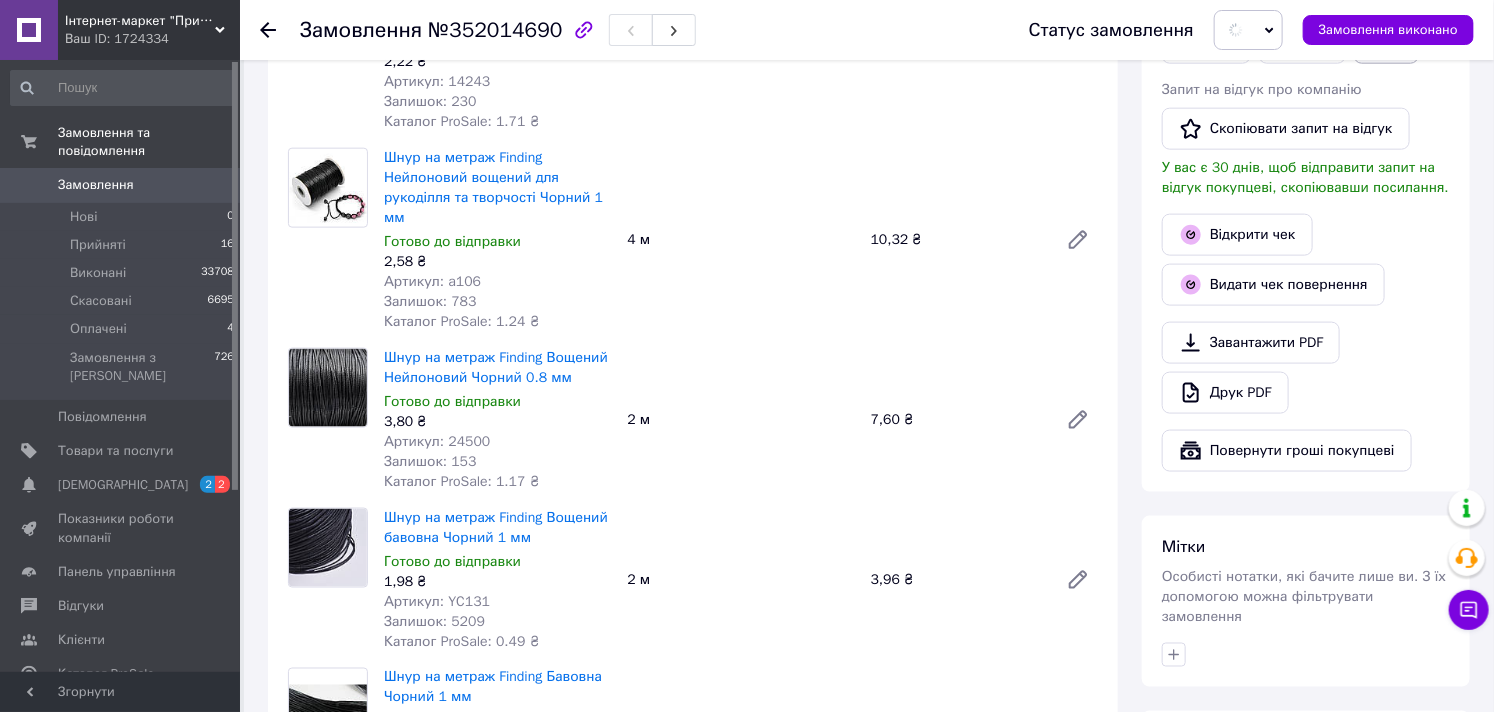 scroll, scrollTop: 666, scrollLeft: 0, axis: vertical 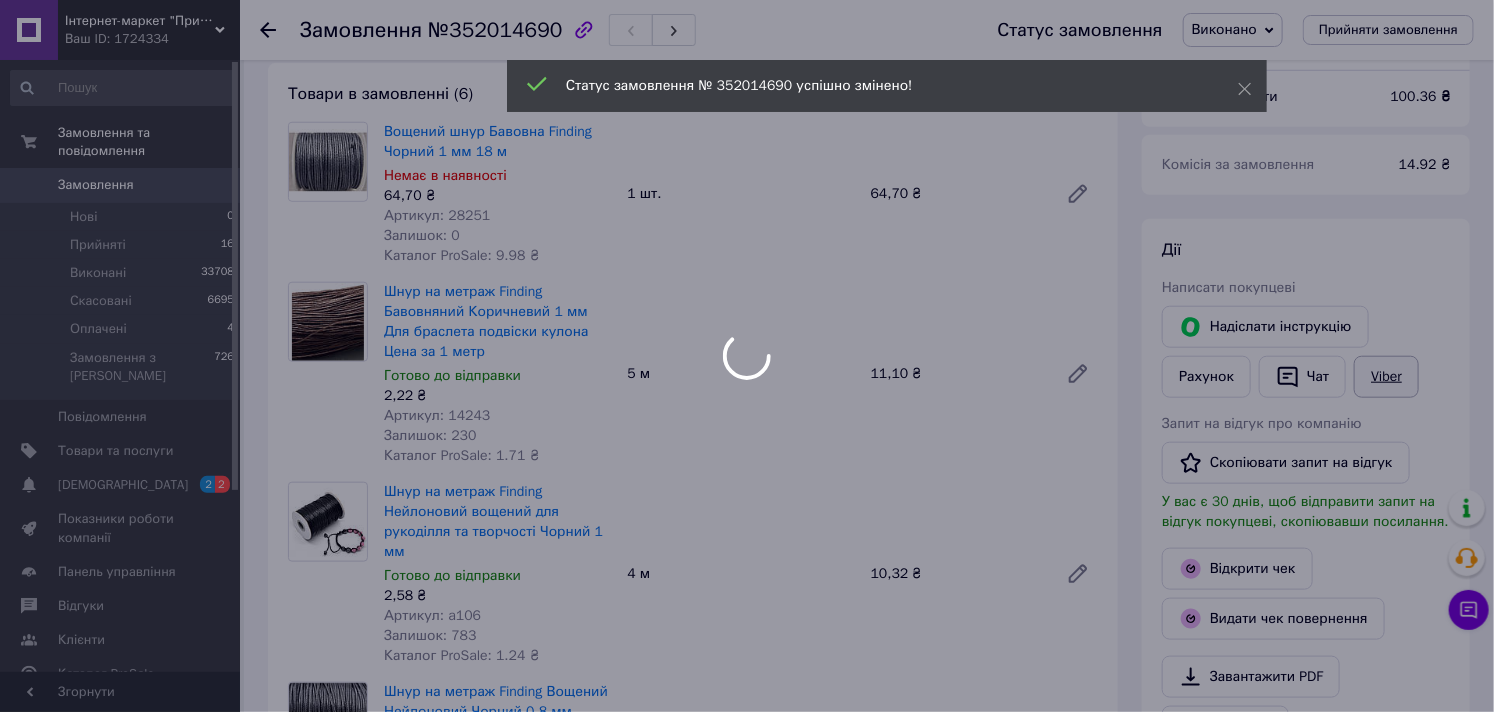 click on "Viber" at bounding box center (1386, 377) 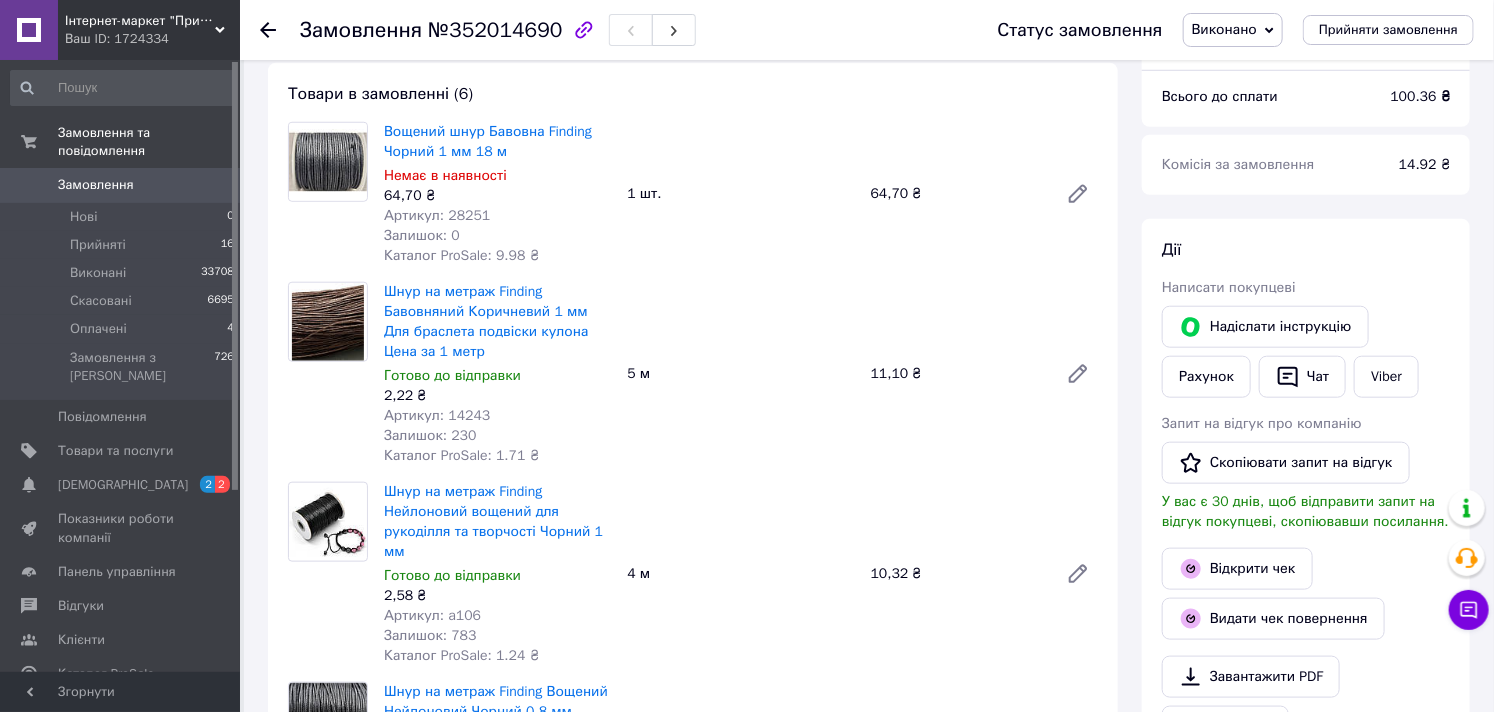 click on "Замовлення з додатку Оплачено Дешева доставка 10.07.2025 | 09:23 Товари в замовленні (6) Вощений шнур Бавовна Finding Чорний 1 мм 18 м Немає в наявності 64,70 ₴ Артикул: 28251 Залишок: 0 Каталог ProSale: 9.98 ₴  1 шт. 64,70 ₴ Шнур на метраж Finding Бавовняний Коричневий 1 мм Для браслета подвіски кулона Цена за 1 метр Готово до відправки 2,22 ₴ Артикул: 14243 Залишок: 230 Каталог ProSale: 1.71 ₴  5 м 11,10 ₴ Шнур на метраж Finding Нейлоновий вощений для рукоділля та творчості Чорний 1 мм Готово до відправки 2,58 ₴ Артикул: a106 Залишок: 783 Каталог ProSale: 1.24 ₴  4 м 10,32 ₴ Готово до відправки 3,80 ₴ Артикул: 24500 Залишок: 153" at bounding box center [693, 1288] 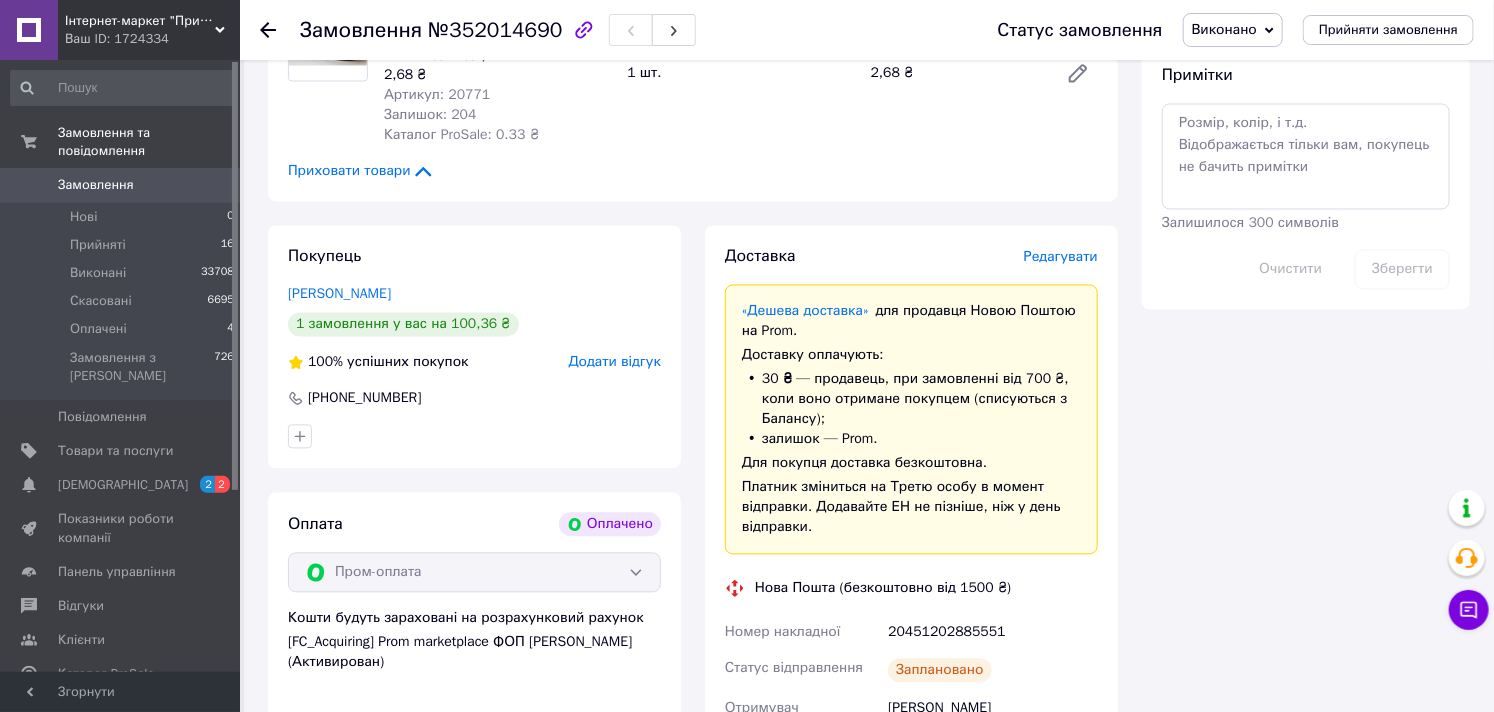 scroll, scrollTop: 2000, scrollLeft: 0, axis: vertical 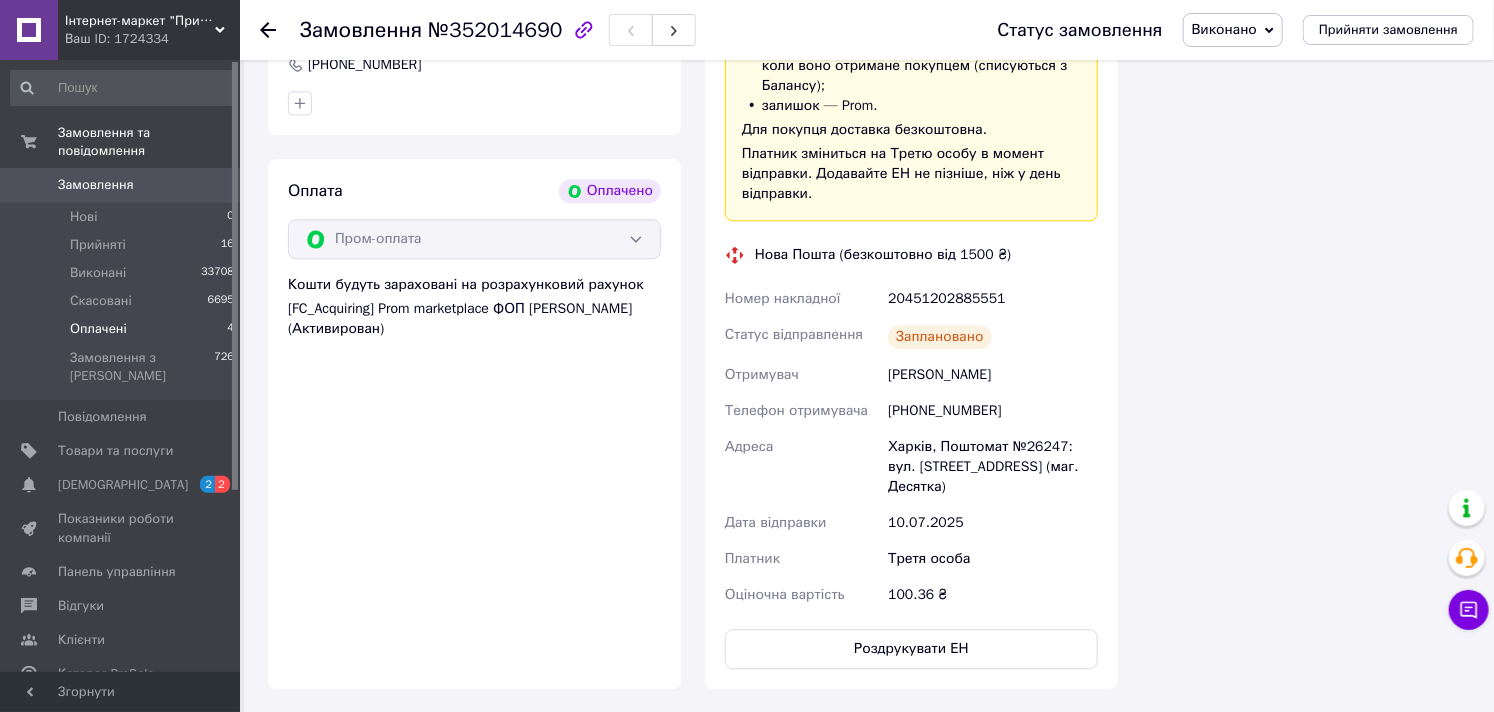 click on "Оплачені" at bounding box center (98, 329) 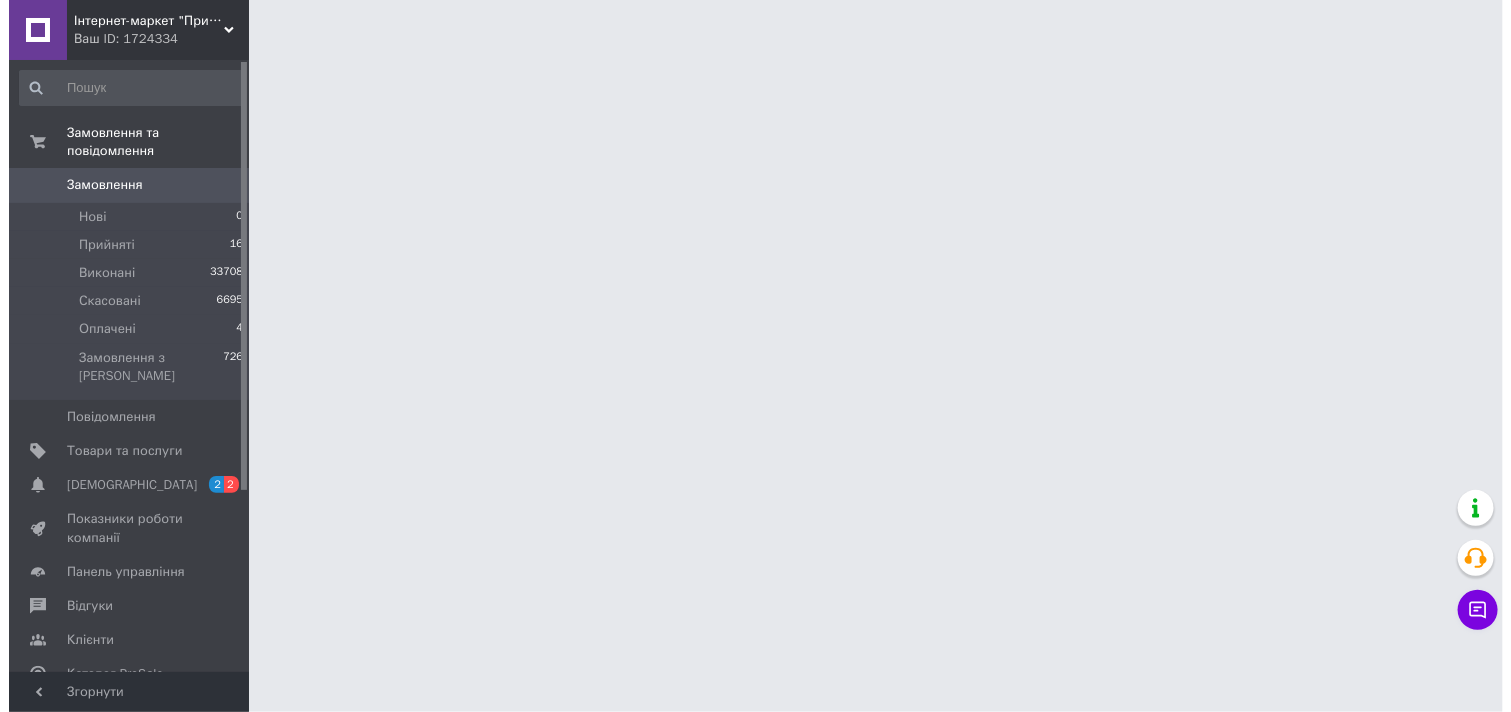 scroll, scrollTop: 0, scrollLeft: 0, axis: both 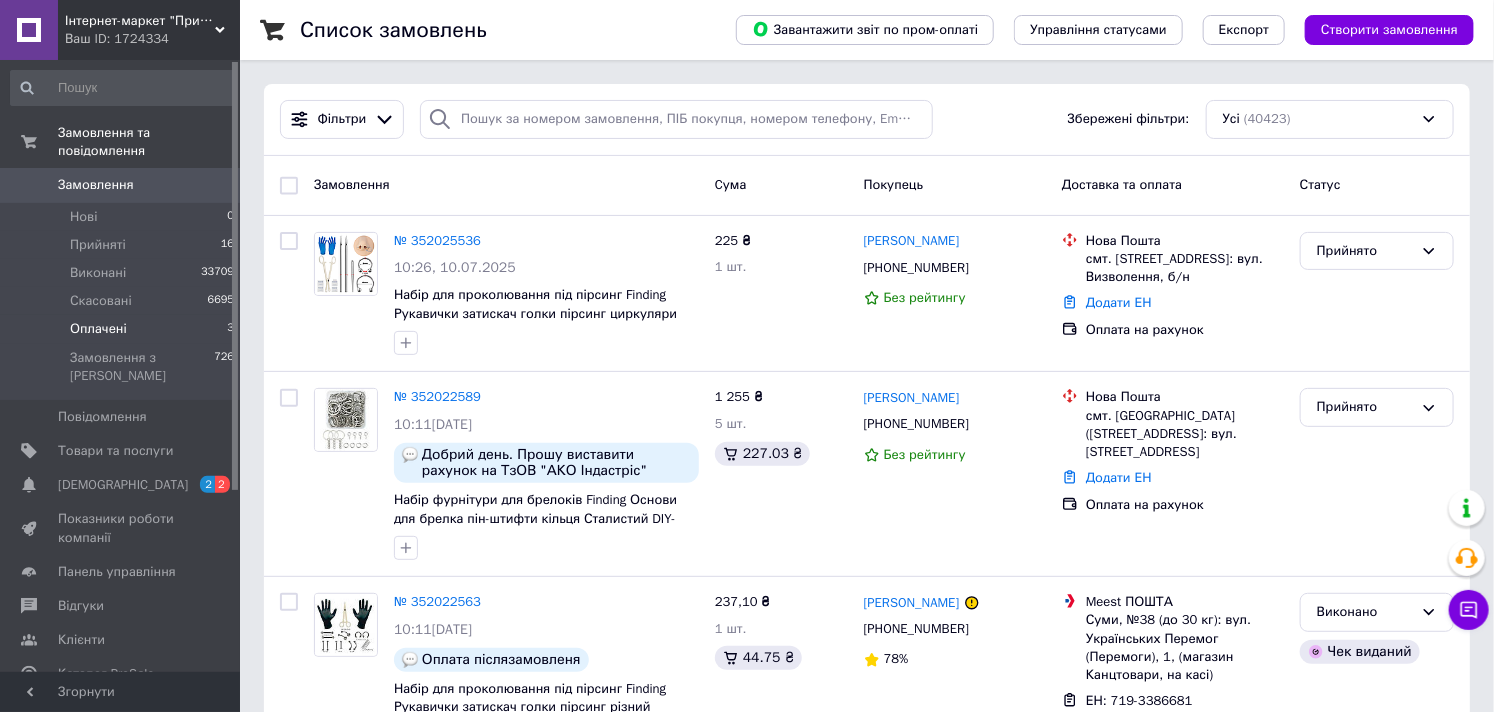 click on "Оплачені" at bounding box center [98, 329] 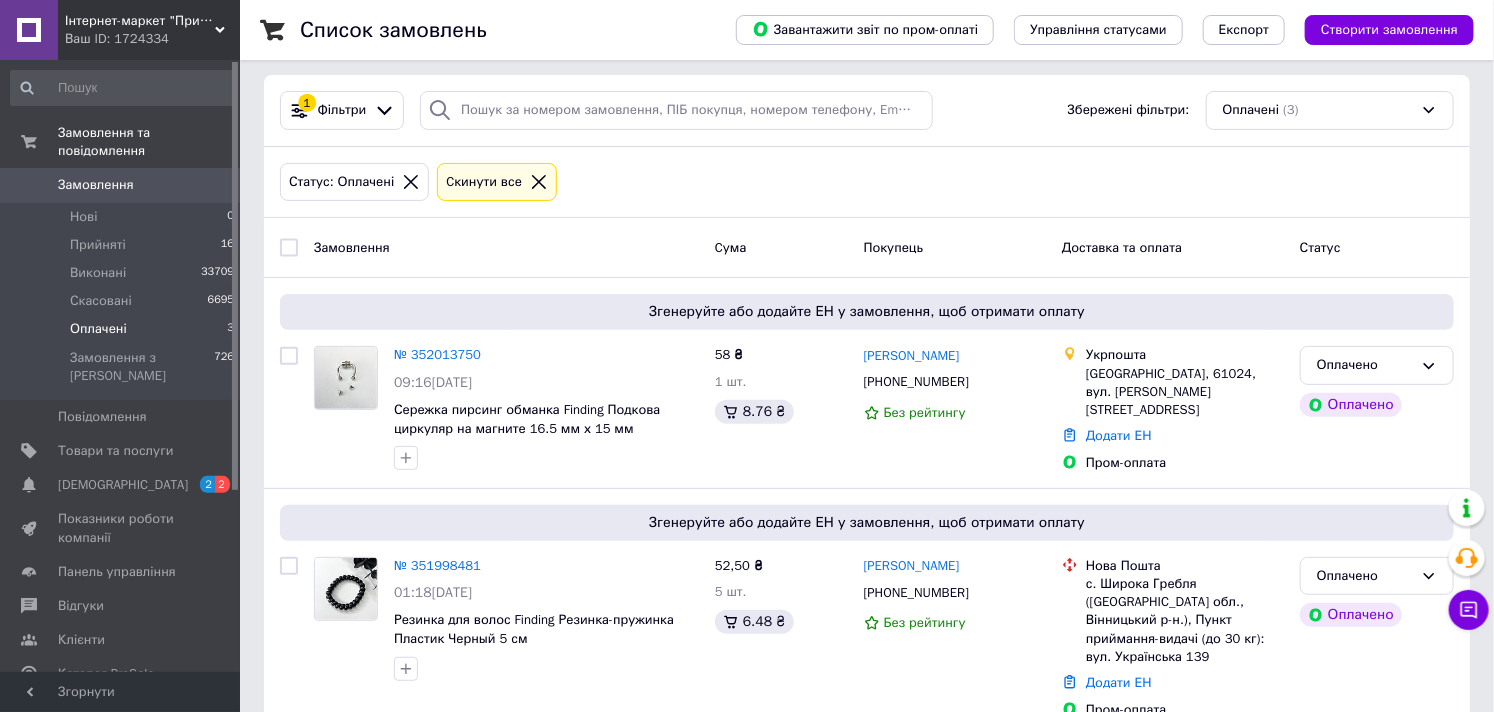 scroll, scrollTop: 378, scrollLeft: 0, axis: vertical 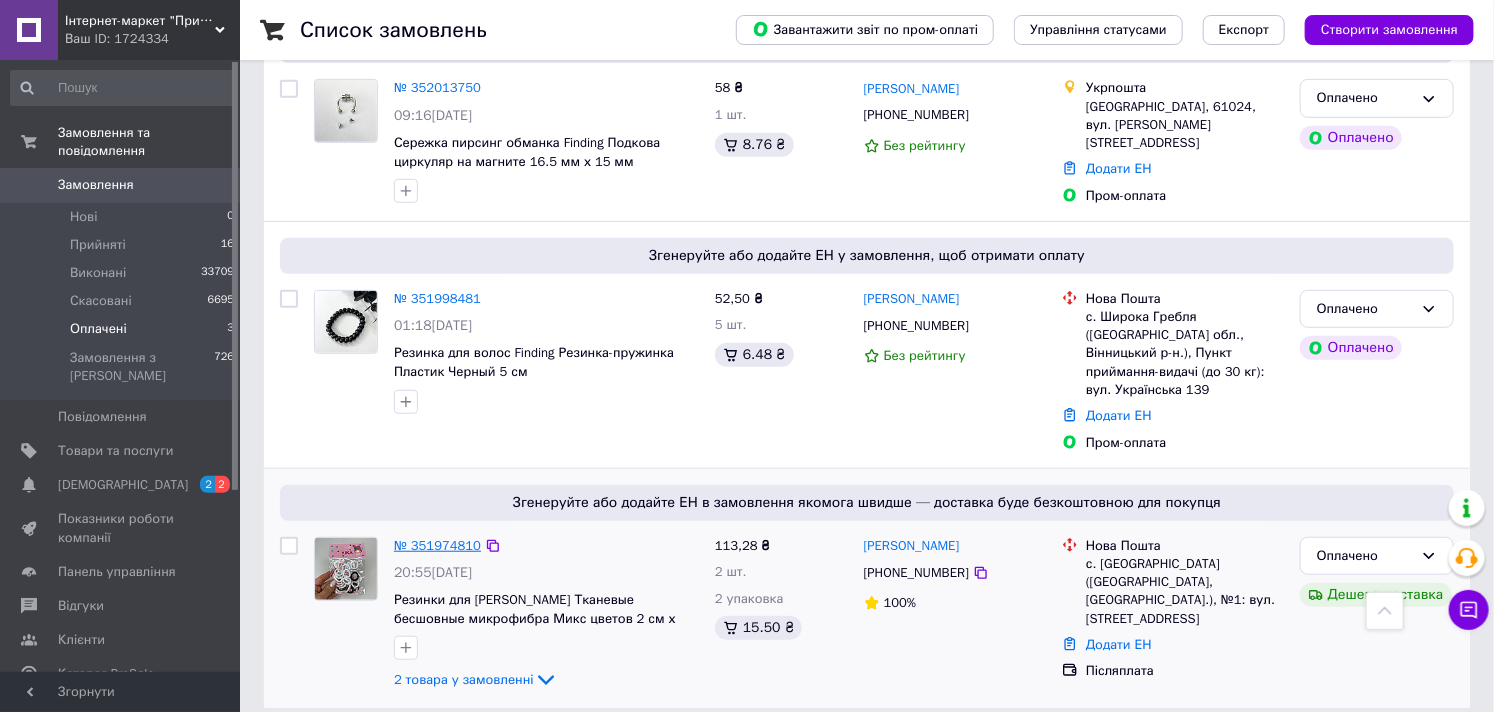 click on "№ 351974810" at bounding box center [437, 545] 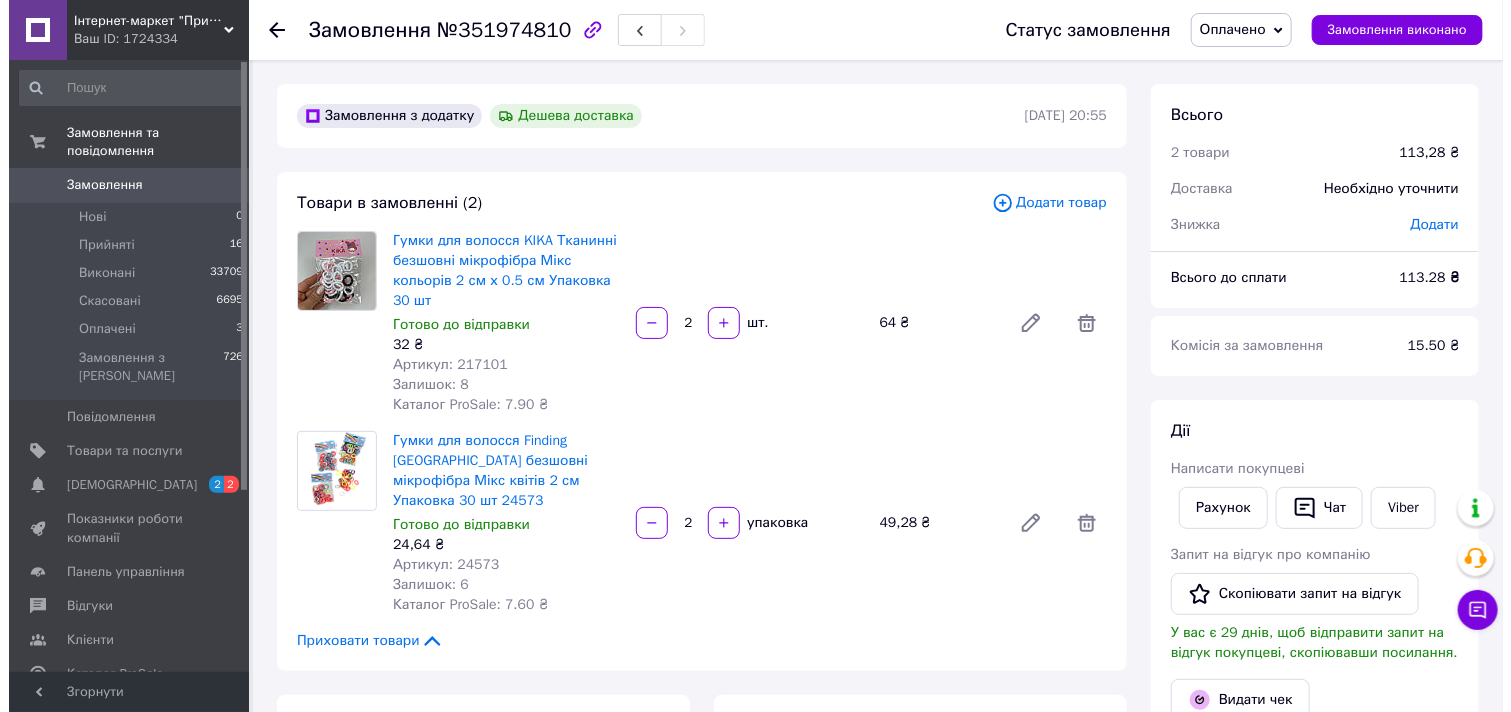 scroll, scrollTop: 333, scrollLeft: 0, axis: vertical 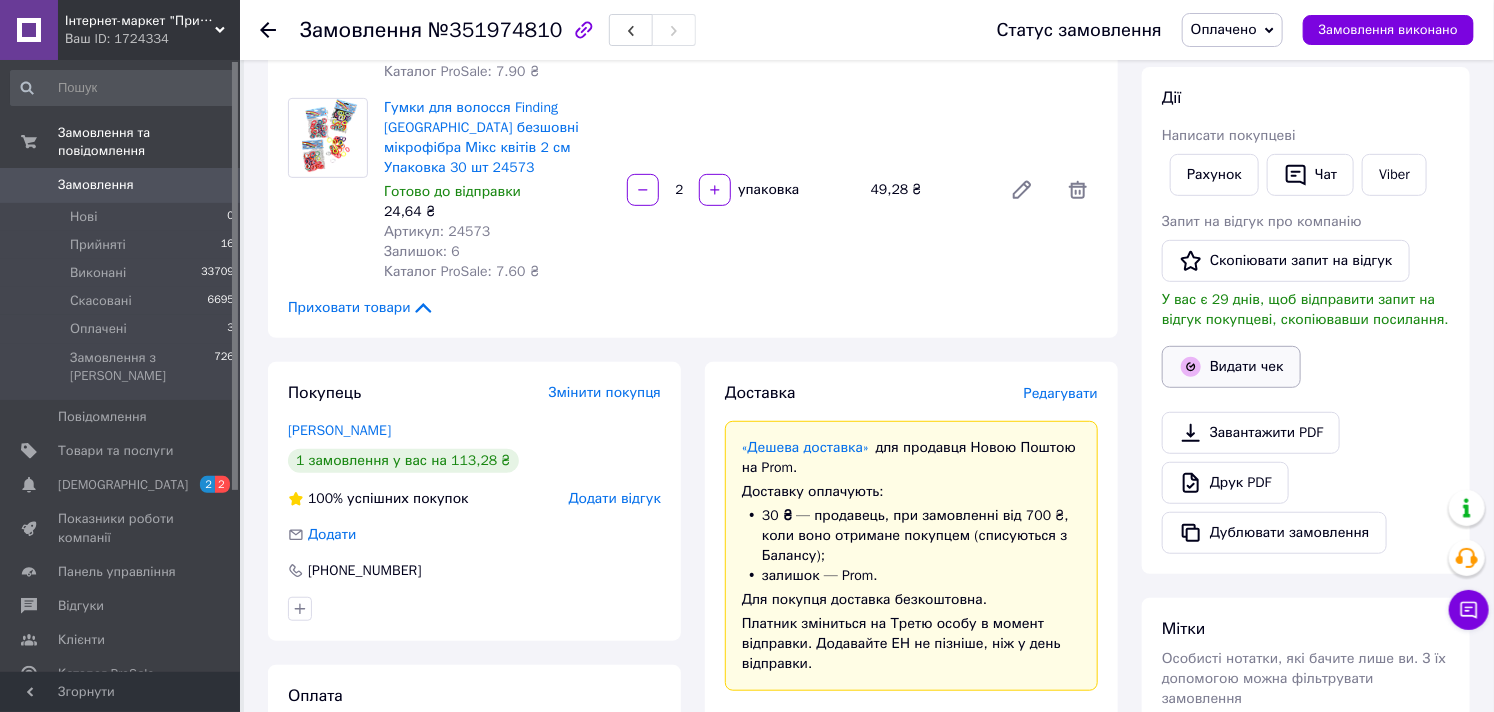 click on "Видати чек" at bounding box center [1231, 367] 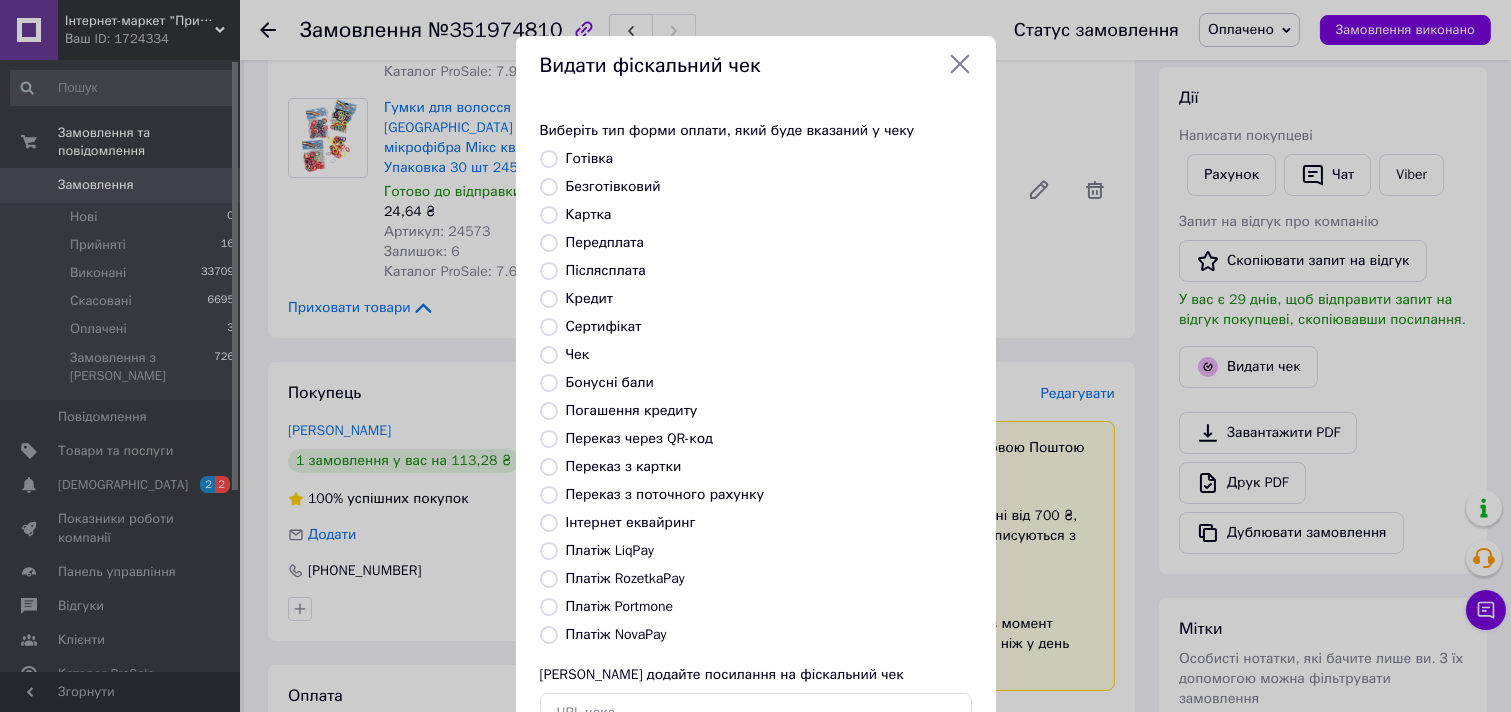 click on "Безготівковий" at bounding box center [613, 186] 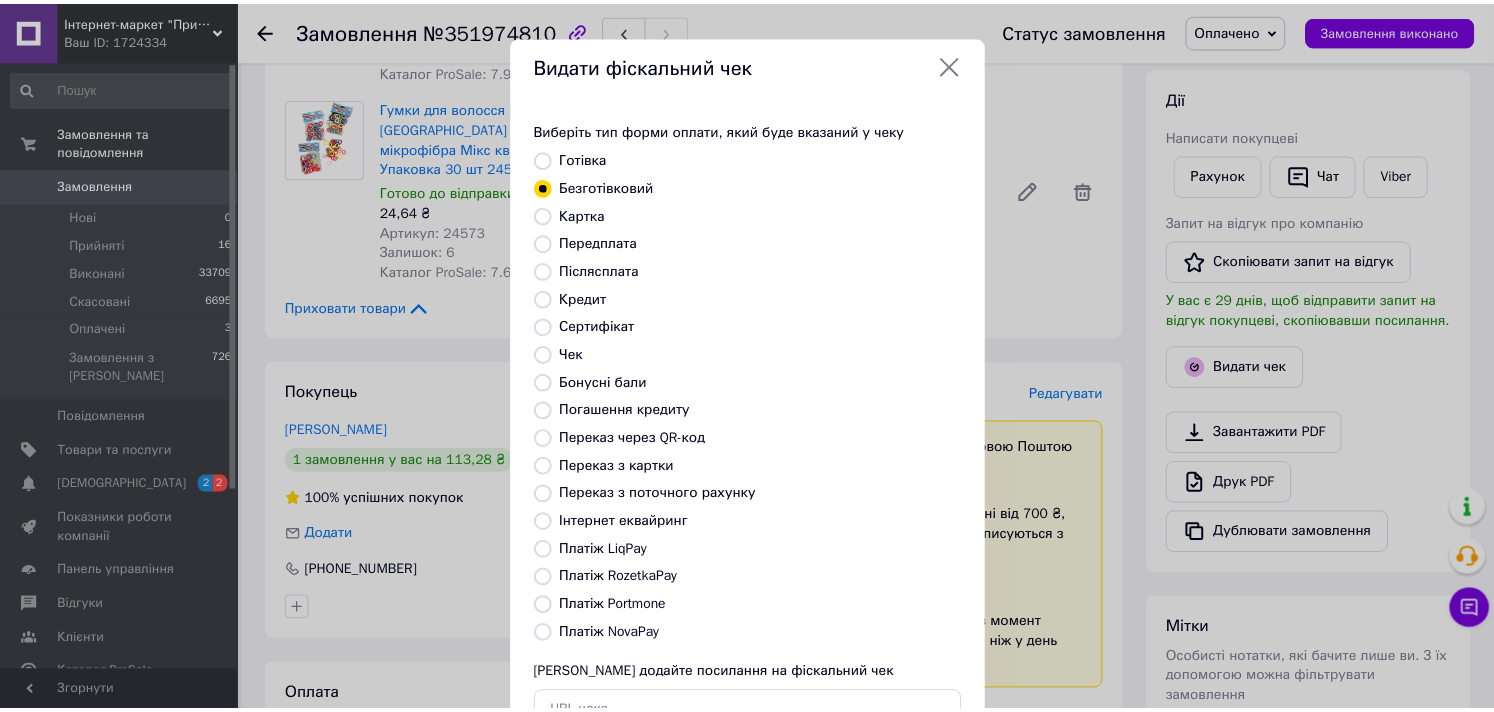 scroll, scrollTop: 147, scrollLeft: 0, axis: vertical 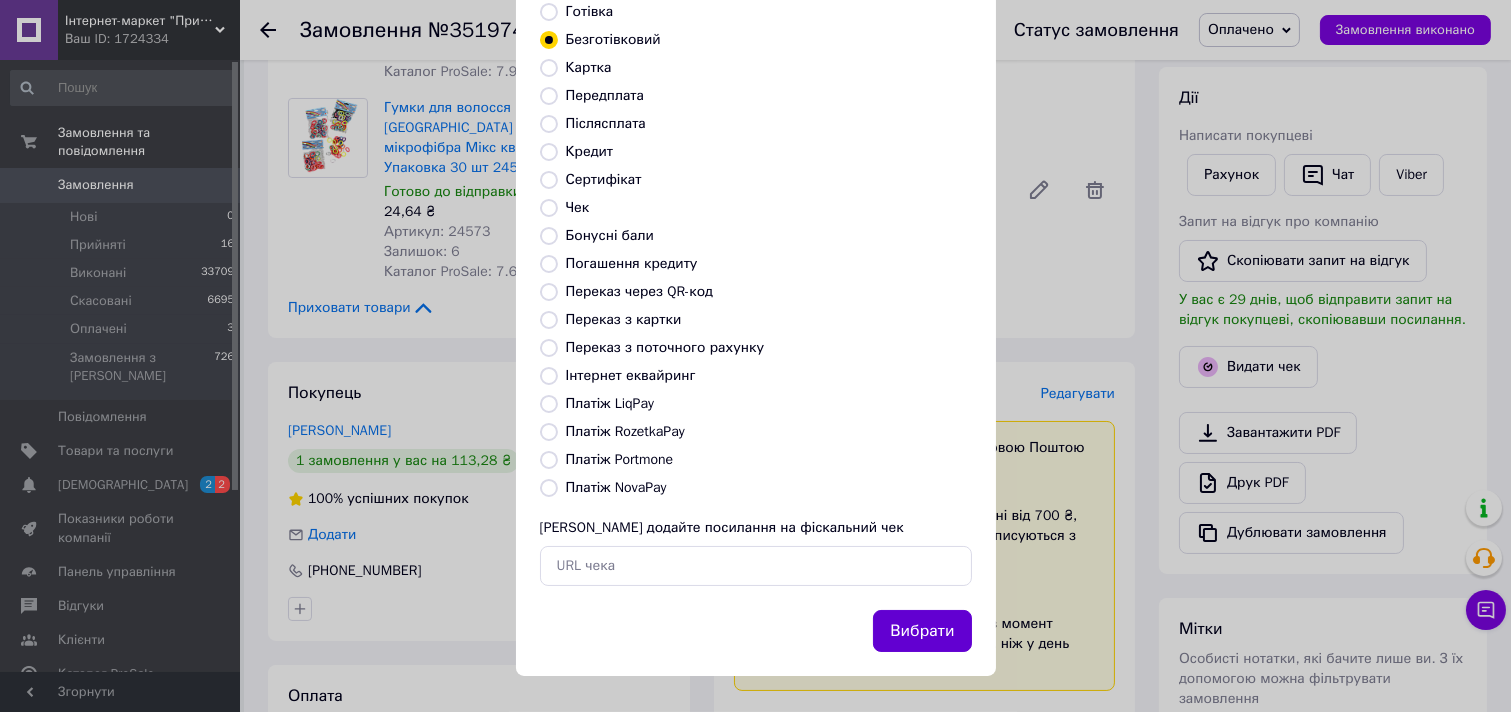click on "Вибрати" at bounding box center [922, 631] 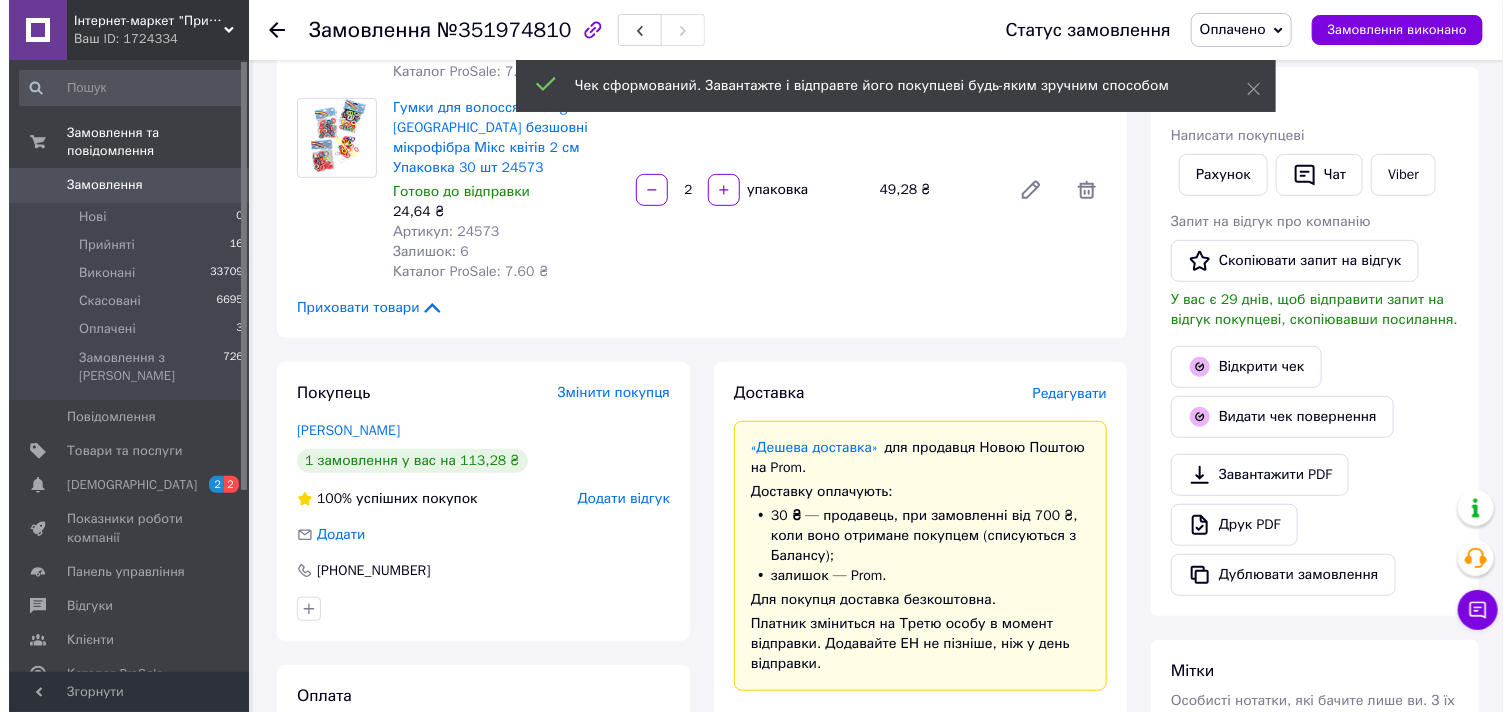scroll, scrollTop: 555, scrollLeft: 0, axis: vertical 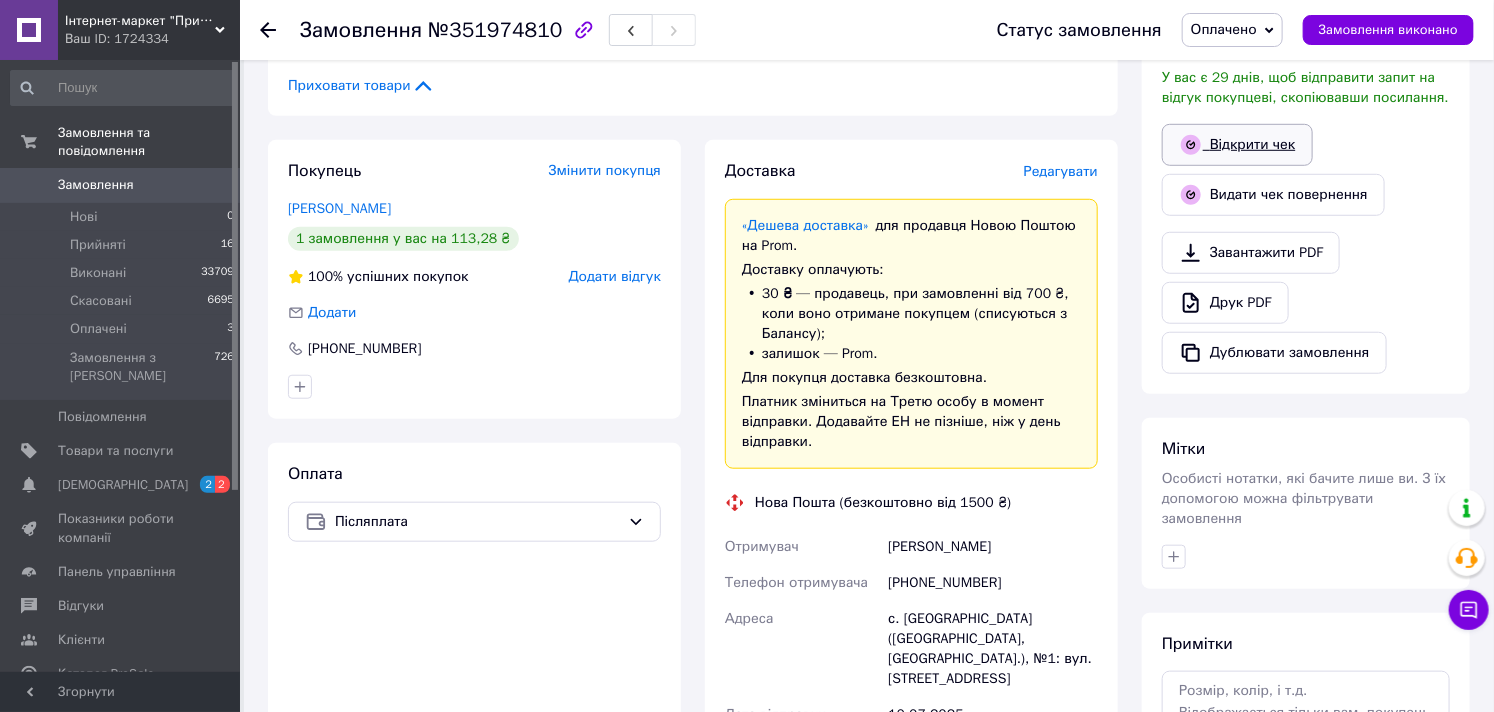 click on "Відкрити чек" at bounding box center (1237, 145) 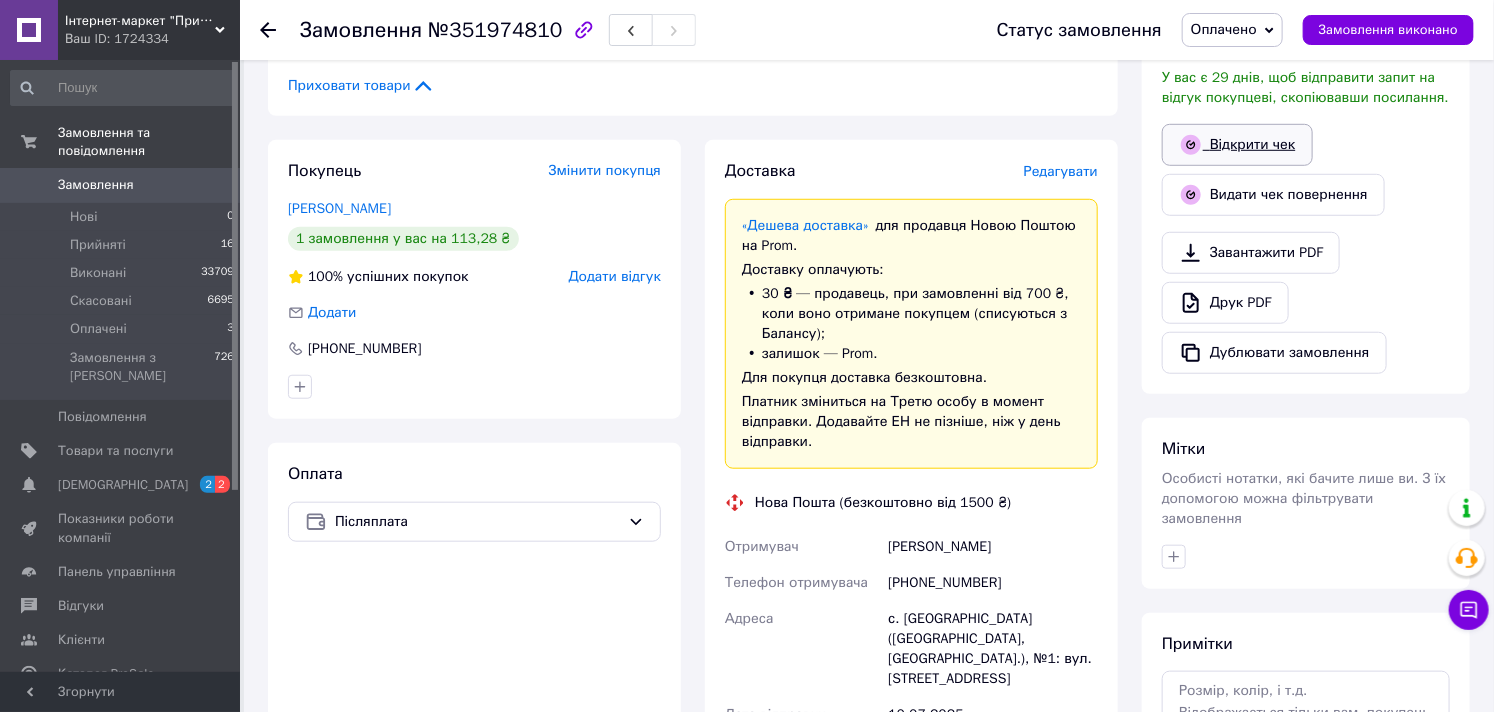 click on "Відкрити чек" at bounding box center (1237, 145) 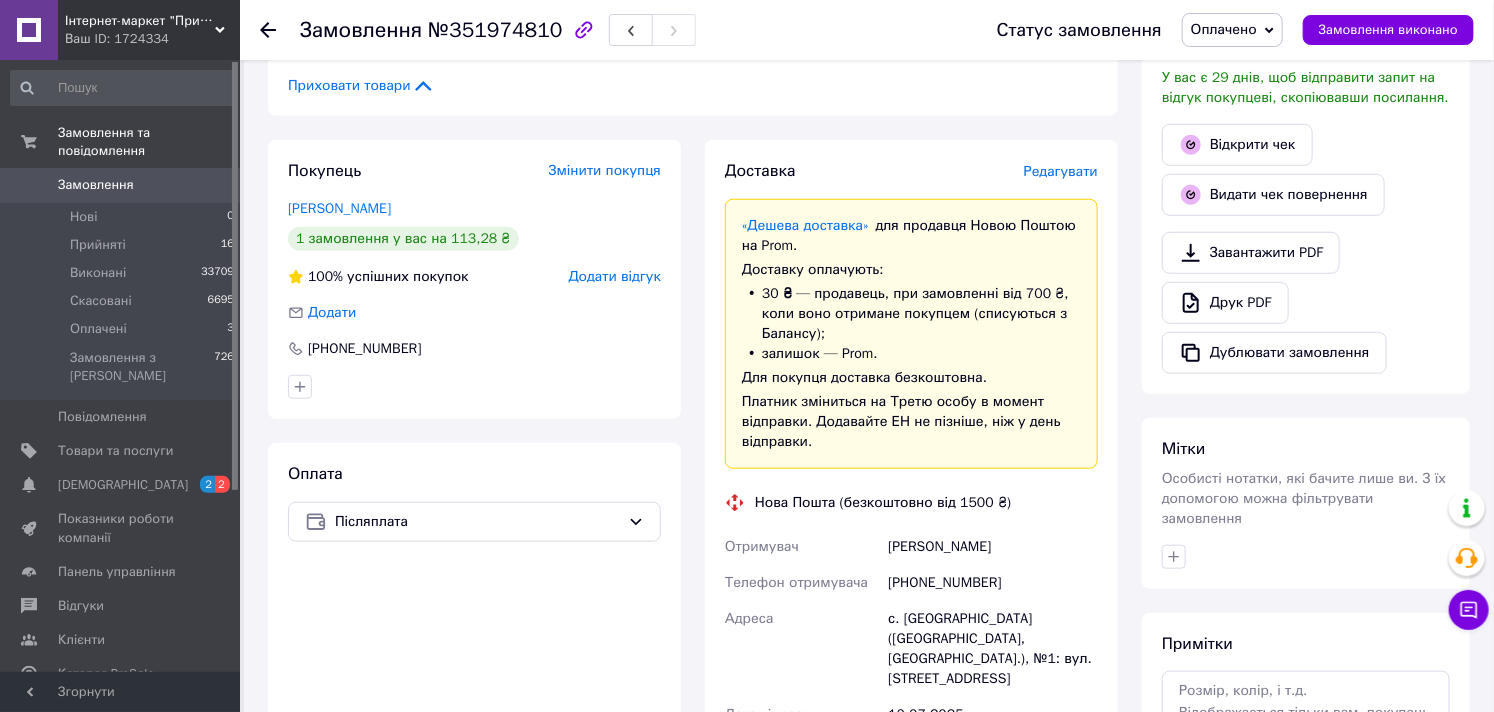 click on "Редагувати" at bounding box center [1061, 171] 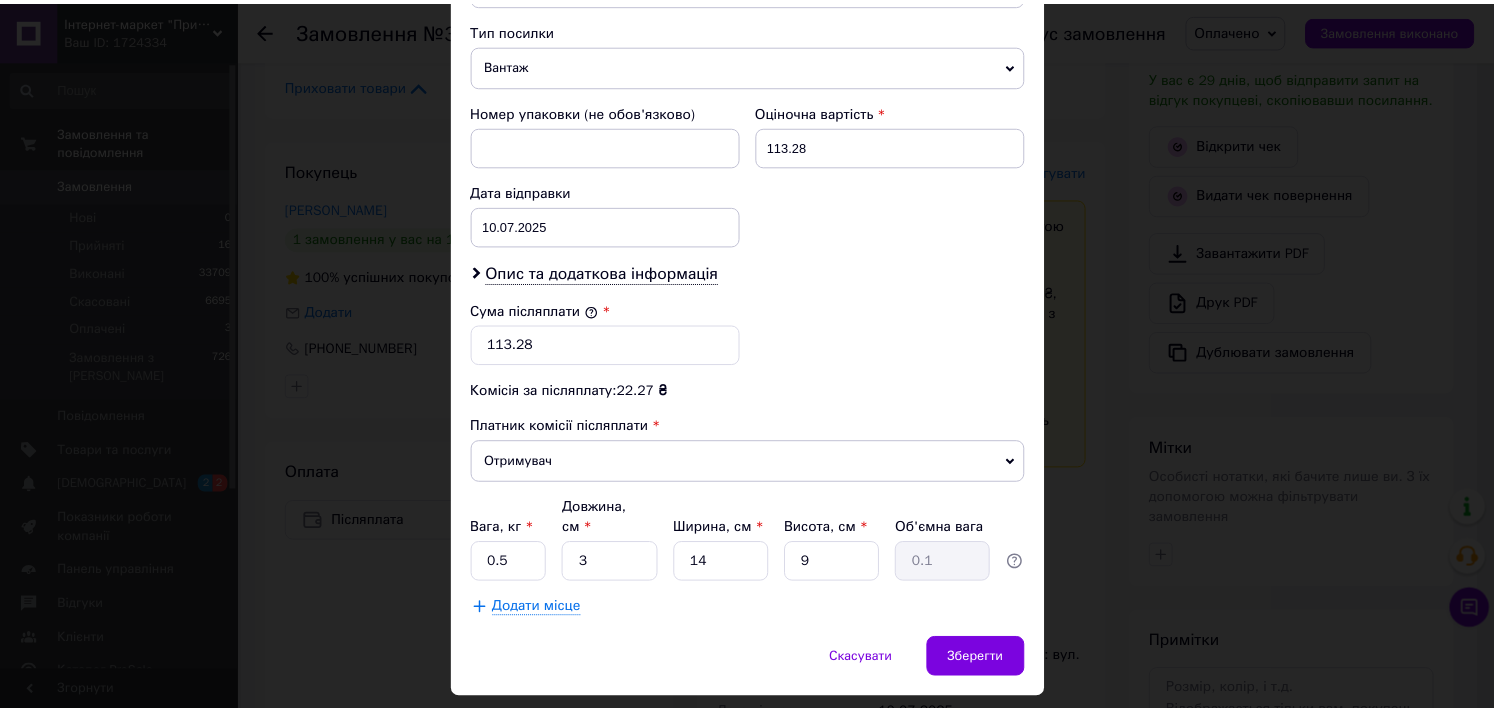 scroll, scrollTop: 816, scrollLeft: 0, axis: vertical 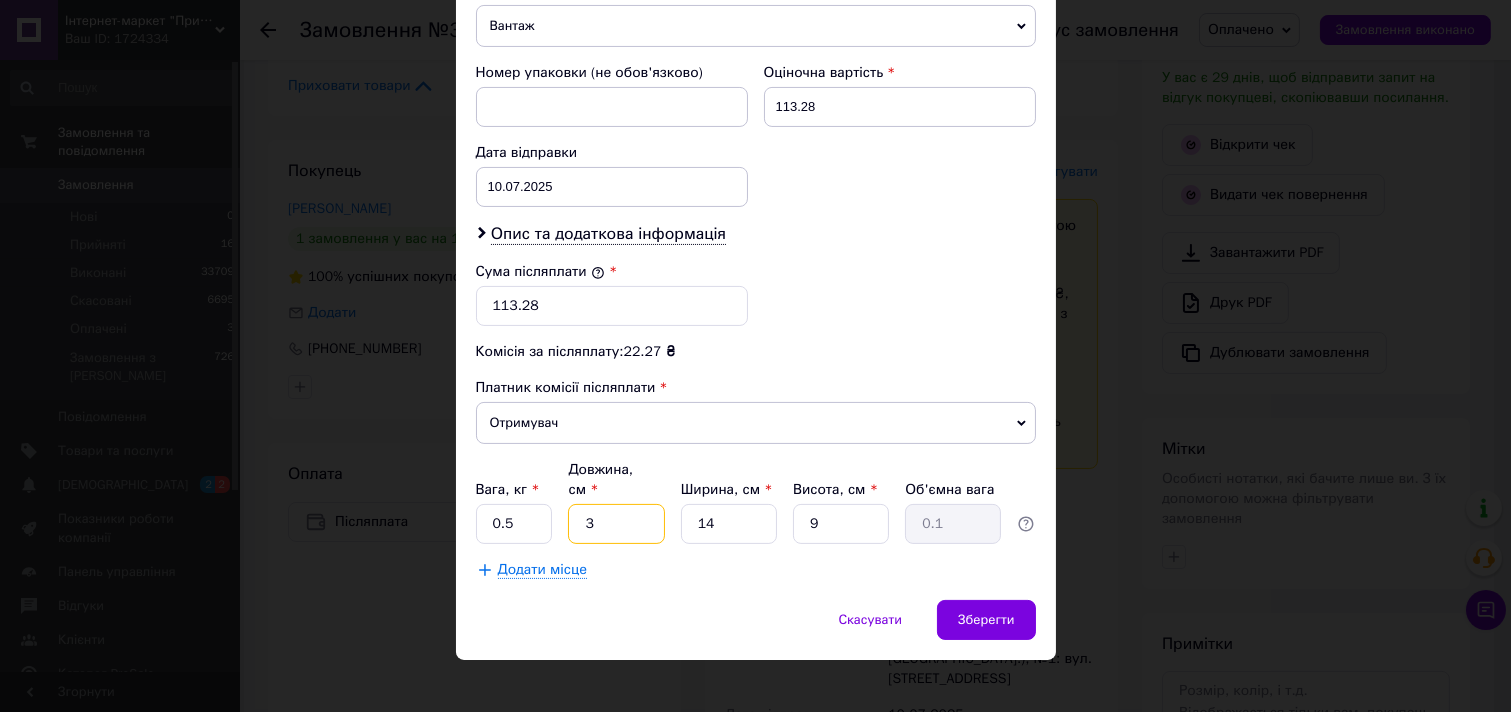 click on "3" at bounding box center [616, 524] 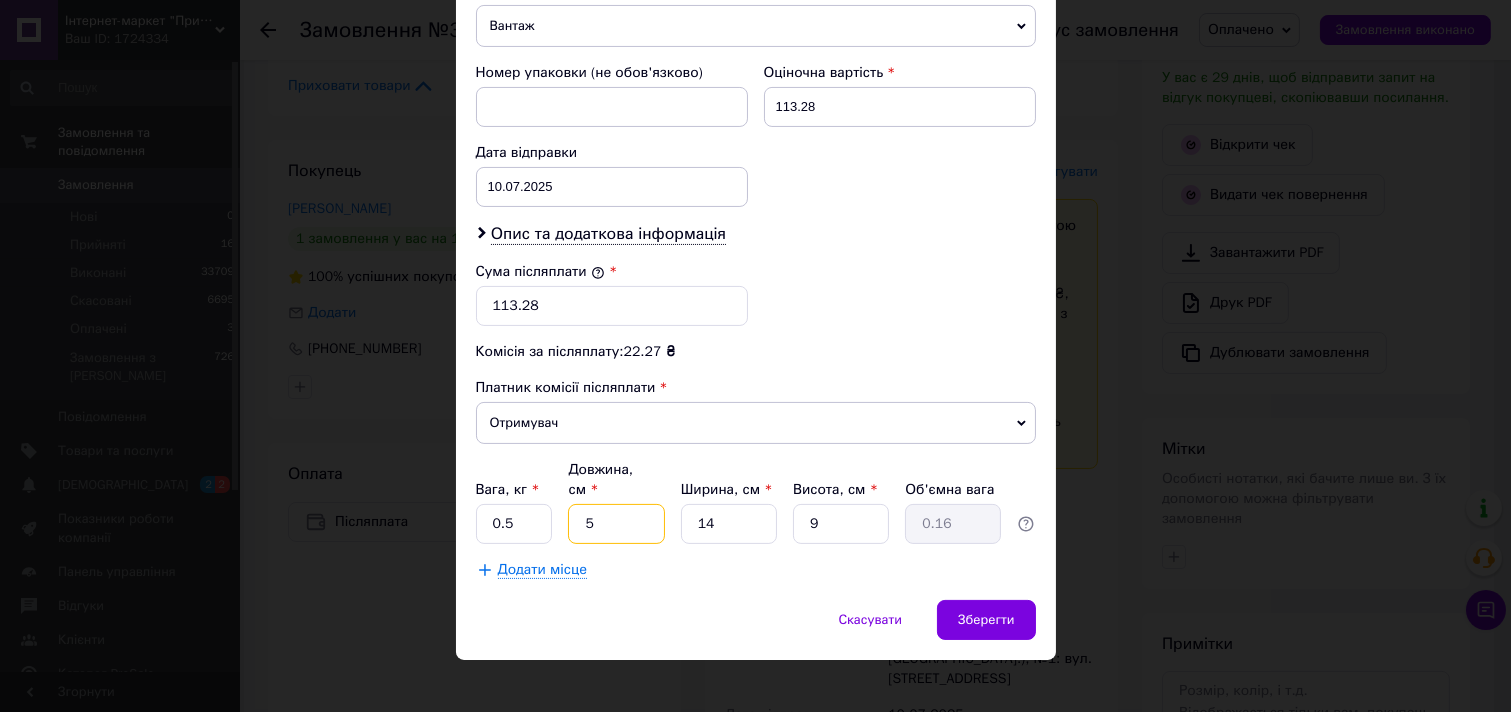 type on "5" 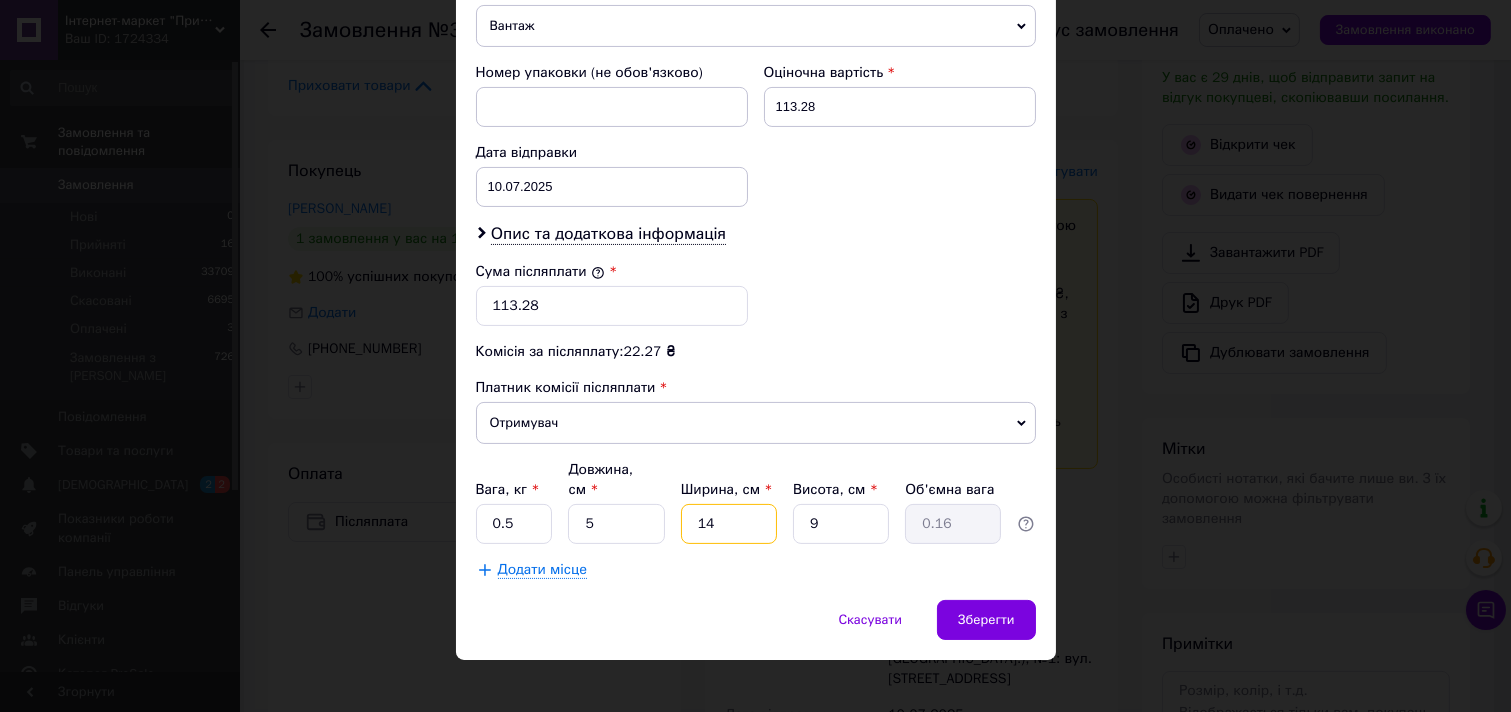 click on "14" at bounding box center [729, 524] 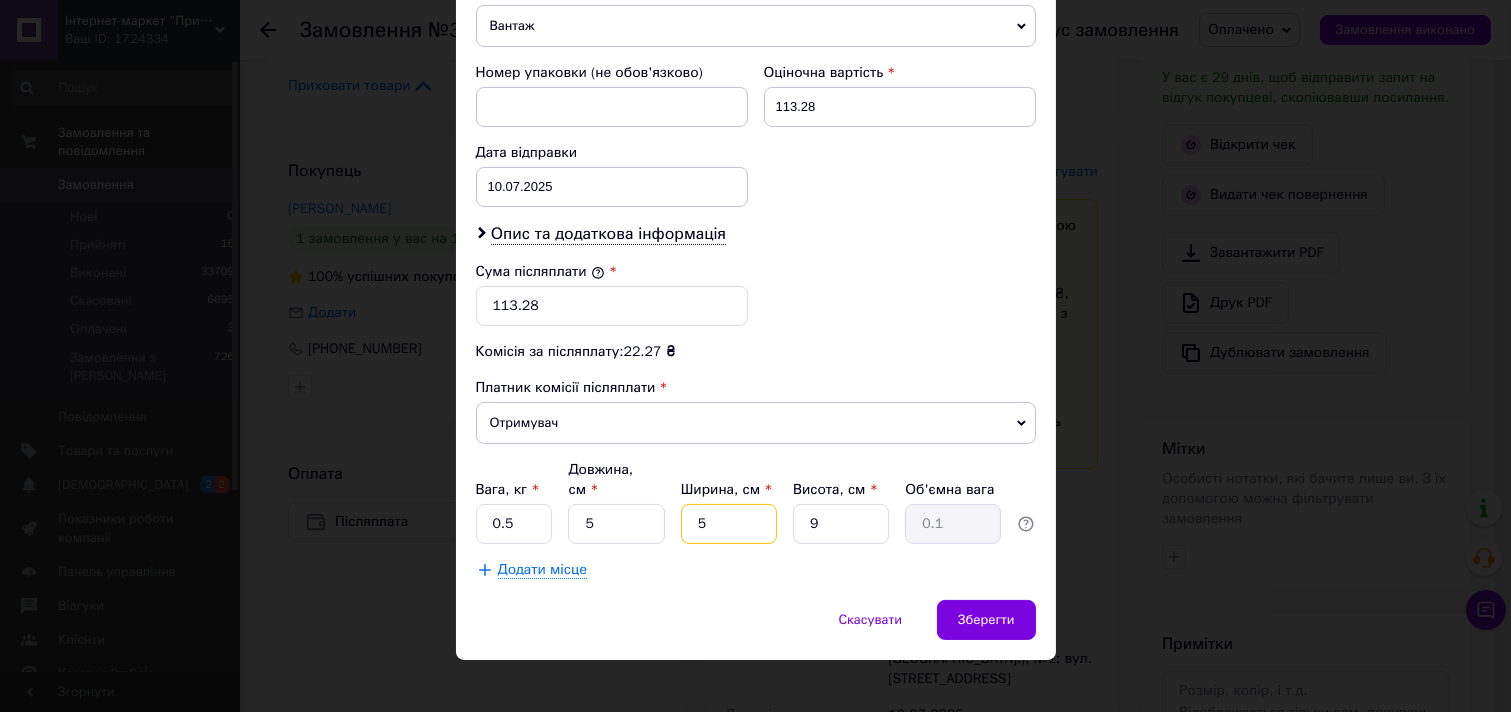 type on "5" 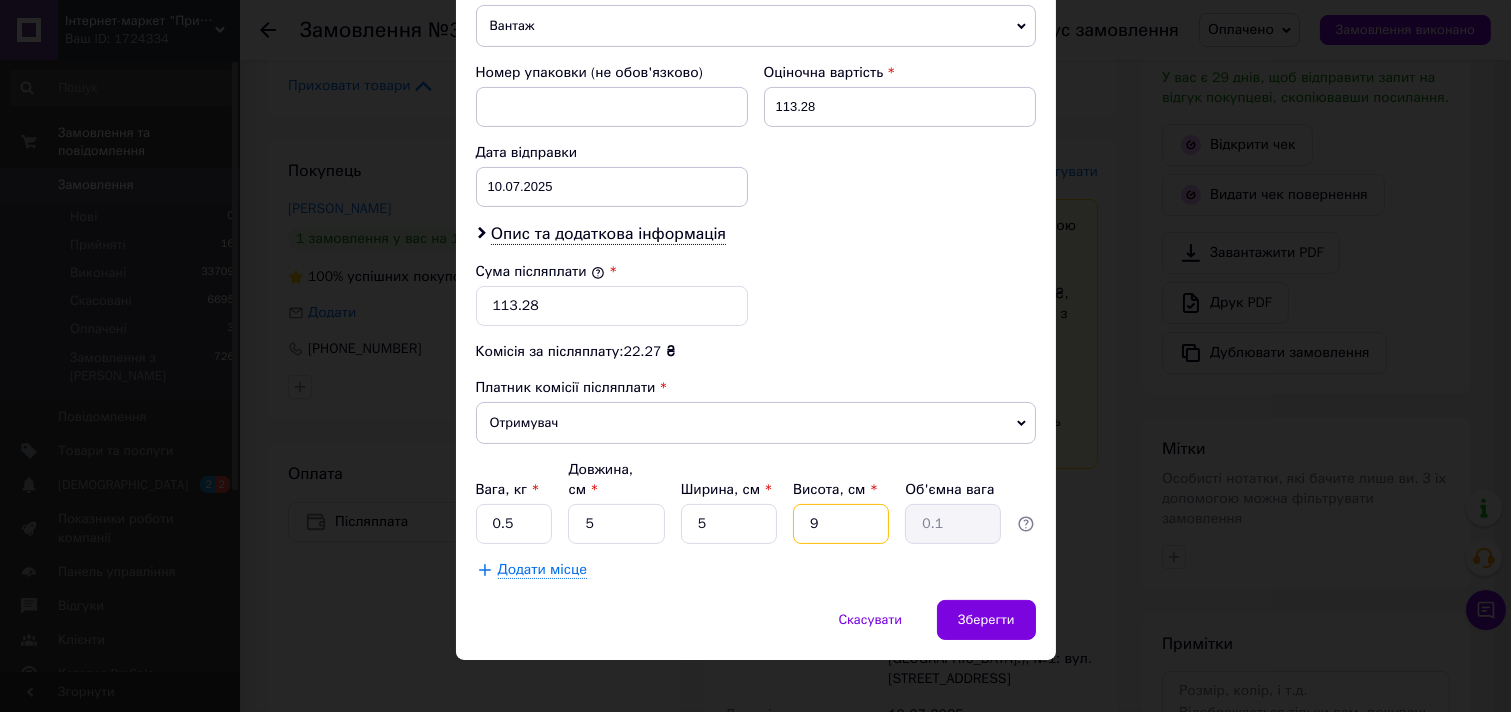 click on "9" at bounding box center (841, 524) 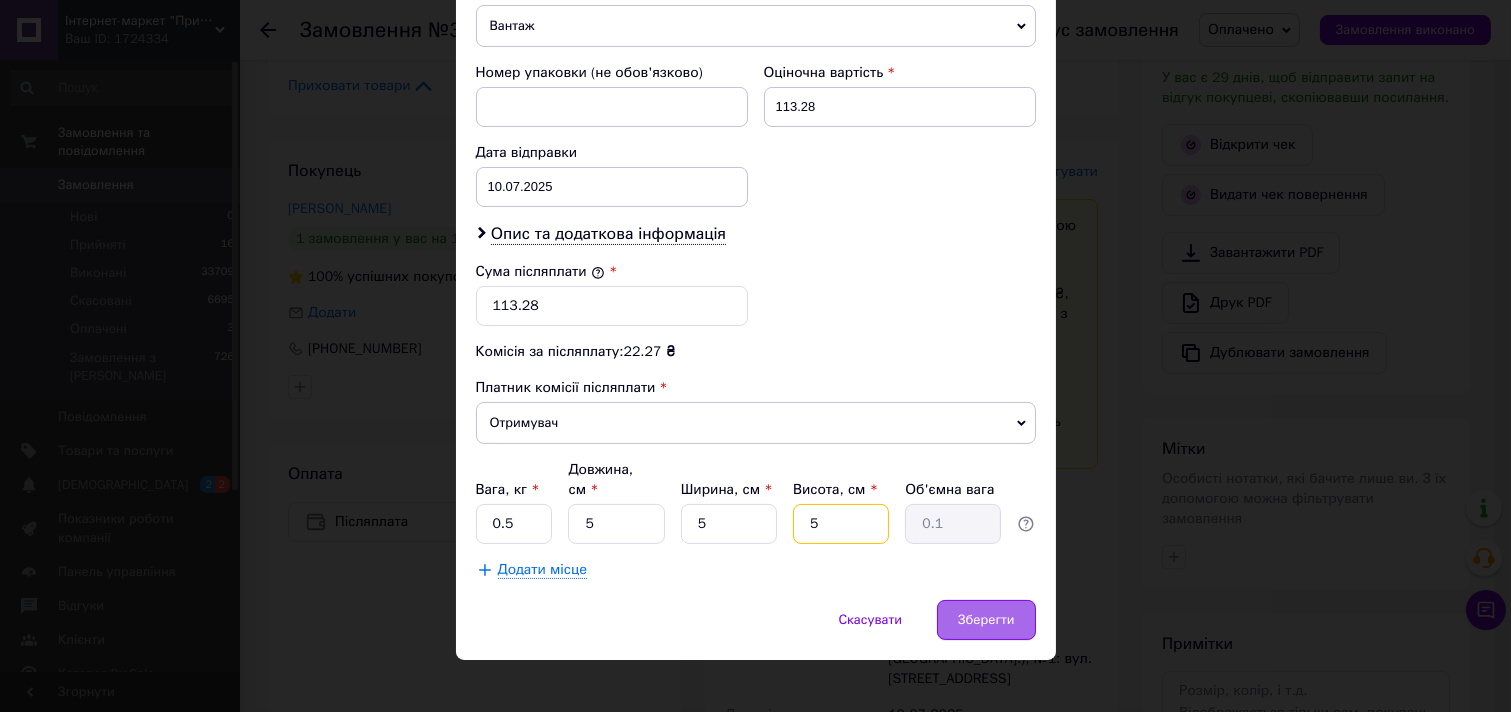 type on "5" 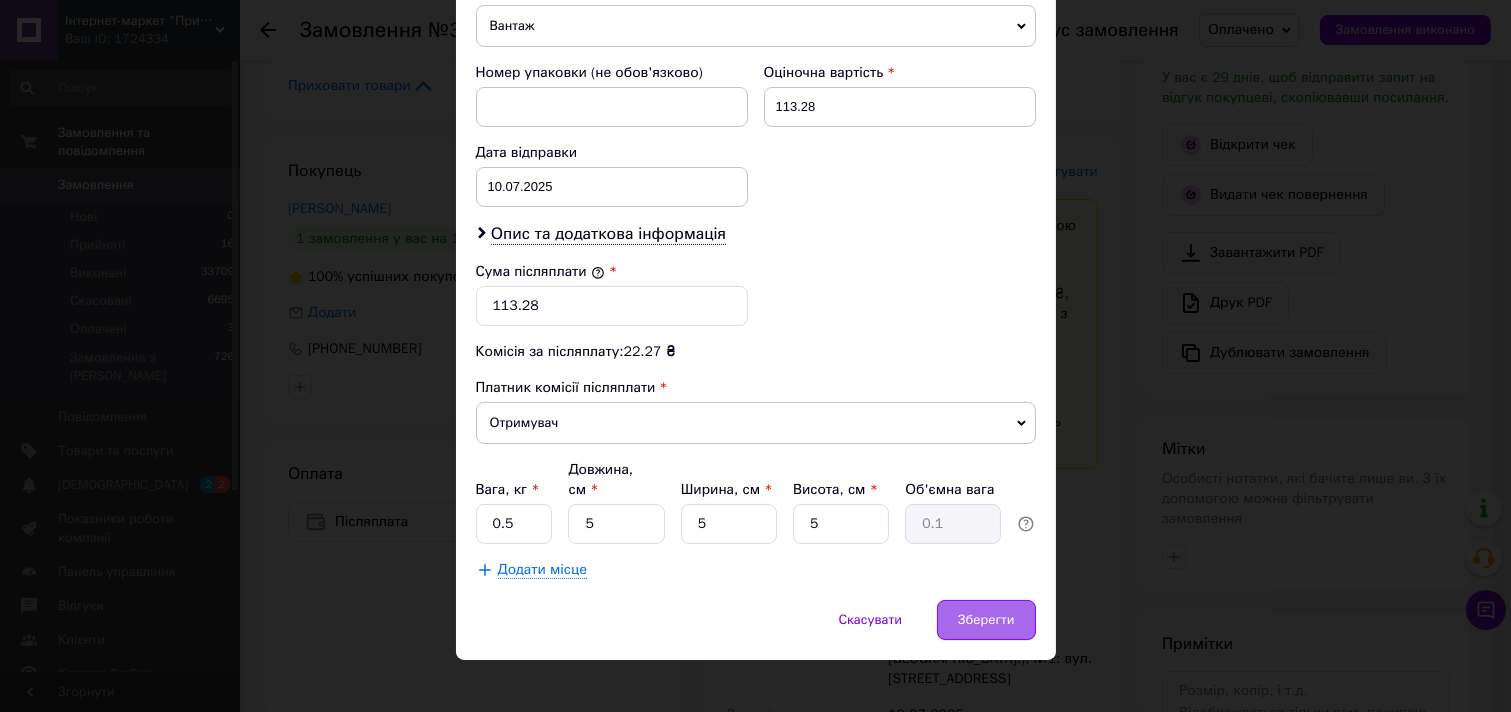 click on "Зберегти" at bounding box center [986, 620] 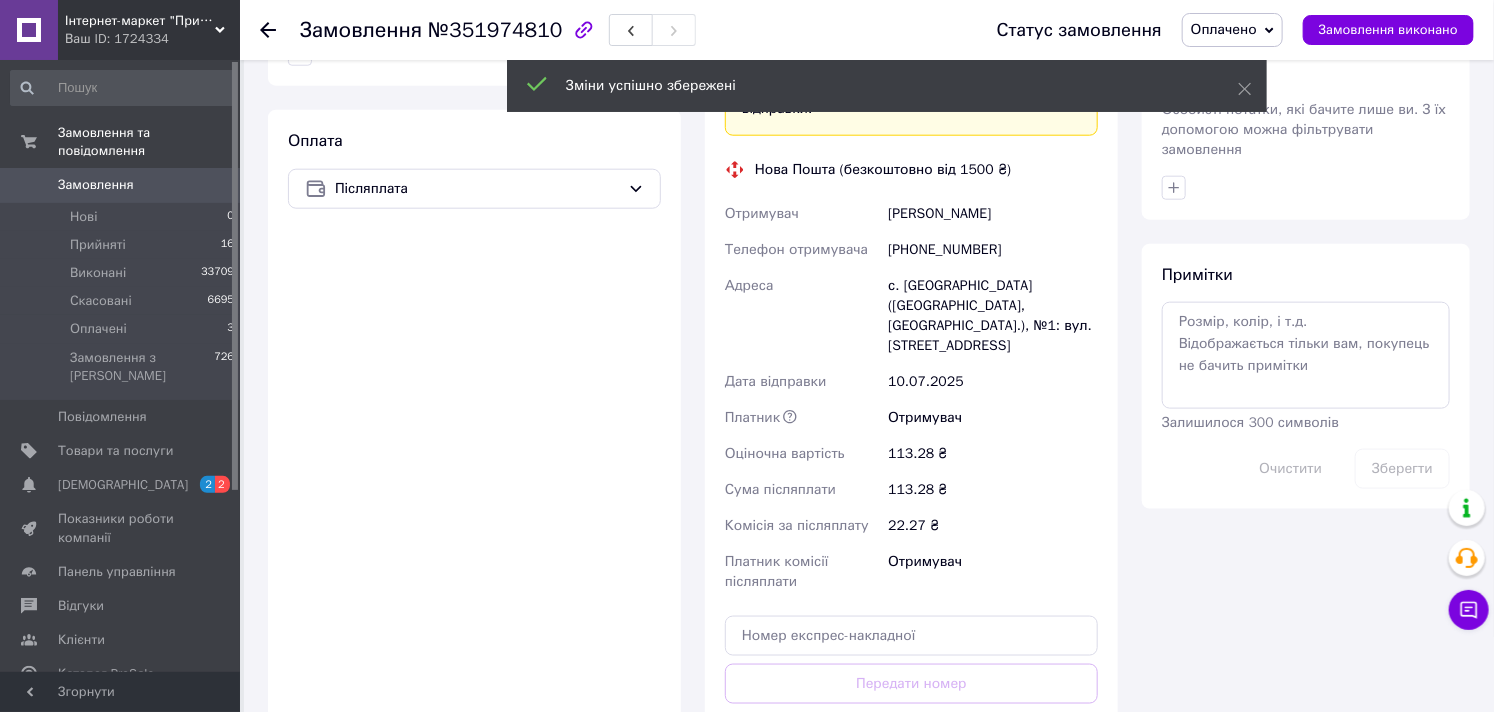 scroll, scrollTop: 1000, scrollLeft: 0, axis: vertical 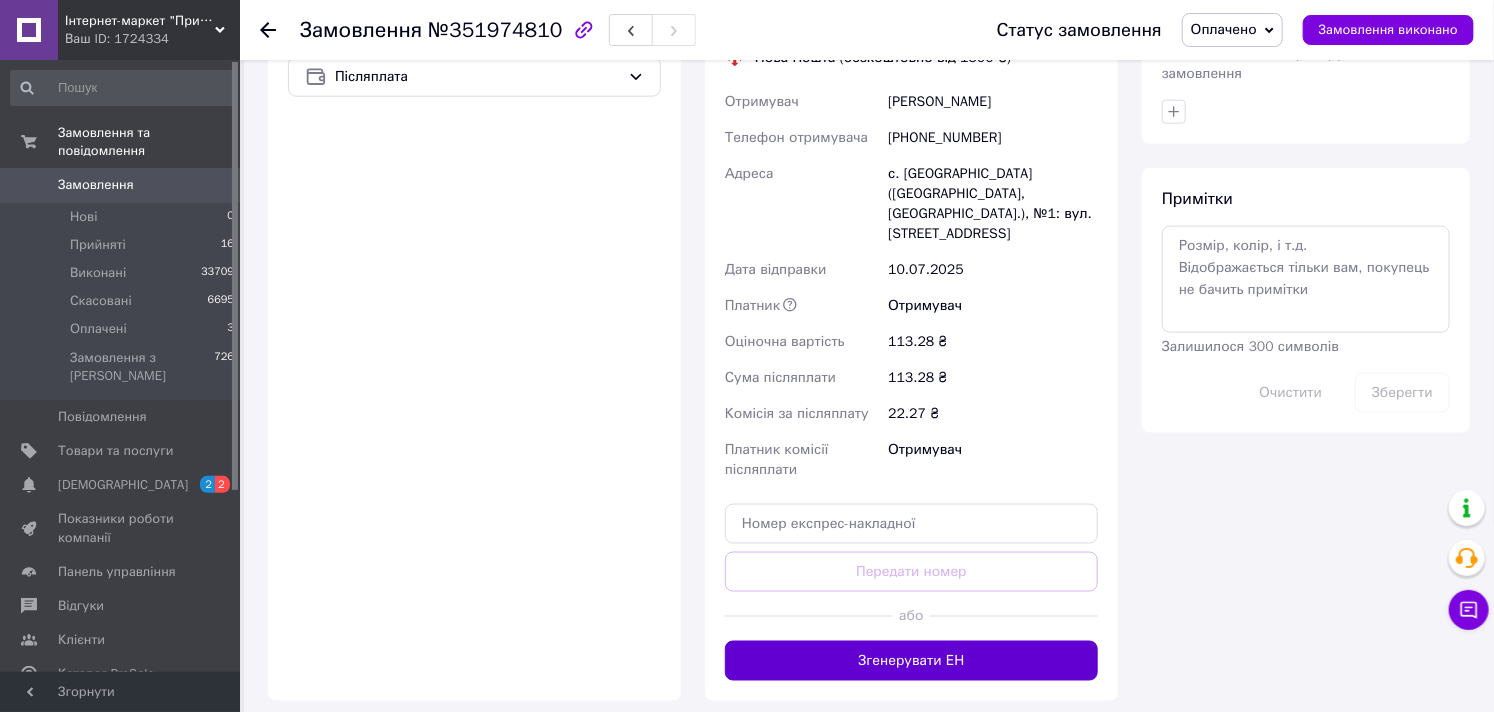 click on "Згенерувати ЕН" at bounding box center (911, 661) 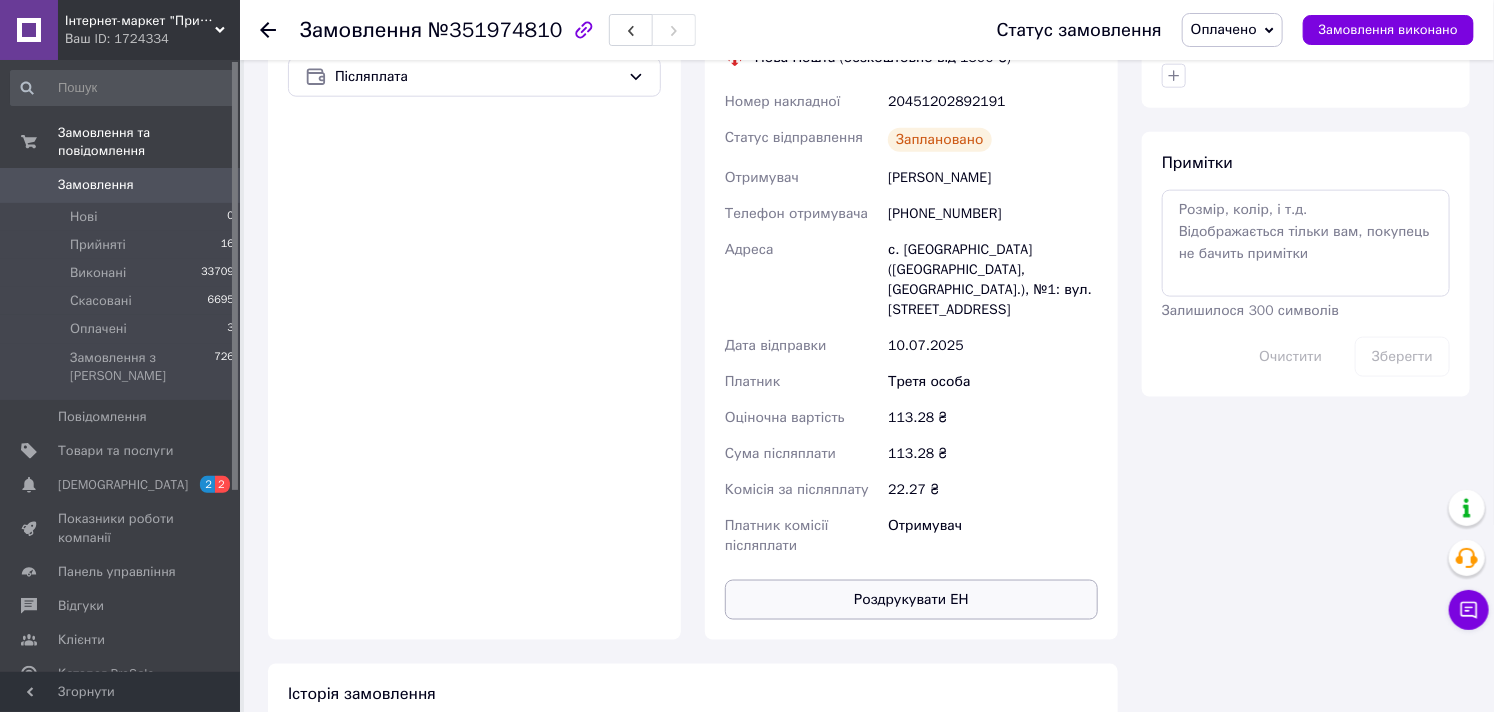 click on "Роздрукувати ЕН" at bounding box center (911, 600) 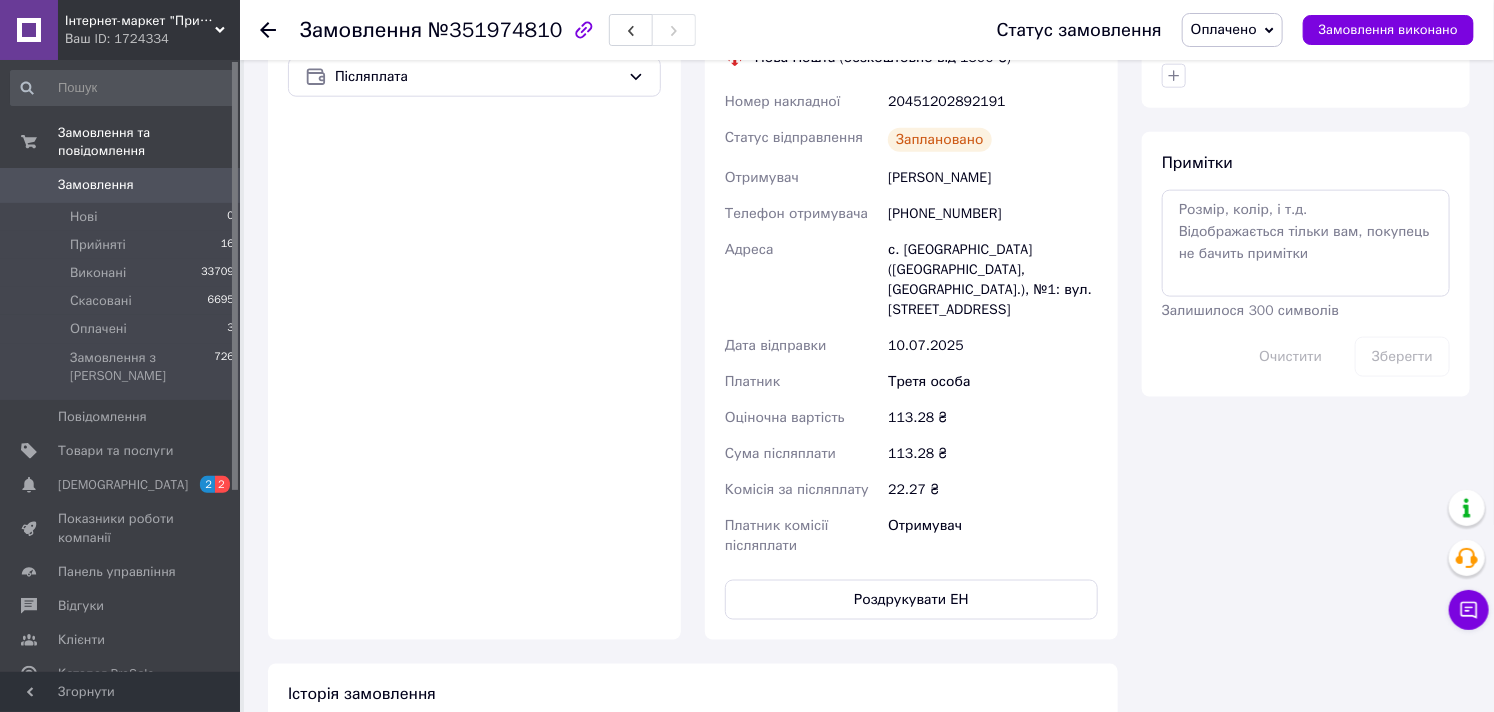 scroll, scrollTop: 888, scrollLeft: 0, axis: vertical 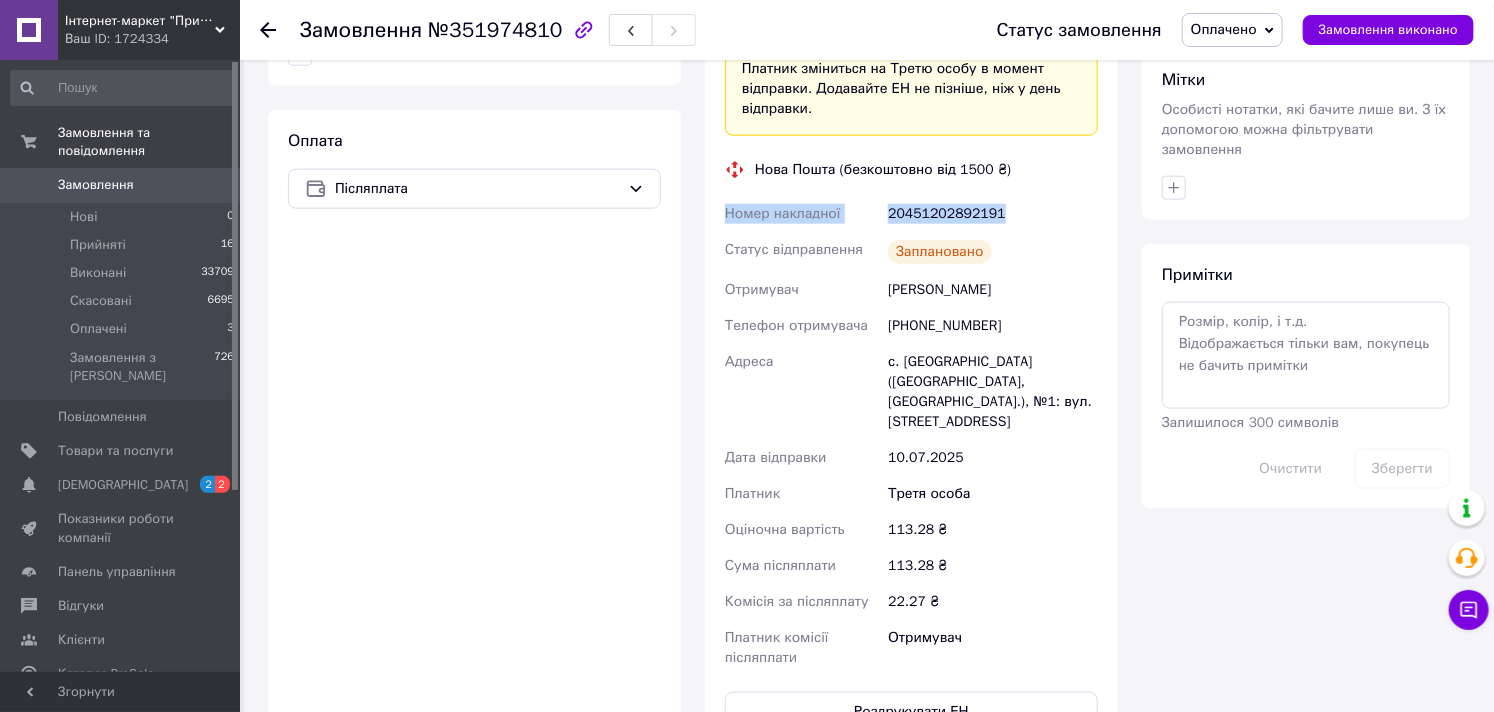 drag, startPoint x: 1008, startPoint y: 205, endPoint x: 722, endPoint y: 216, distance: 286.21146 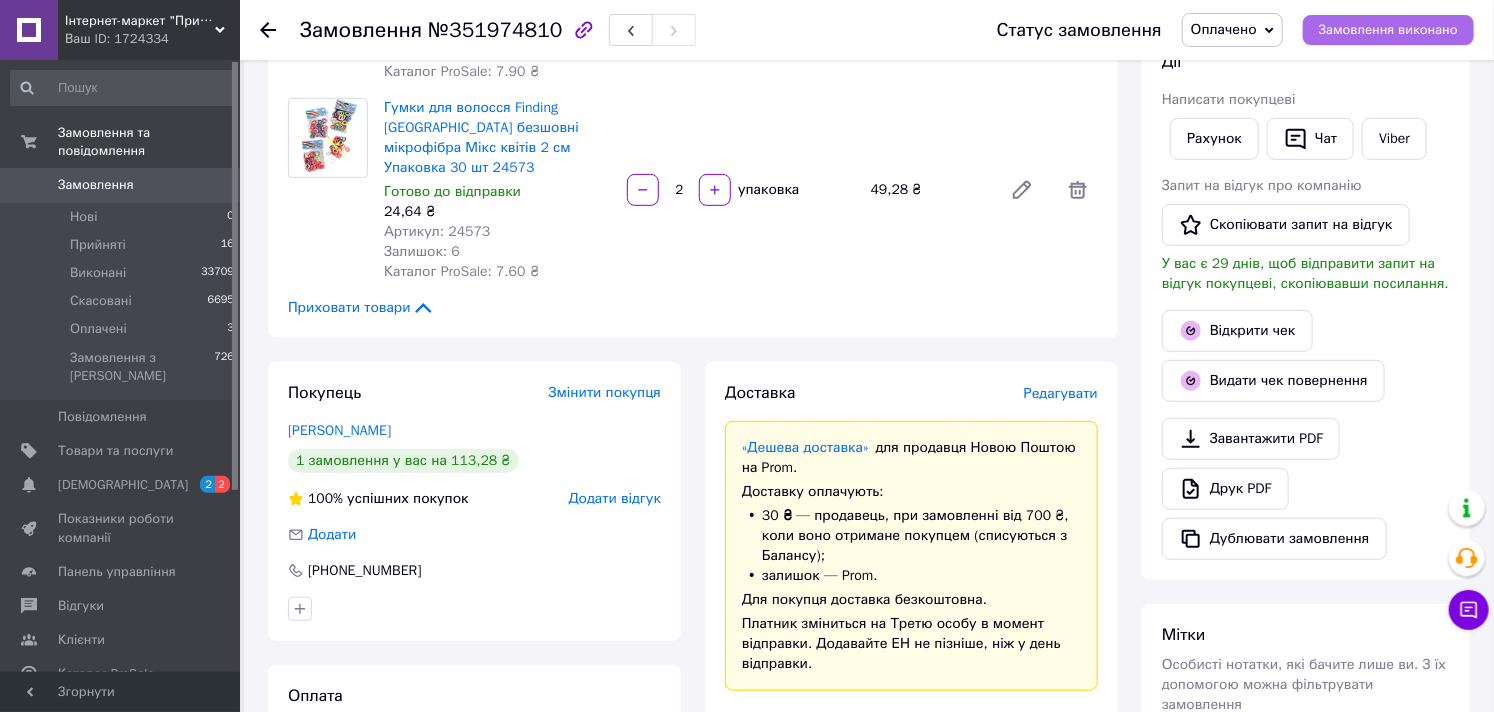 click on "Замовлення виконано" at bounding box center (1388, 30) 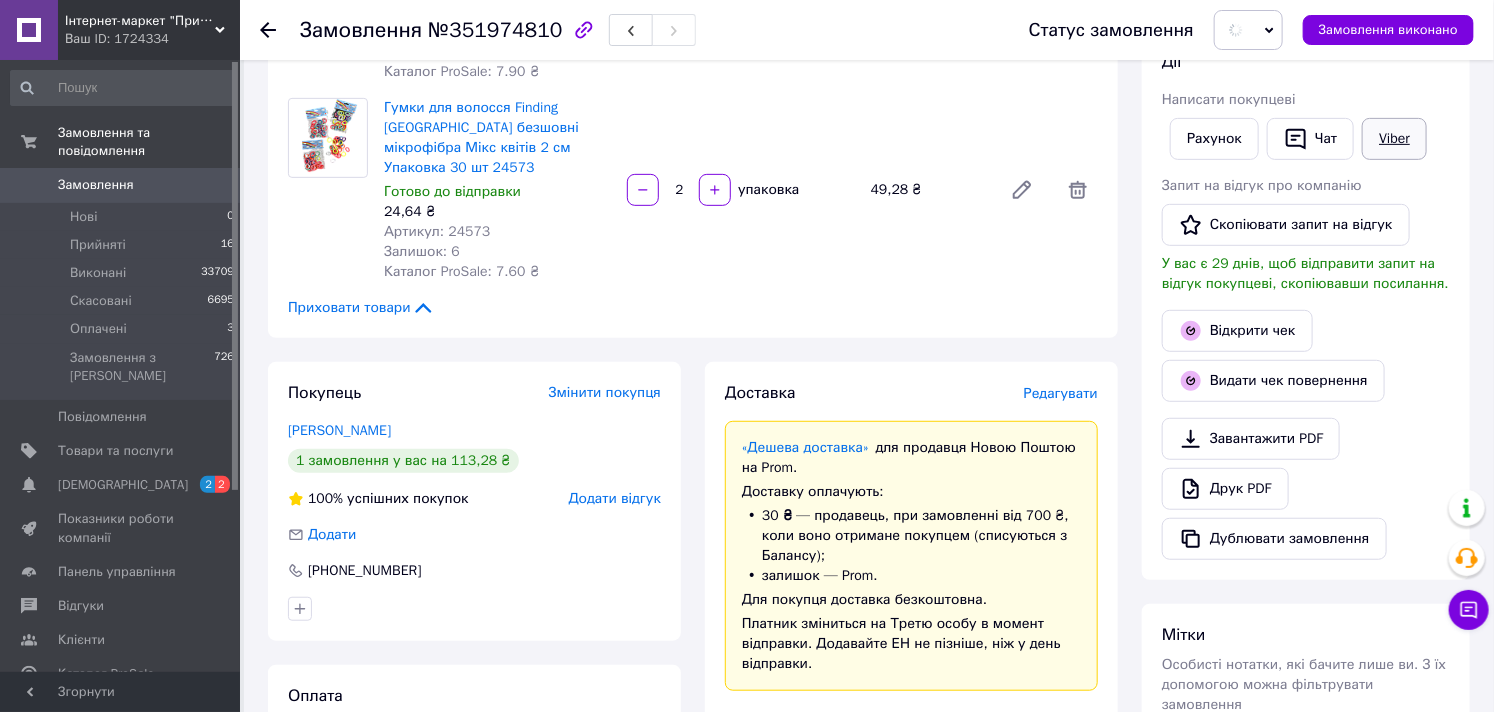 click on "Viber" at bounding box center (1394, 139) 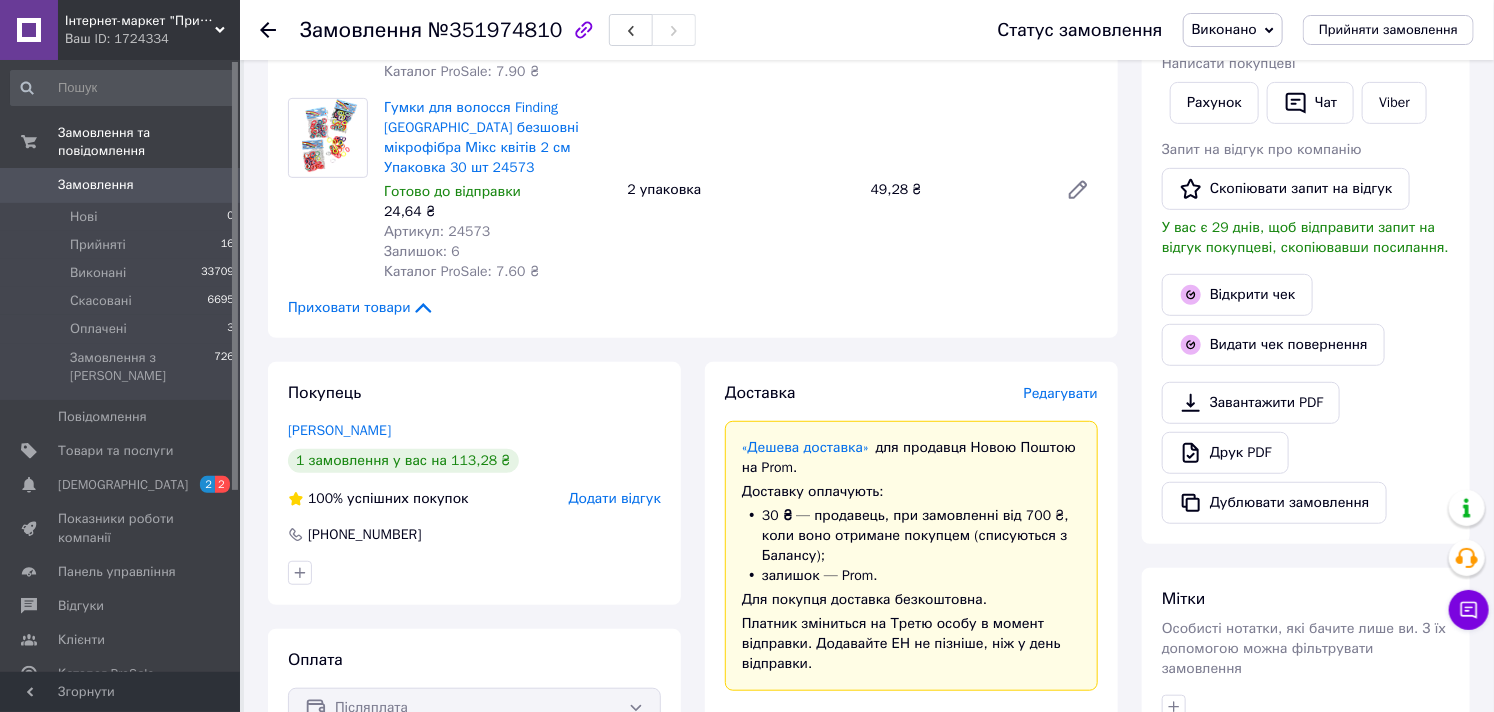 click on "Замовлення з додатку Дешева доставка [DATE] 20:55 Товари в замовленні (2) Гумки для волосся KIKA Тканинні безшовні мікрофібра Мікс кольорів 2 см х 0.5 см Упаковка 30 шт Готово до відправки 32 ₴ Артикул: 217101 Залишок: 8 Каталог ProSale: 7.90 ₴  2 шт. 64 ₴ Гумки для волосся Finding Тканинні безшовні мікрофібра Мікс квітів 2 см Упаковка 30 шт 24573 Готово до відправки 24,64 ₴ Артикул: 24573 Залишок: 6 Каталог ProSale: 7.60 ₴  2 упаковка 49,28 ₴ Приховати товари Покупець [PERSON_NAME] 1 замовлення у вас на 113,28 ₴ 100%   успішних покупок Додати відгук [PHONE_NUMBER] Оплата Післяплата Доставка Редагувати     < >" at bounding box center (693, 852) 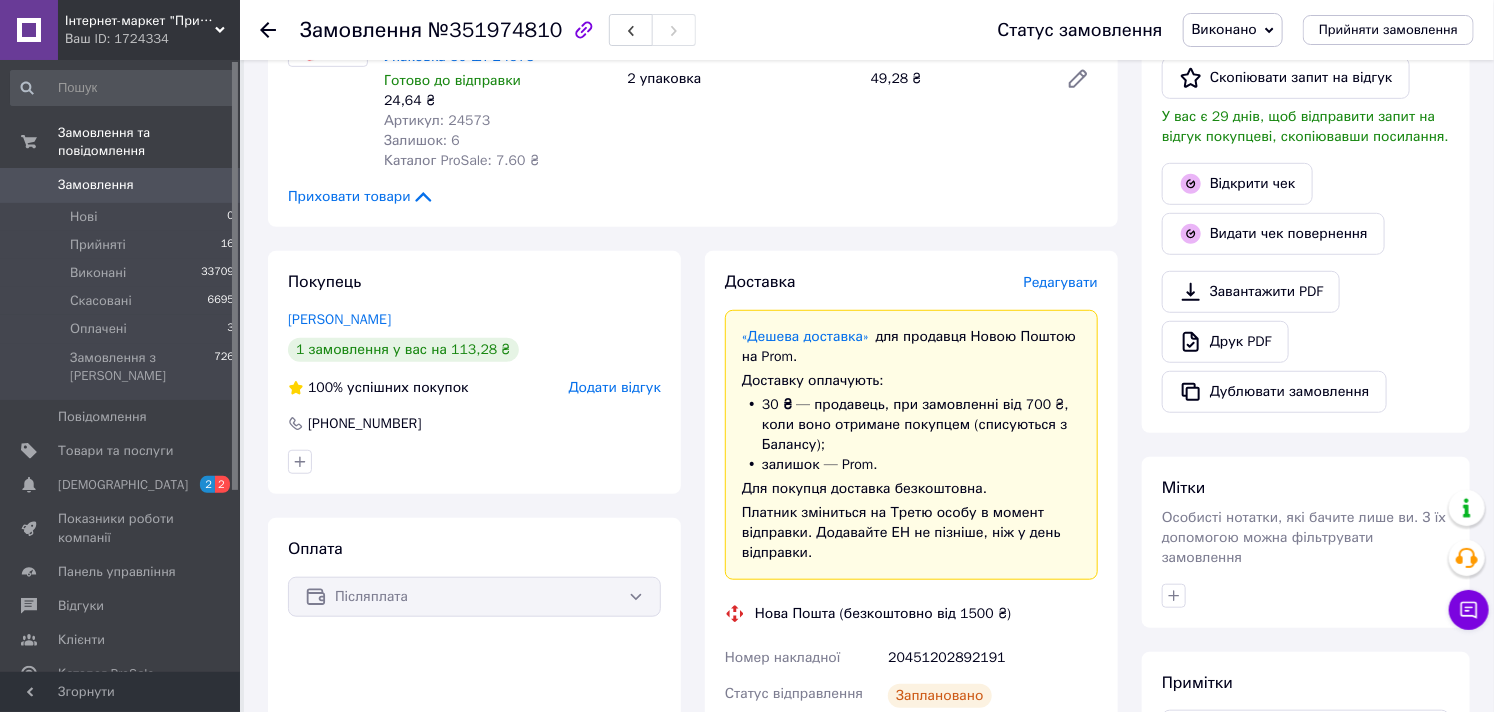 scroll, scrollTop: 1000, scrollLeft: 0, axis: vertical 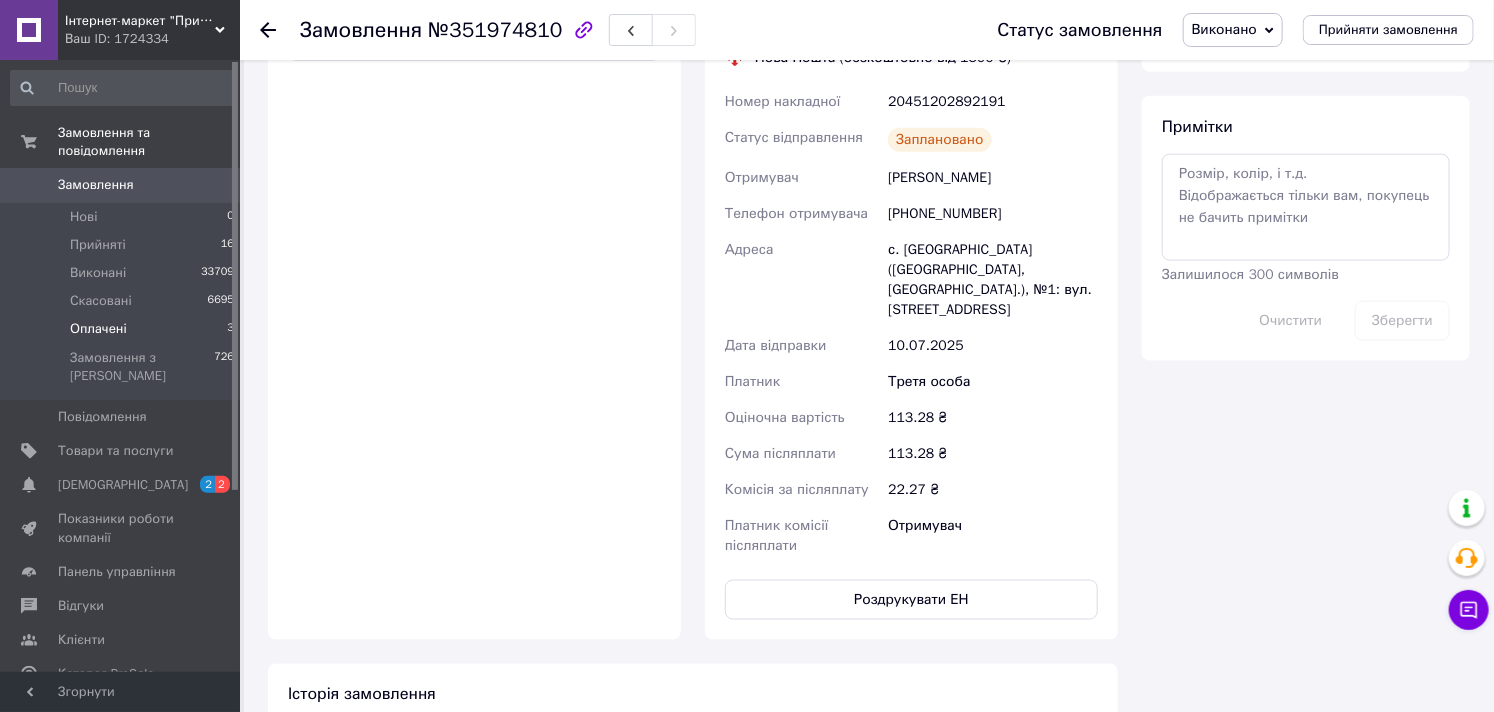 click on "Оплачені 3" at bounding box center (123, 329) 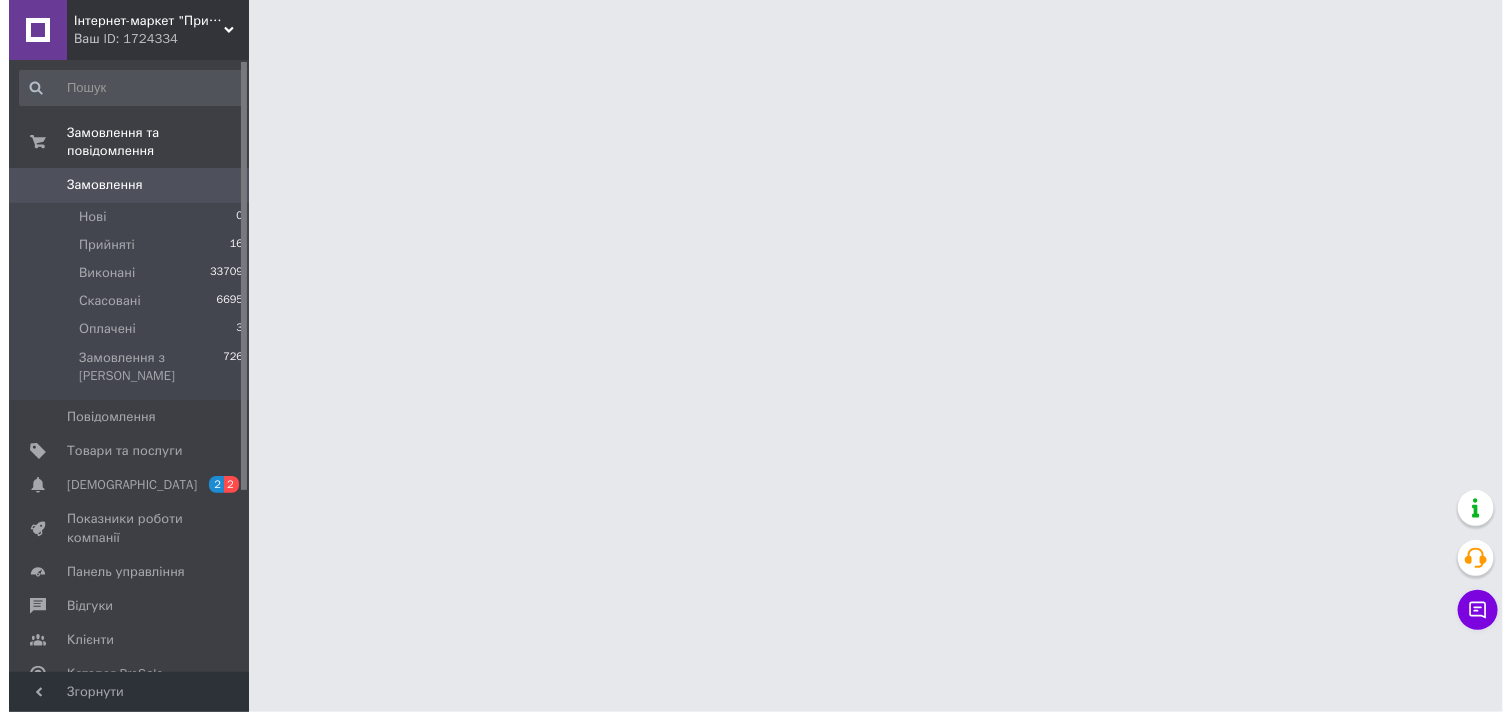scroll, scrollTop: 0, scrollLeft: 0, axis: both 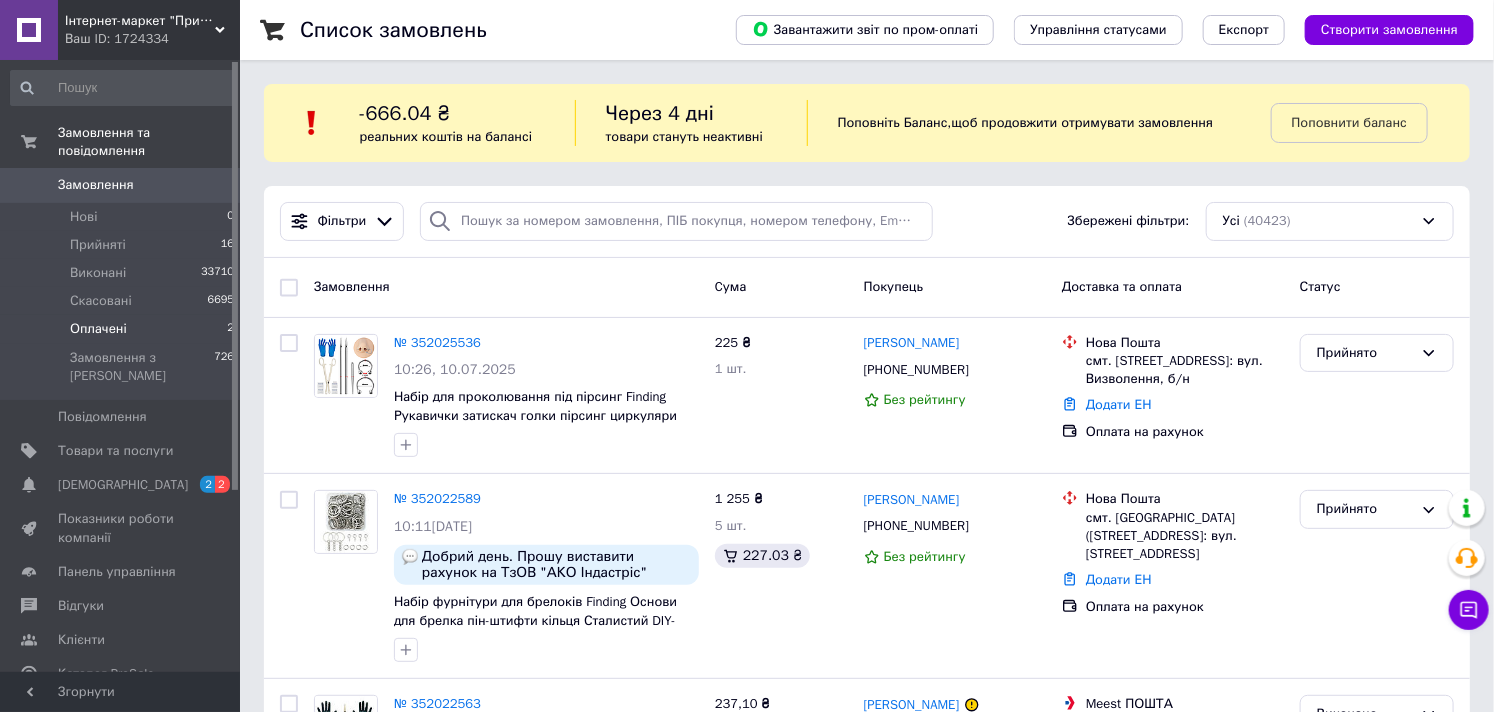 click on "Оплачені 2" at bounding box center [123, 329] 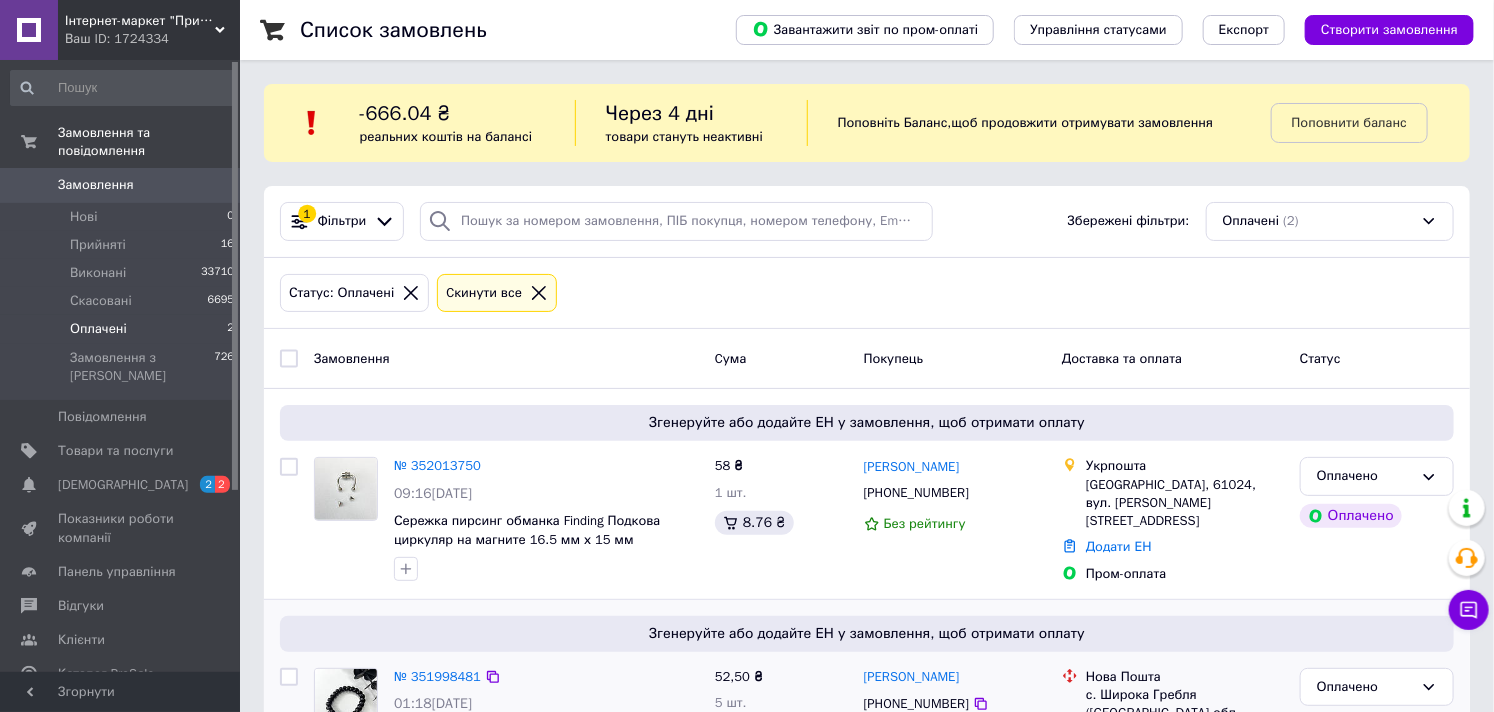 scroll, scrollTop: 137, scrollLeft: 0, axis: vertical 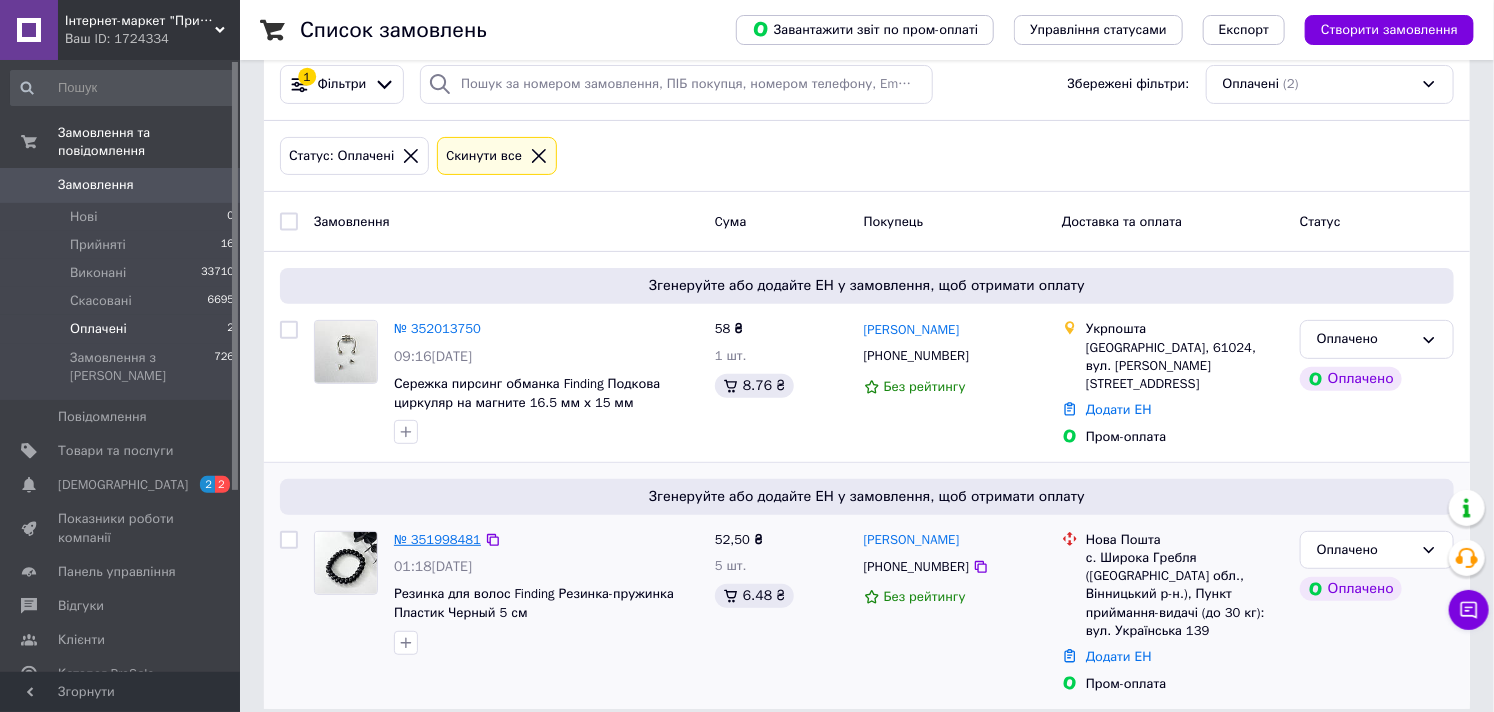 click on "№ 351998481" at bounding box center (437, 539) 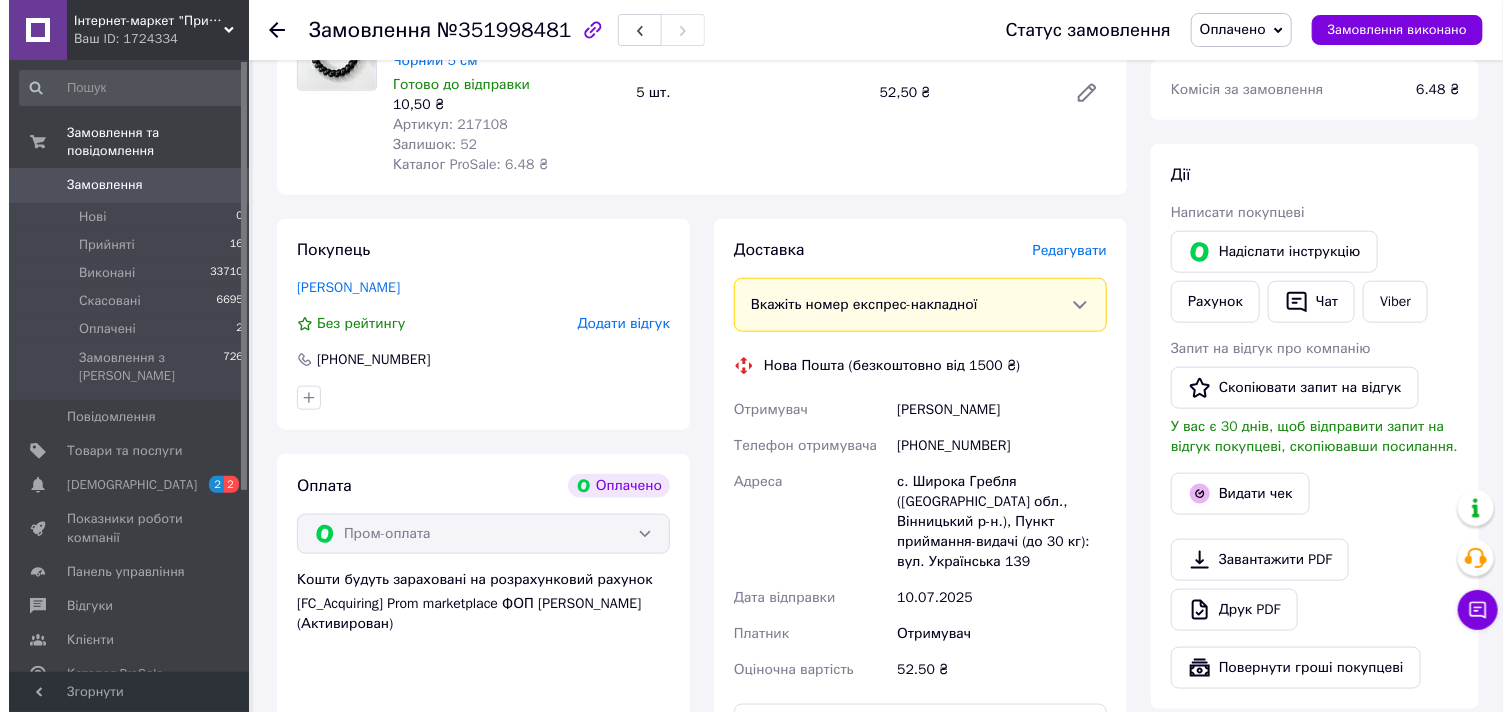 scroll, scrollTop: 888, scrollLeft: 0, axis: vertical 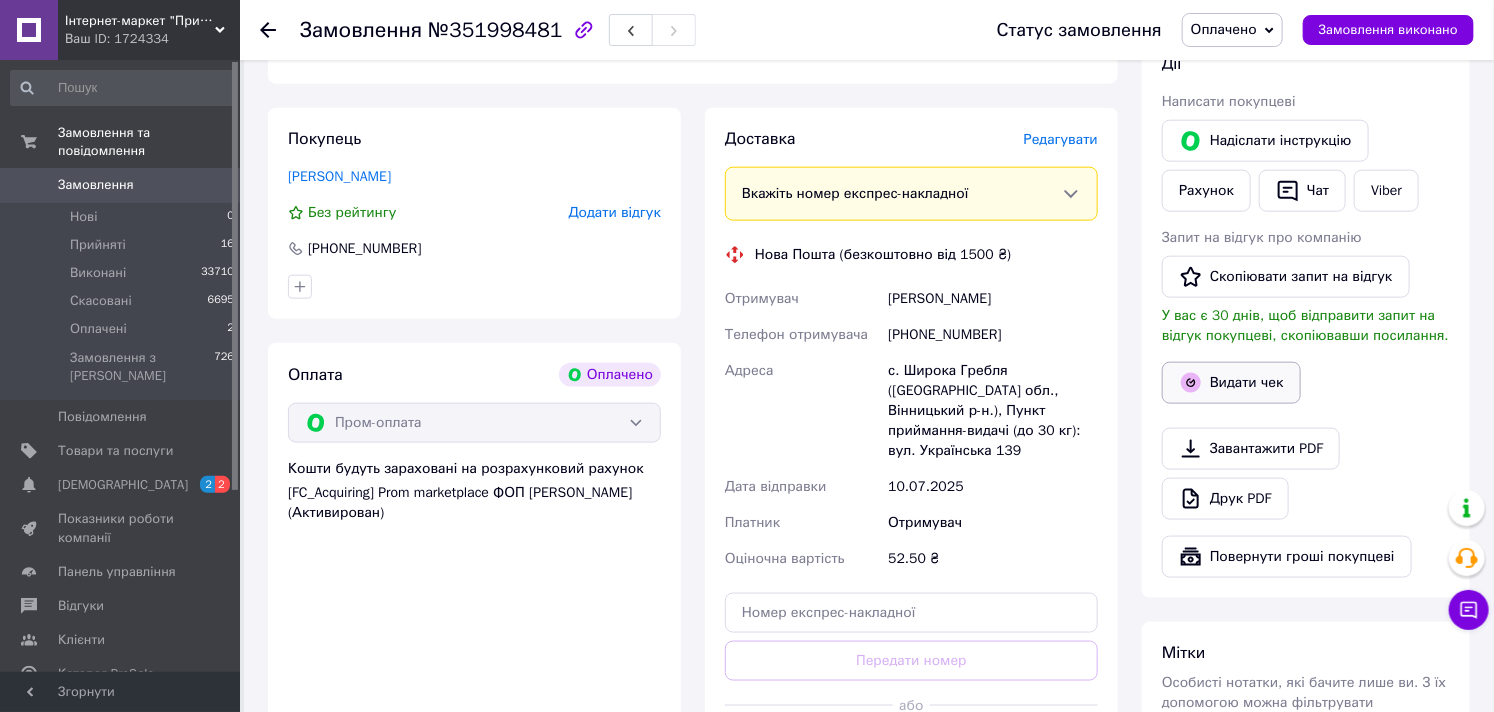 click on "Видати чек" at bounding box center (1231, 383) 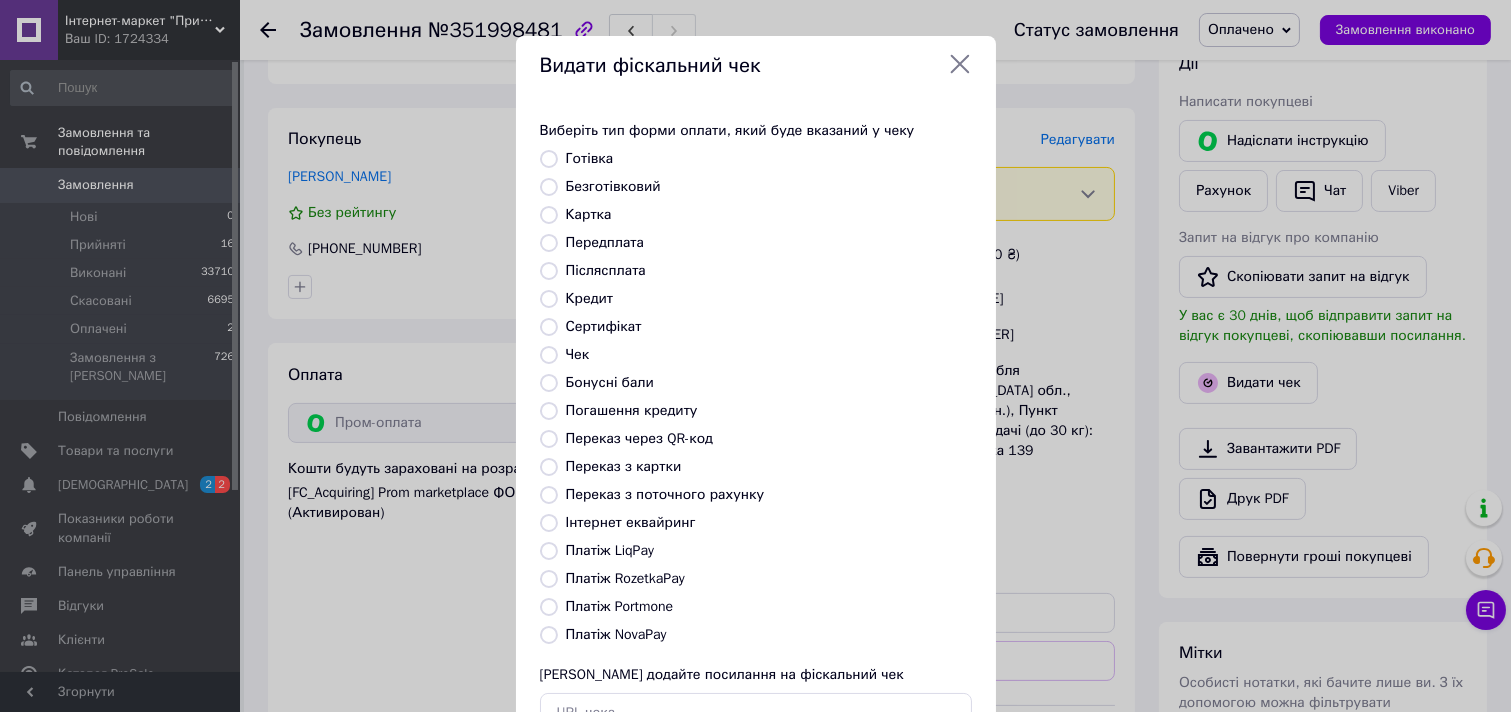 click on "Безготівковий" at bounding box center (613, 186) 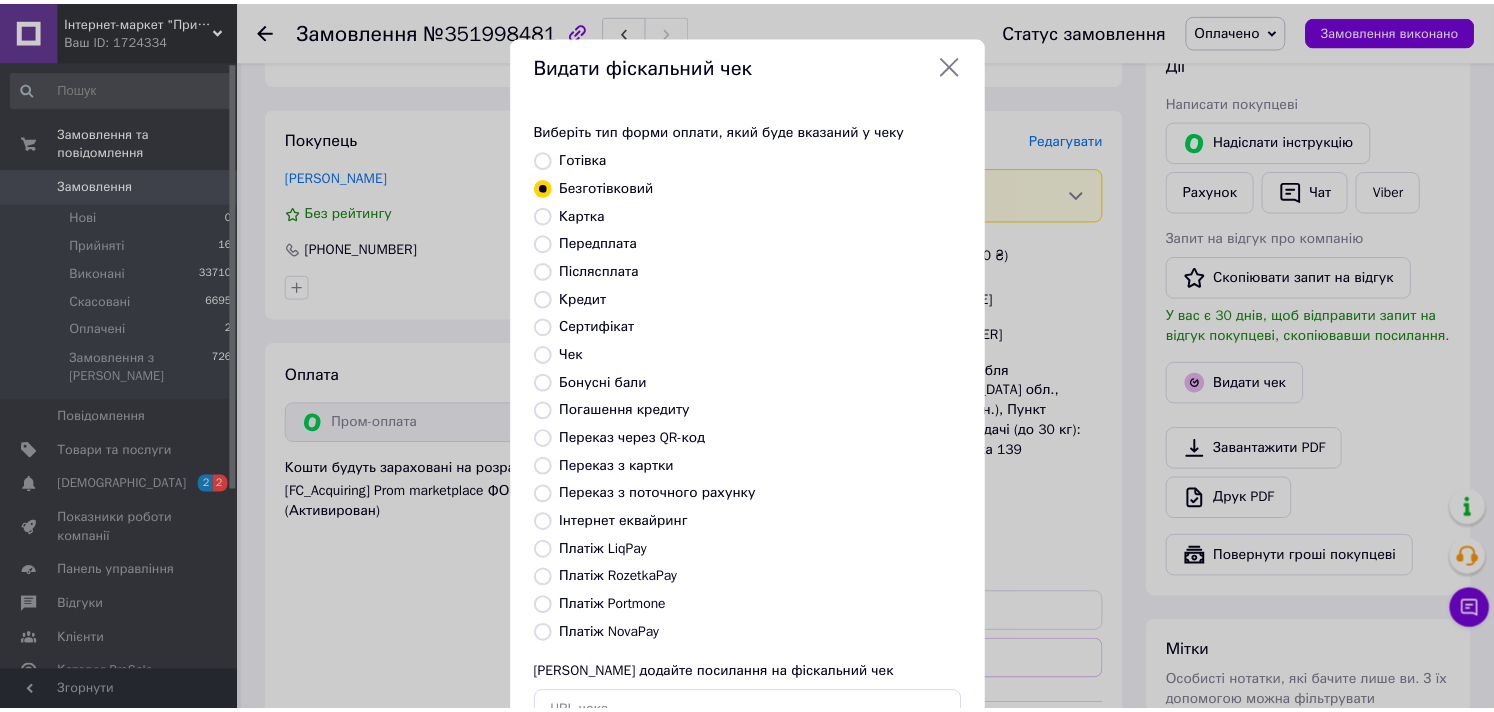 scroll, scrollTop: 147, scrollLeft: 0, axis: vertical 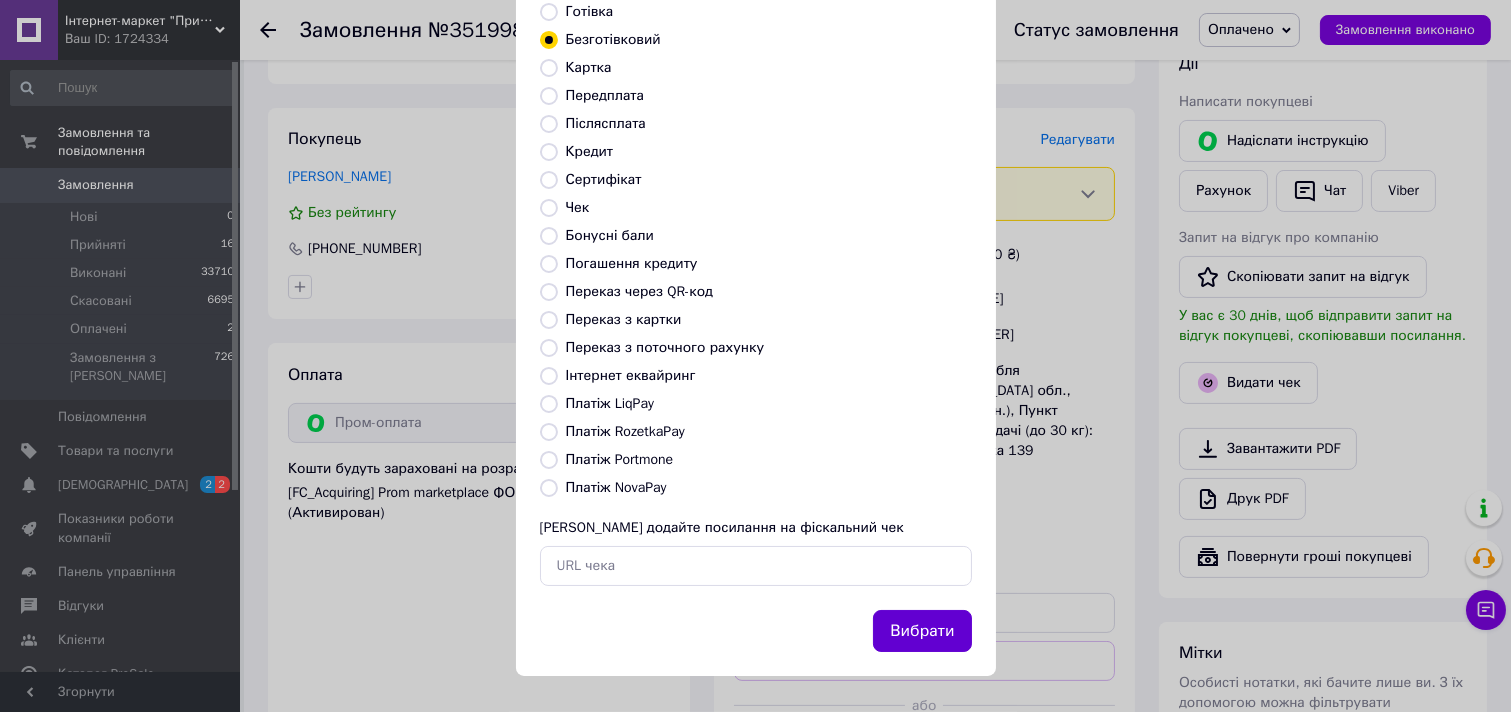 click on "Вибрати" at bounding box center [922, 631] 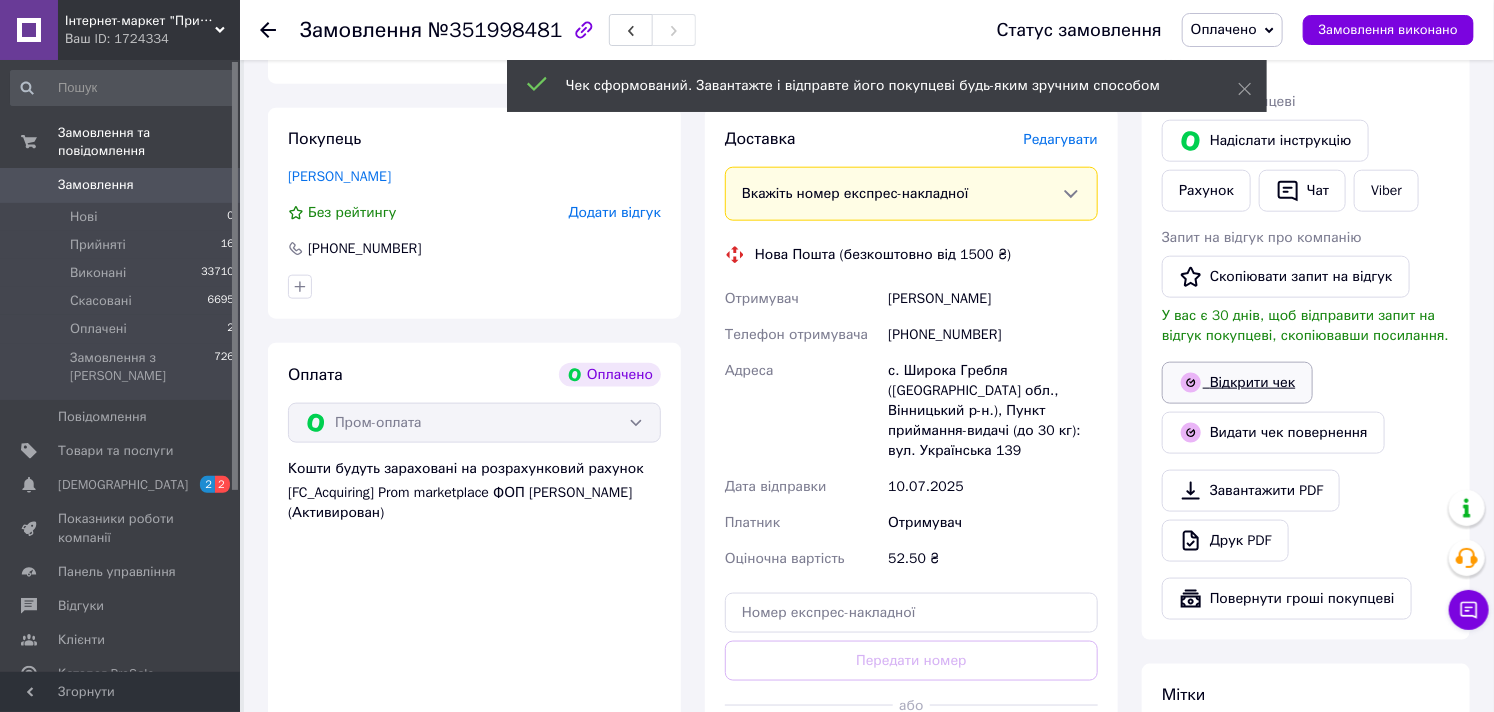 click on "Відкрити чек" at bounding box center [1237, 383] 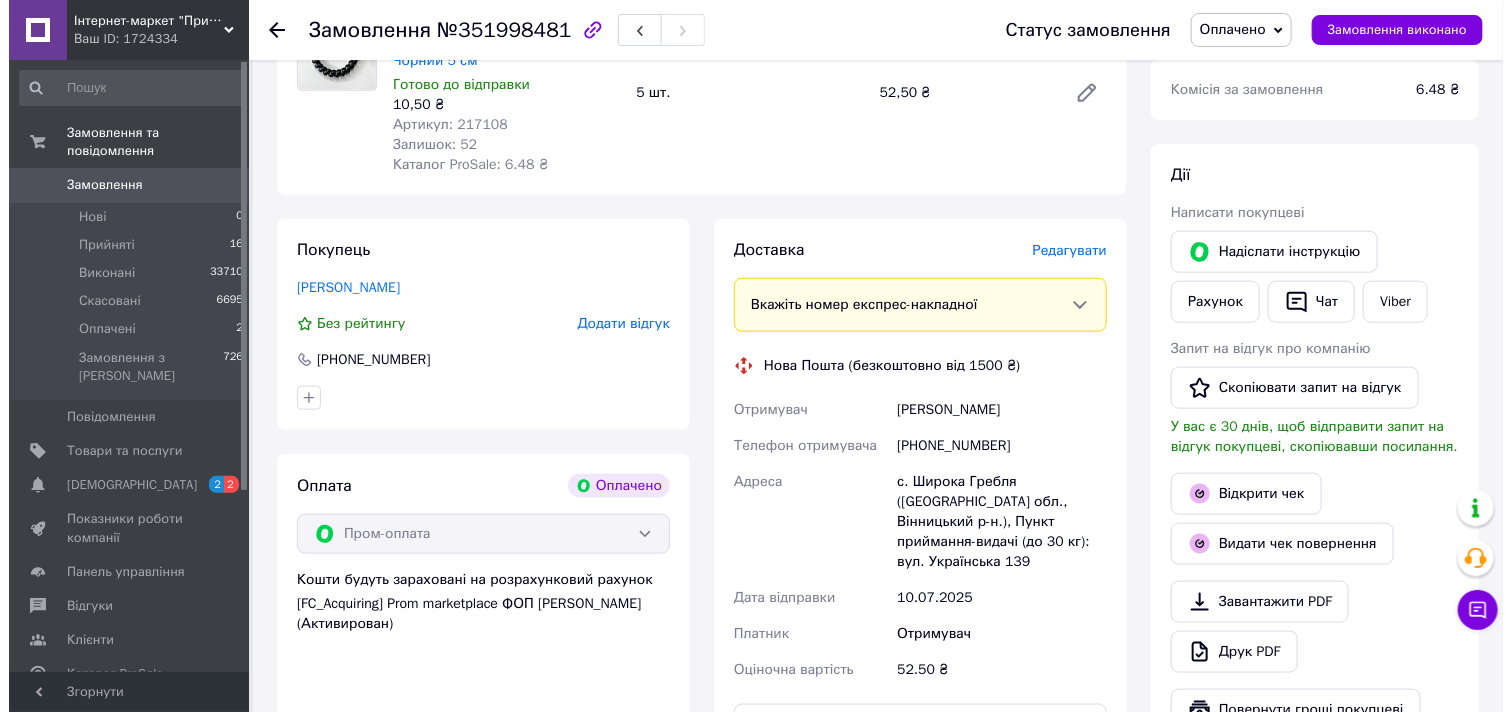 scroll, scrollTop: 888, scrollLeft: 0, axis: vertical 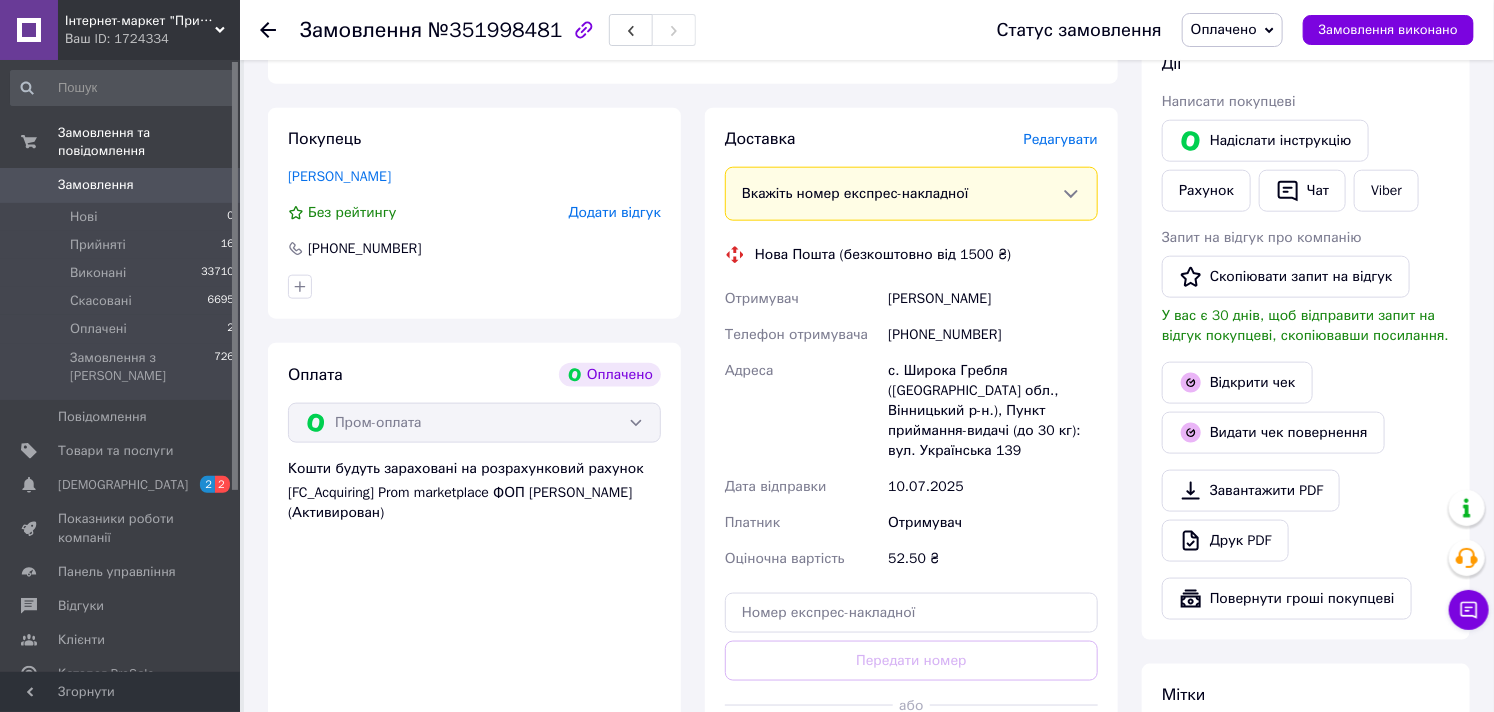click on "Редагувати" at bounding box center [1061, 139] 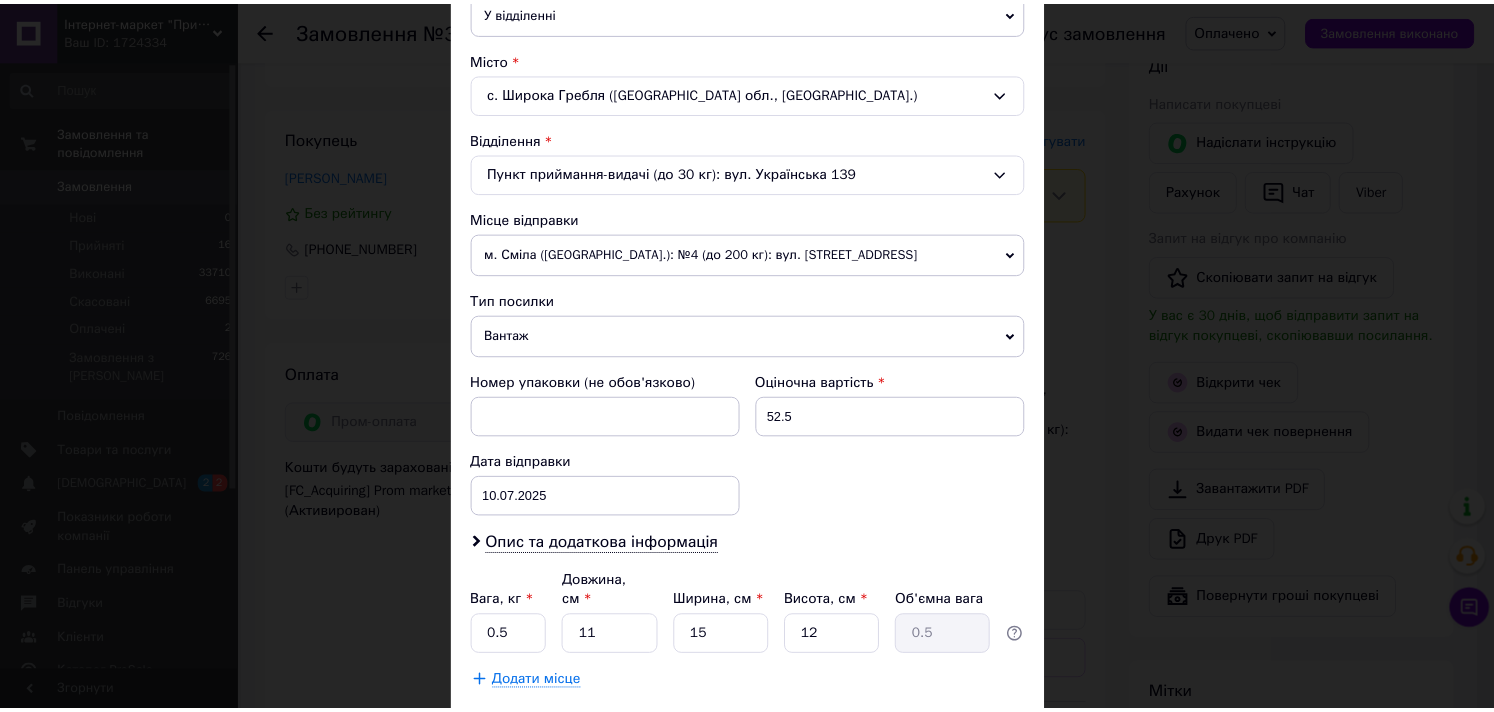 scroll, scrollTop: 617, scrollLeft: 0, axis: vertical 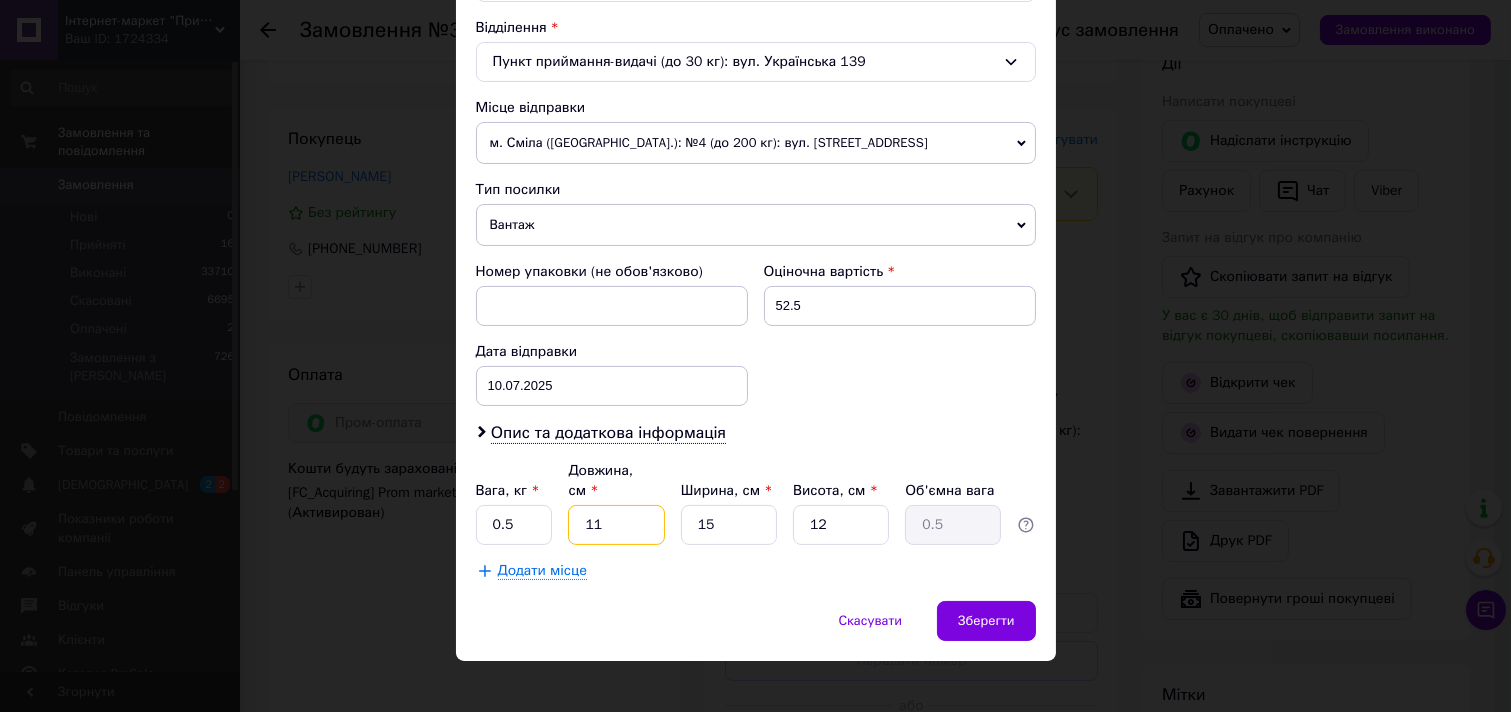click on "11" at bounding box center (616, 525) 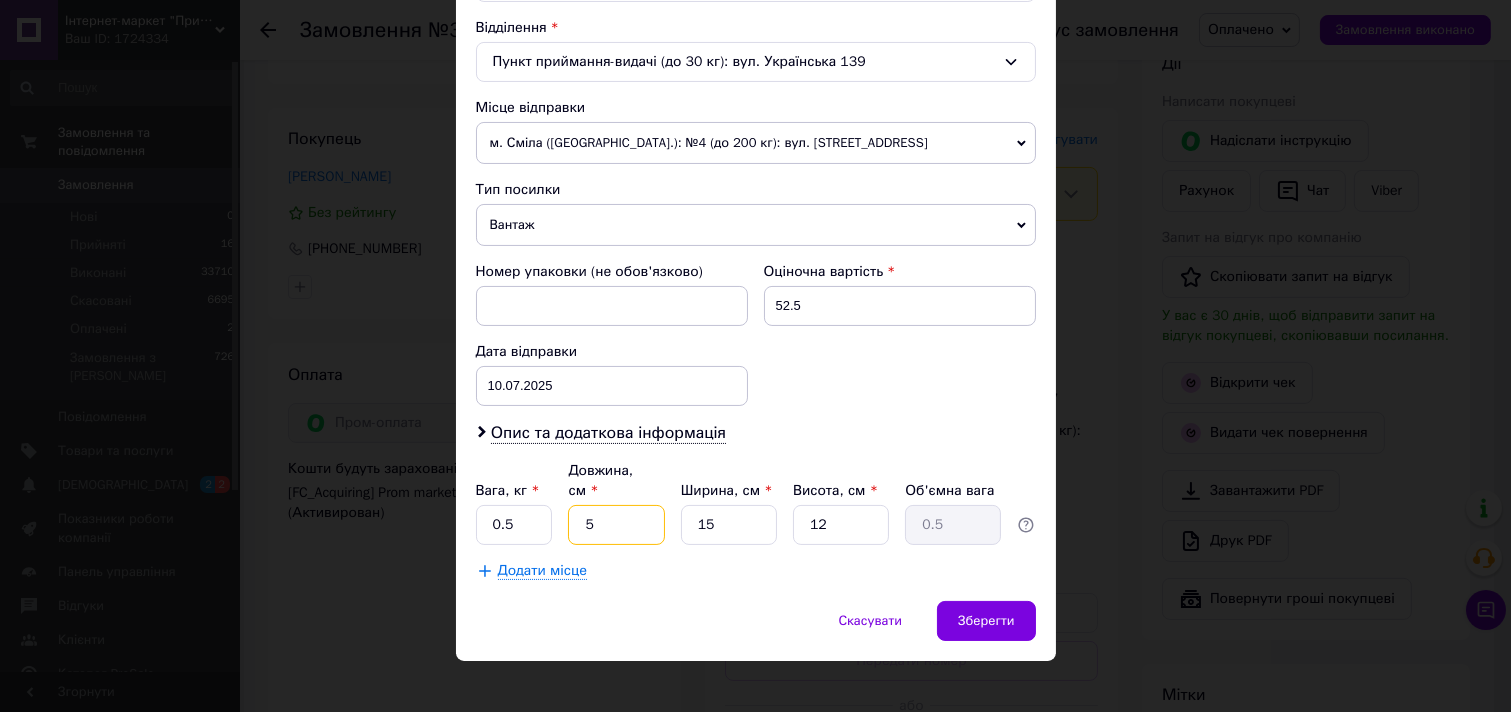type on "0.23" 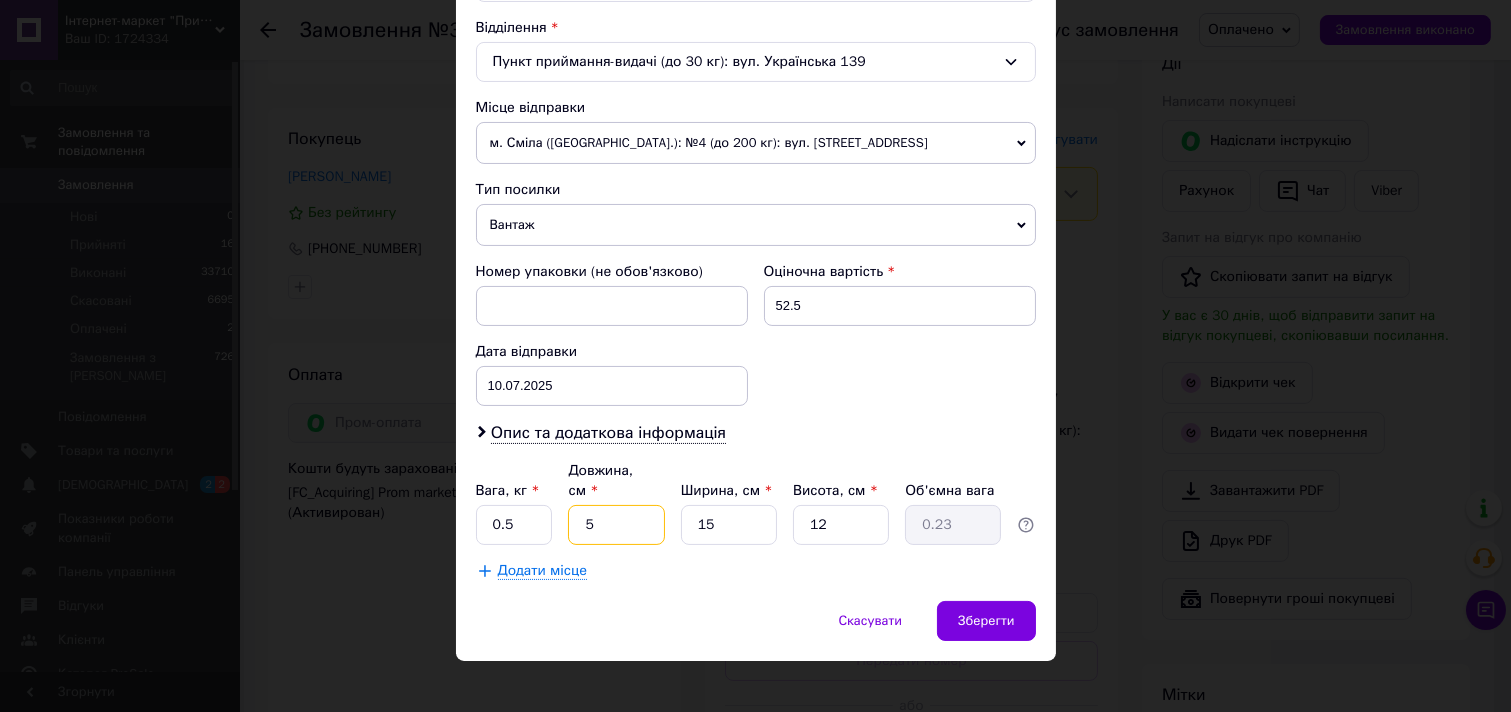 type on "5" 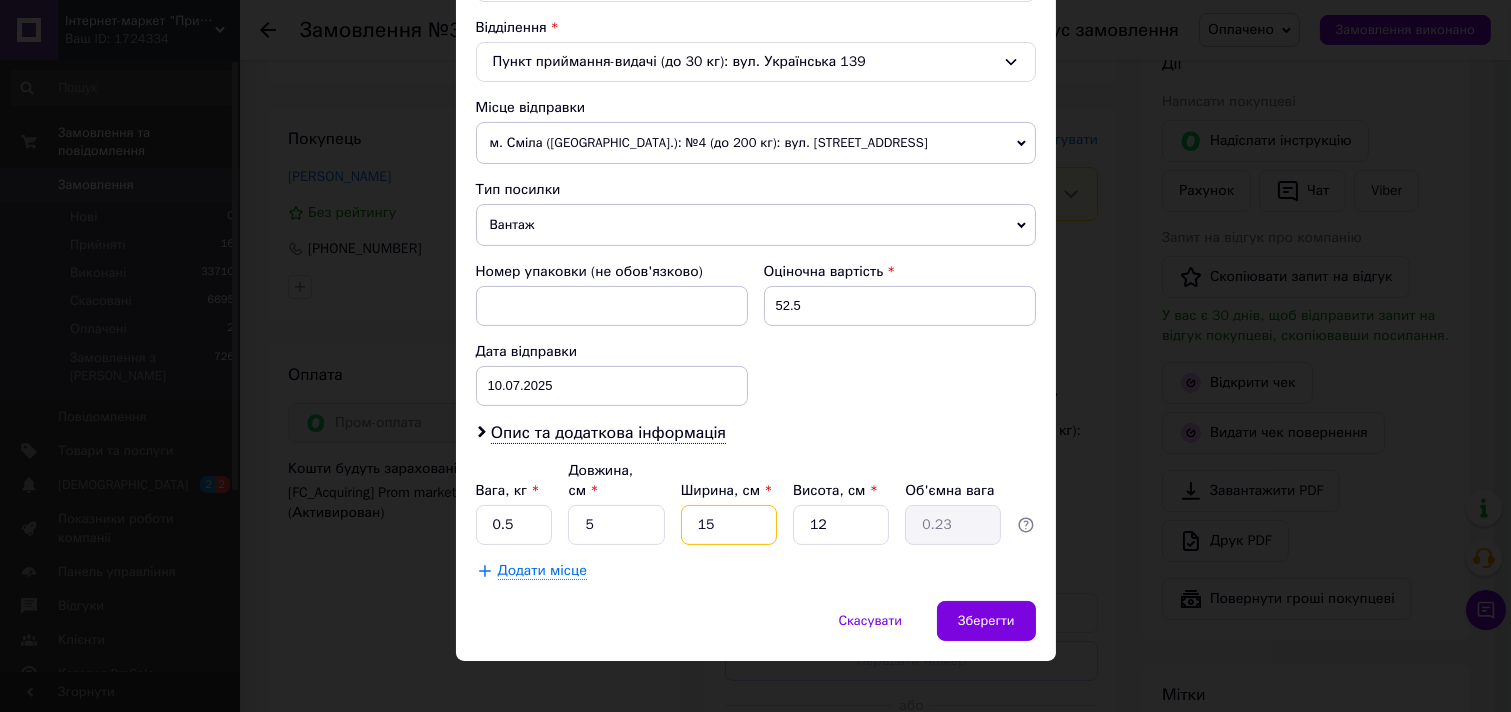 click on "15" at bounding box center (729, 525) 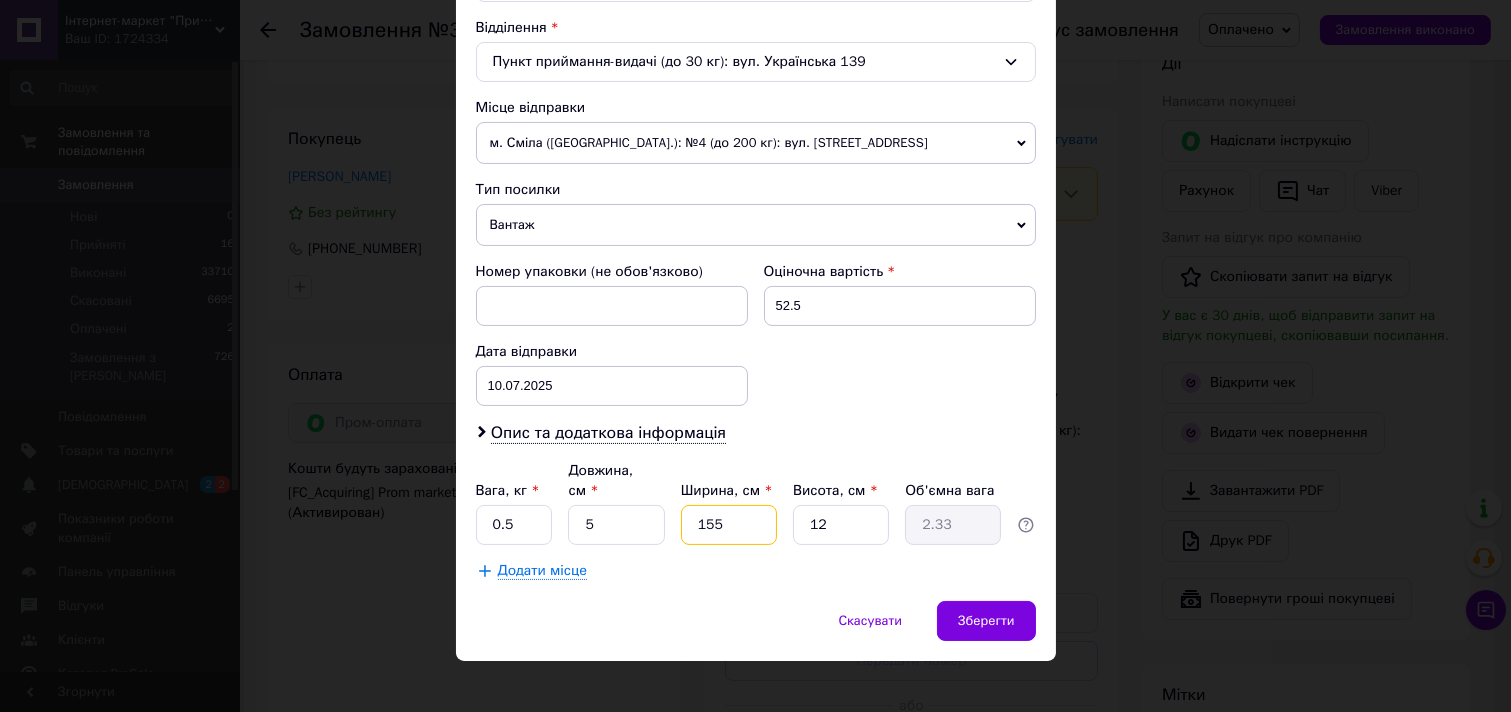 type on "155" 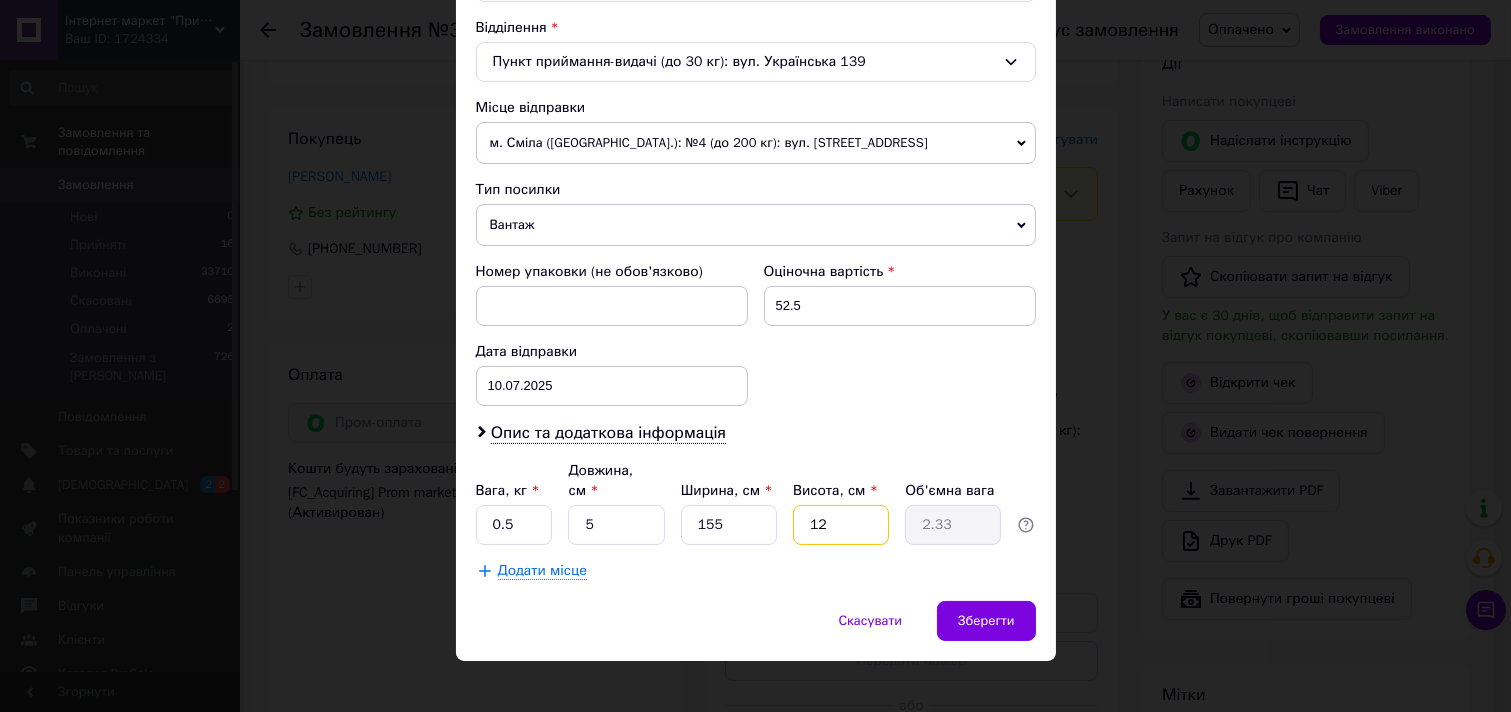 click on "12" at bounding box center (841, 525) 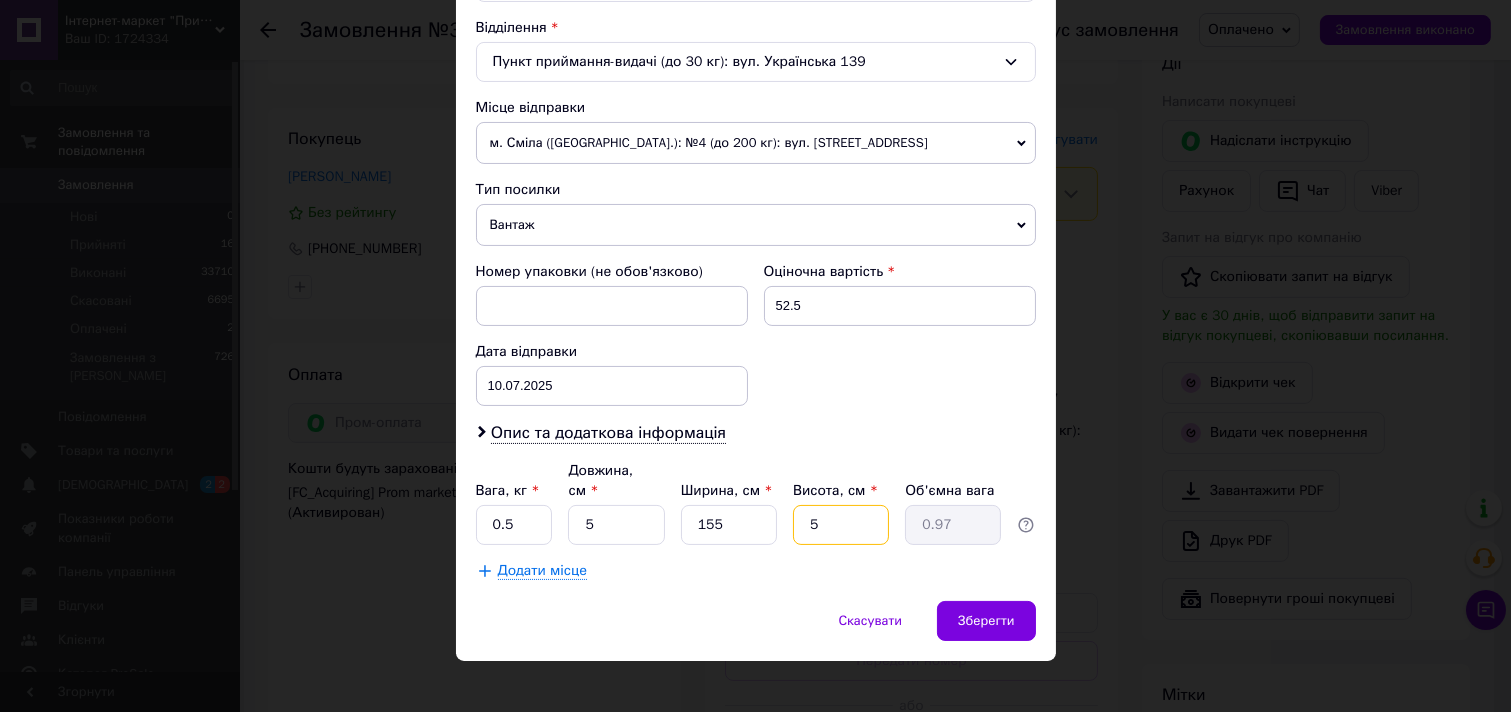 type on "5" 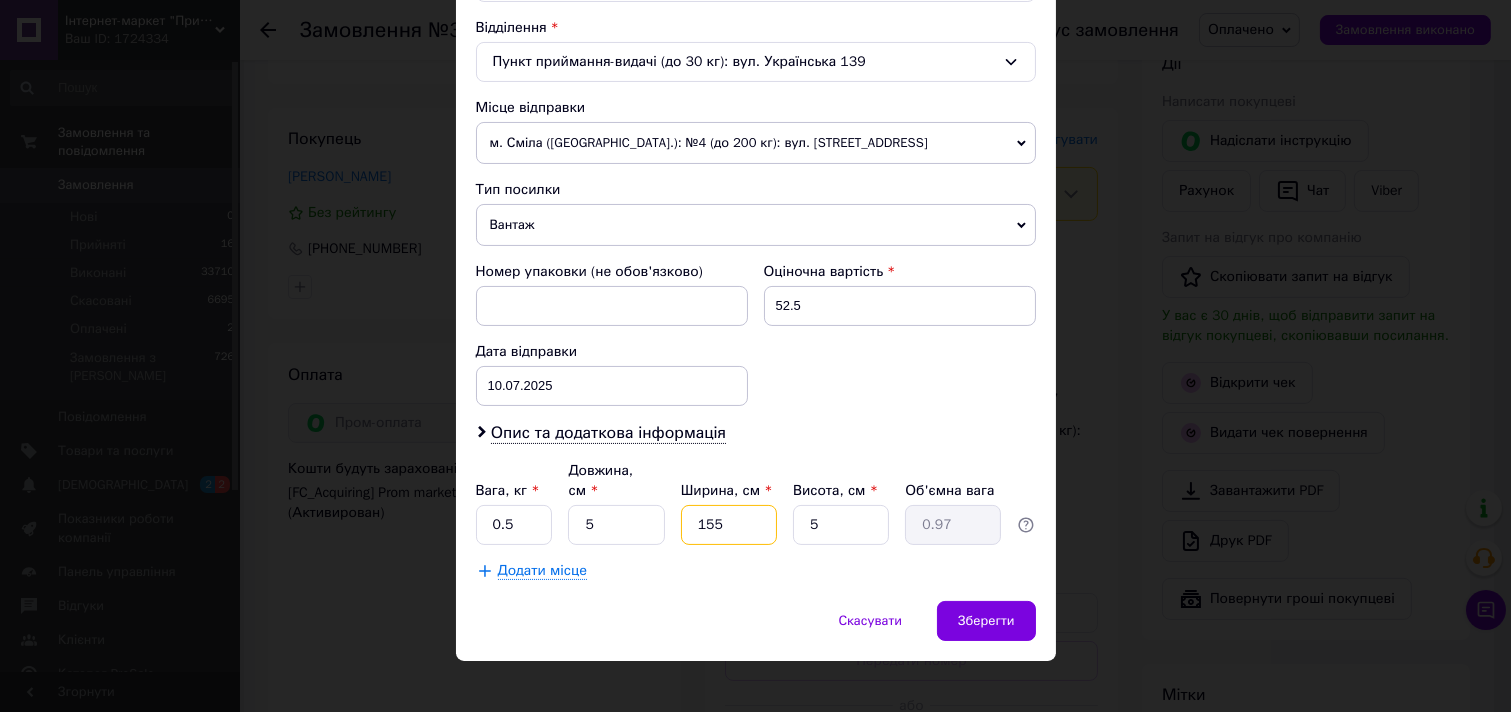 click on "155" at bounding box center [729, 525] 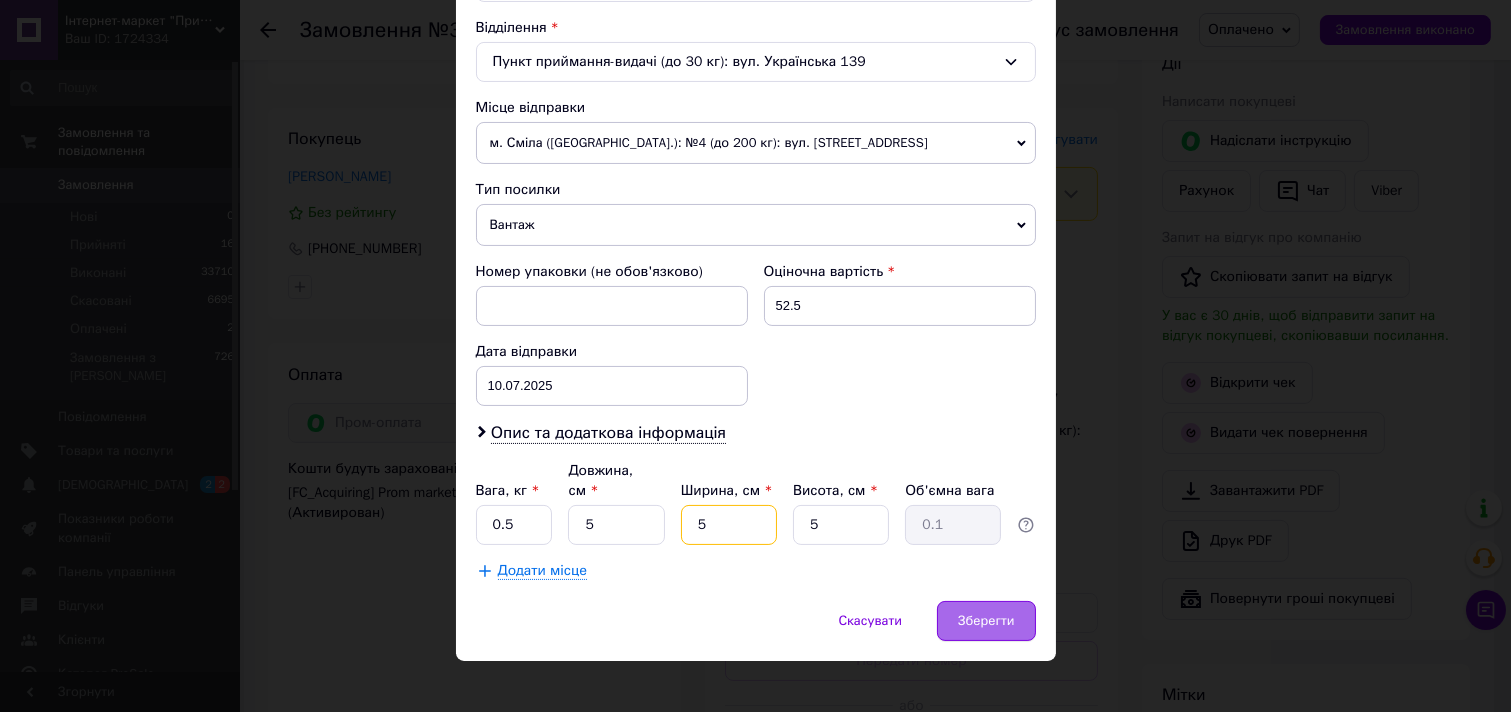 type on "5" 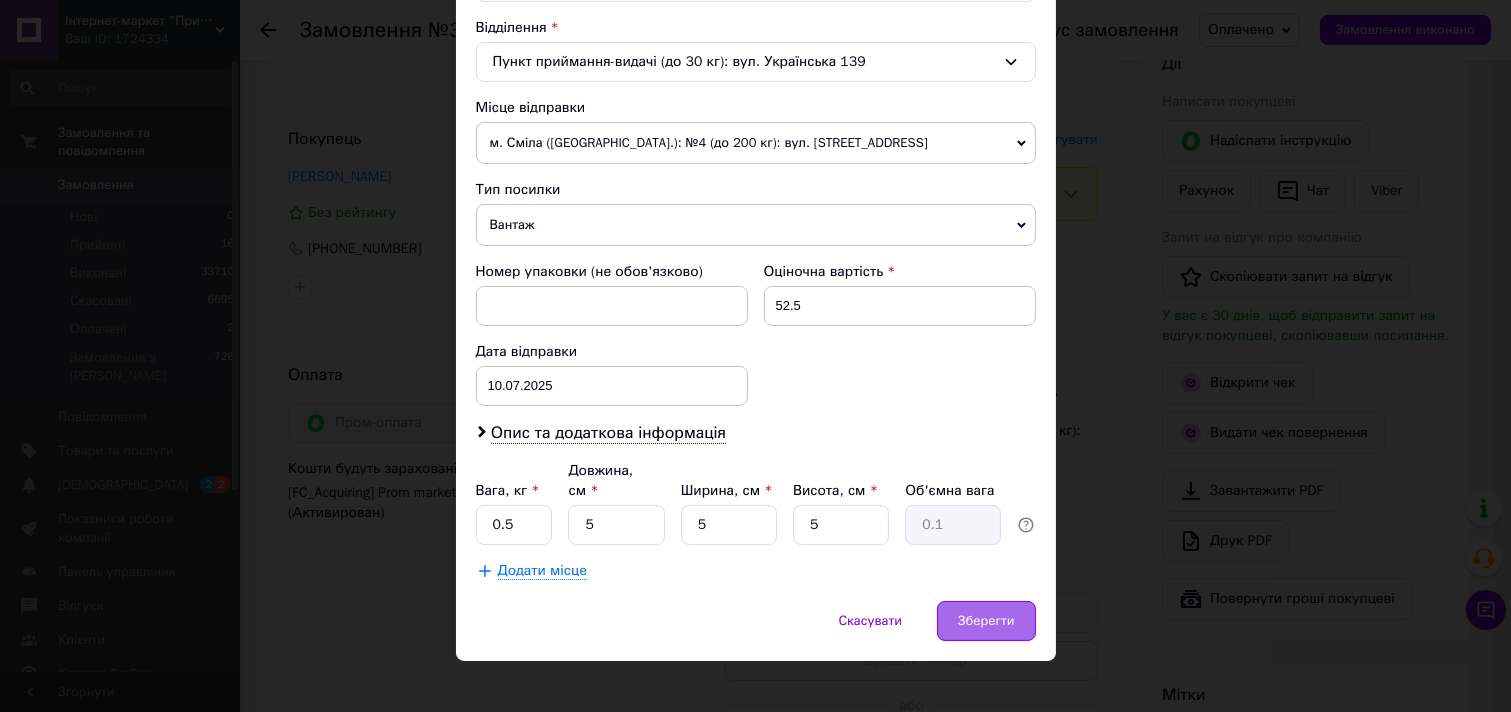 click on "Зберегти" at bounding box center (986, 621) 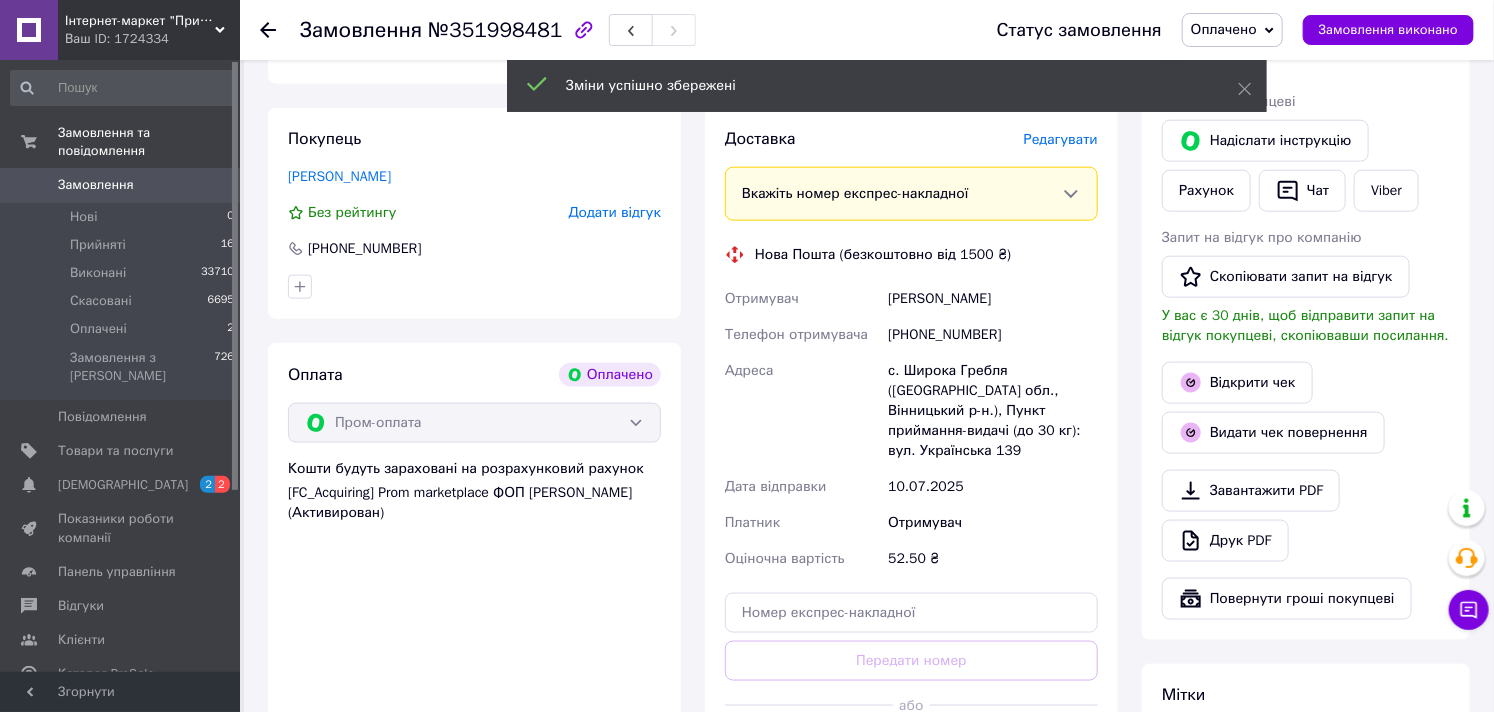 scroll, scrollTop: 1222, scrollLeft: 0, axis: vertical 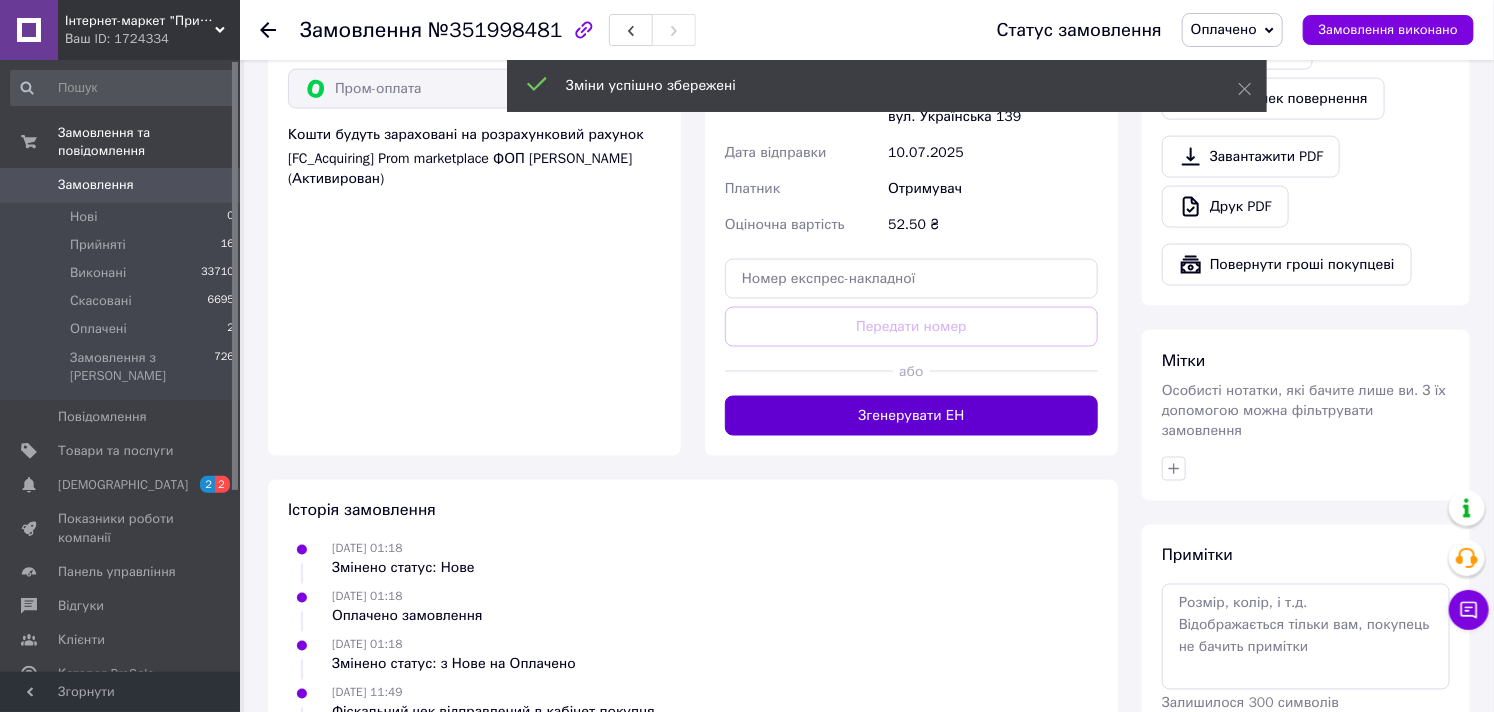 click on "Згенерувати ЕН" at bounding box center [911, 416] 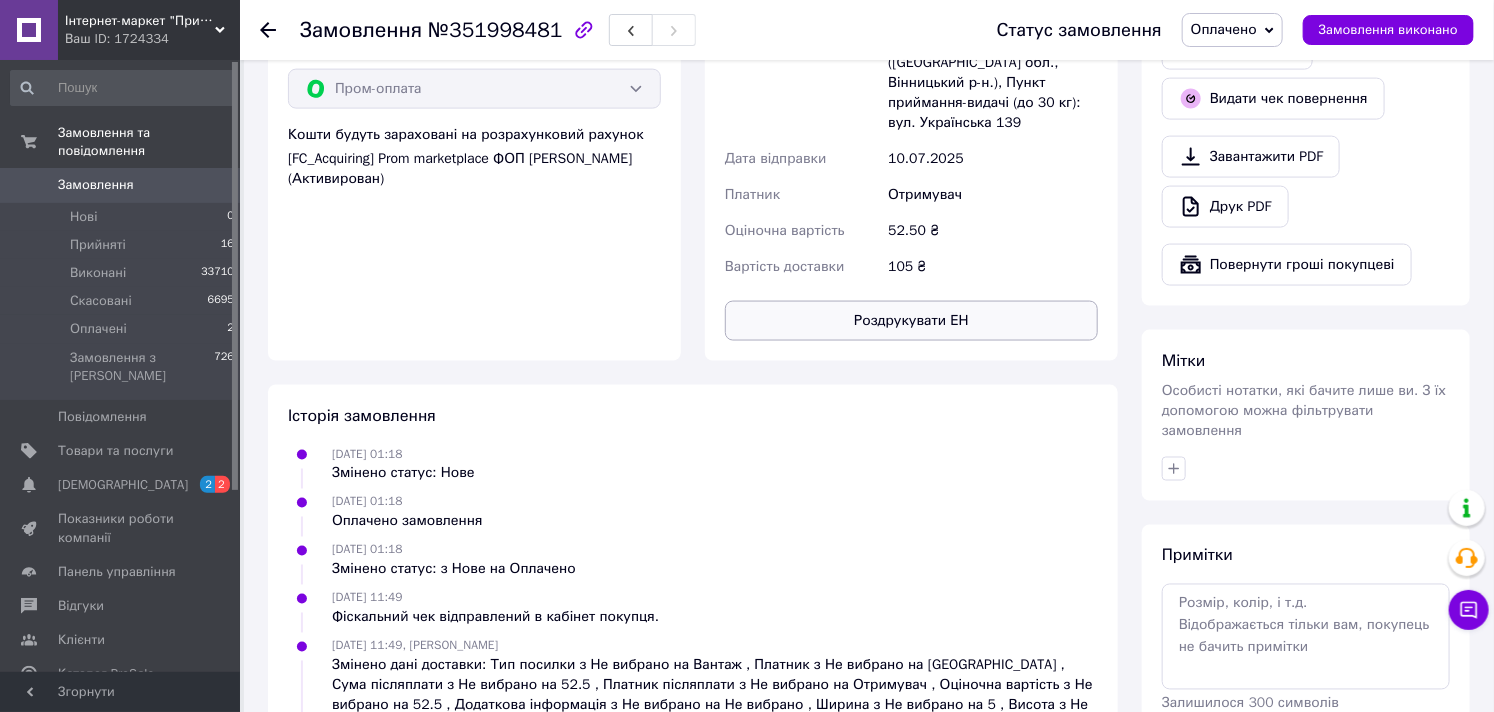 drag, startPoint x: 1027, startPoint y: 302, endPoint x: 1052, endPoint y: 315, distance: 28.178005 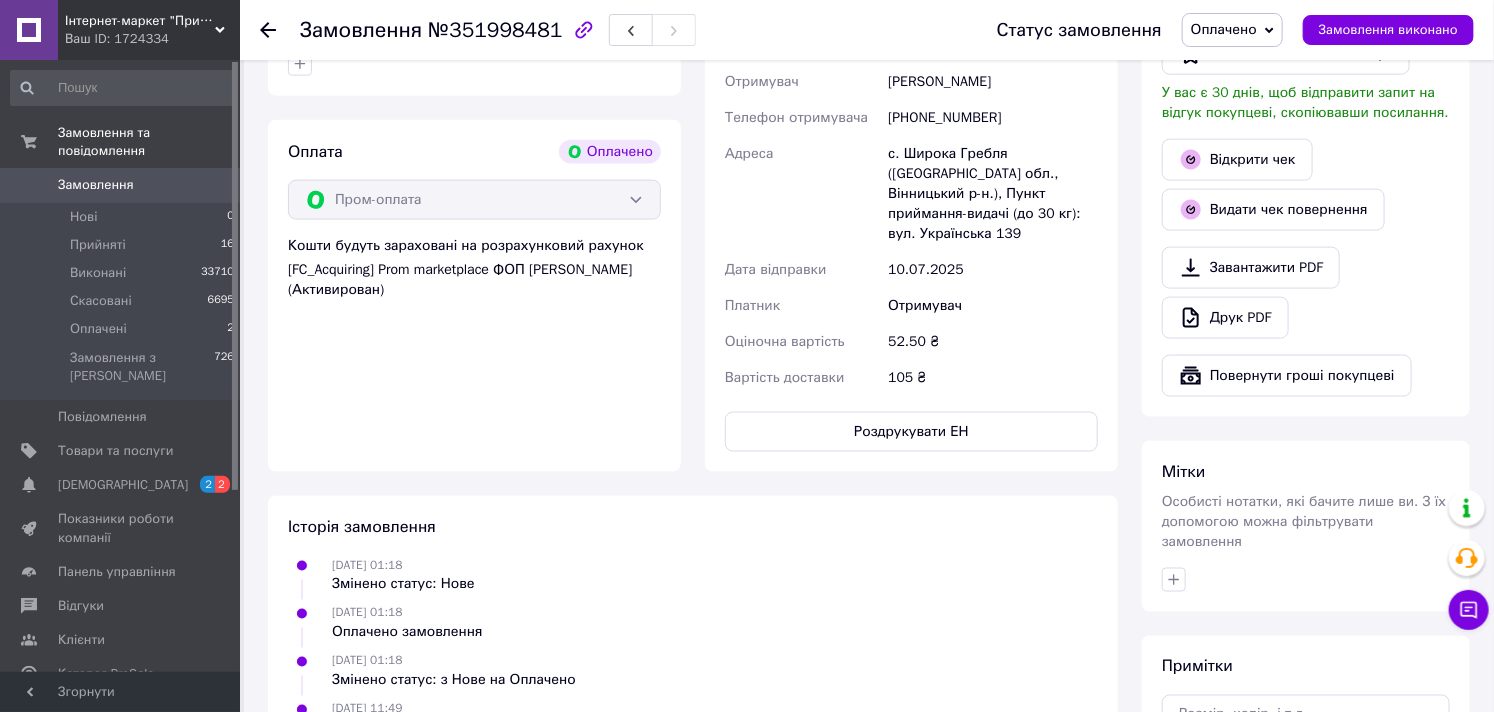 scroll, scrollTop: 1000, scrollLeft: 0, axis: vertical 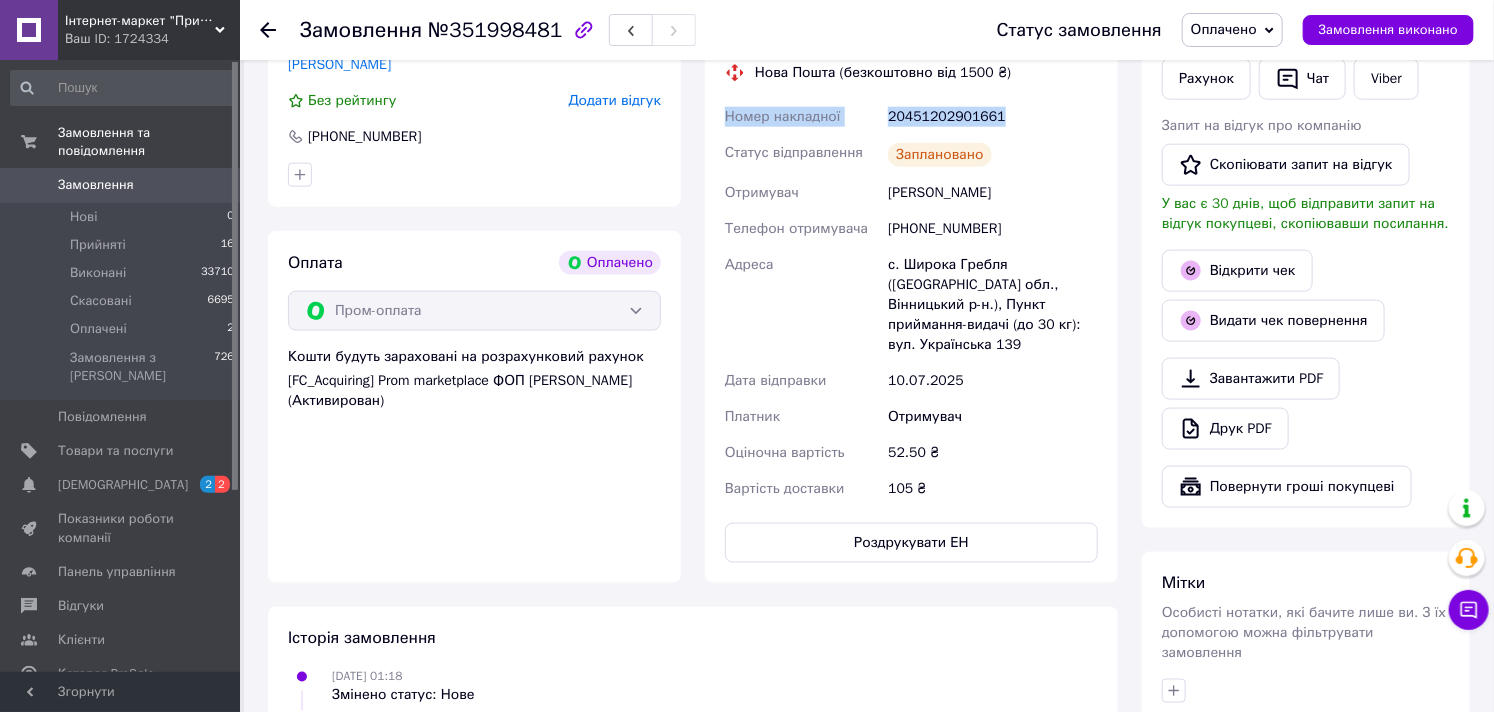 drag, startPoint x: 1002, startPoint y: 121, endPoint x: 710, endPoint y: 131, distance: 292.17117 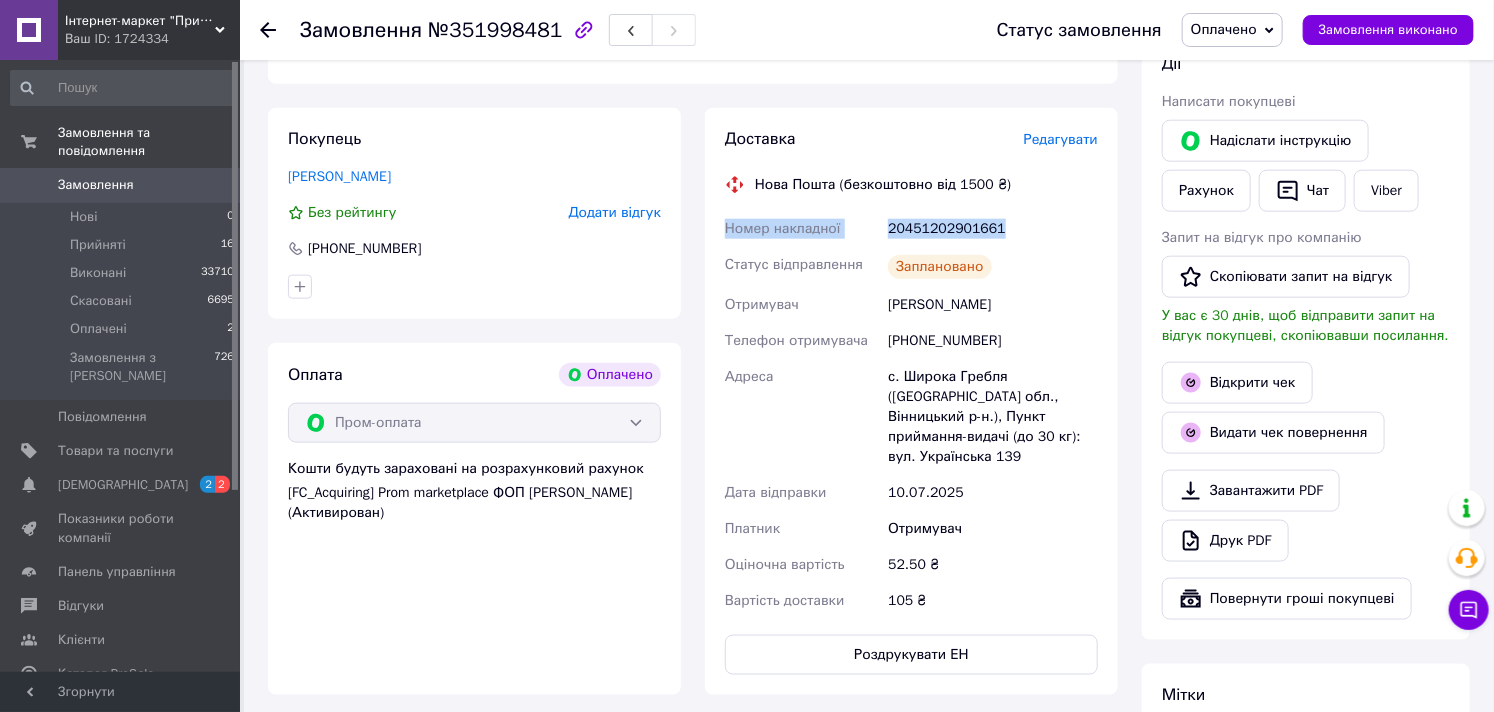 copy on "Номер накладної 20451202901661" 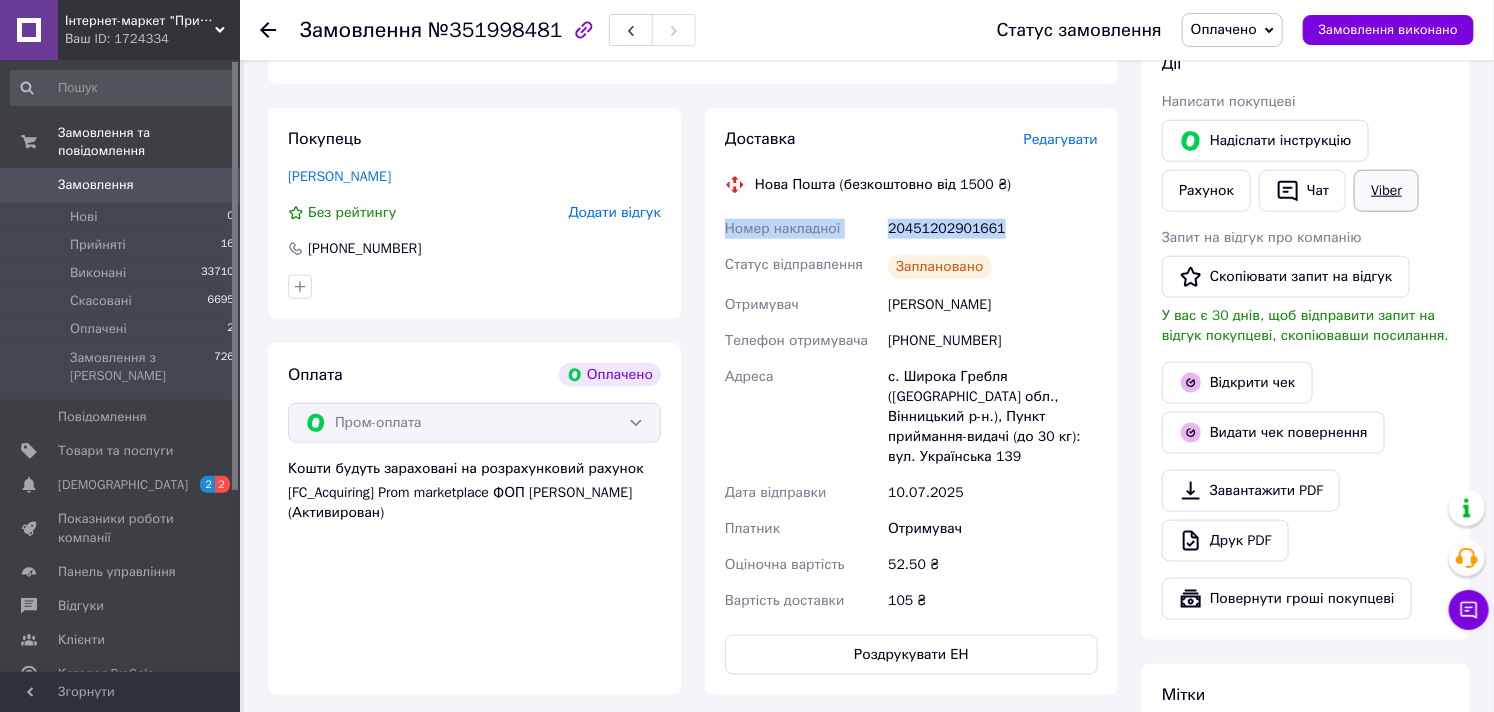 click on "Viber" at bounding box center [1386, 191] 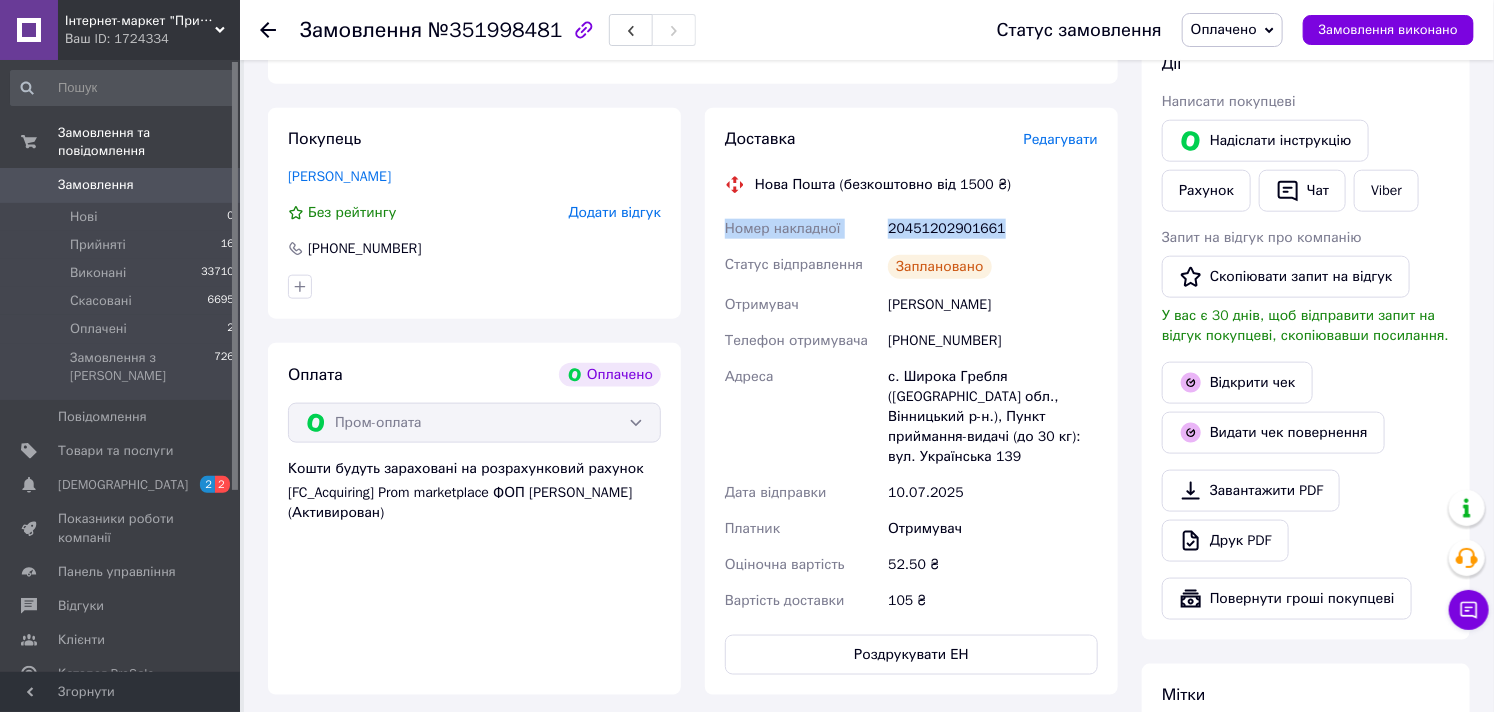 click on "Доставка Редагувати Нова Пошта (безкоштовно від 1500 ₴) Номер накладної 20451202901661 Статус відправлення Заплановано Отримувач Щерба Софія Телефон отримувача +380685051405 Адреса с. Широка Гребля (Вінницька обл., Вінницький р-н.), Пункт приймання-видачі (до 30 кг): вул. Українська 139 Дата відправки 10.07.2025 Платник Отримувач Оціночна вартість 52.50 ₴ Вартість доставки 105 ₴ Роздрукувати ЕН Платник Отримувач Відправник Прізвище отримувача Щерба Ім'я отримувача Софія По батькові отримувача Телефон отримувача +380685051405 Тип доставки У відділенні Кур'єром В поштоматі Місто 52.5 < >" at bounding box center (911, 401) 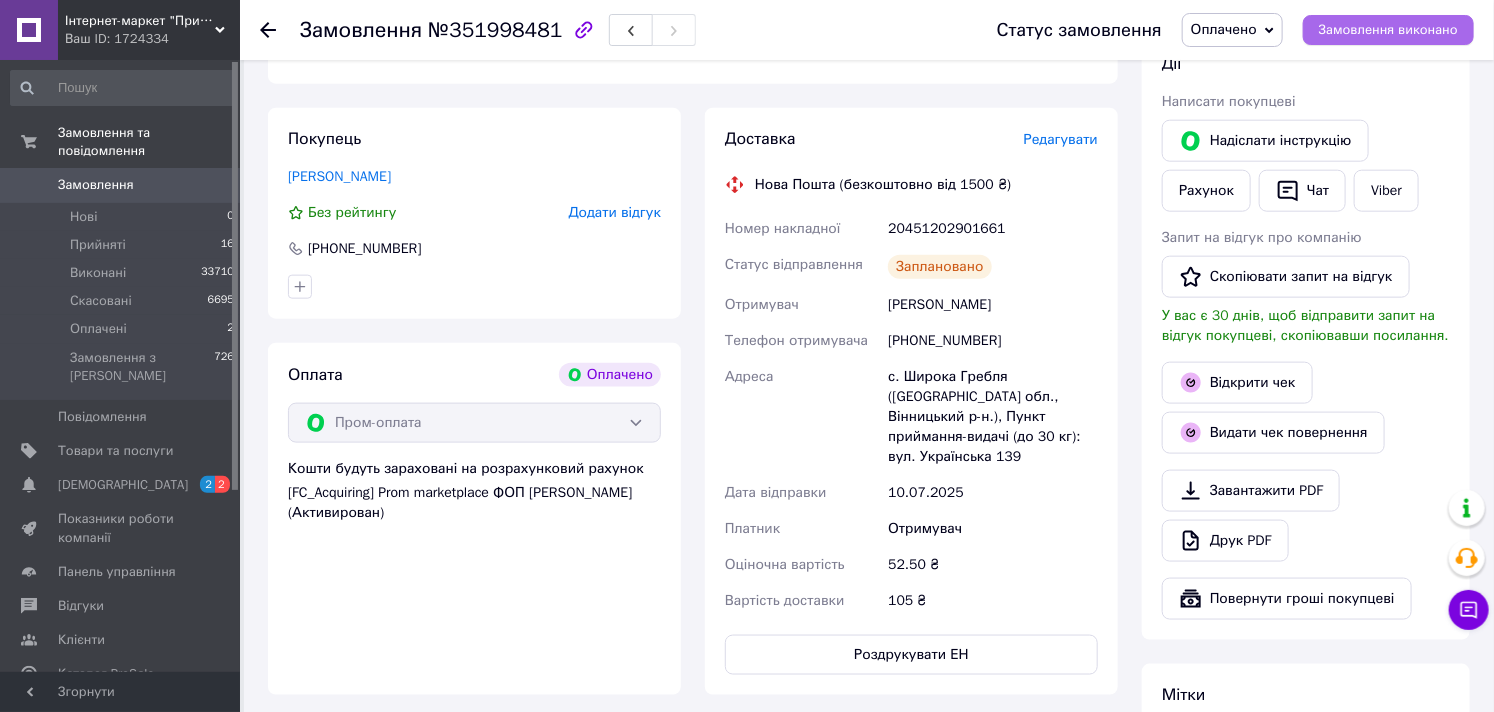 click on "Замовлення виконано" at bounding box center [1388, 30] 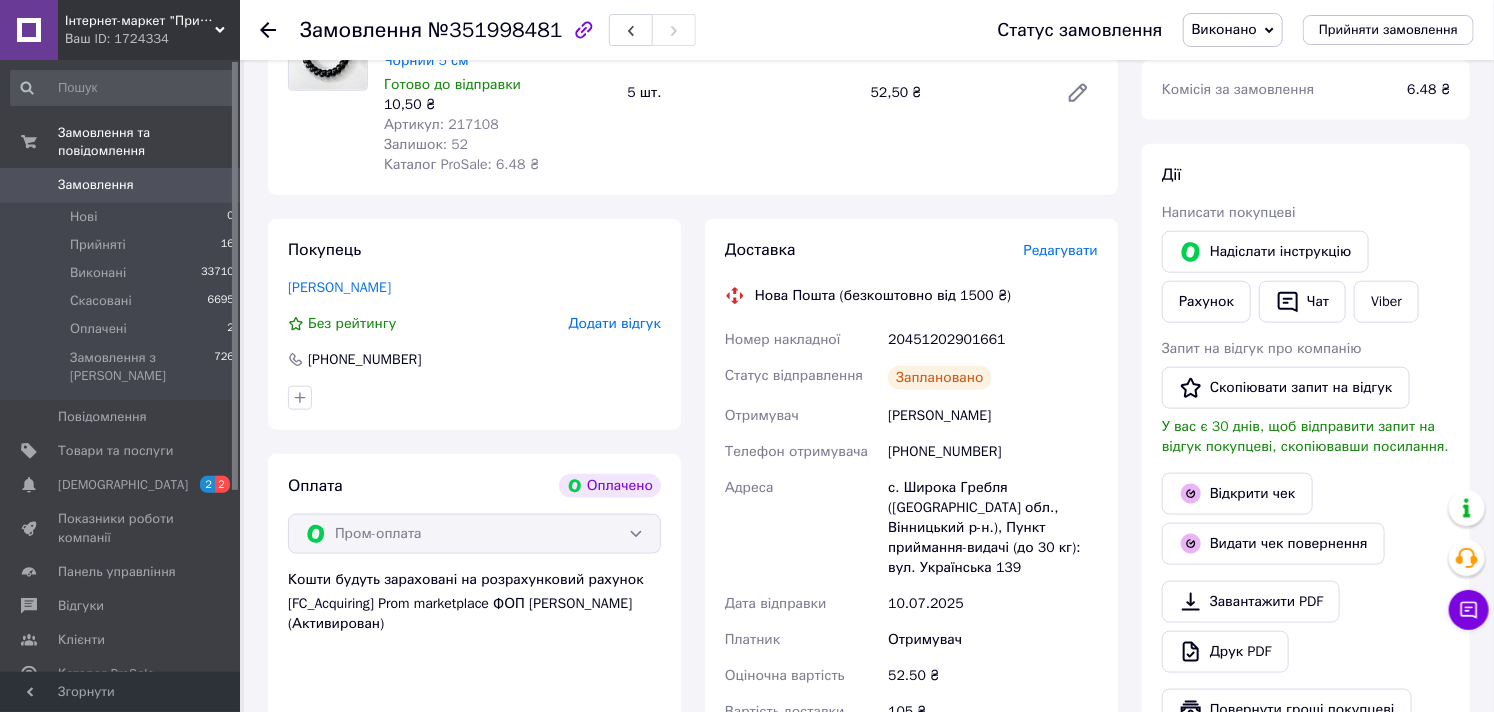 scroll, scrollTop: 888, scrollLeft: 0, axis: vertical 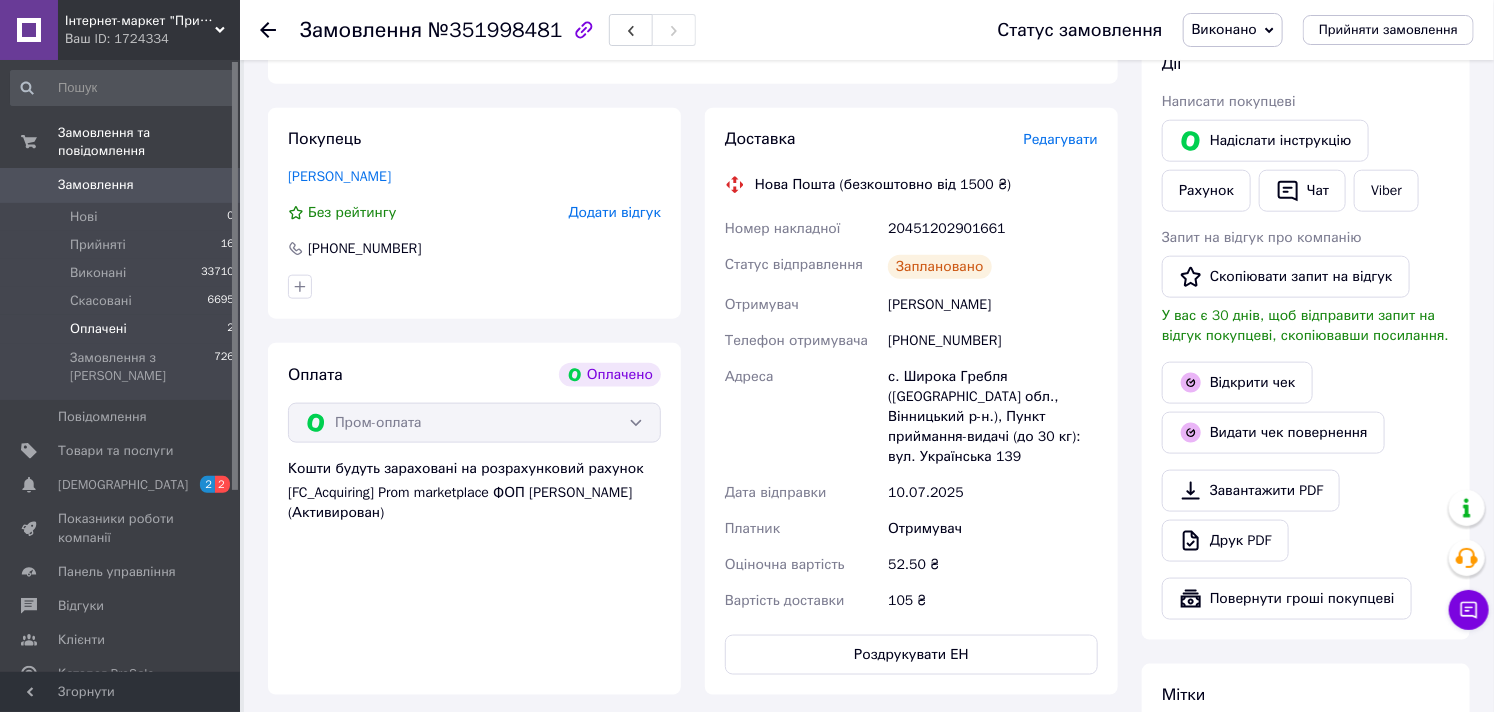 click on "Оплачені" at bounding box center (98, 329) 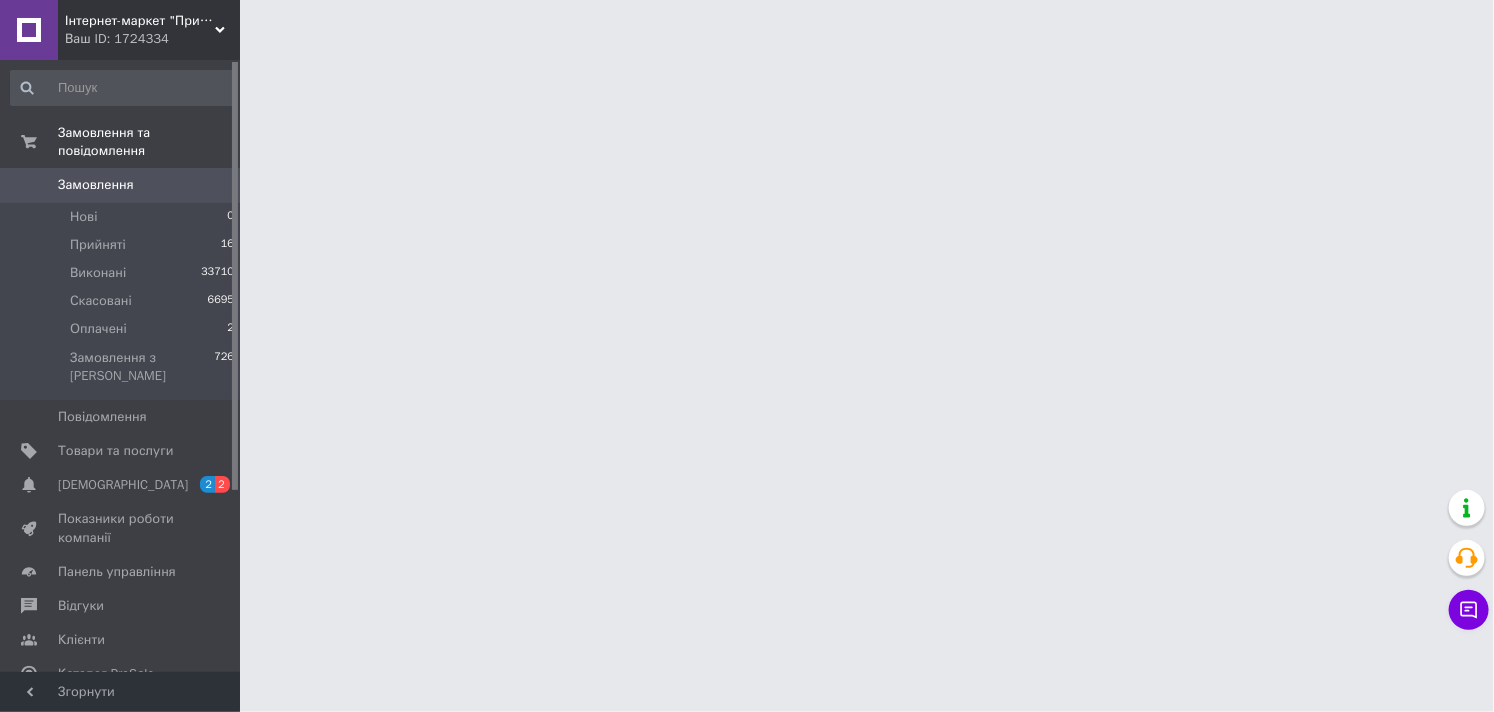 scroll, scrollTop: 0, scrollLeft: 0, axis: both 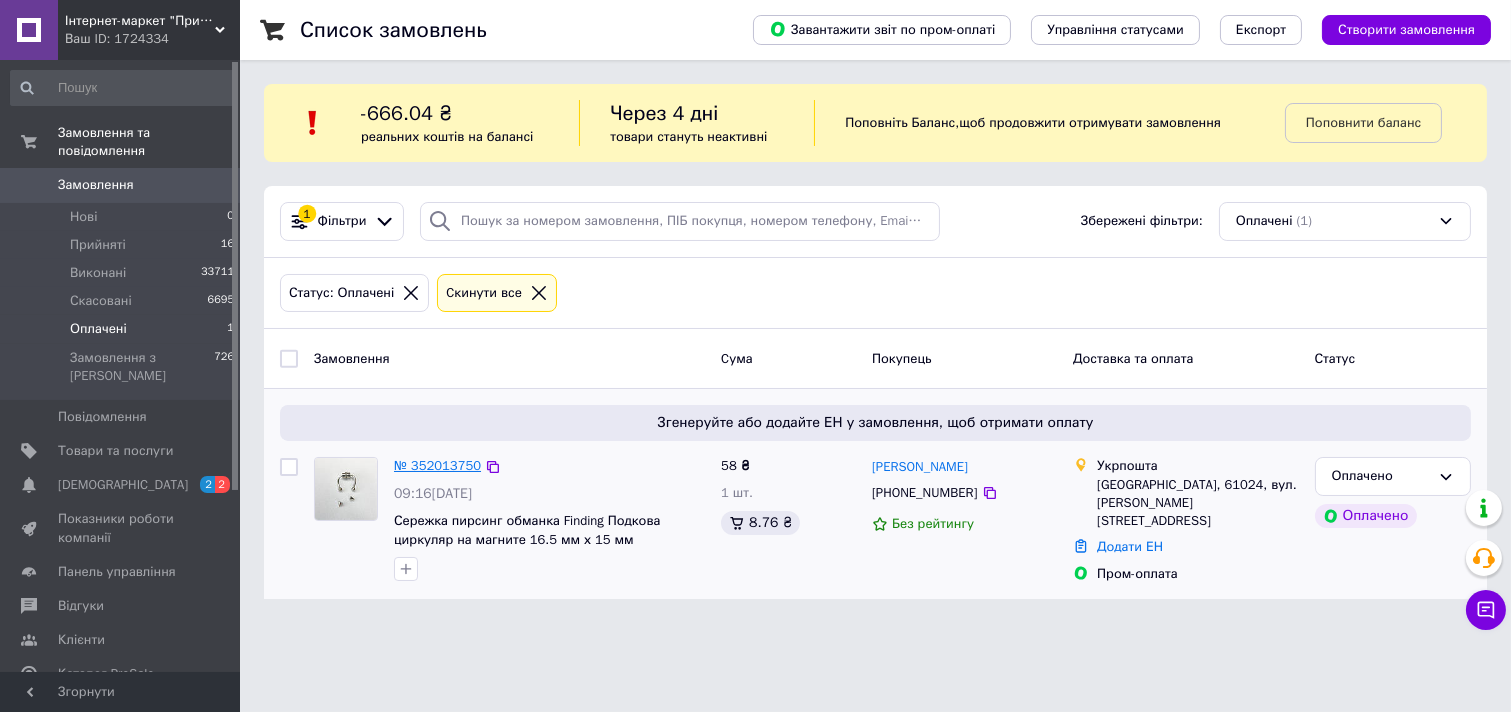 click on "№ 352013750" at bounding box center (437, 465) 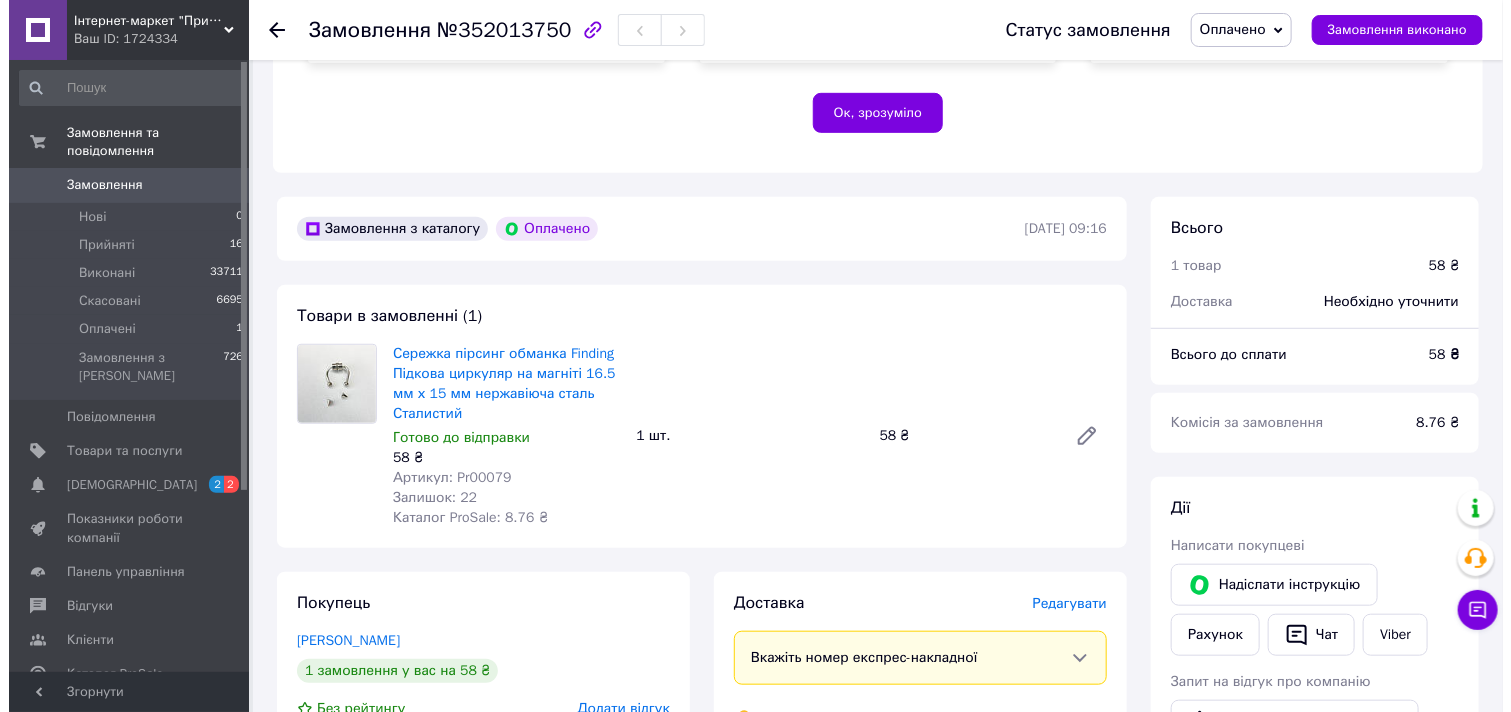 scroll, scrollTop: 666, scrollLeft: 0, axis: vertical 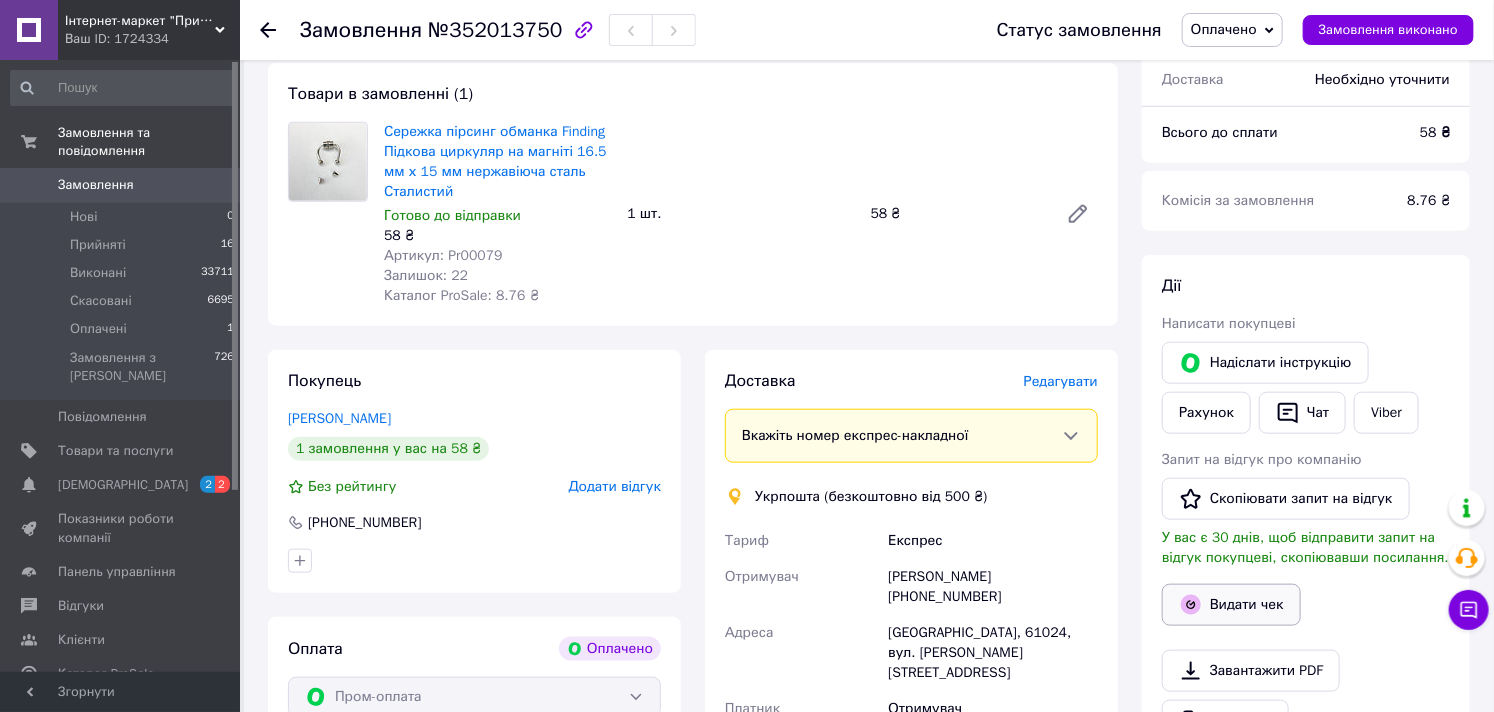 click on "Видати чек" at bounding box center [1231, 605] 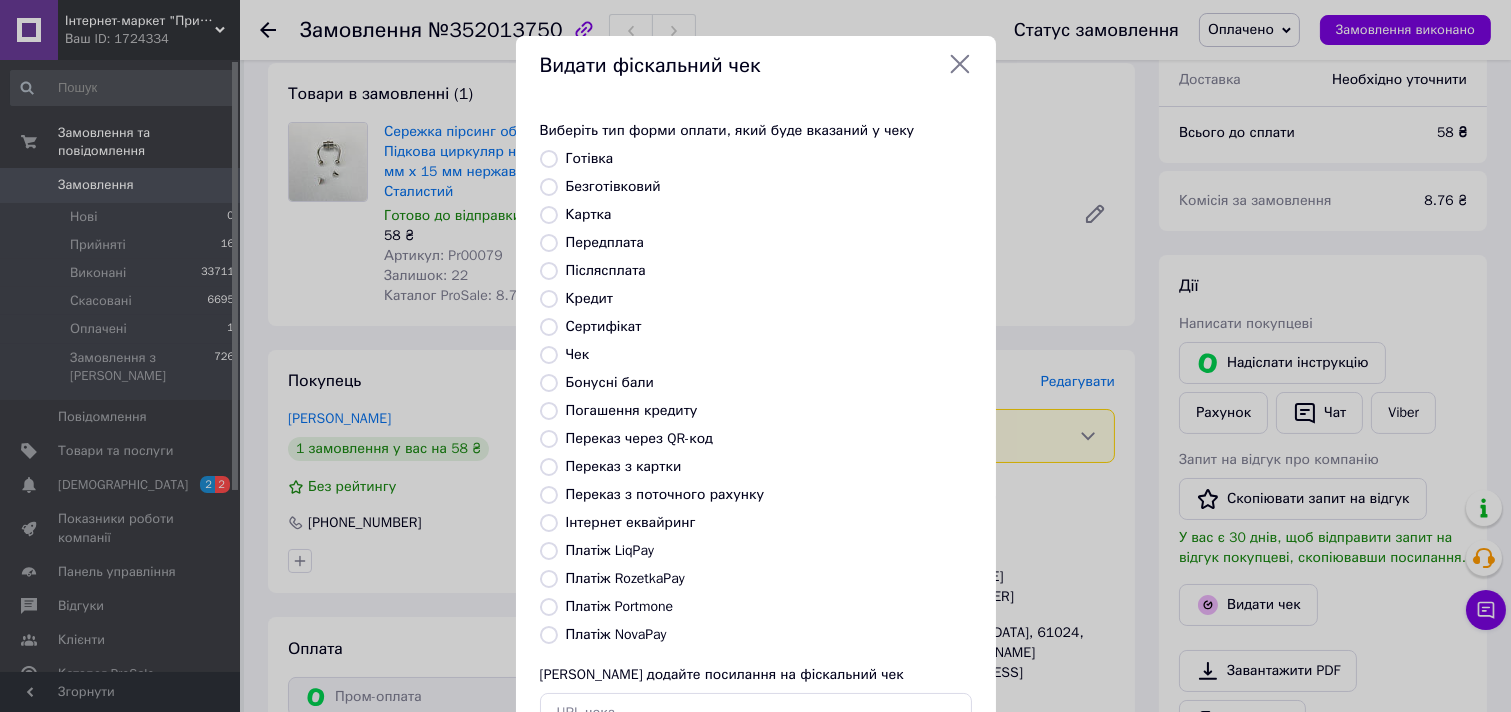 click on "Виберіть тип форми оплати, який буде вказаний у чеку Готівка Безготівковий Картка Передплата Післясплата Кредит Сертифікат Чек Бонусні бали Погашення кредиту Переказ через QR-код Переказ з картки Переказ з поточного рахунку Інтернет еквайринг Платіж LiqPay Платіж RozetkaPay Платіж Portmone Платіж NovaPay Або додайте посилання на фіскальний чек" at bounding box center (756, 427) 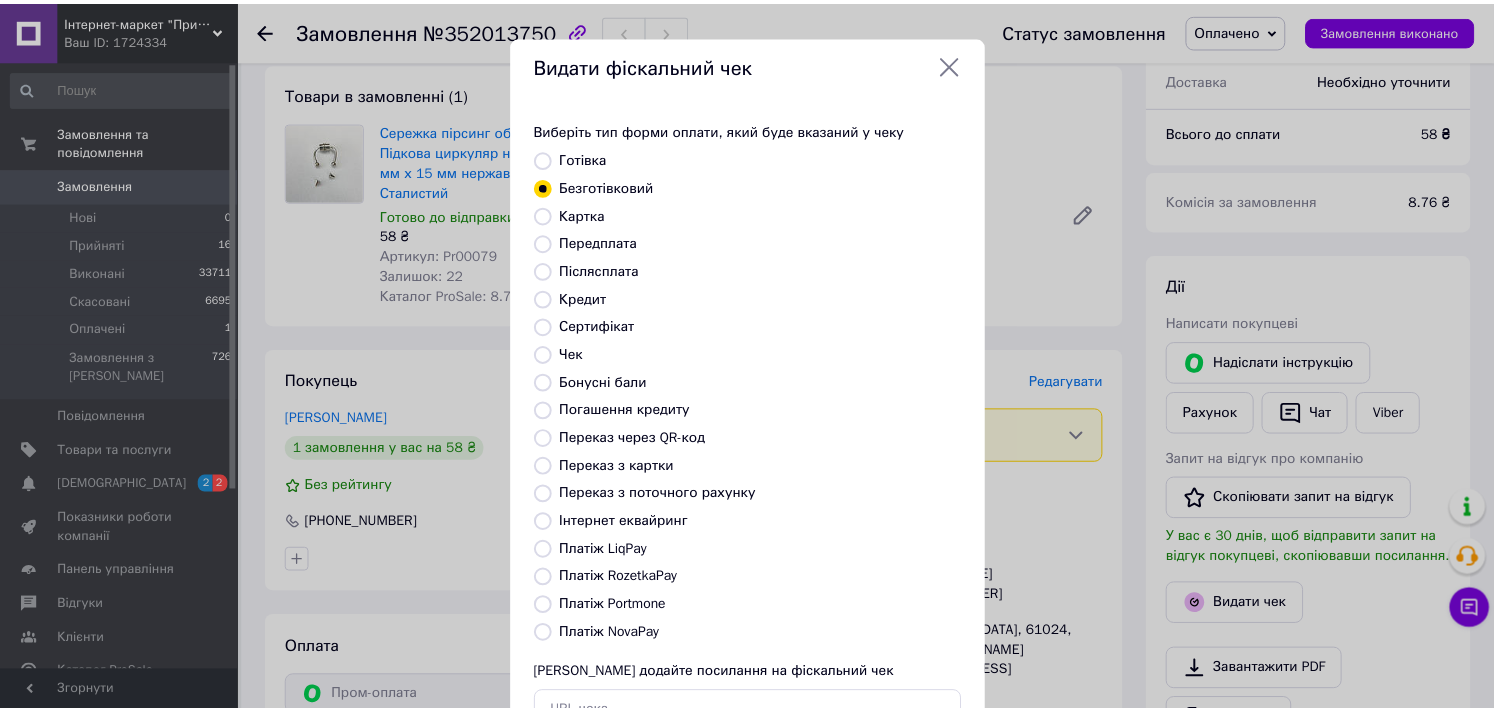 scroll, scrollTop: 147, scrollLeft: 0, axis: vertical 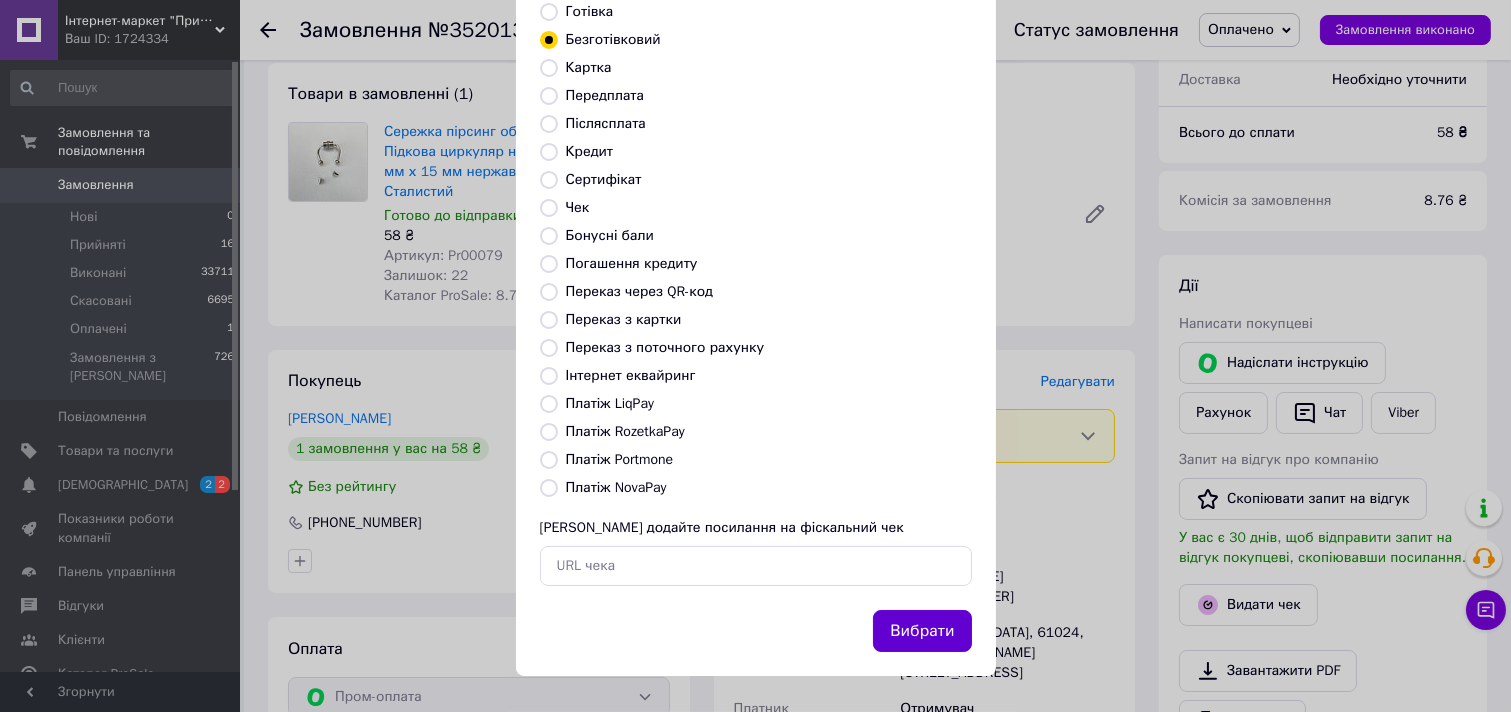 click on "Вибрати" at bounding box center (922, 631) 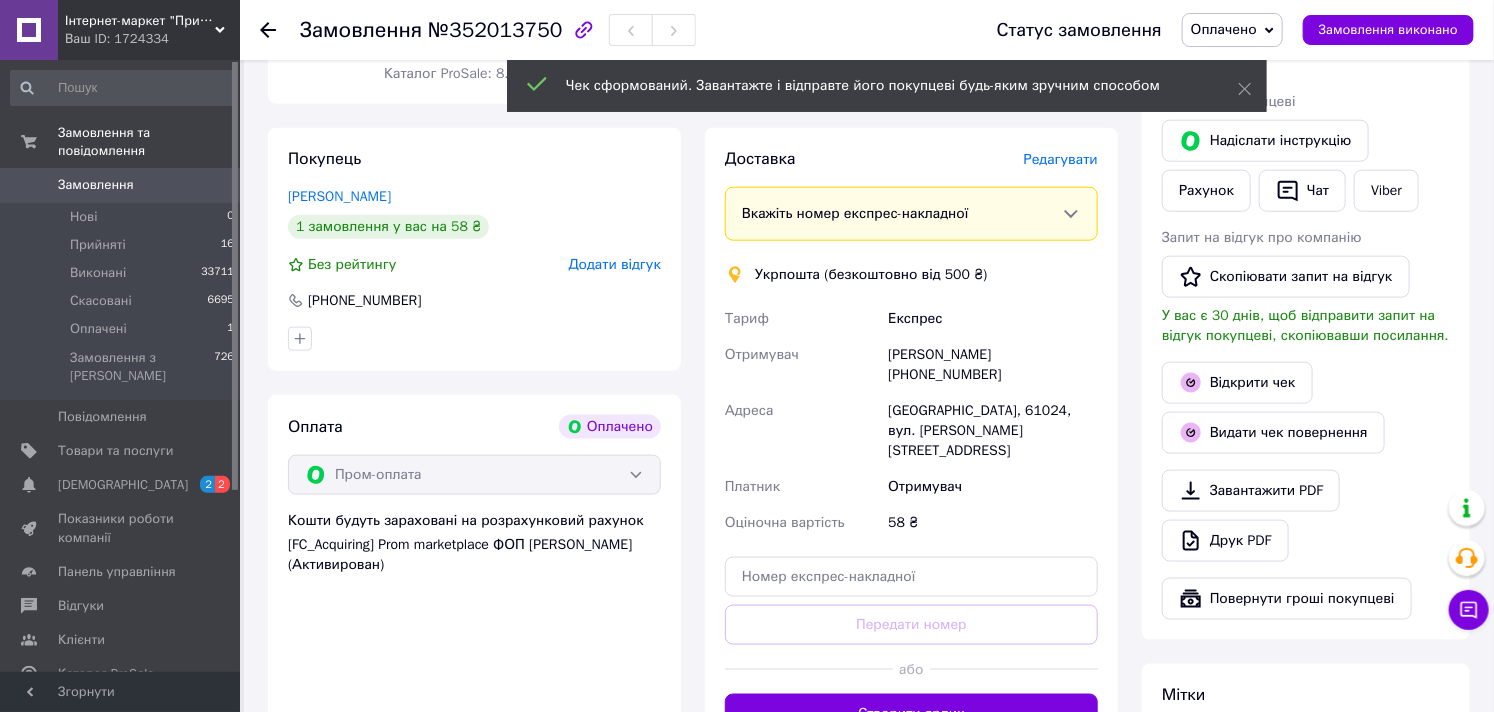 scroll, scrollTop: 1000, scrollLeft: 0, axis: vertical 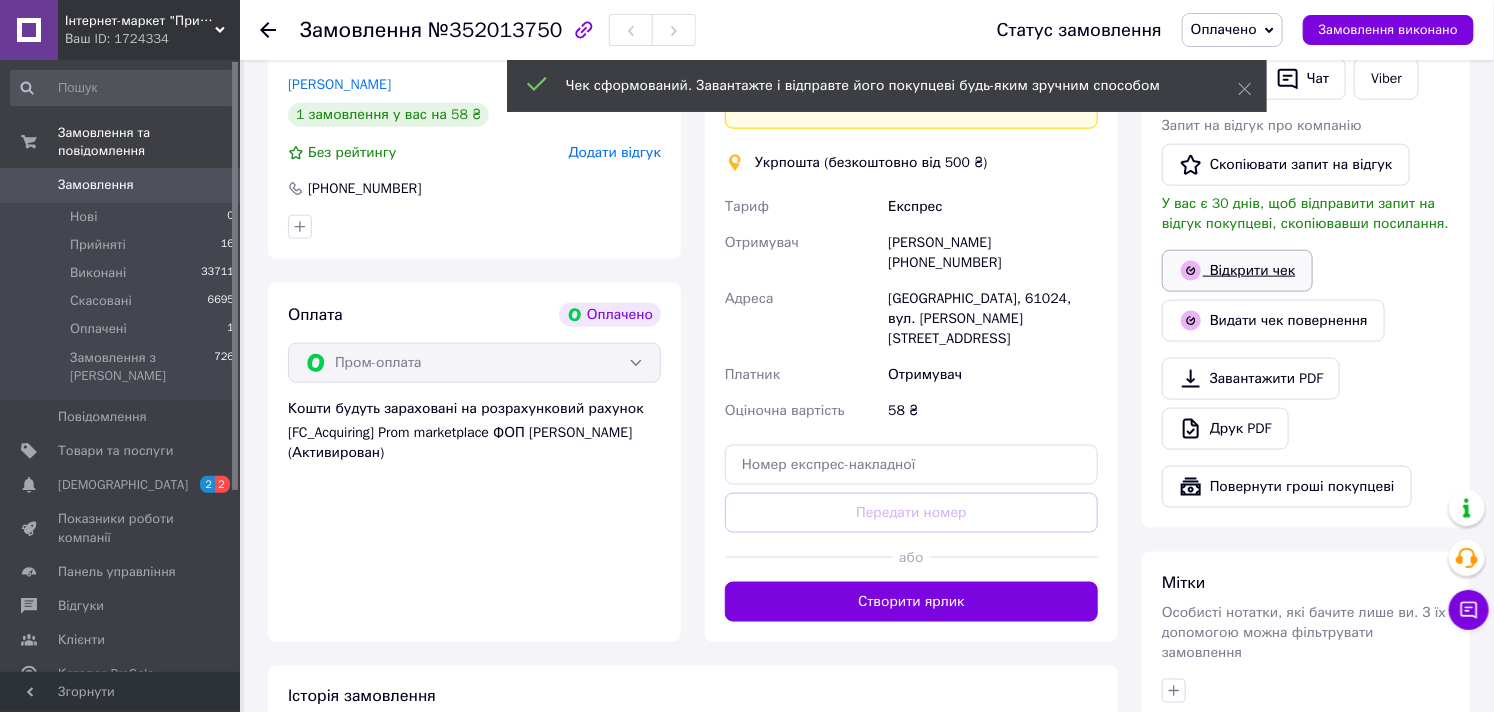click on "Відкрити чек" at bounding box center (1237, 271) 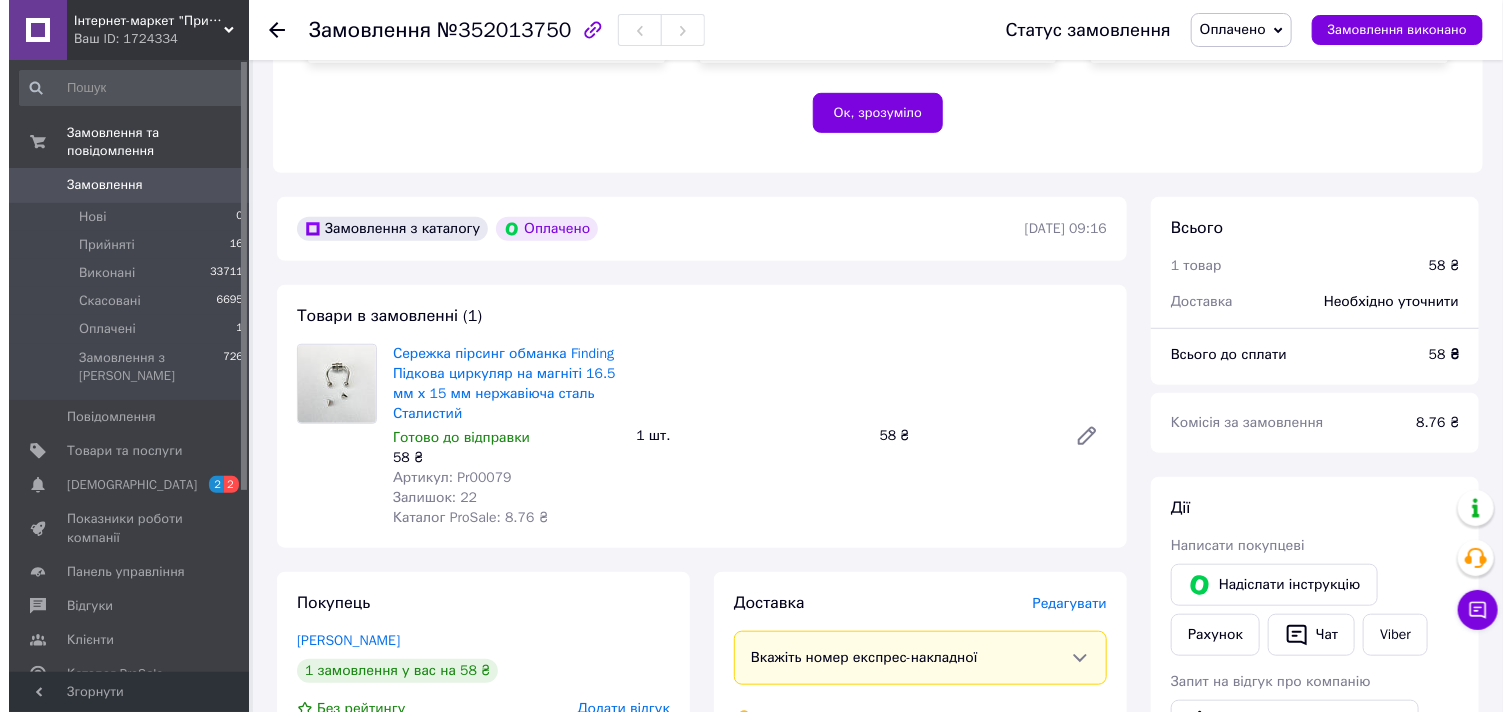 scroll, scrollTop: 888, scrollLeft: 0, axis: vertical 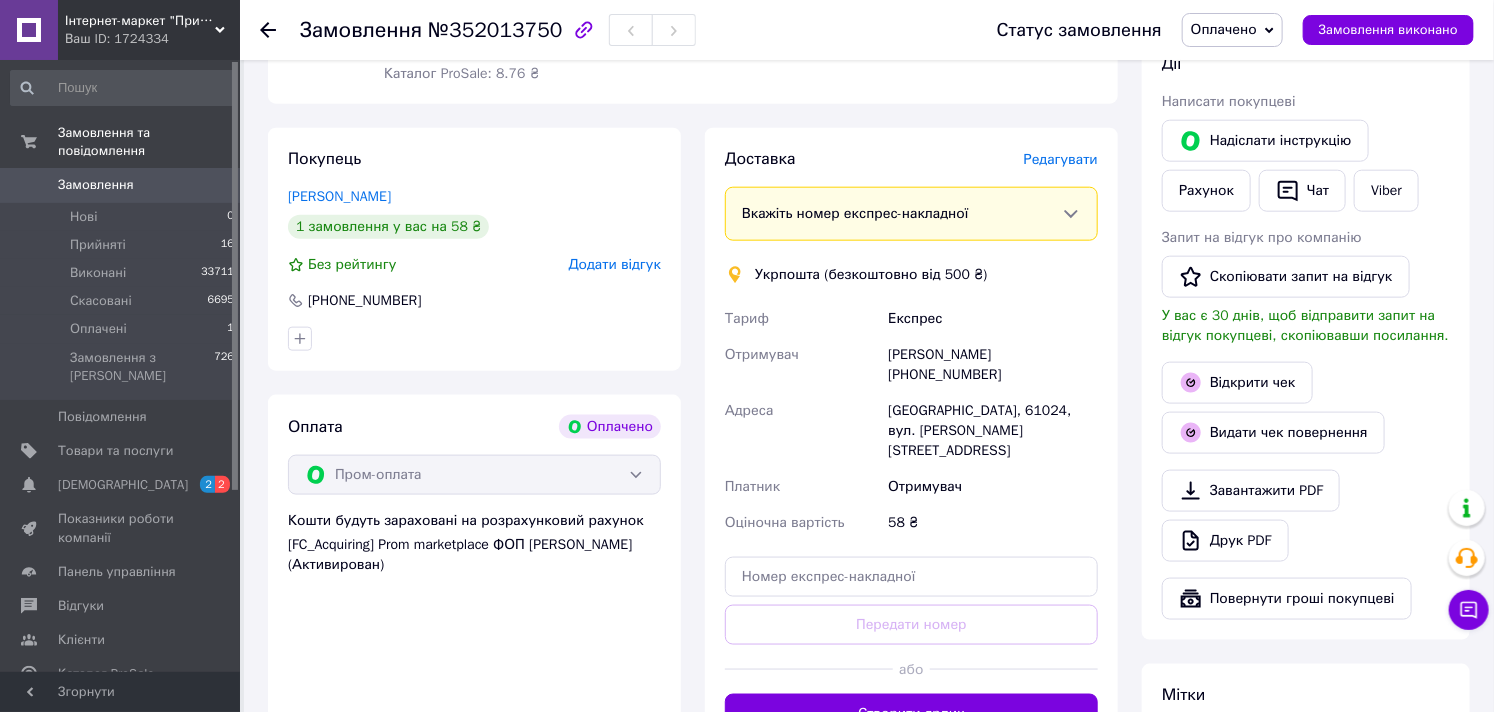 click on "Редагувати" at bounding box center (1061, 159) 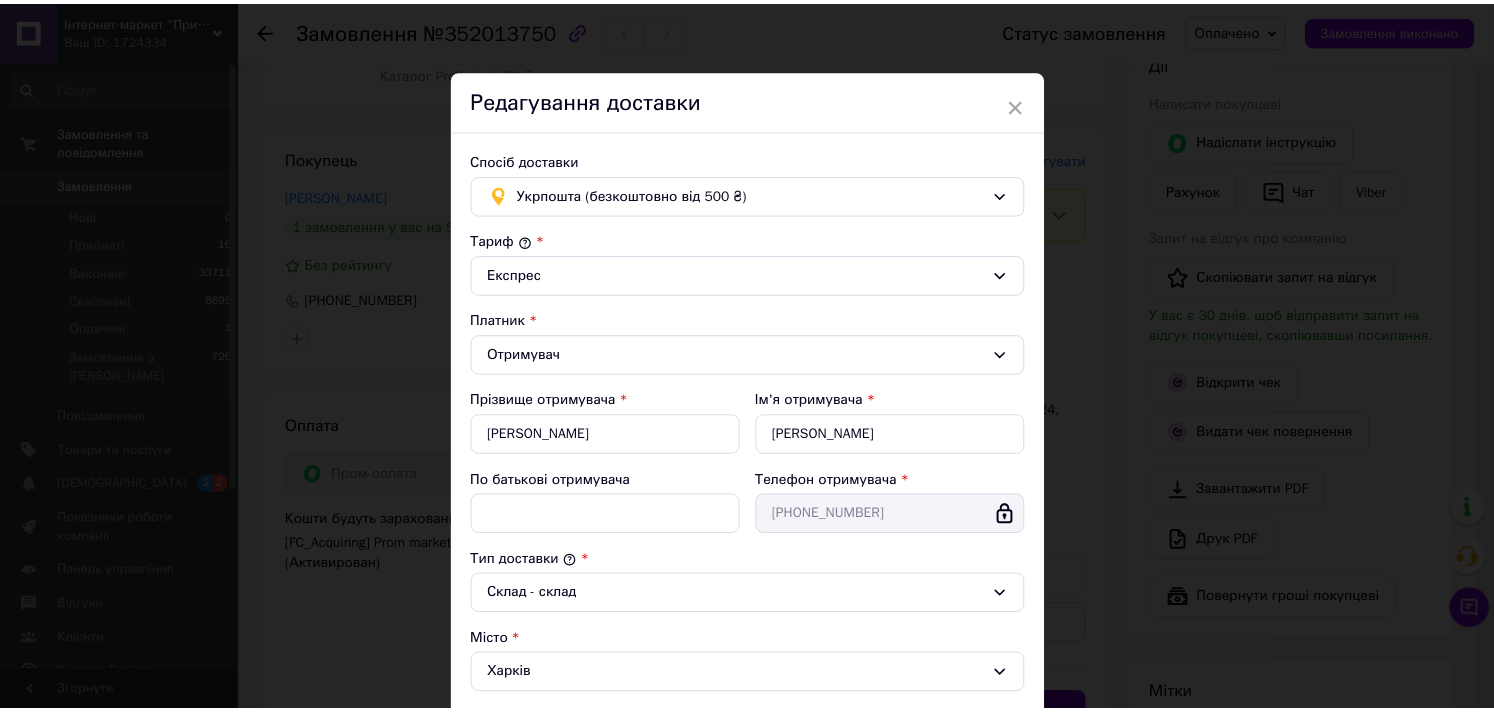 scroll, scrollTop: 541, scrollLeft: 0, axis: vertical 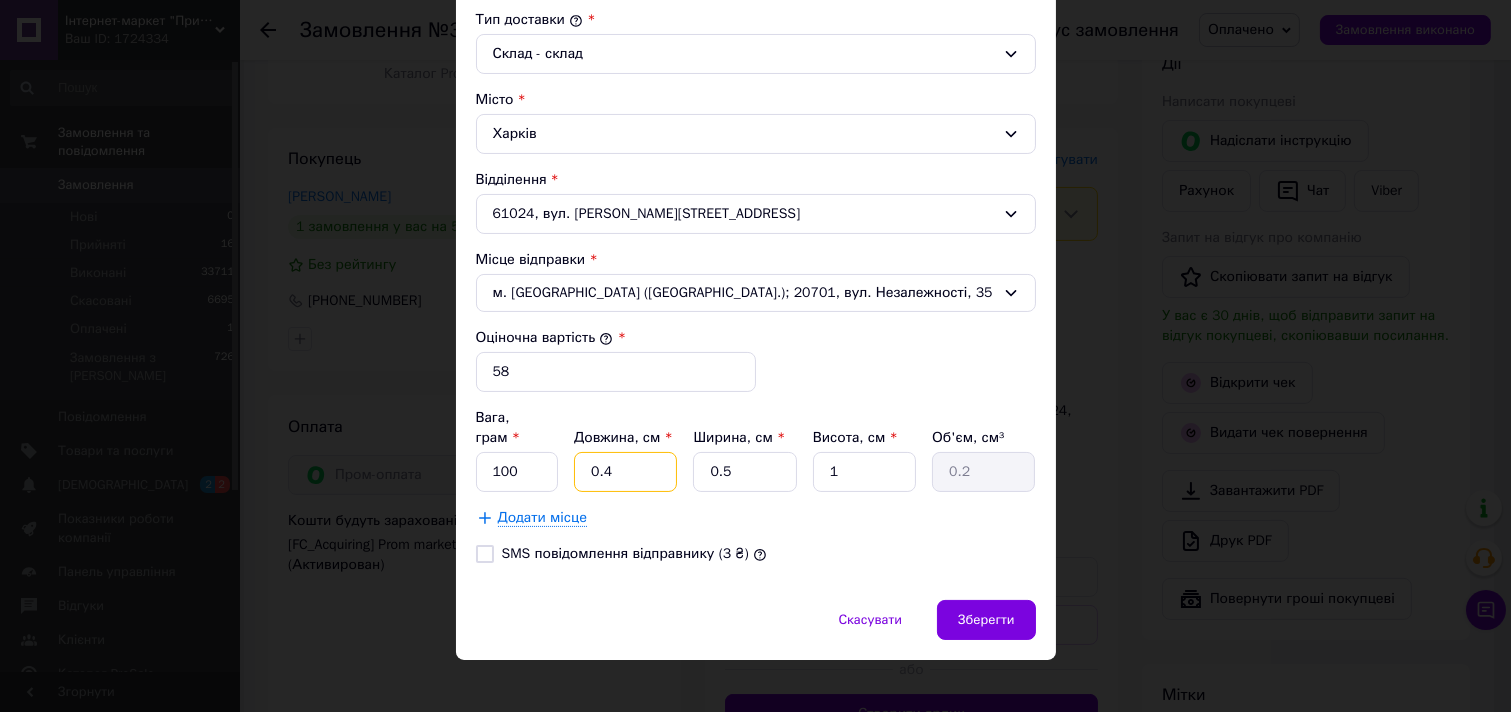 click on "0.4" at bounding box center (625, 472) 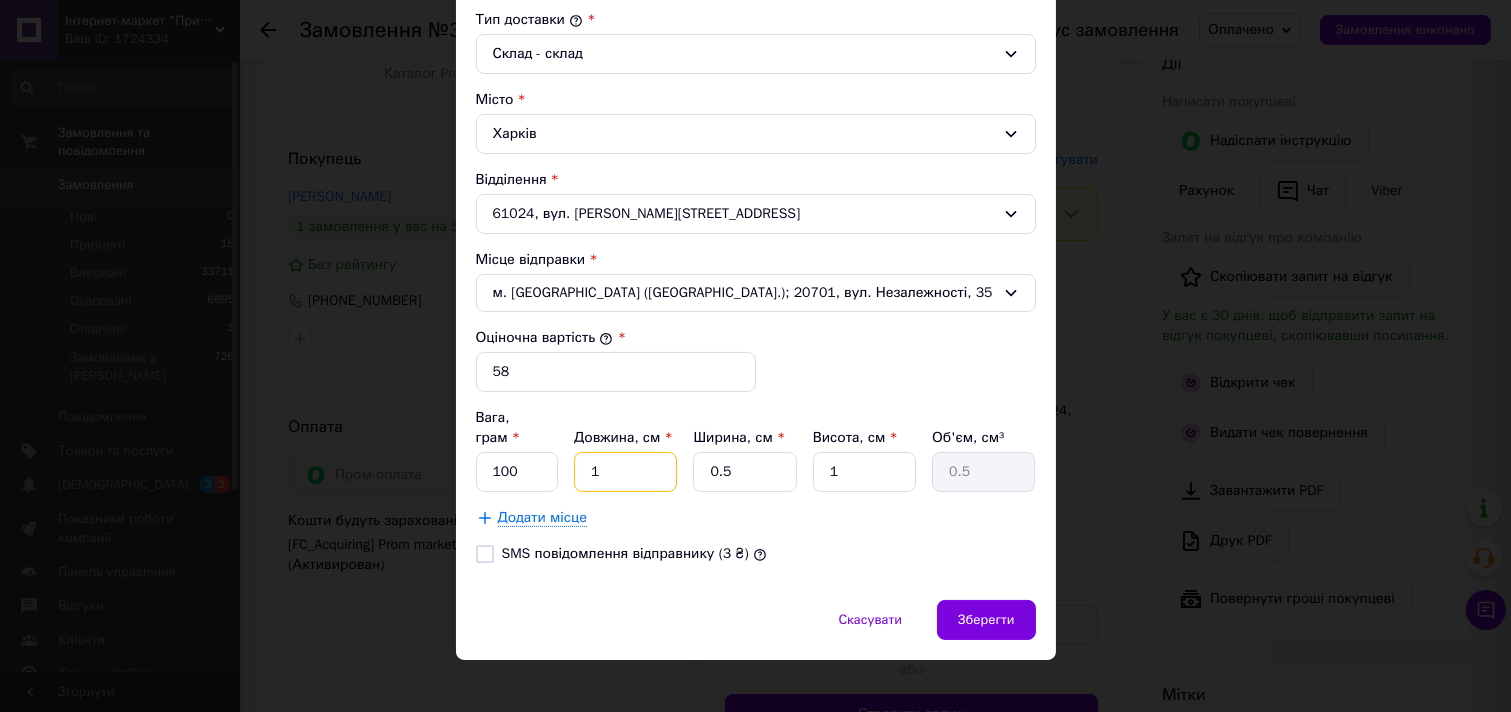 type on "14" 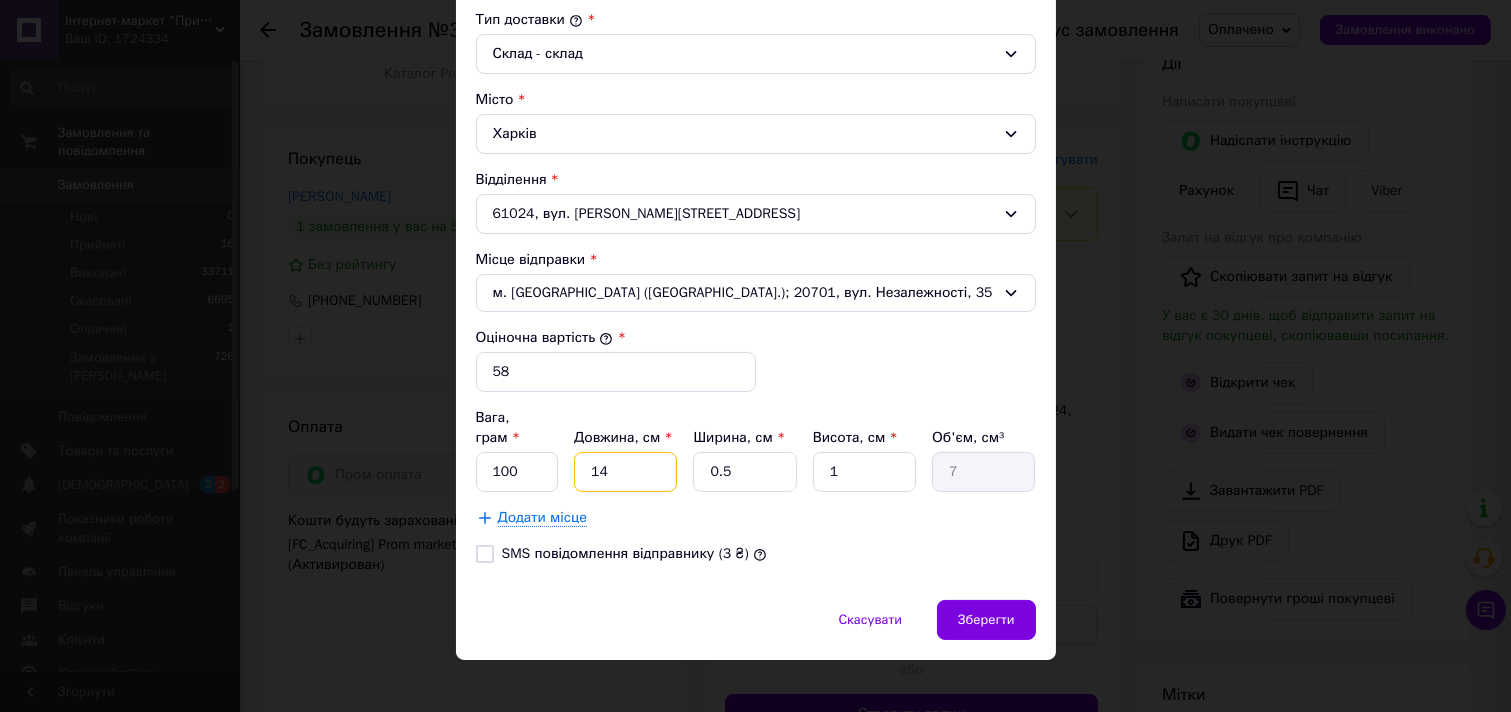 type on "14" 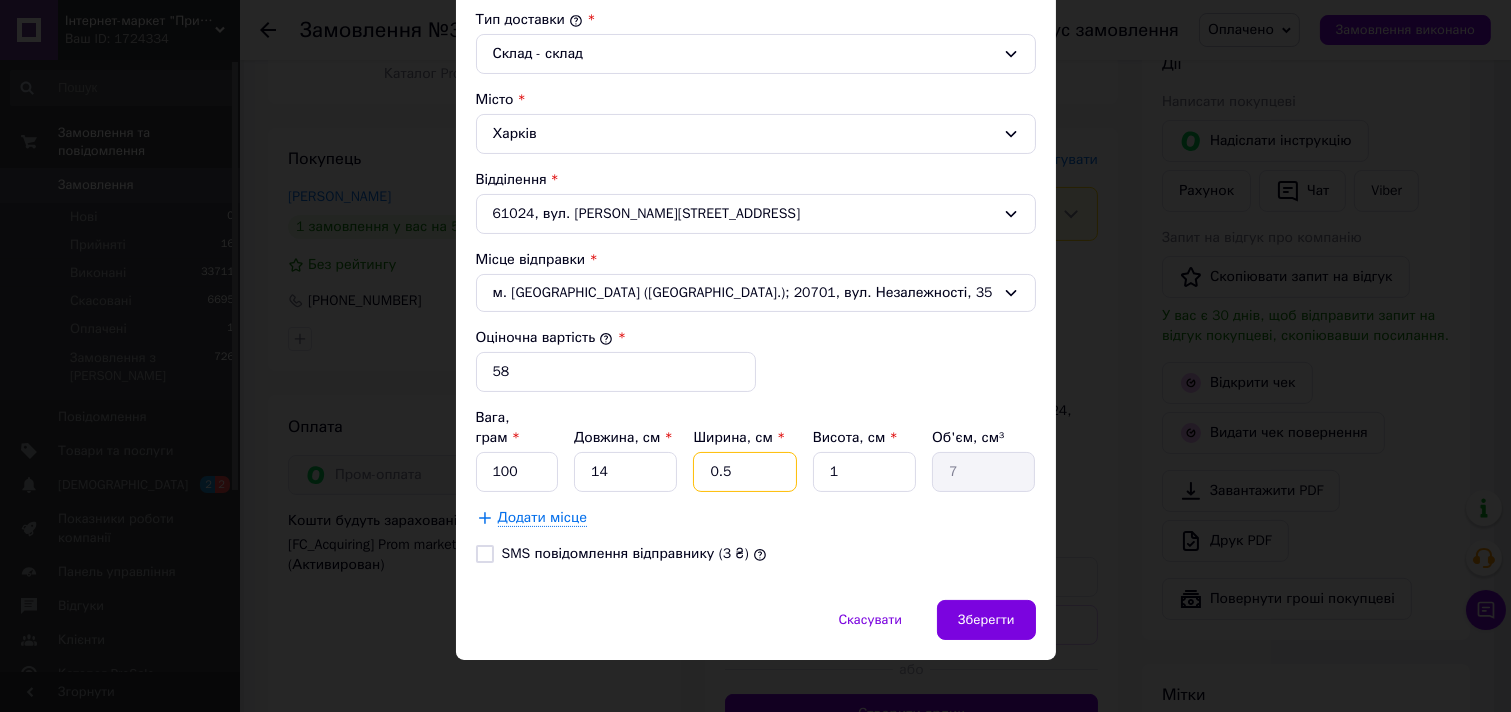 click on "0.5" at bounding box center (744, 472) 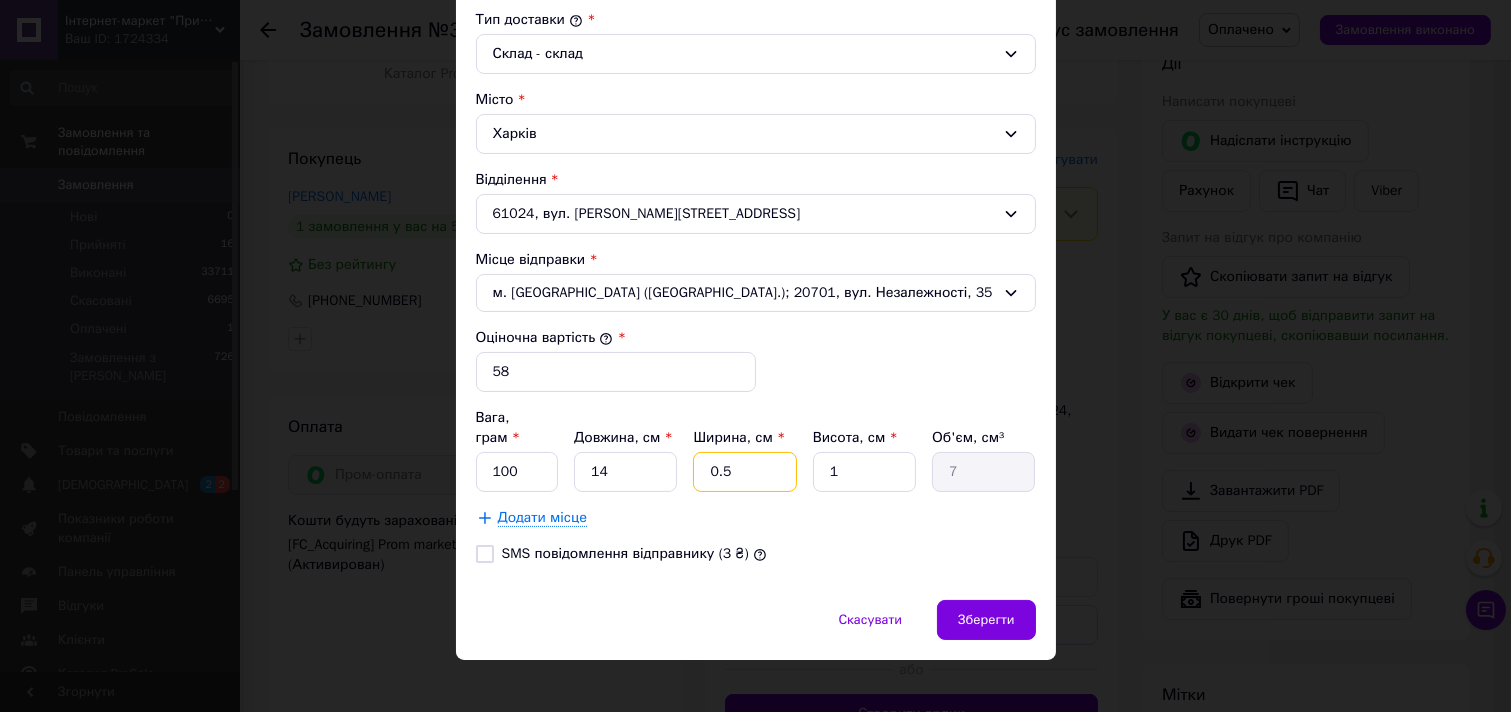 type on "2" 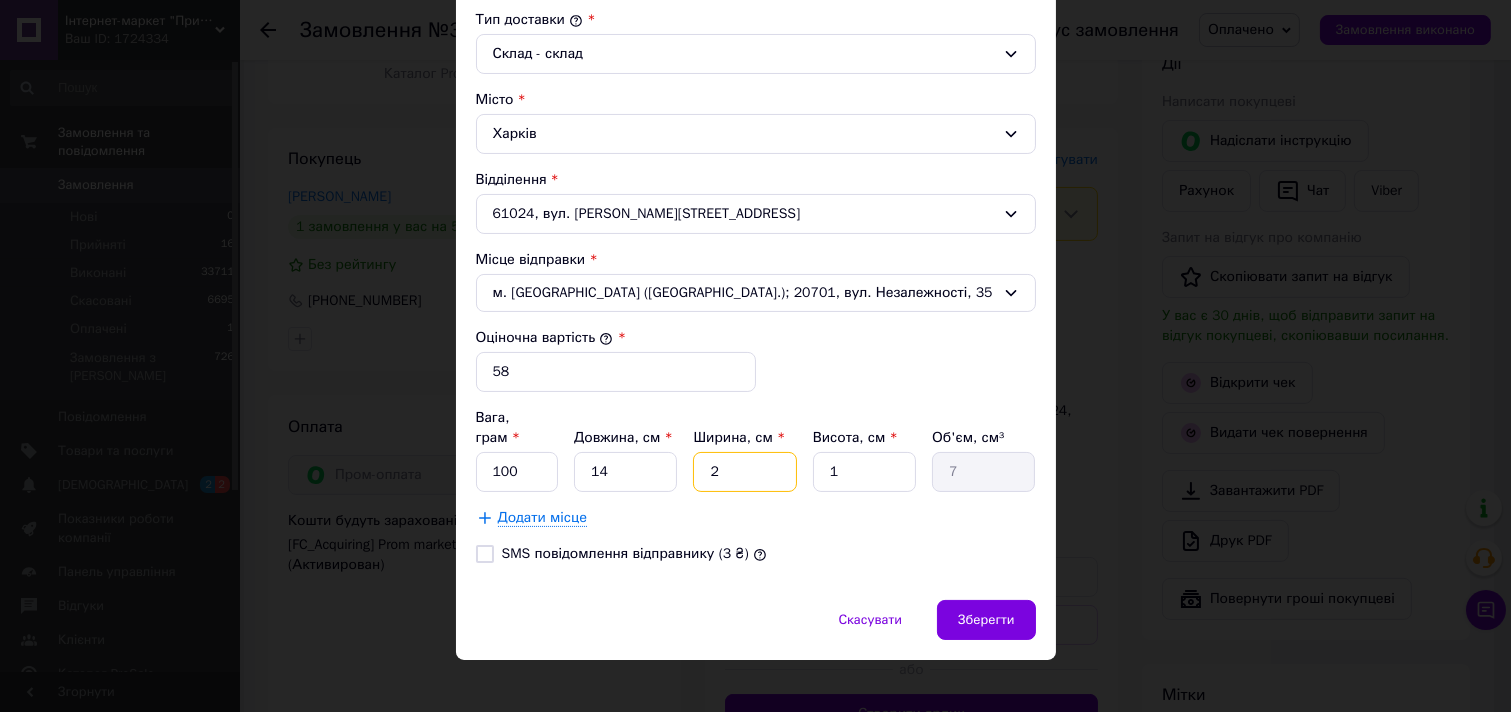 type on "28" 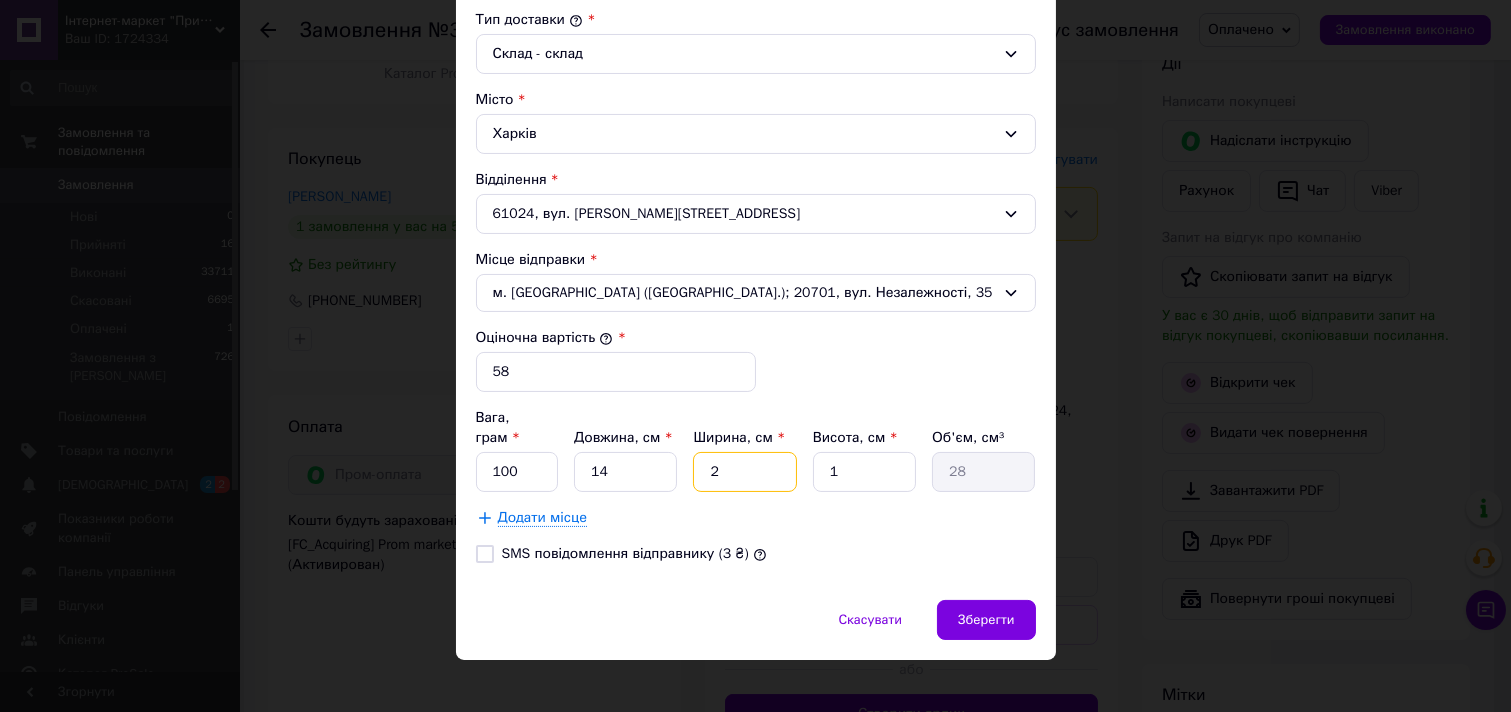 type on "20" 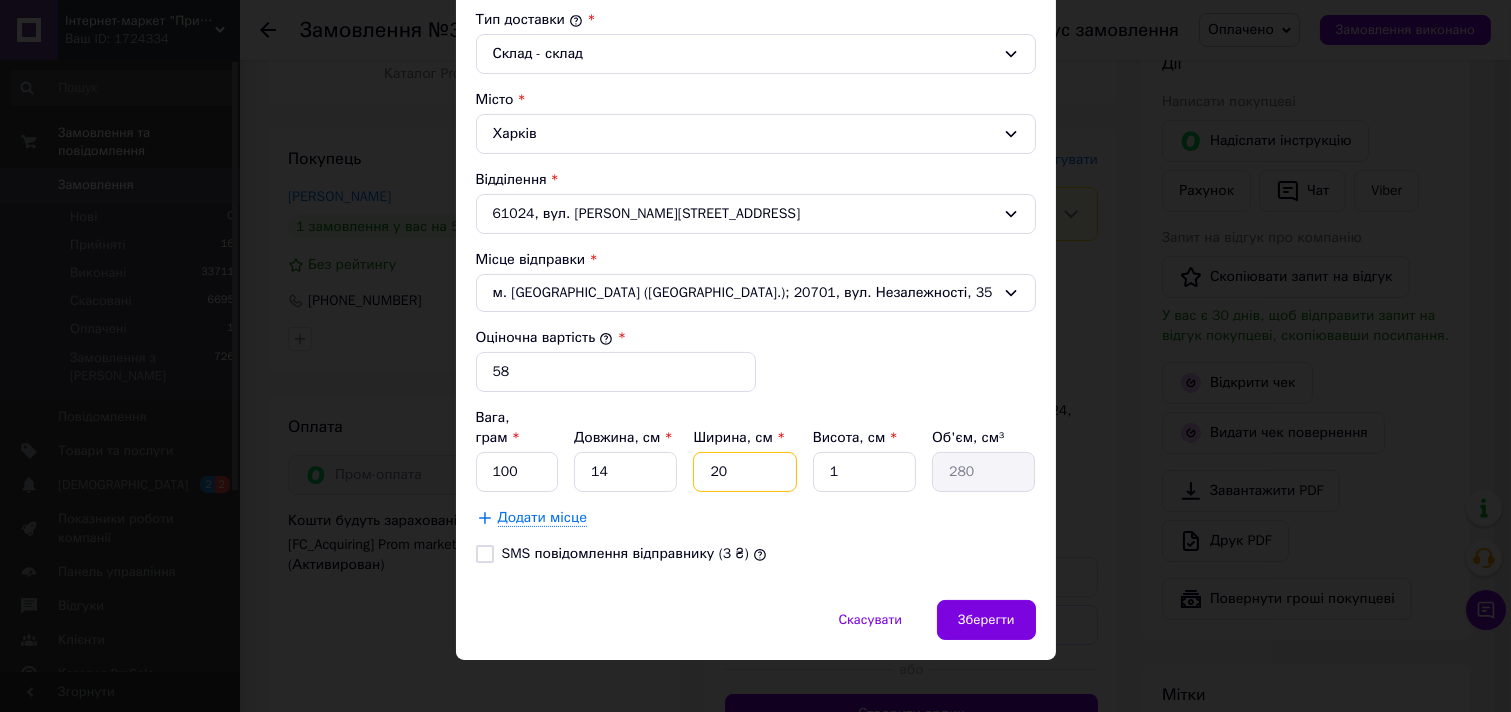type on "20" 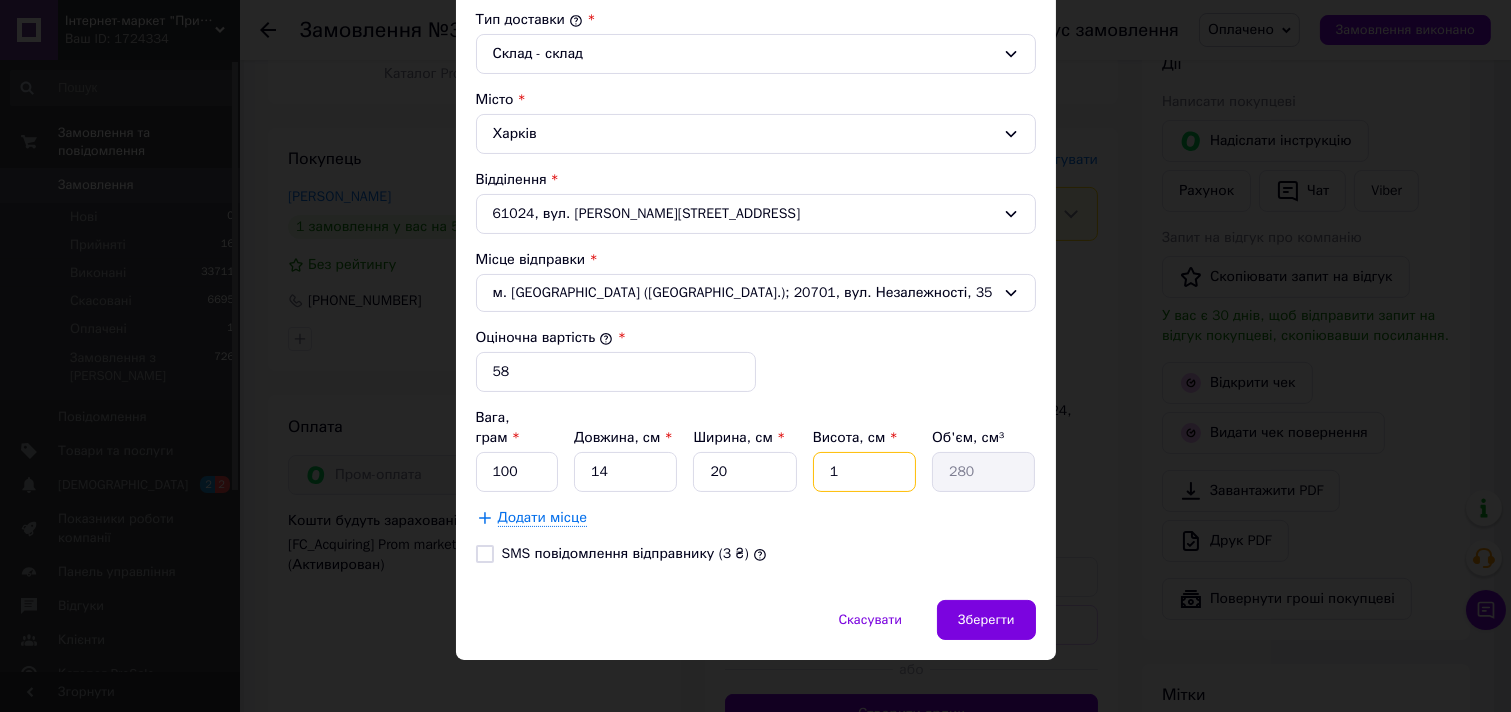 click on "1" at bounding box center (864, 472) 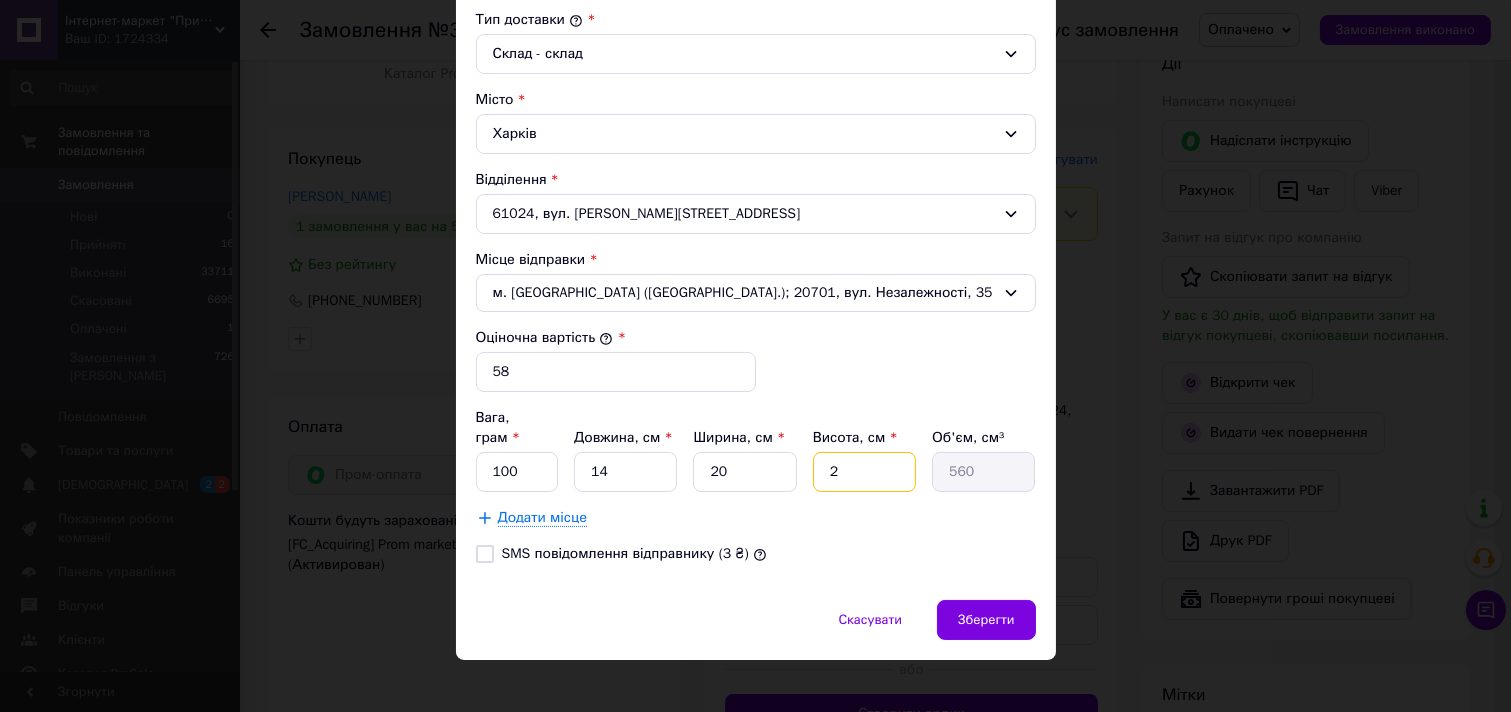 type on "2" 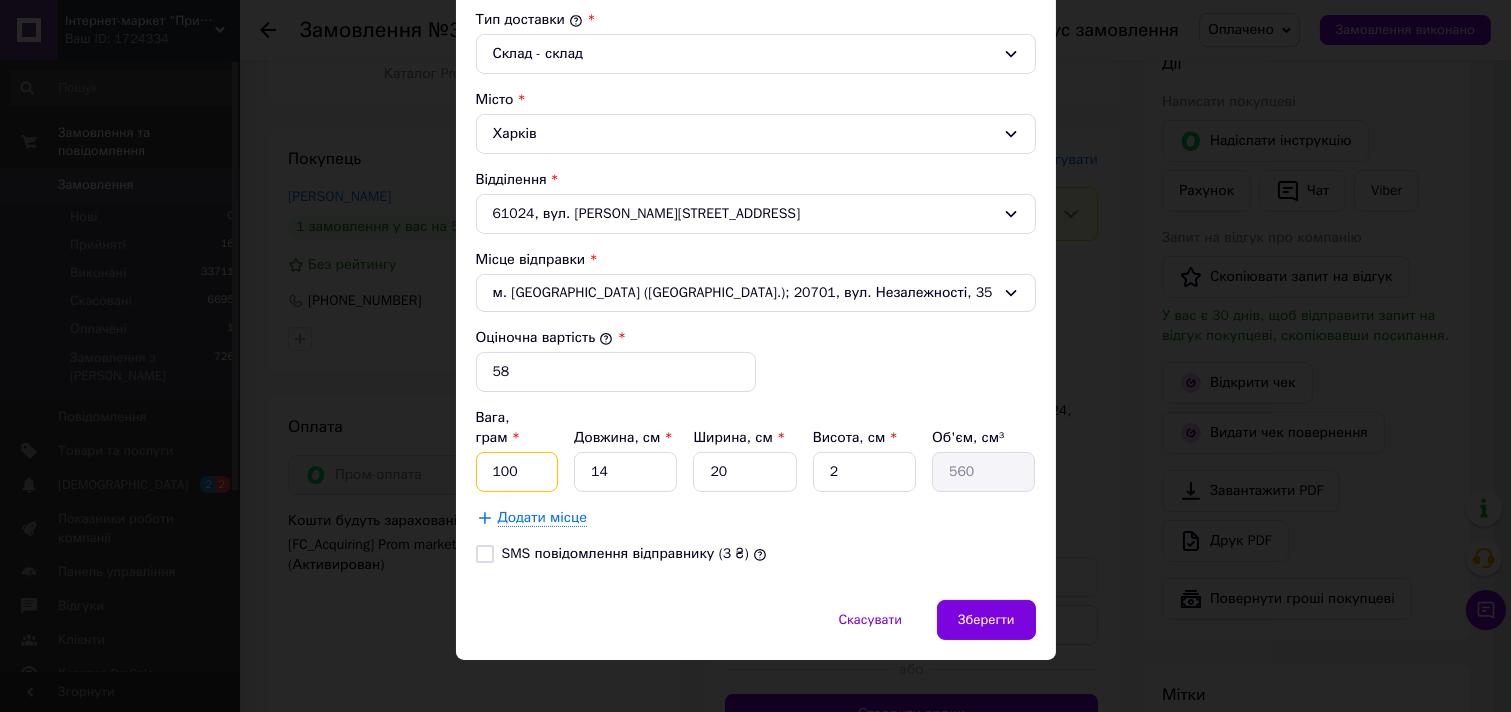 click on "100" at bounding box center (517, 472) 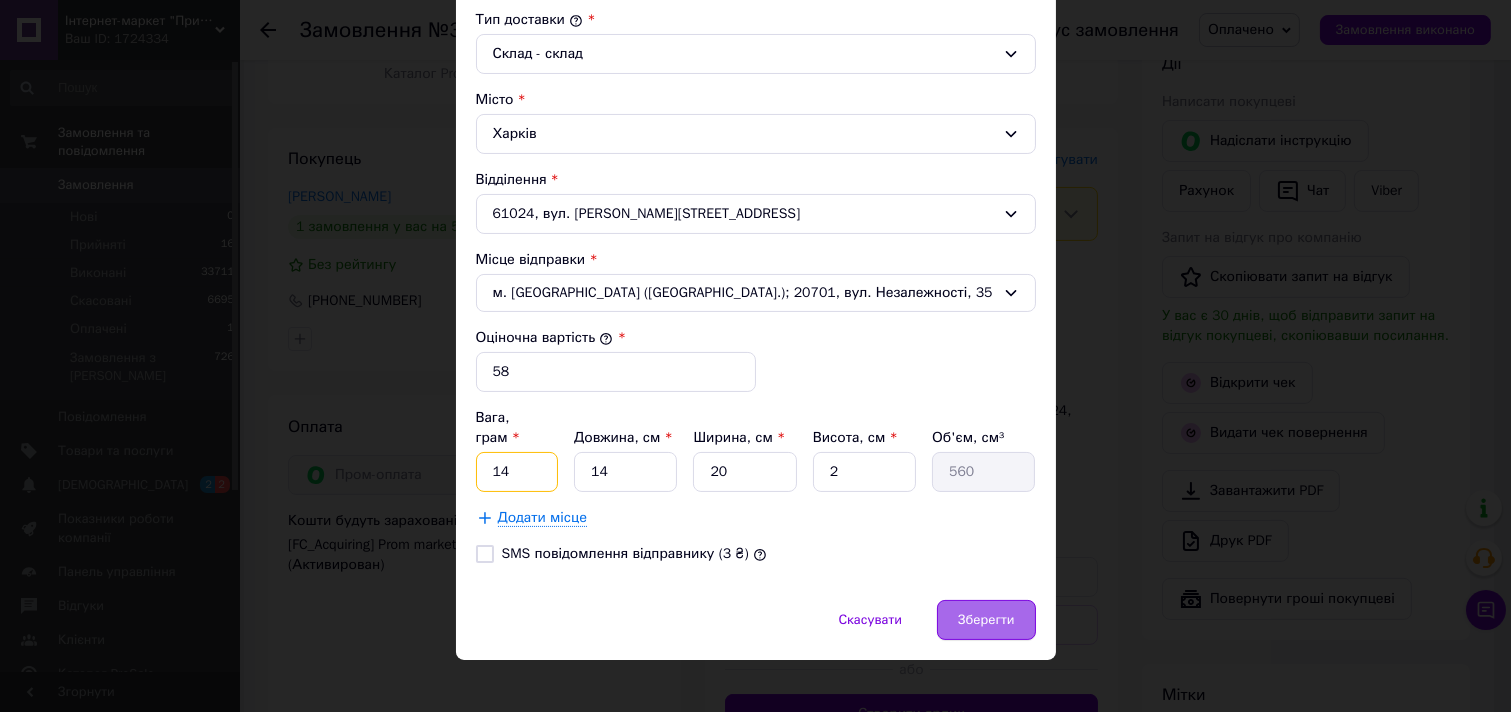 type on "14" 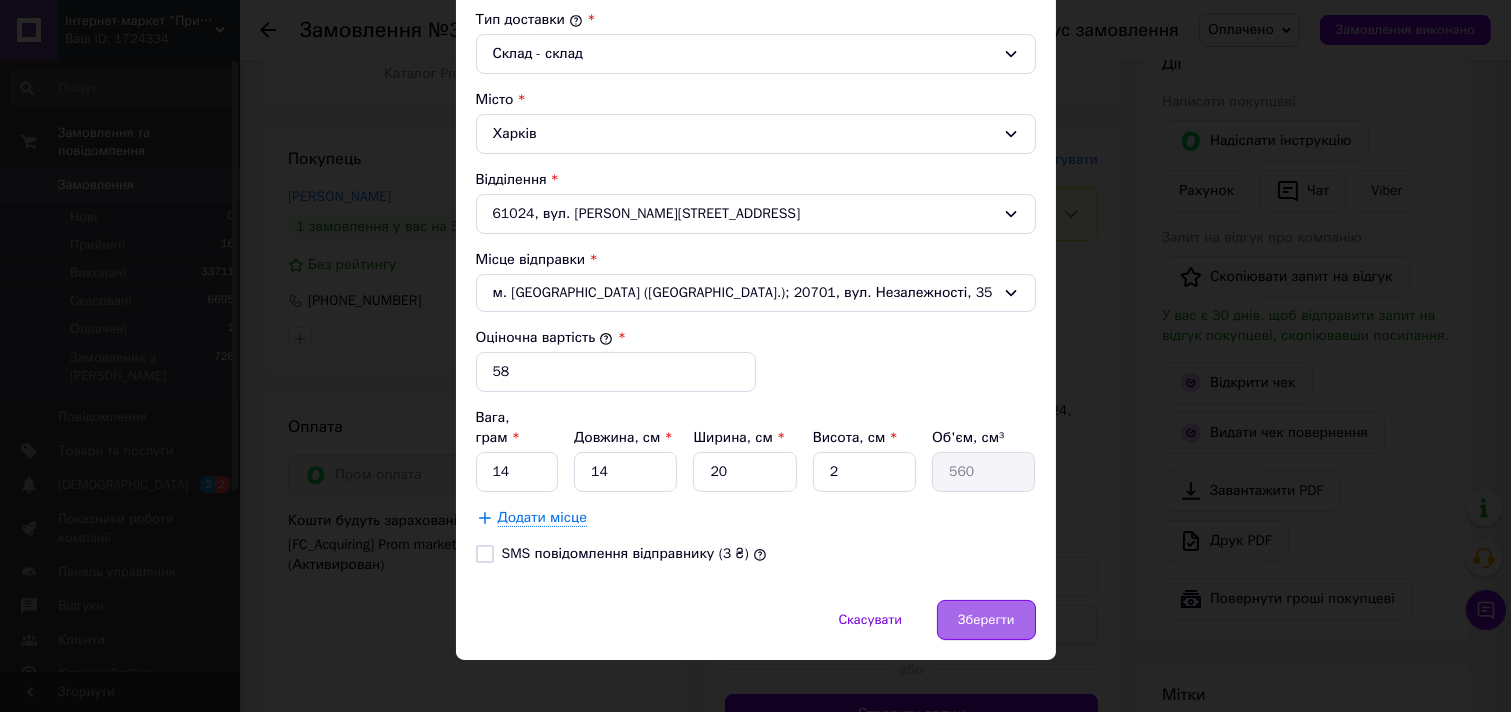 click on "Зберегти" at bounding box center (986, 620) 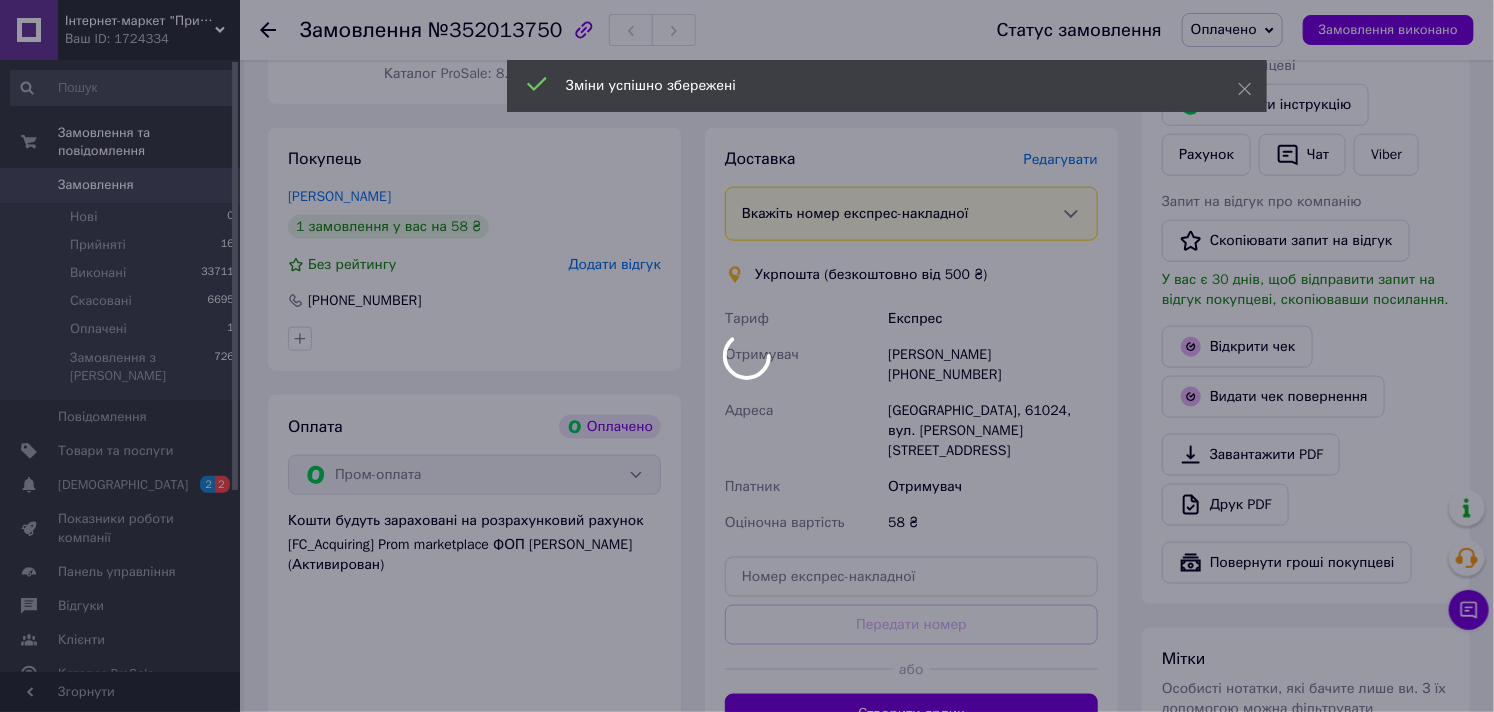 scroll, scrollTop: 1270, scrollLeft: 0, axis: vertical 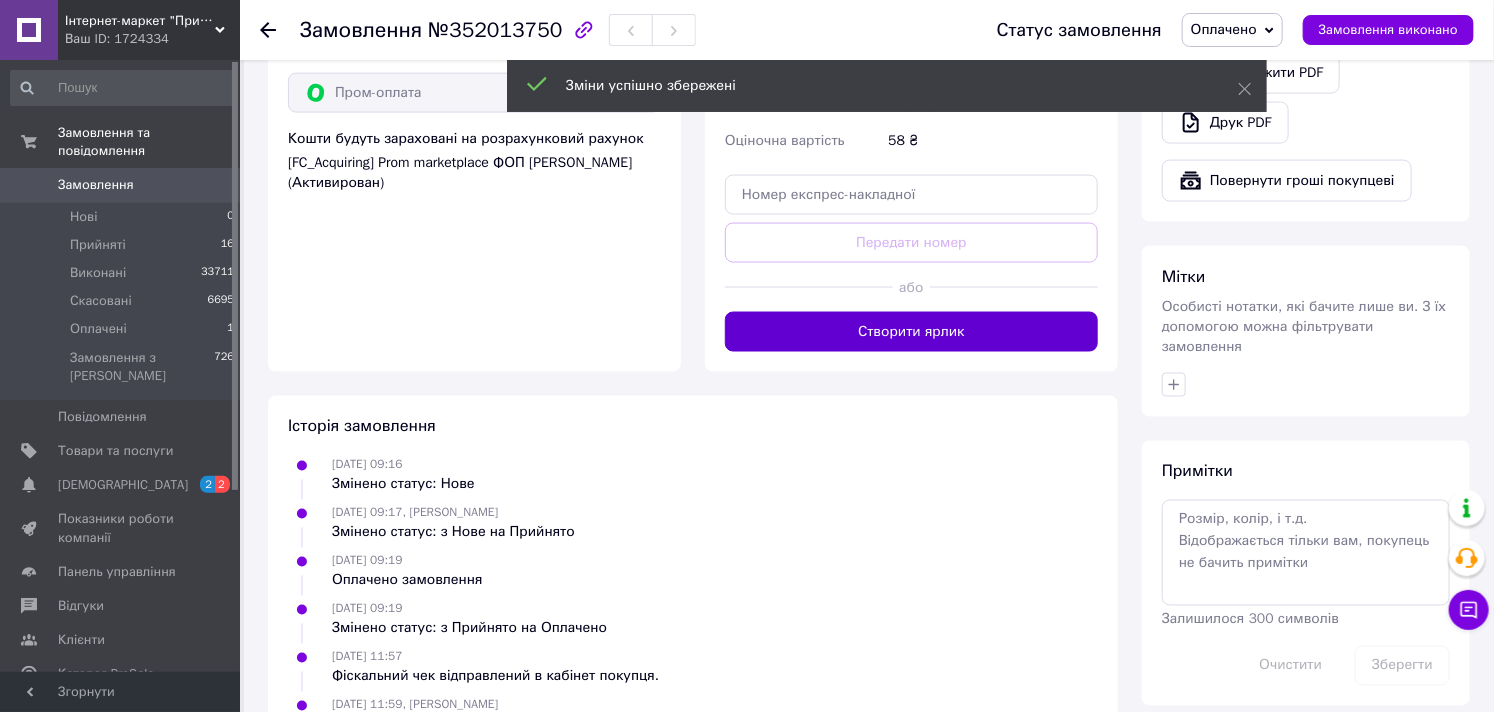 click on "Створити ярлик" at bounding box center [911, 332] 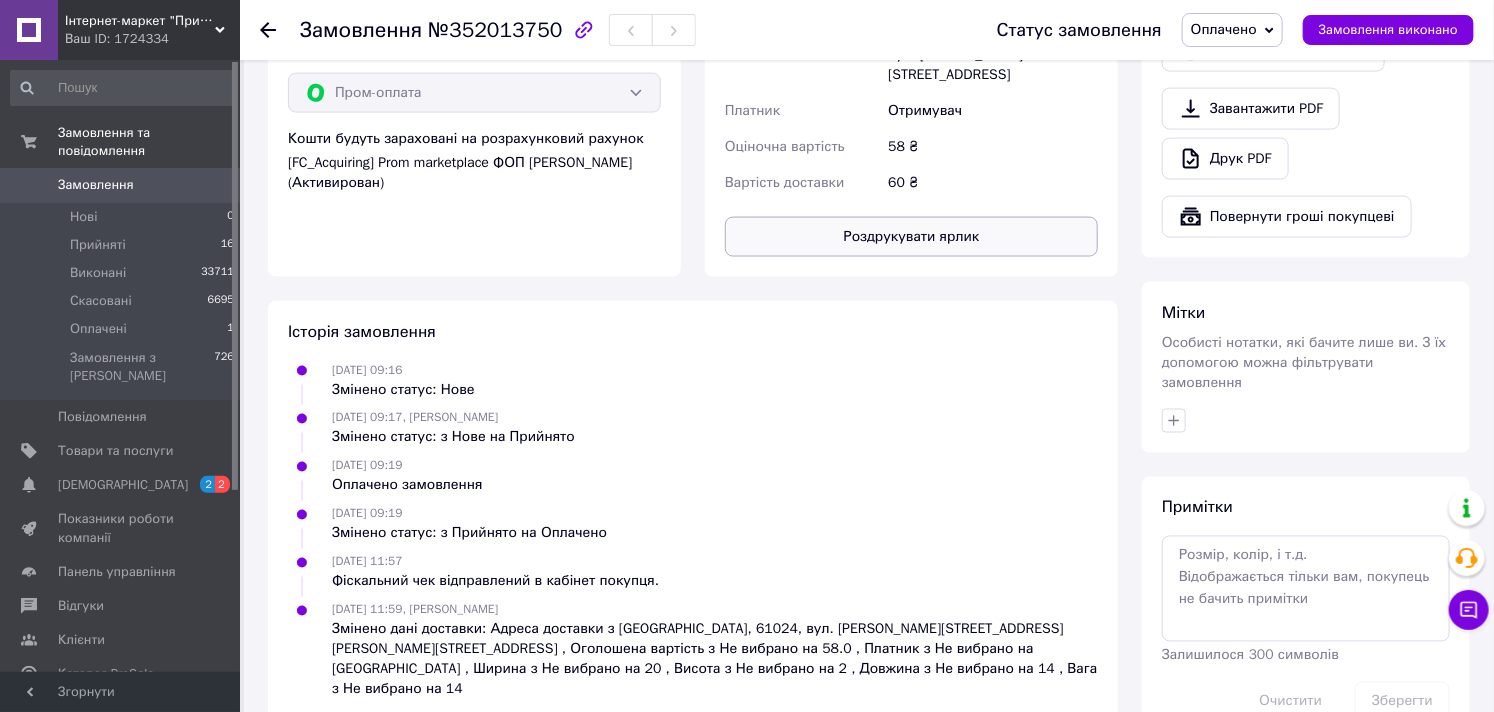 click on "Роздрукувати ярлик" at bounding box center [911, 237] 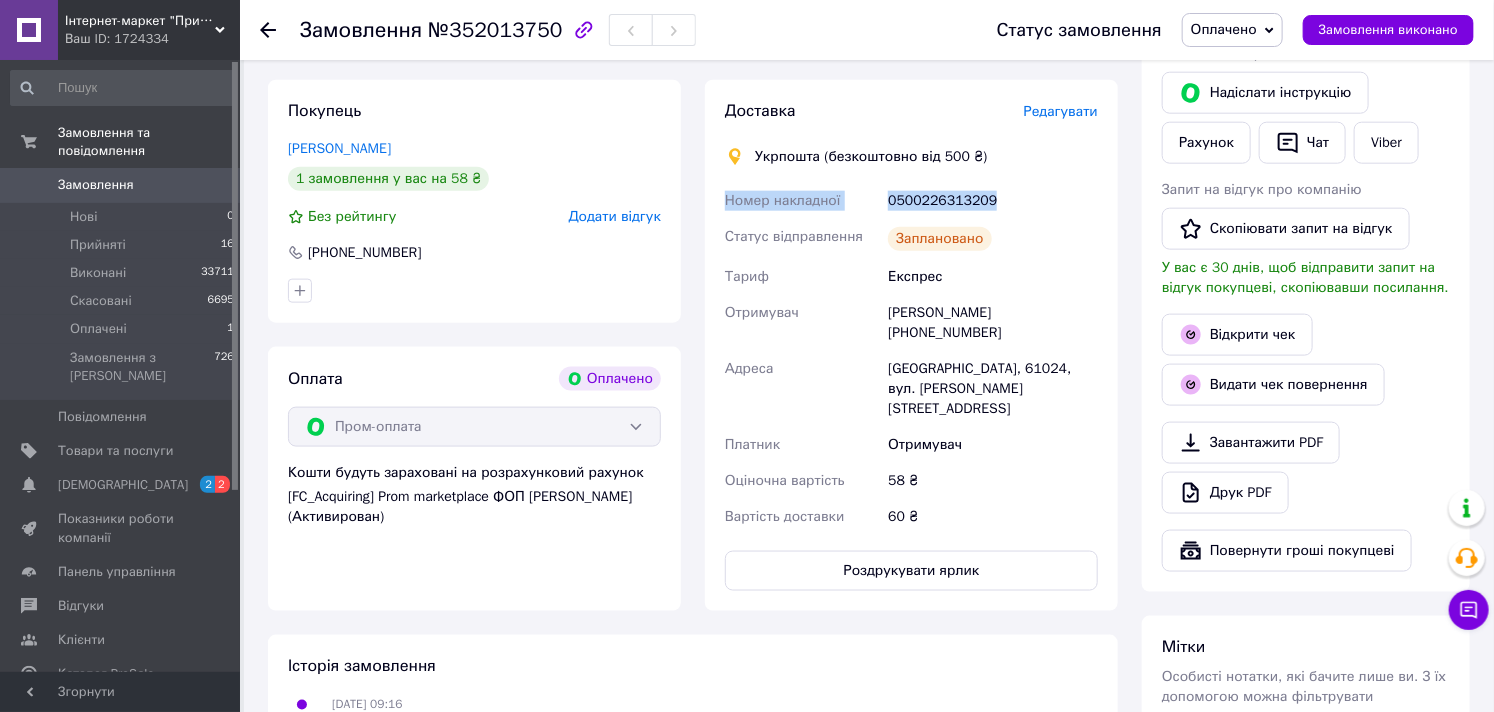 drag, startPoint x: 1003, startPoint y: 187, endPoint x: 721, endPoint y: 196, distance: 282.1436 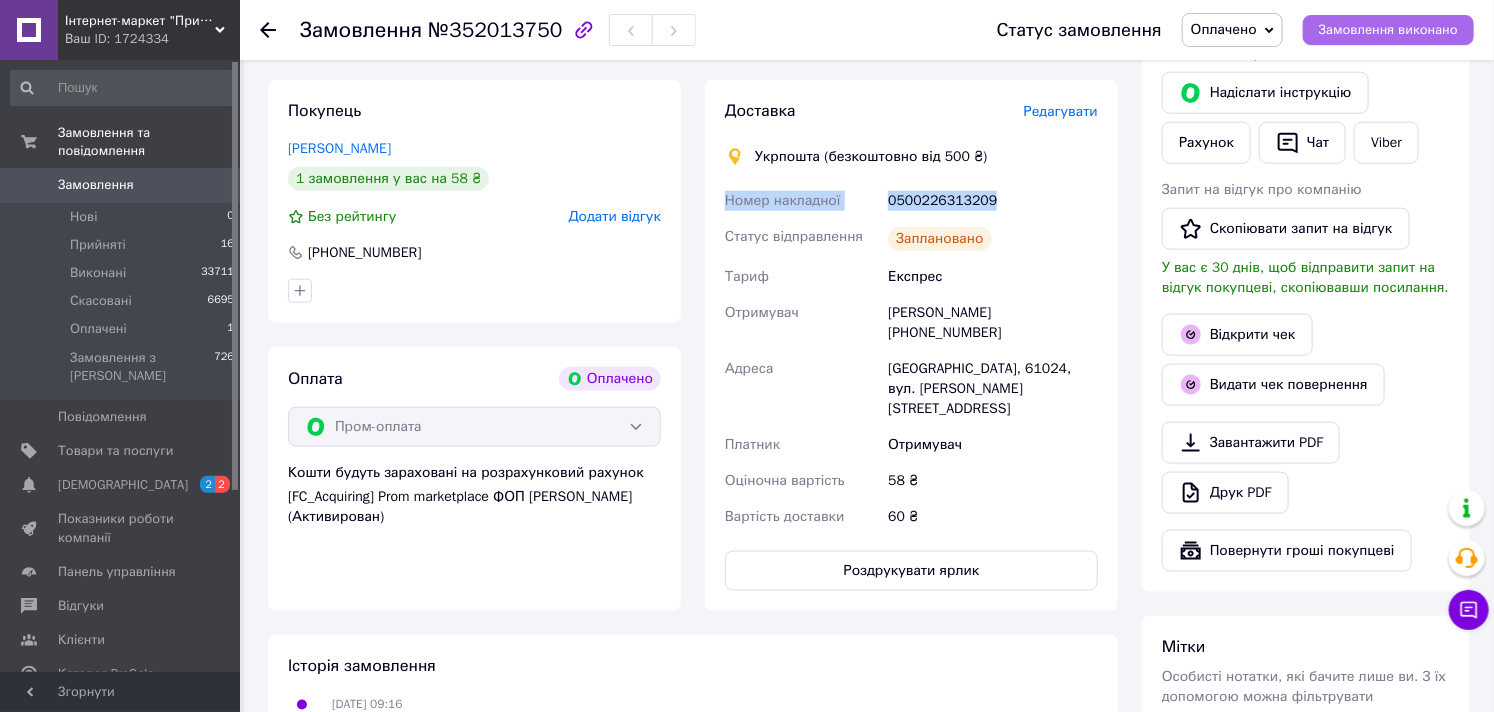click on "Замовлення виконано" at bounding box center (1388, 30) 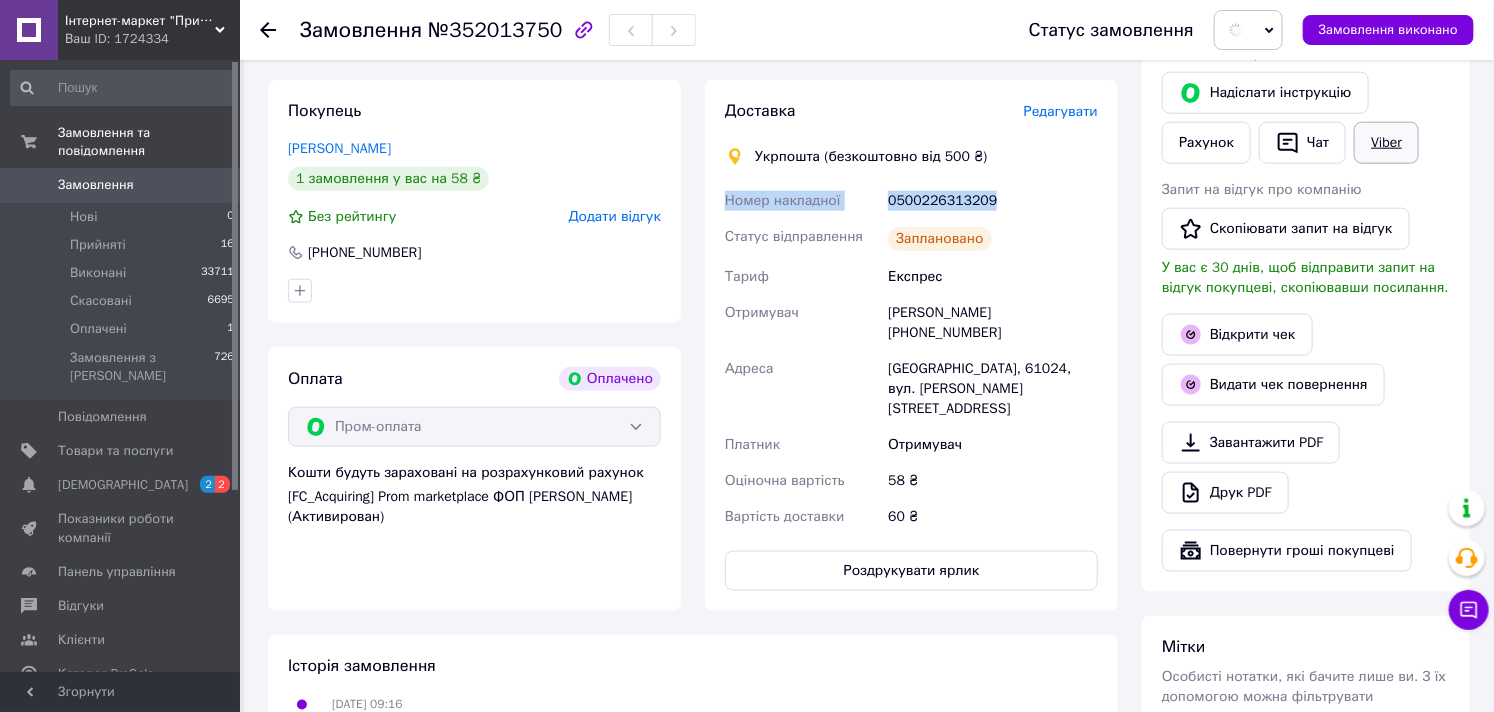 click on "Viber" at bounding box center (1386, 143) 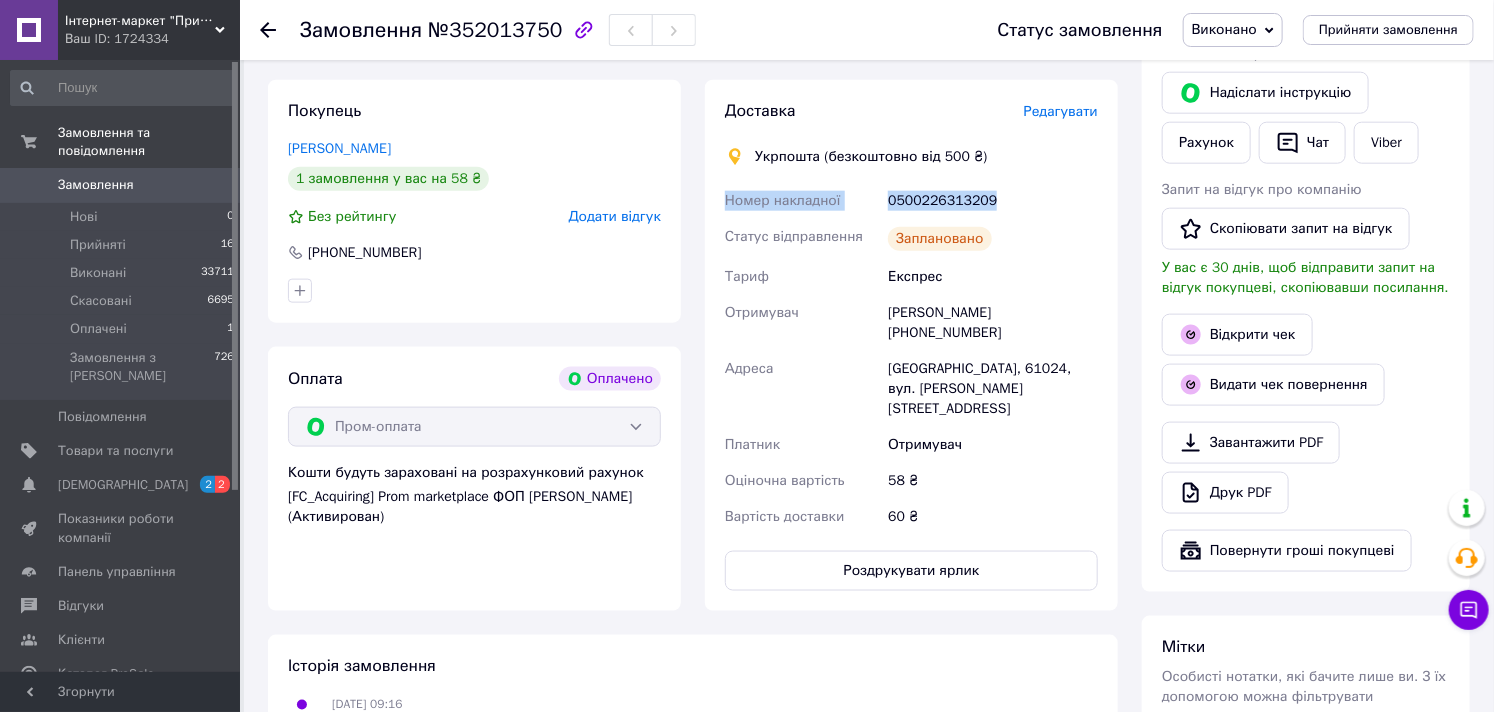 click on "Доставка Редагувати Укрпошта (безкоштовно від 500 ₴) Номер накладної 0500226313209 Статус відправлення Заплановано Тариф Експрес Отримувач Єлизавета Ярова +380975388977 Адреса Харків, 61024, вул. Григорія Сковороди, 96 Платник Отримувач Оціночна вартість 58 ₴ Вартість доставки 60 ₴ Роздрукувати ярлик Тариф     * Експрес Платник   * Отримувач Прізвище отримувача   * Ярова Ім'я отримувача   * Єлизавета По батькові отримувача Телефон отримувача   * +380975388977 Тип доставки     * Склад - склад Місто Харків Відділення 61024, вул. Григорія Сковороди, 96 Місце відправки   *     * 58 Вага, грам" at bounding box center [911, 345] 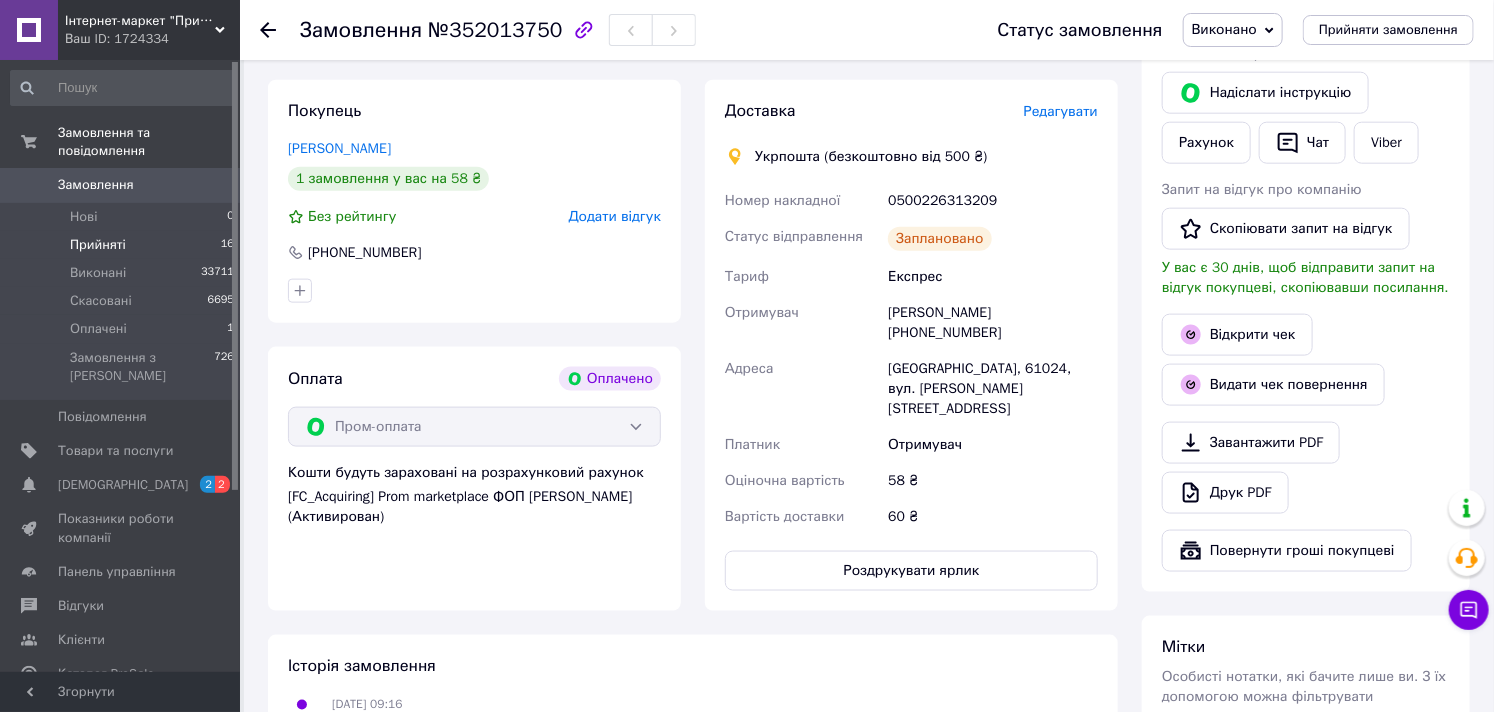 click on "Прийняті 16" at bounding box center (123, 245) 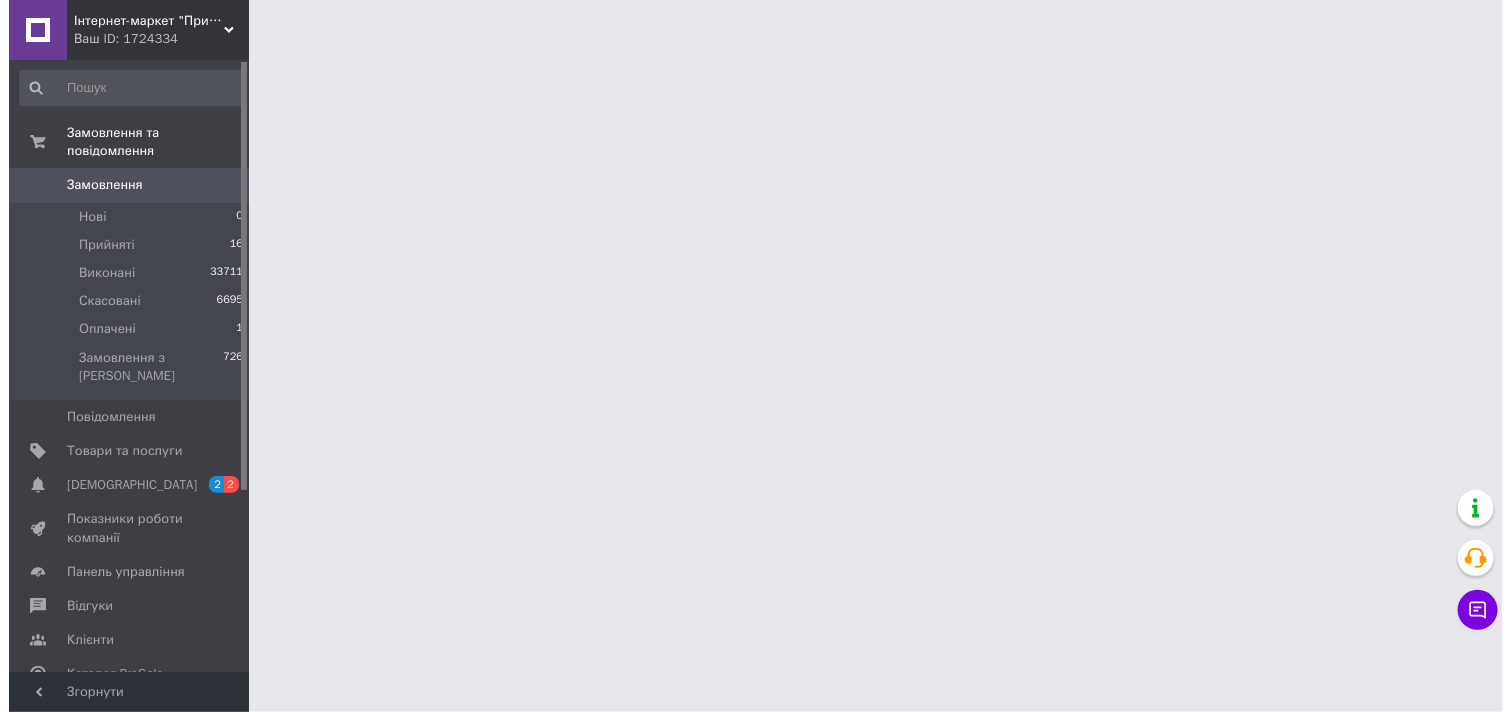 scroll, scrollTop: 0, scrollLeft: 0, axis: both 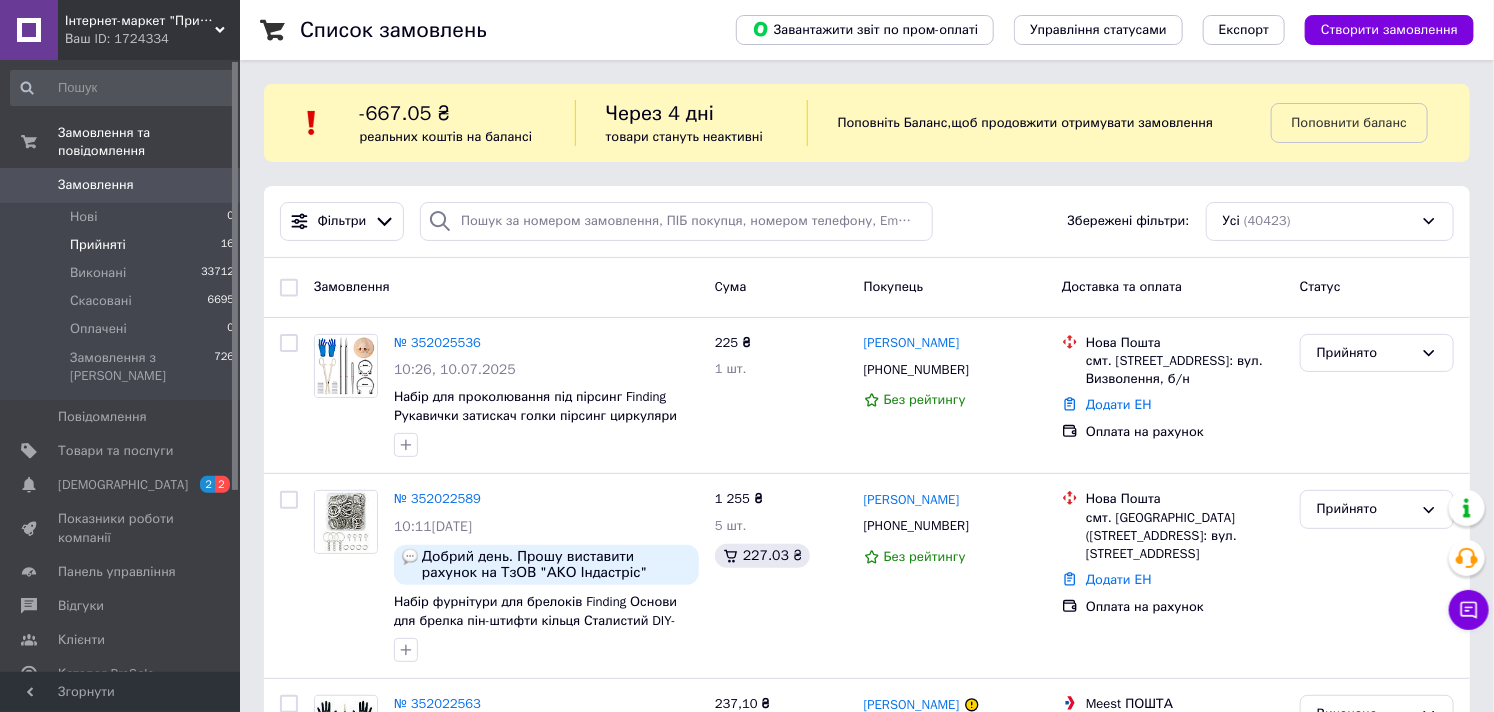 click on "Прийняті 16" at bounding box center [123, 245] 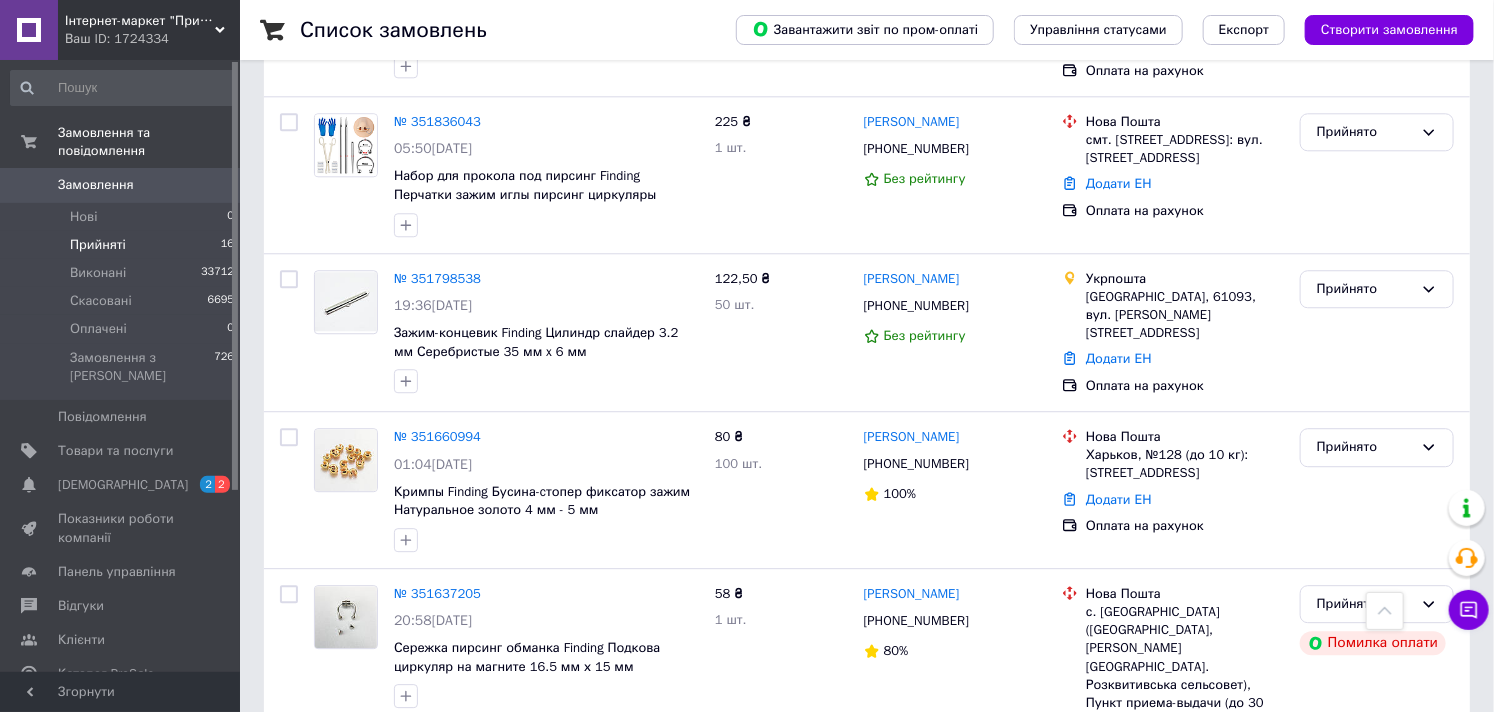 scroll, scrollTop: 1982, scrollLeft: 0, axis: vertical 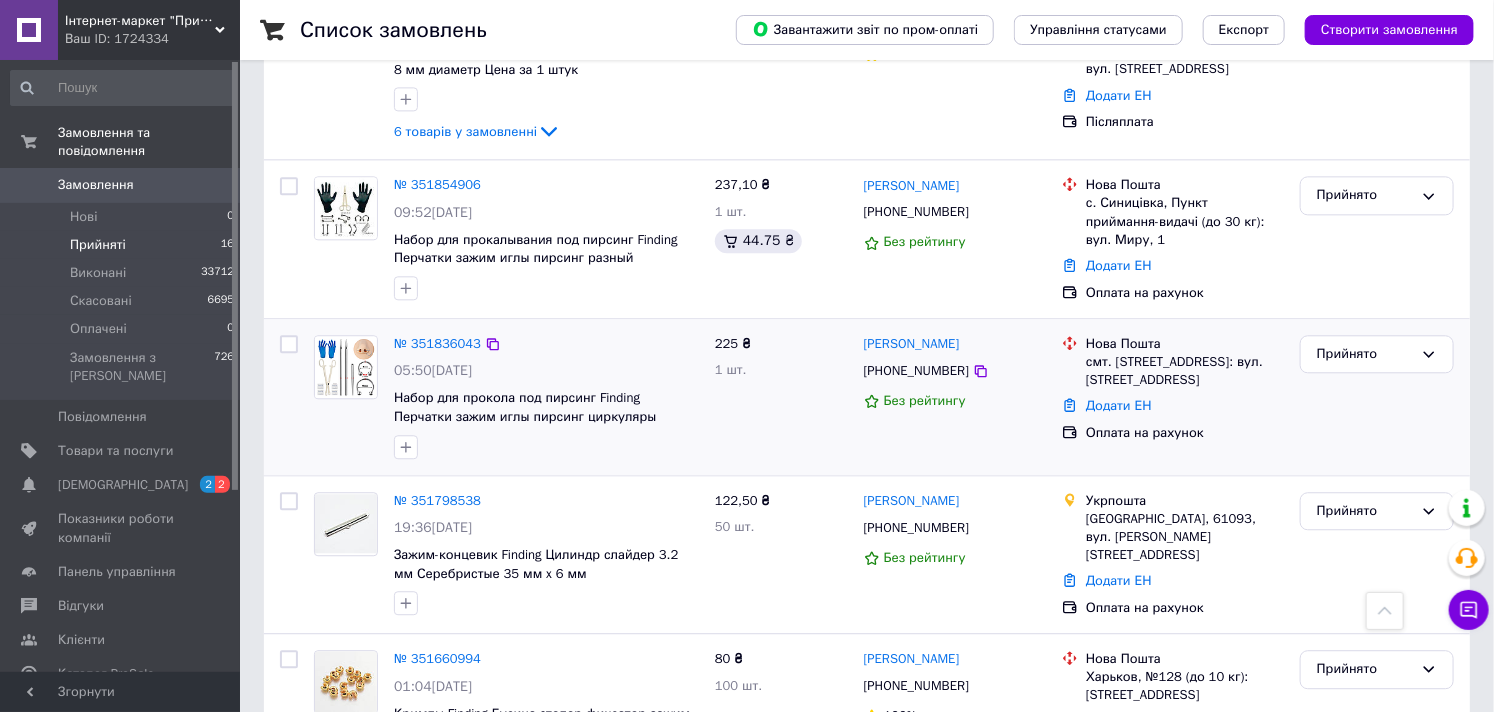 drag, startPoint x: 574, startPoint y: 418, endPoint x: 1257, endPoint y: 385, distance: 683.79675 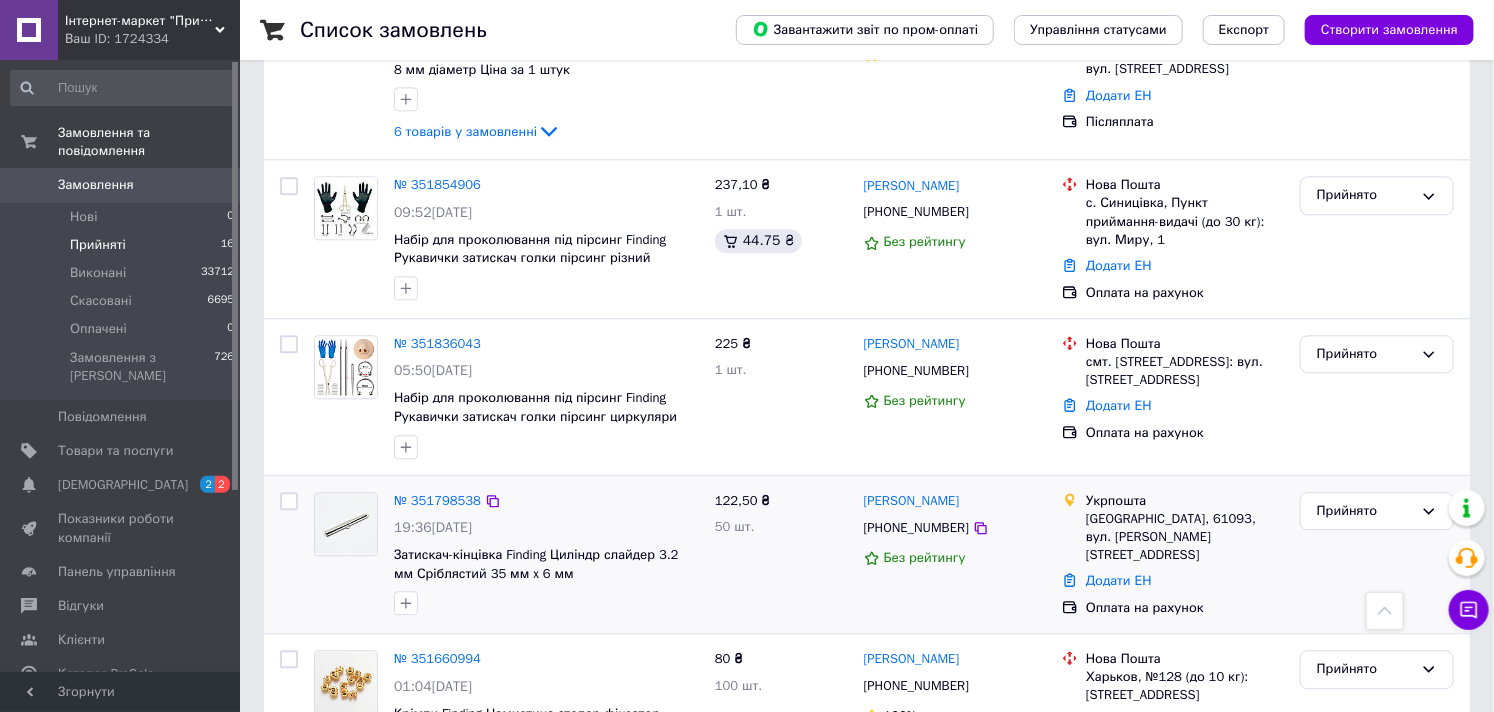 scroll, scrollTop: 1760, scrollLeft: 0, axis: vertical 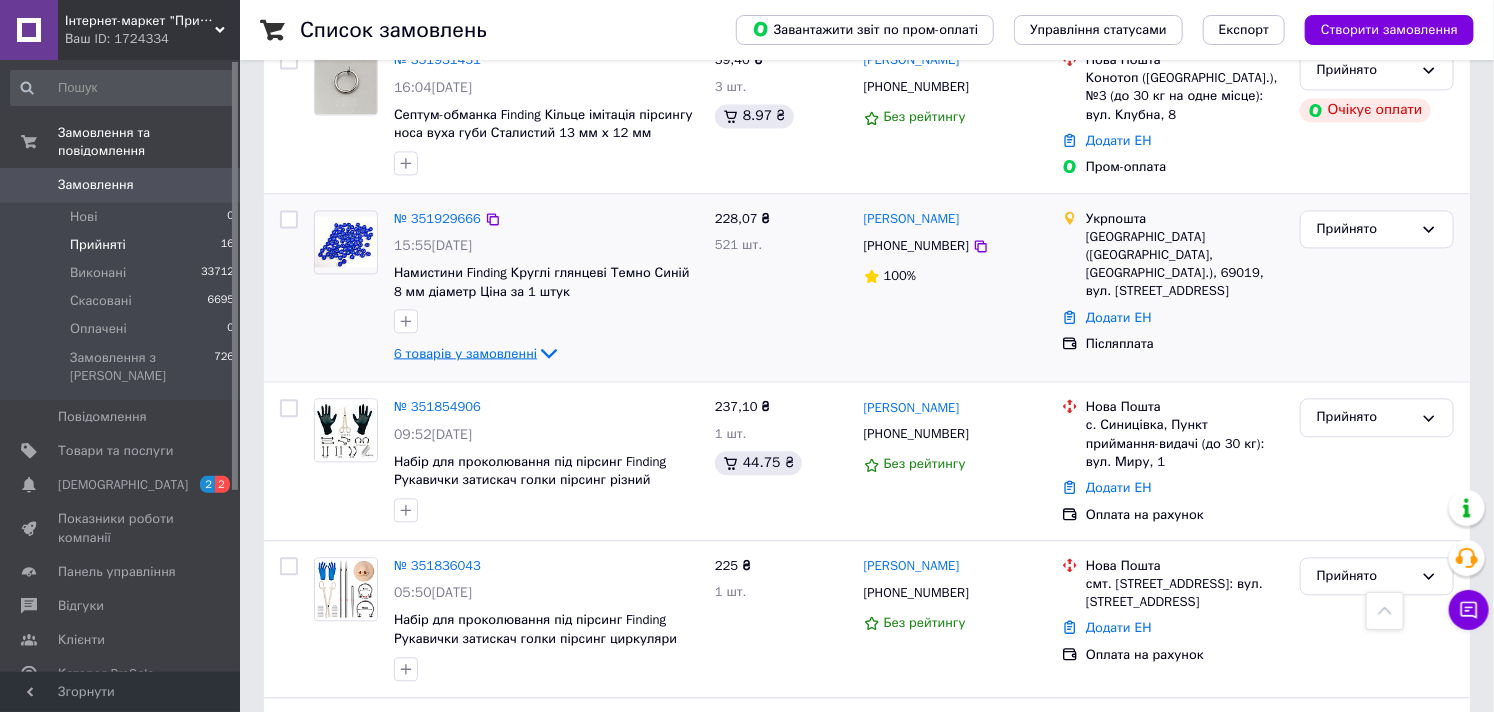 click on "6 товарів у замовленні" at bounding box center (465, 352) 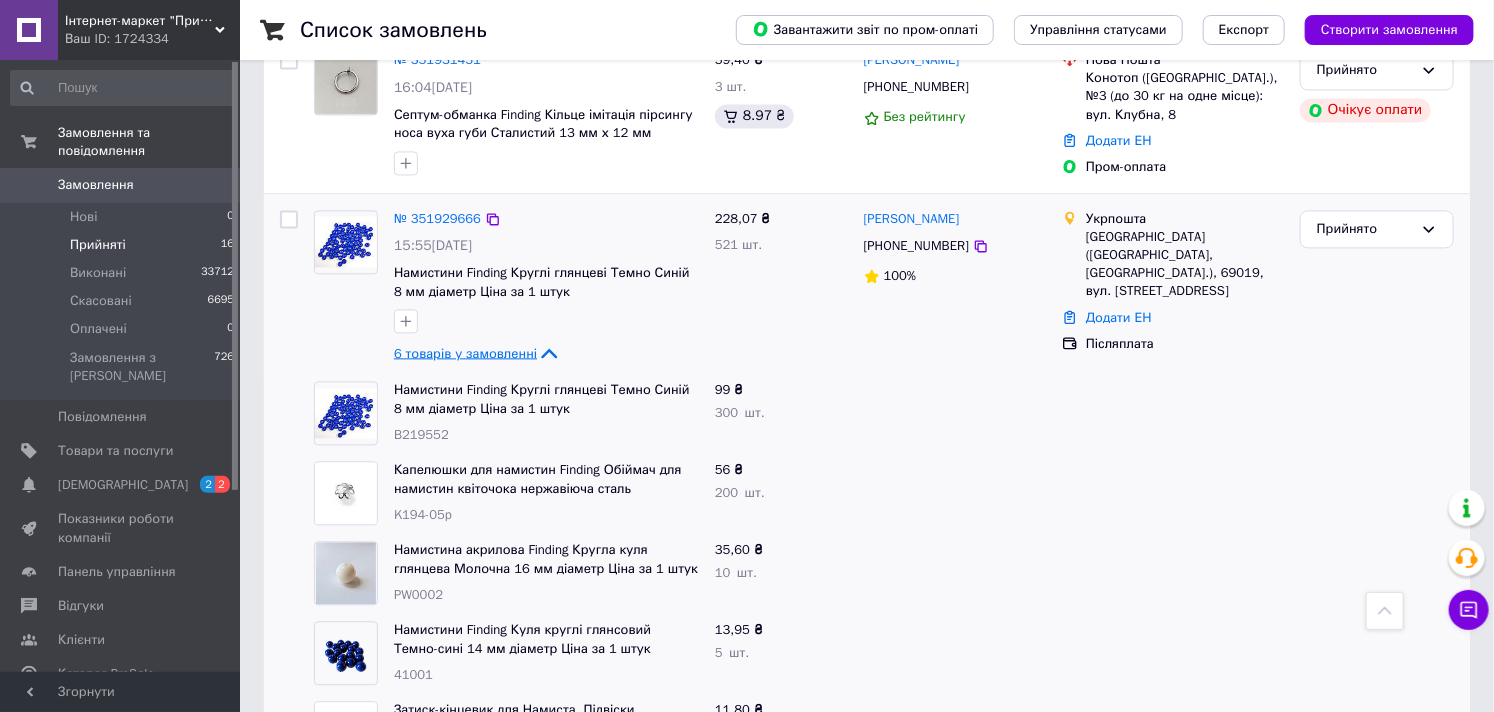 click on "6 товарів у замовленні" at bounding box center [465, 352] 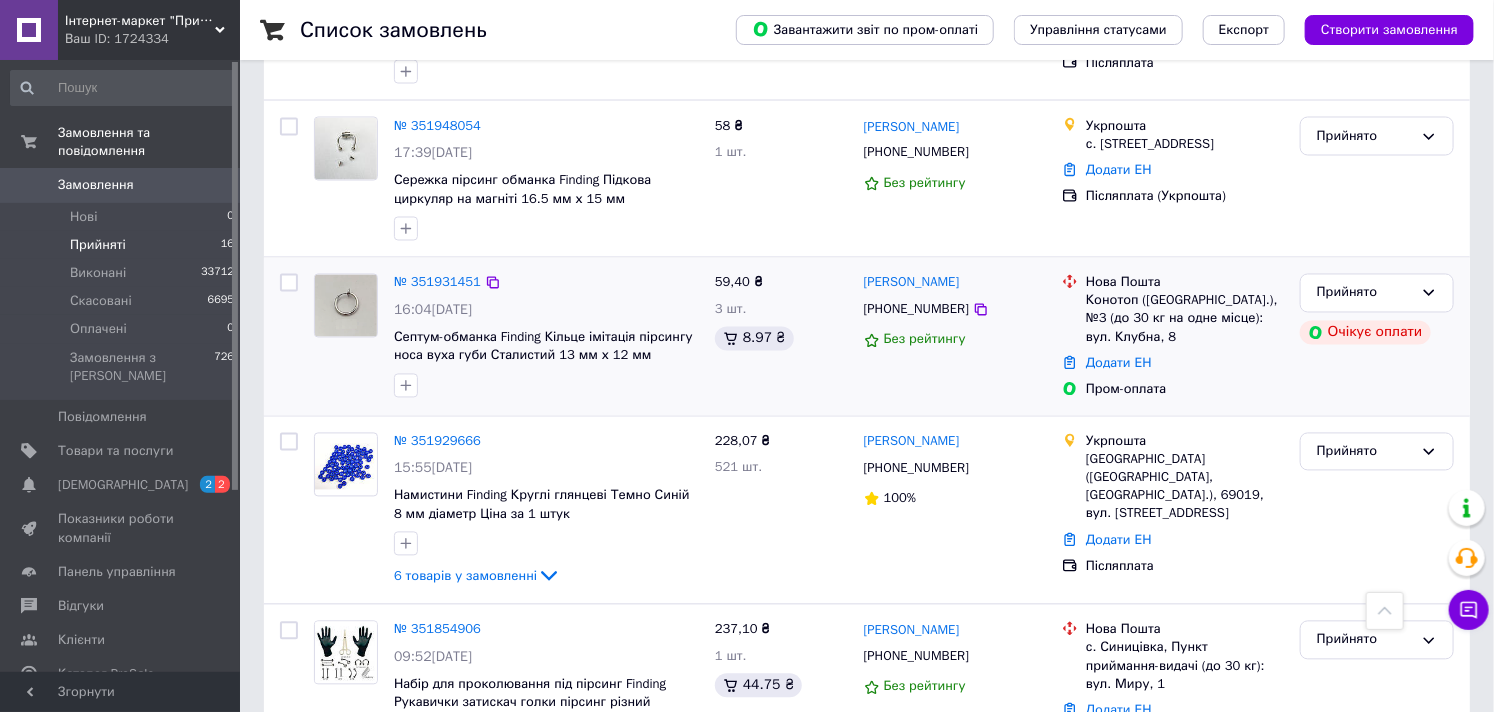 scroll, scrollTop: 1315, scrollLeft: 0, axis: vertical 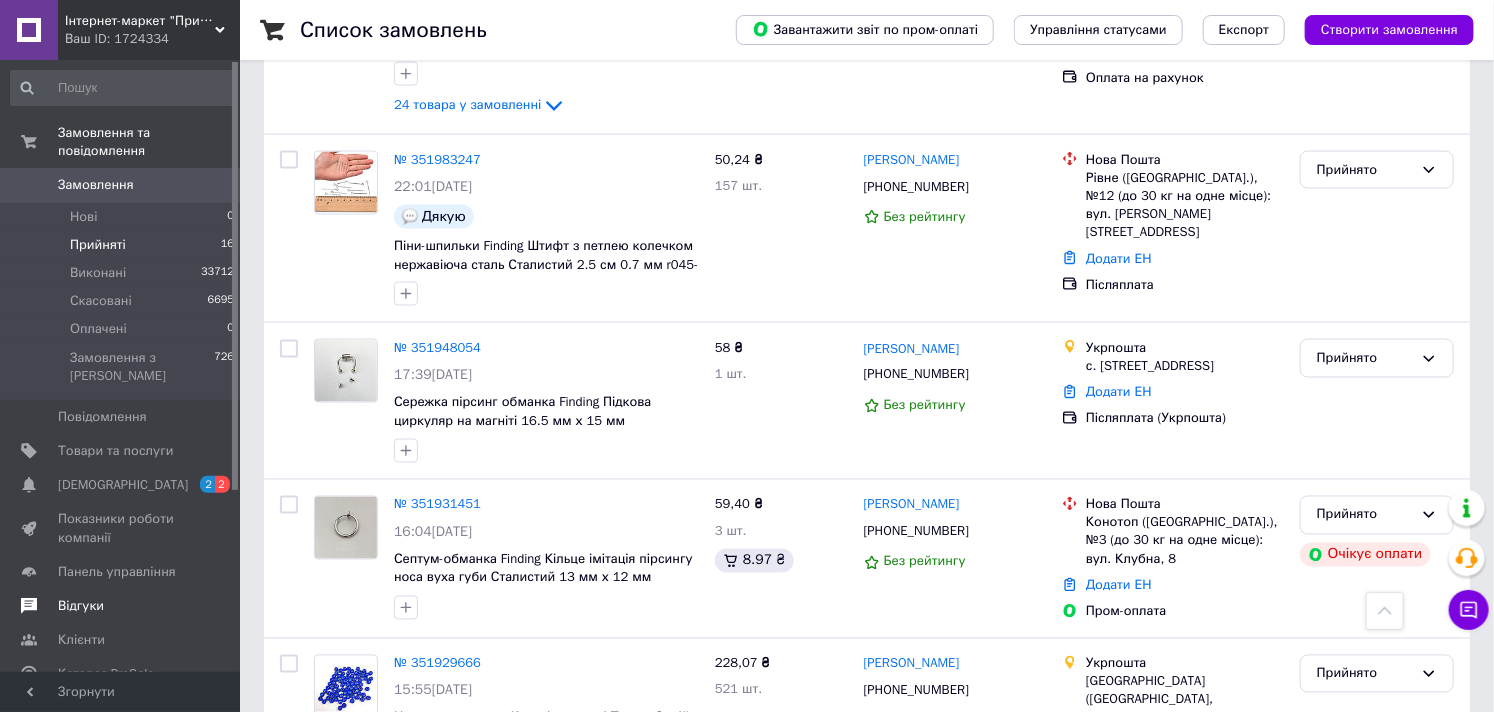 click on "Відгуки" at bounding box center [81, 606] 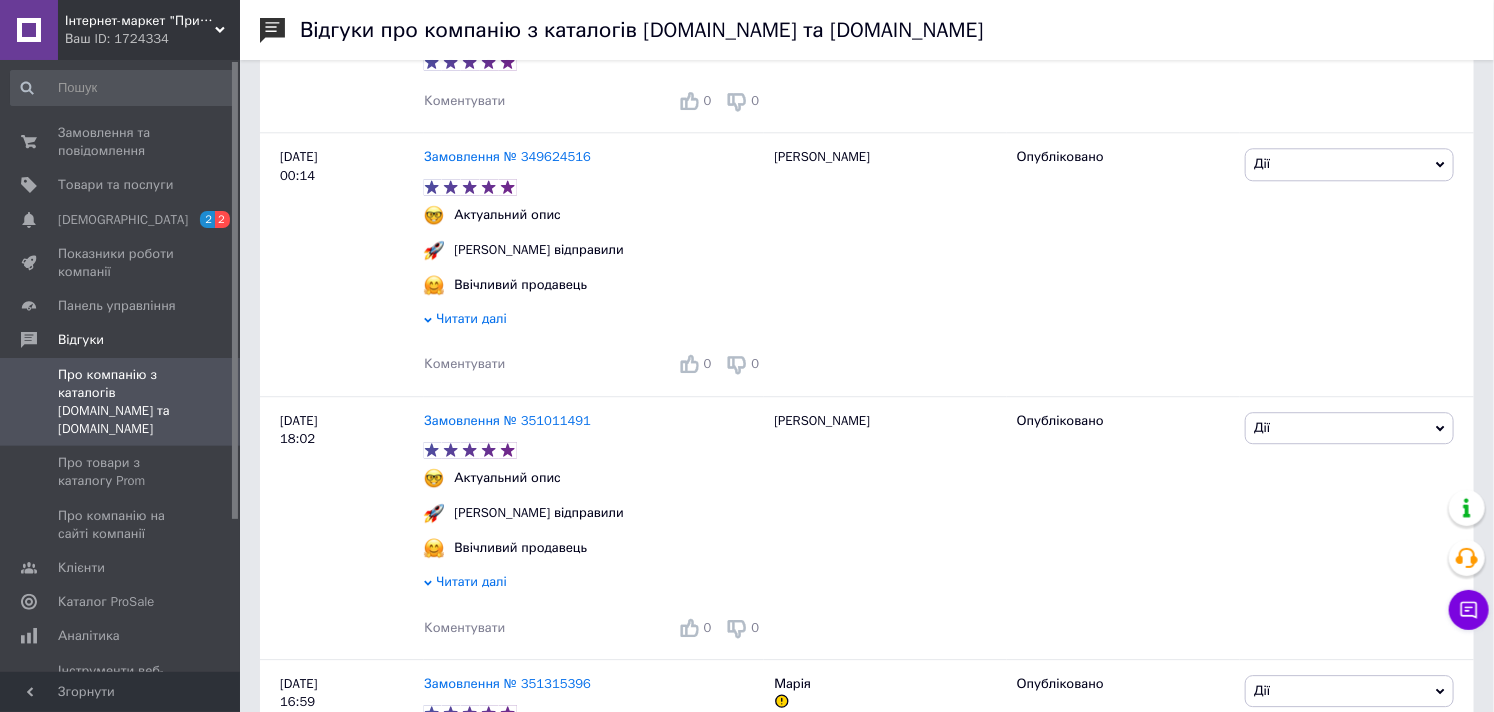 scroll, scrollTop: 2666, scrollLeft: 0, axis: vertical 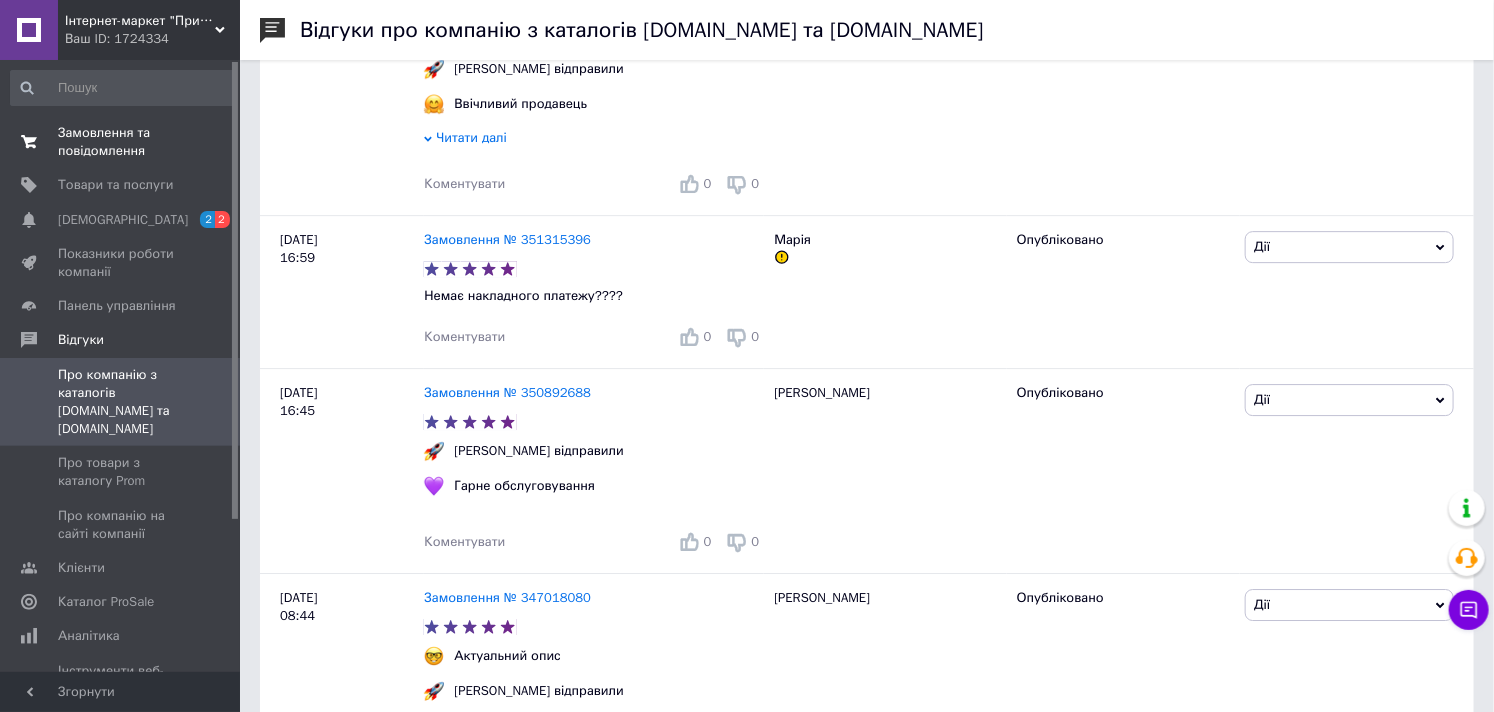 click on "Замовлення та повідомлення" at bounding box center (121, 142) 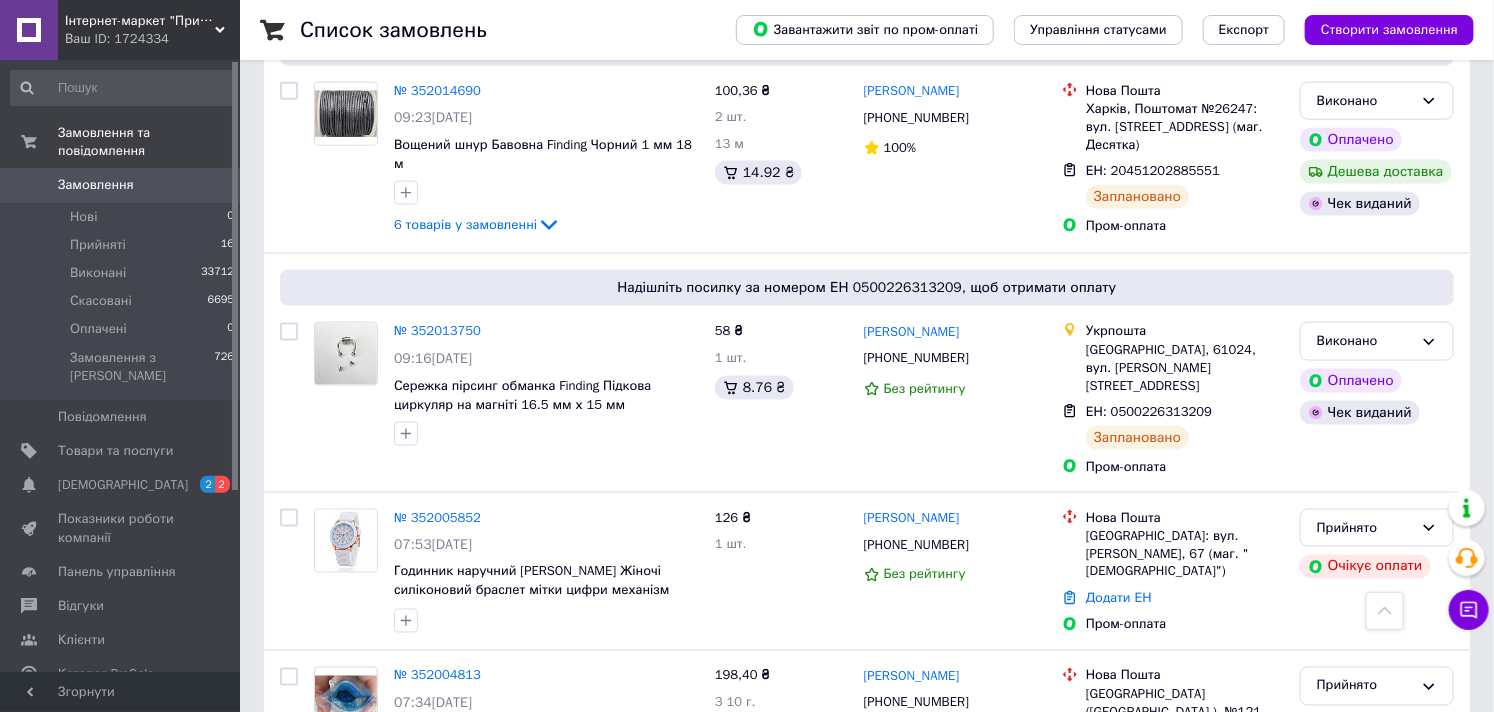 scroll, scrollTop: 1222, scrollLeft: 0, axis: vertical 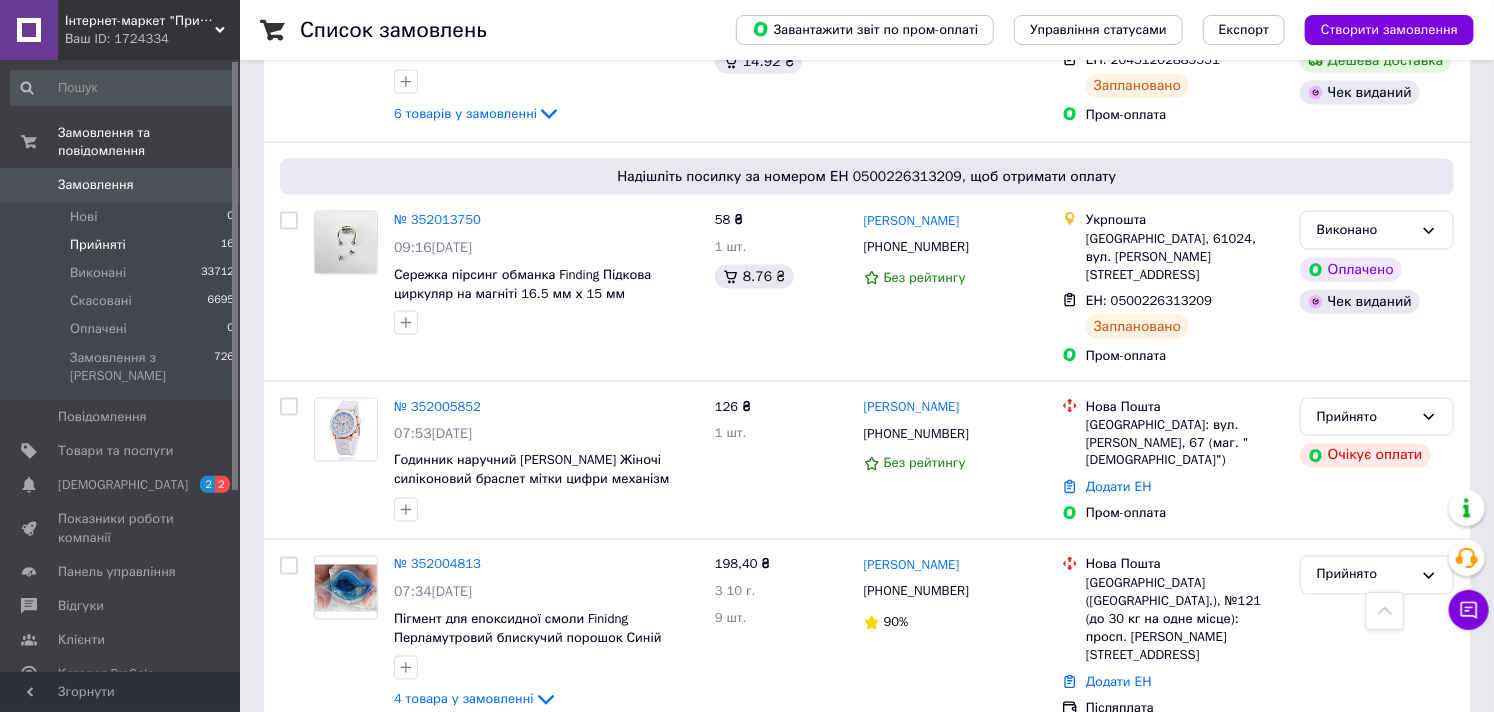 click on "Прийняті" at bounding box center (98, 245) 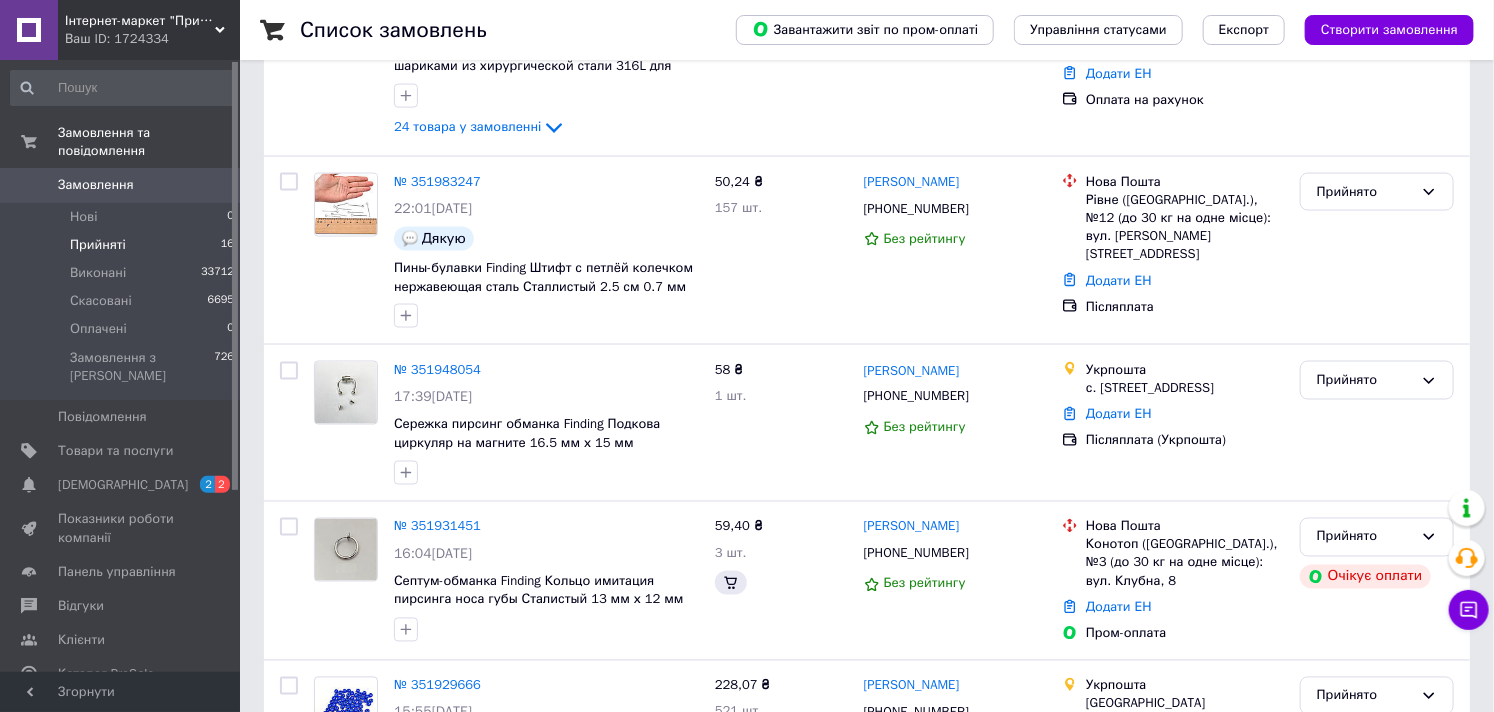scroll, scrollTop: 0, scrollLeft: 0, axis: both 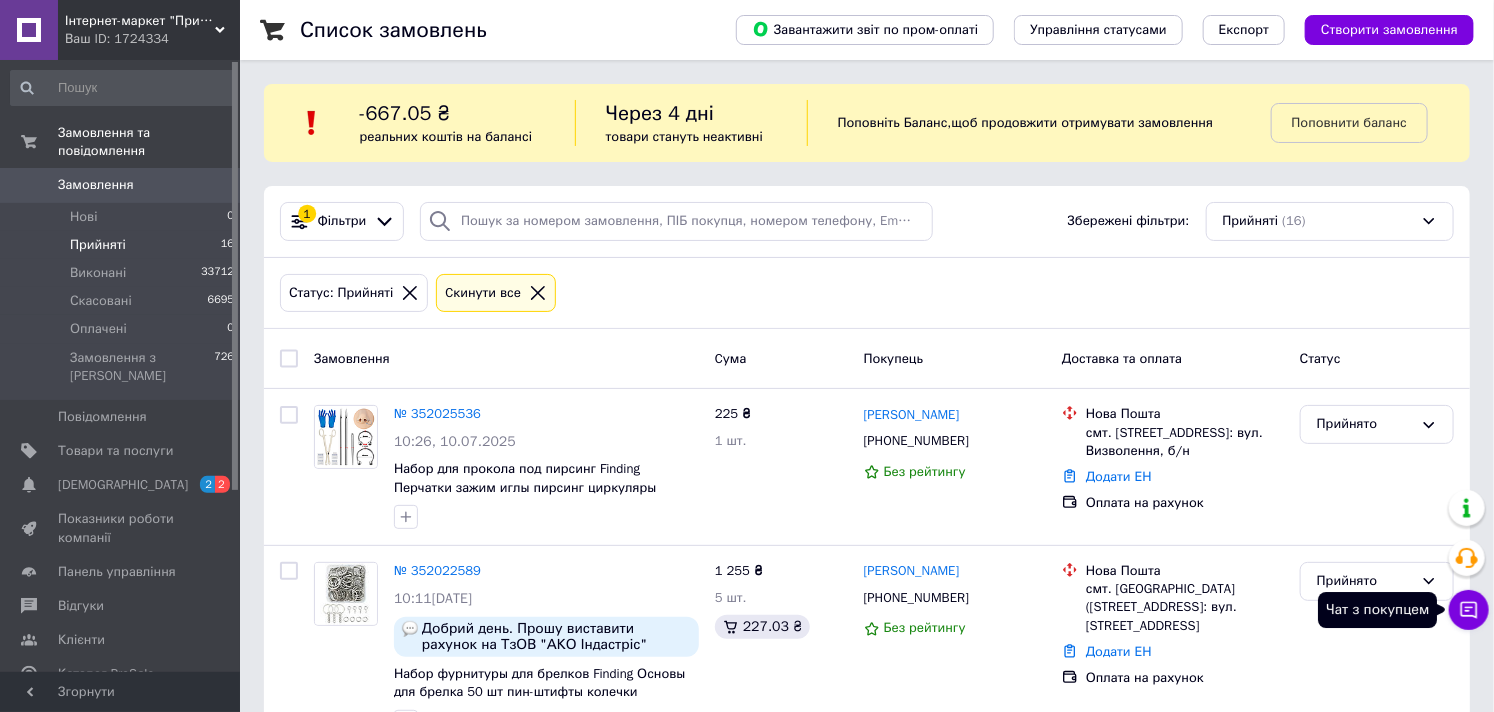 click 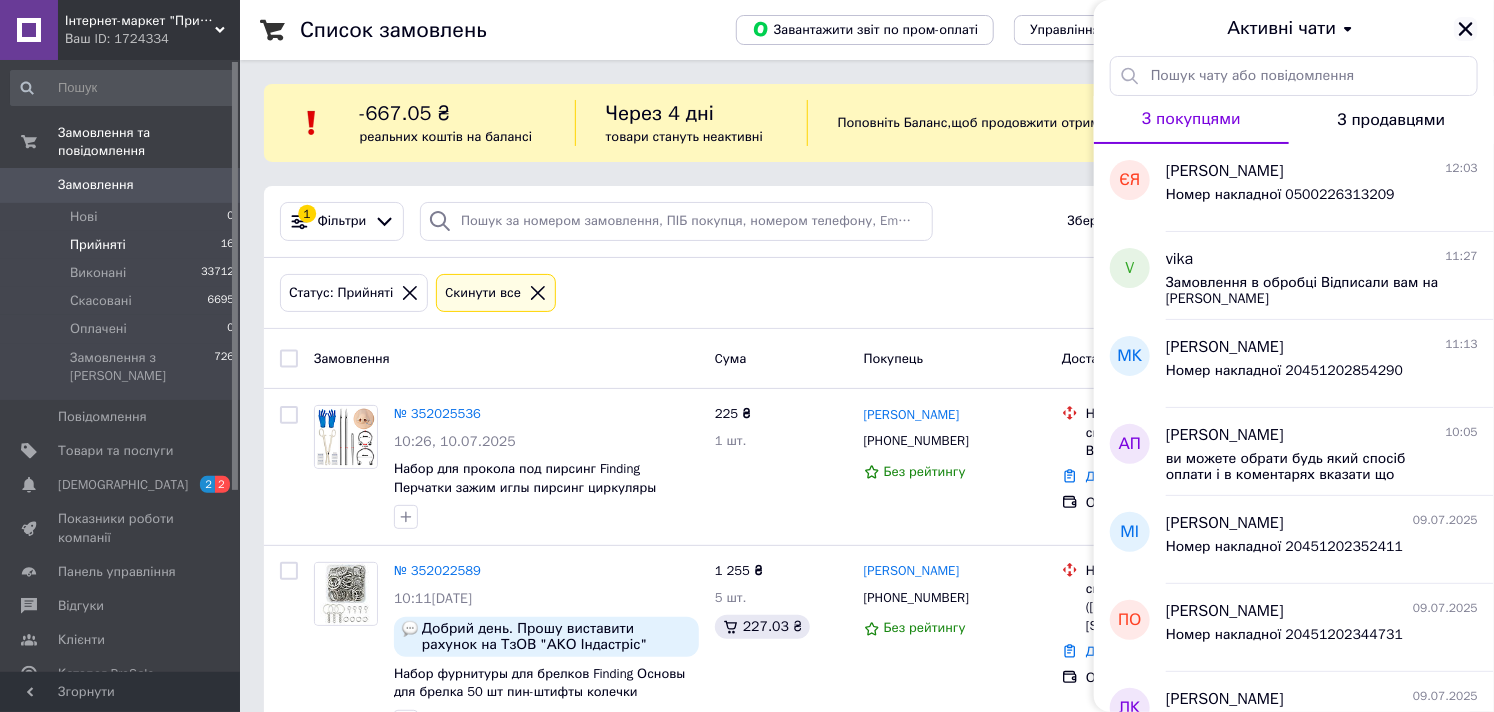 click 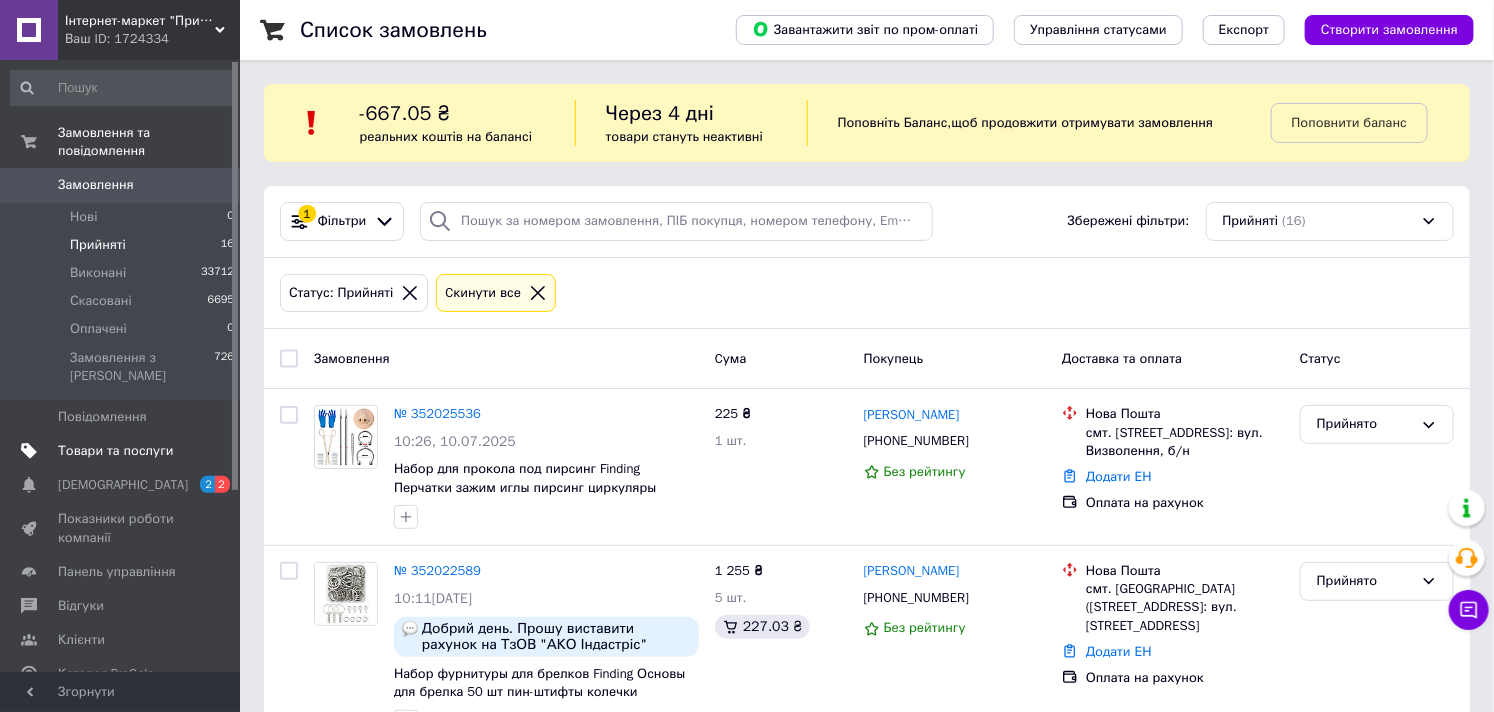 click on "Товари та послуги" at bounding box center [115, 451] 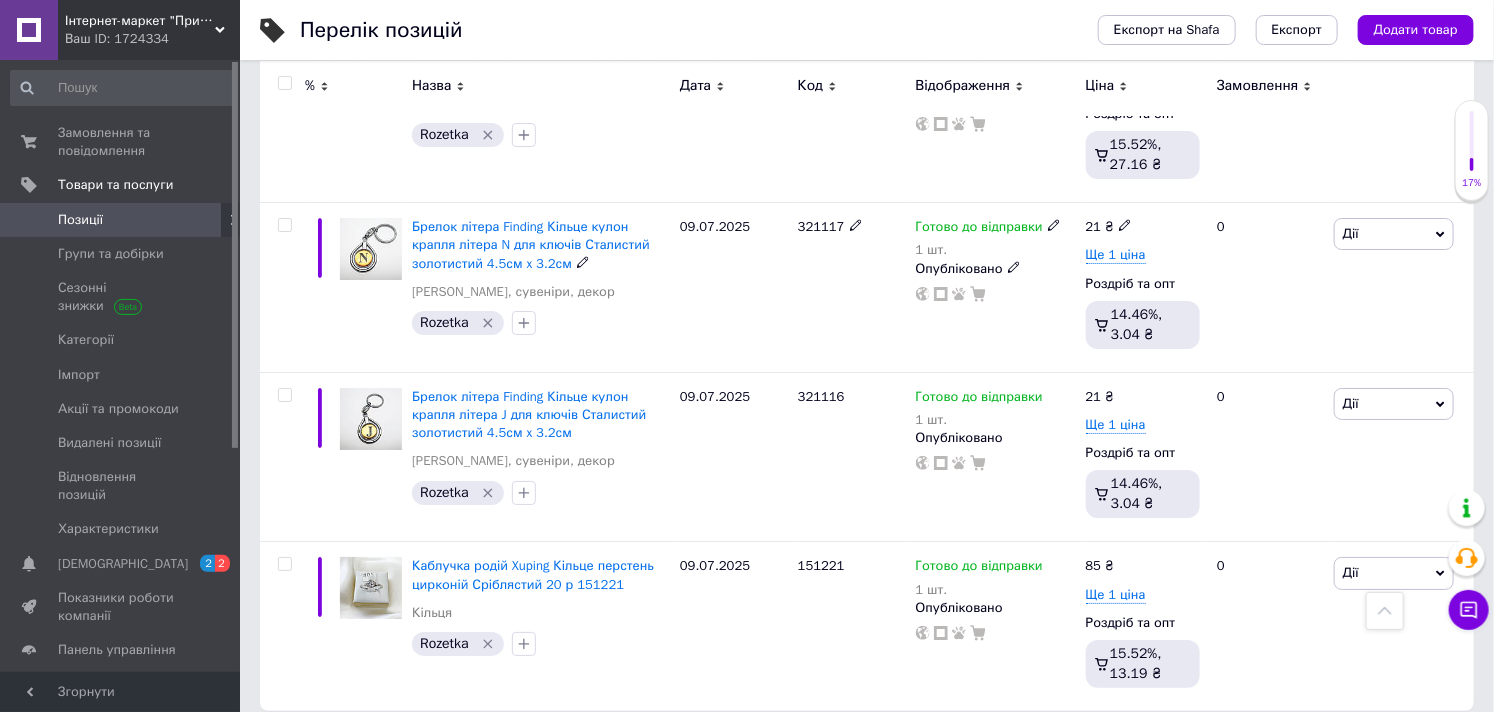scroll, scrollTop: 3195, scrollLeft: 0, axis: vertical 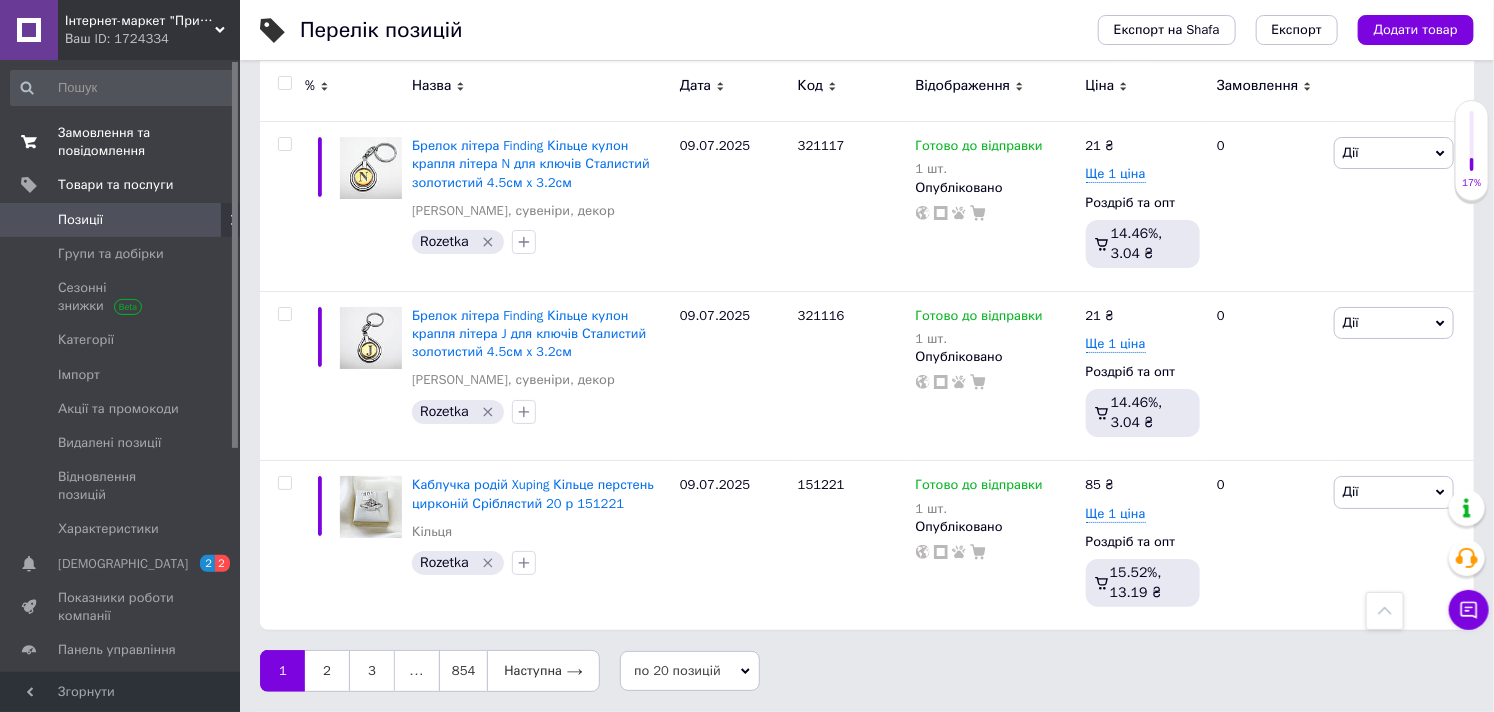 click on "Замовлення та повідомлення" at bounding box center (121, 142) 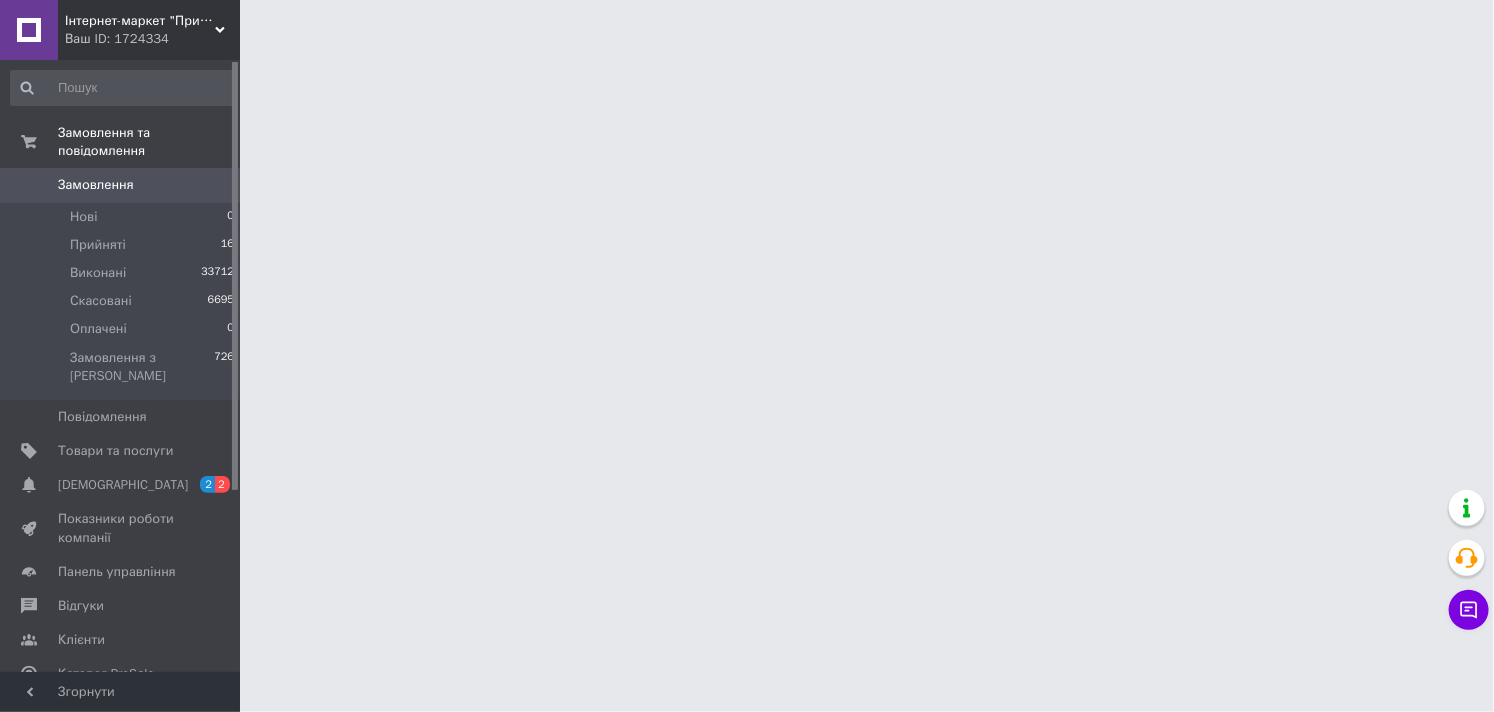 scroll, scrollTop: 0, scrollLeft: 0, axis: both 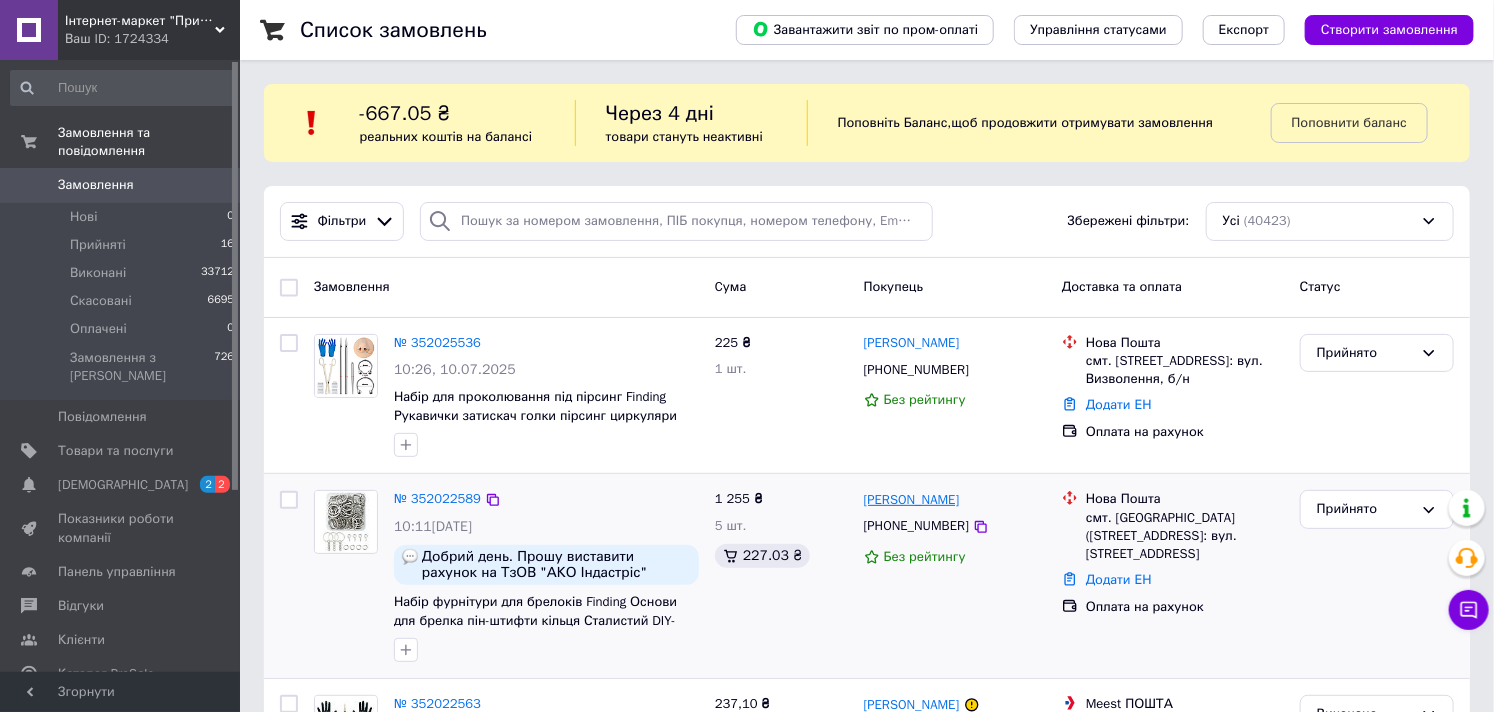 click on "[PERSON_NAME]" at bounding box center [912, 500] 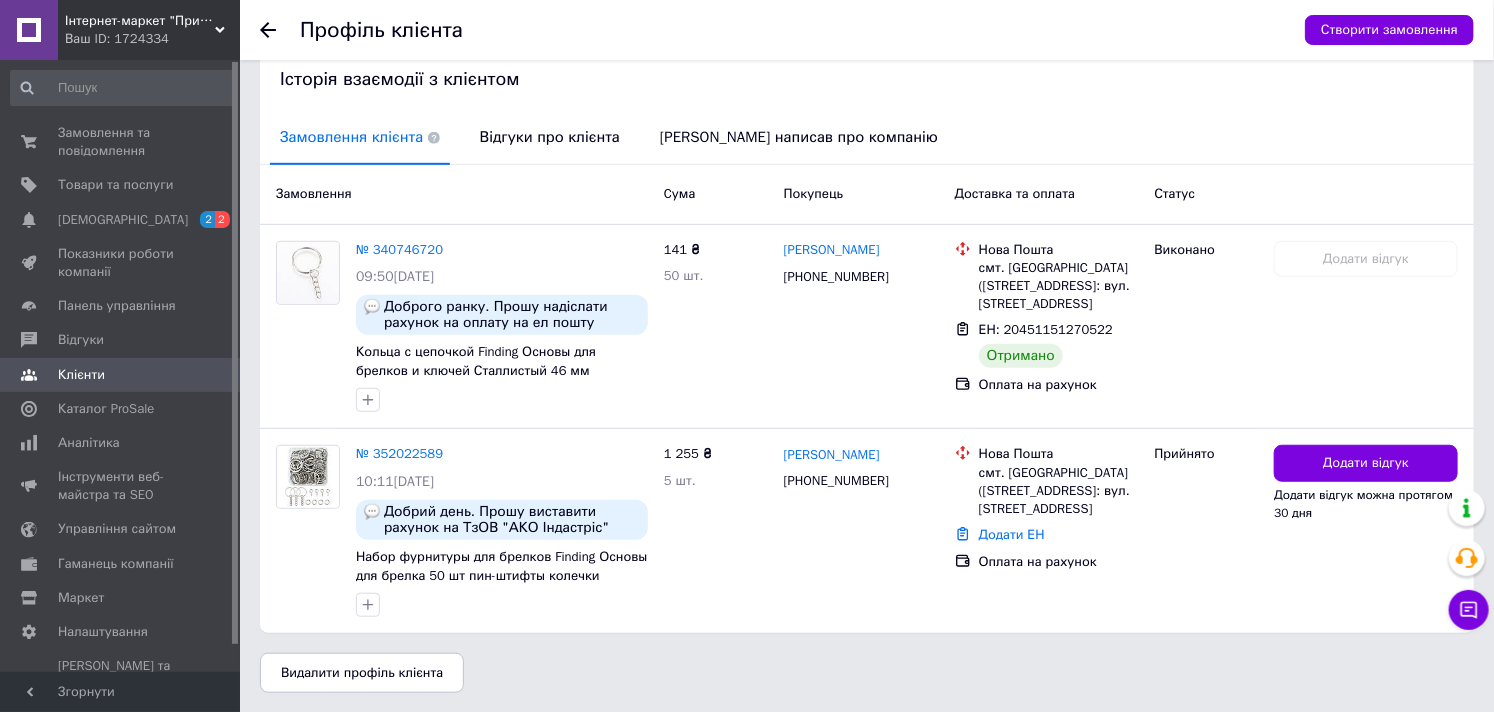 scroll, scrollTop: 305, scrollLeft: 0, axis: vertical 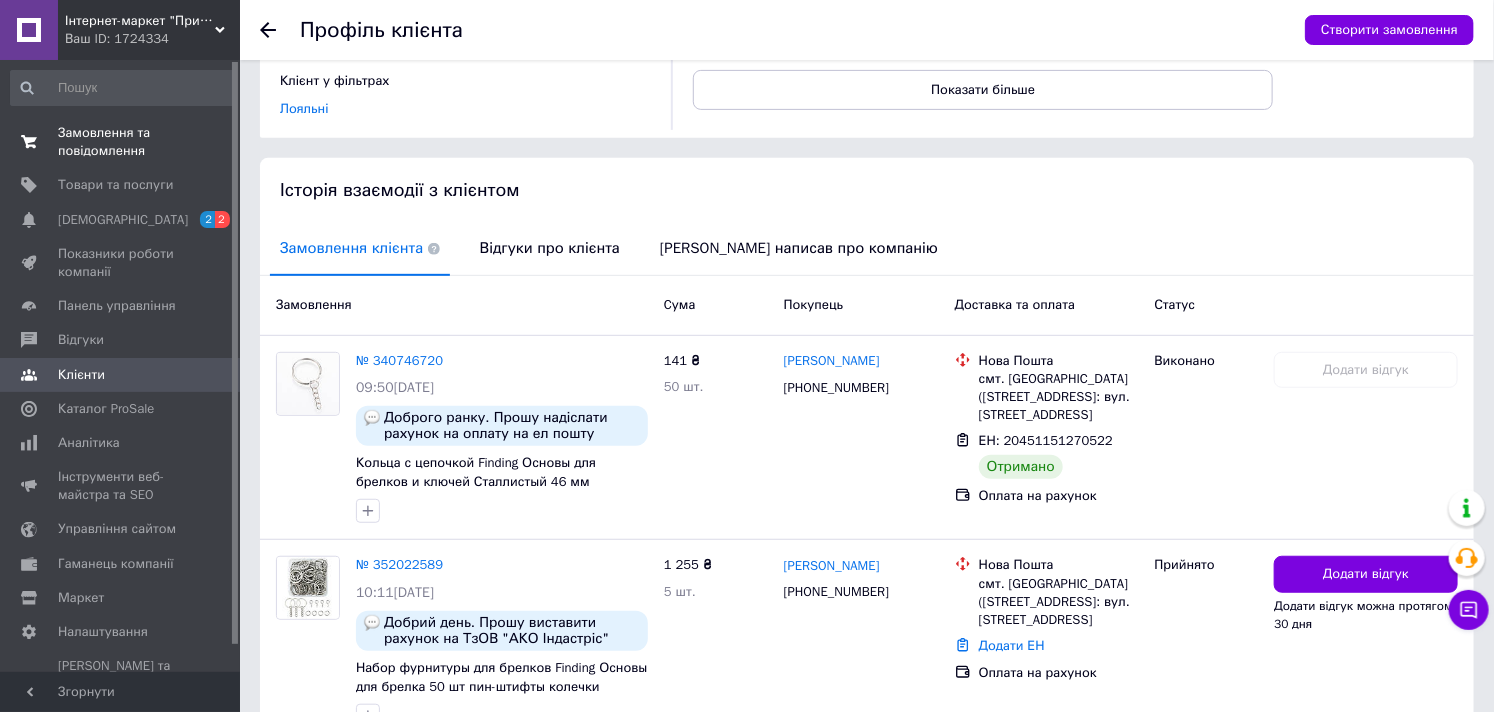 click on "Замовлення та повідомлення" at bounding box center [121, 142] 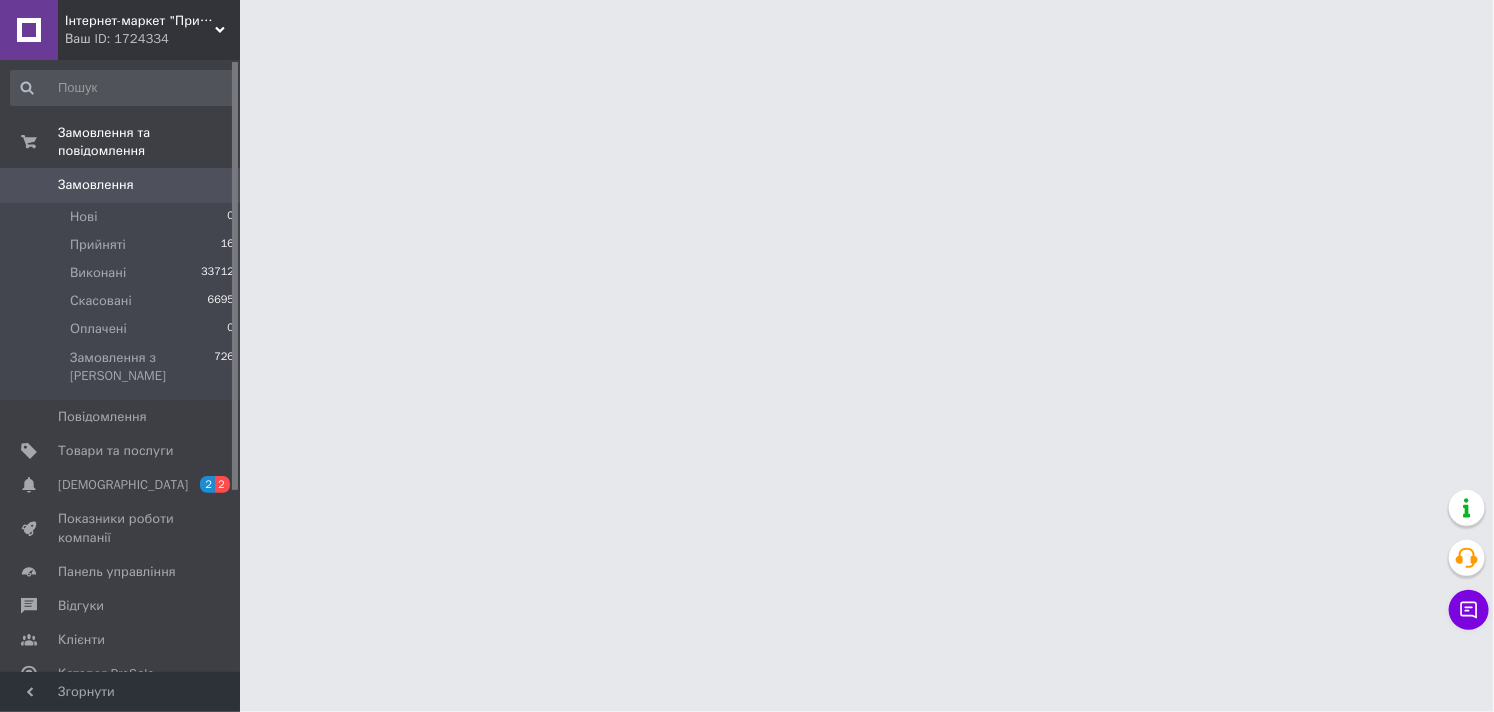 scroll, scrollTop: 0, scrollLeft: 0, axis: both 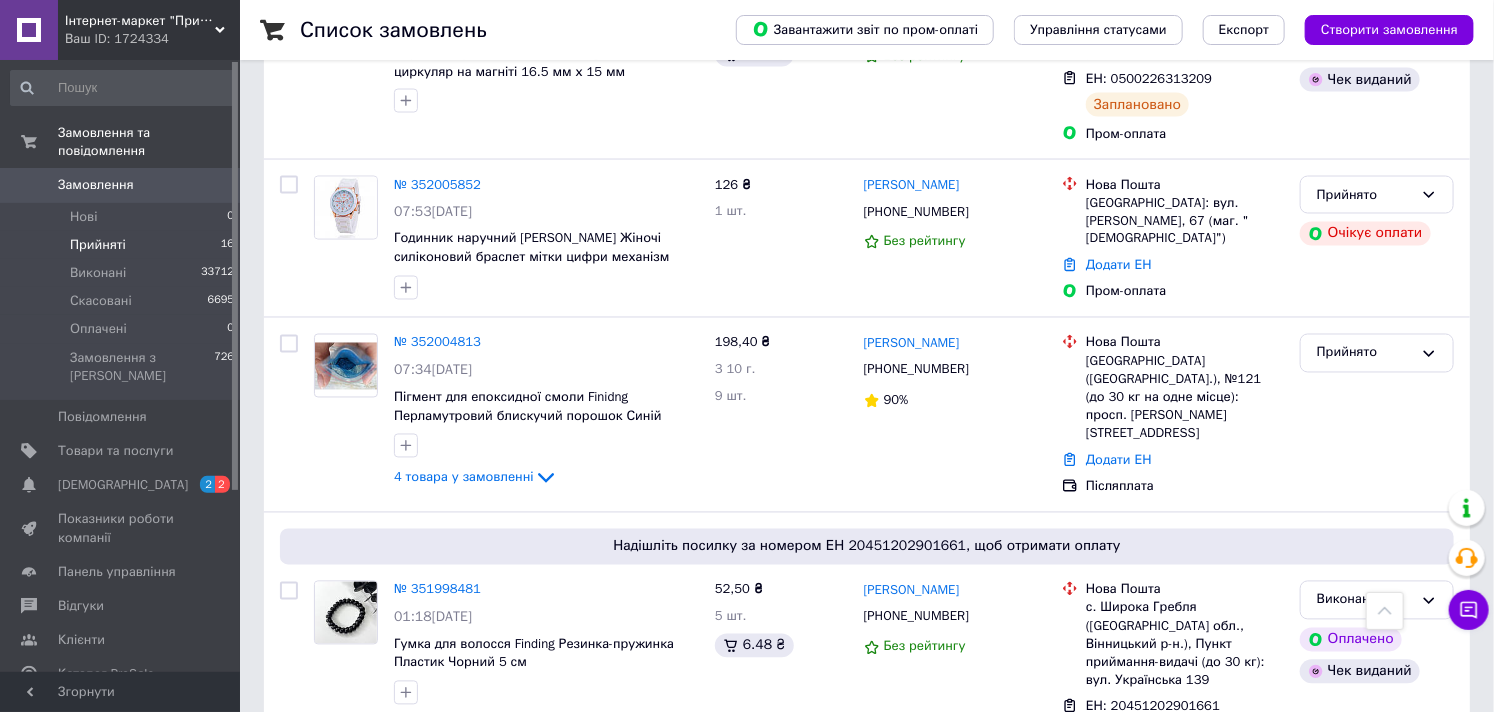 click on "Прийняті 16" at bounding box center [123, 245] 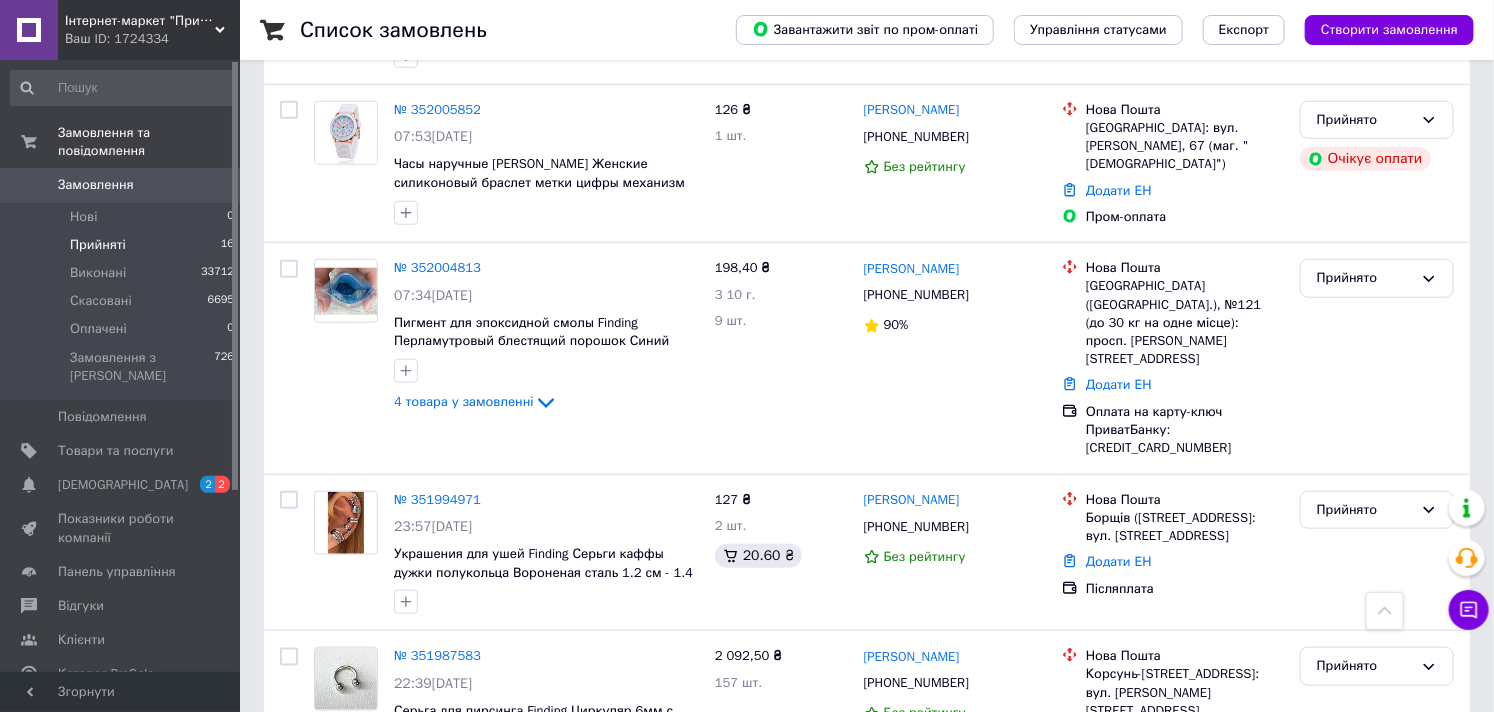 scroll, scrollTop: 111, scrollLeft: 0, axis: vertical 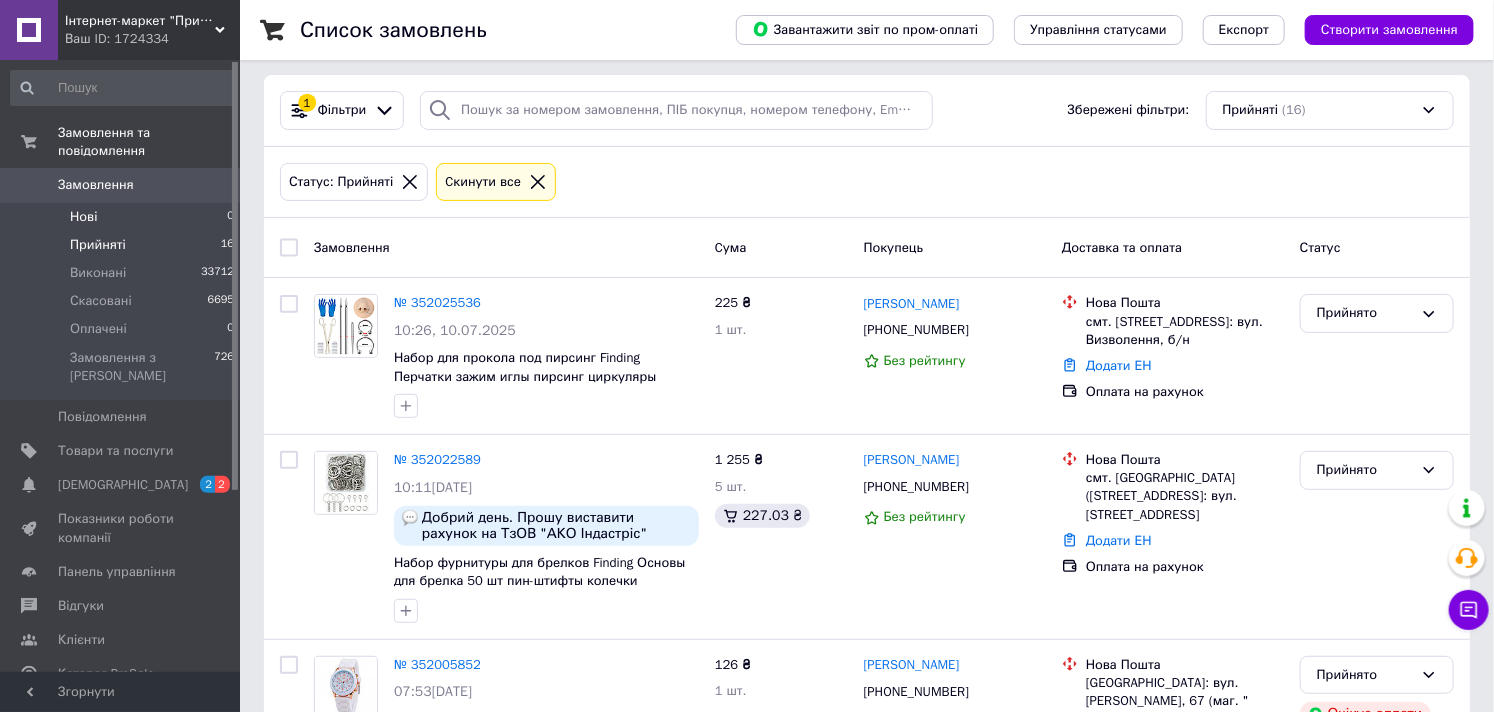 click on "Нові" at bounding box center [83, 217] 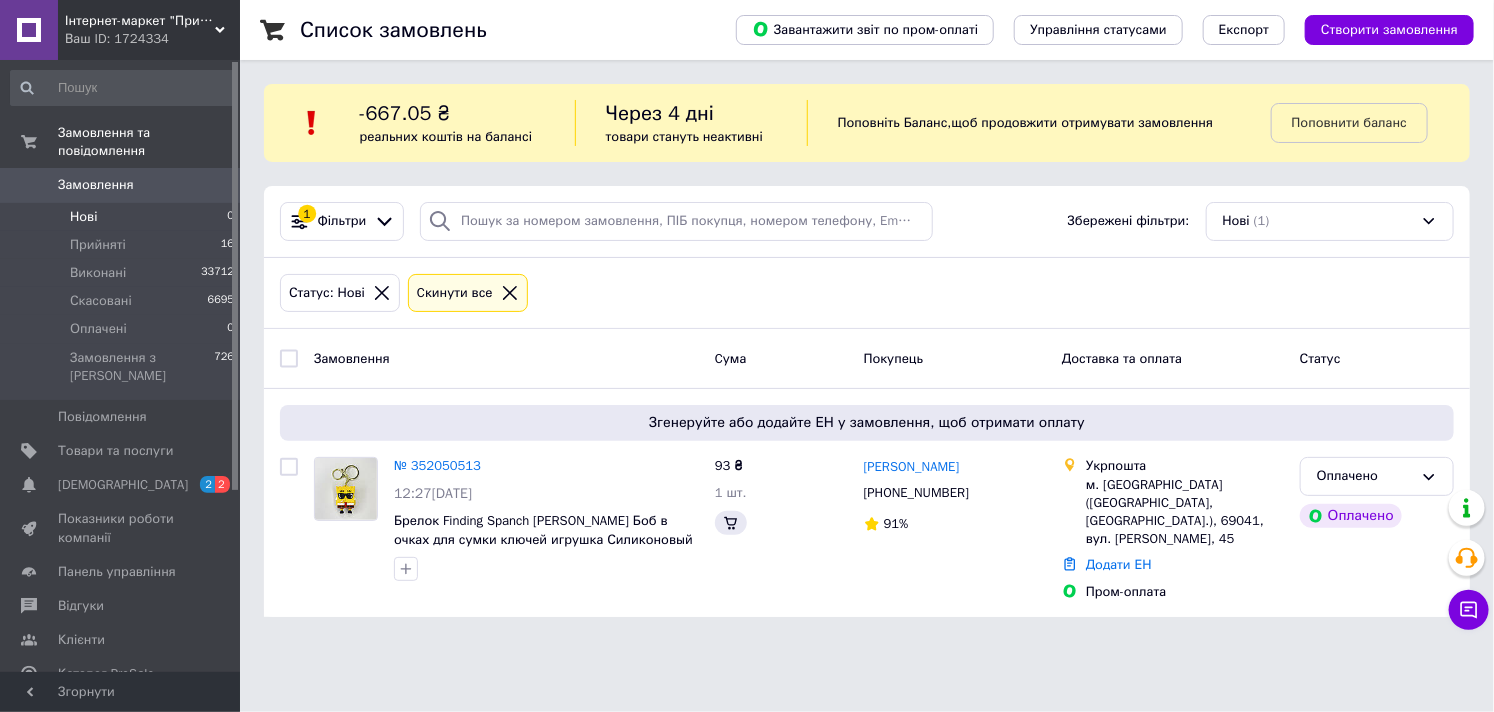 scroll, scrollTop: 0, scrollLeft: 0, axis: both 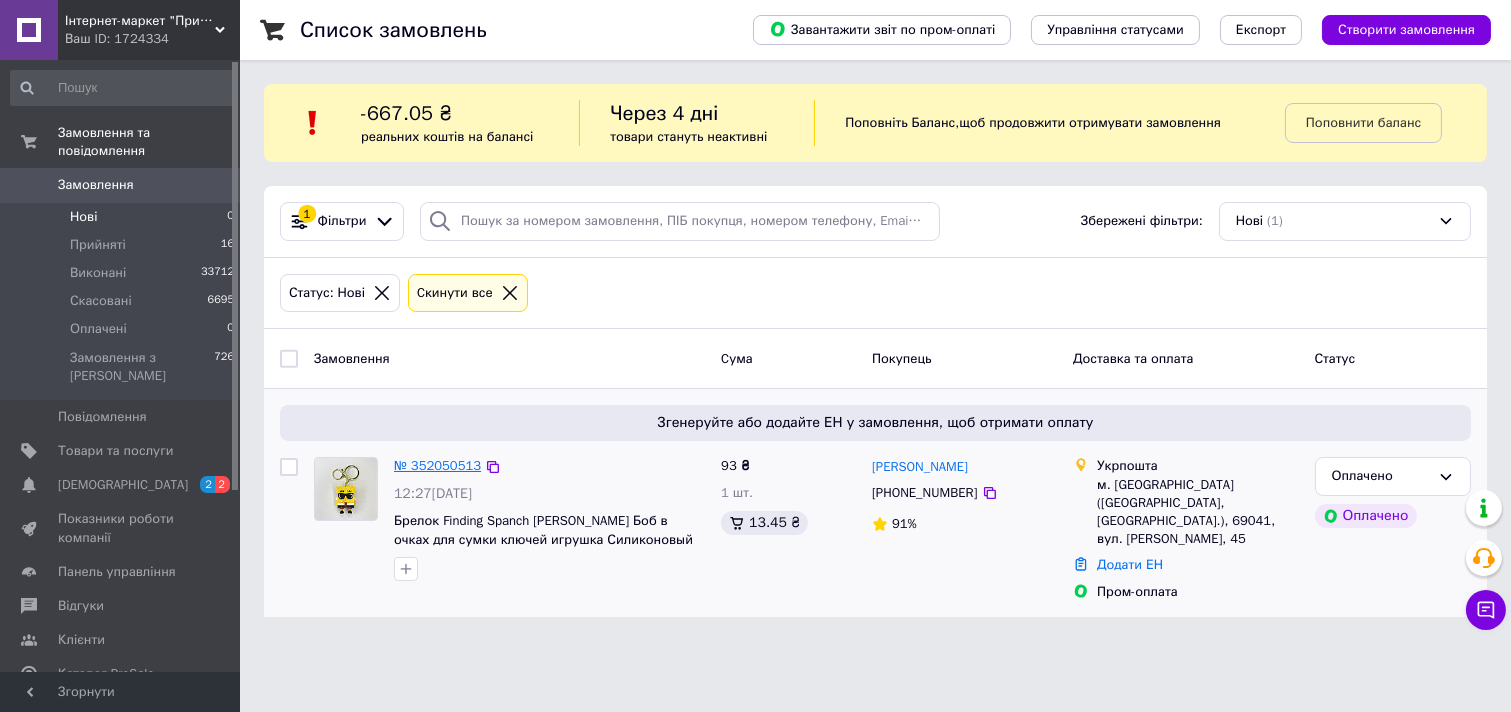 click on "№ 352050513" at bounding box center (437, 465) 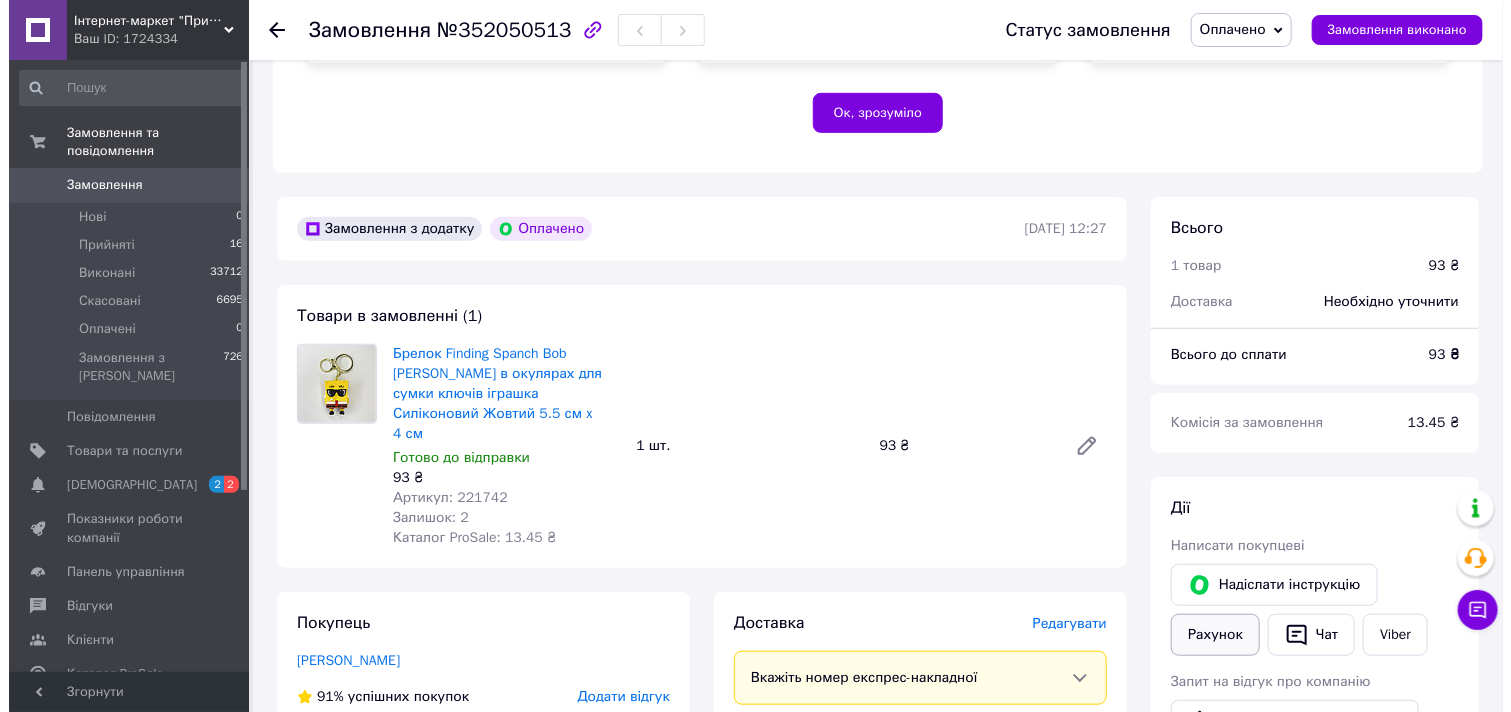 scroll, scrollTop: 888, scrollLeft: 0, axis: vertical 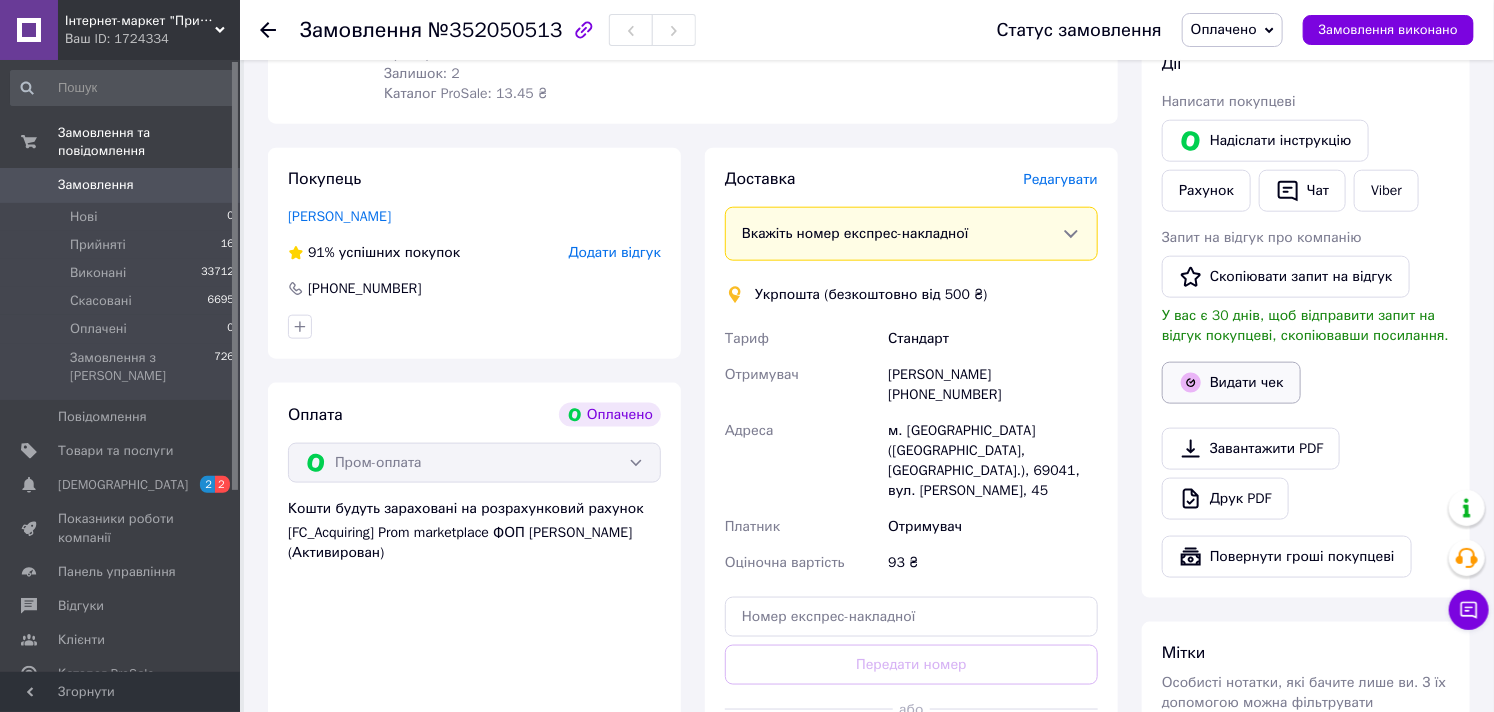 click on "Видати чек" at bounding box center (1231, 383) 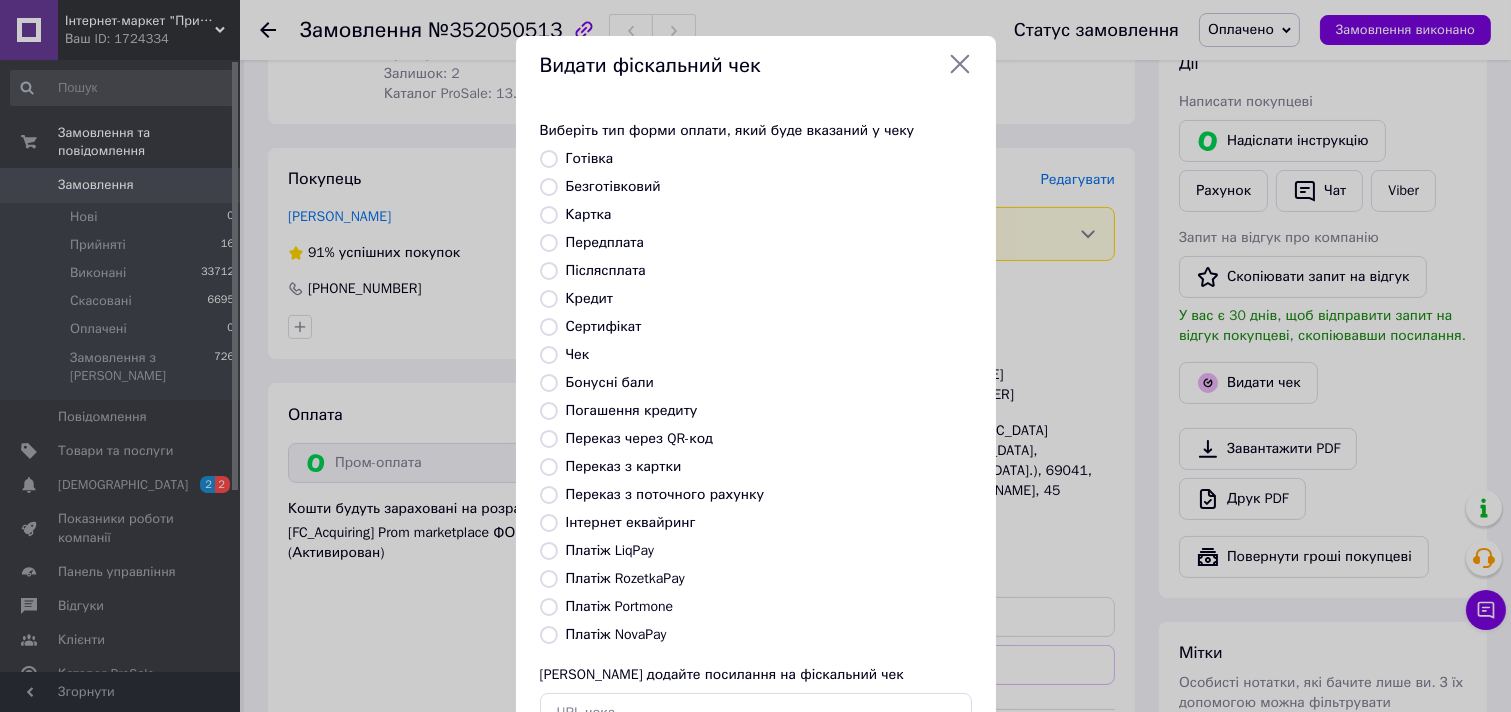 click on "Виберіть тип форми оплати, який буде вказаний у чеку Готівка Безготівковий Картка Передплата Післясплата Кредит Сертифікат Чек Бонусні бали Погашення кредиту Переказ через QR-код Переказ з картки Переказ з поточного рахунку Інтернет еквайринг Платіж LiqPay Платіж RozetkaPay Платіж Portmone Платіж NovaPay Або додайте посилання на фіскальний чек" at bounding box center (756, 427) 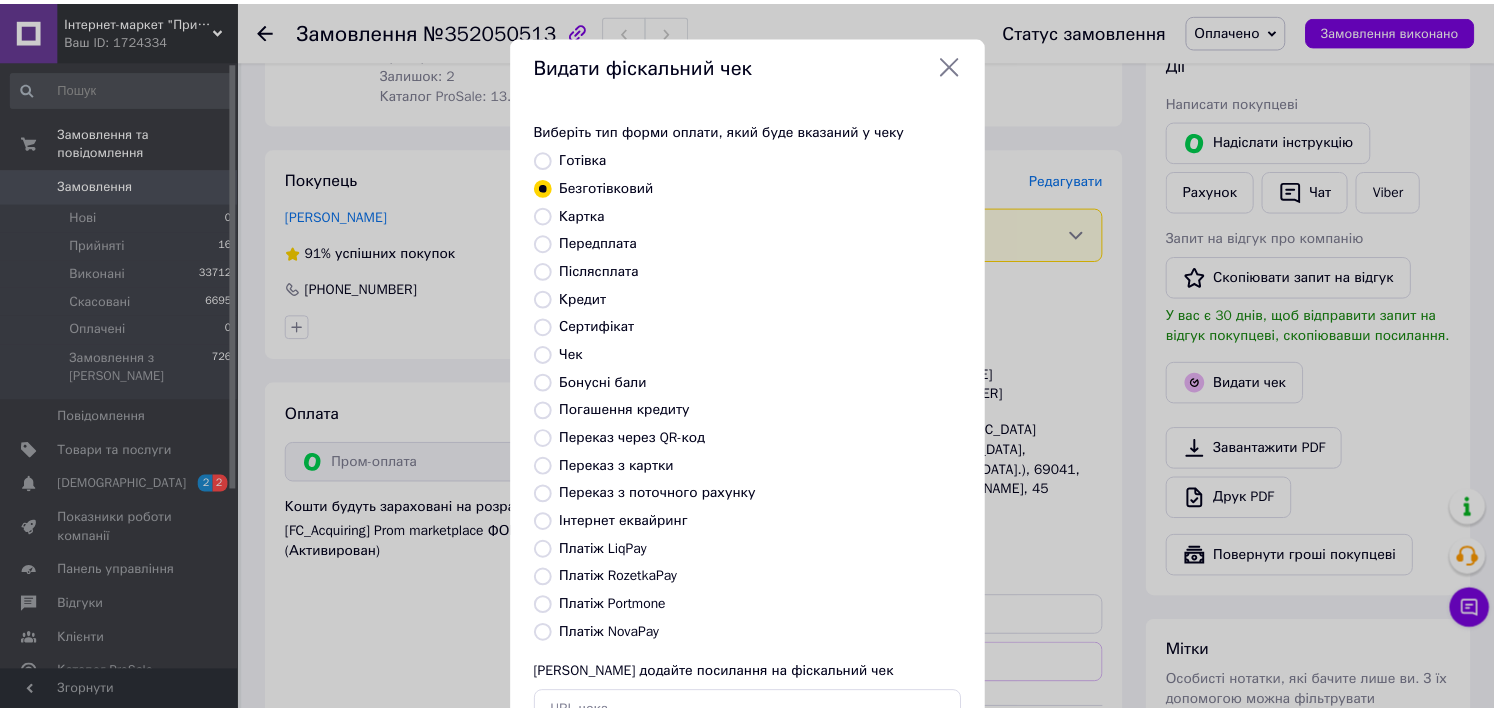 scroll, scrollTop: 147, scrollLeft: 0, axis: vertical 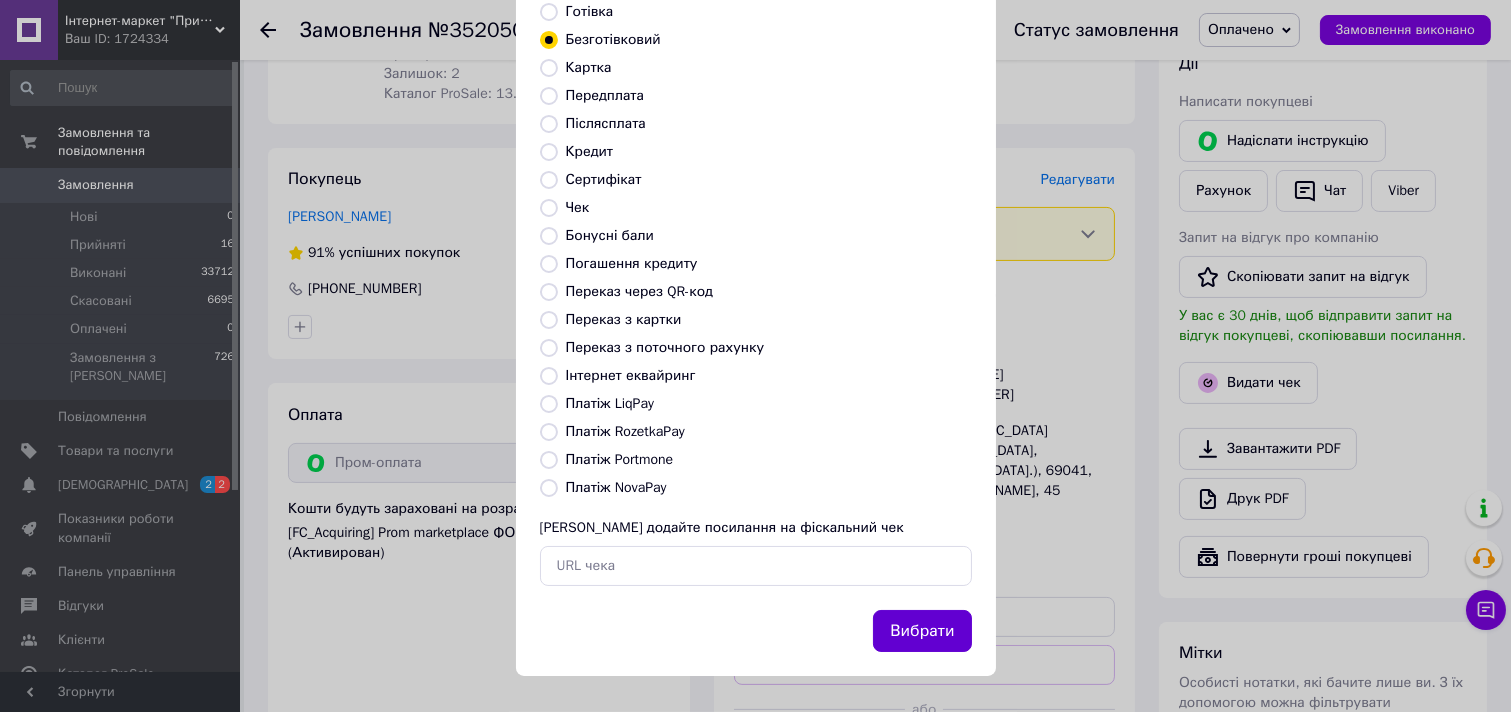click on "Вибрати" at bounding box center (922, 631) 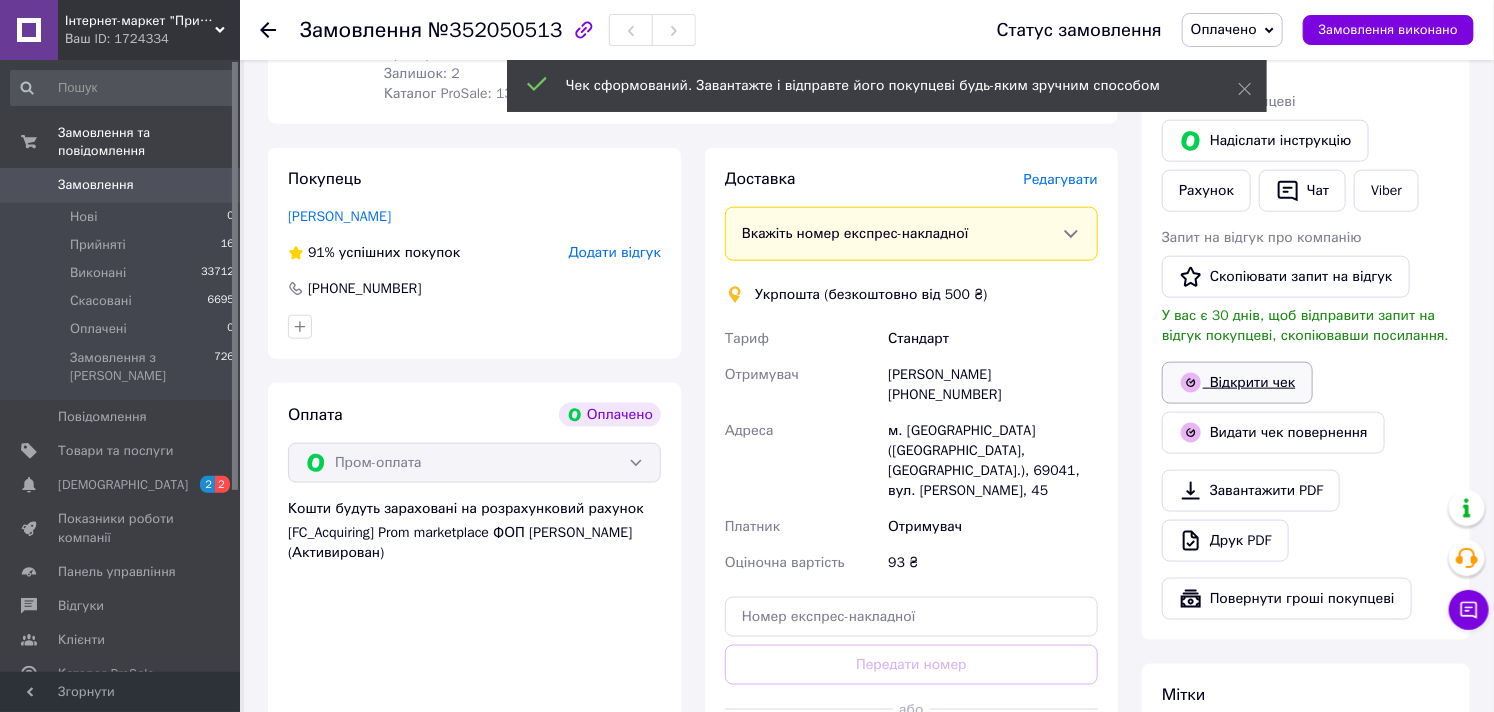 click on "Відкрити чек" at bounding box center [1237, 383] 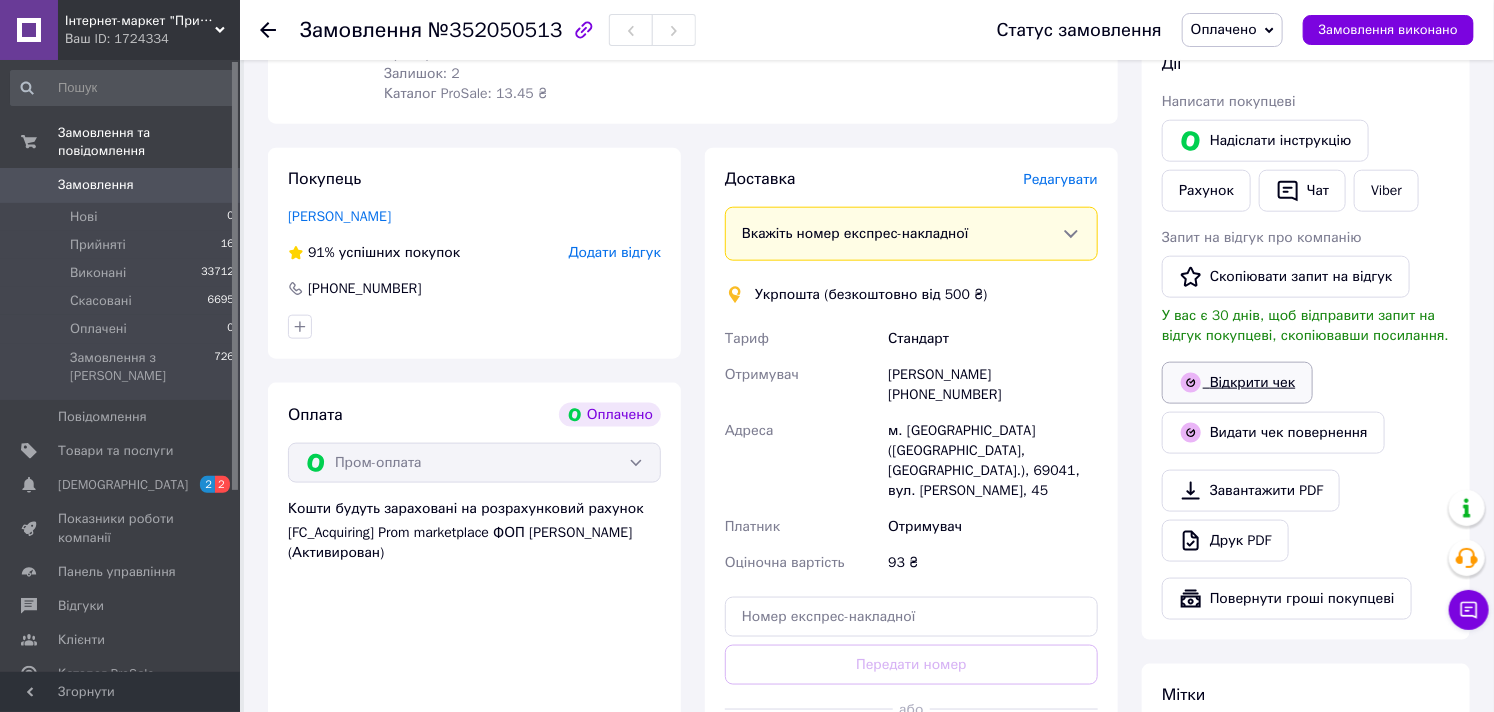 click on "Відкрити чек" at bounding box center (1237, 383) 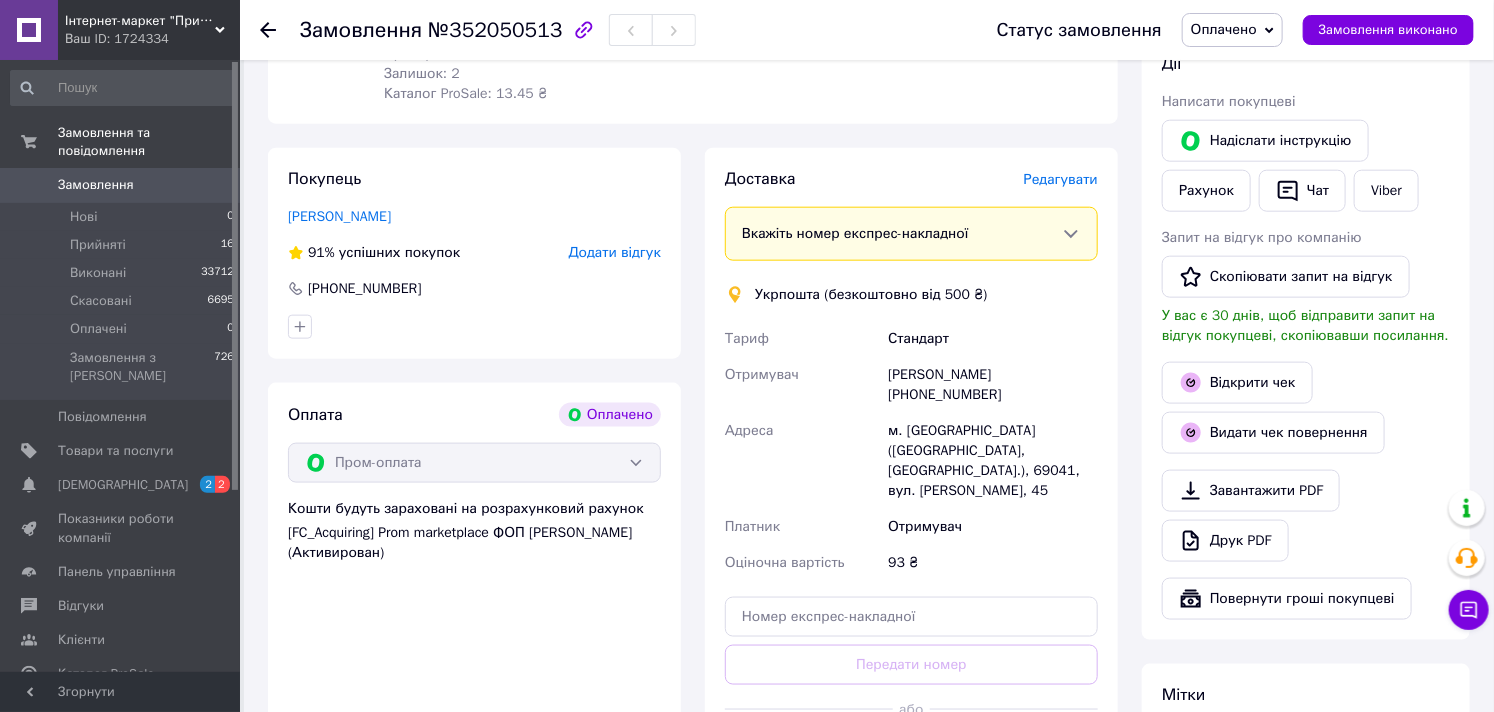 scroll, scrollTop: 555, scrollLeft: 0, axis: vertical 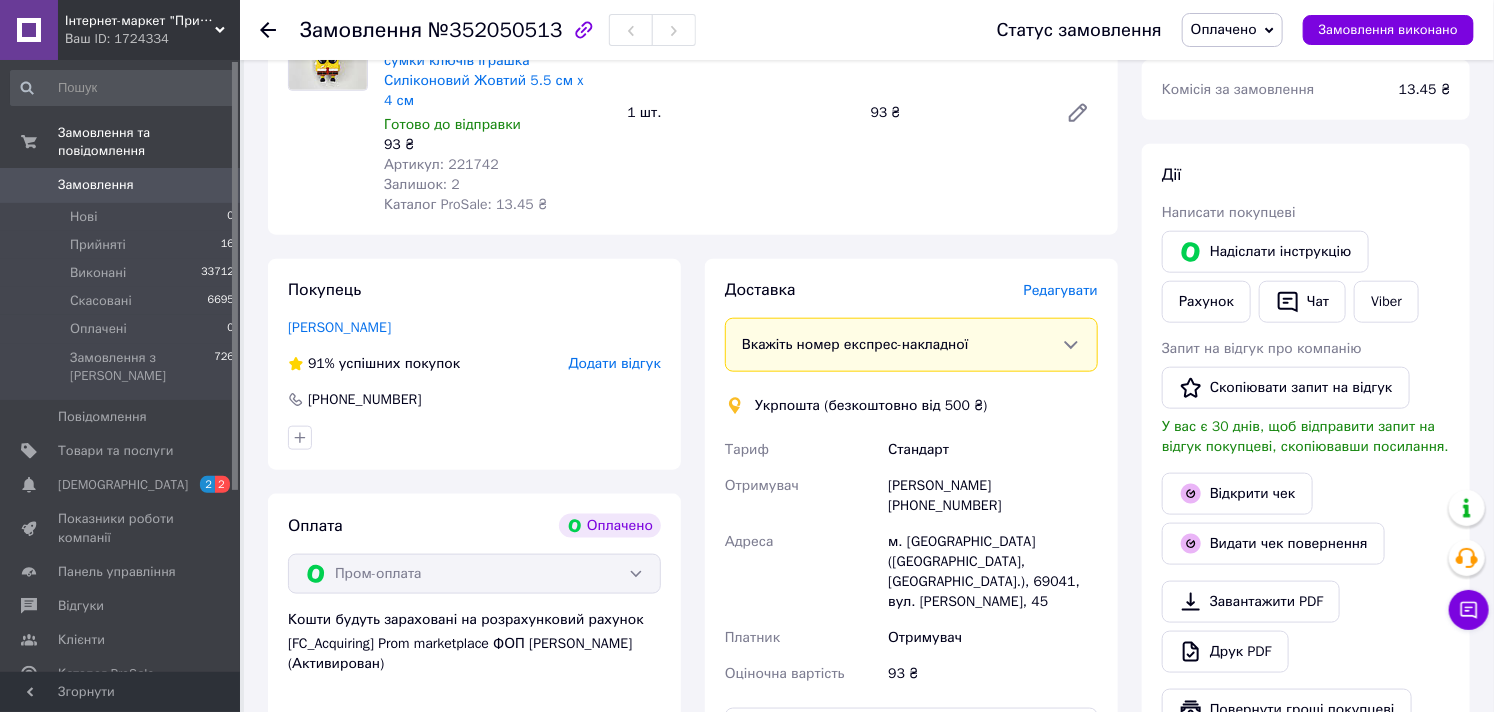 click on "Редагувати" at bounding box center [1061, 290] 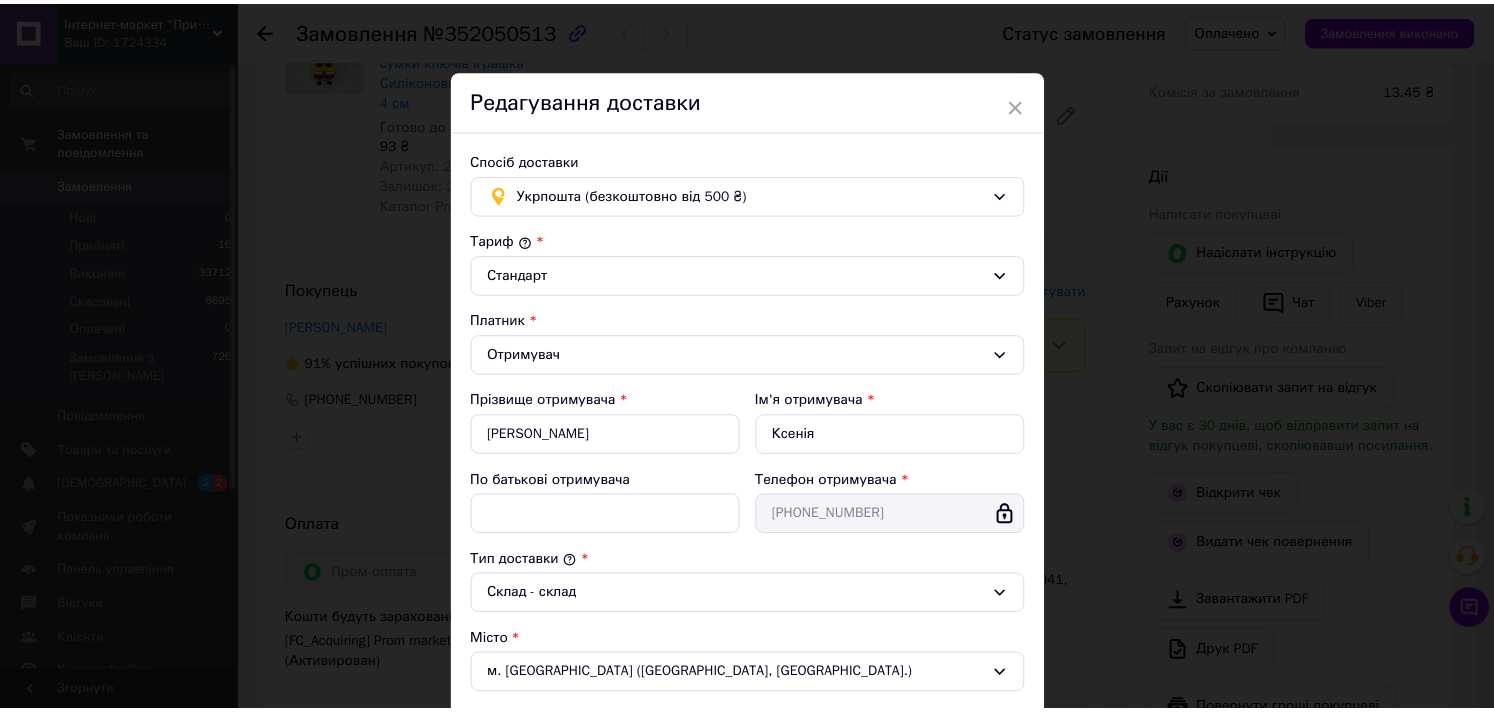 scroll, scrollTop: 541, scrollLeft: 0, axis: vertical 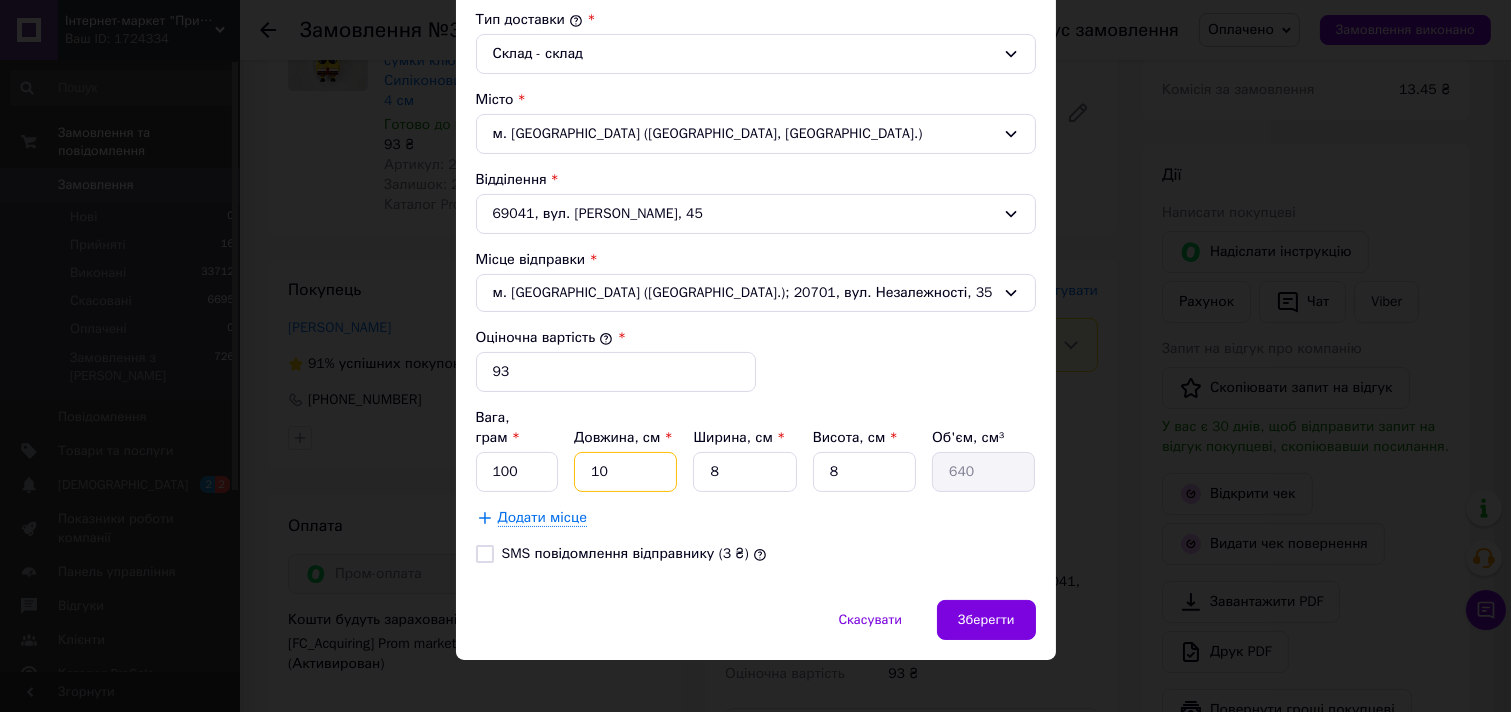 click on "10" at bounding box center (625, 472) 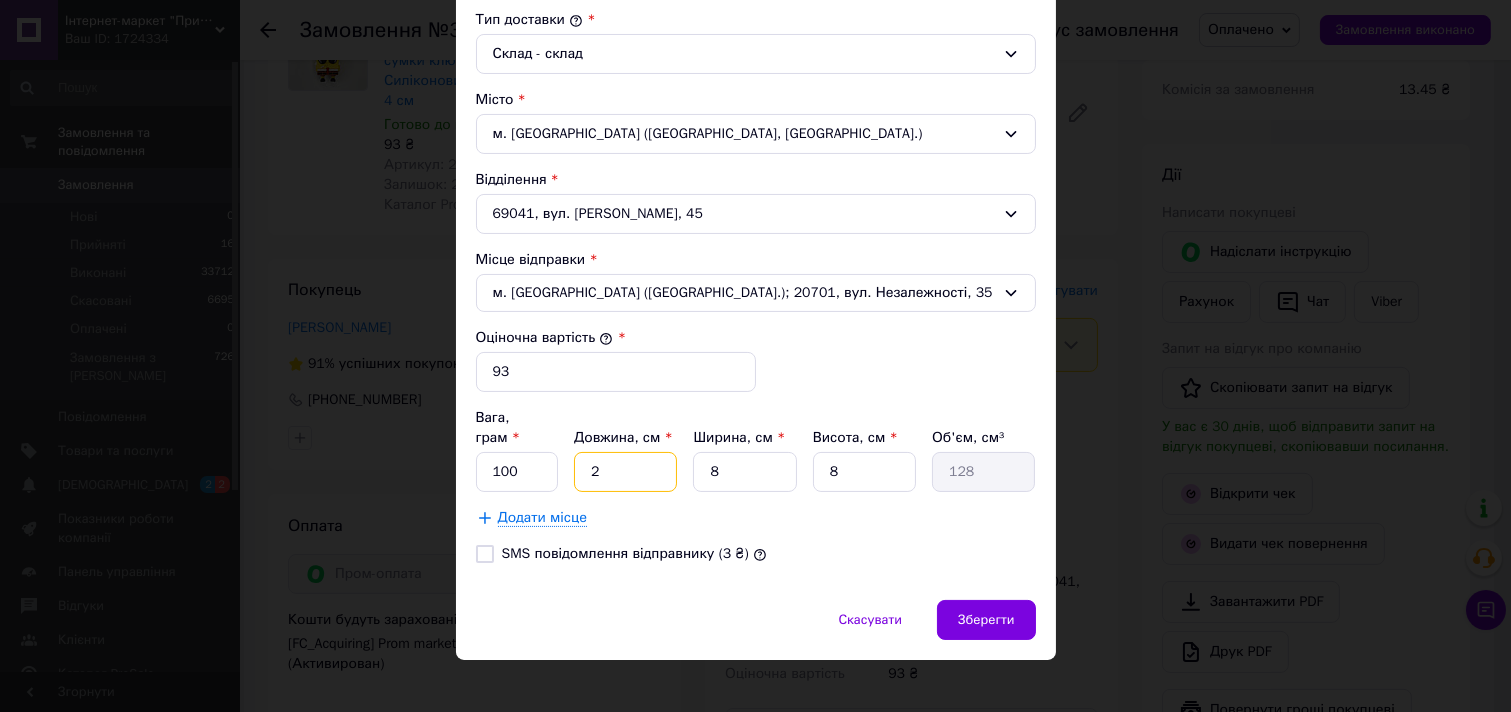 type on "20" 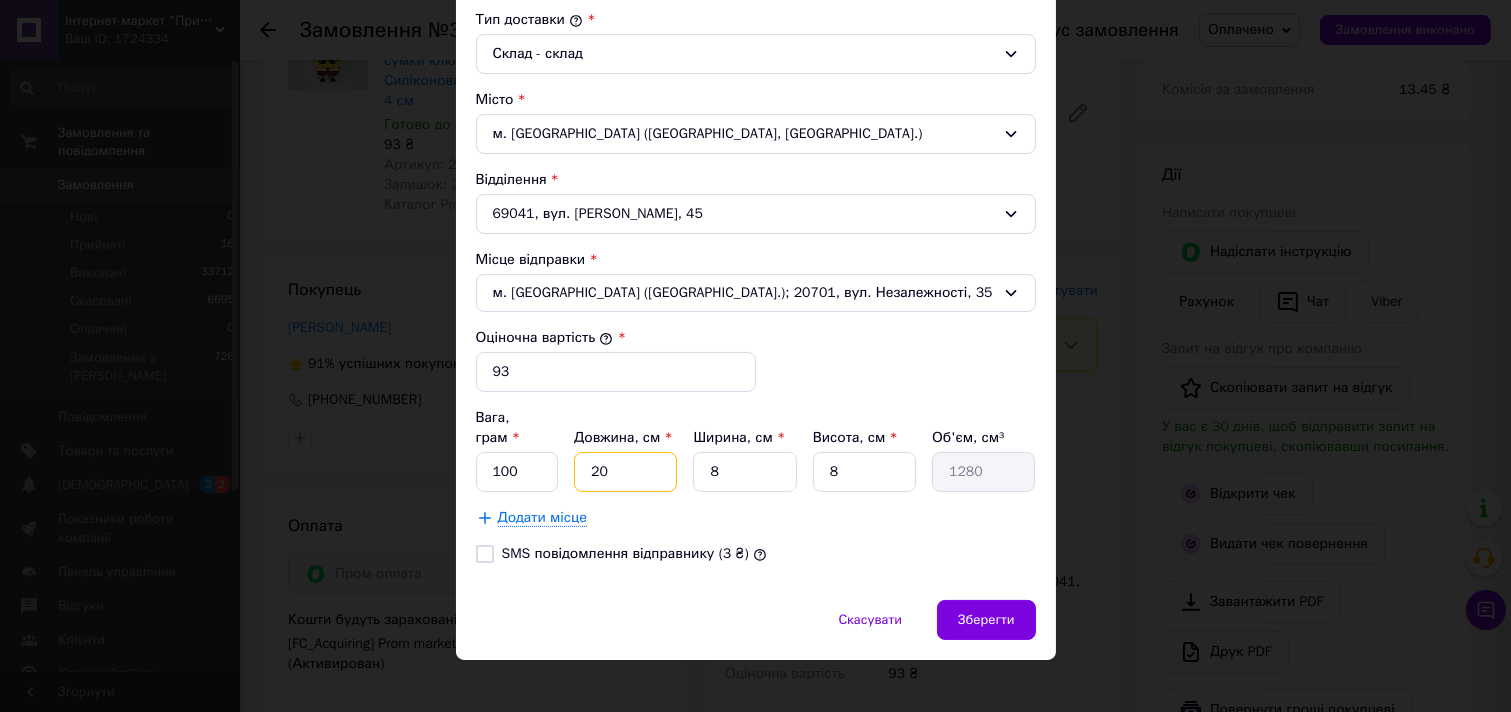 type on "20" 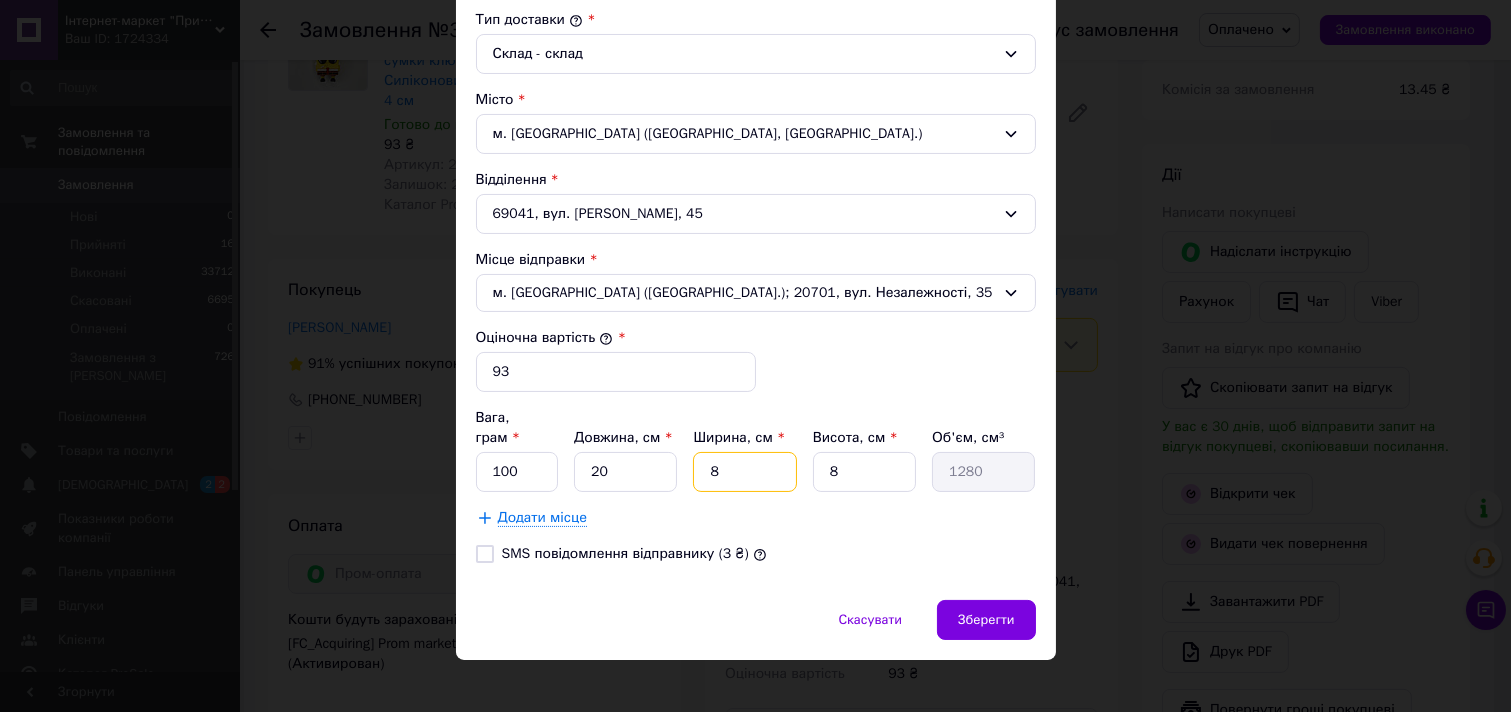 click on "8" at bounding box center (744, 472) 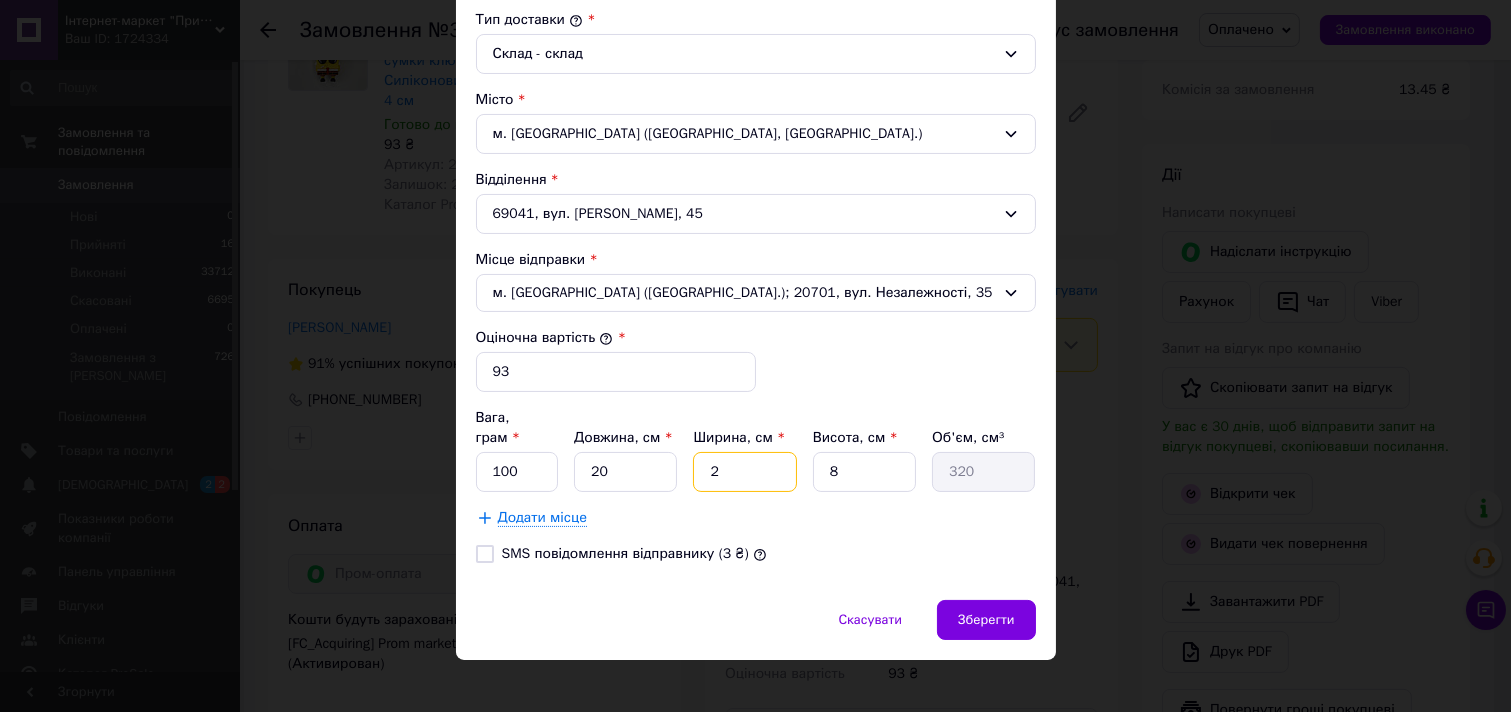 type on "22" 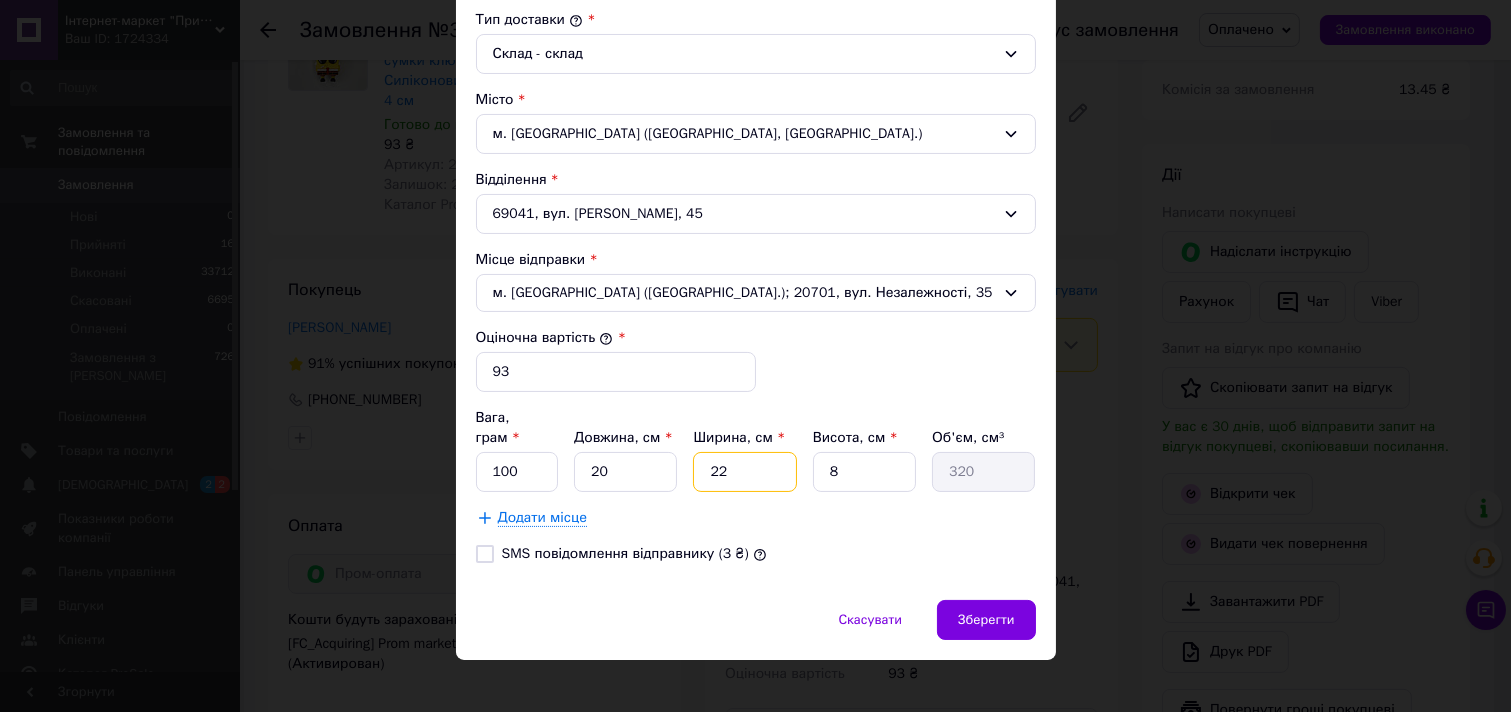 type on "3520" 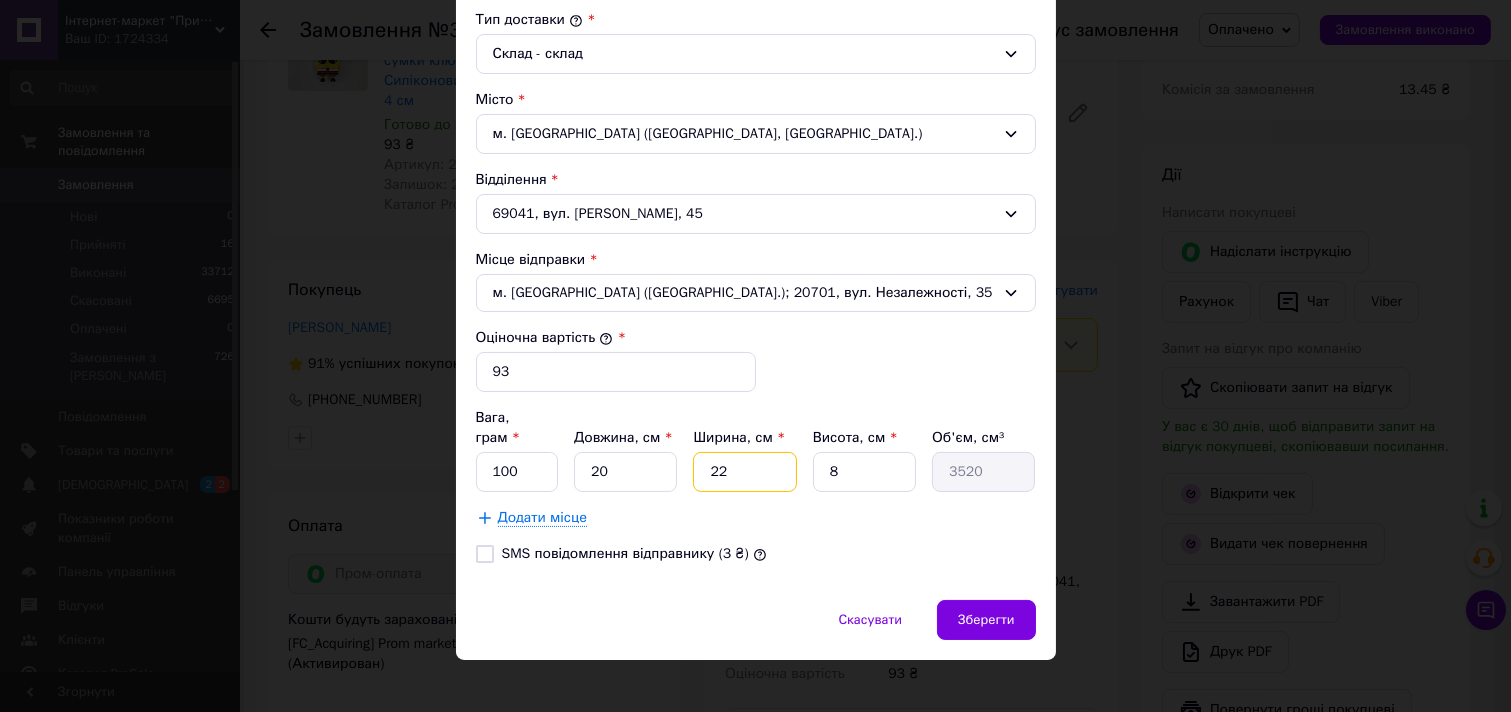 type on "22" 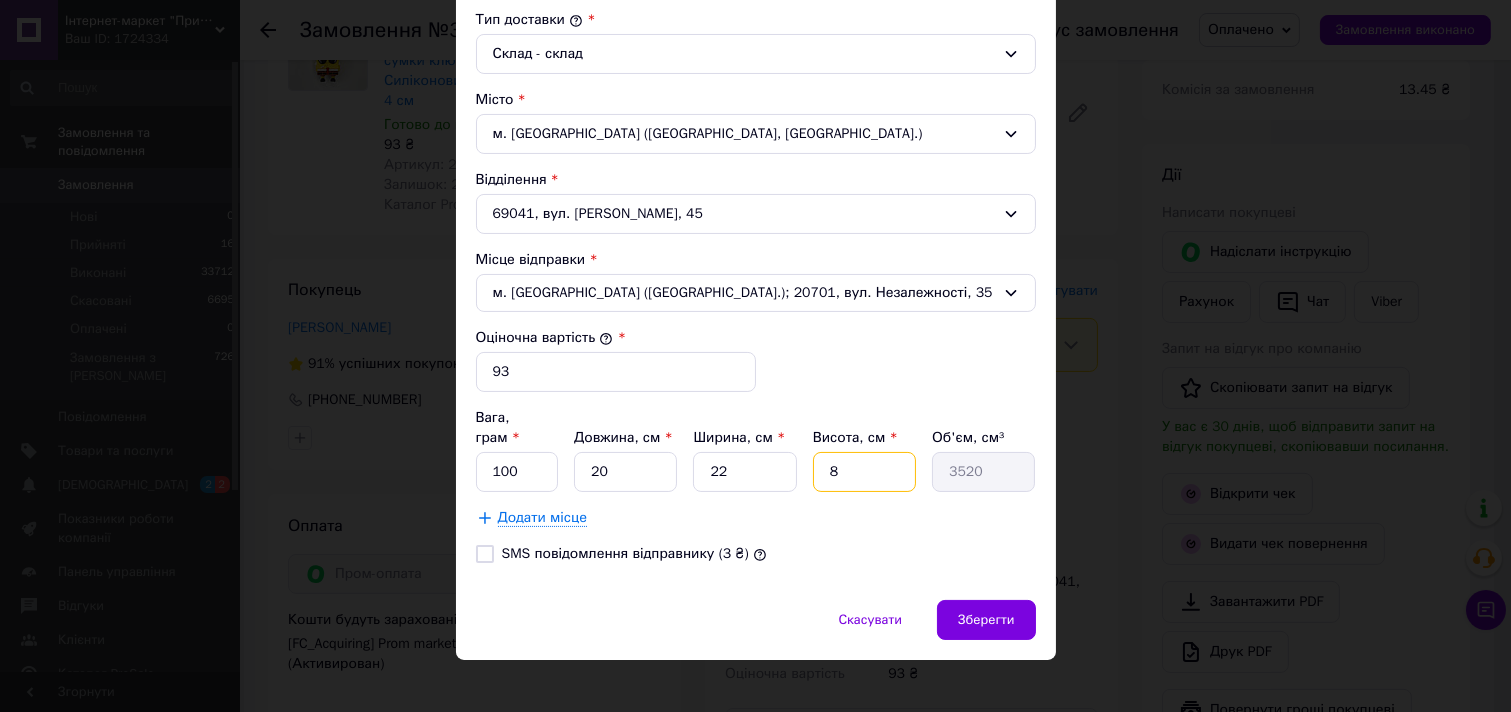 click on "8" at bounding box center (864, 472) 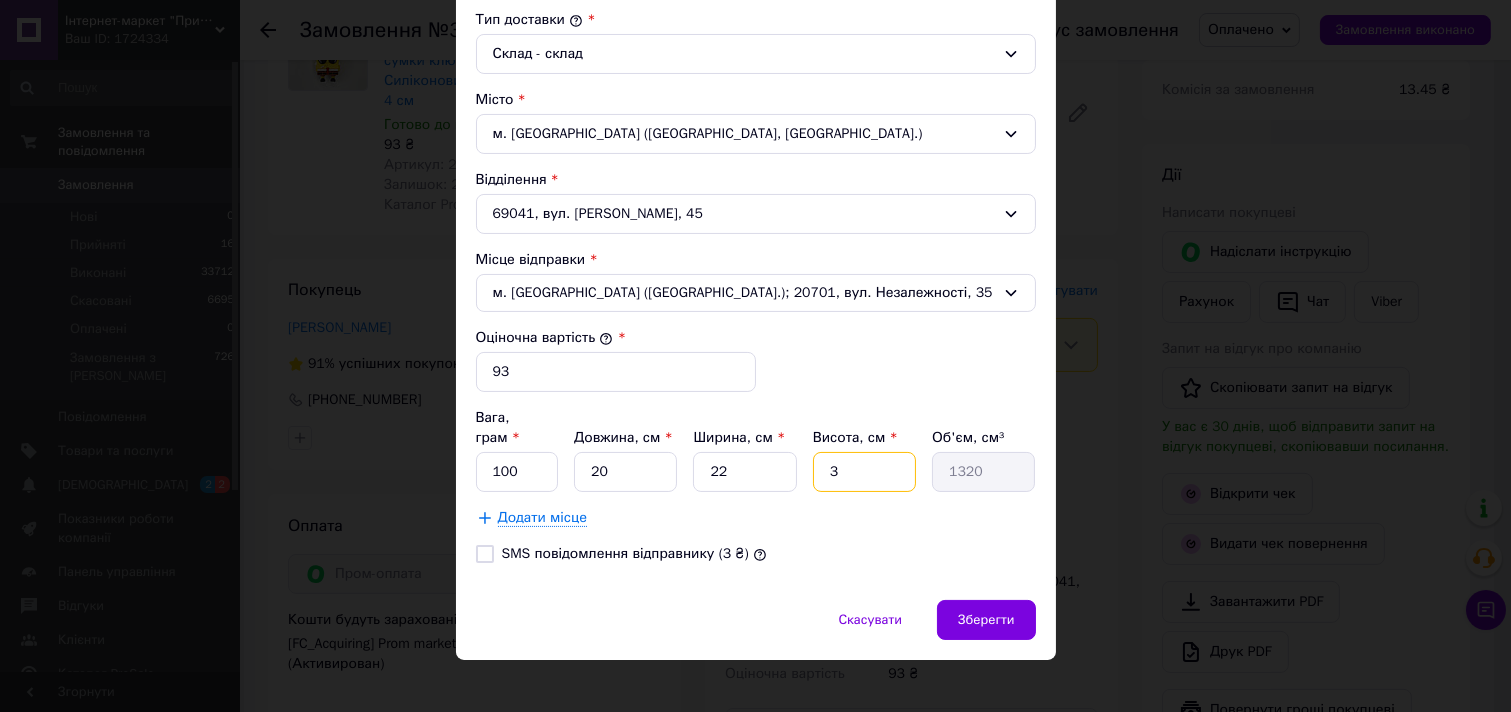 type on "3" 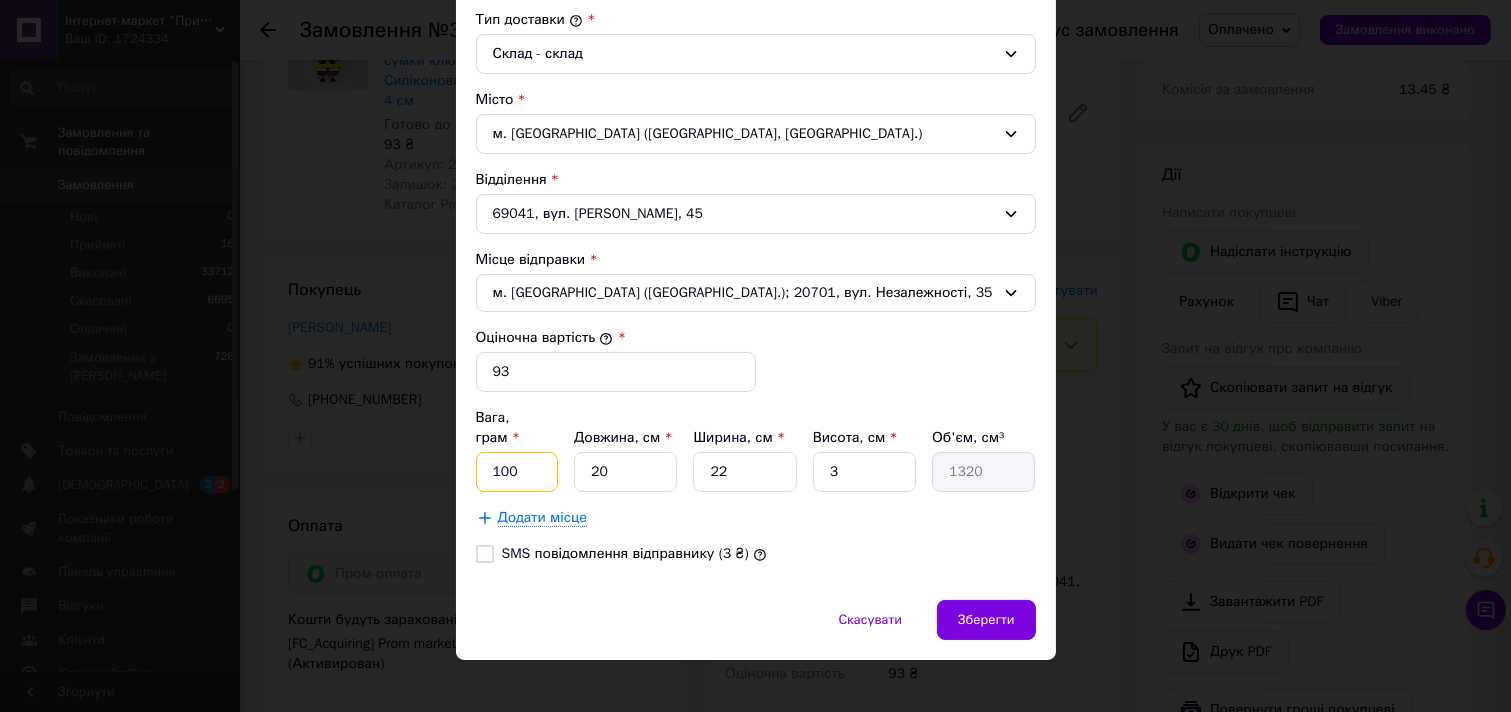 click on "100" at bounding box center [517, 472] 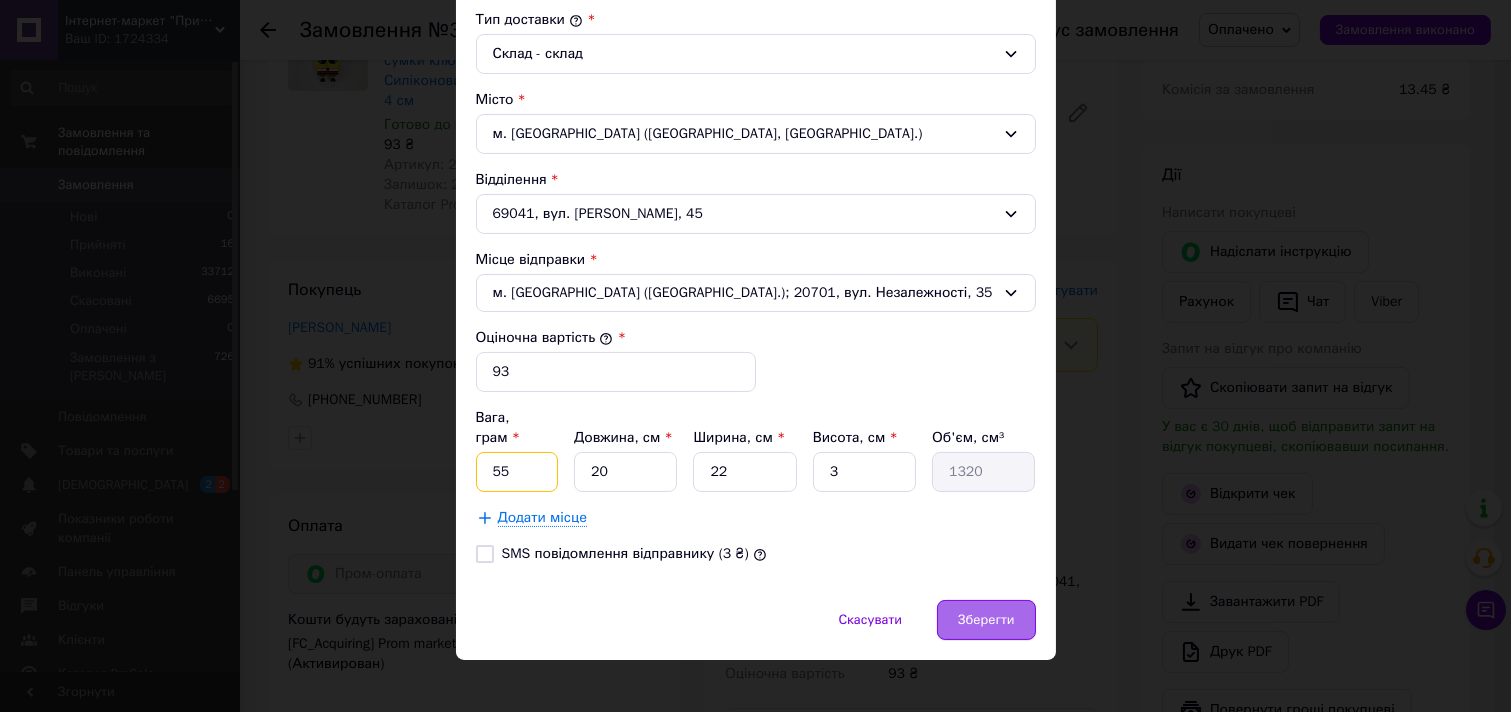 type on "55" 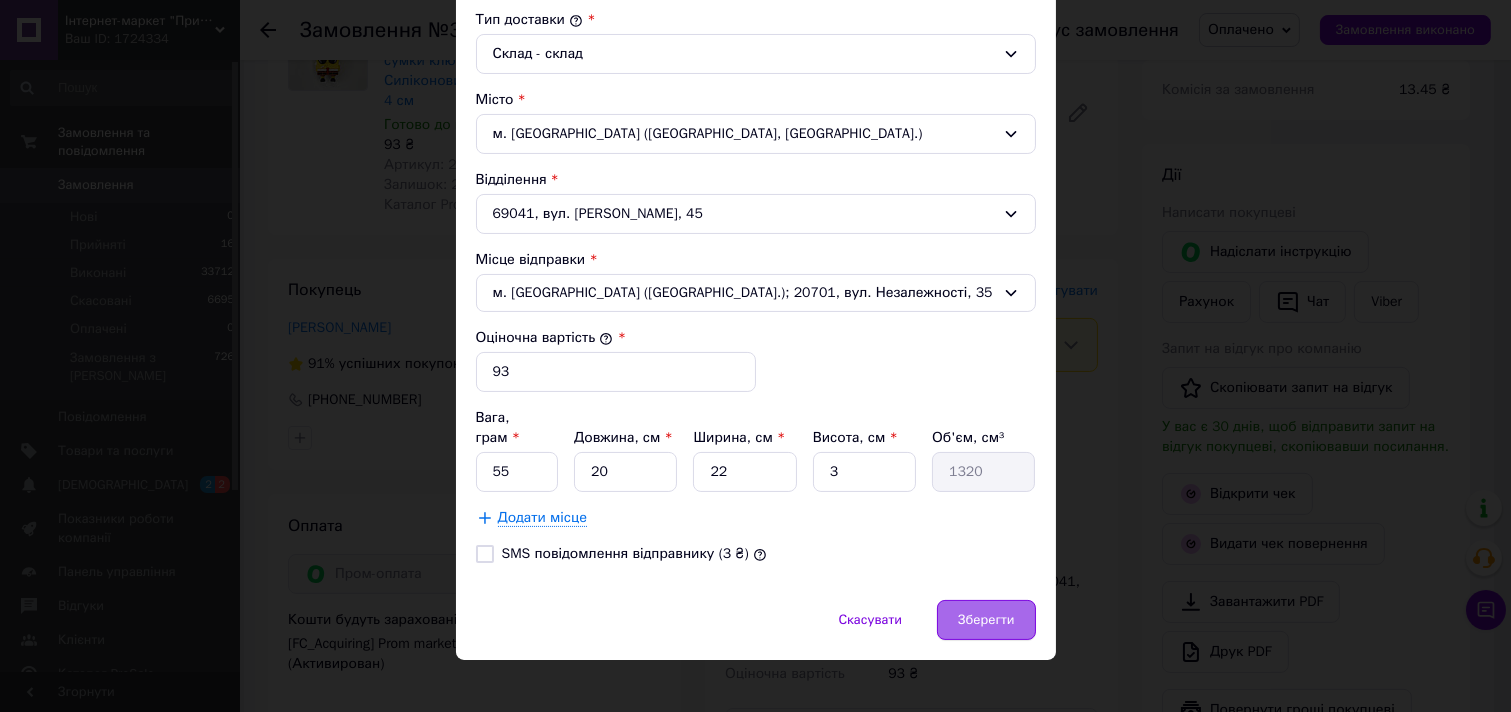 click on "Зберегти" at bounding box center [986, 620] 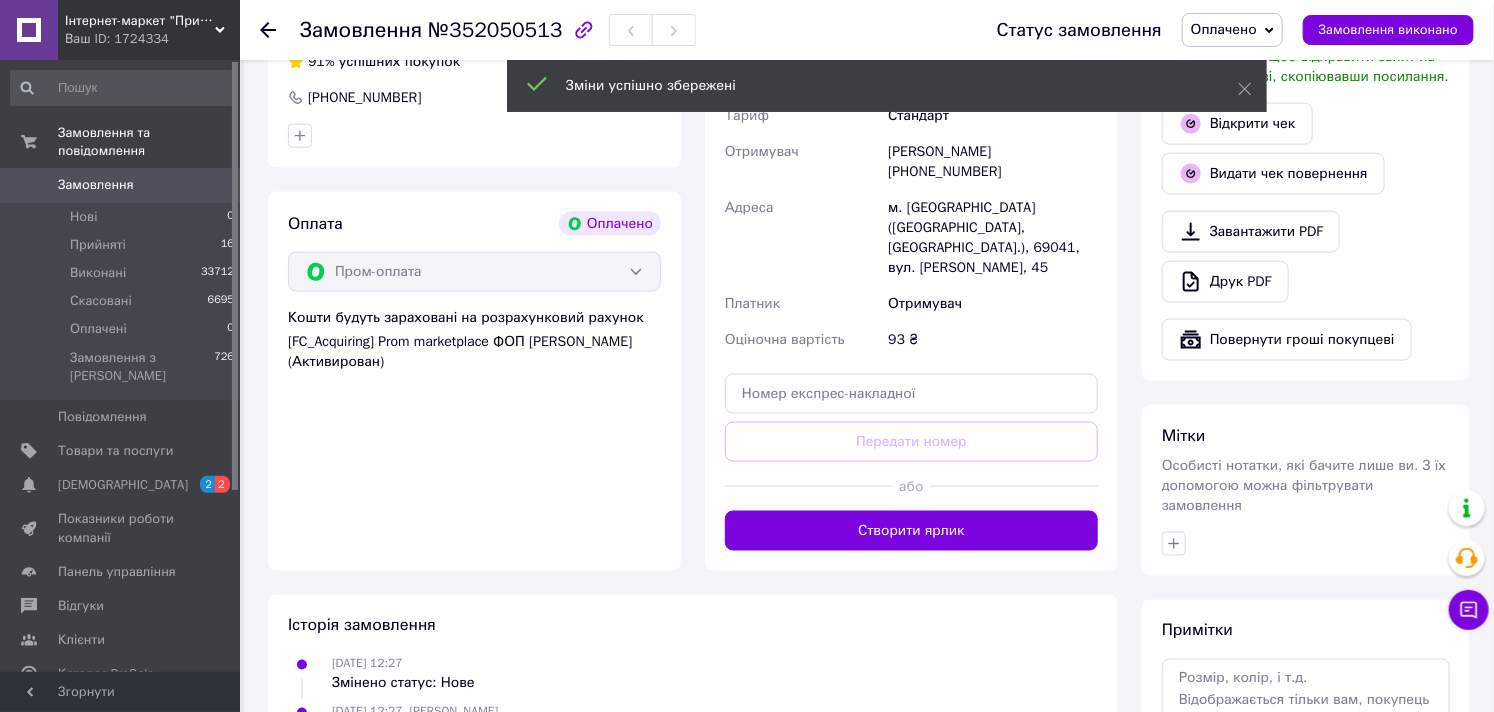 scroll, scrollTop: 1222, scrollLeft: 0, axis: vertical 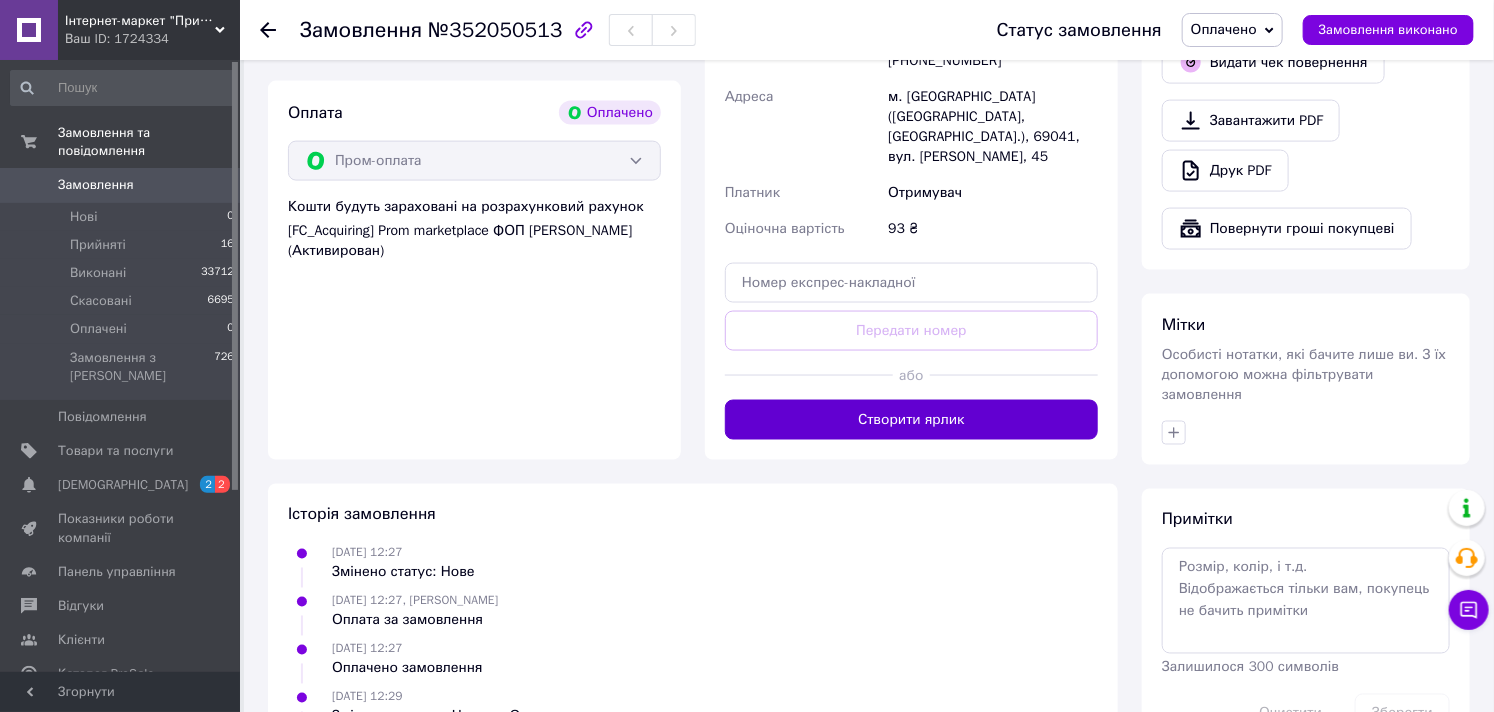click on "Створити ярлик" at bounding box center (911, 420) 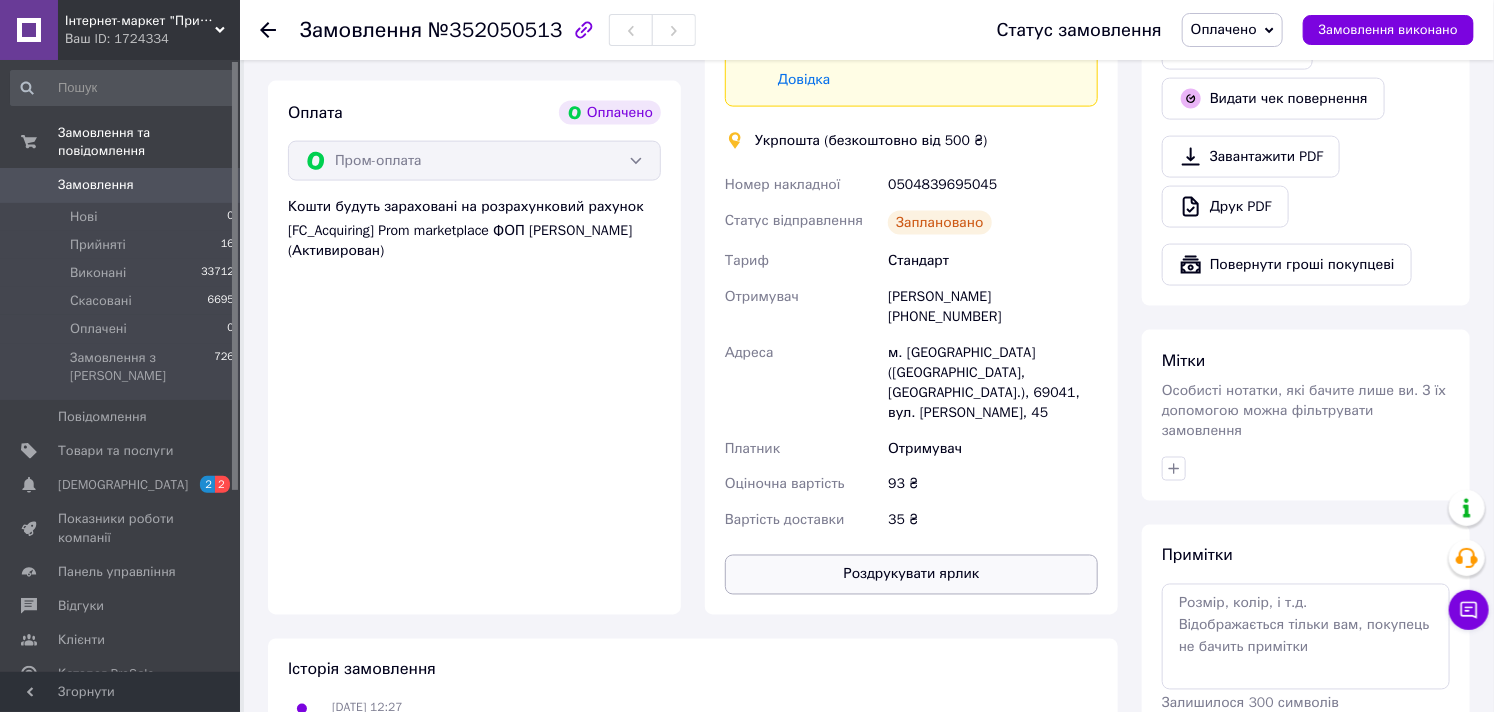 click on "Роздрукувати ярлик" at bounding box center (911, 575) 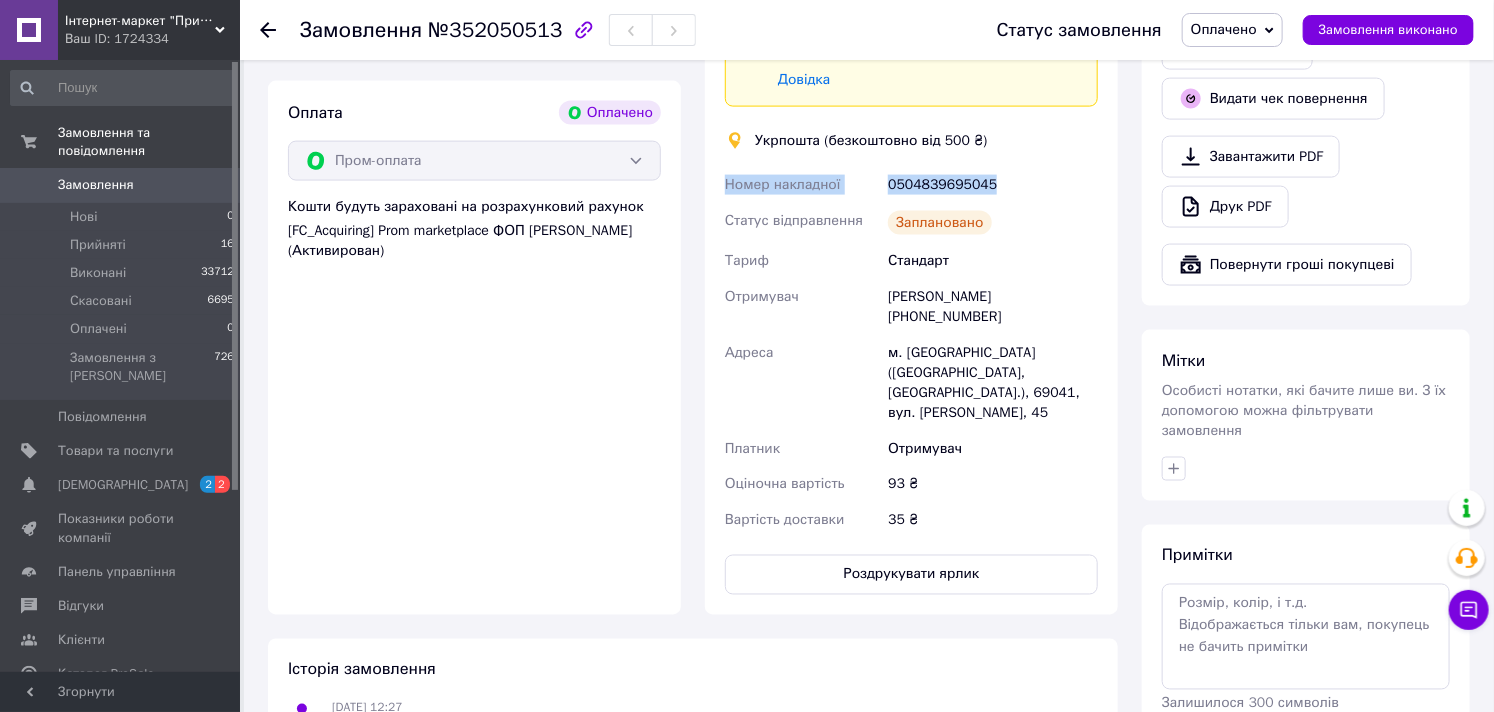 drag, startPoint x: 924, startPoint y: 160, endPoint x: 741, endPoint y: 170, distance: 183.27303 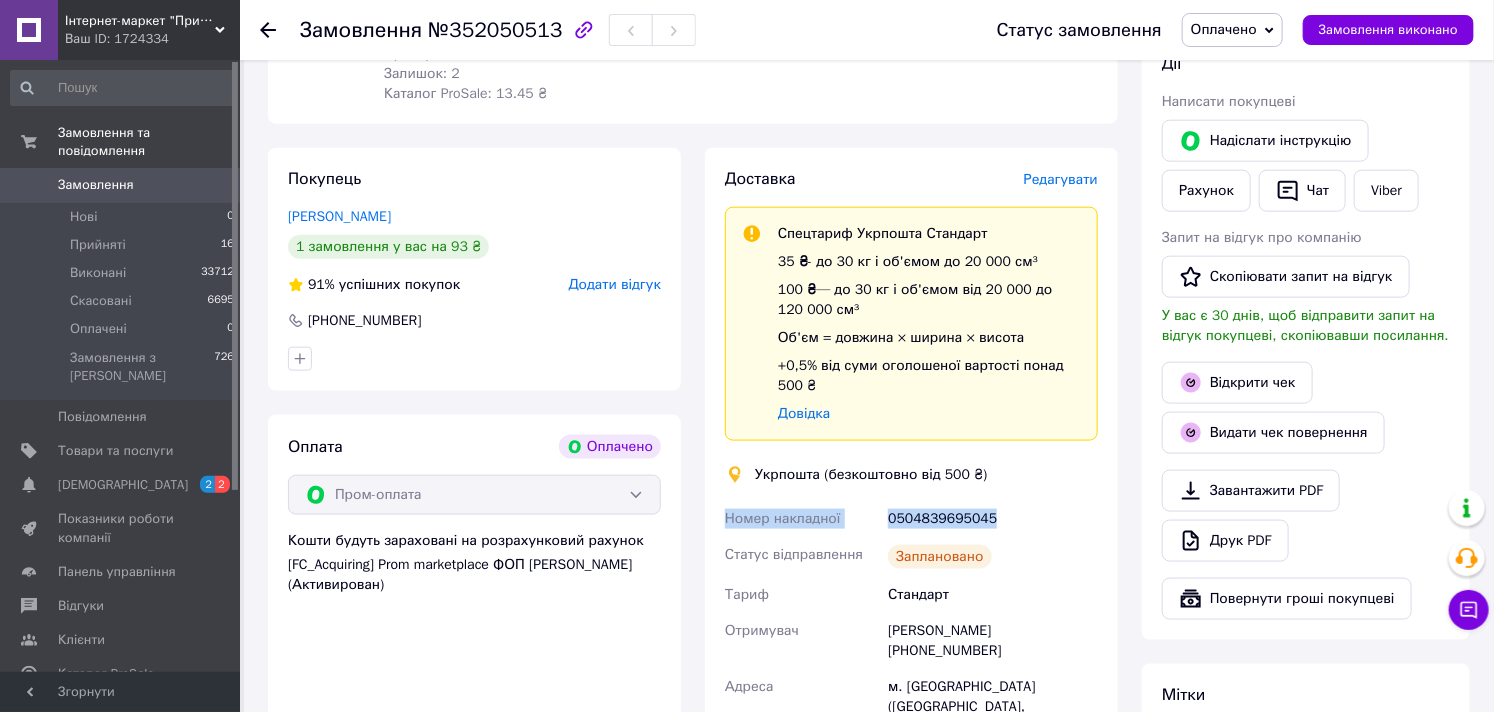 scroll, scrollTop: 777, scrollLeft: 0, axis: vertical 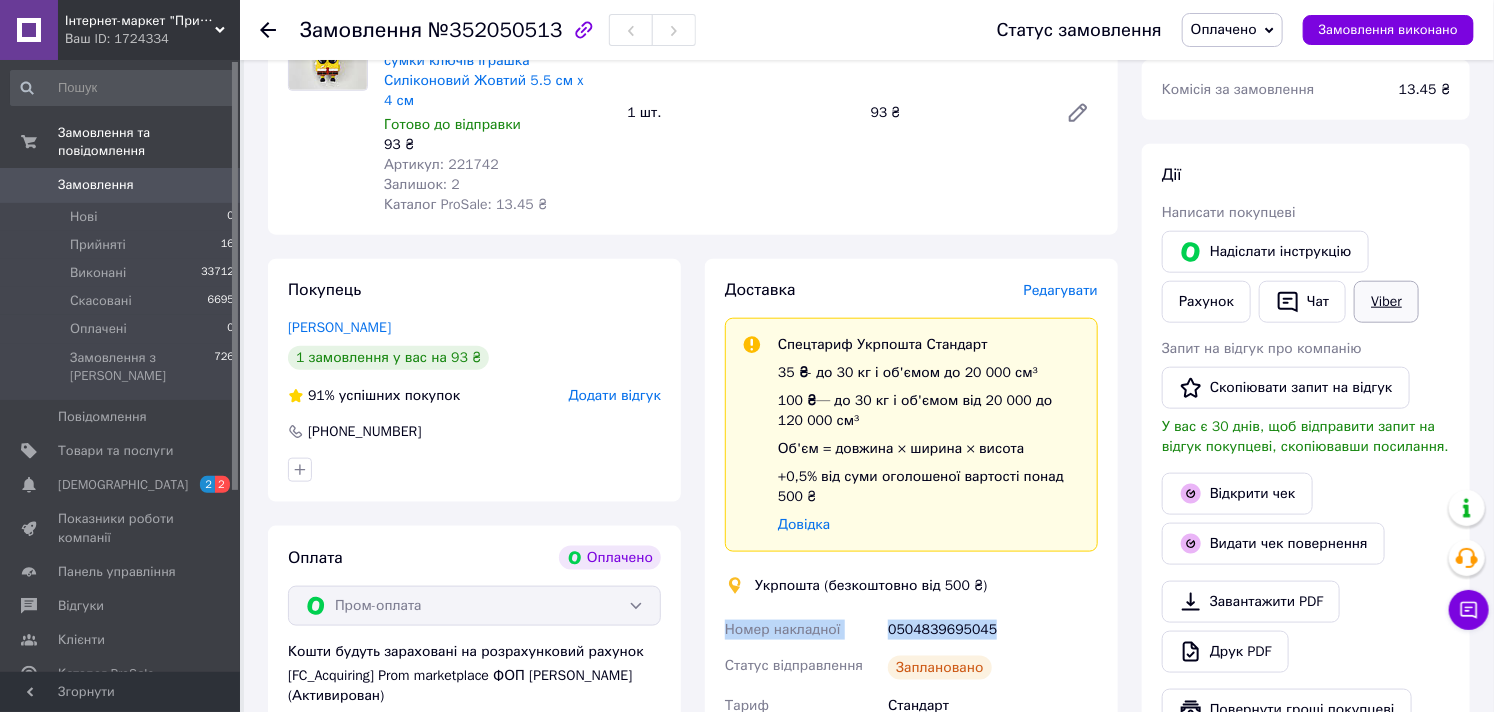 click on "Viber" at bounding box center (1386, 302) 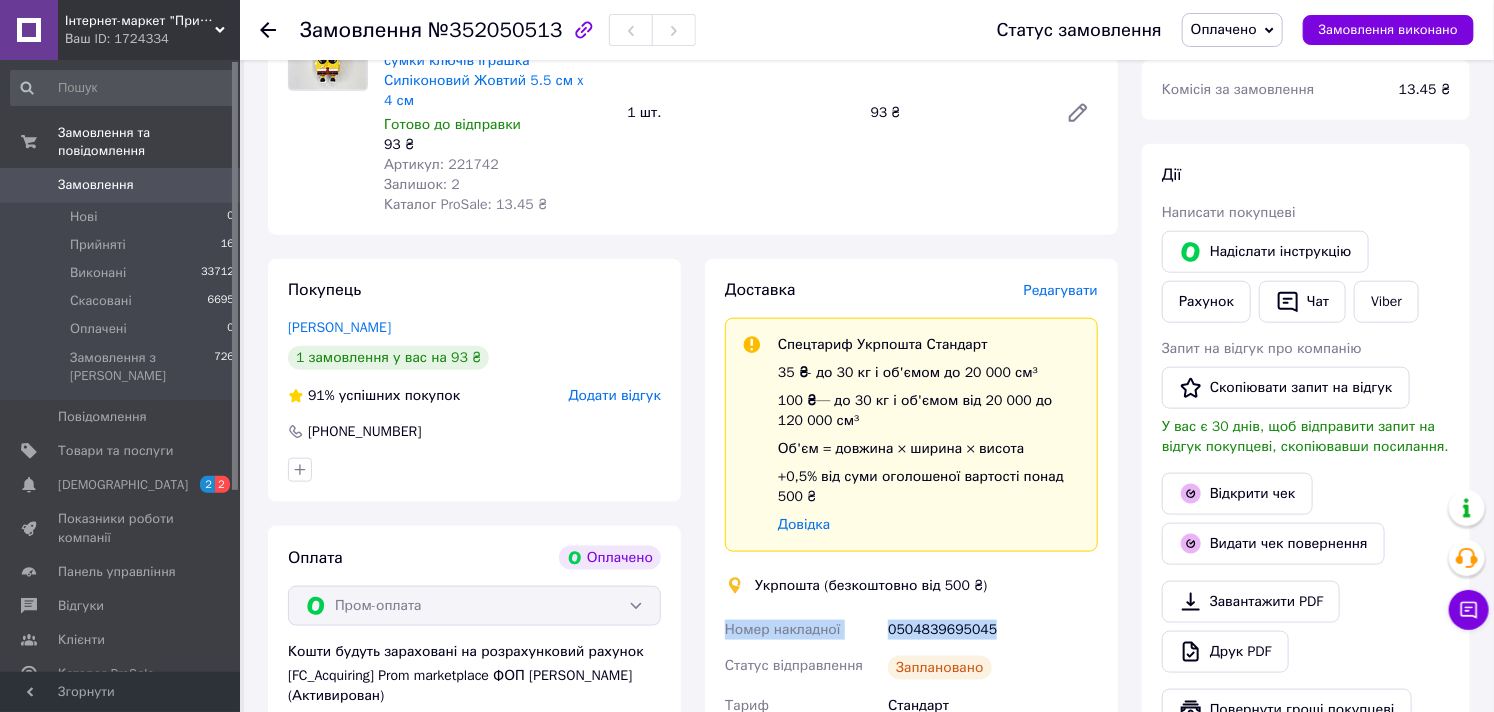 click on "Замовлення з додатку Оплачено 10.07.2025 | 12:27 Товари в замовленні (1) Брелок Finding Spanch Bob Губка Боб в окулярах для сумки ключів іграшка Силіконовий Жовтий 5.5 см x 4 см Готово до відправки 93 ₴ Артикул: 221742 Залишок: 2 Каталог ProSale: 13.45 ₴  1 шт. 93 ₴ Покупець Вяткіна Ксенія 1 замовлення у вас на 93 ₴ 91%   успішних покупок Додати відгук +380674580874 Оплата Оплачено Пром-оплата Кошти будуть зараховані на розрахунковий рахунок [FC_Acquiring] Prom marketplace ФОП КАСЬЯНЕНКО ВОЛОДИМИР АНАТОЛІЙОВИЧ (Активирован) Доставка Редагувати Спецтариф Укрпошта Стандарт 35 ₴  - до 30 кг і об'ємом до 20 000 см³ 100 ₴" at bounding box center [693, 663] 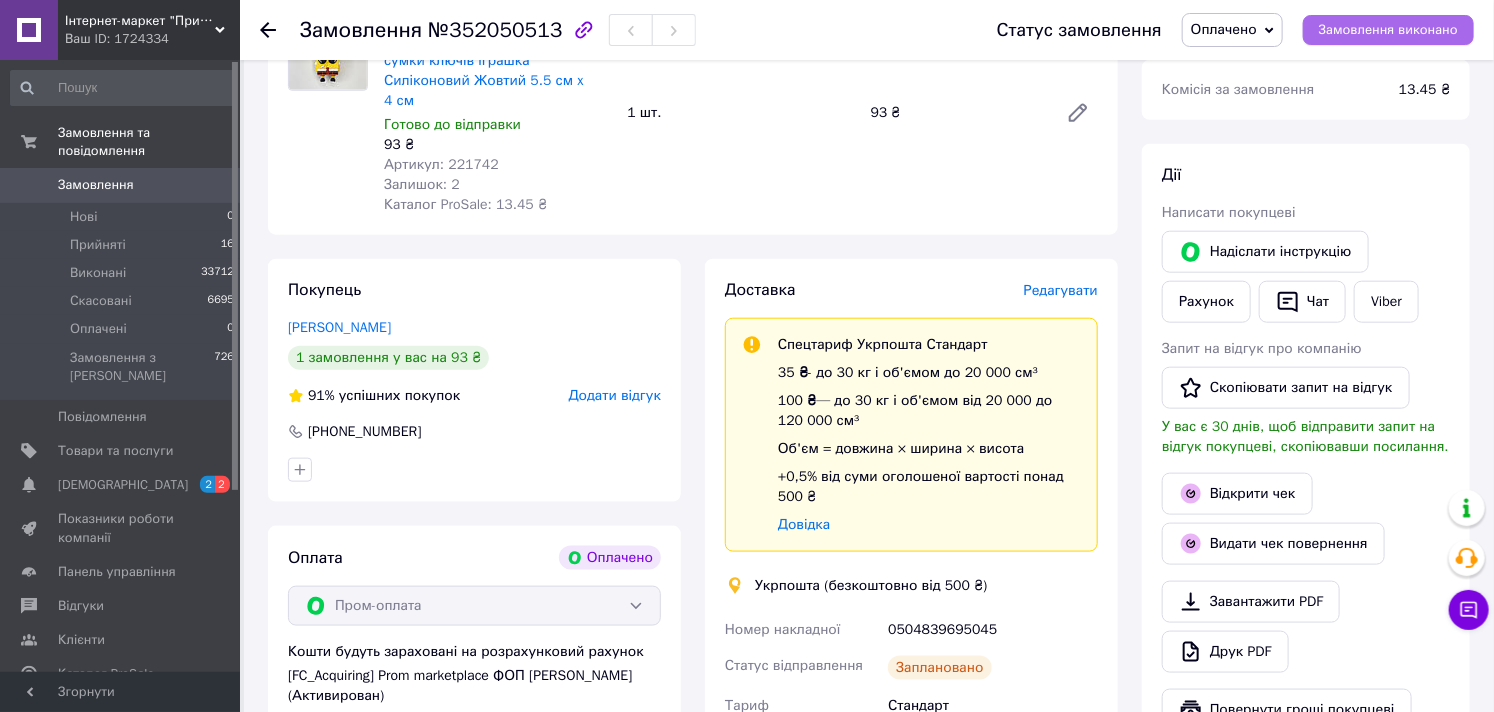 click on "Замовлення виконано" at bounding box center [1388, 30] 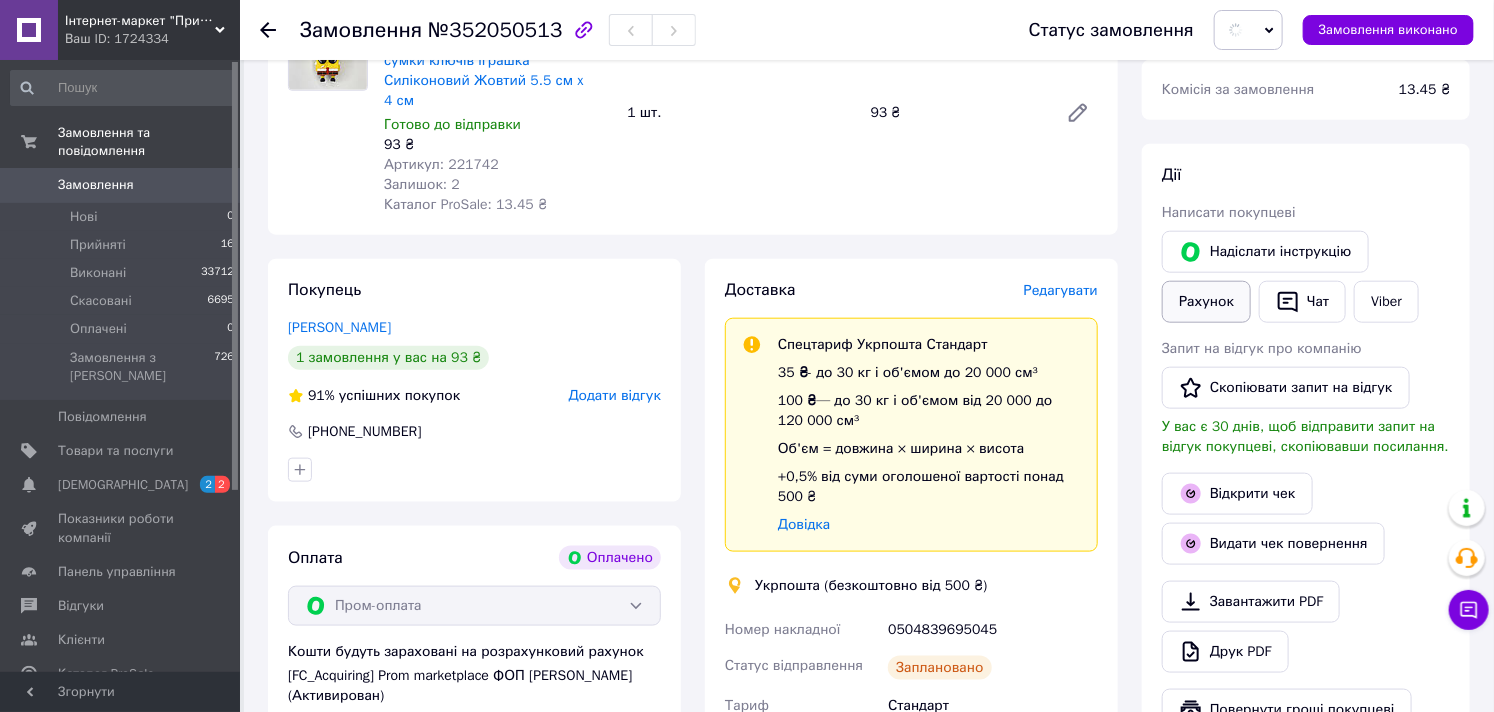 scroll, scrollTop: 1111, scrollLeft: 0, axis: vertical 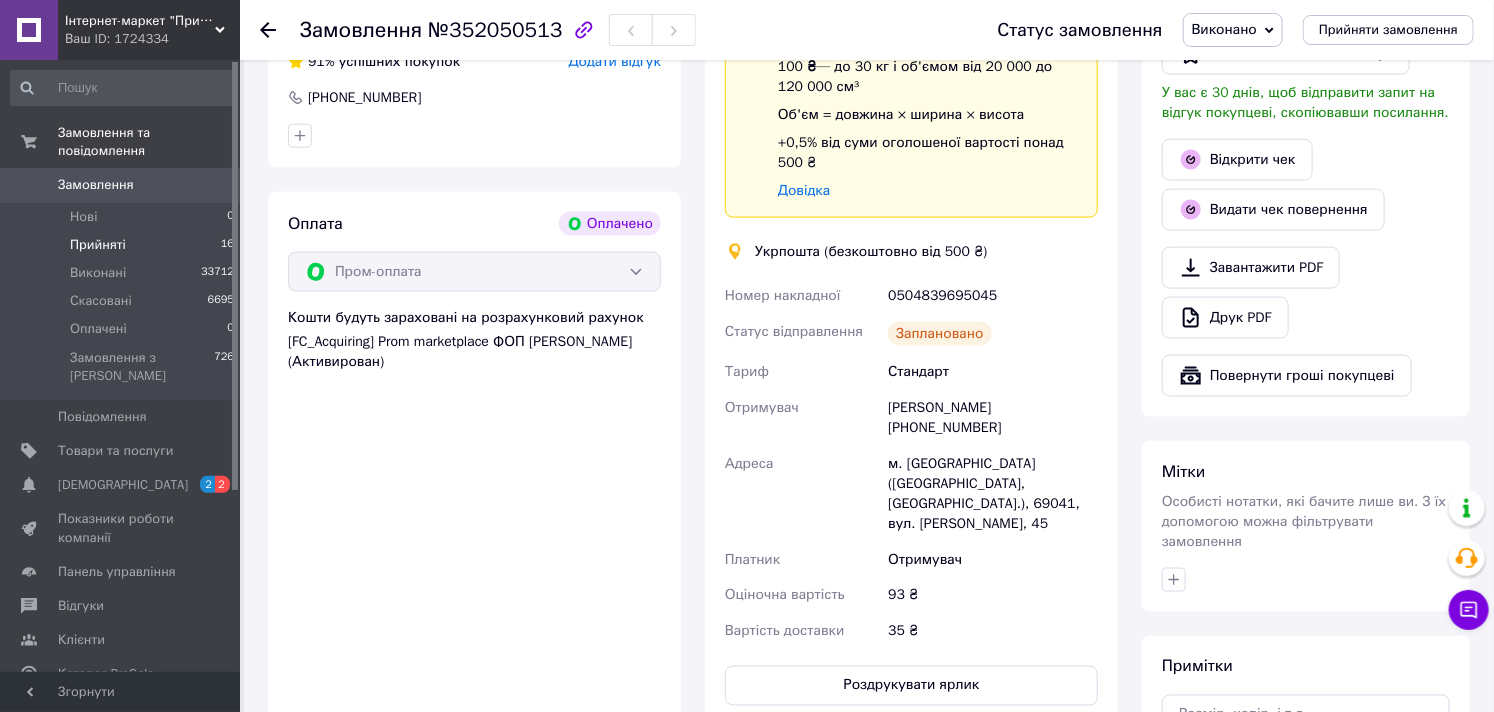 click on "Прийняті 16" at bounding box center [123, 245] 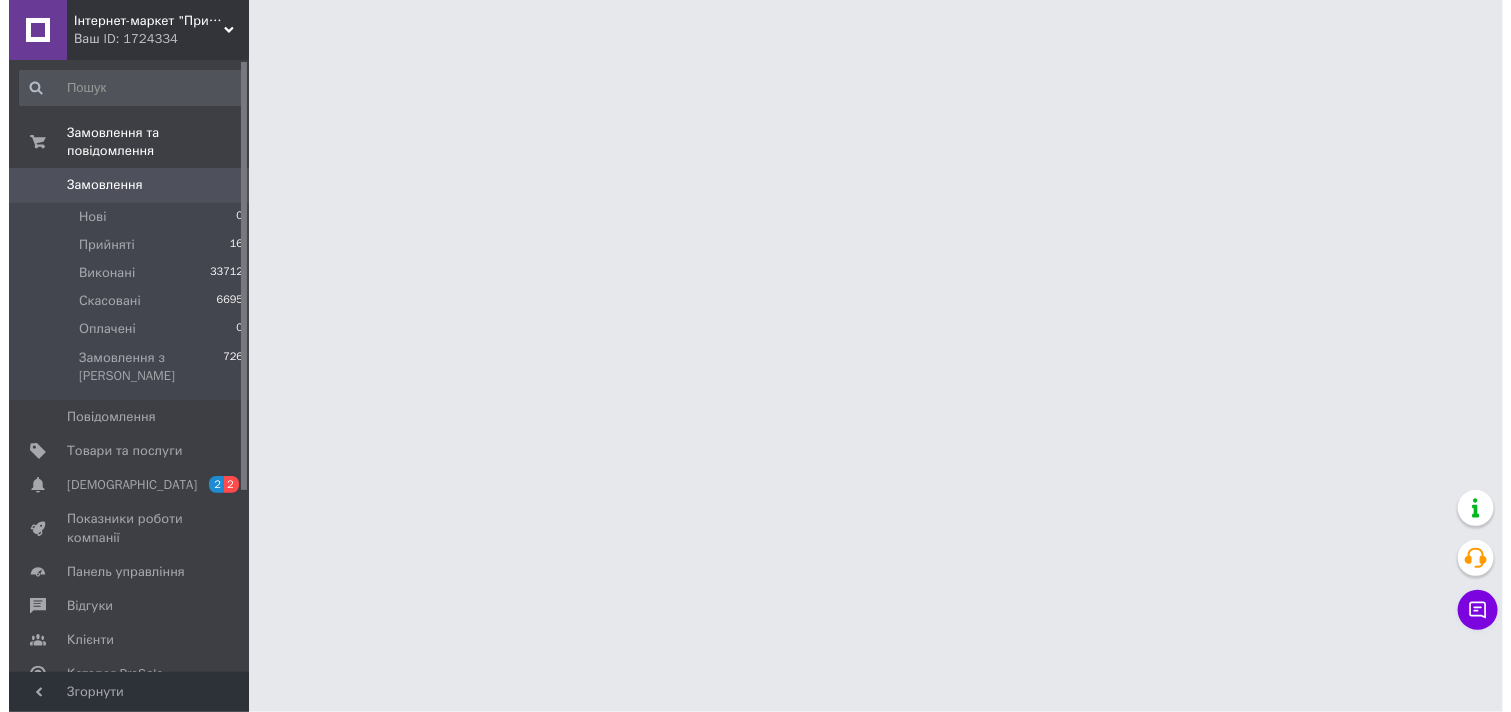 scroll, scrollTop: 0, scrollLeft: 0, axis: both 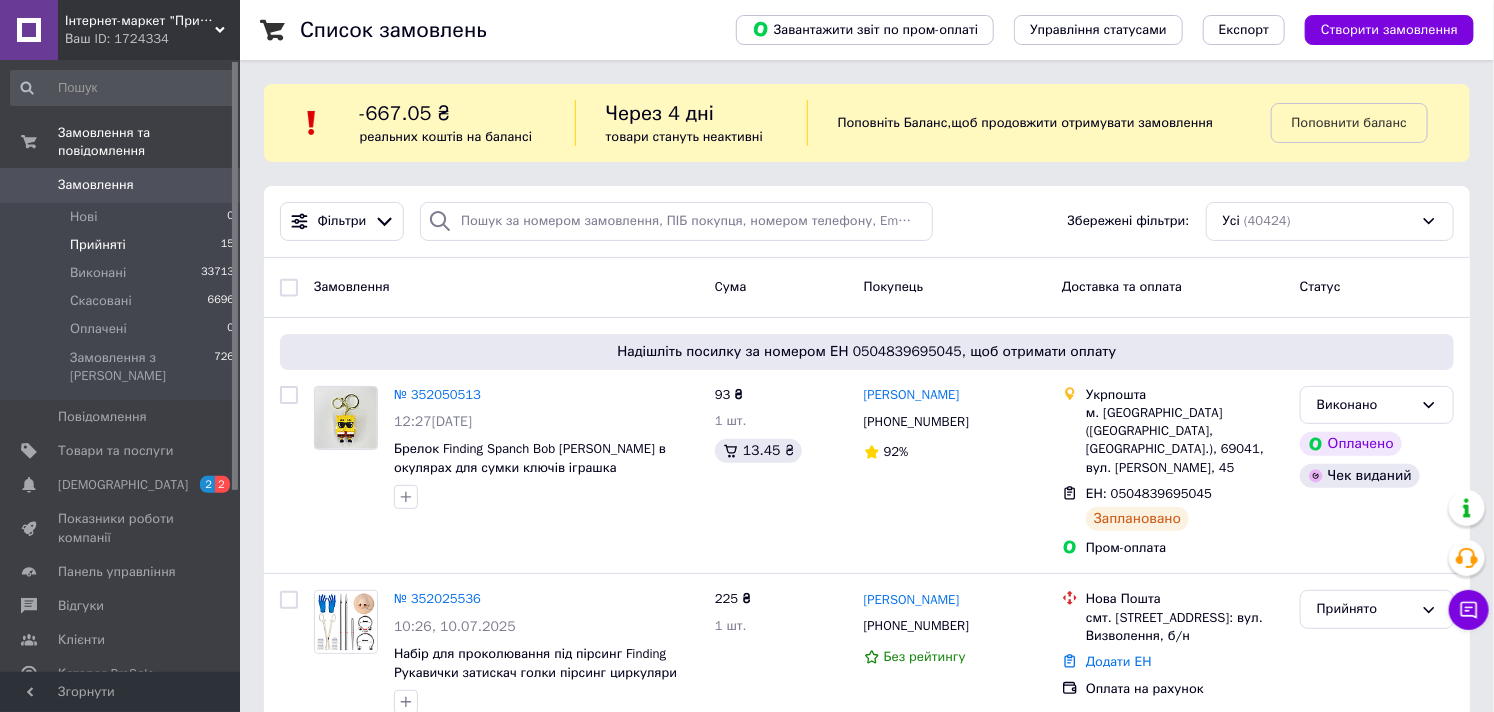 click on "Прийняті 15" at bounding box center (123, 245) 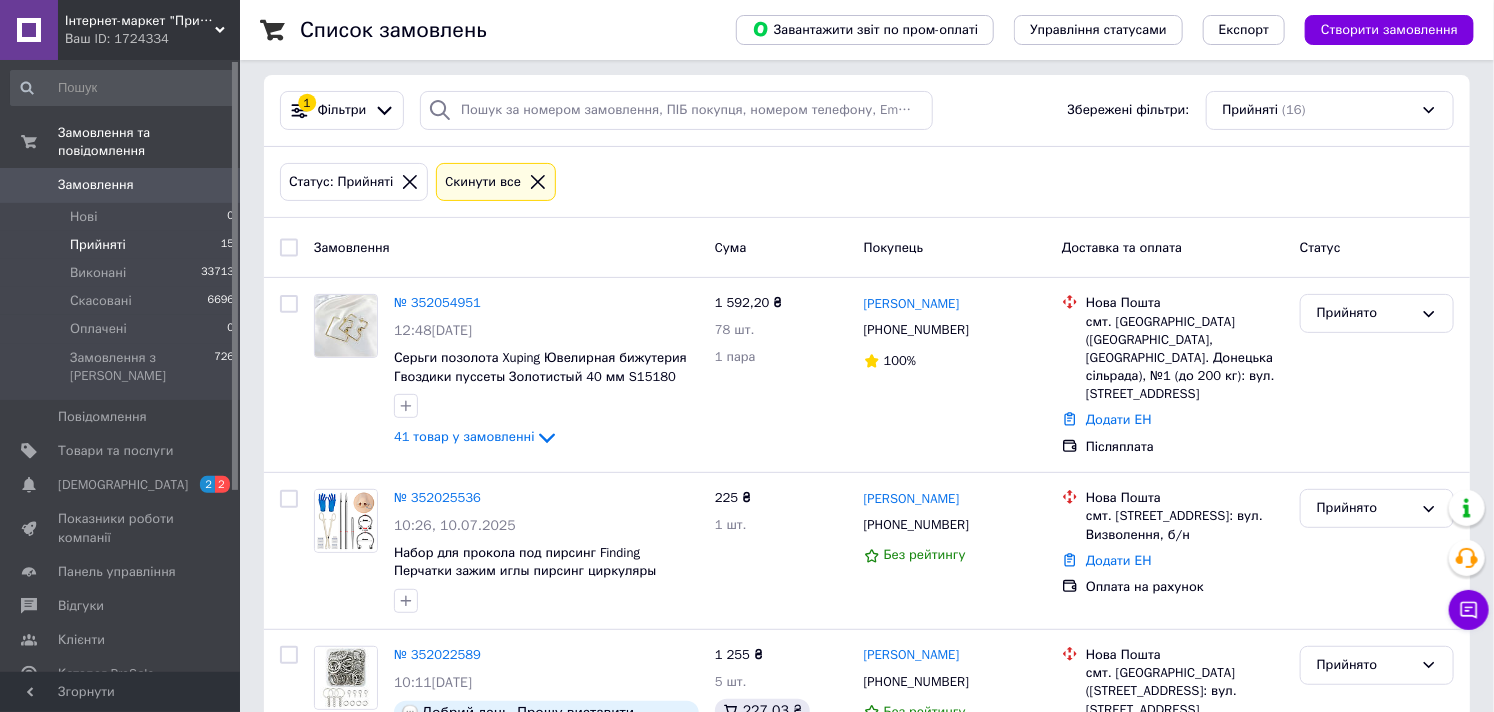 scroll, scrollTop: 222, scrollLeft: 0, axis: vertical 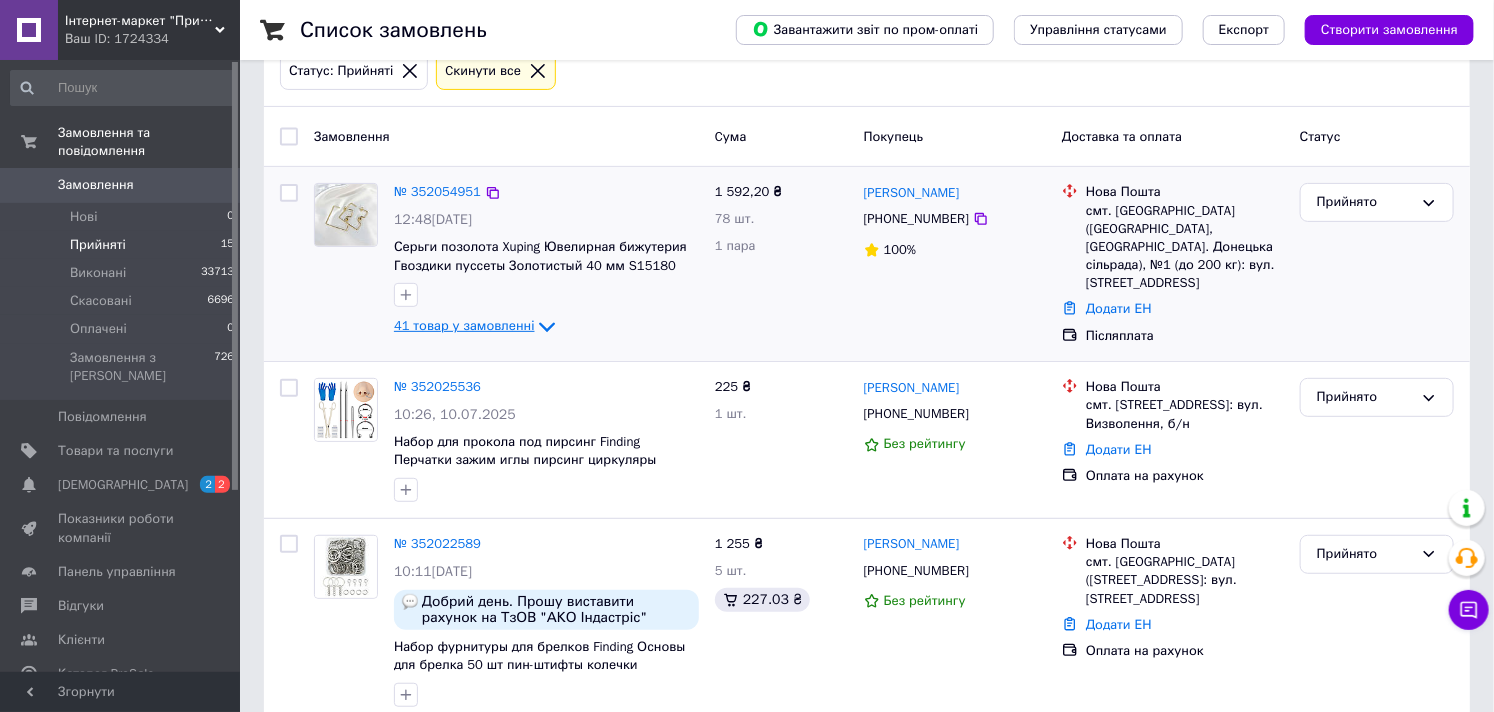 click on "41 товар у замовленні" at bounding box center [464, 326] 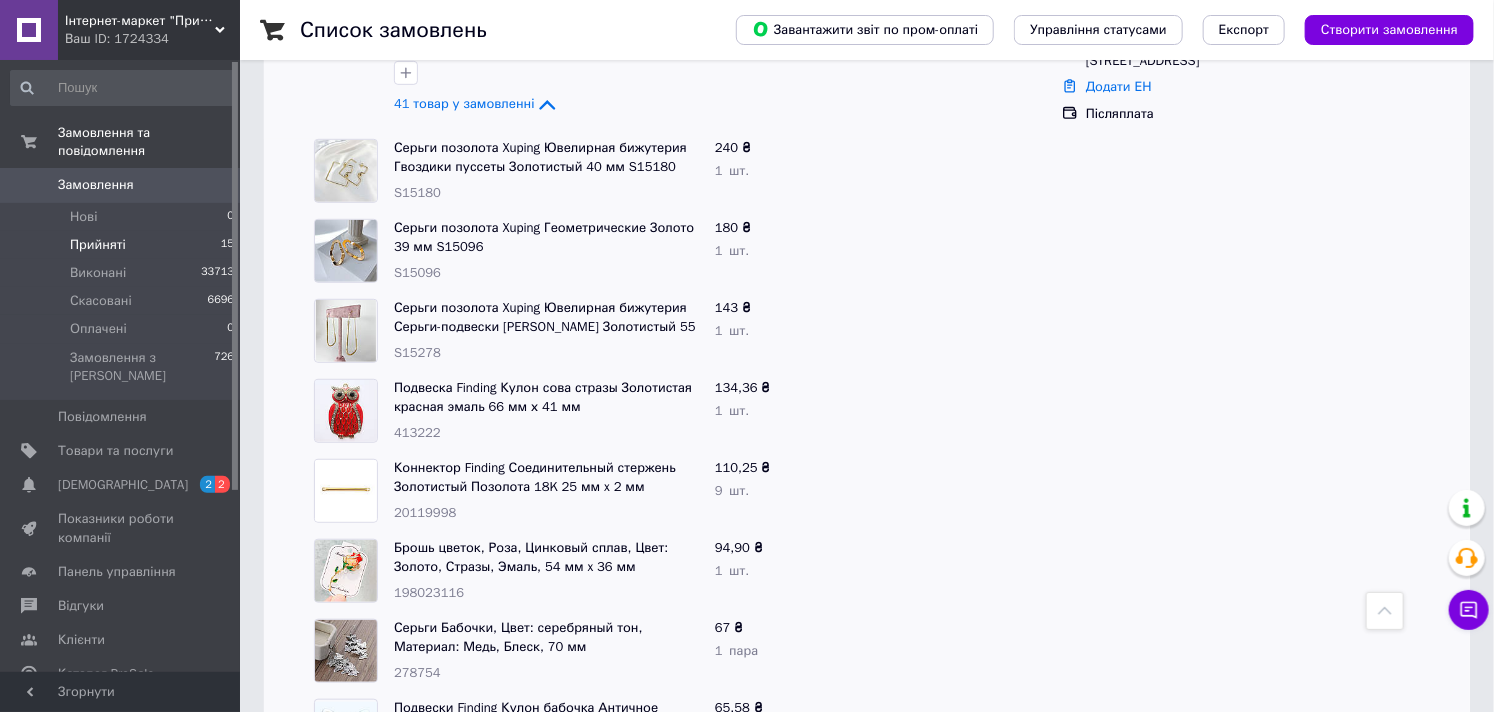 scroll, scrollTop: 222, scrollLeft: 0, axis: vertical 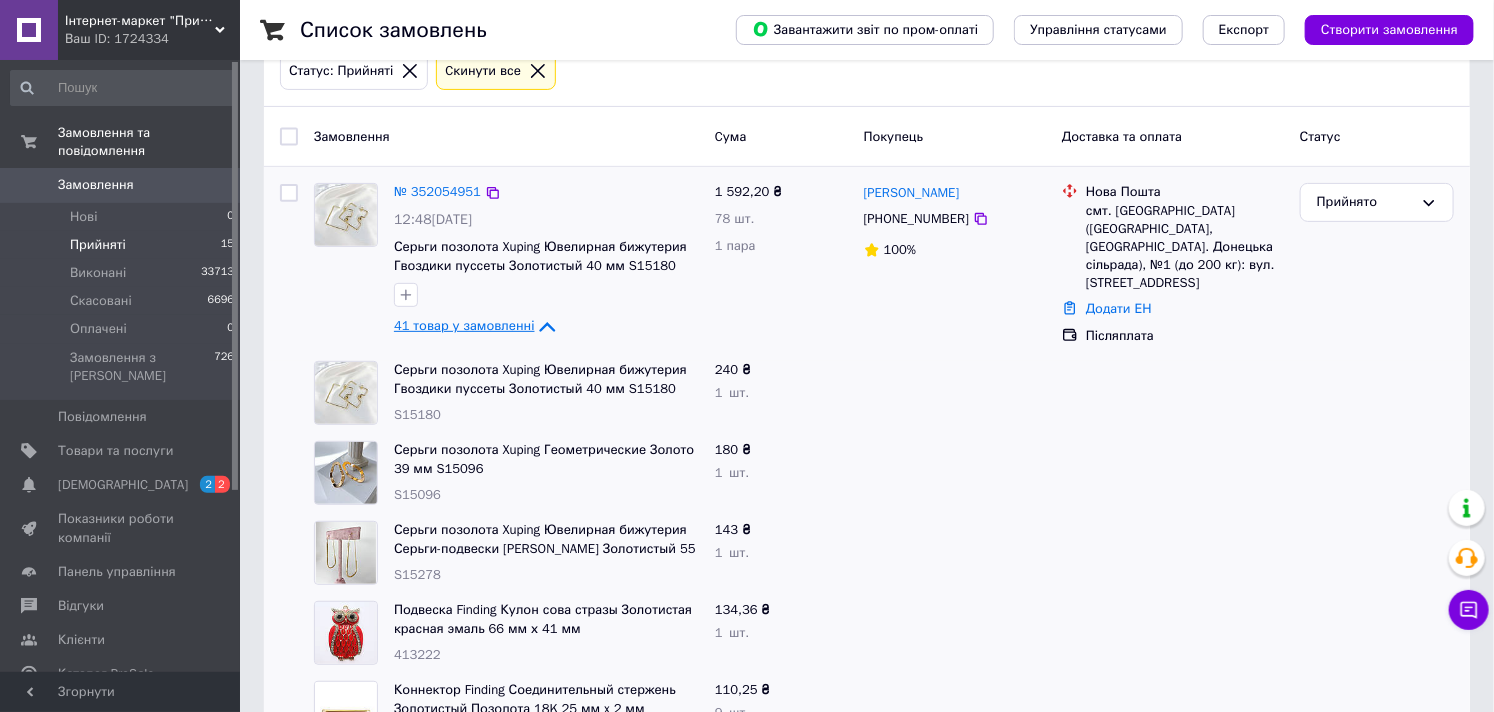 click on "41 товар у замовленні" at bounding box center (464, 326) 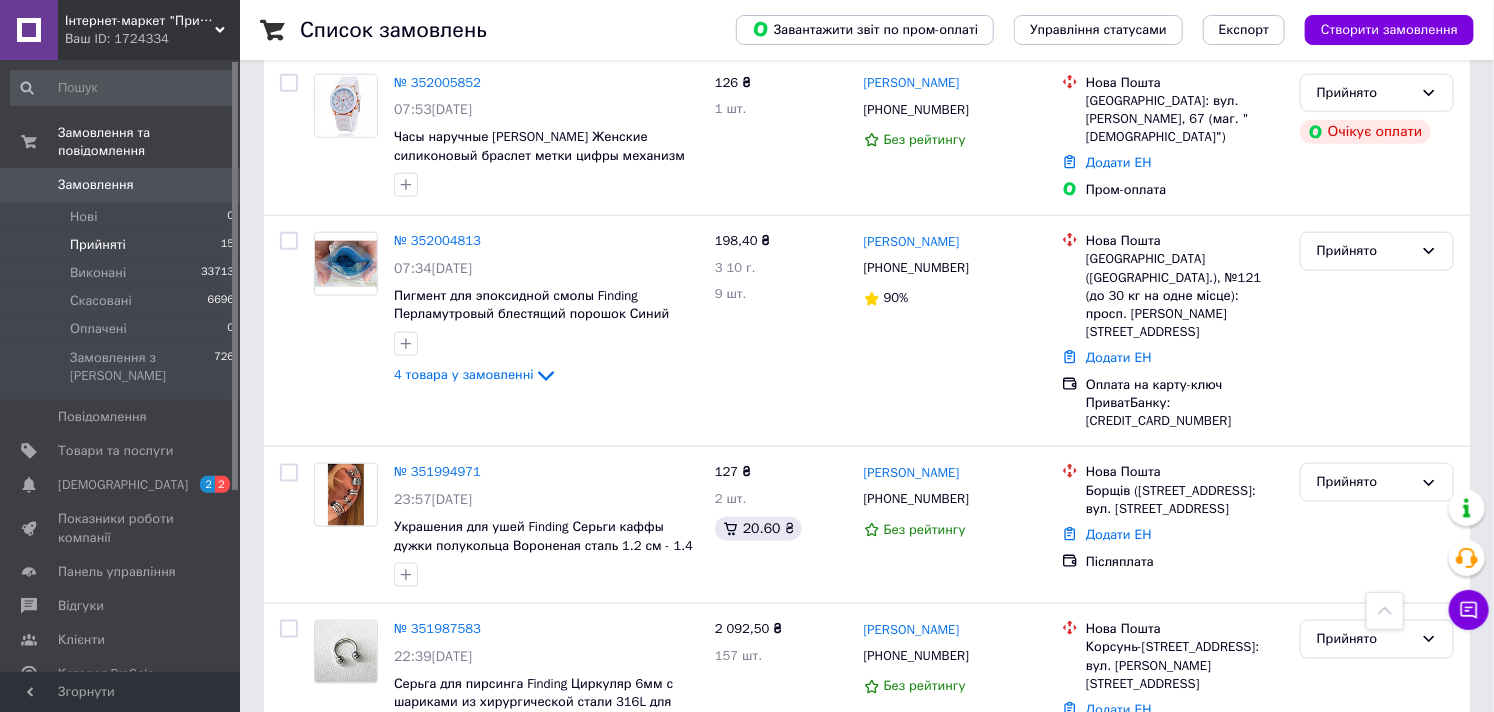 scroll, scrollTop: 1333, scrollLeft: 0, axis: vertical 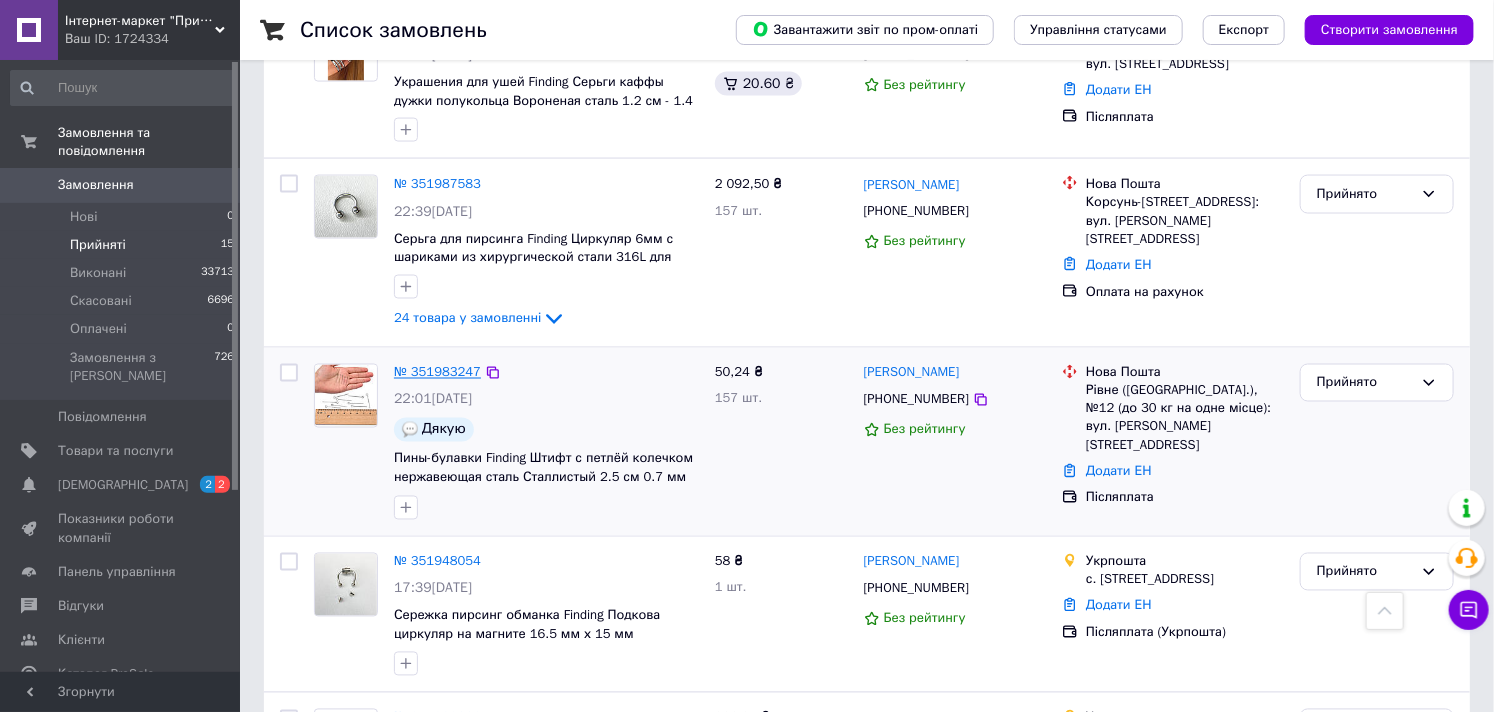 click on "№ 351983247" at bounding box center [437, 372] 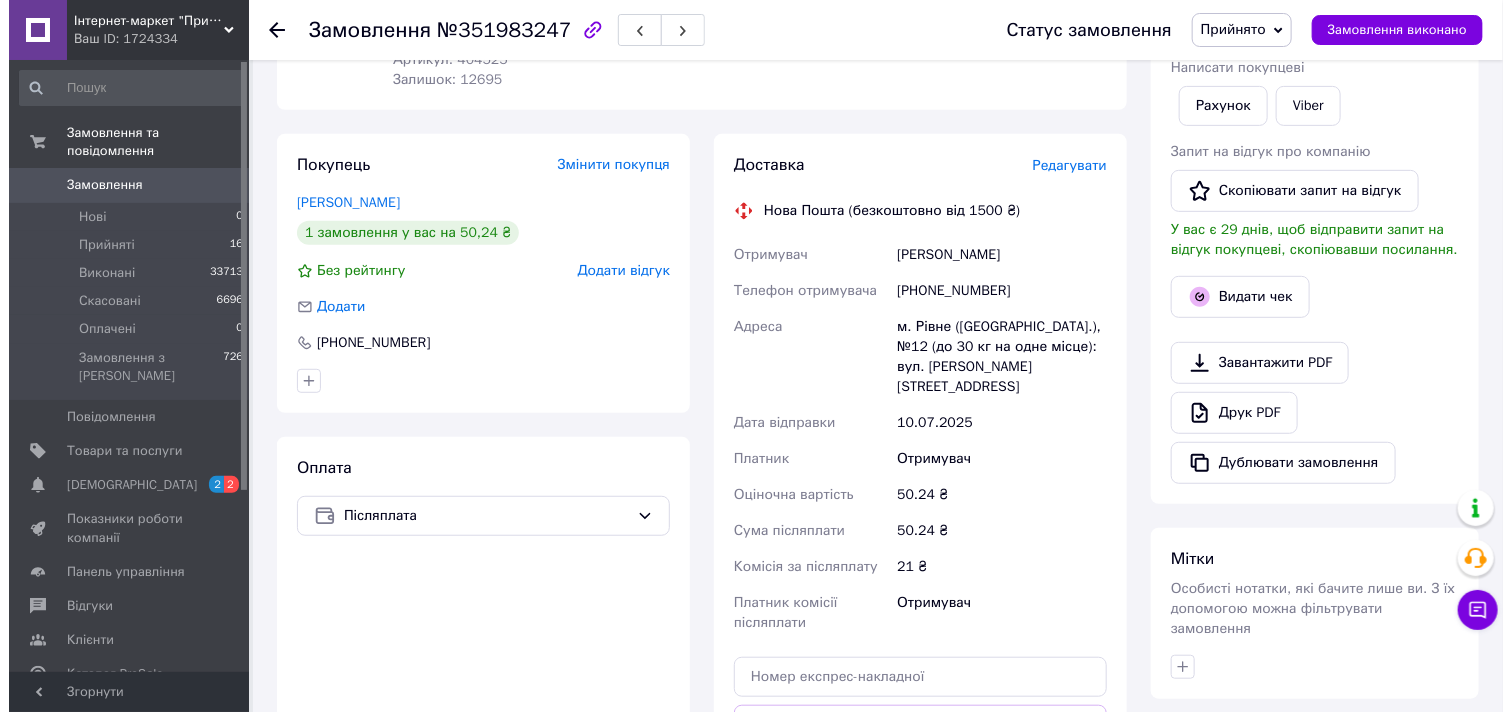 scroll, scrollTop: 111, scrollLeft: 0, axis: vertical 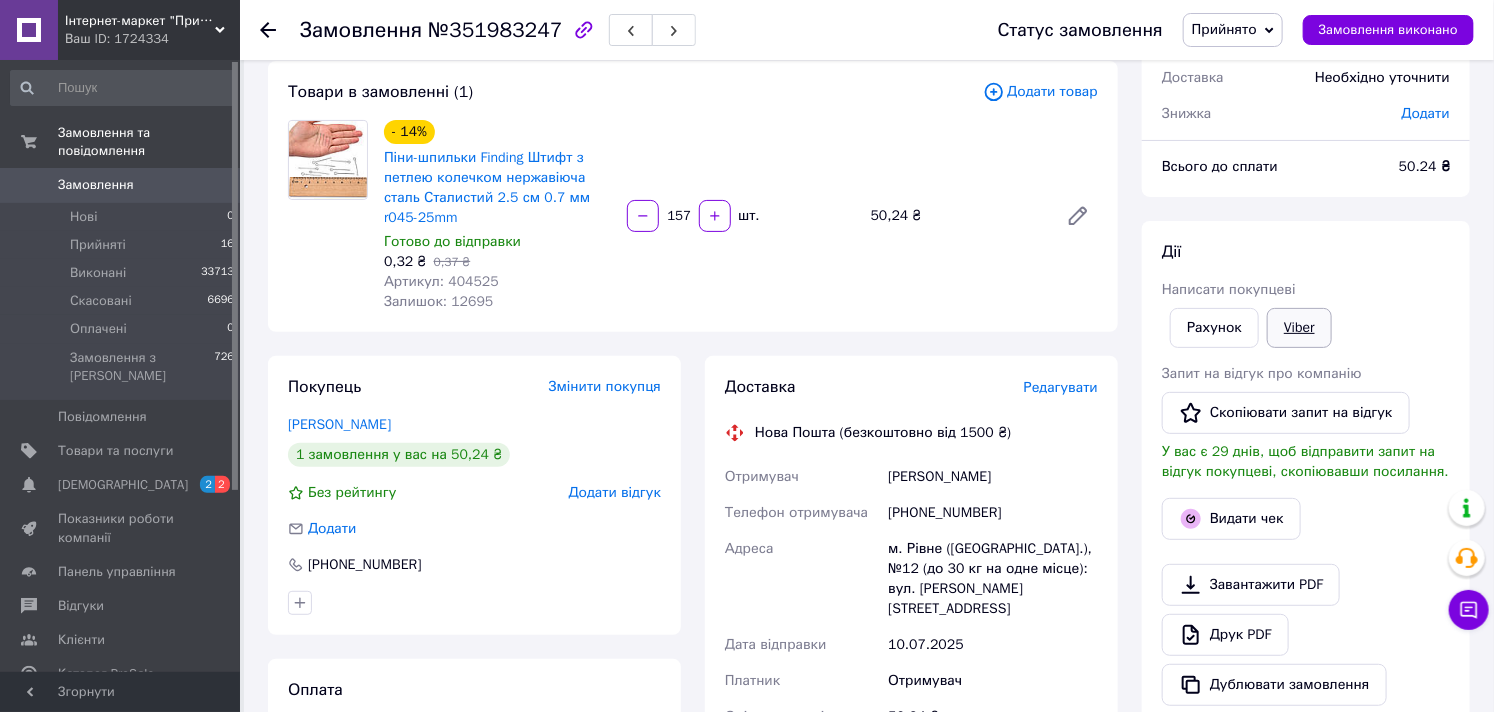 click on "Viber" at bounding box center (1299, 328) 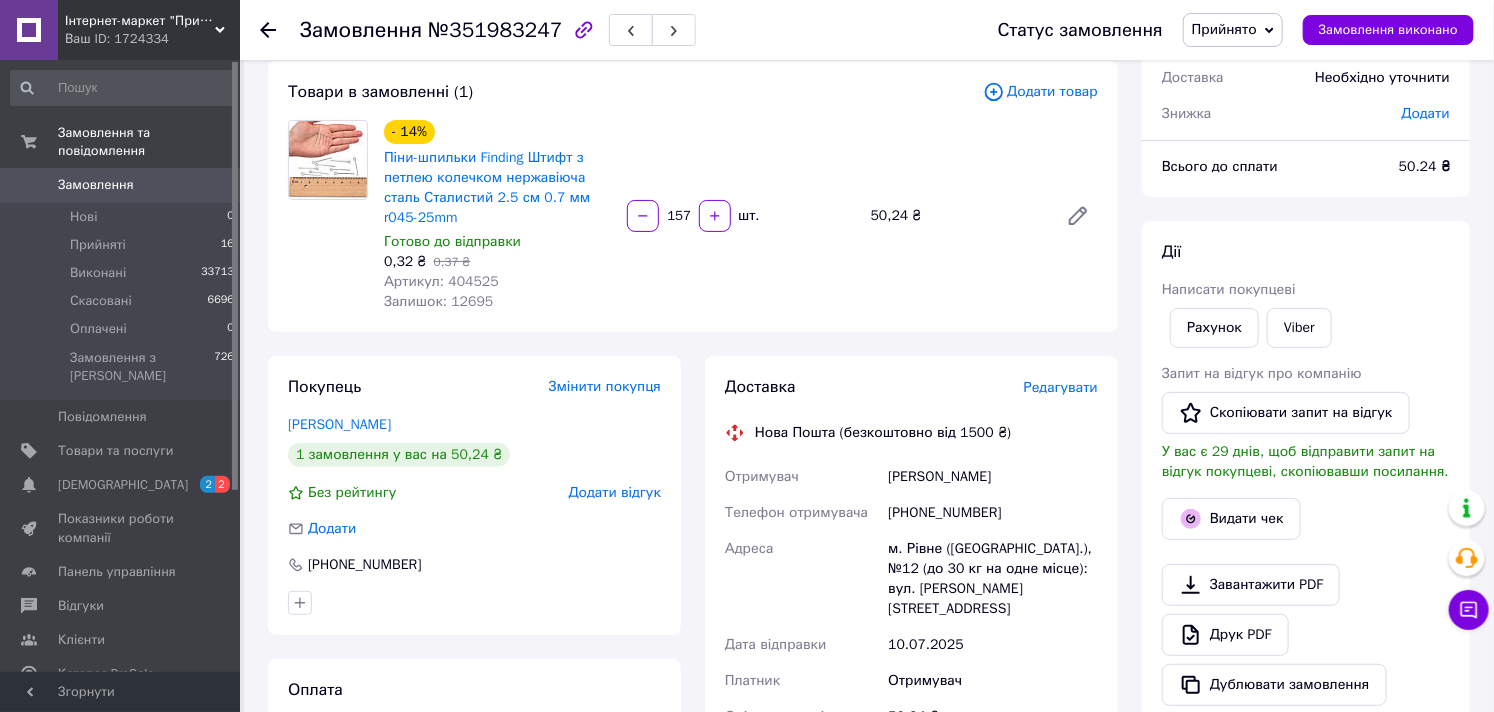 click on "Редагувати" at bounding box center (1061, 387) 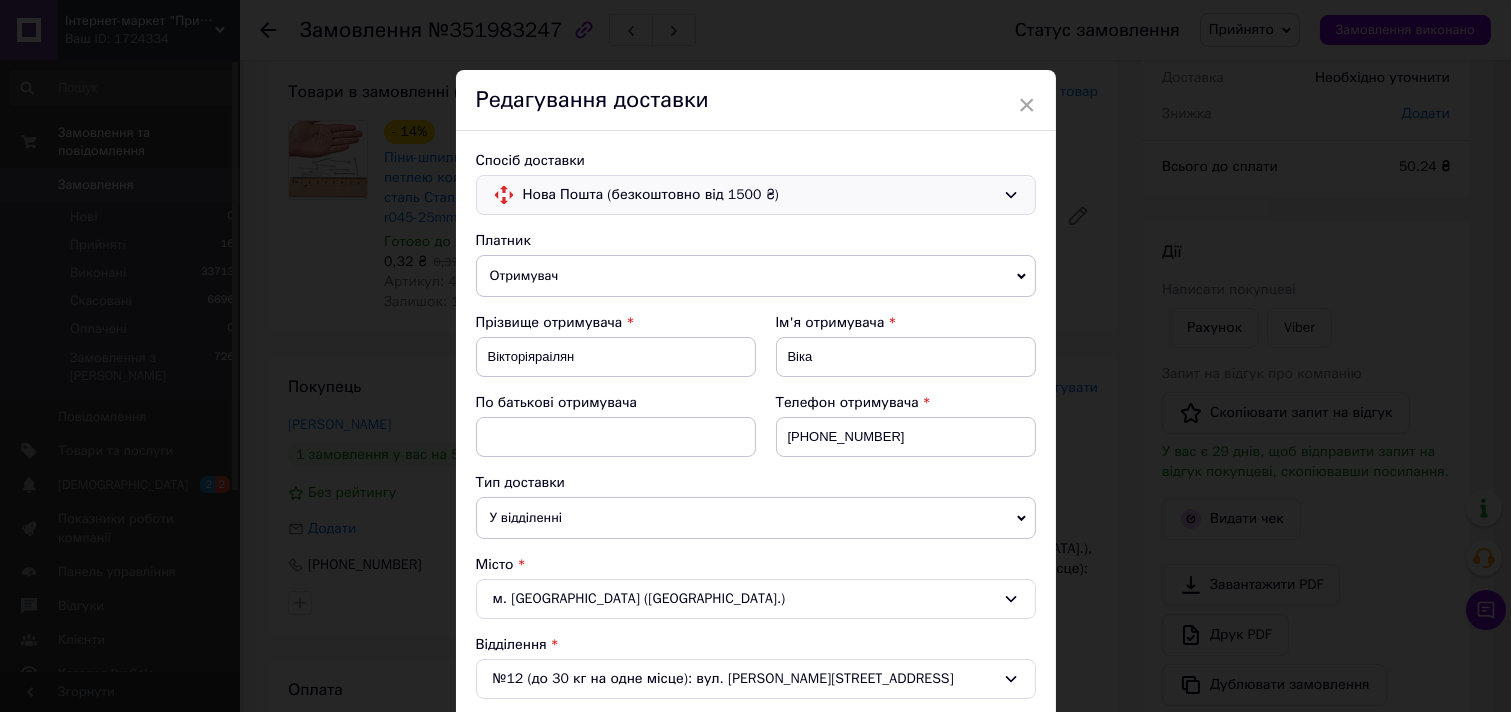 click on "Нова Пошта (безкоштовно від 1500 ₴)" at bounding box center (759, 195) 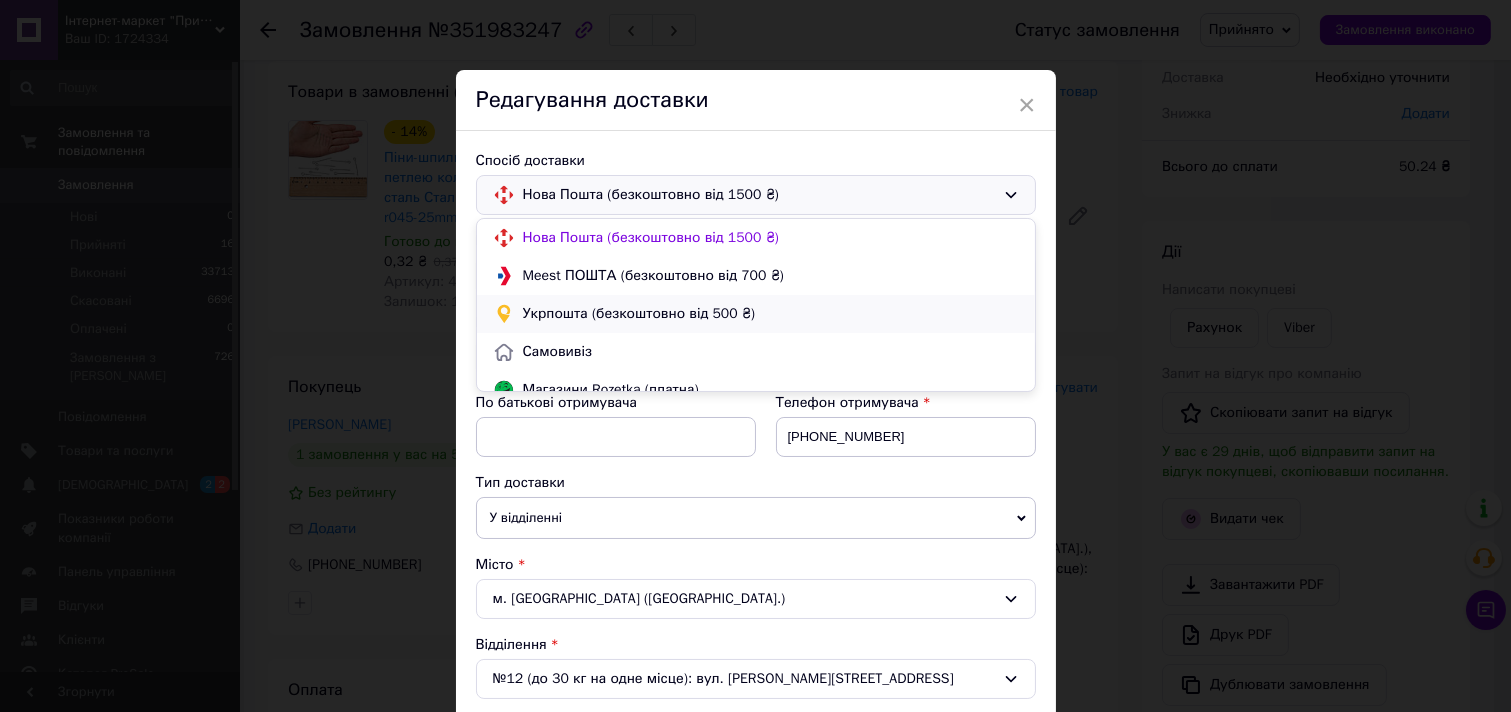 click on "Укрпошта (безкоштовно від 500 ₴)" at bounding box center [771, 314] 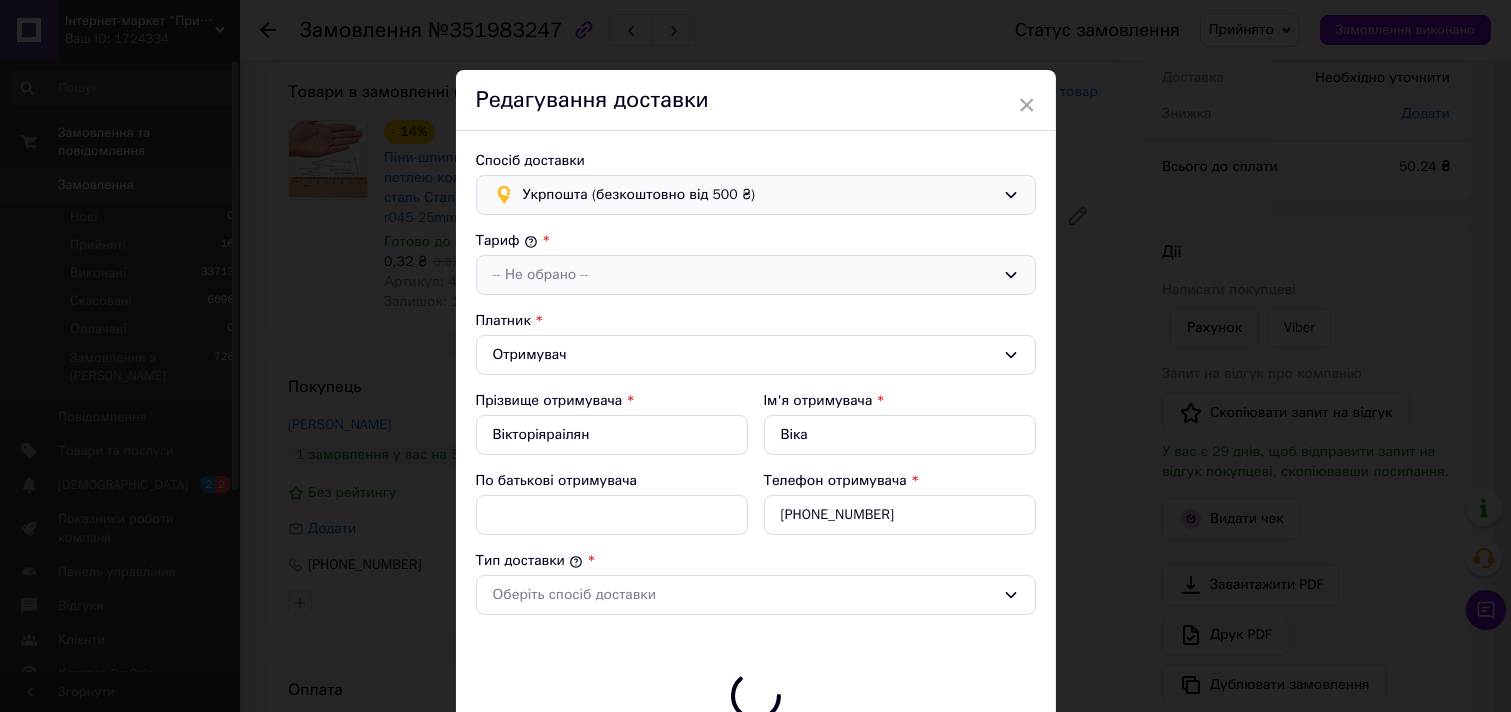type on "50.24" 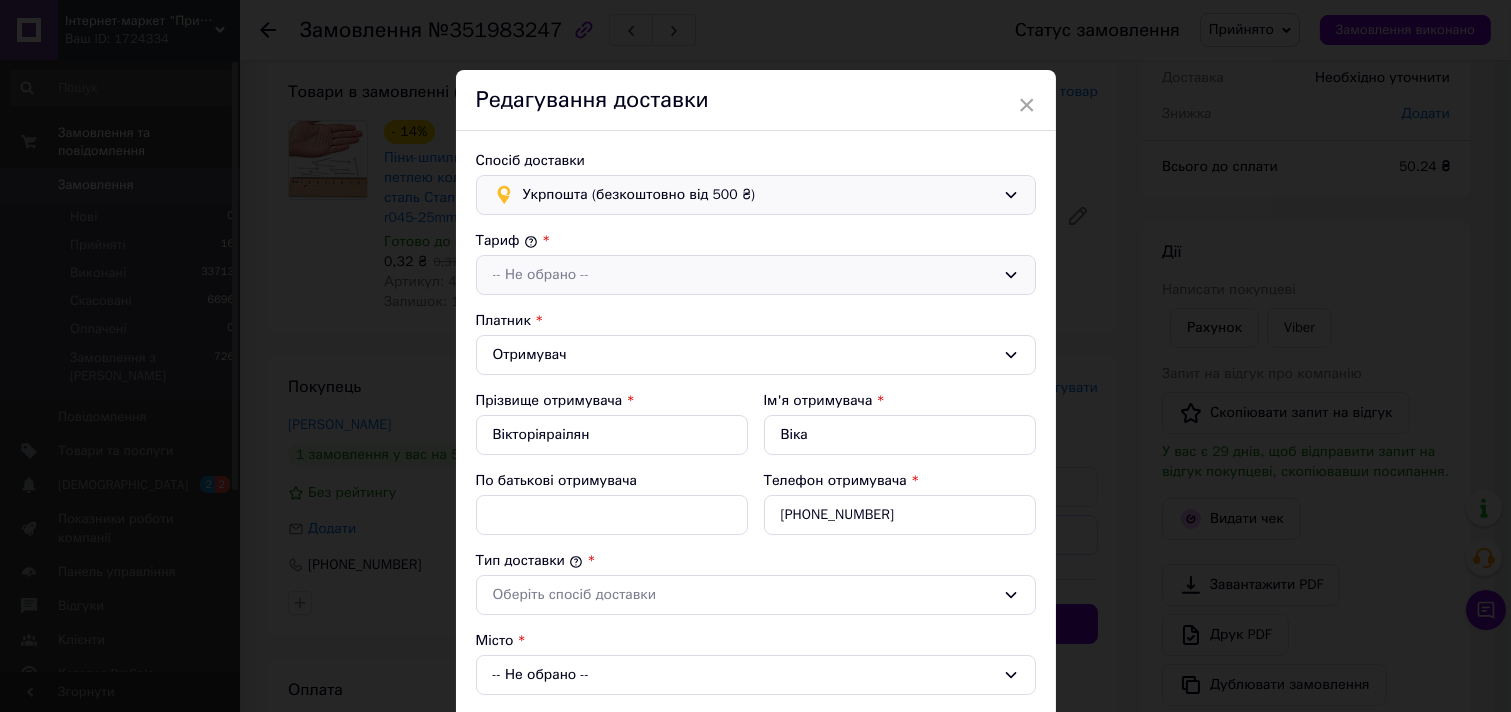 click on "-- Не обрано --" at bounding box center [744, 275] 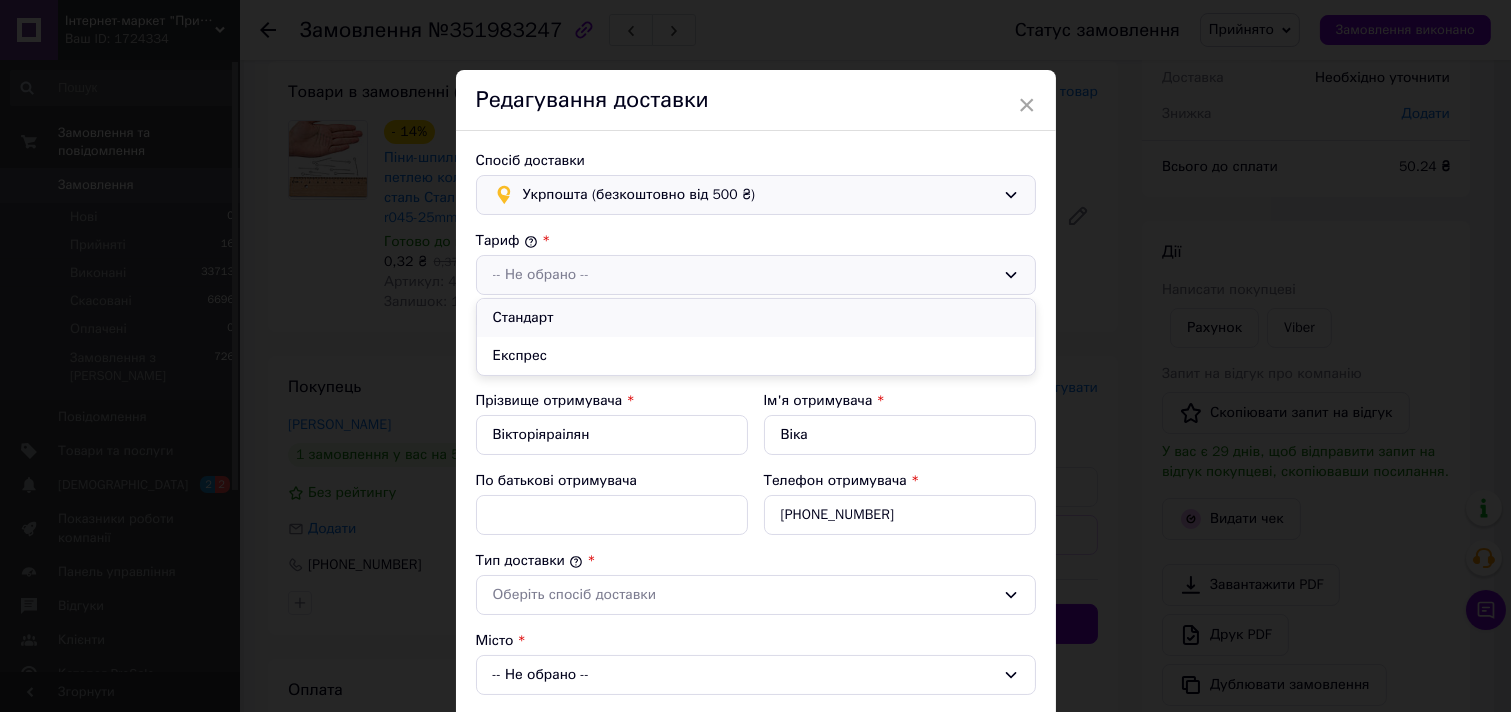 click on "Стандарт" at bounding box center [756, 318] 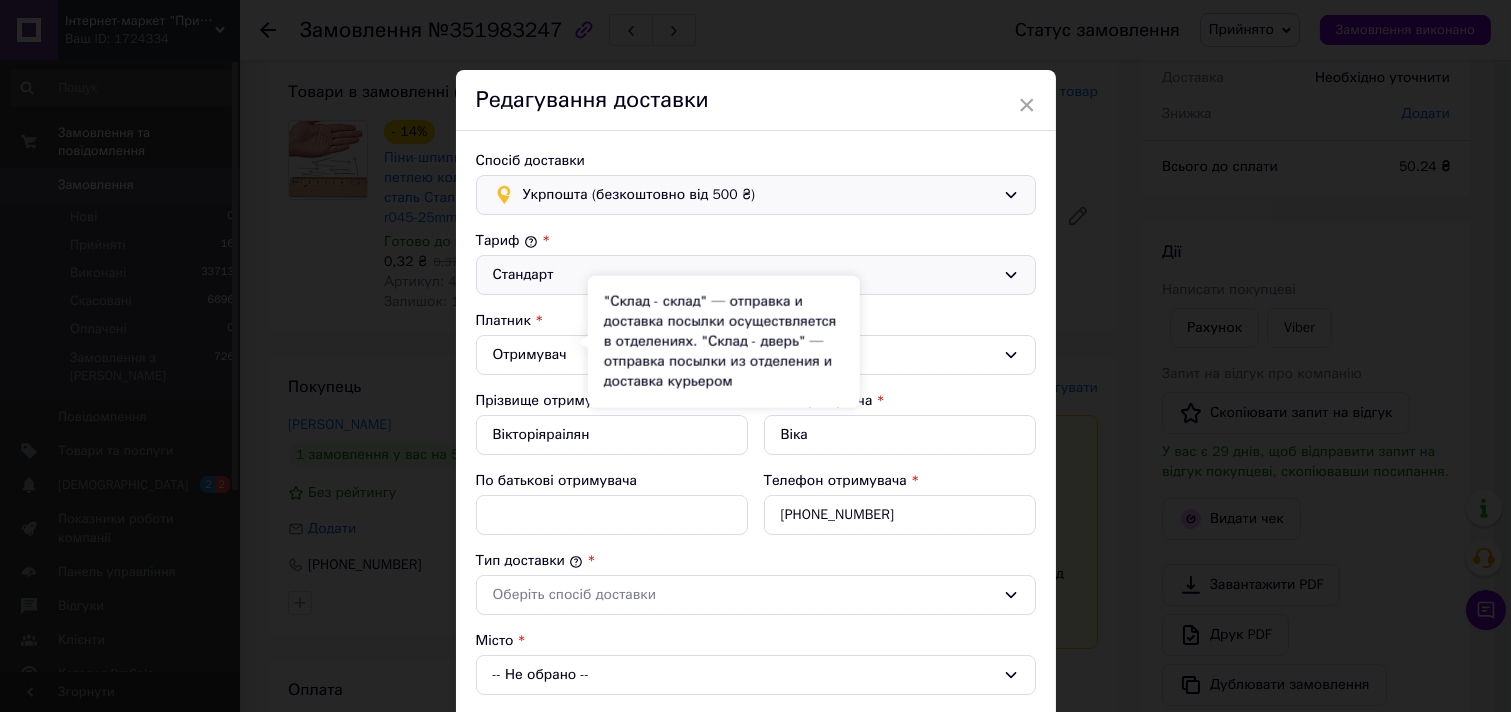 scroll, scrollTop: 222, scrollLeft: 0, axis: vertical 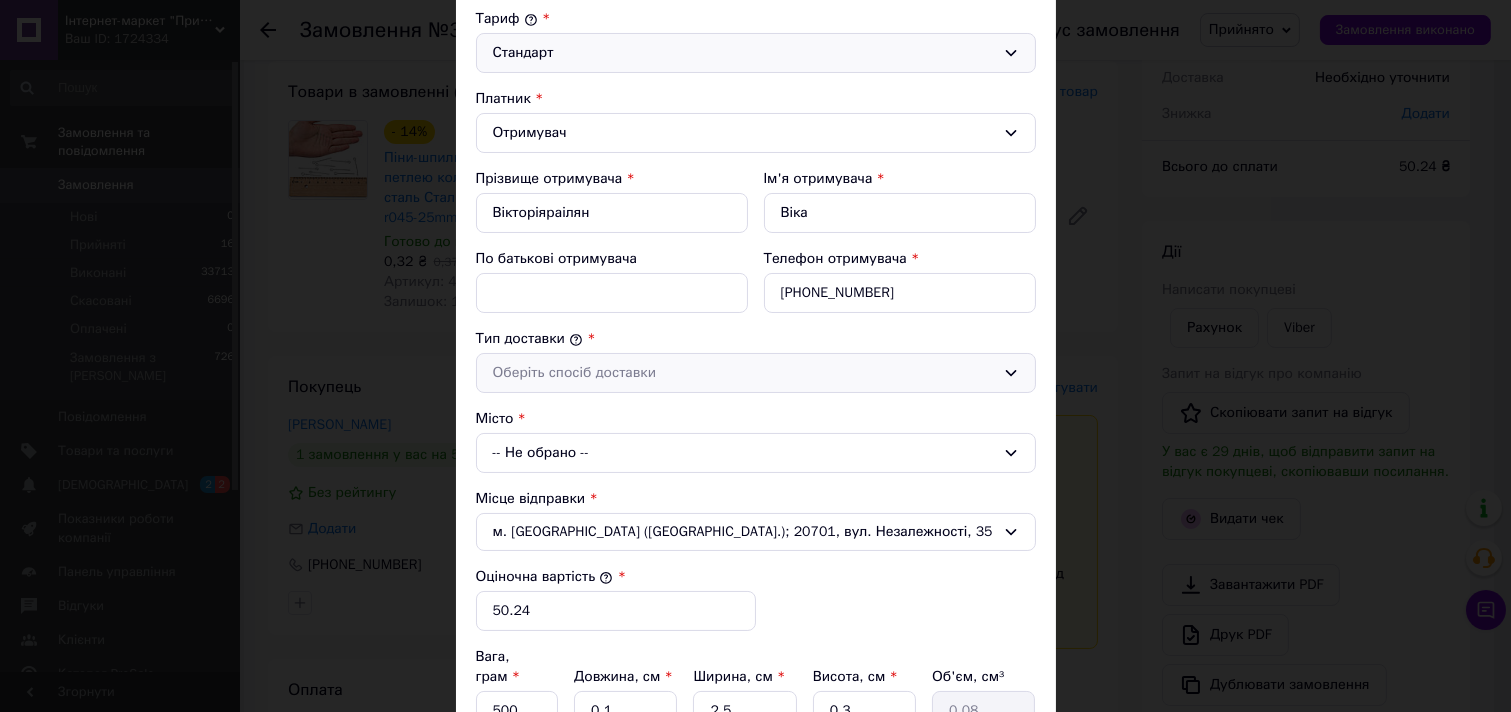 click on "Оберіть спосіб доставки" at bounding box center [744, 373] 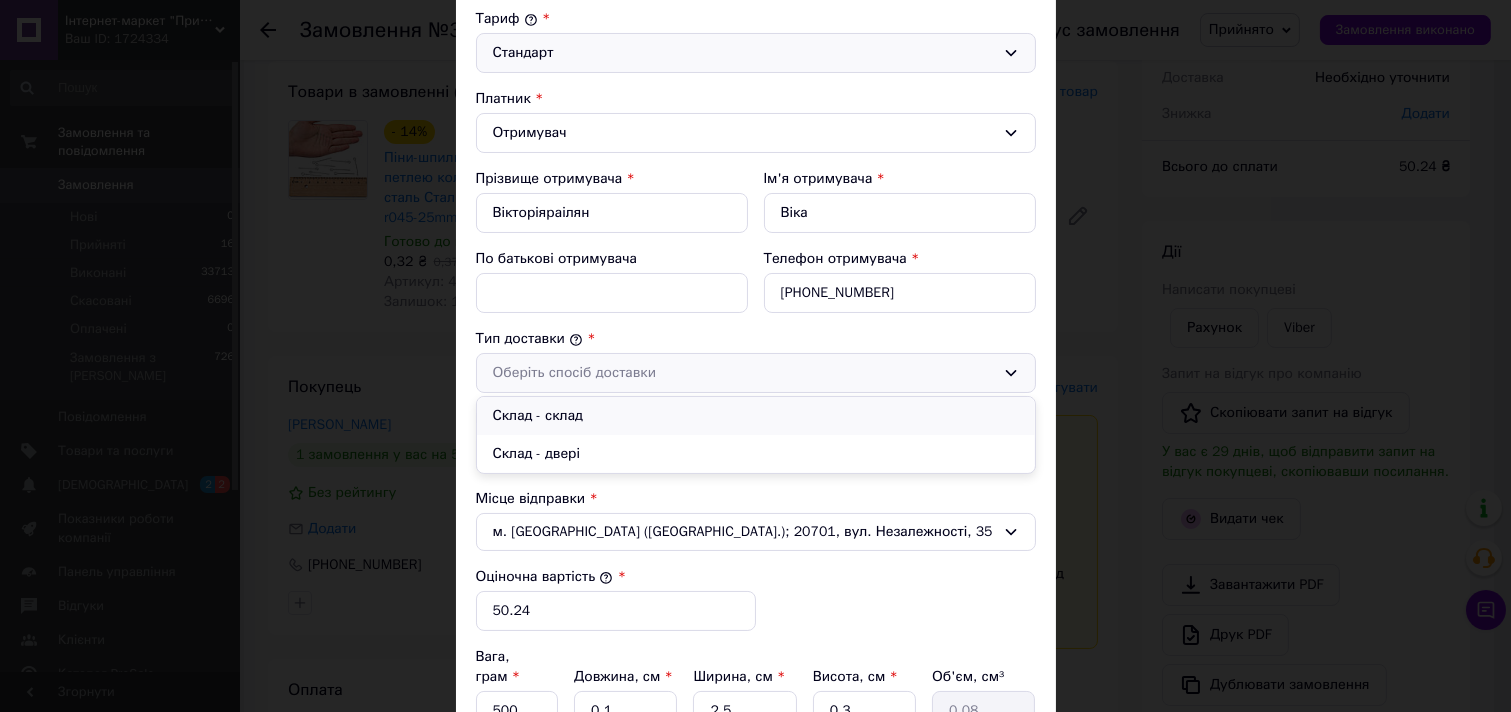 click on "Склад - склад" at bounding box center (756, 416) 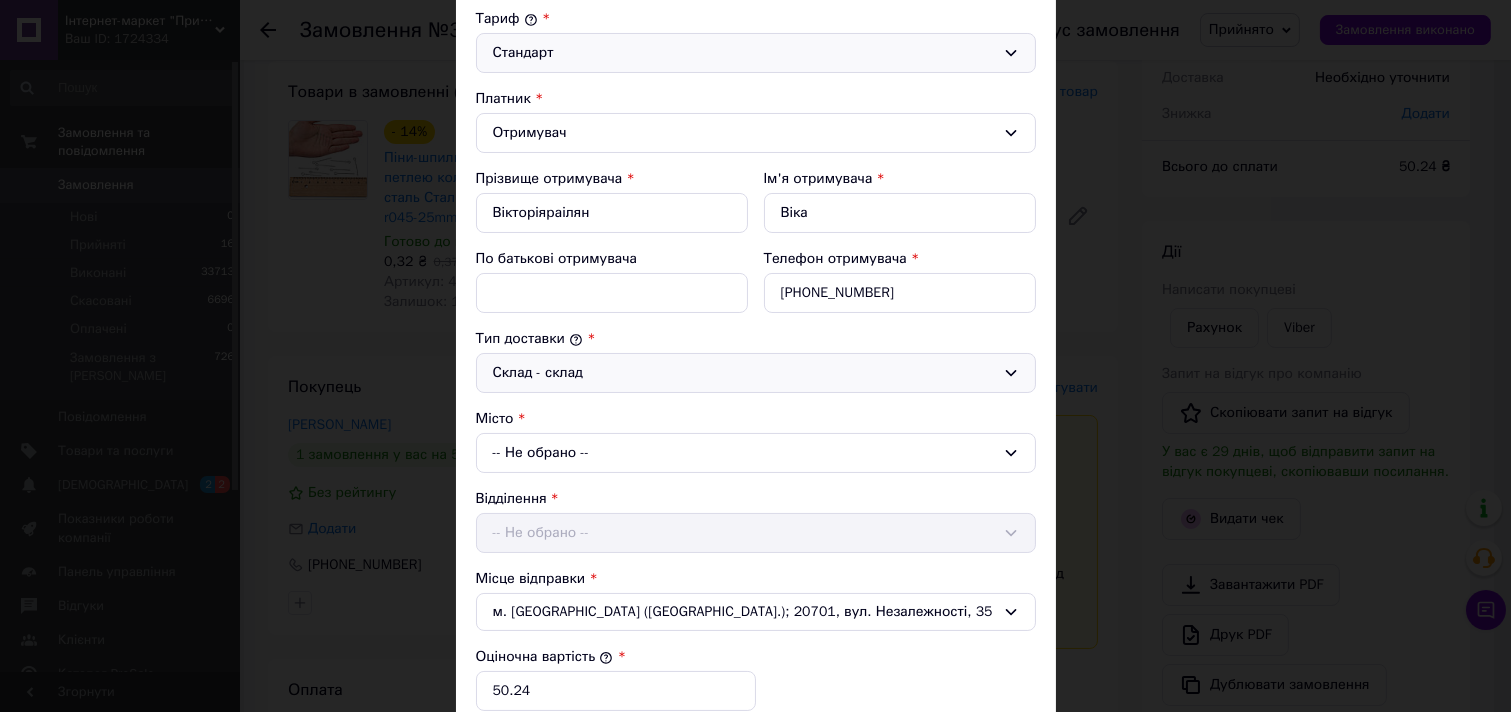click on "-- Не обрано --" at bounding box center (756, 453) 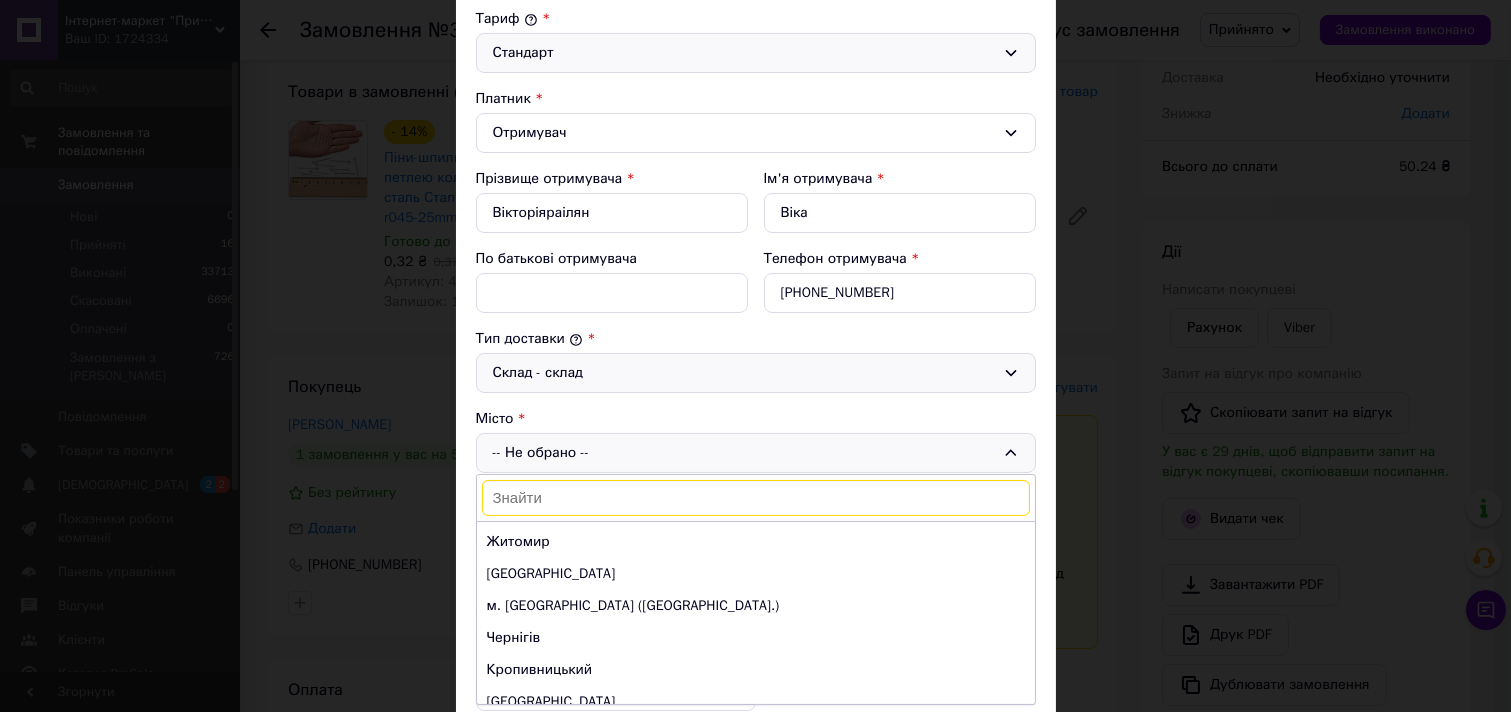 scroll, scrollTop: 457, scrollLeft: 0, axis: vertical 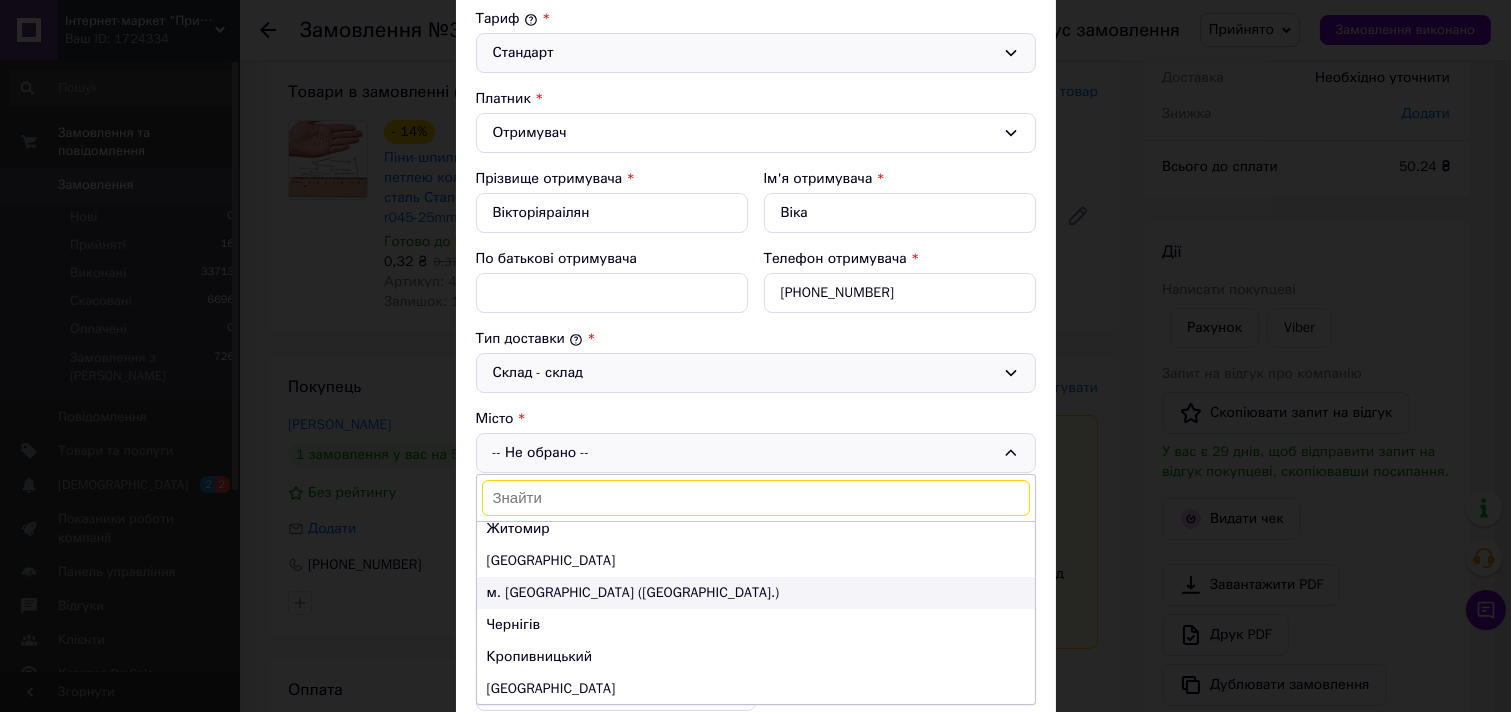 click on "м. Рівне (Рівненська обл.)" at bounding box center [756, 593] 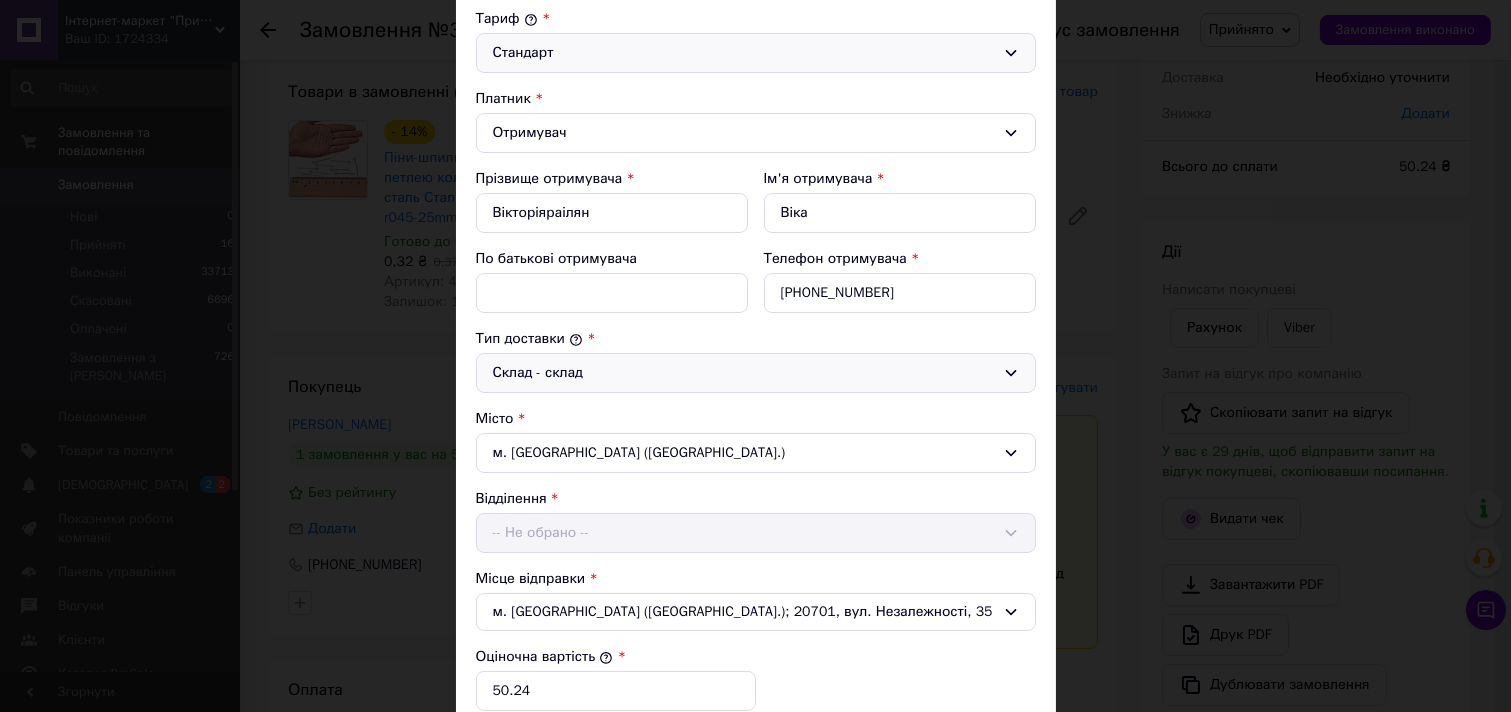 scroll, scrollTop: 333, scrollLeft: 0, axis: vertical 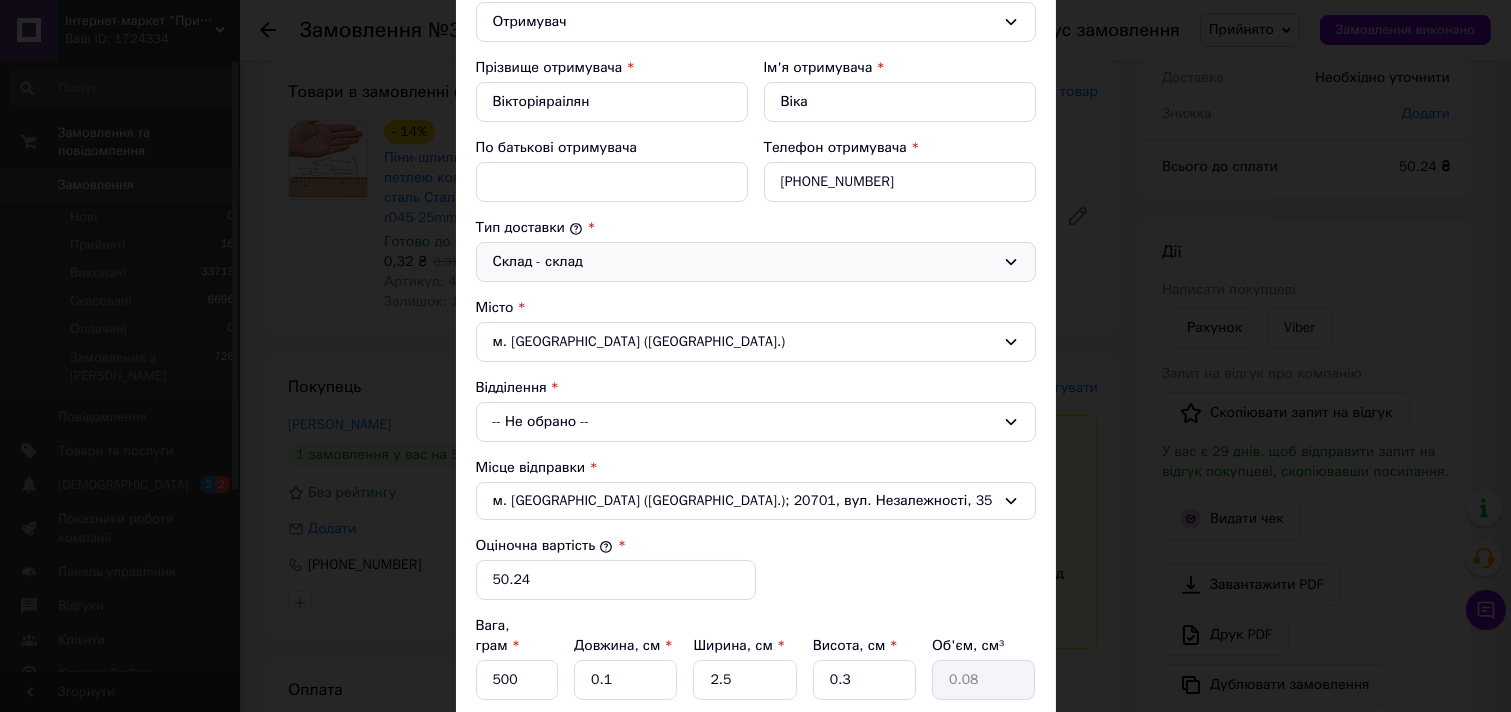 click on "-- Не обрано --" at bounding box center [756, 422] 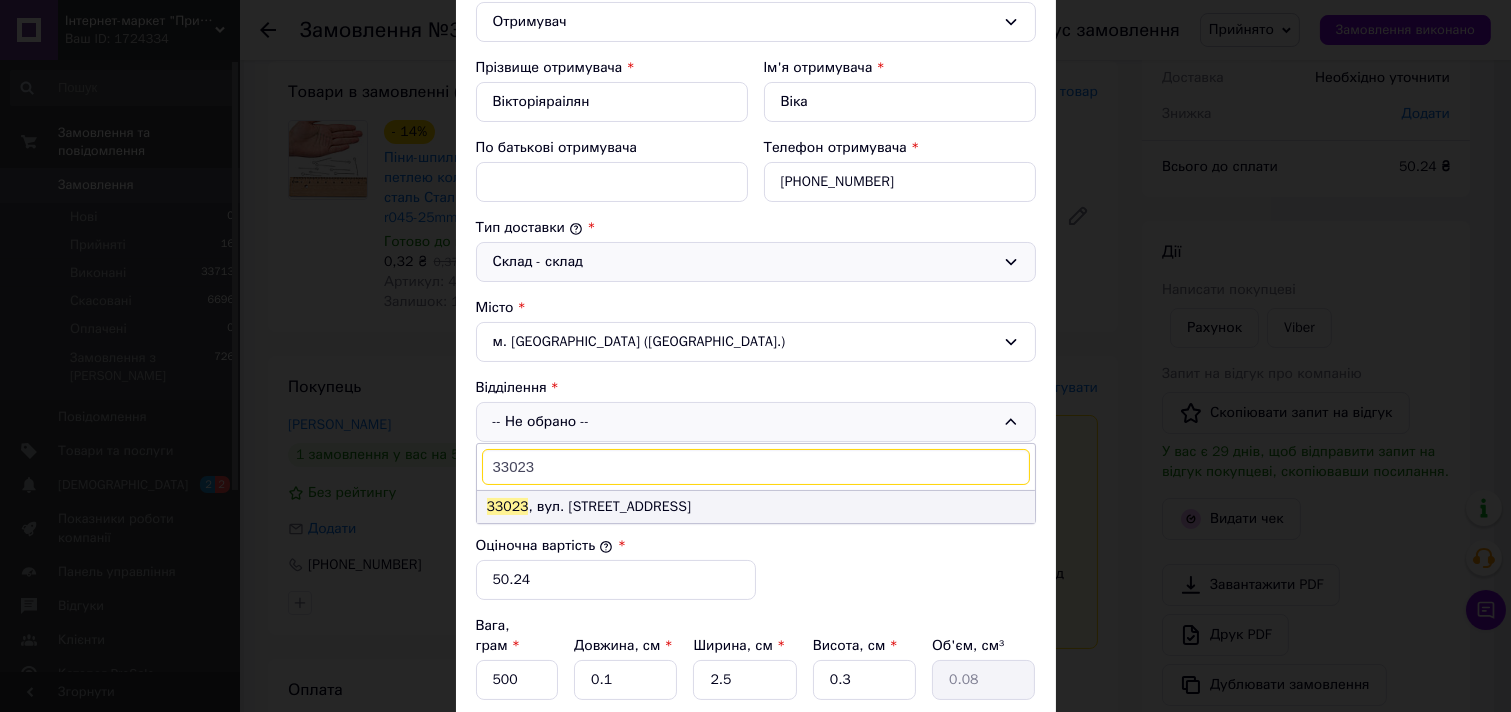 type on "33023" 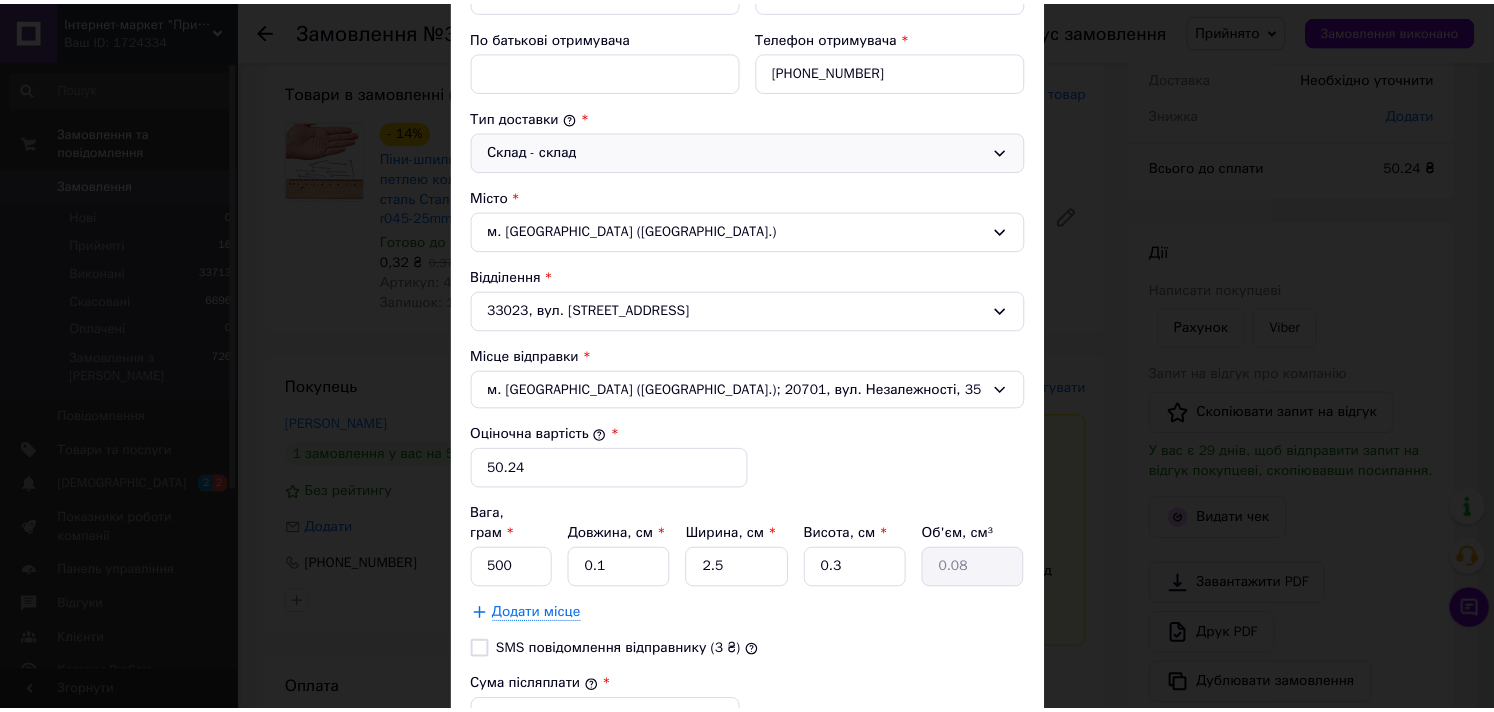 scroll, scrollTop: 703, scrollLeft: 0, axis: vertical 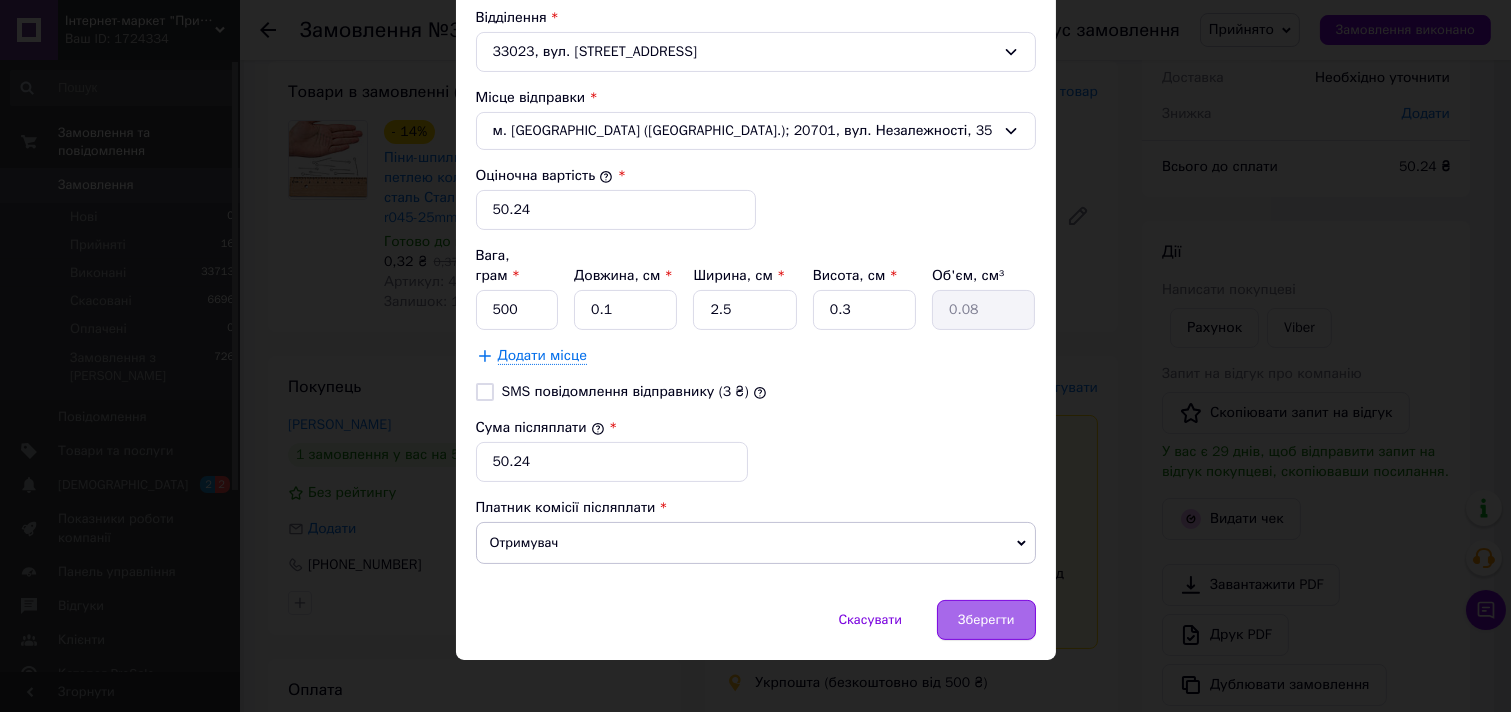 click on "Зберегти" at bounding box center (986, 620) 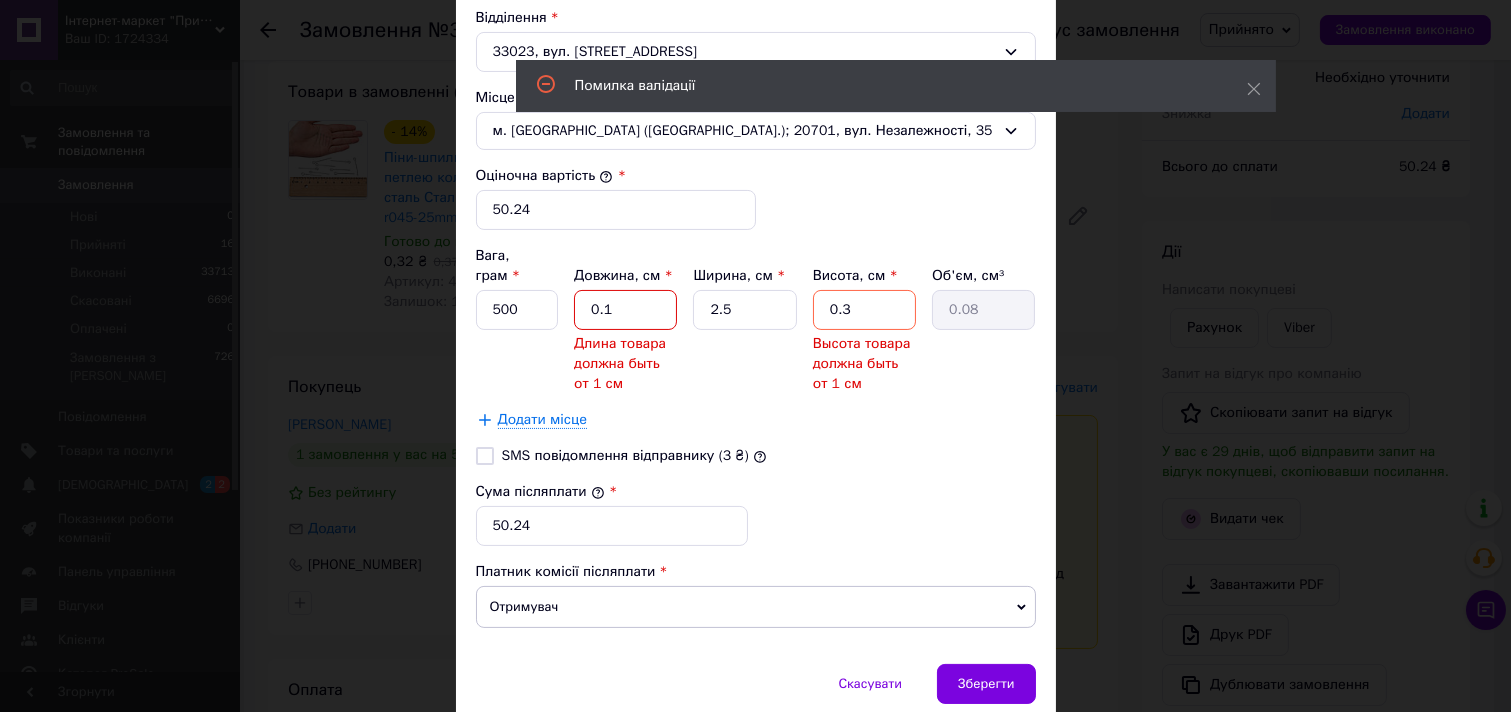 click on "0.1" at bounding box center [625, 310] 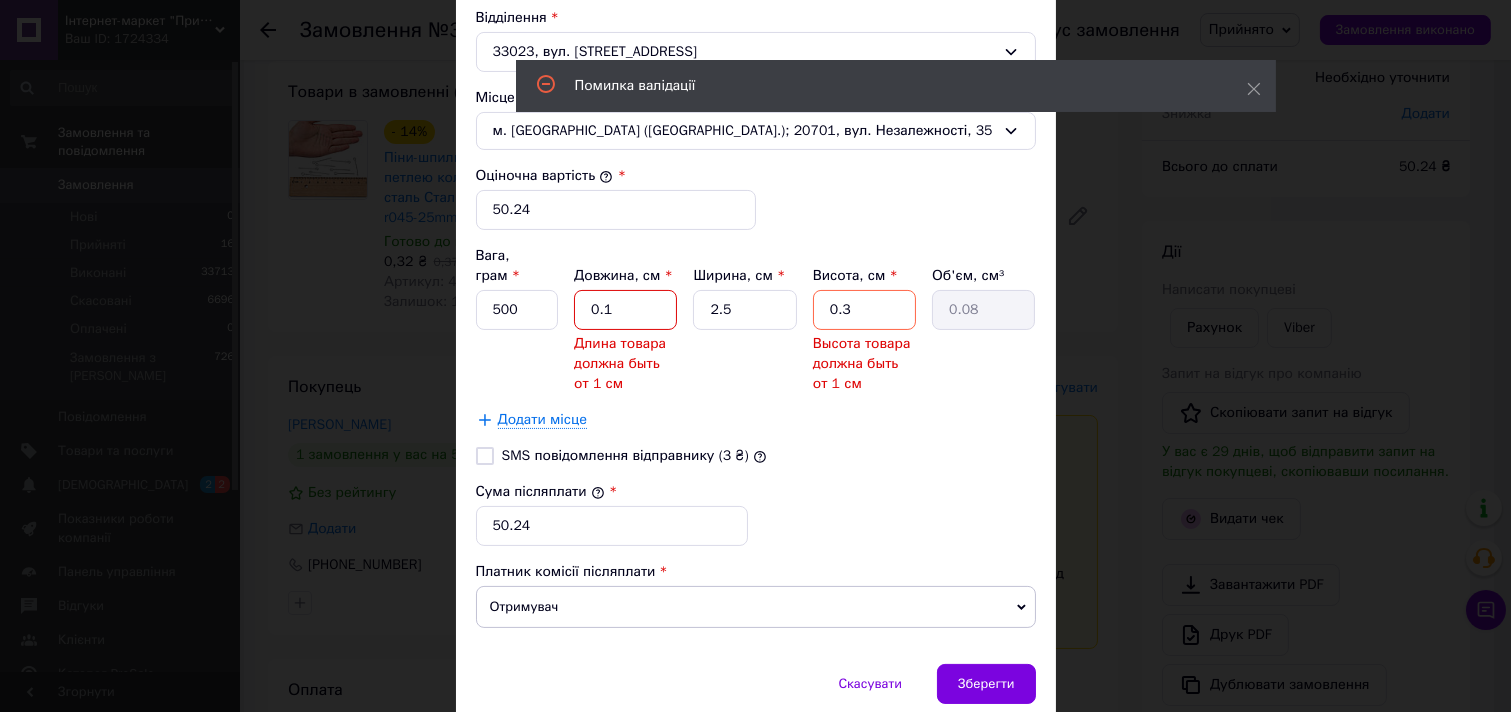 type on "1" 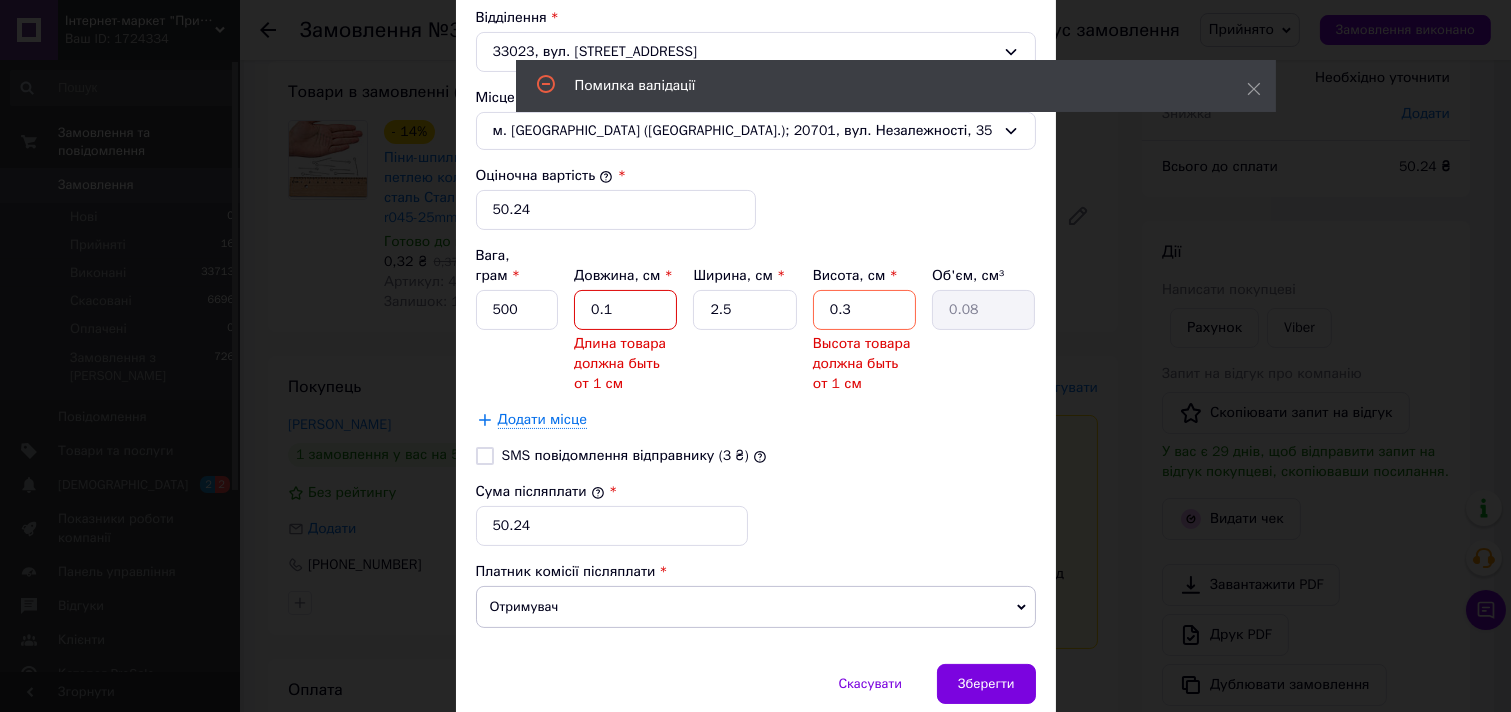 type on "0.75" 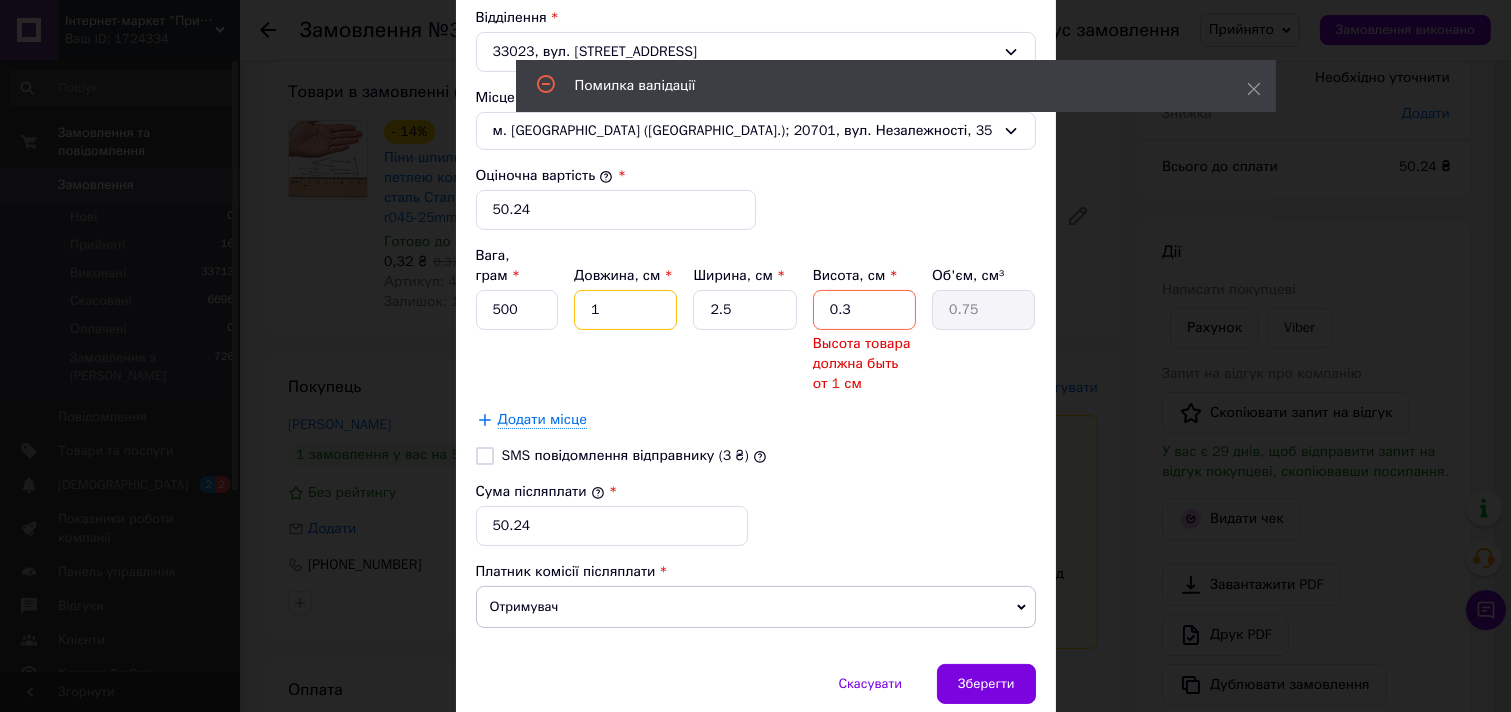 type on "14" 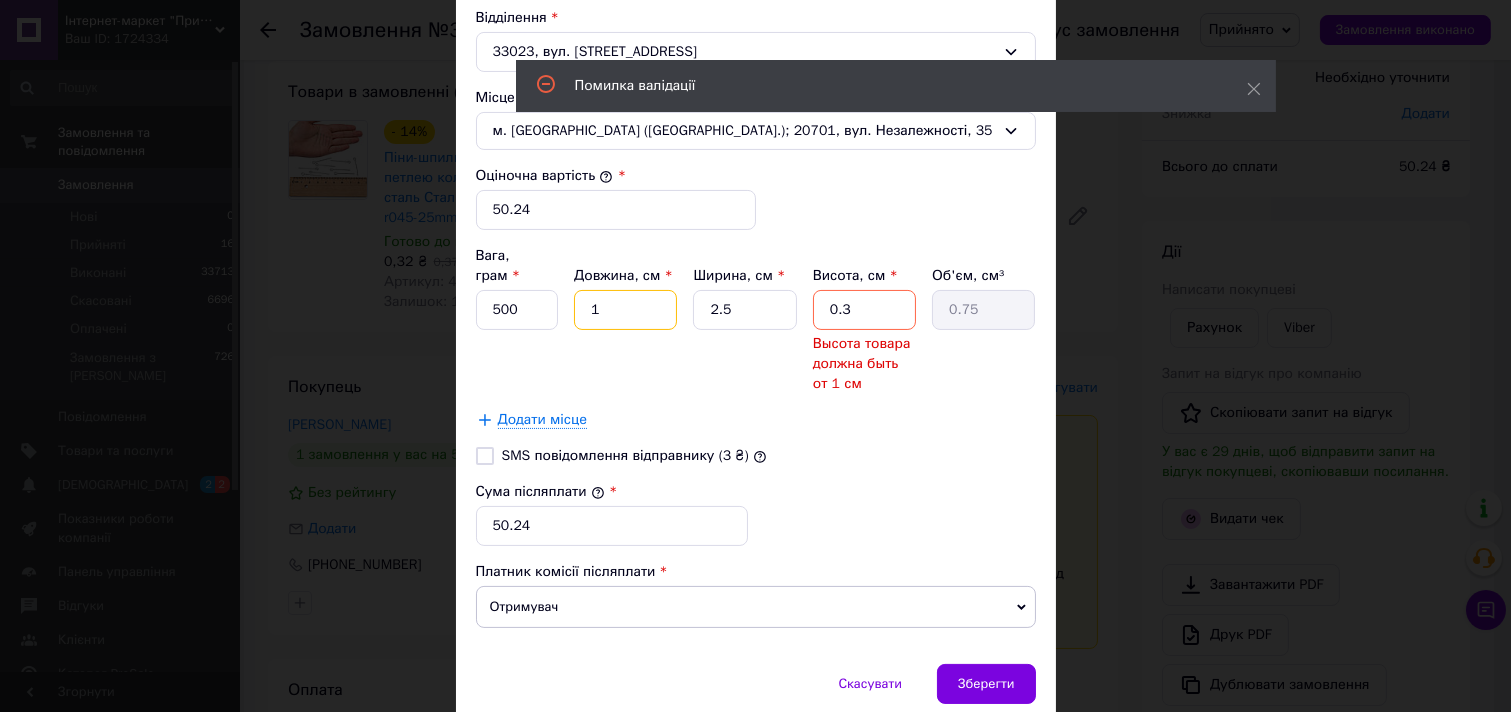 type on "10.5" 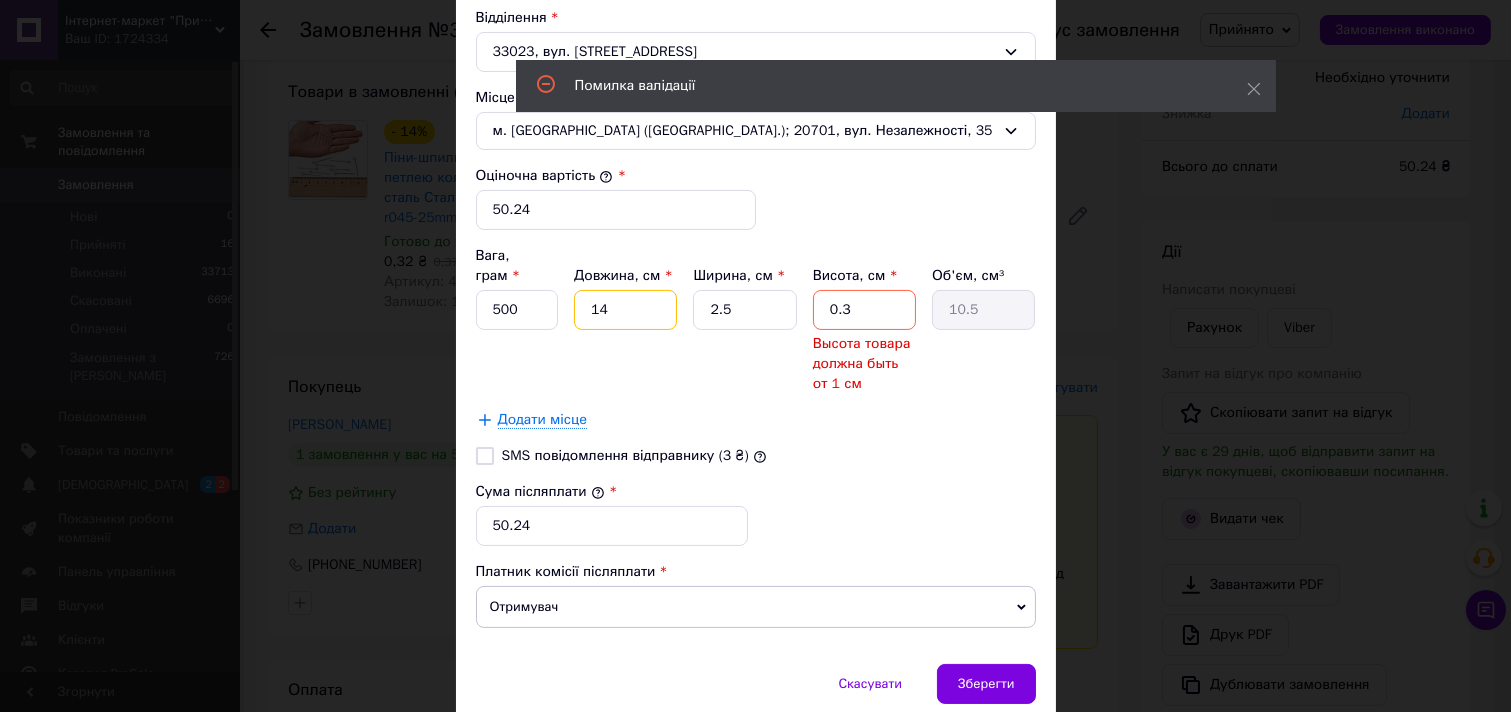 type on "14" 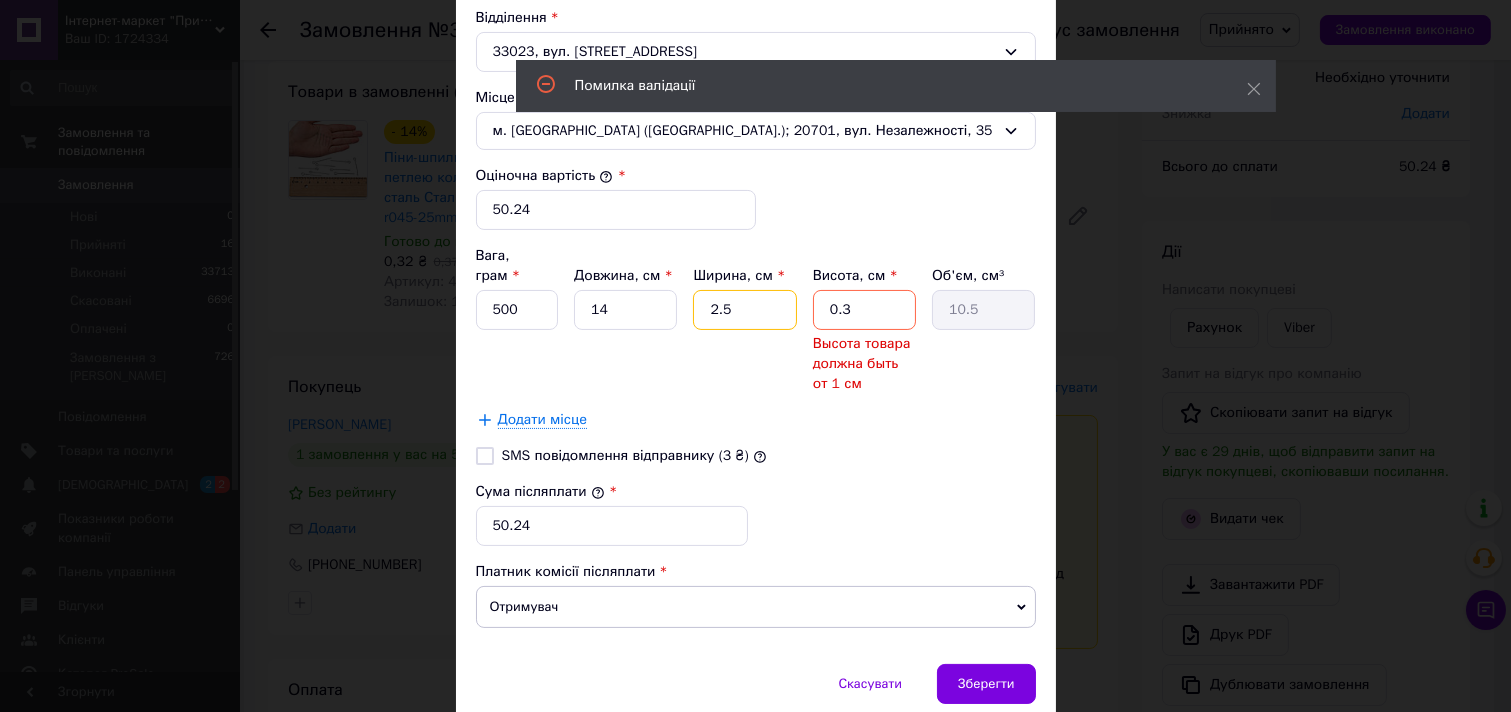 click on "2.5" at bounding box center (744, 310) 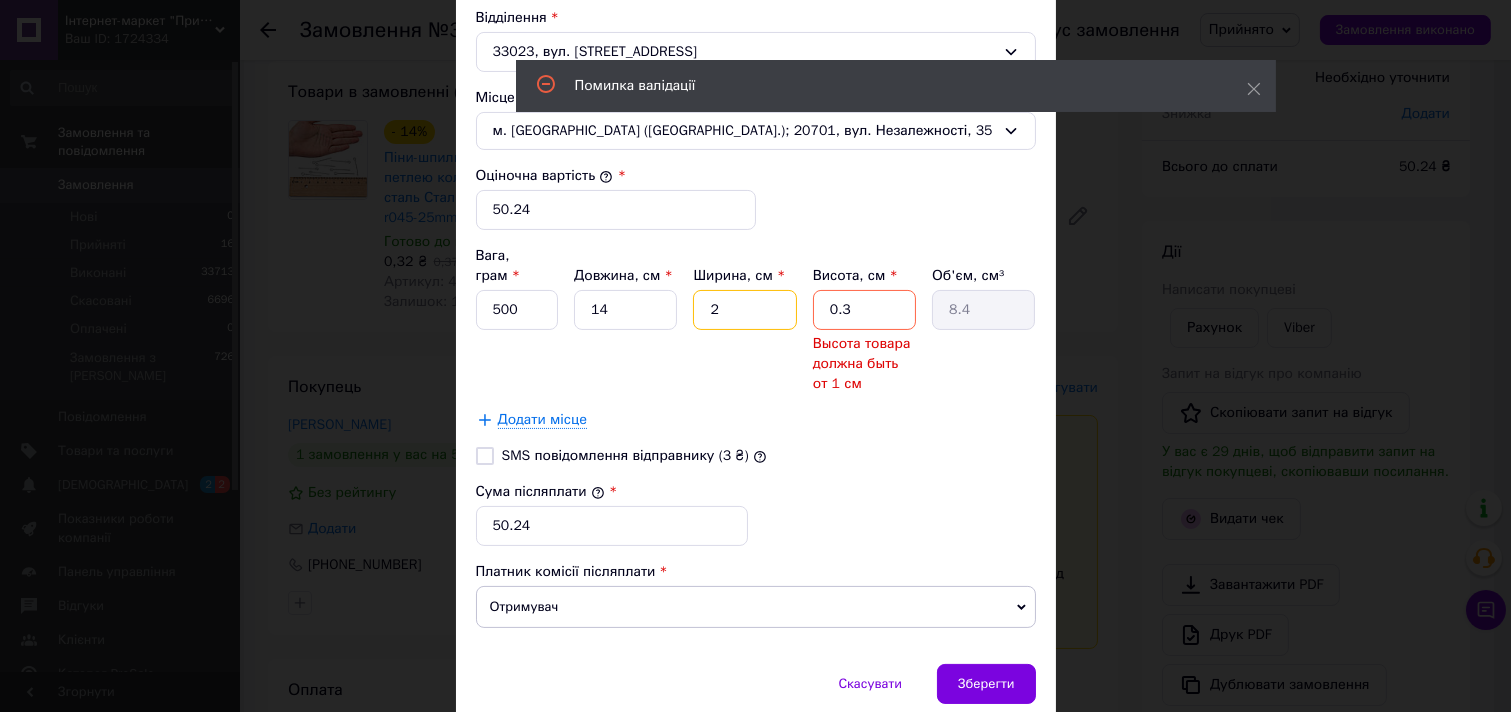 type on "22" 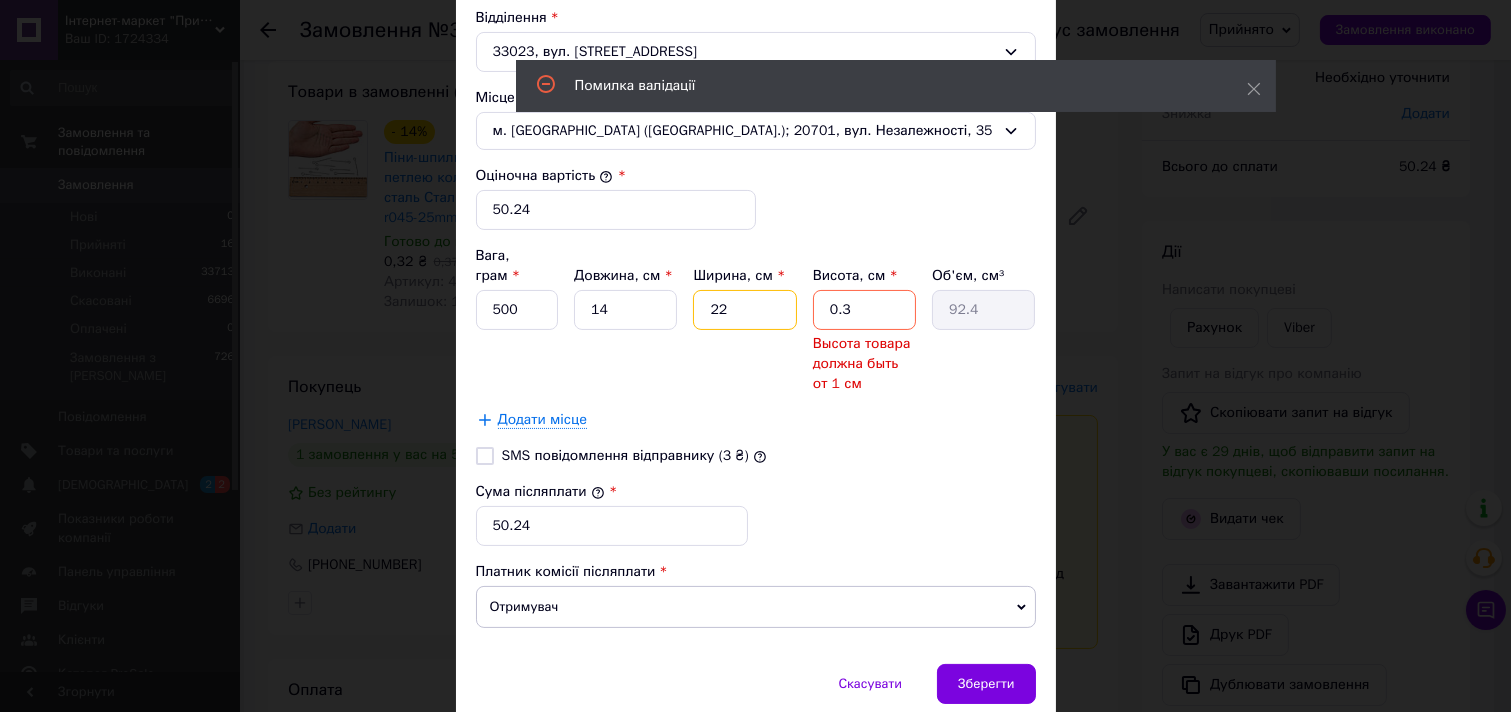 type on "22" 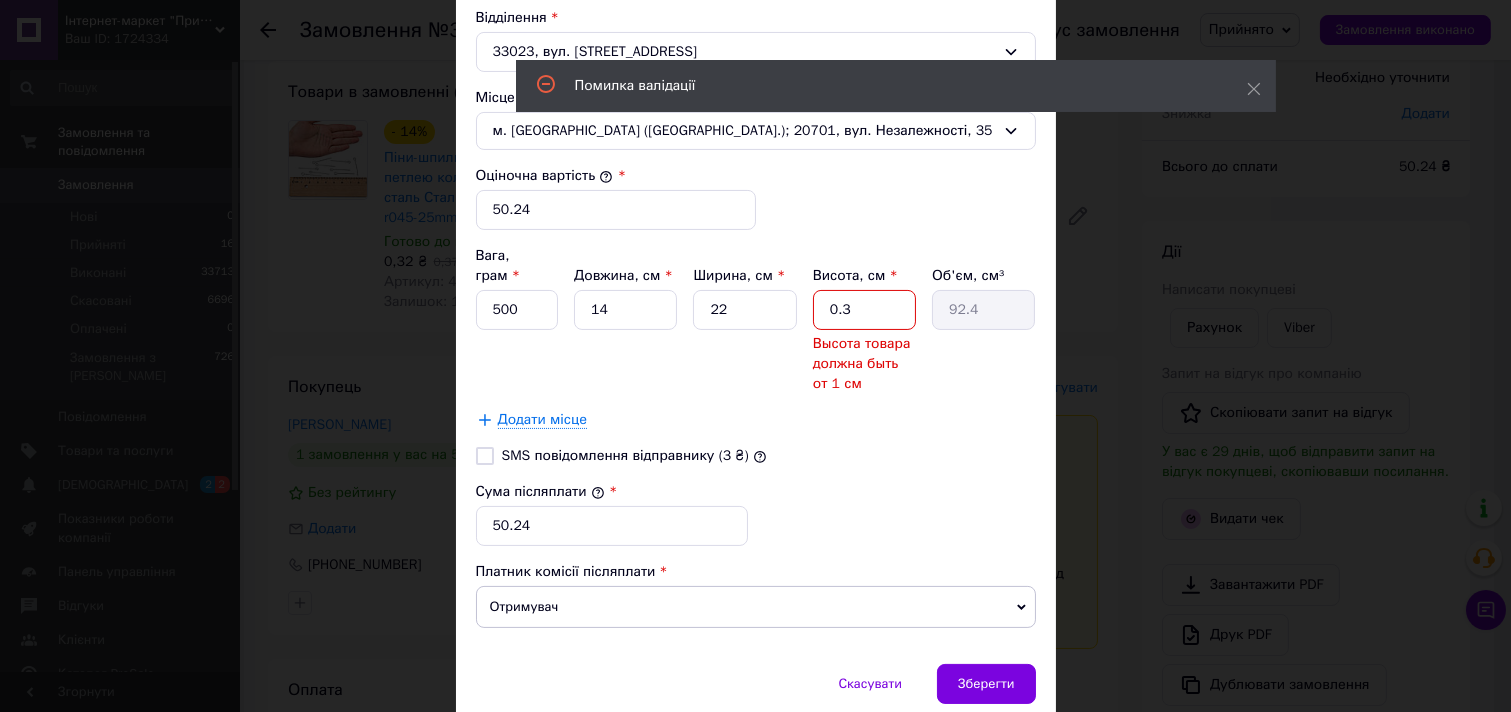 click on "0.3" at bounding box center [864, 310] 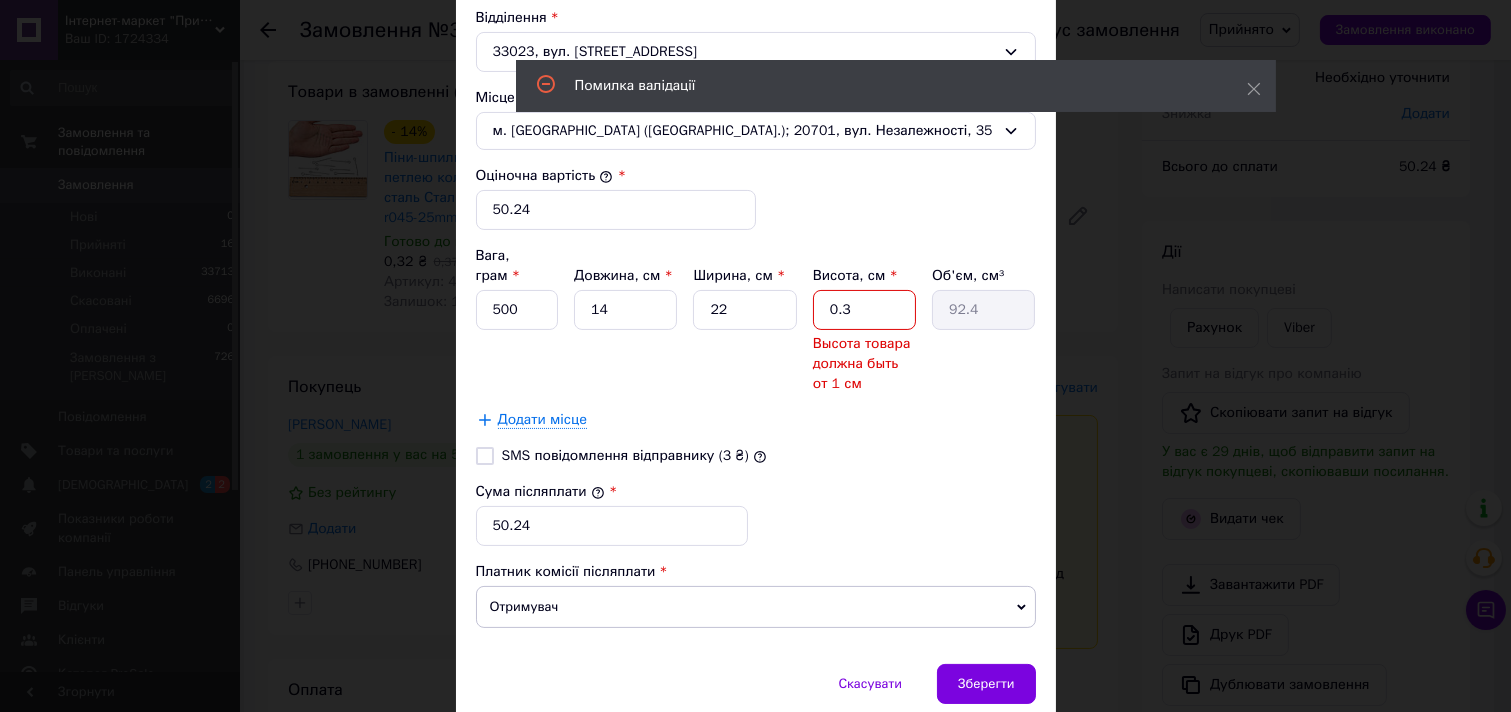 click on "0.3" at bounding box center [864, 310] 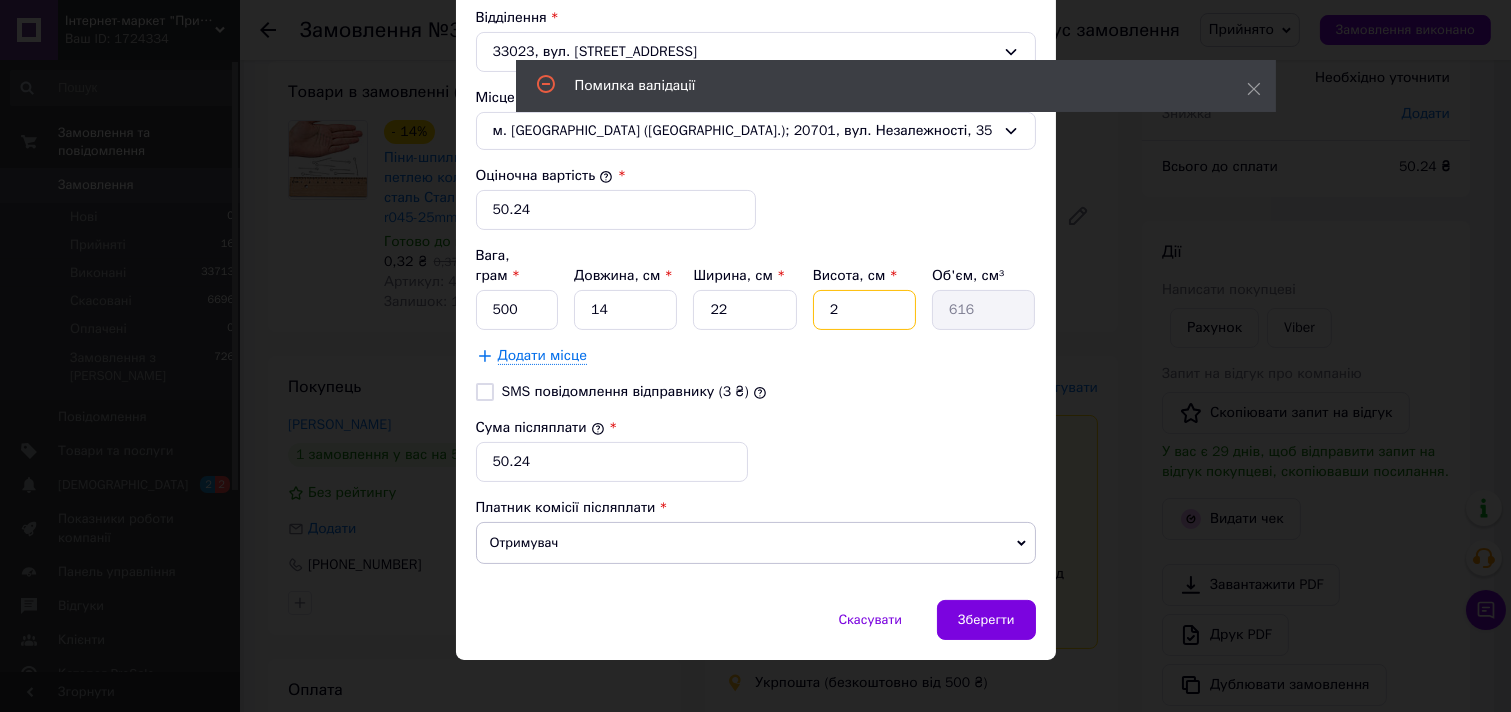 type on "21" 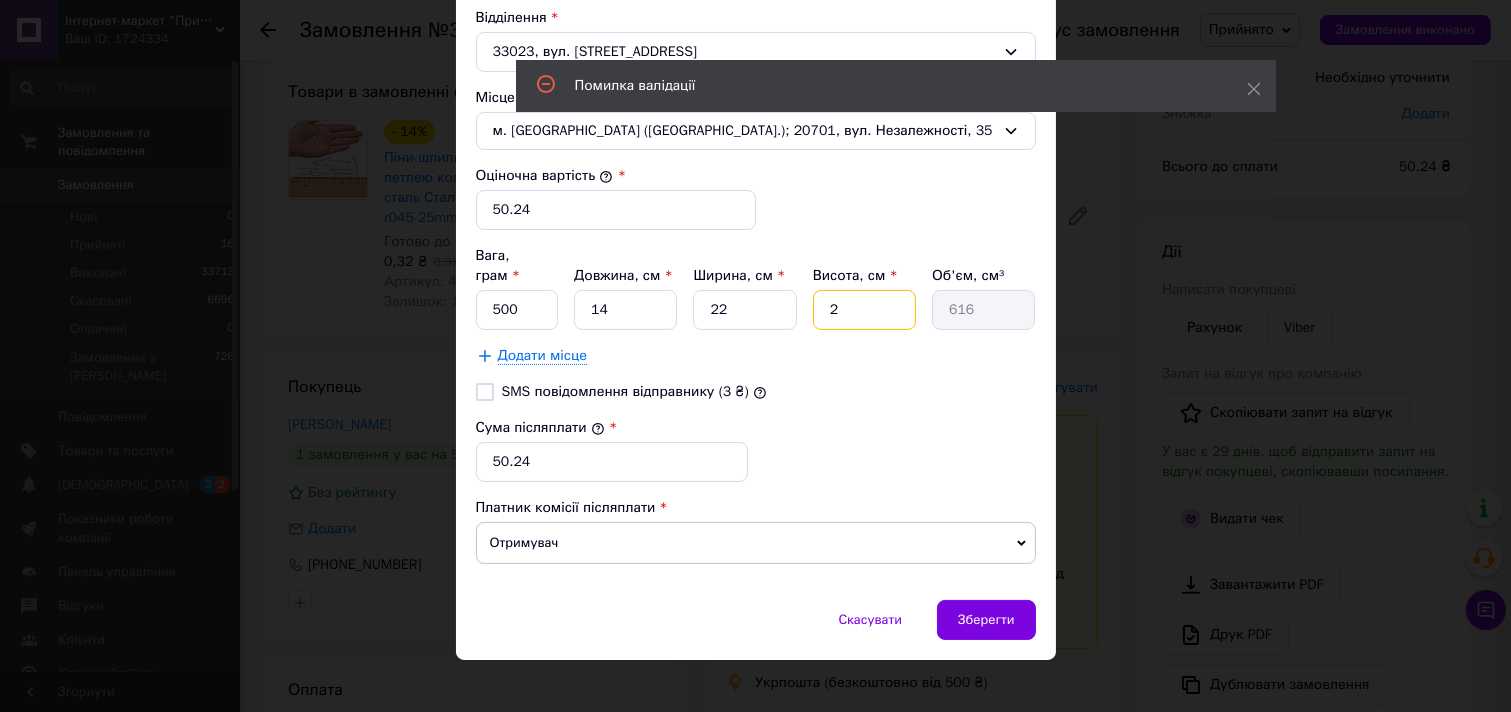 type on "6468" 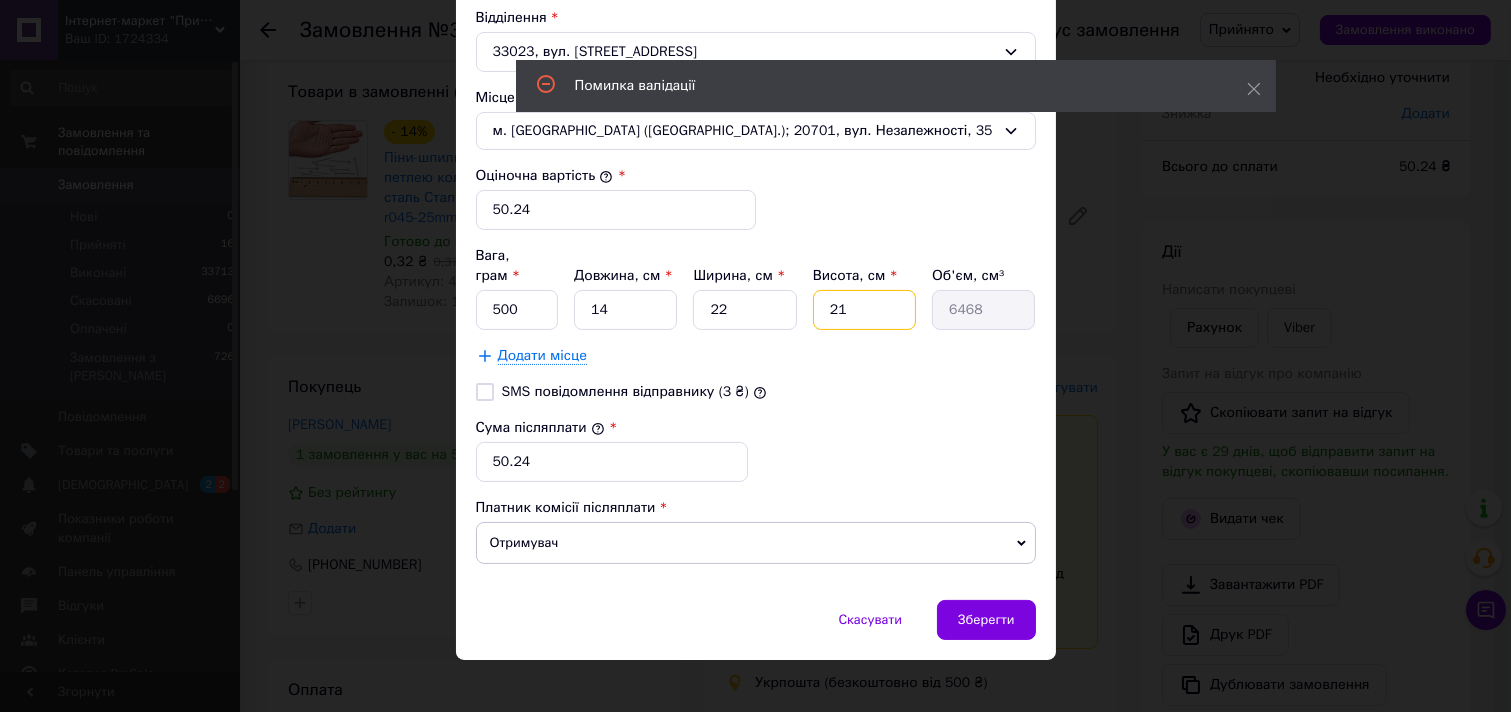 click on "21" at bounding box center [864, 310] 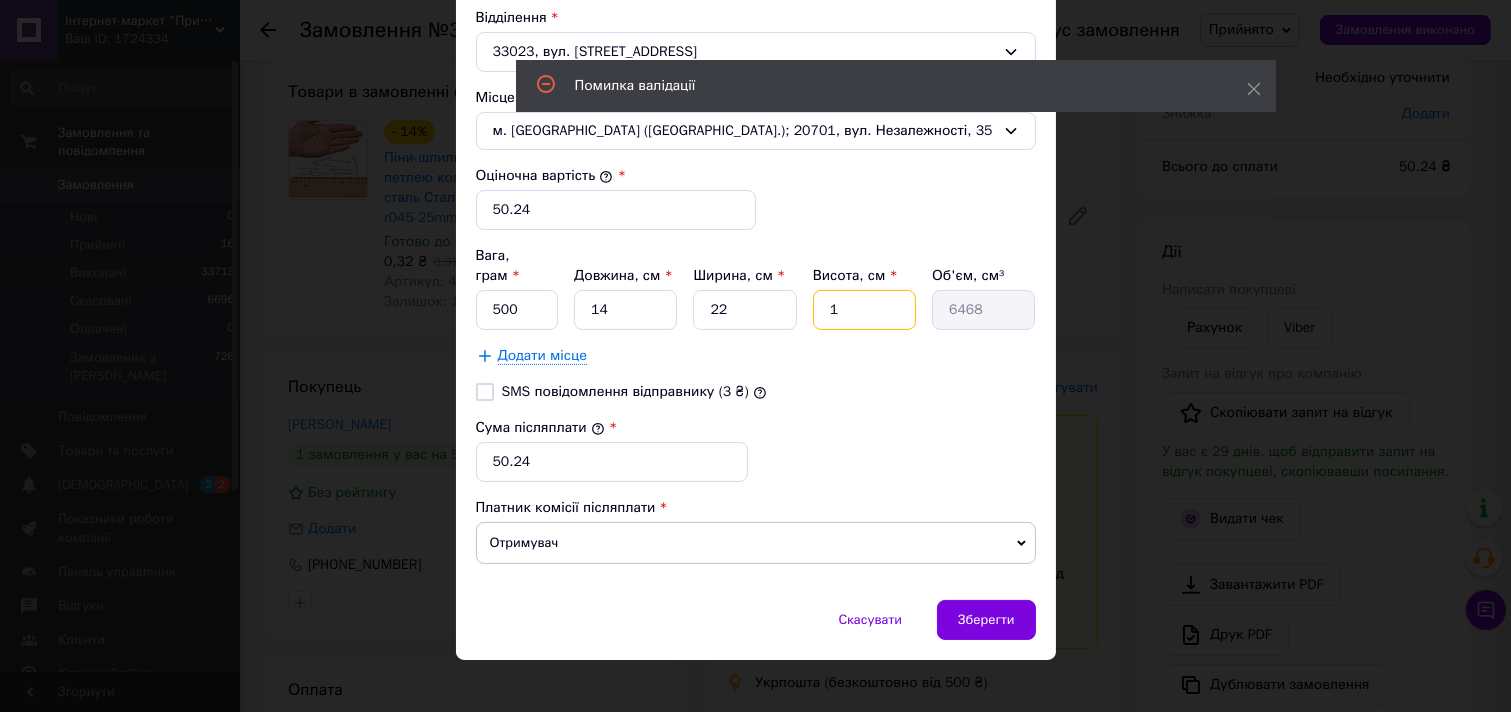 type on "308" 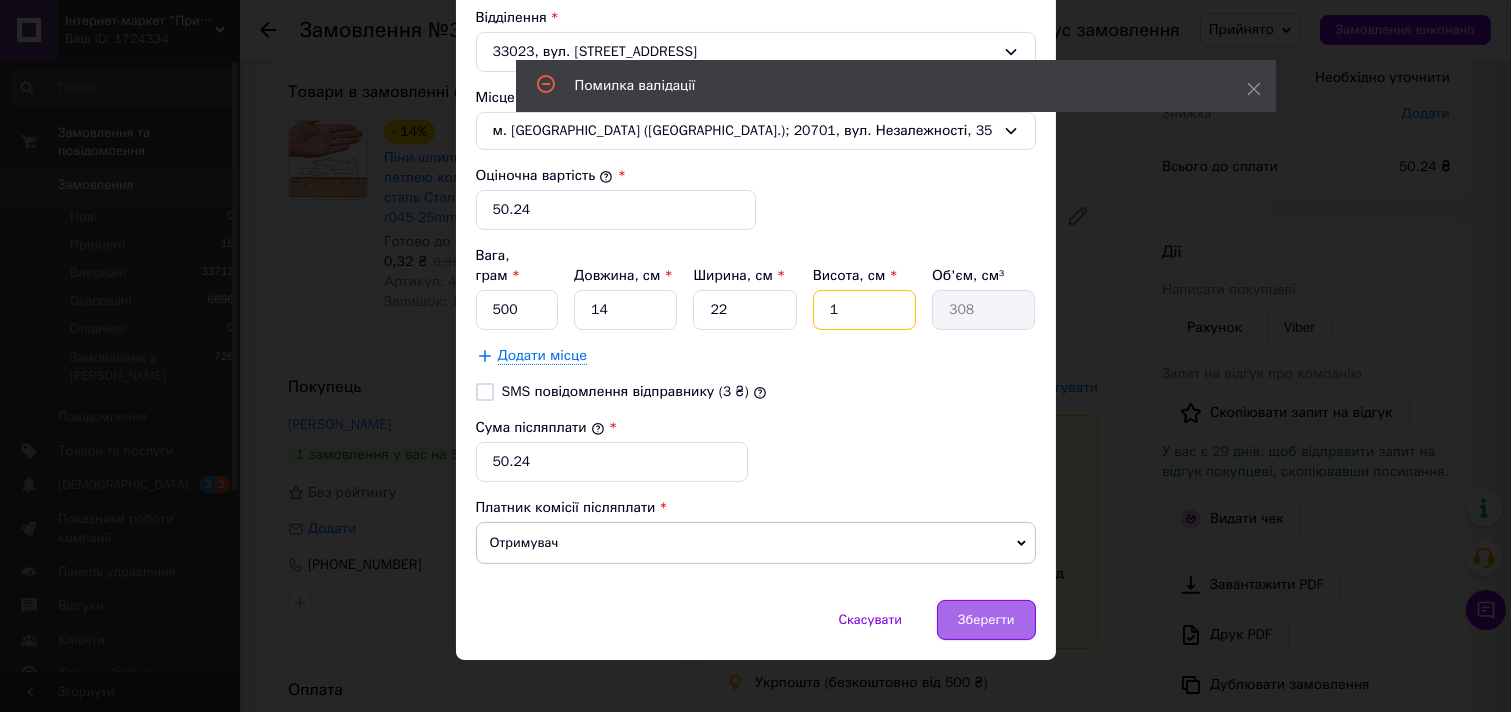 type on "1" 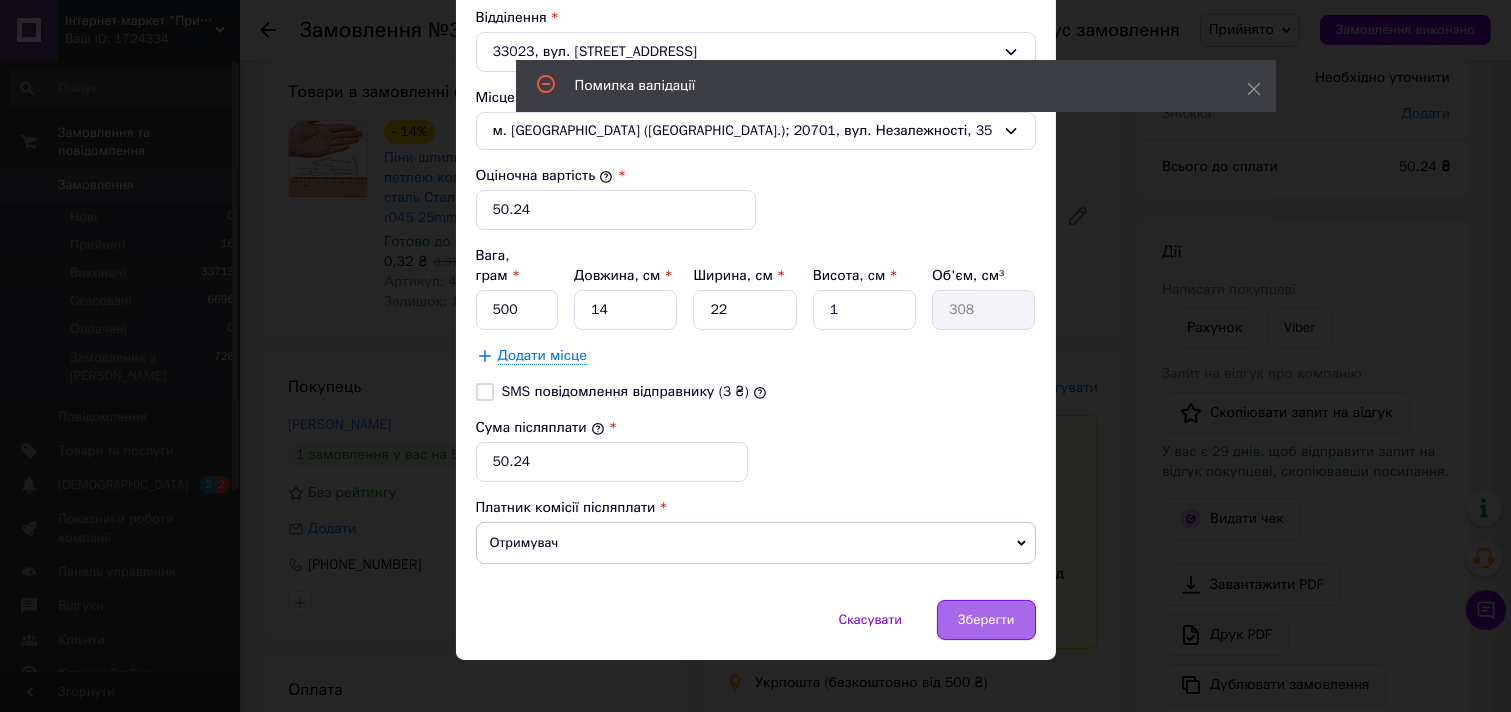 click on "Зберегти" at bounding box center [986, 620] 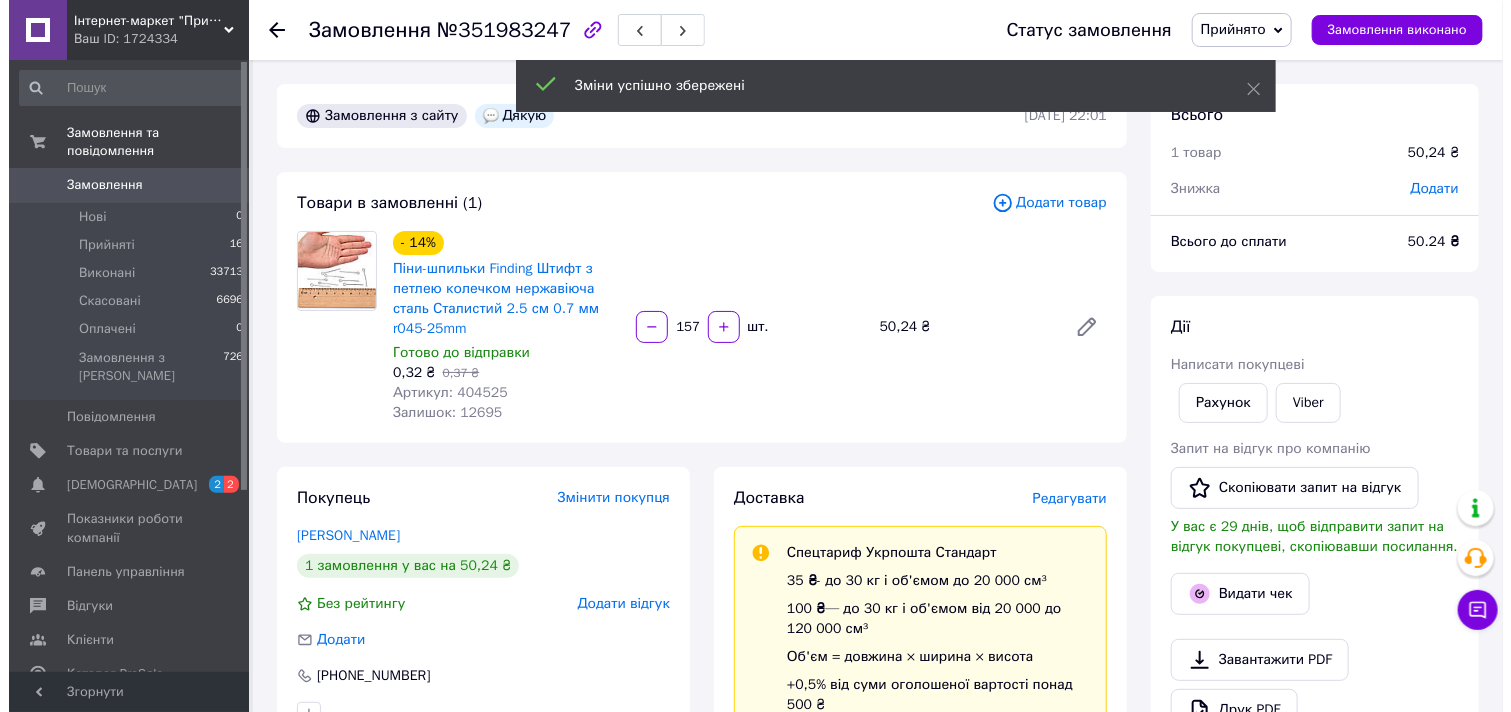 scroll, scrollTop: 222, scrollLeft: 0, axis: vertical 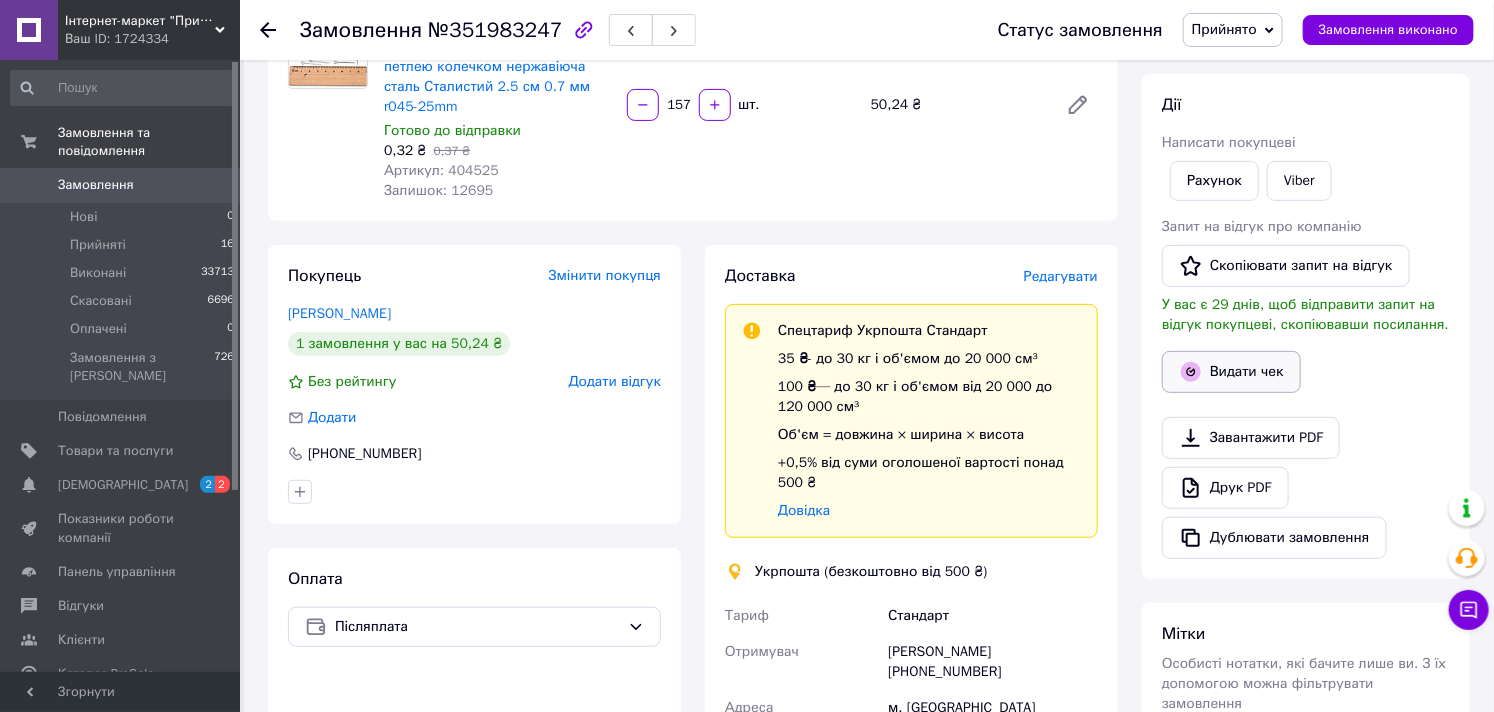 click on "Видати чек" at bounding box center [1231, 372] 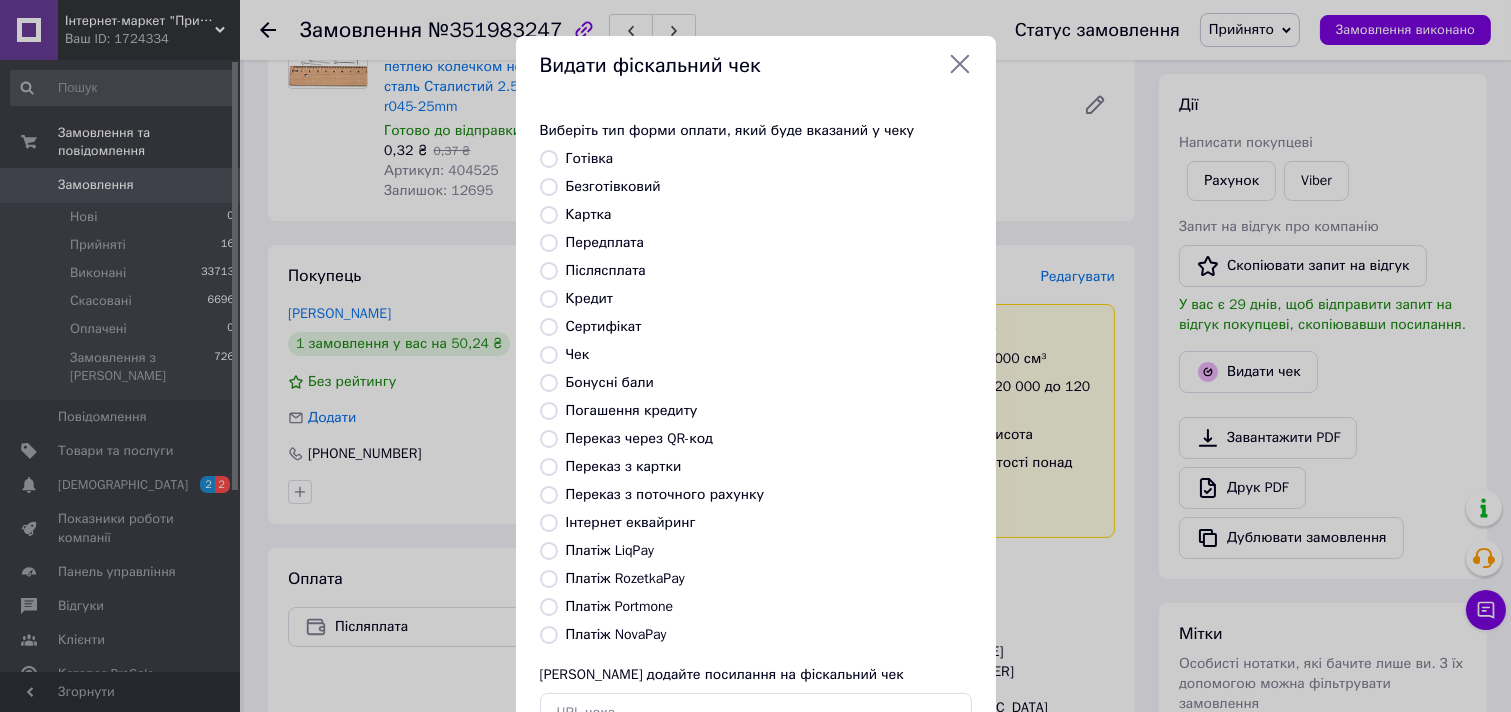 click on "Післясплата" at bounding box center (606, 270) 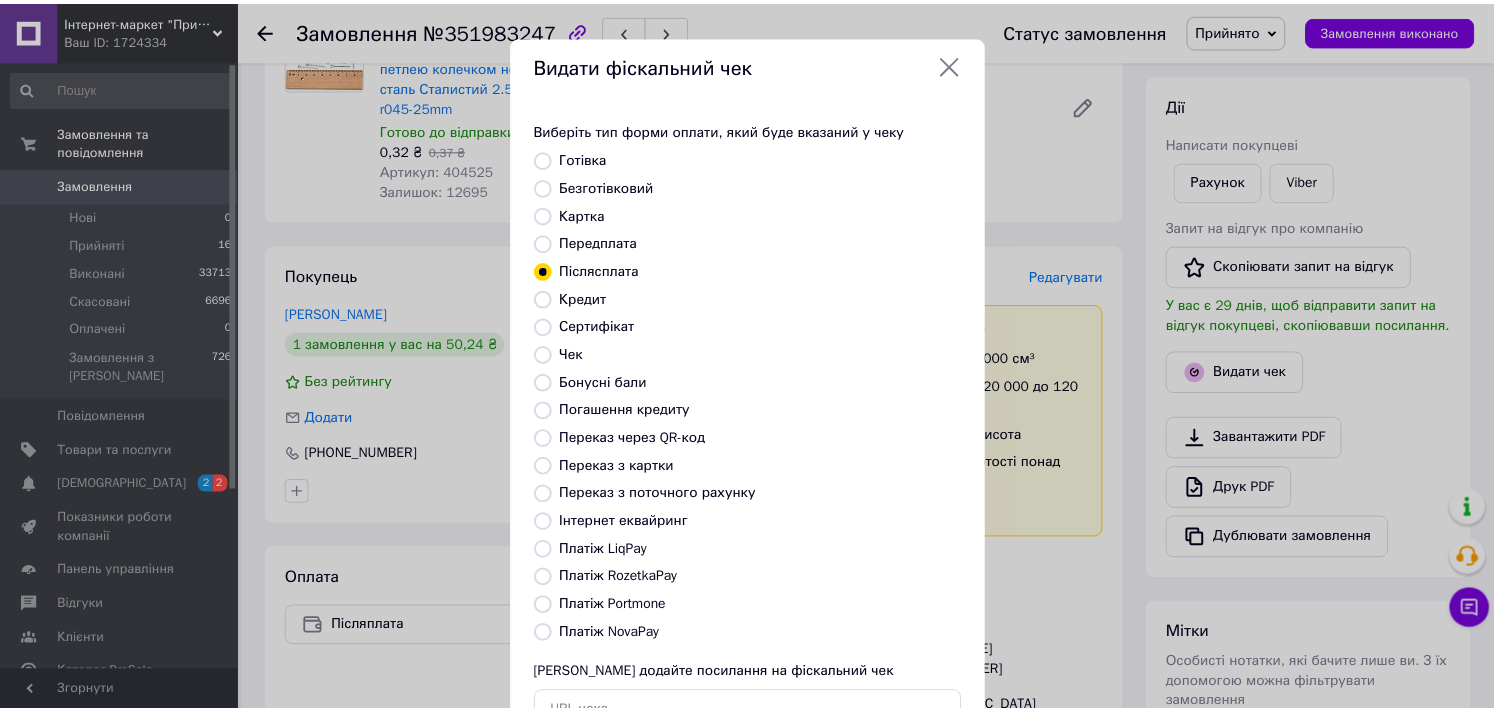 scroll, scrollTop: 147, scrollLeft: 0, axis: vertical 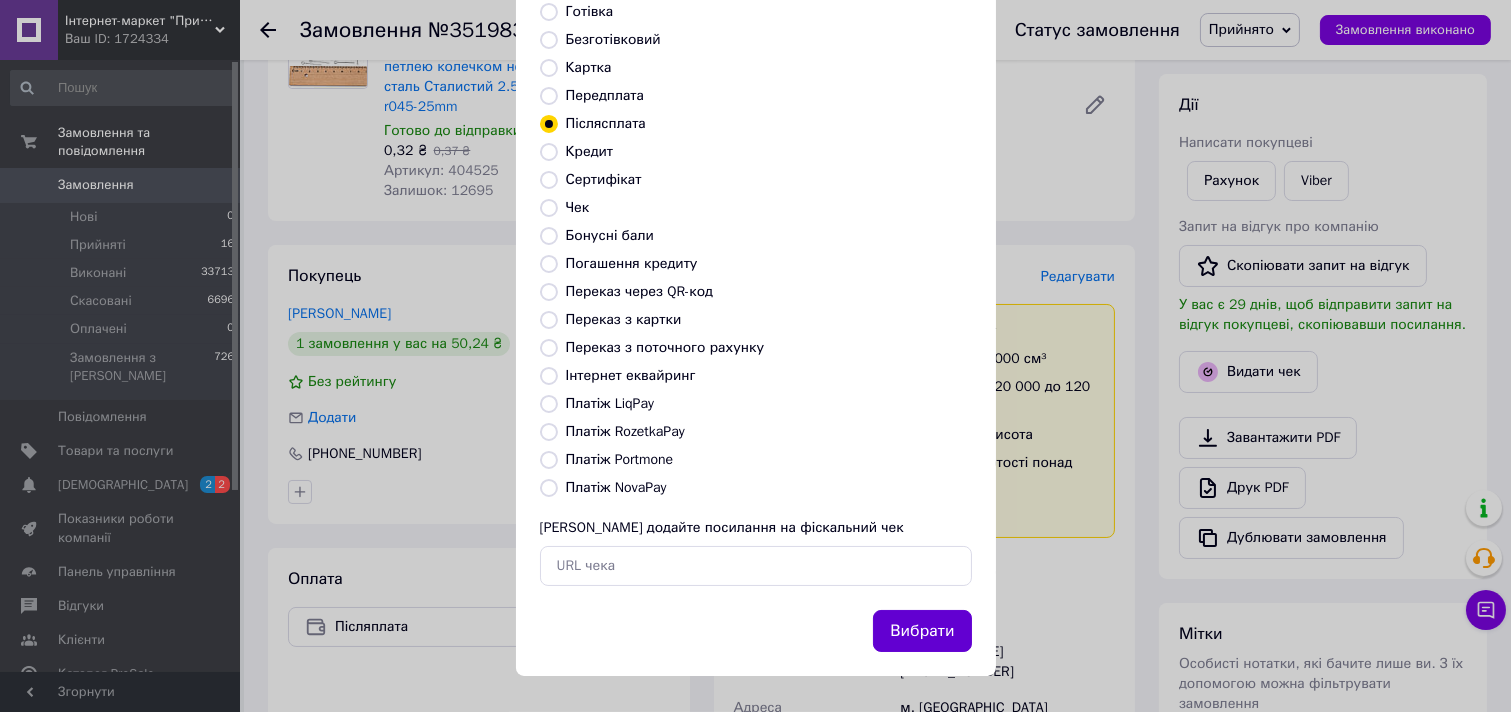 click on "Вибрати" at bounding box center (922, 631) 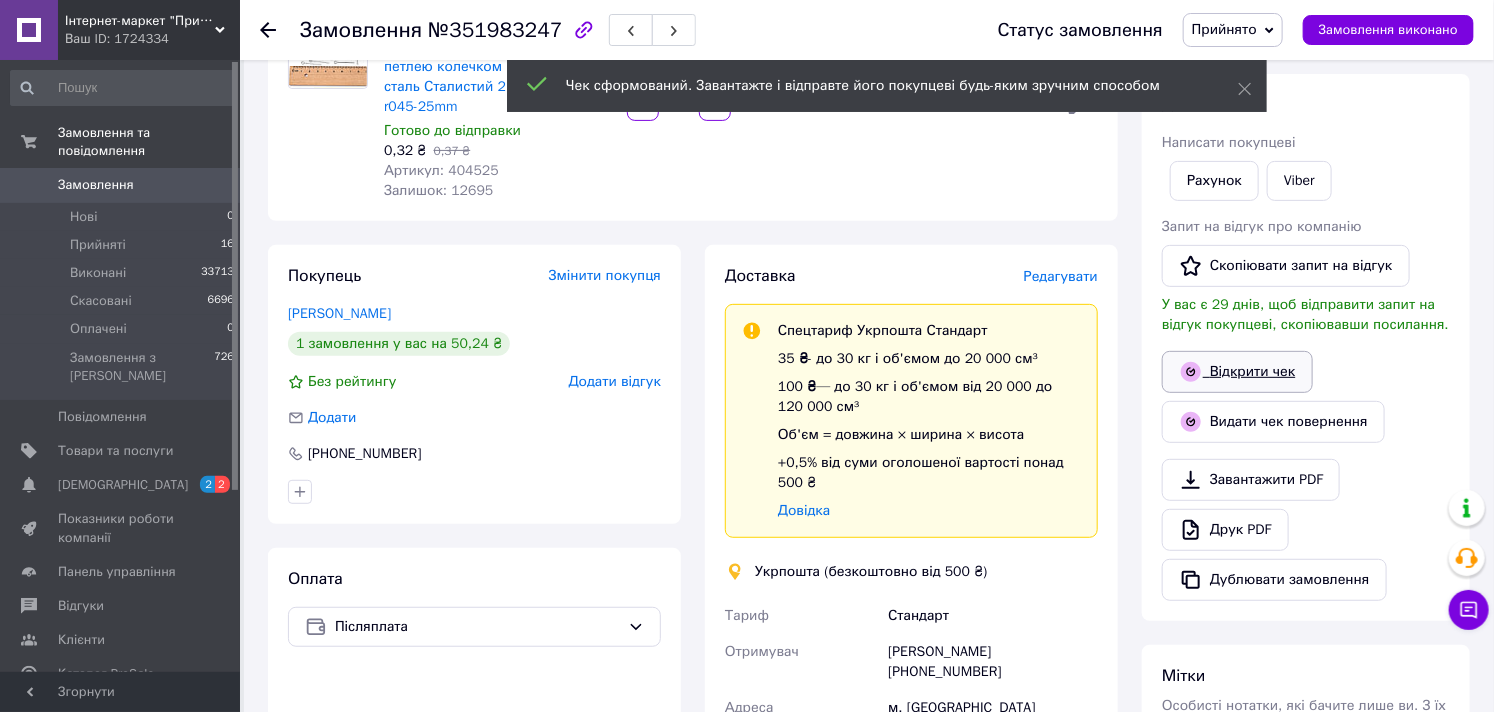click on "Відкрити чек" at bounding box center (1237, 372) 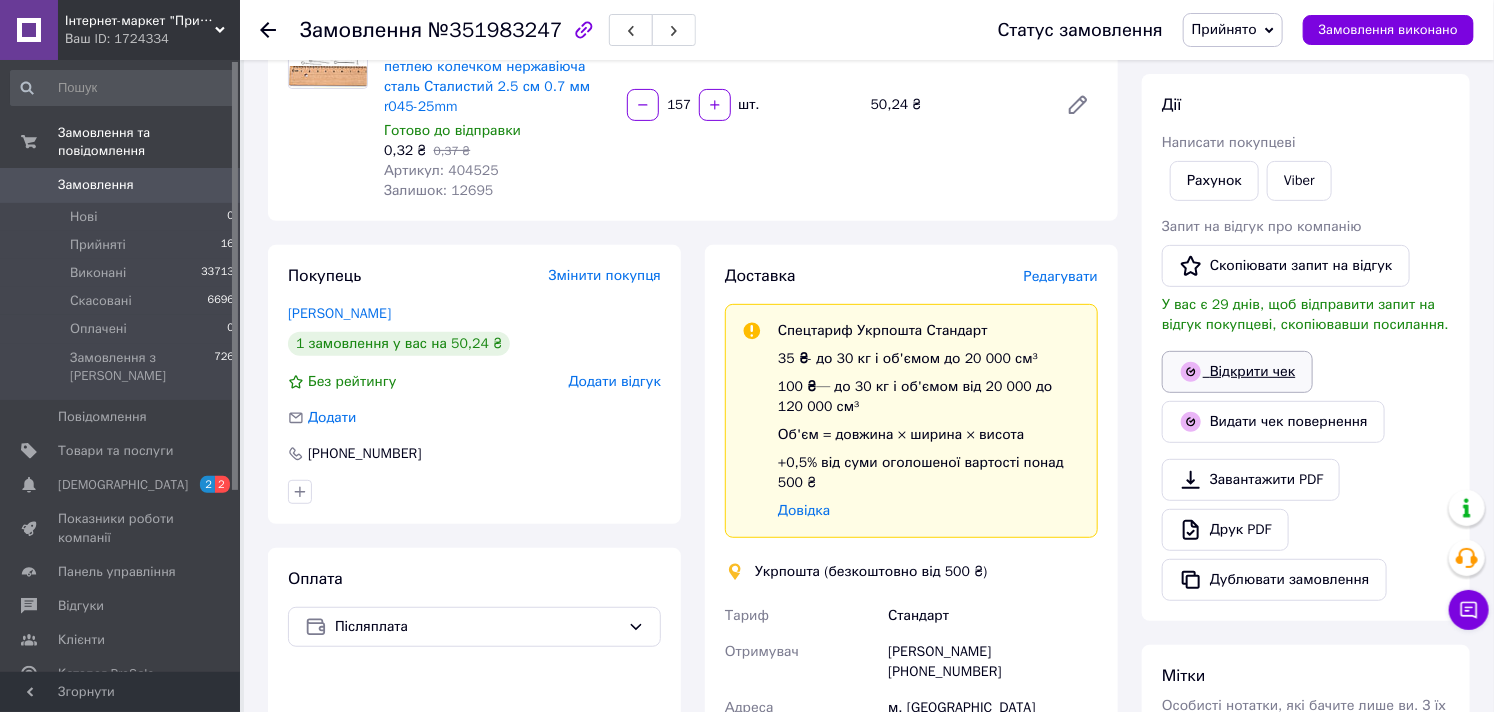 click on "Відкрити чек" at bounding box center [1237, 372] 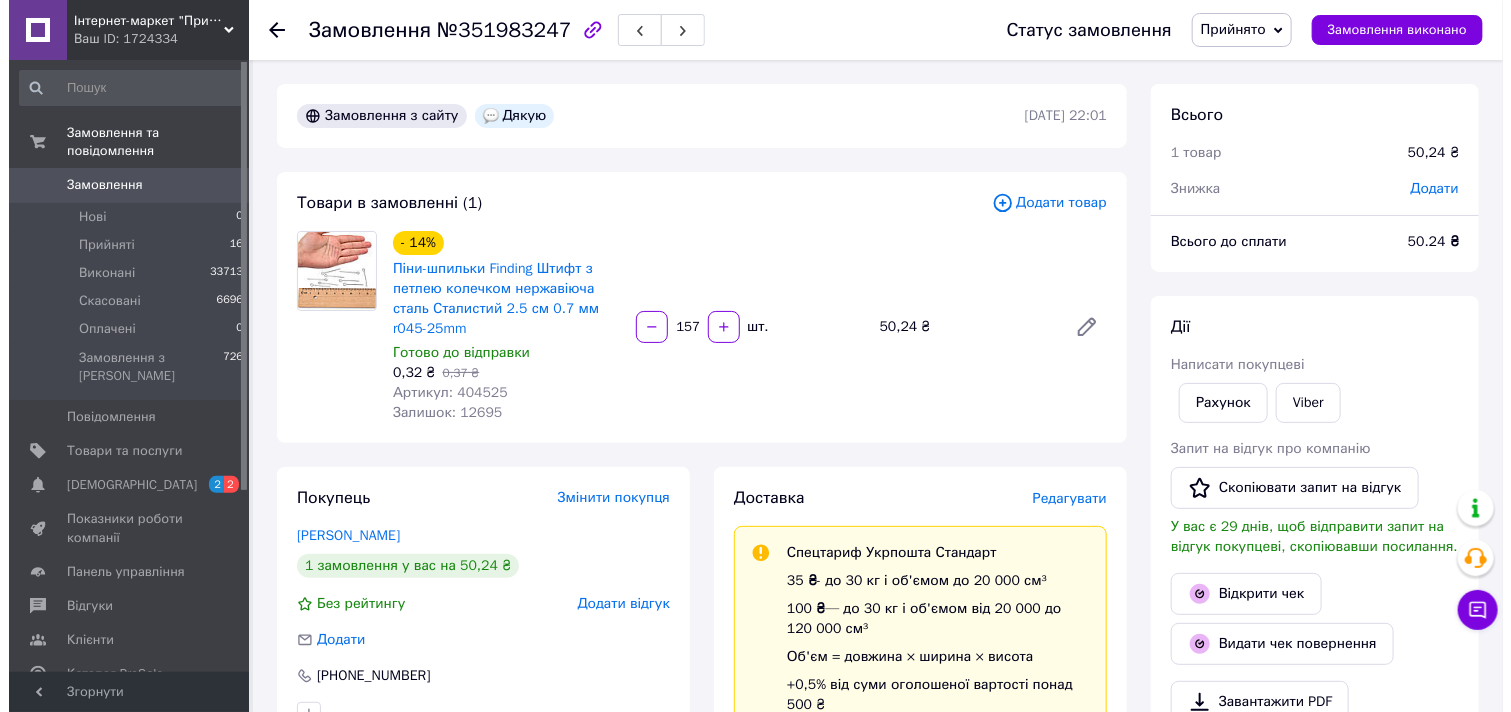 scroll, scrollTop: 333, scrollLeft: 0, axis: vertical 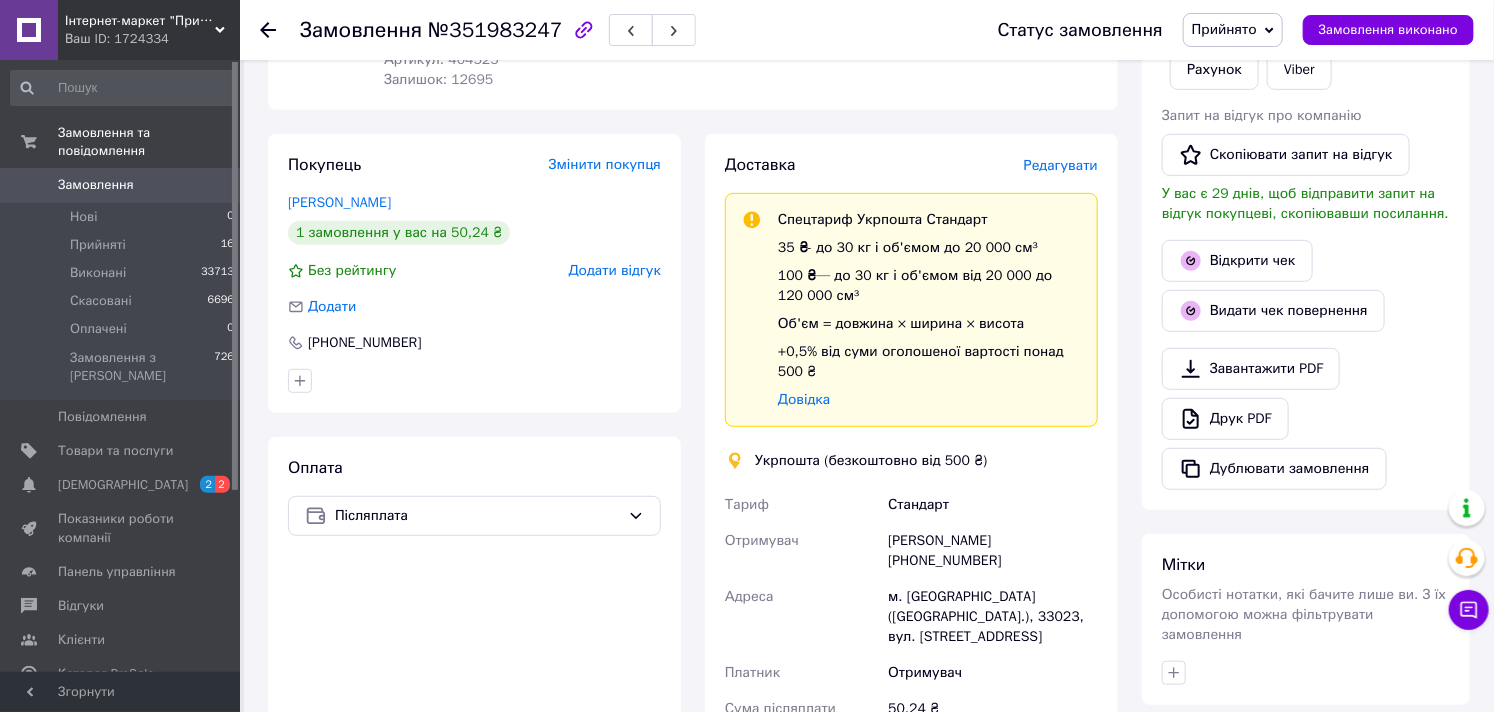 click on "Редагувати" at bounding box center (1061, 165) 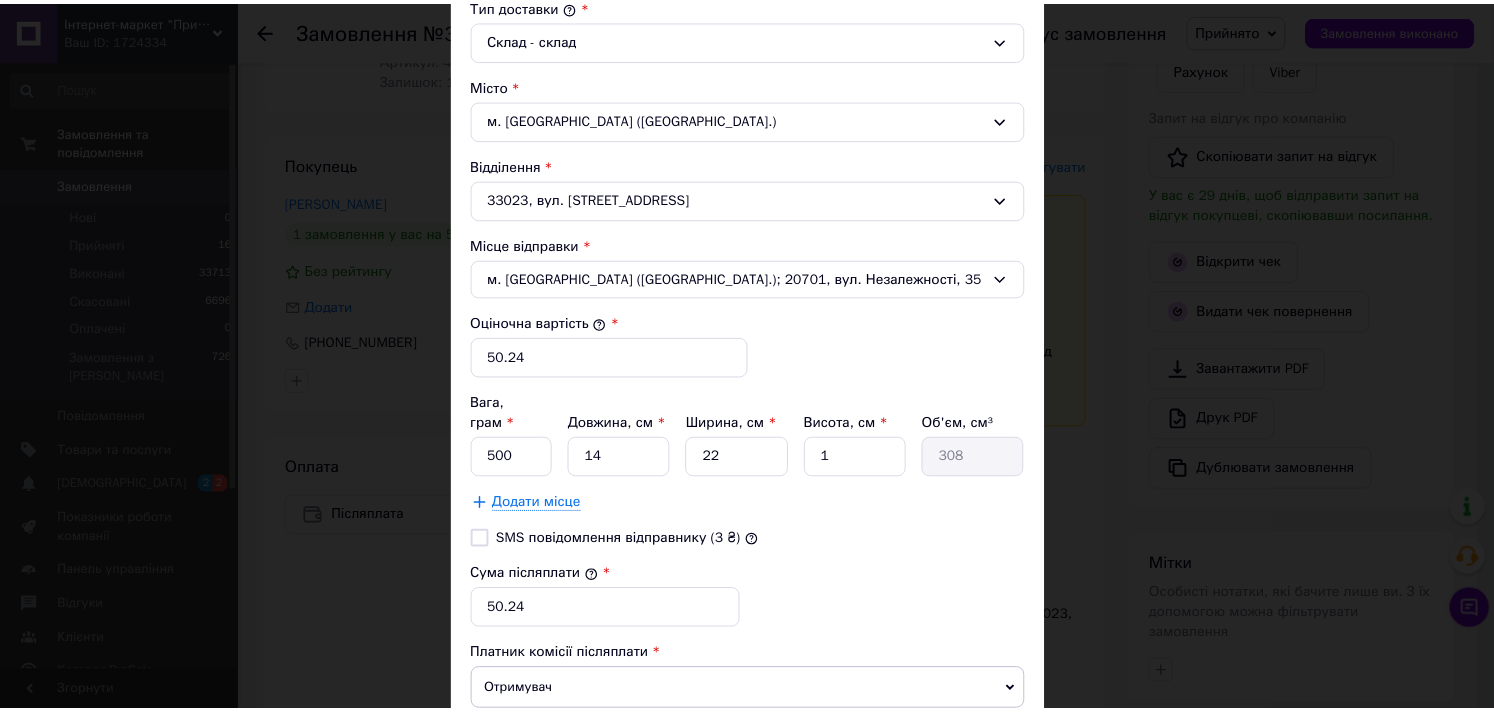 scroll, scrollTop: 703, scrollLeft: 0, axis: vertical 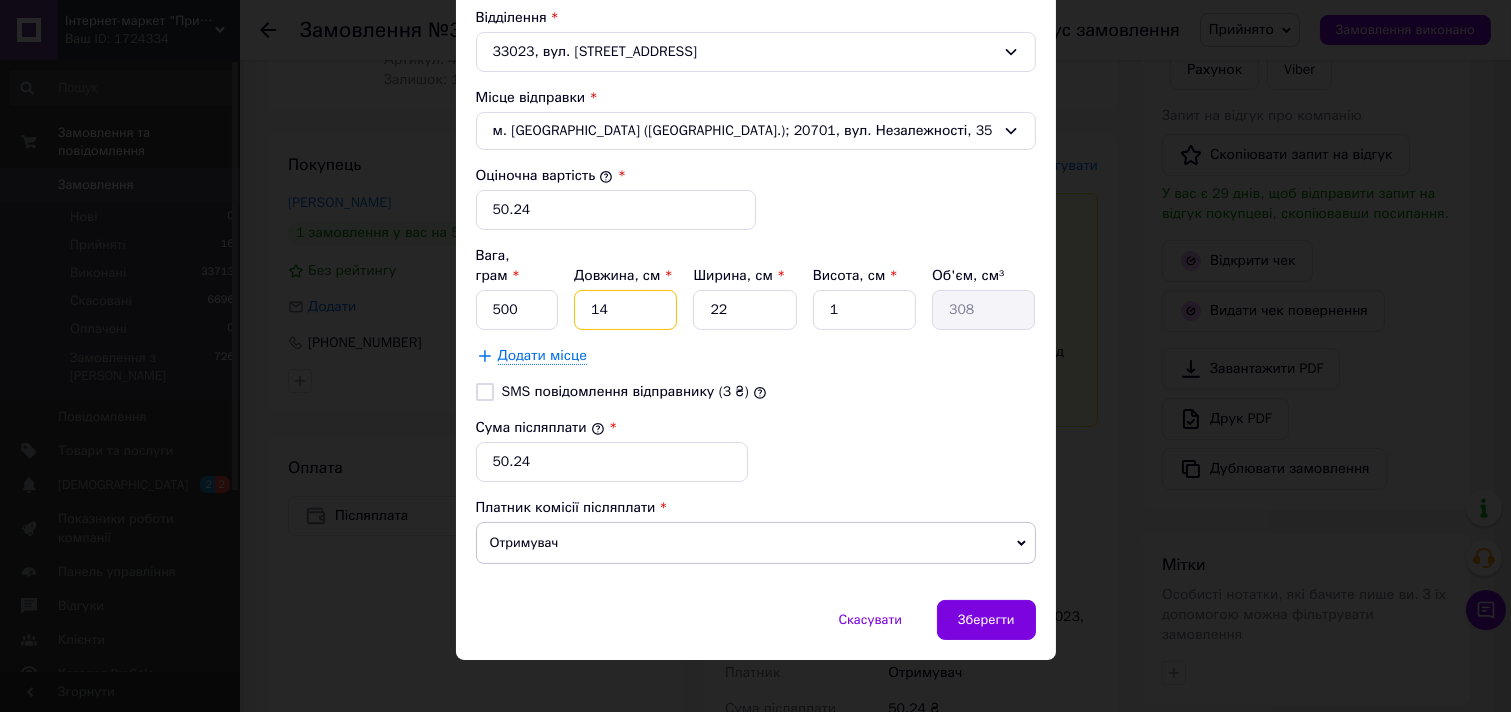 click on "14" at bounding box center (625, 310) 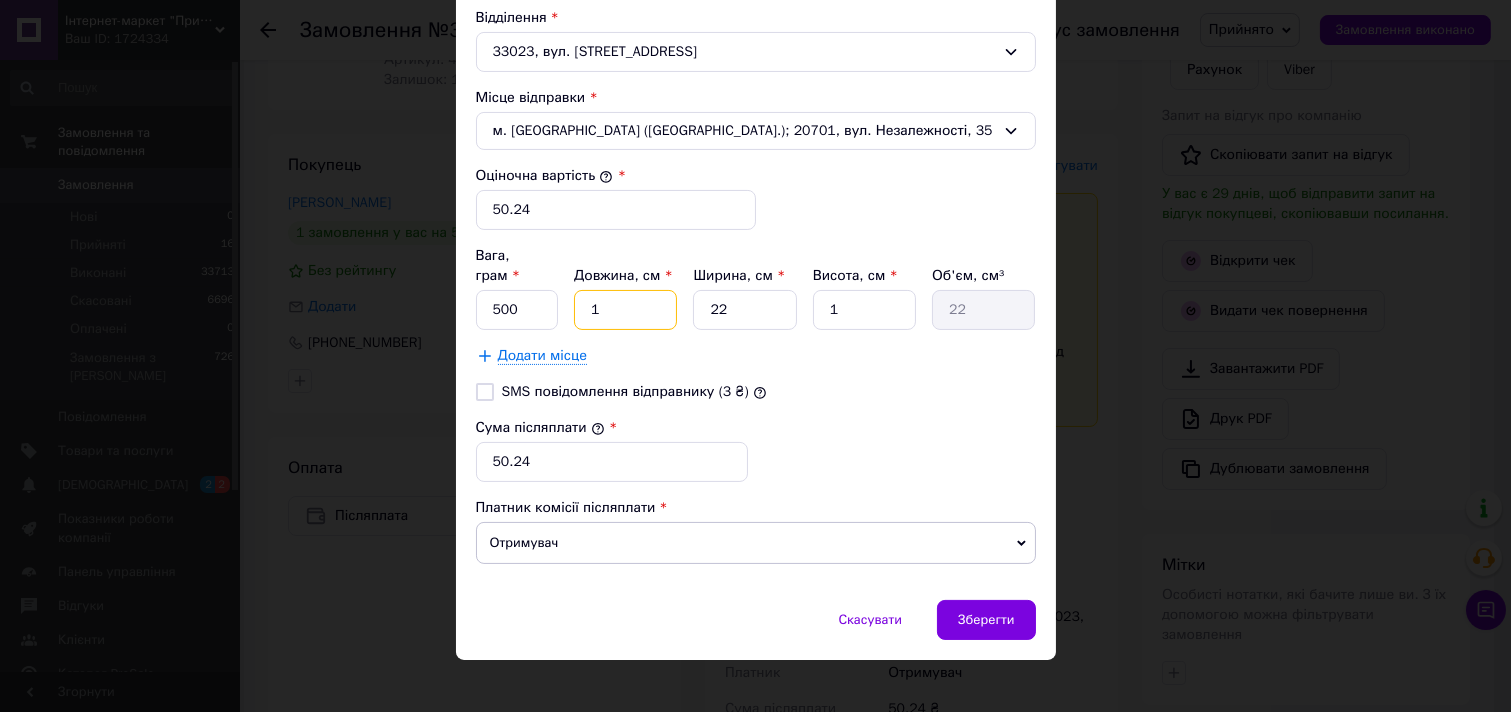 type on "13" 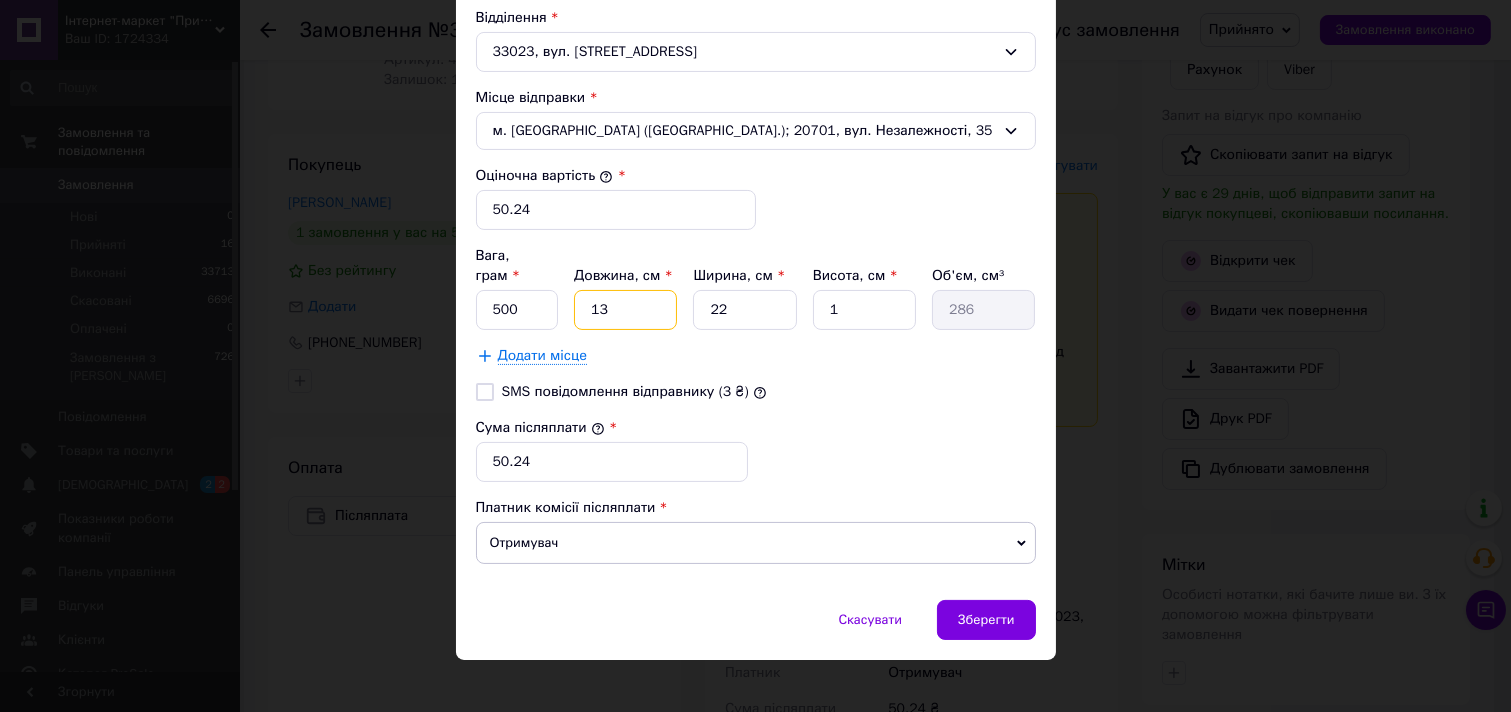 type on "13" 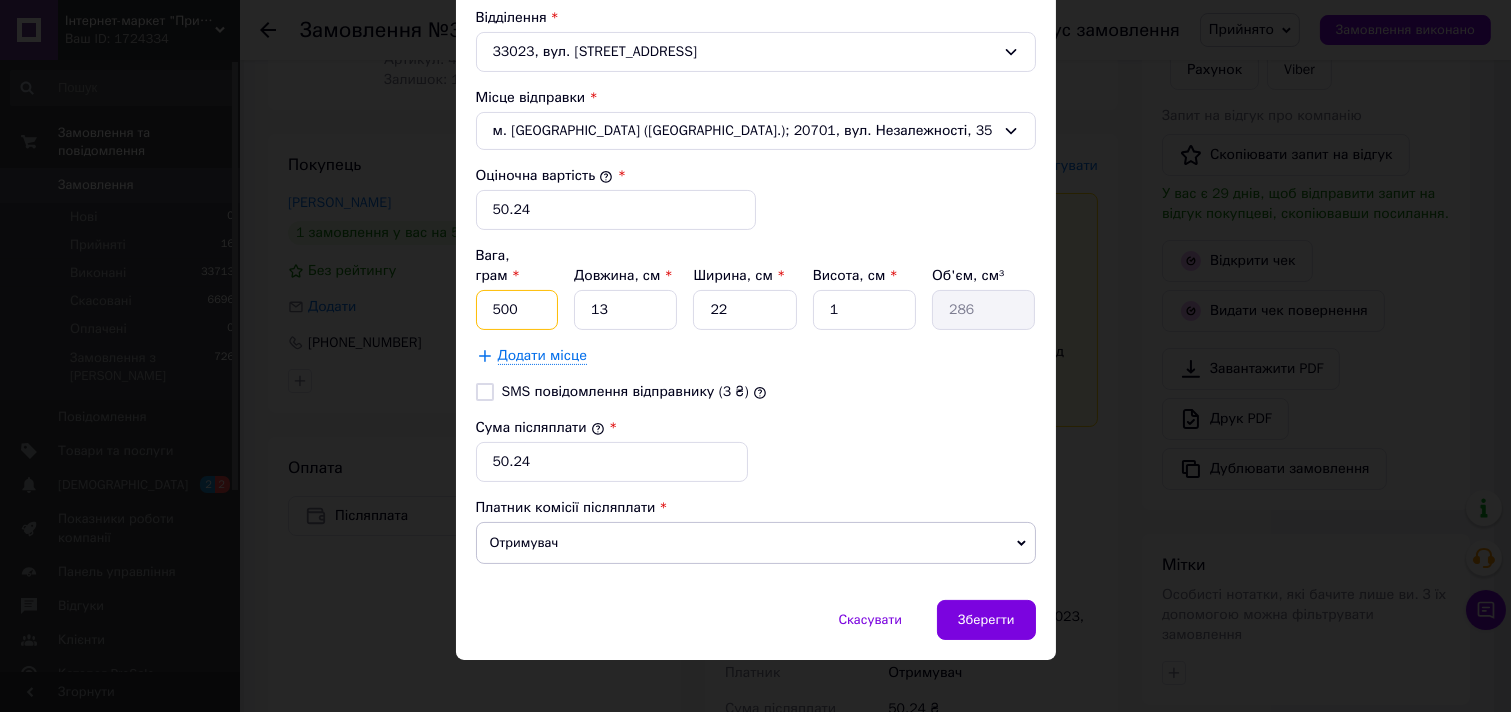 click on "500" at bounding box center (517, 310) 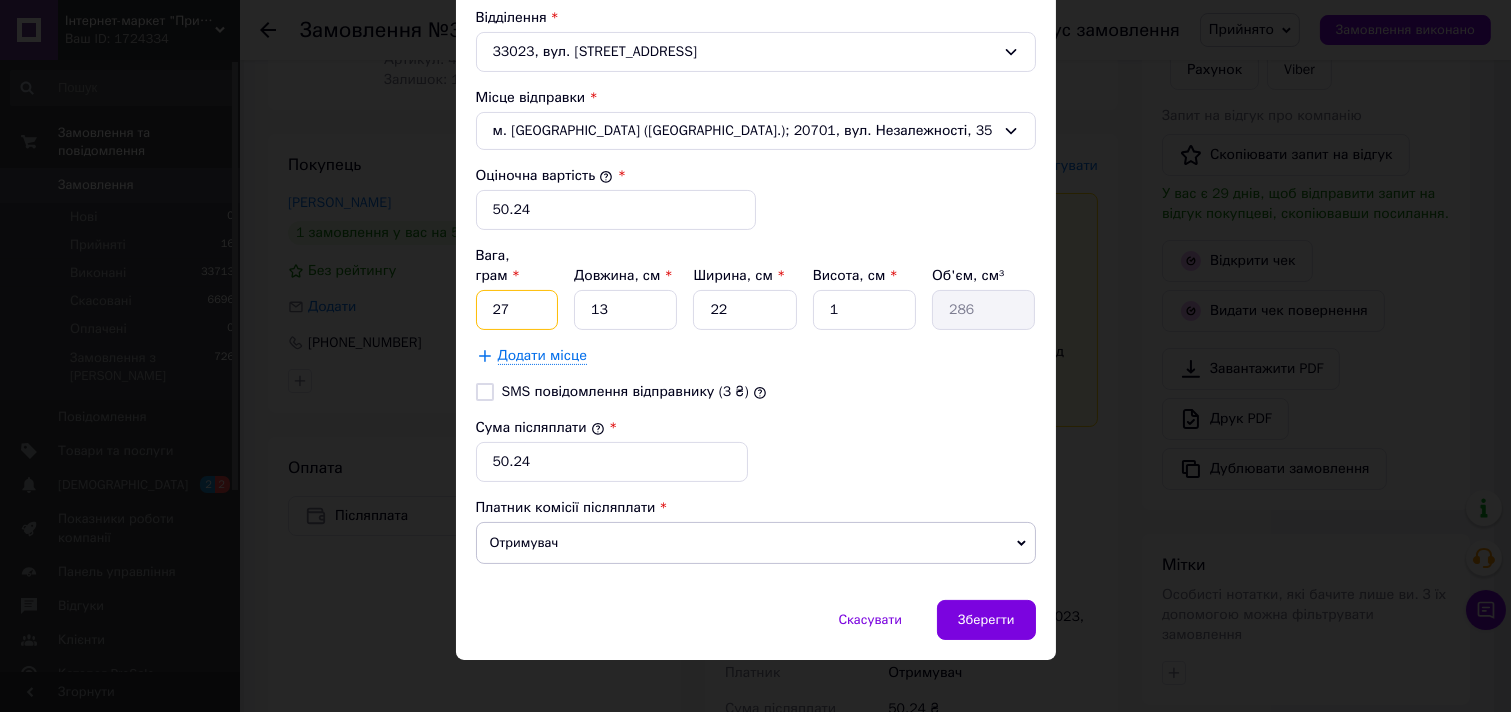 type on "27" 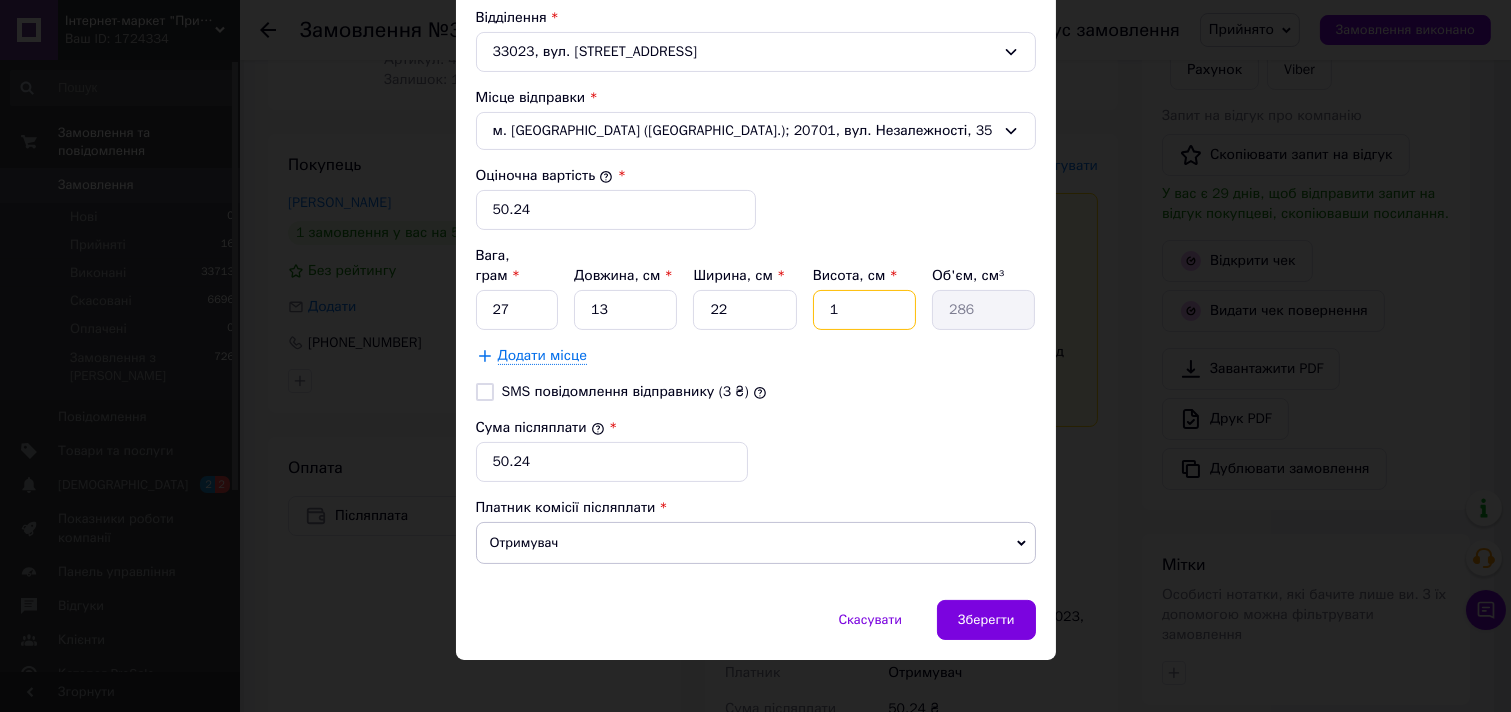 click on "1" at bounding box center [864, 310] 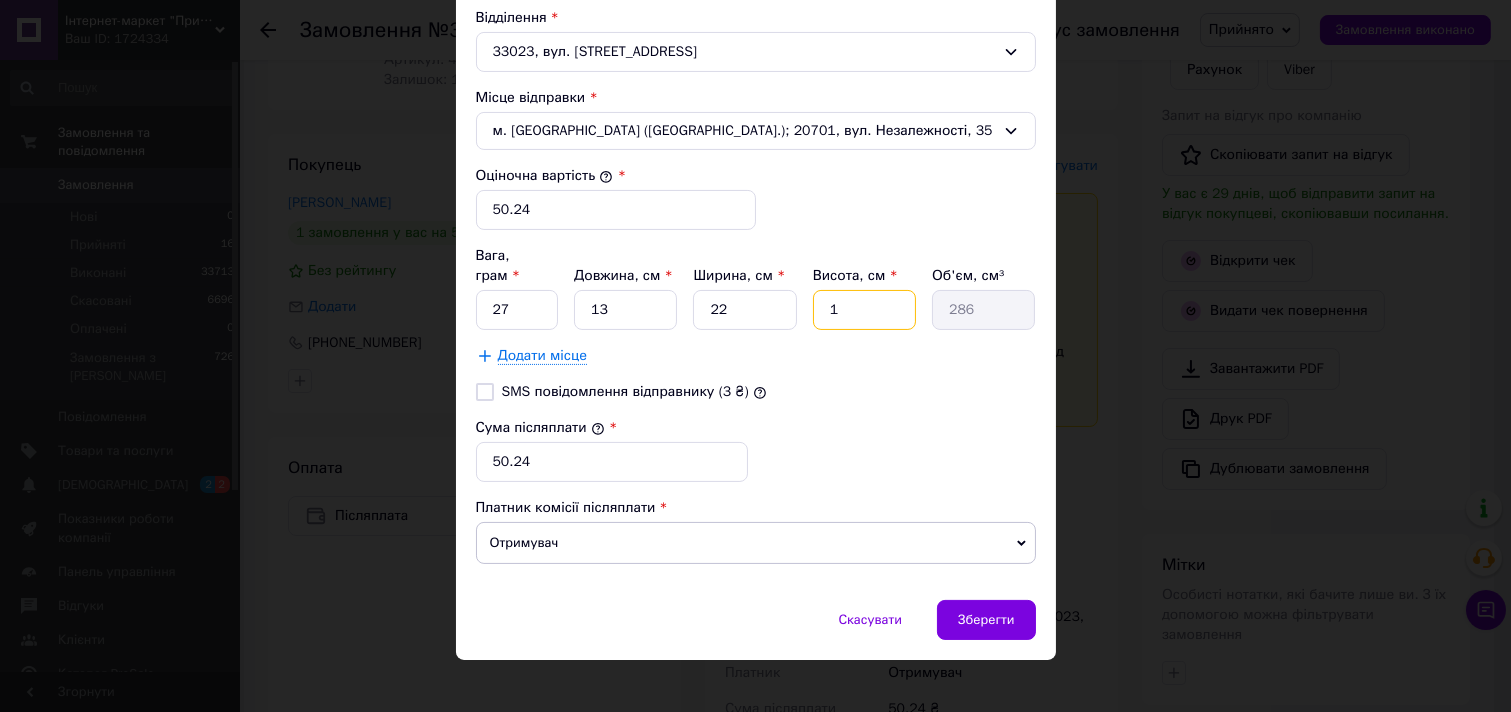 type on "2" 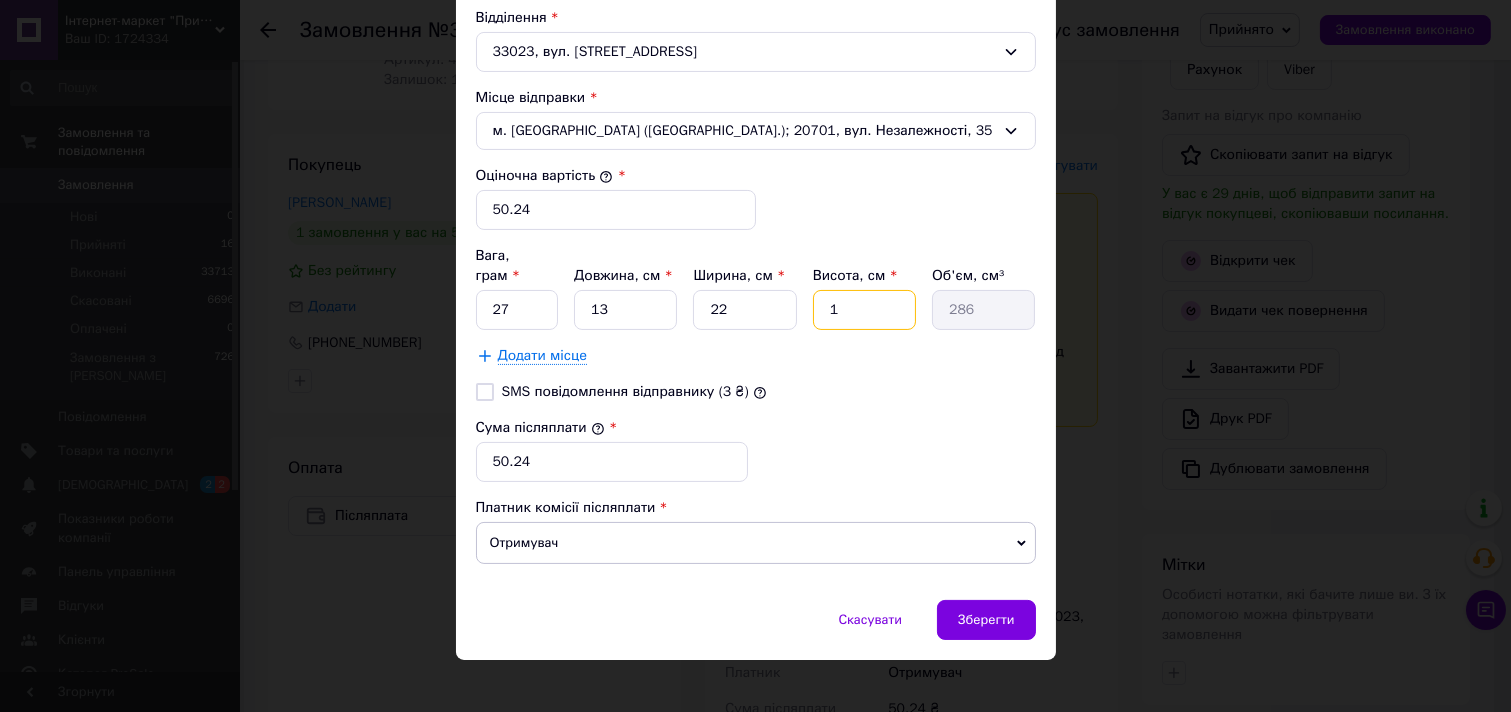 type on "572" 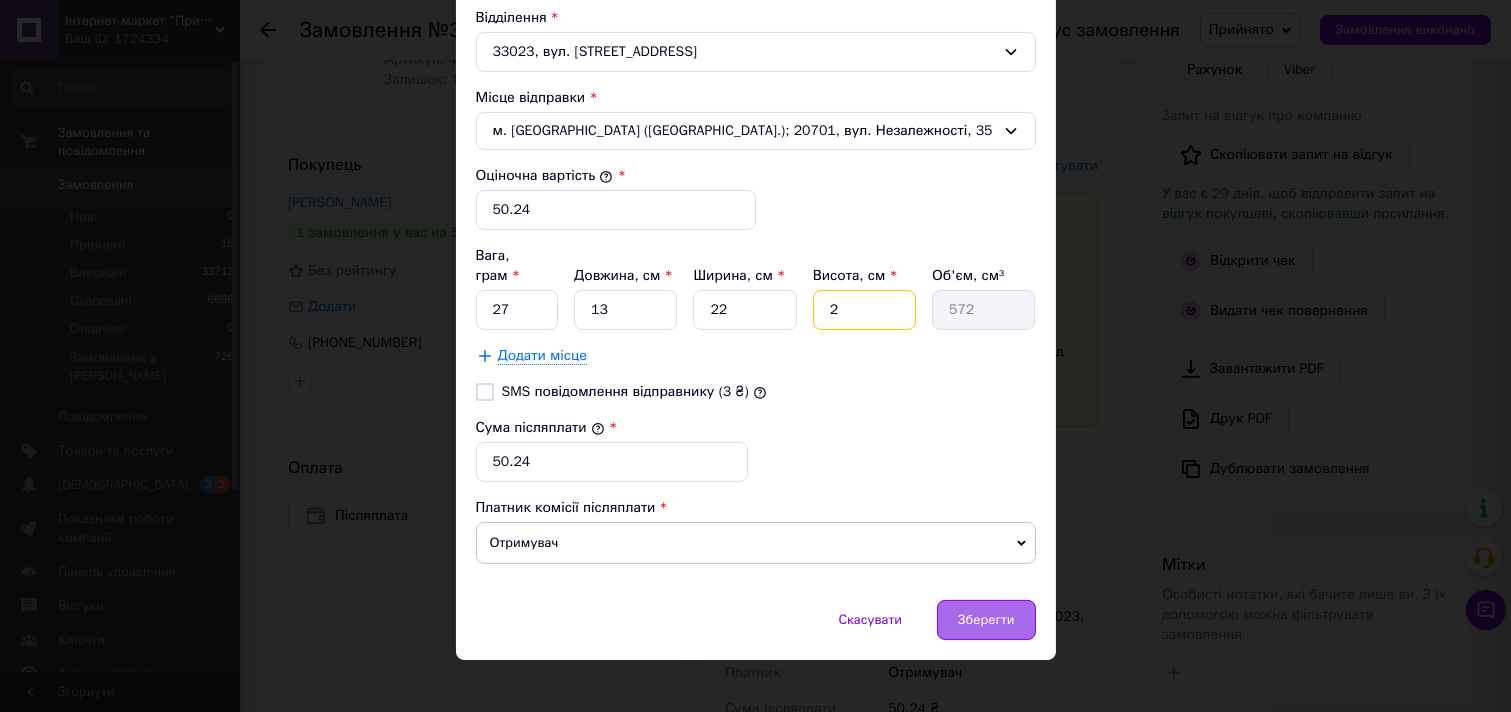 type on "2" 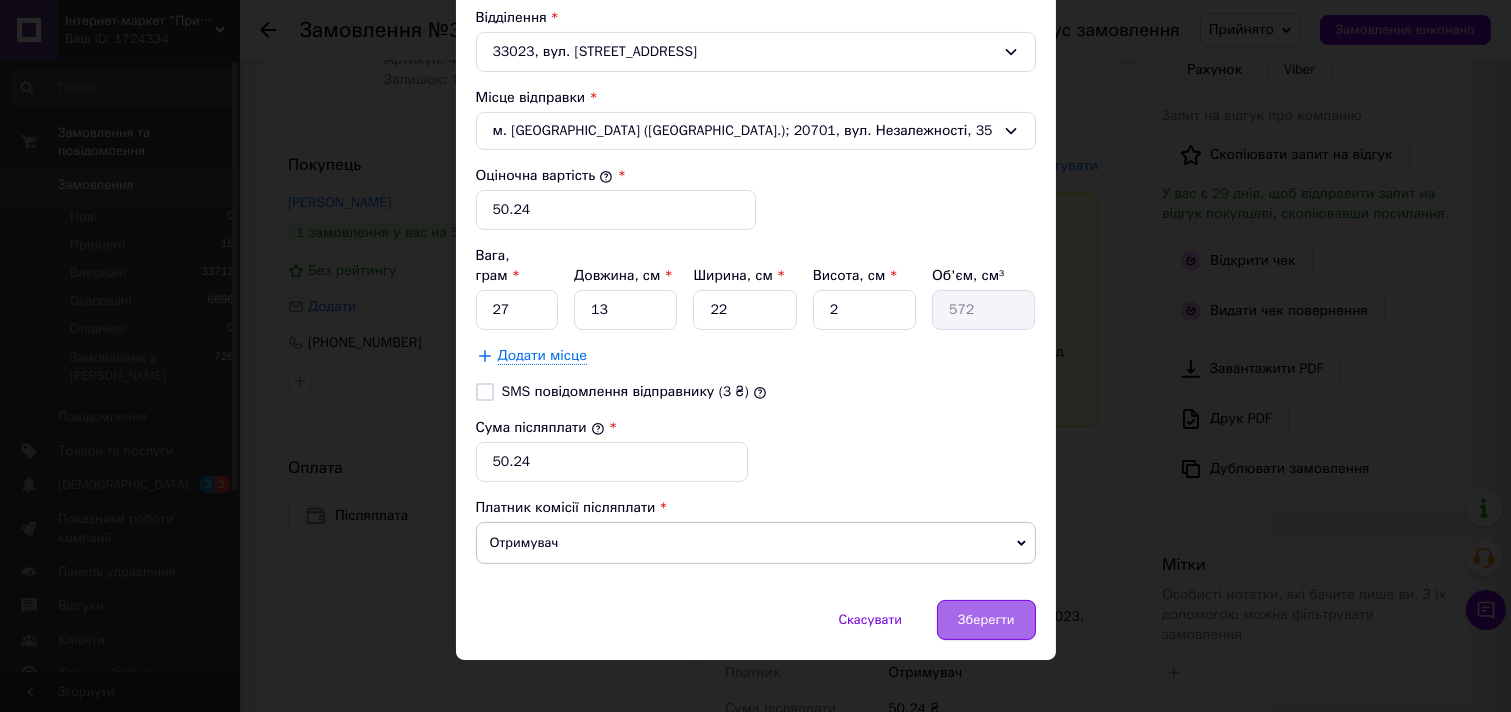 click on "Зберегти" at bounding box center (986, 620) 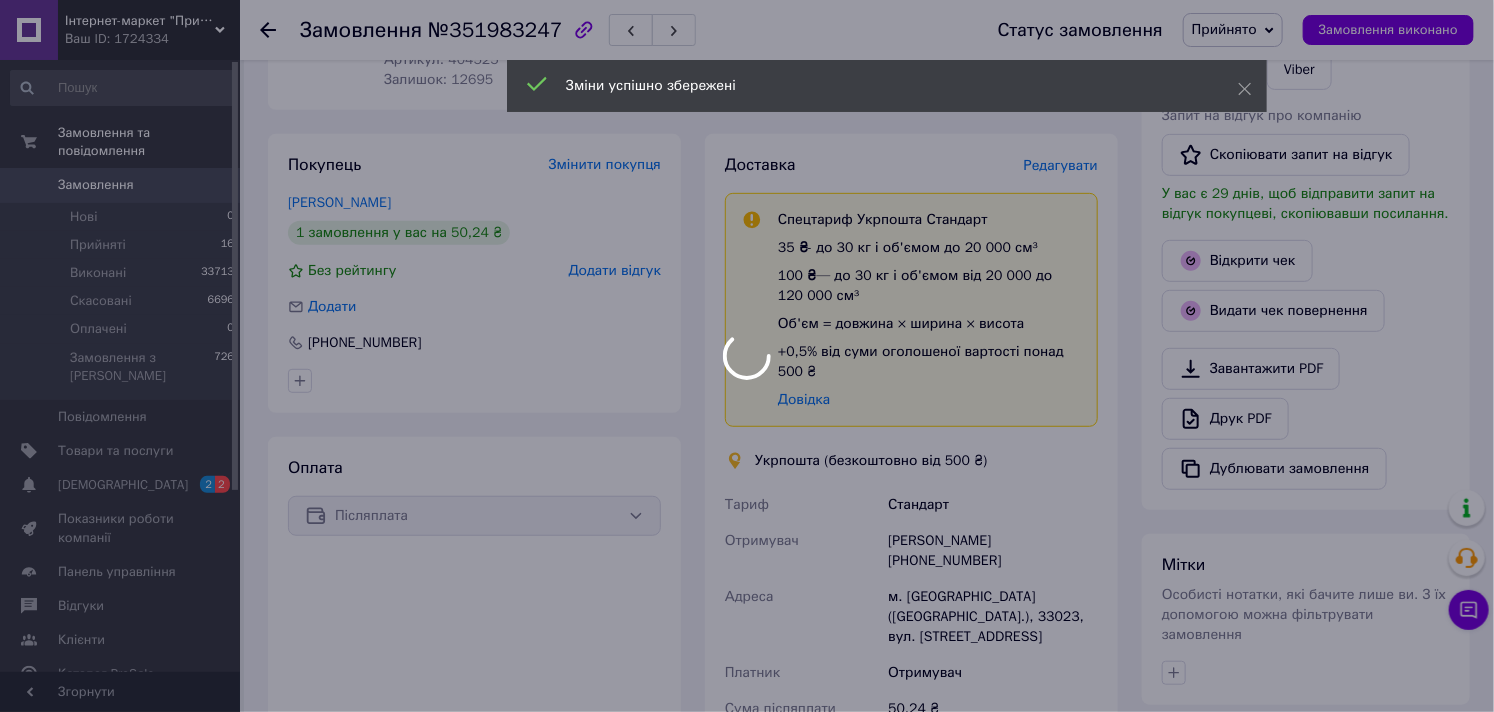 scroll, scrollTop: 666, scrollLeft: 0, axis: vertical 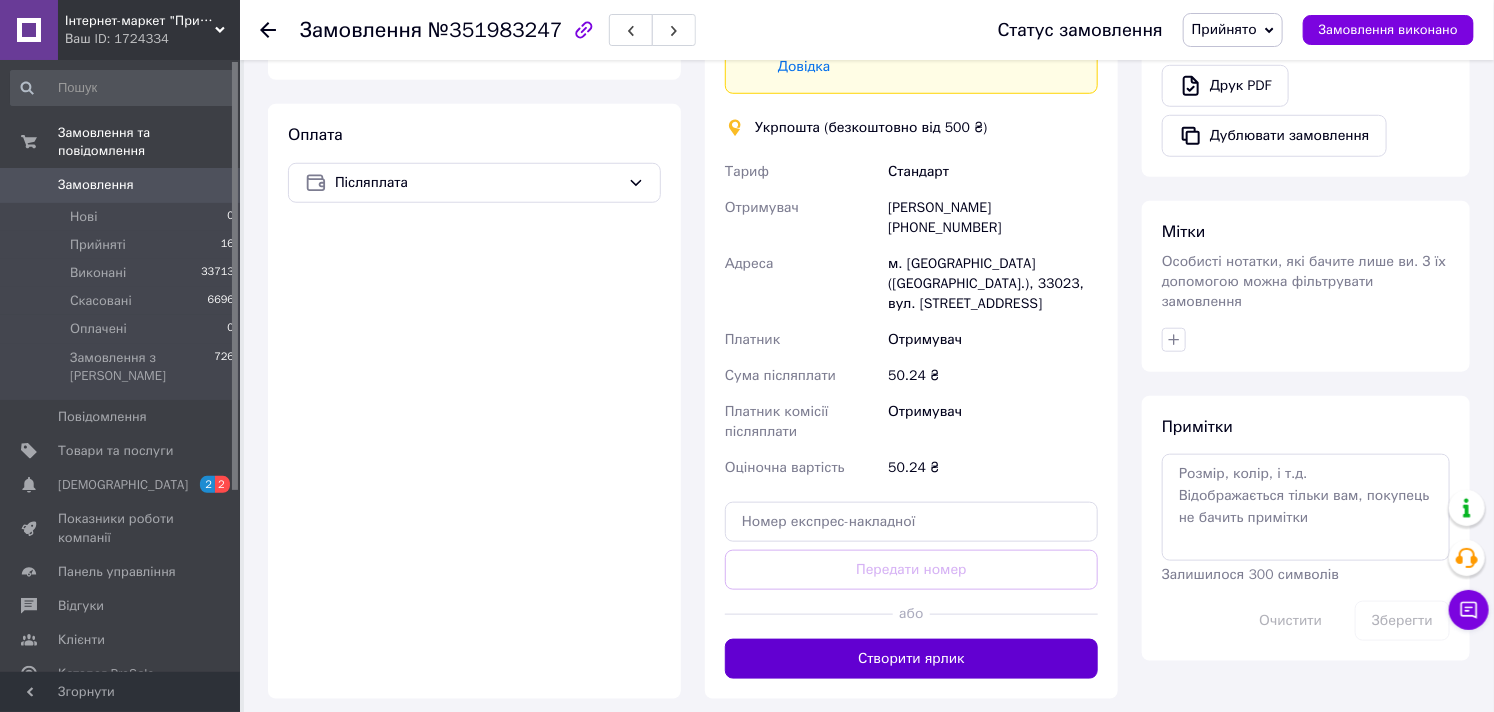click on "Створити ярлик" at bounding box center [911, 659] 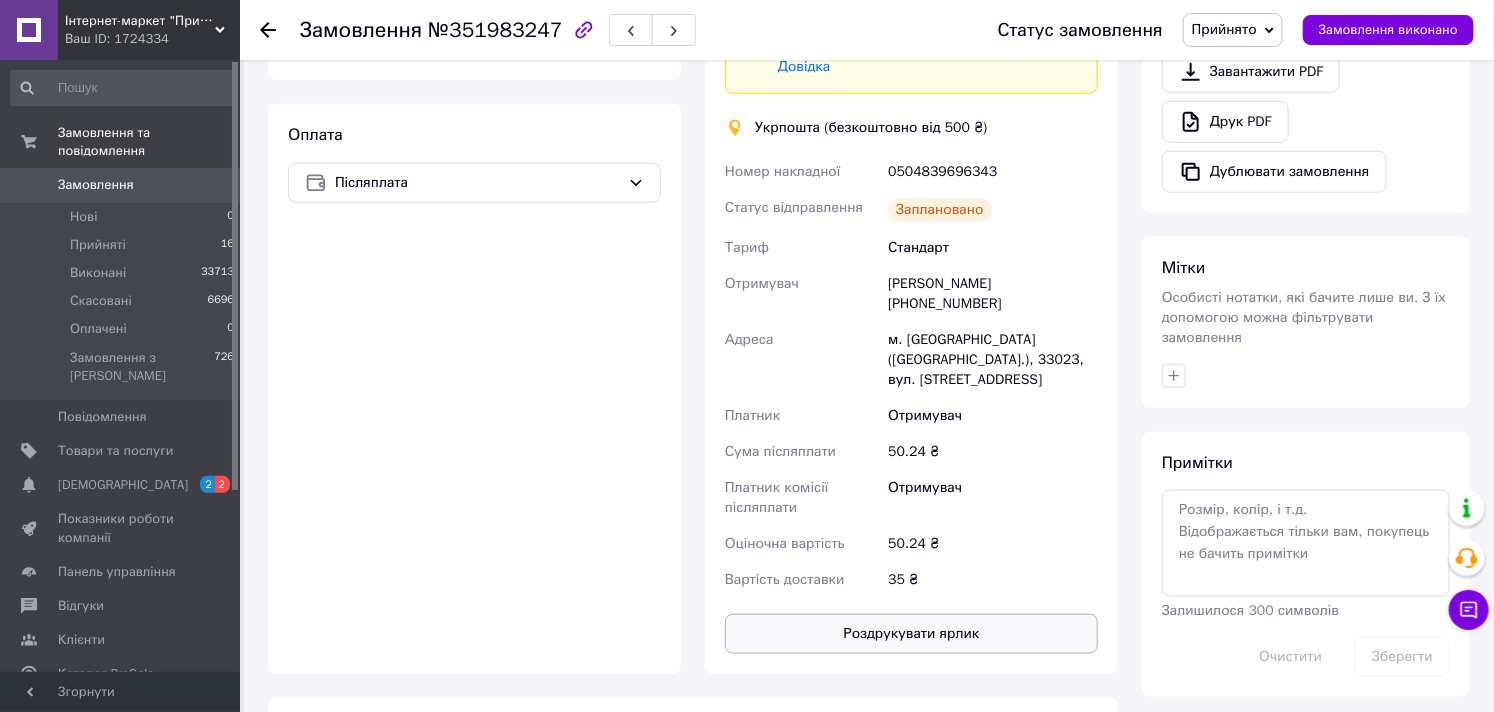 click on "Роздрукувати ярлик" at bounding box center [911, 634] 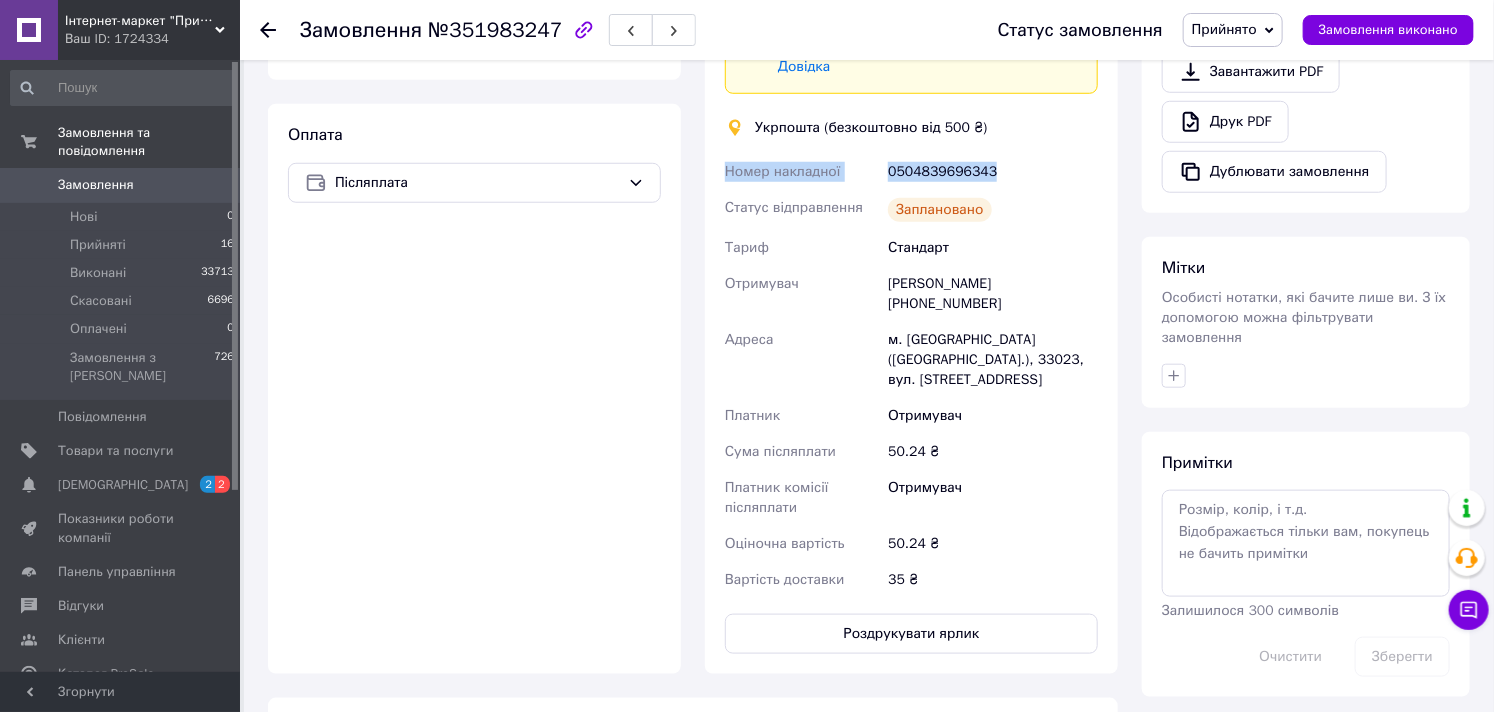 drag, startPoint x: 977, startPoint y: 172, endPoint x: 707, endPoint y: 160, distance: 270.26654 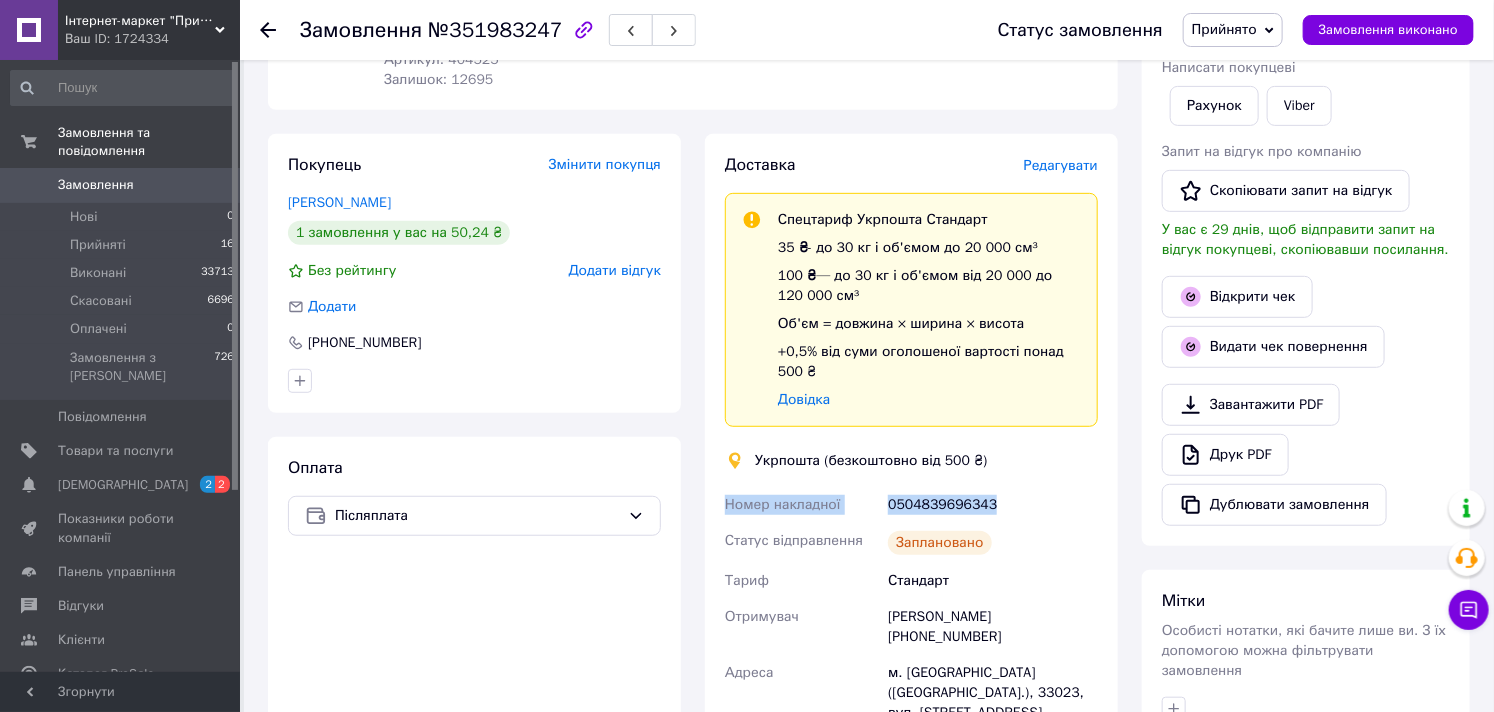 scroll, scrollTop: 222, scrollLeft: 0, axis: vertical 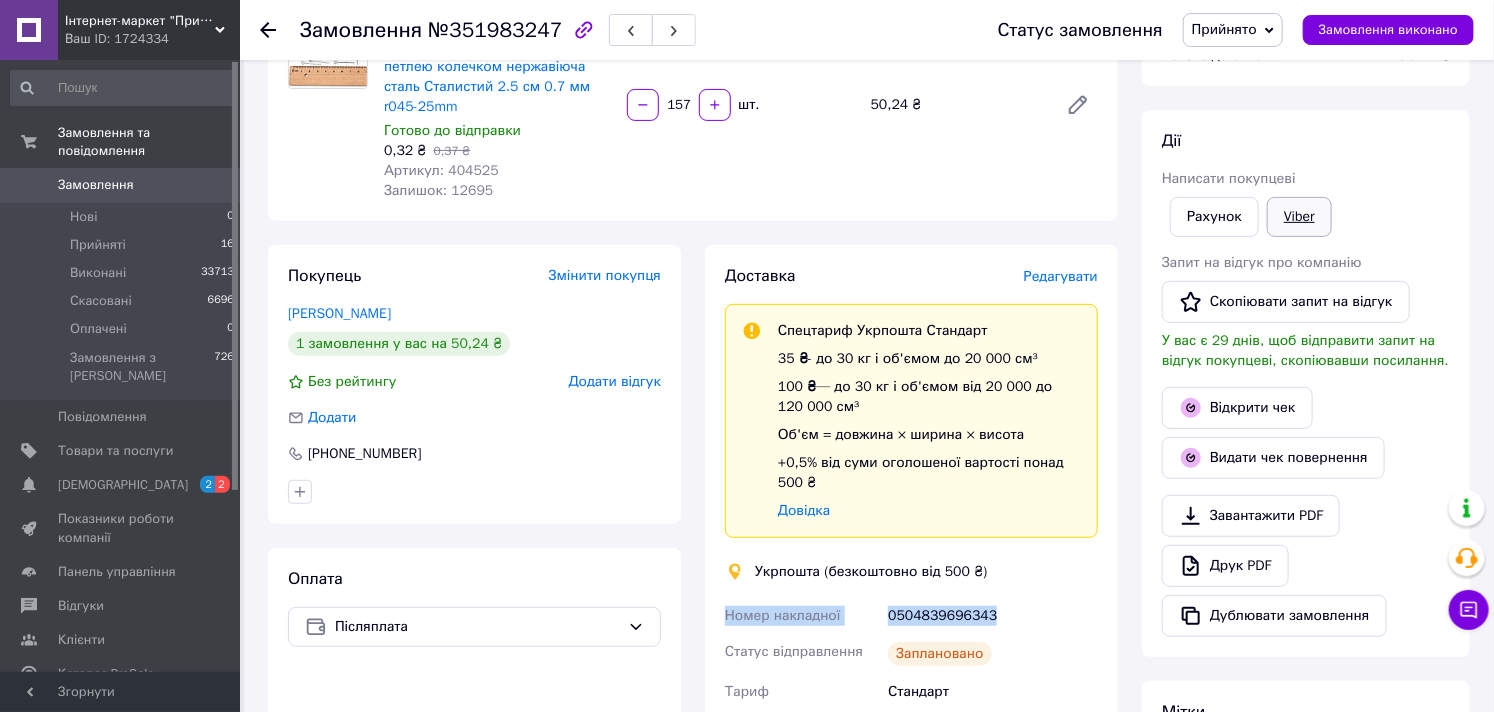 click on "Viber" at bounding box center [1299, 217] 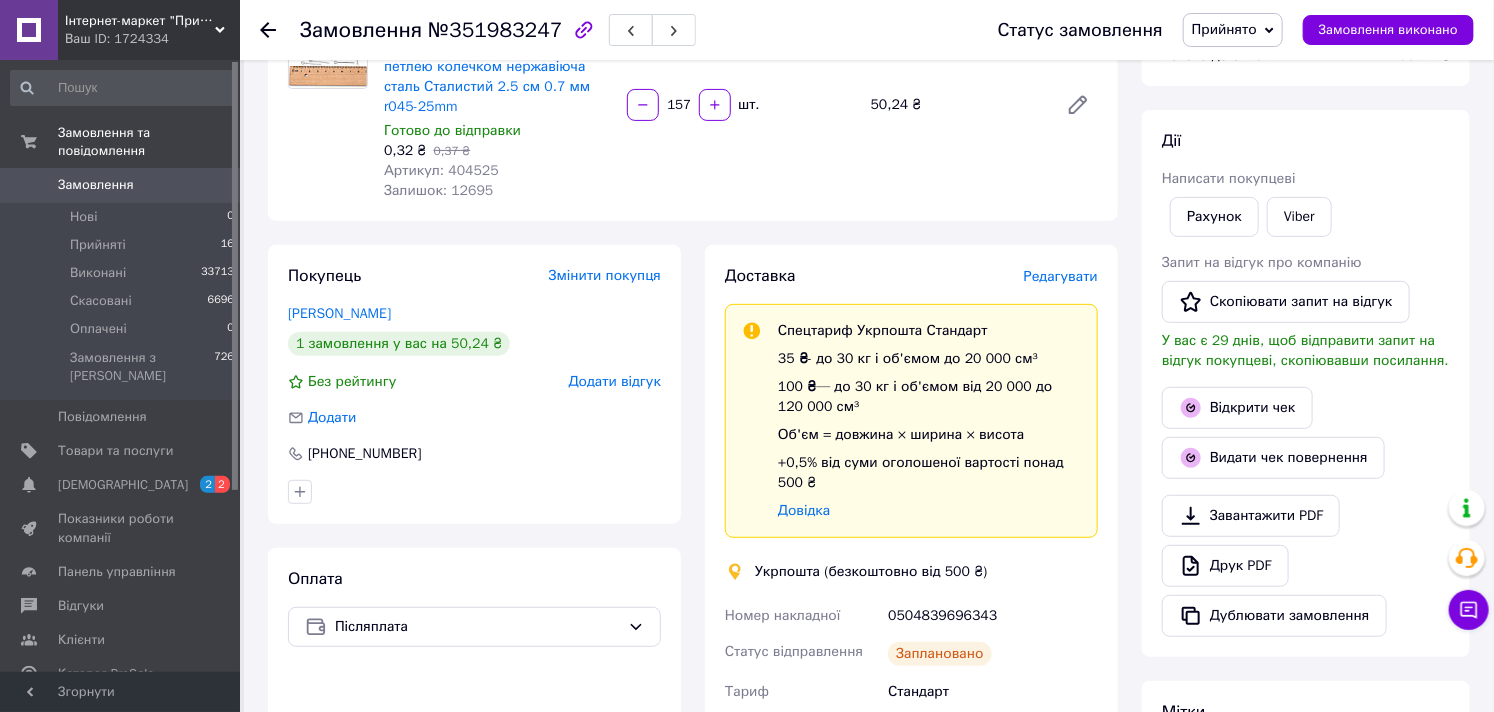 click on "Доставка Редагувати Спецтариф Укрпошта Стандарт 35 ₴  - до 30 кг і об'ємом до 20 000 см³ 100 ₴  — до 30 кг і об'ємом від 20 000 до 120 000 см³ Об'єм = довжина × ширина × висота +0,5% від суми оголошеної вартості понад 500 ₴ Довідка Укрпошта (безкоштовно від 500 ₴) Номер накладної 0504839696343 Статус відправлення Заплановано Тариф Стандарт Отримувач Віка Вікторіяраілян +380669575807 Адреса м. Рівне (Рівненська обл.), 33023, вул. Київська, 8 Платник Отримувач Сума післяплати 50.24 ₴ Платник комісії післяплати Отримувач Оціночна вартість 50.24 ₴ Вартість доставки 35 ₴ Роздрукувати ярлик Тариф" at bounding box center (911, 681) 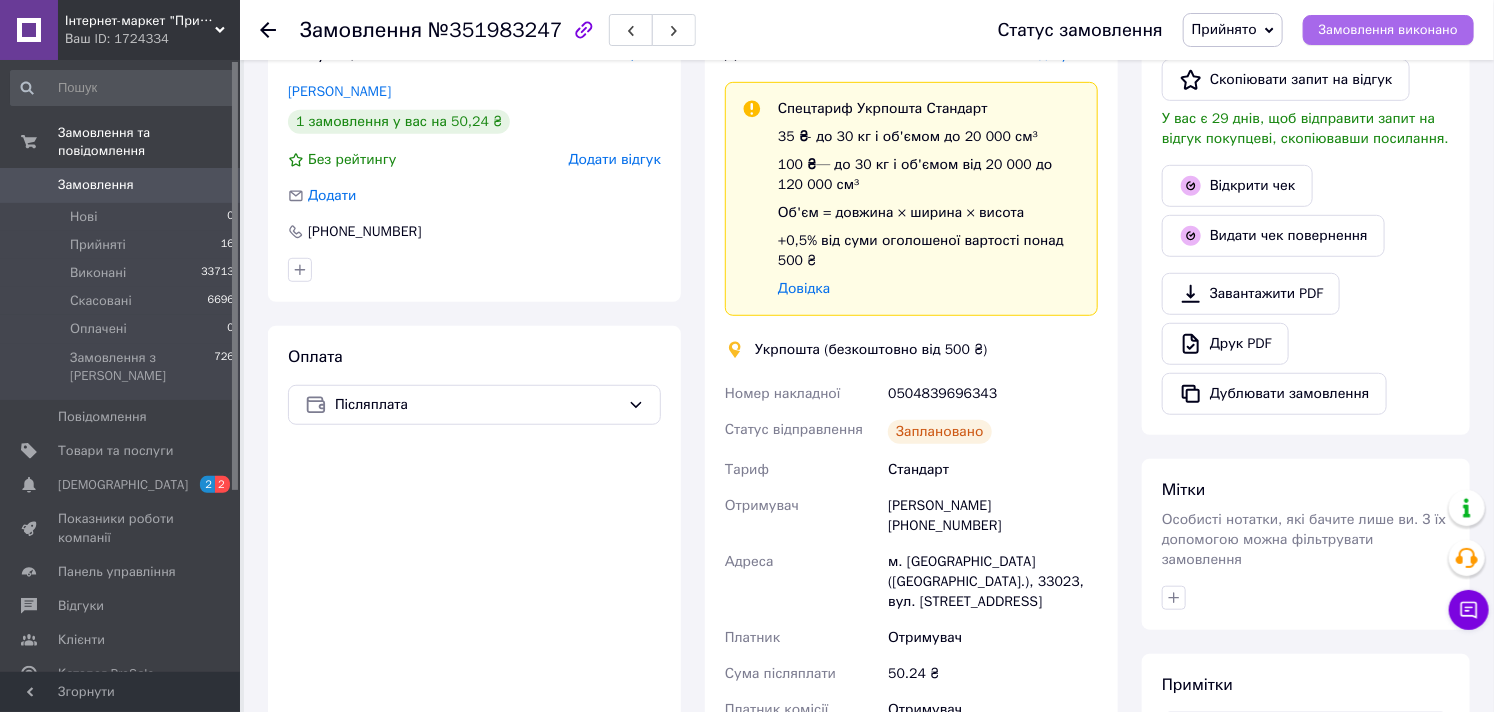 click on "Замовлення виконано" at bounding box center [1388, 30] 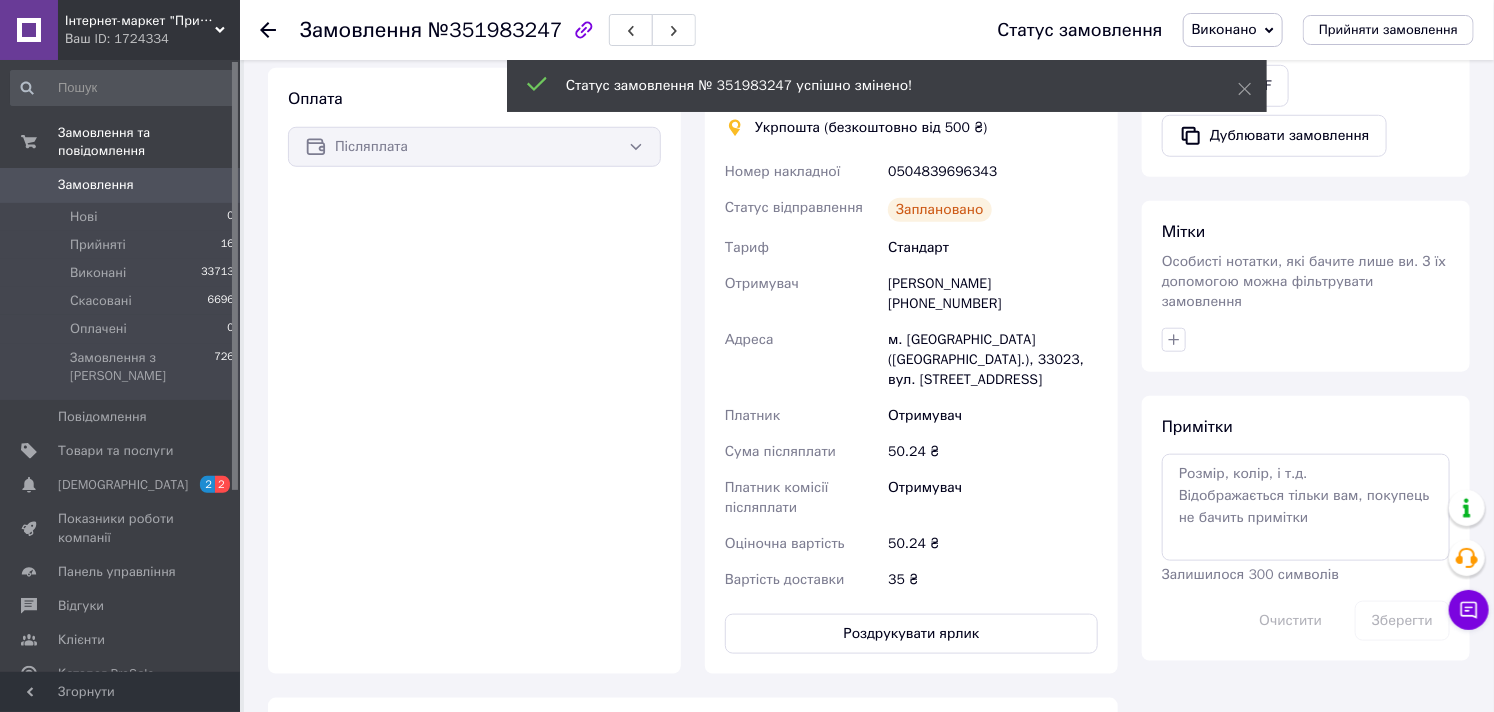 scroll, scrollTop: 631, scrollLeft: 0, axis: vertical 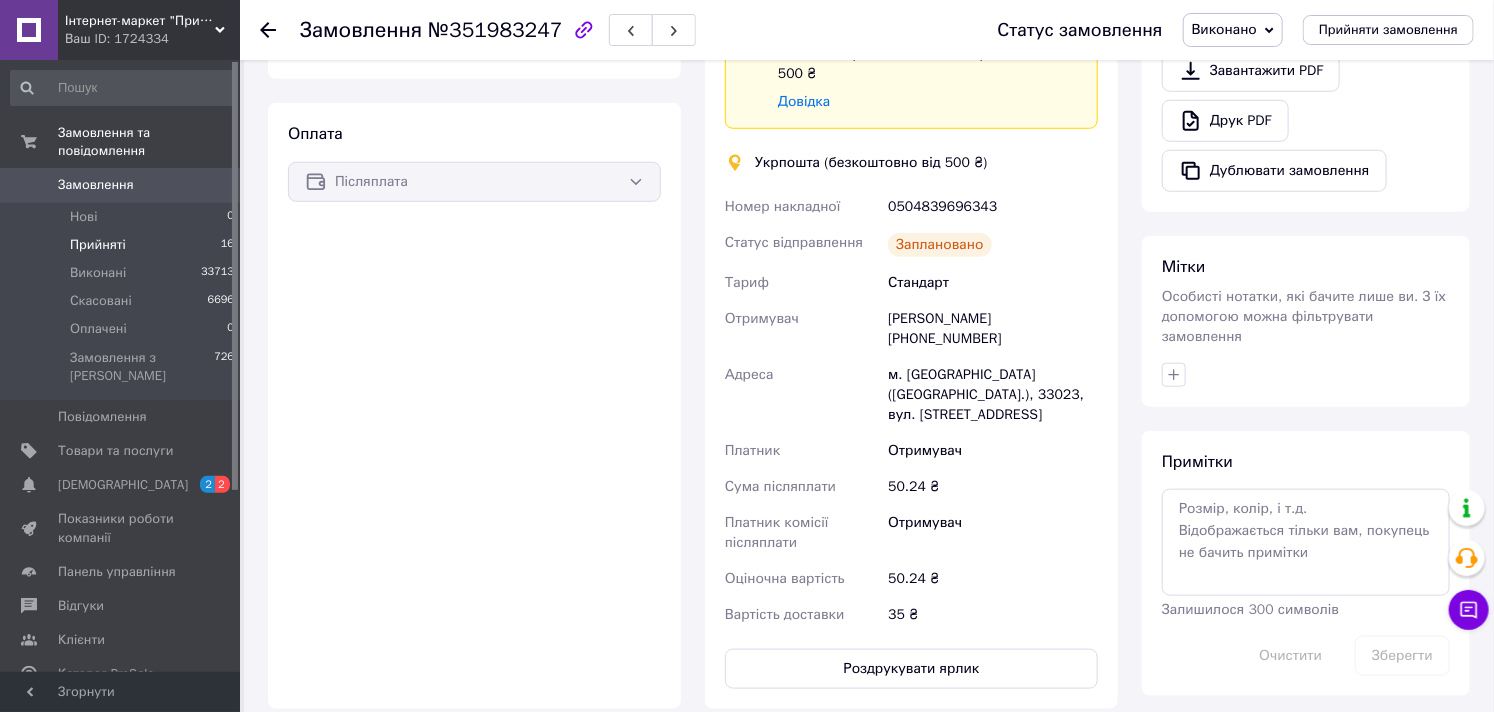 click on "Прийняті" at bounding box center [98, 245] 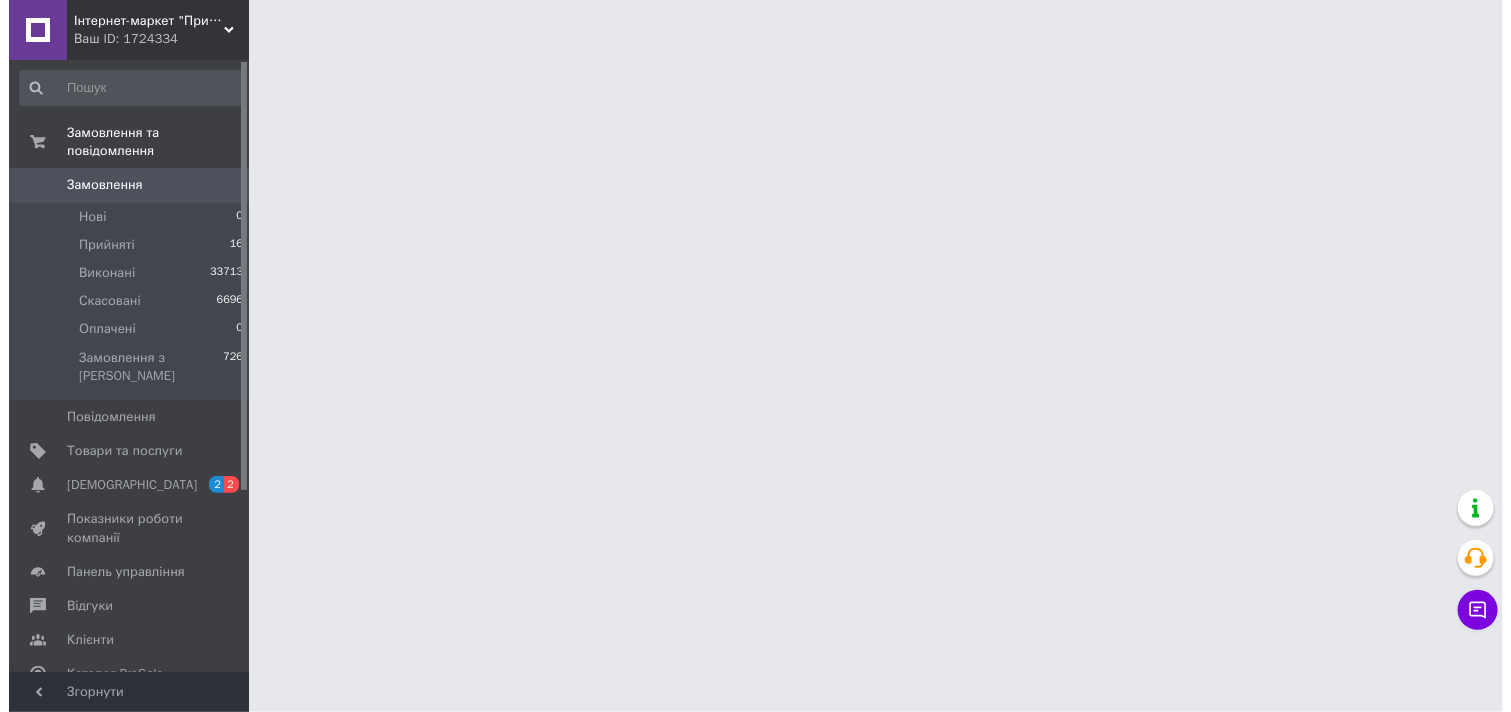 scroll, scrollTop: 0, scrollLeft: 0, axis: both 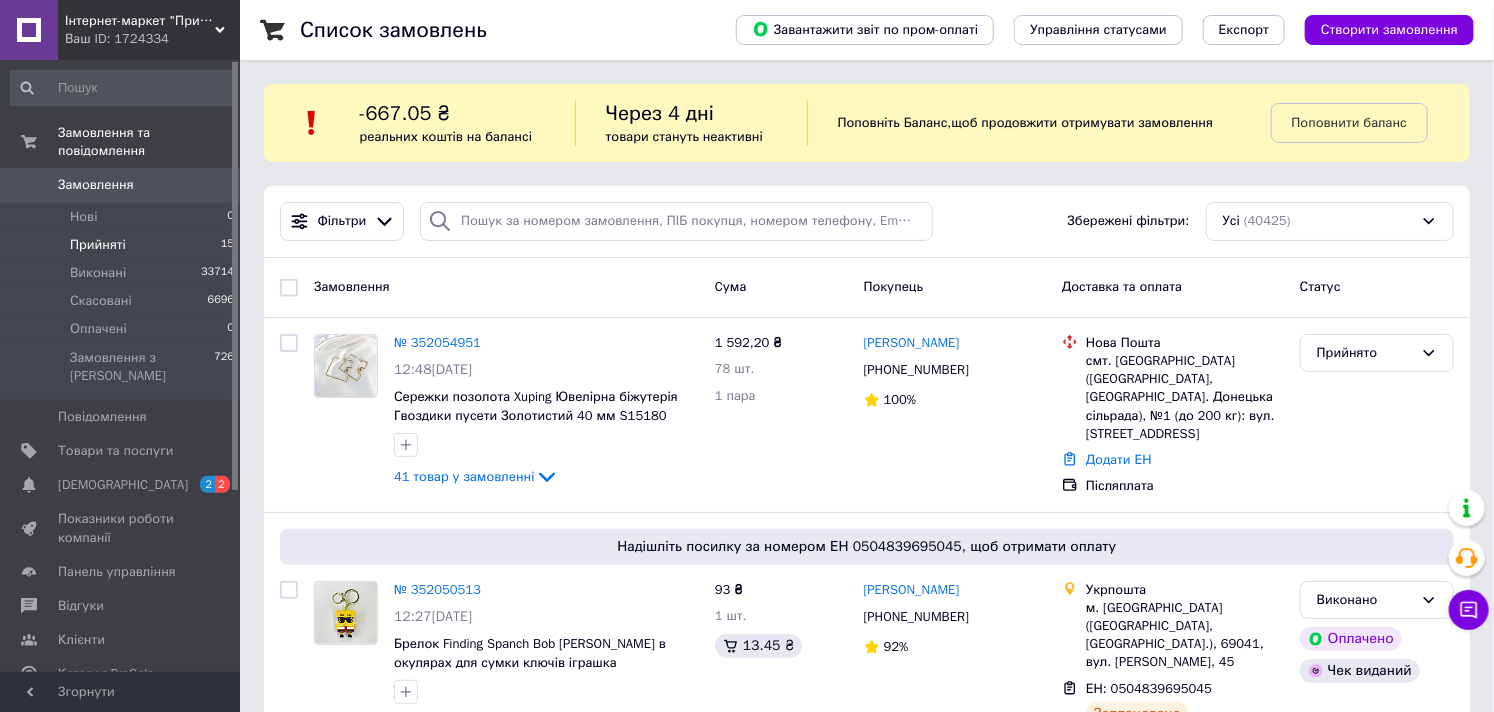 click on "Прийняті" at bounding box center (98, 245) 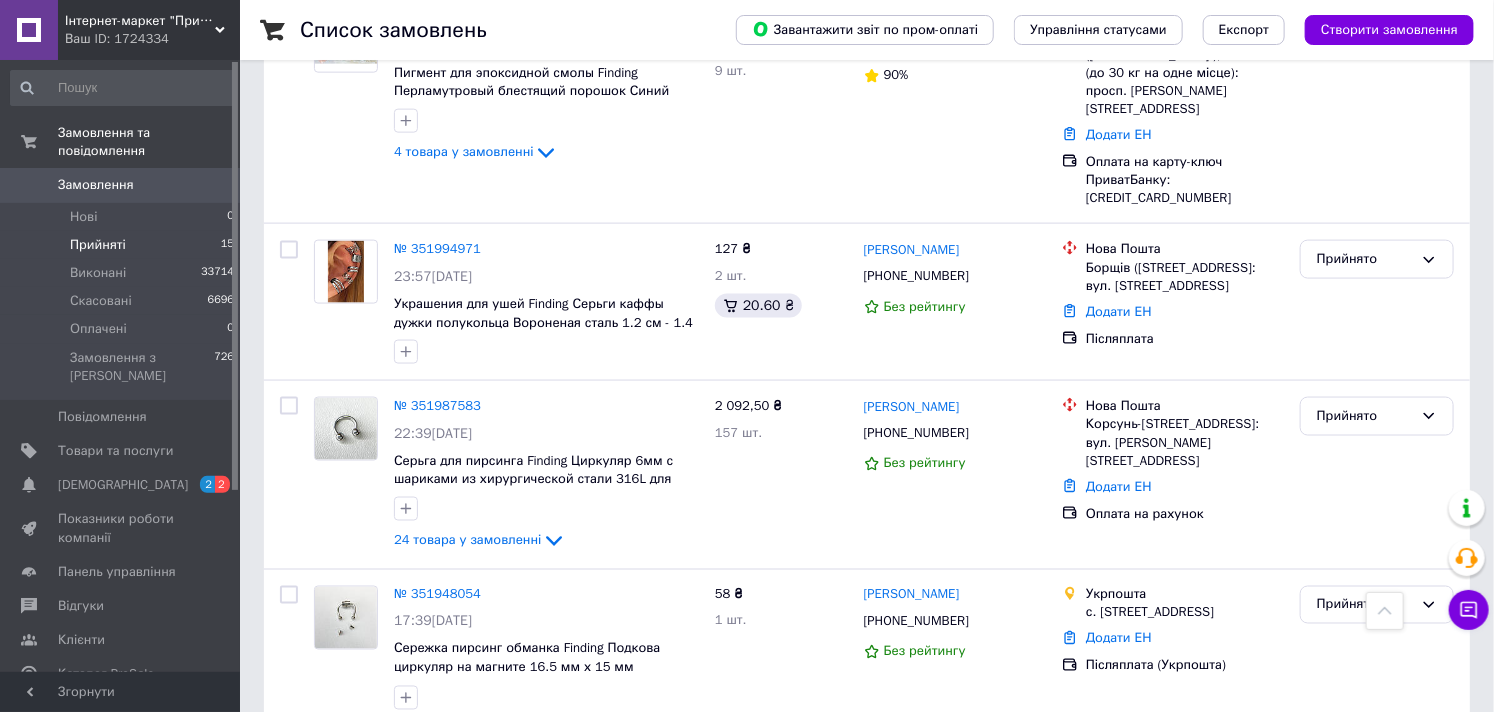 scroll, scrollTop: 1222, scrollLeft: 0, axis: vertical 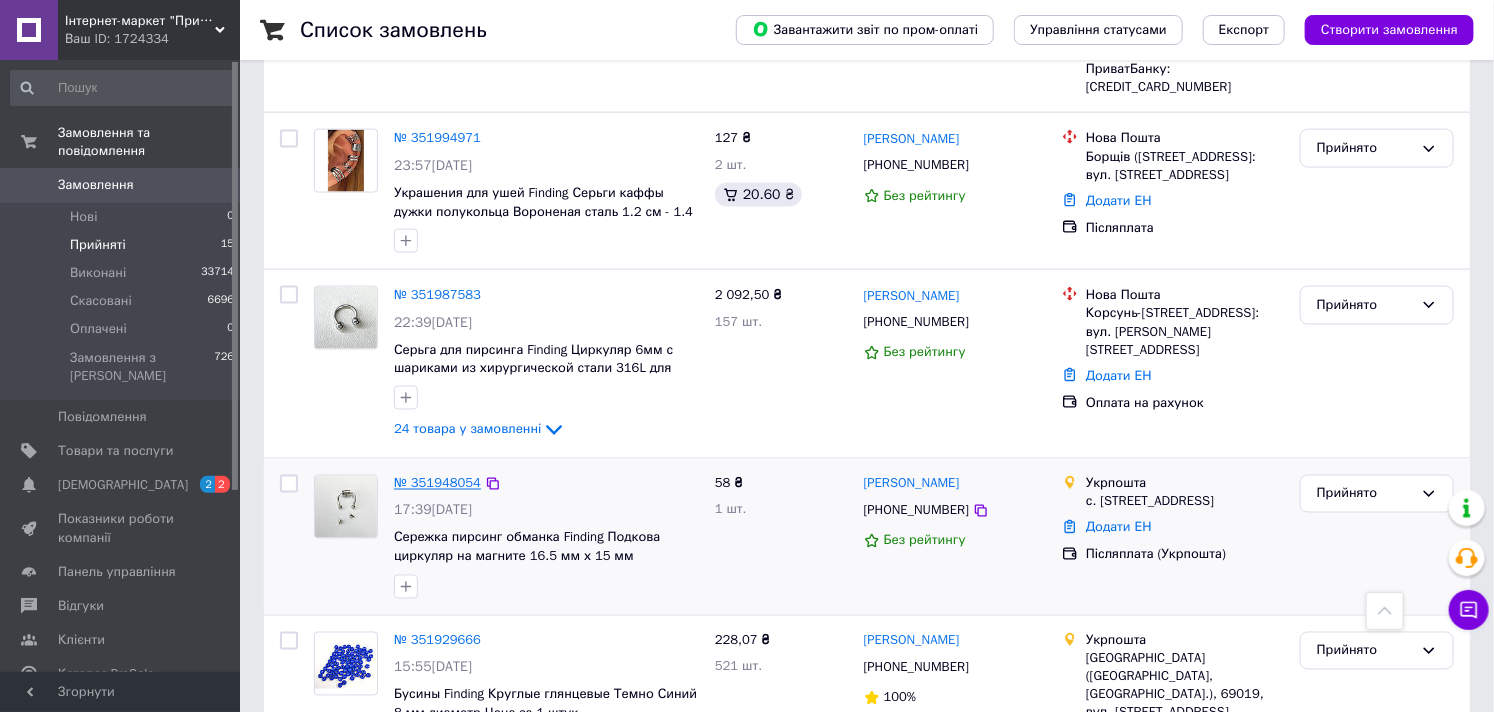 click on "№ 351948054" at bounding box center [437, 483] 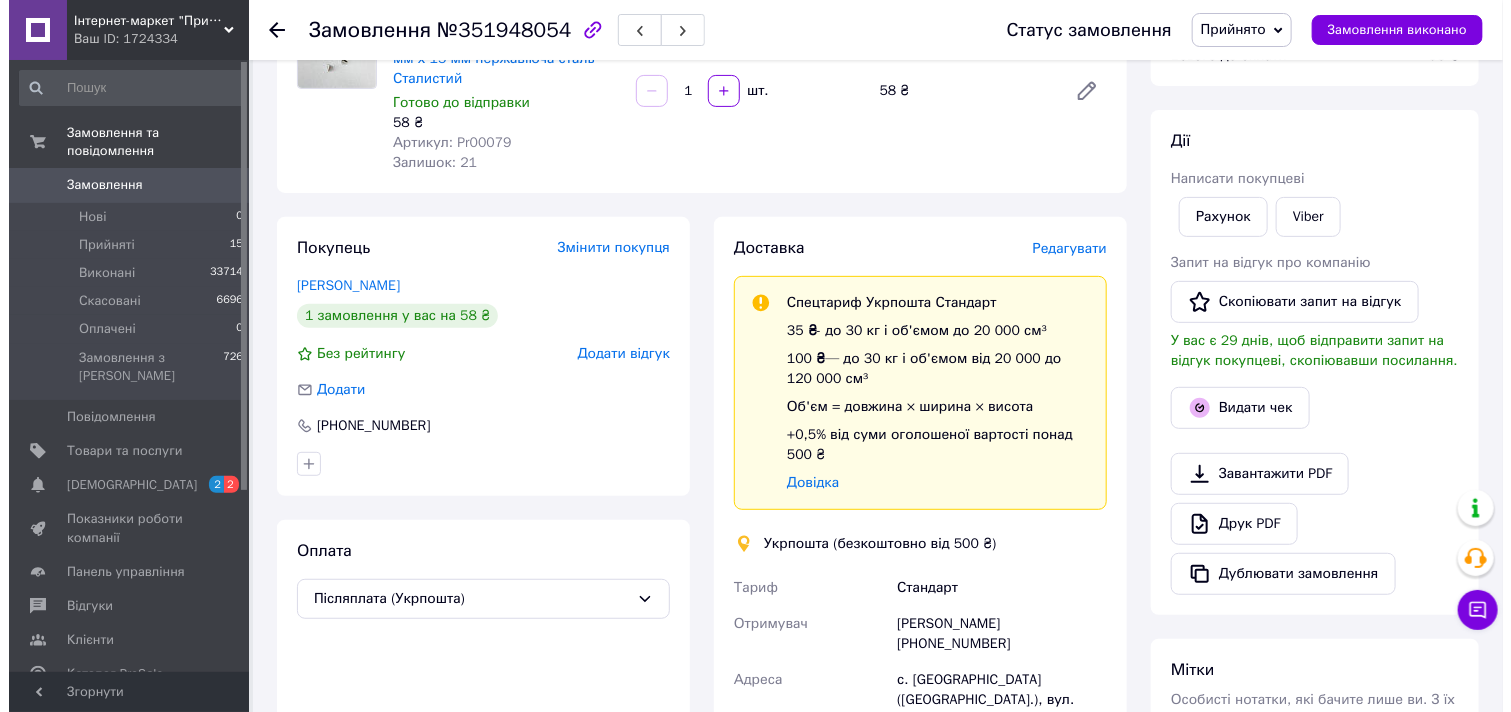 scroll, scrollTop: 333, scrollLeft: 0, axis: vertical 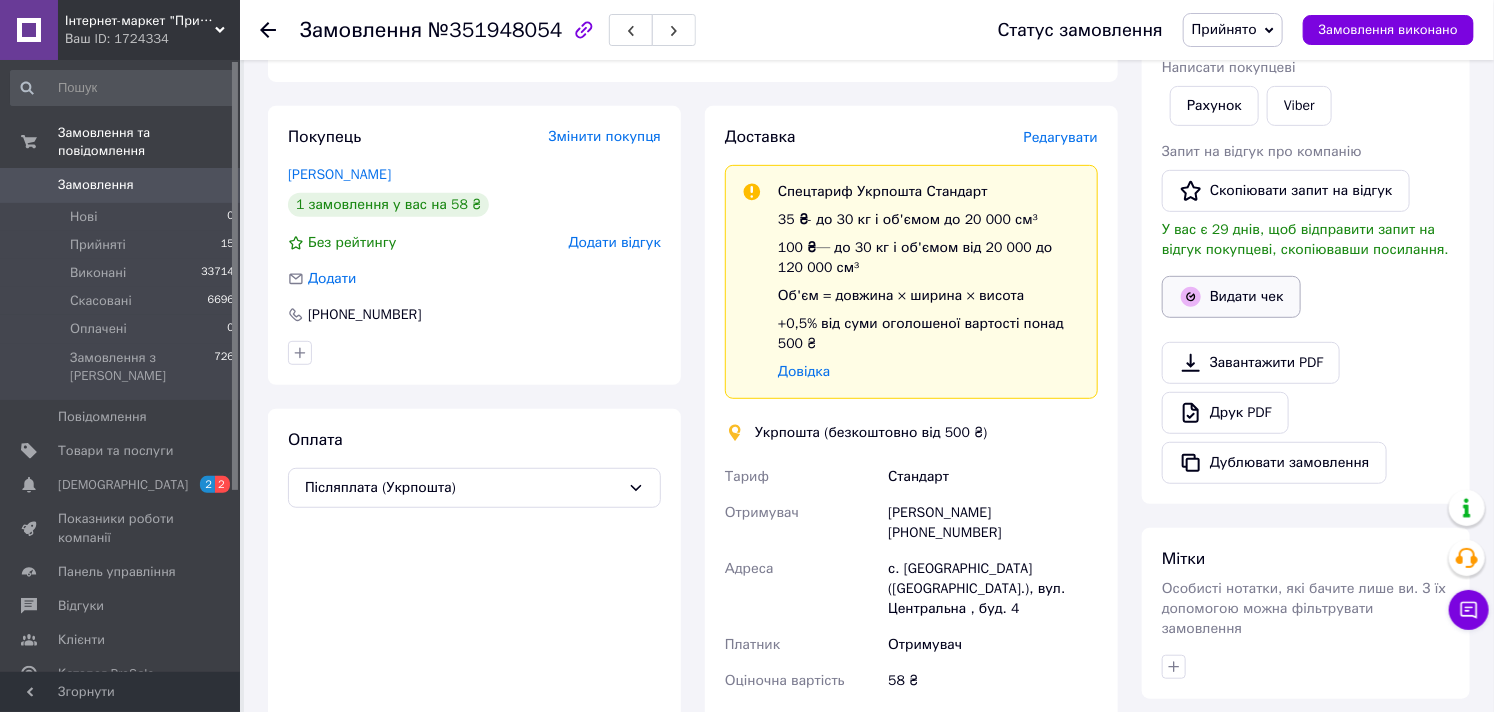 click on "Видати чек" at bounding box center [1231, 297] 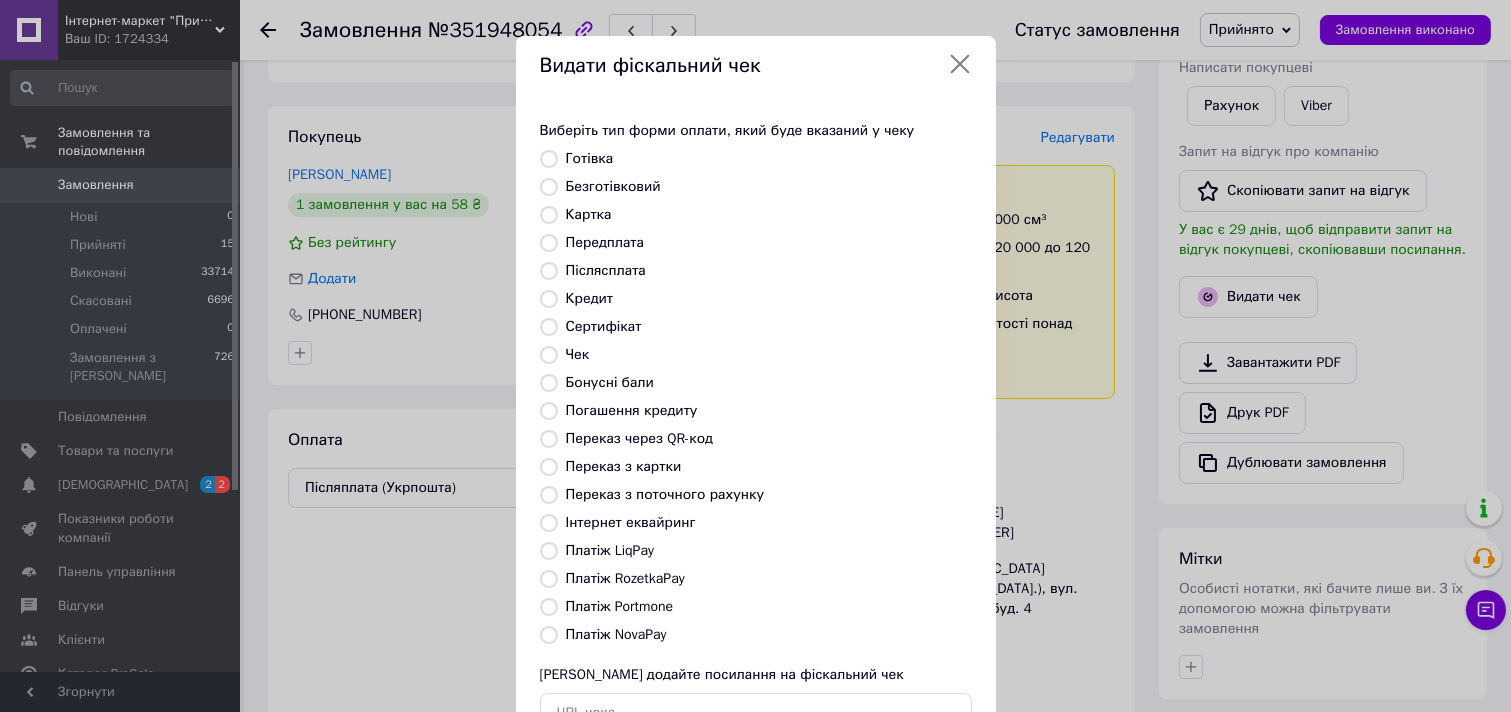click on "Післясплата" at bounding box center (606, 270) 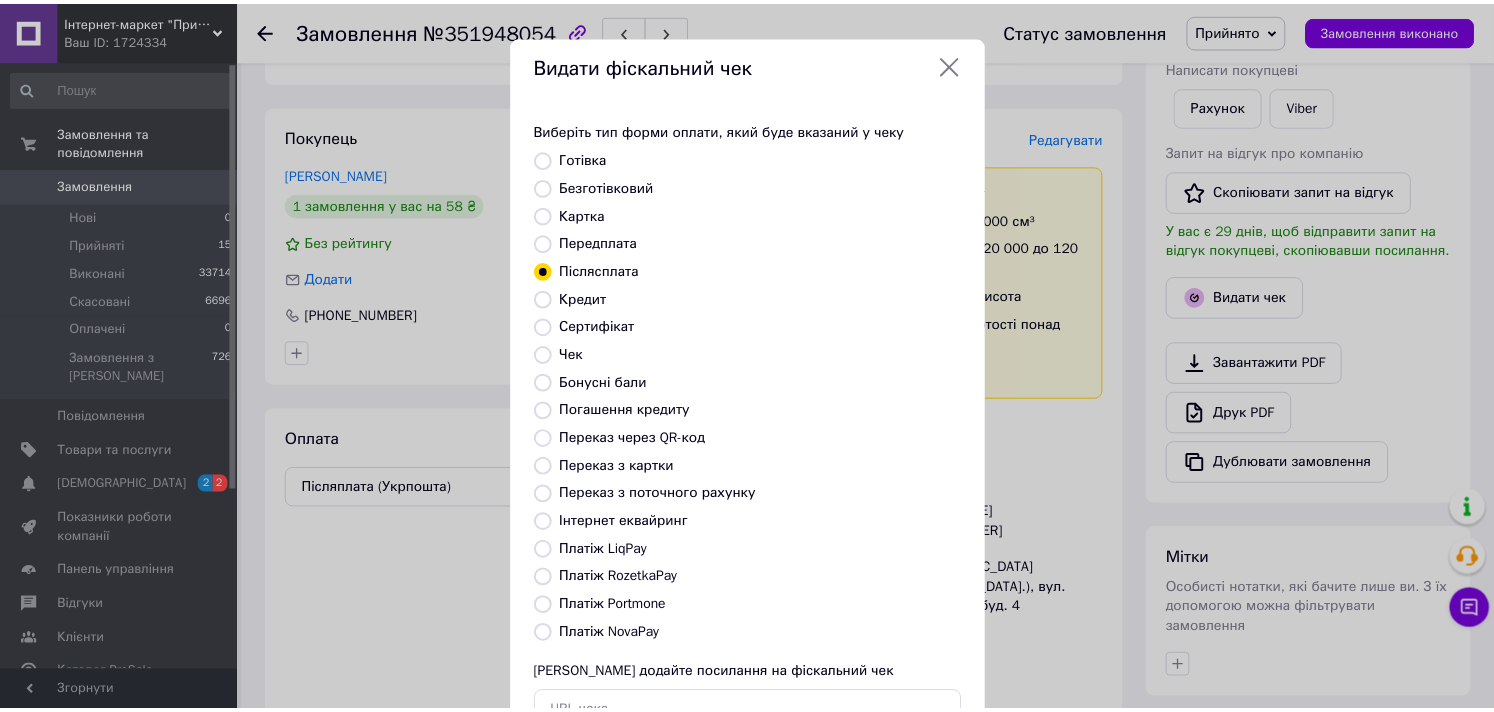 scroll, scrollTop: 147, scrollLeft: 0, axis: vertical 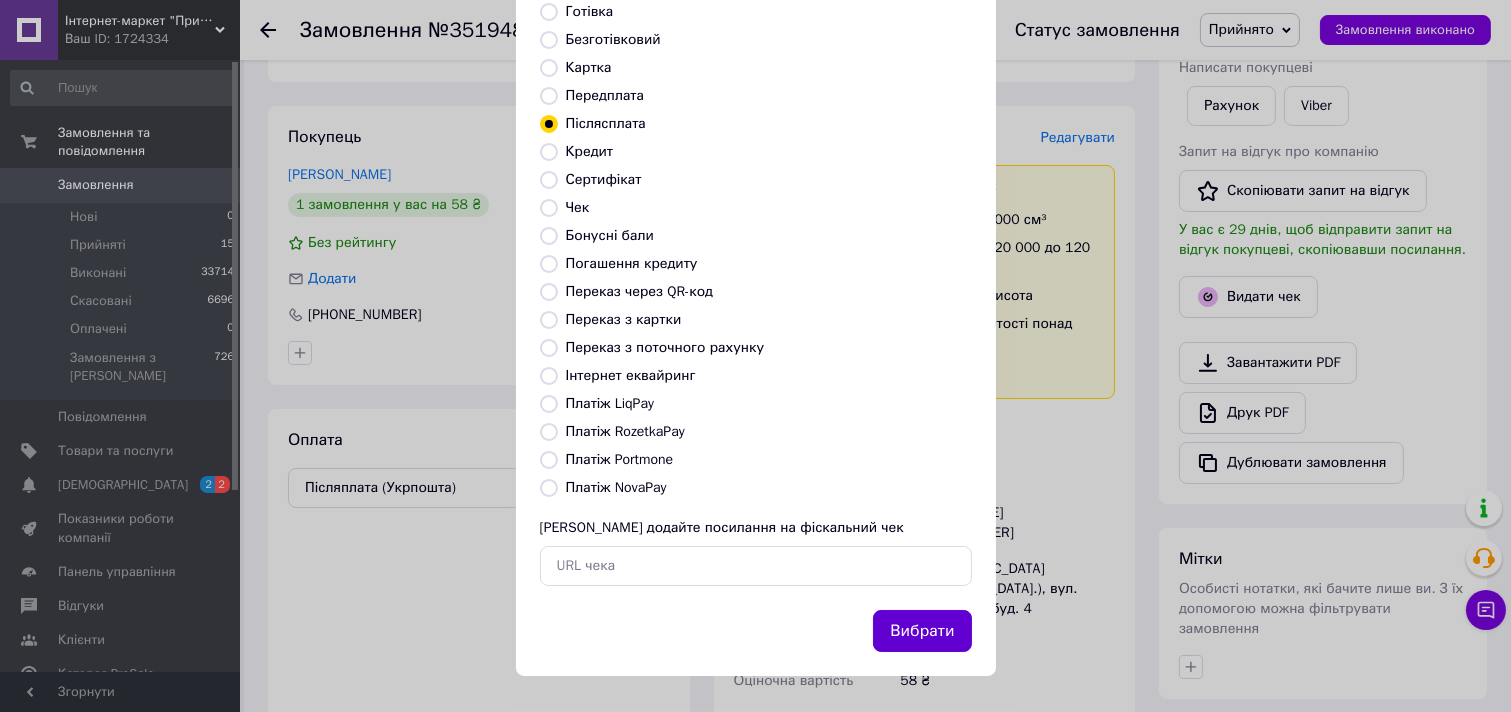 click on "Вибрати" at bounding box center (922, 631) 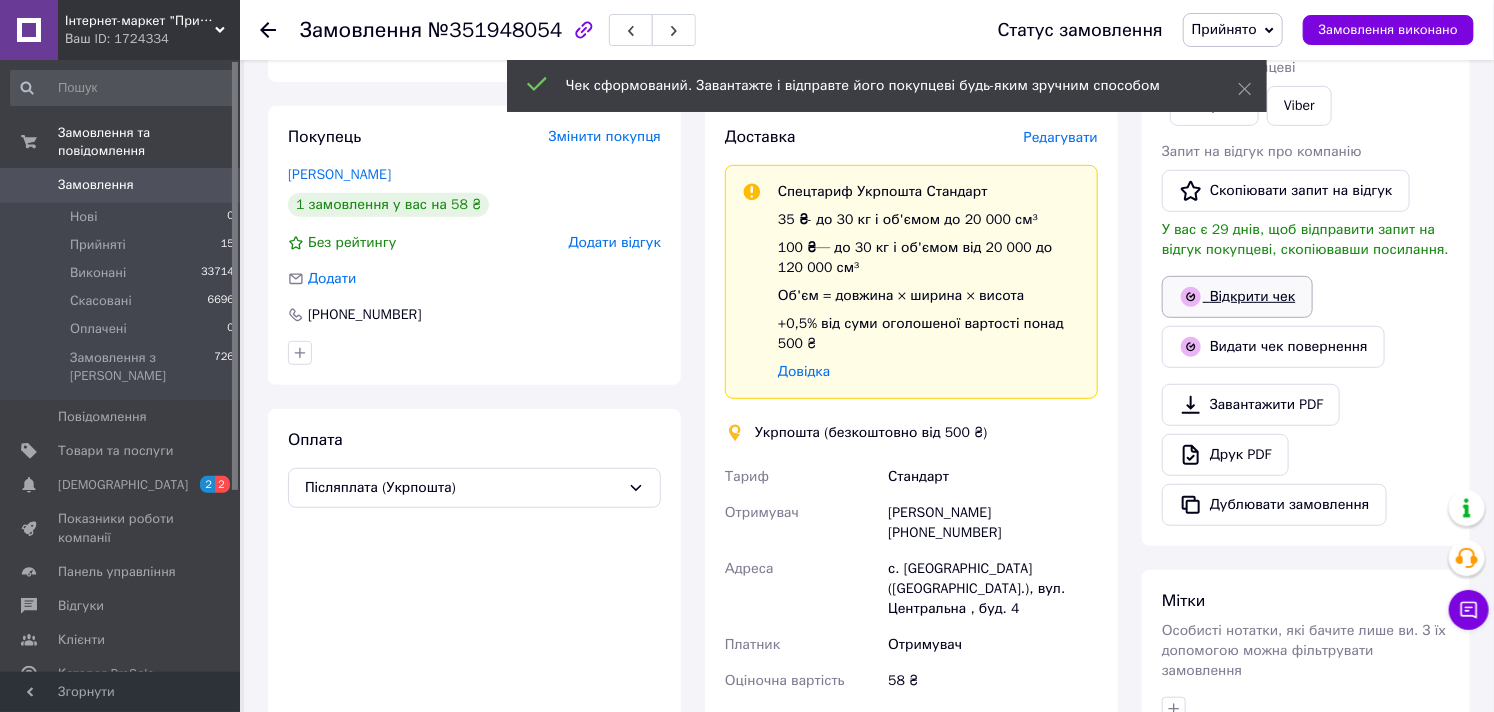 click on "Відкрити чек" at bounding box center [1237, 297] 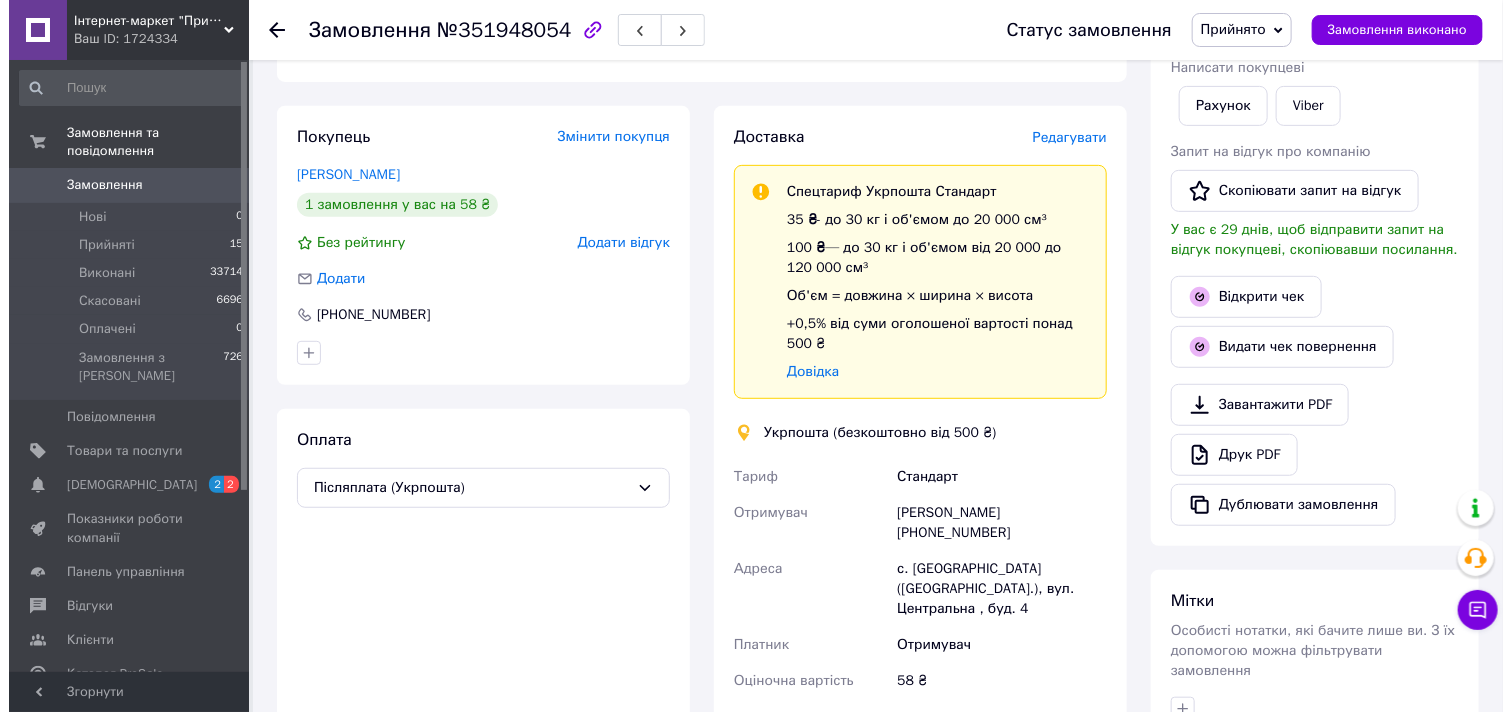 scroll, scrollTop: 111, scrollLeft: 0, axis: vertical 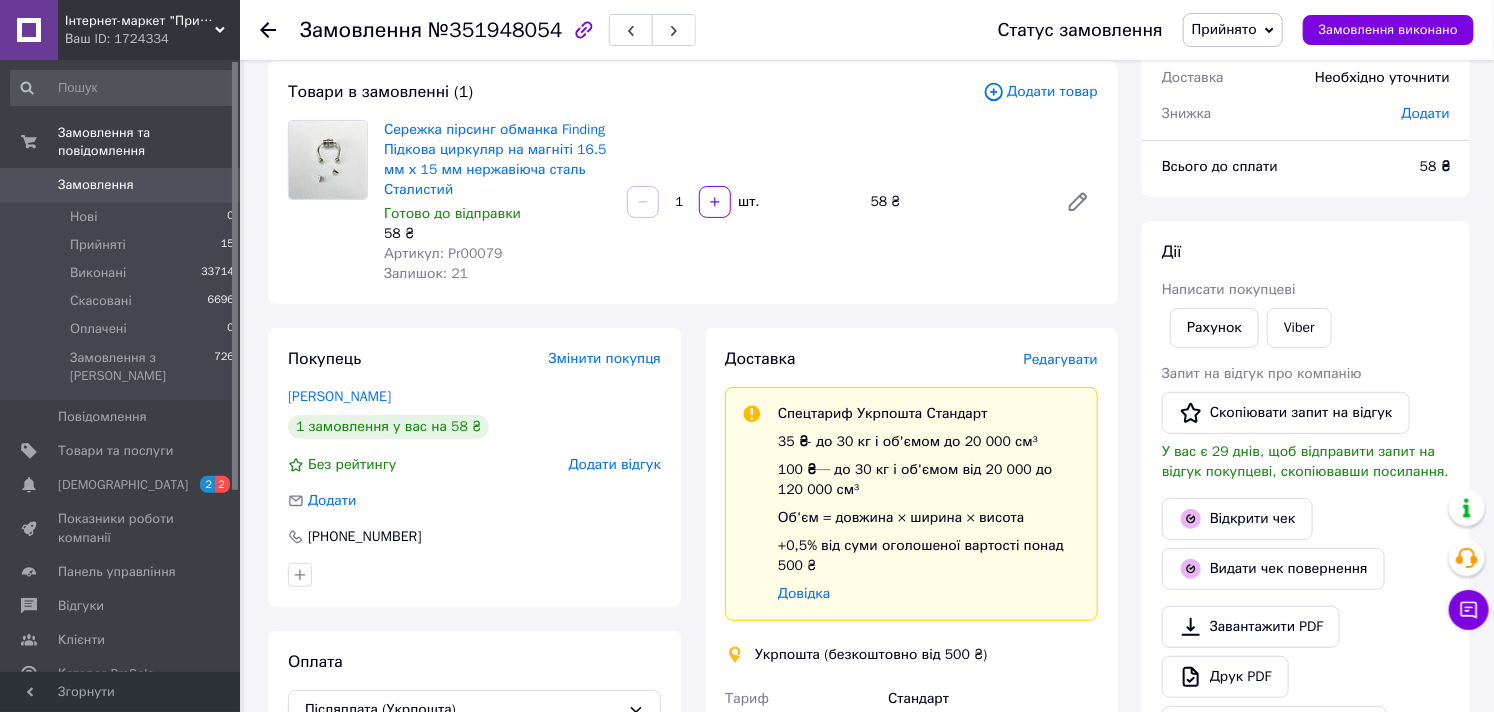 click on "Редагувати" at bounding box center (1061, 359) 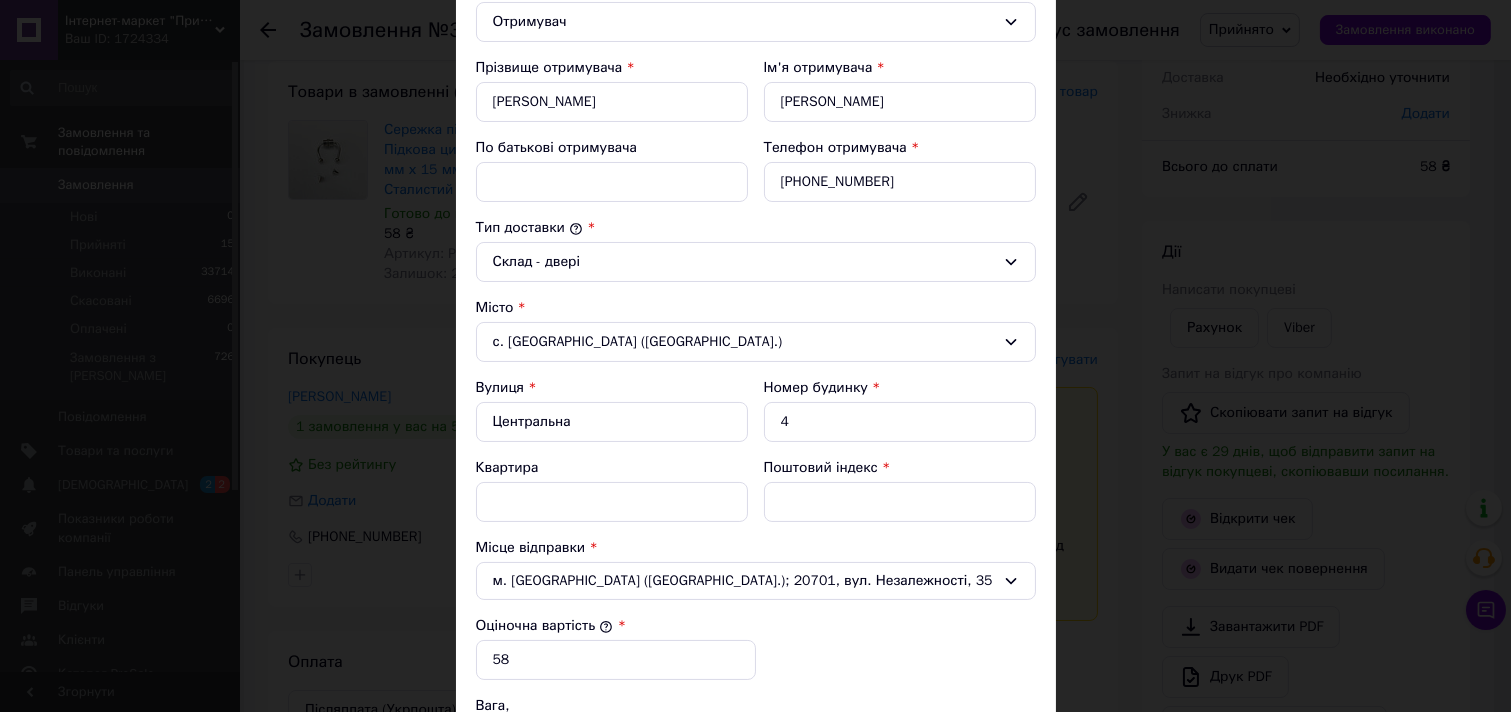 scroll, scrollTop: 666, scrollLeft: 0, axis: vertical 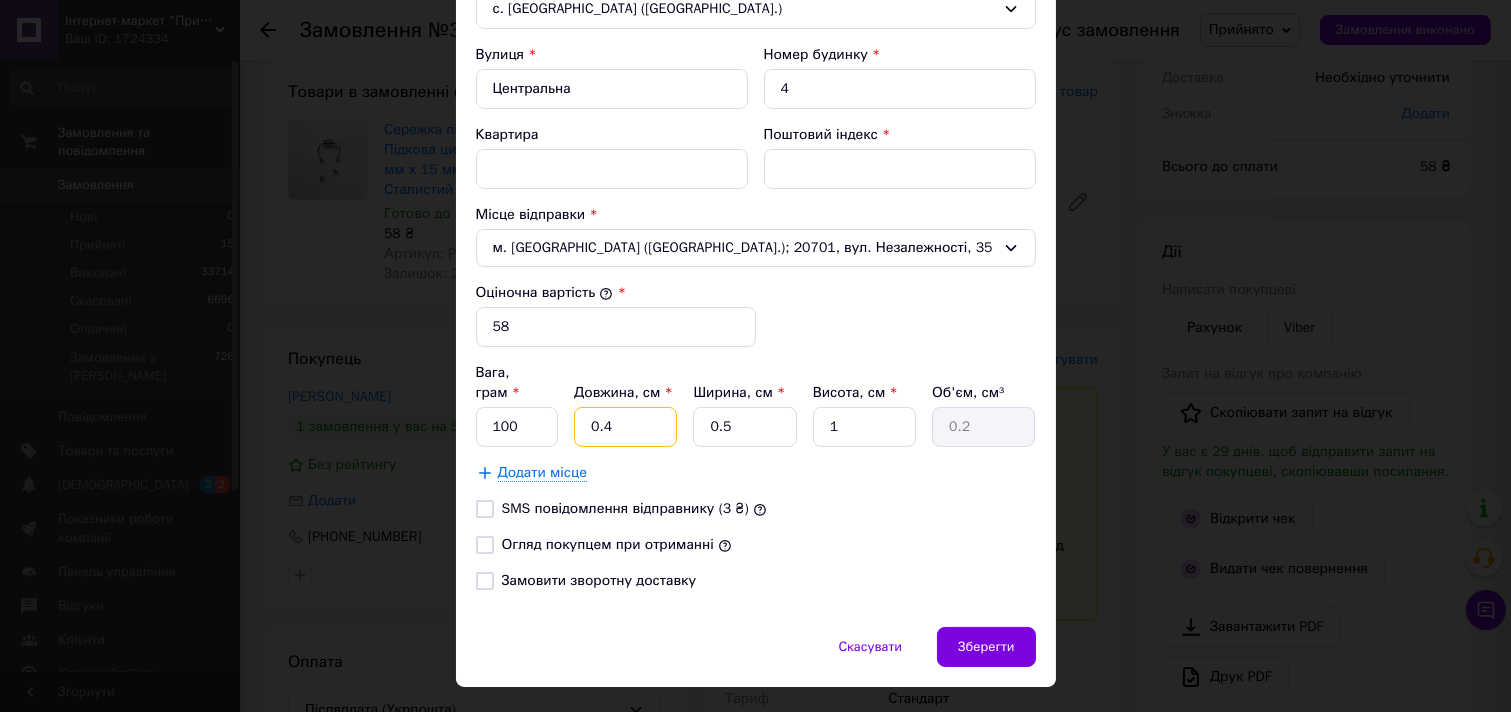click on "0.4" at bounding box center [625, 427] 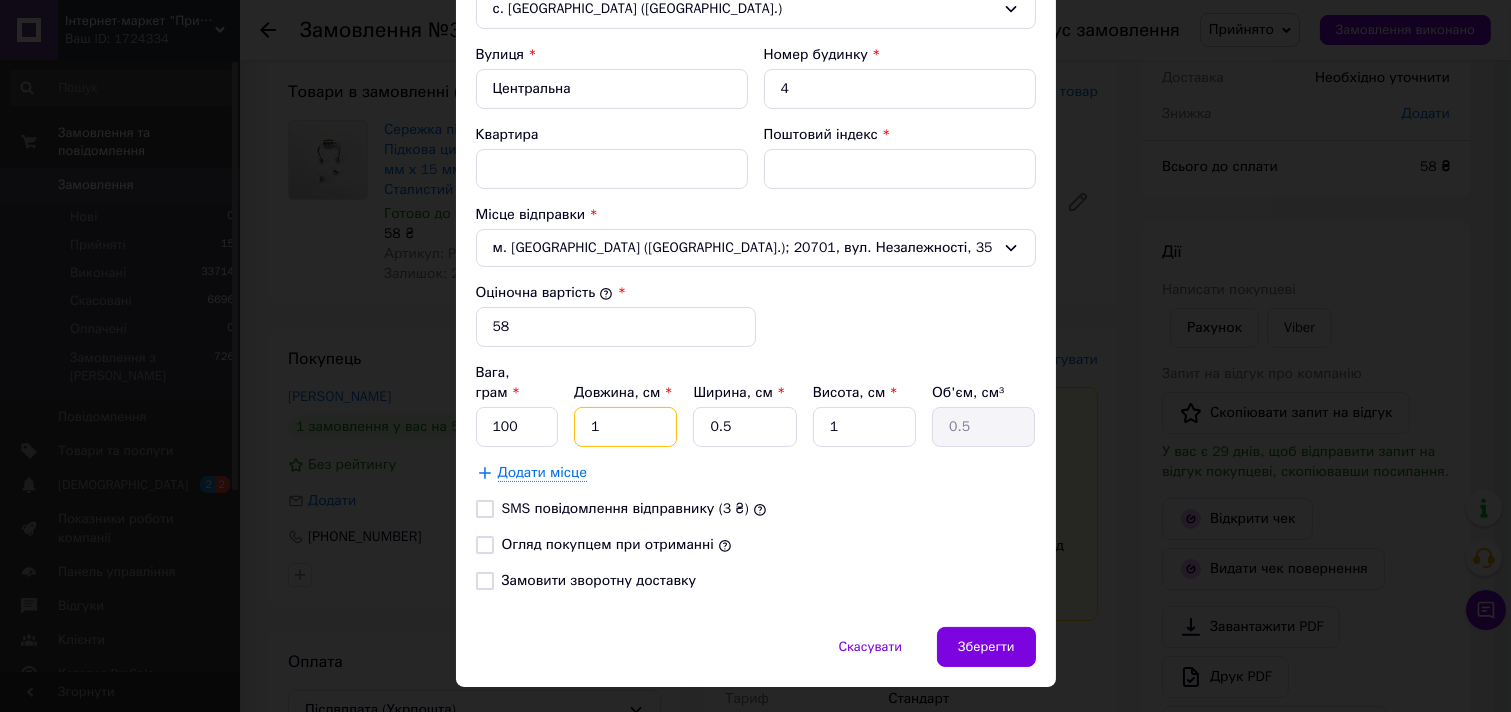 type on "11" 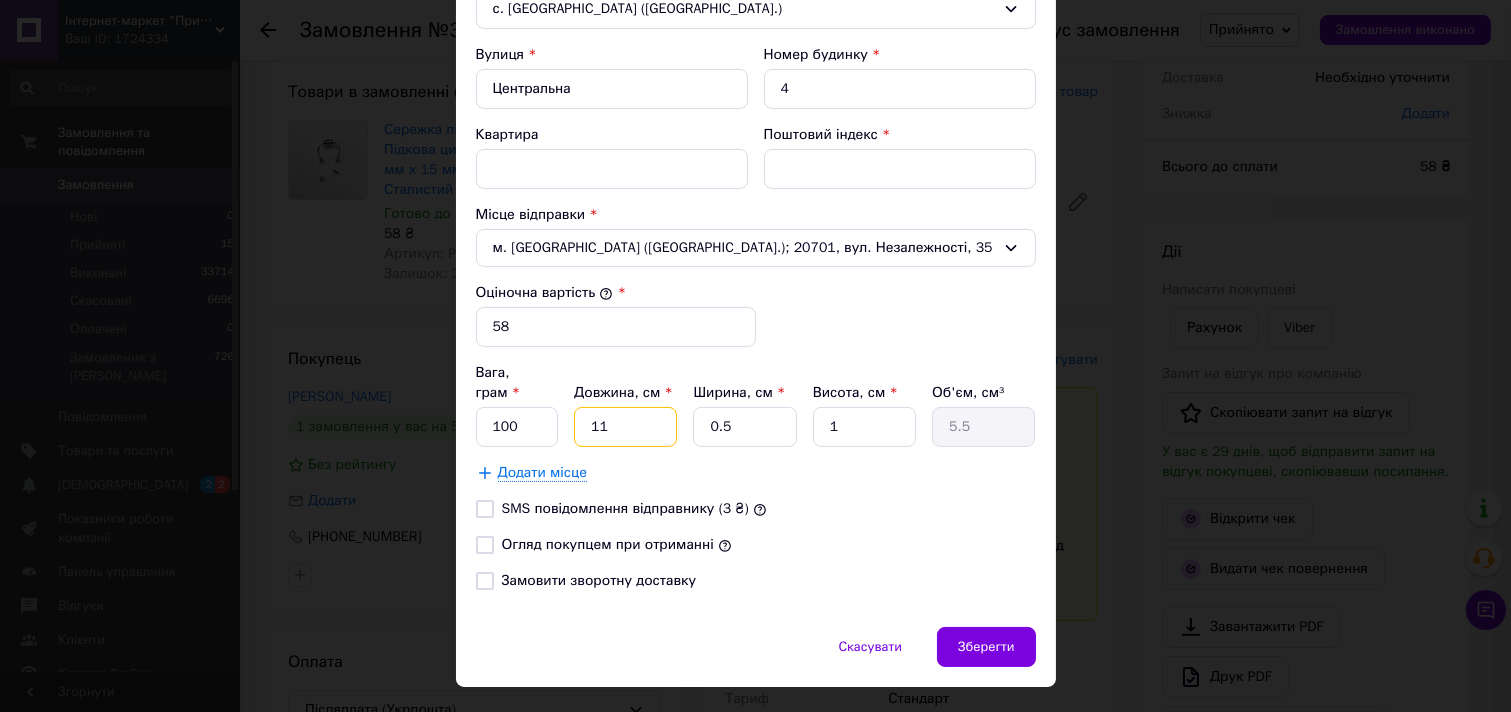 type on "1" 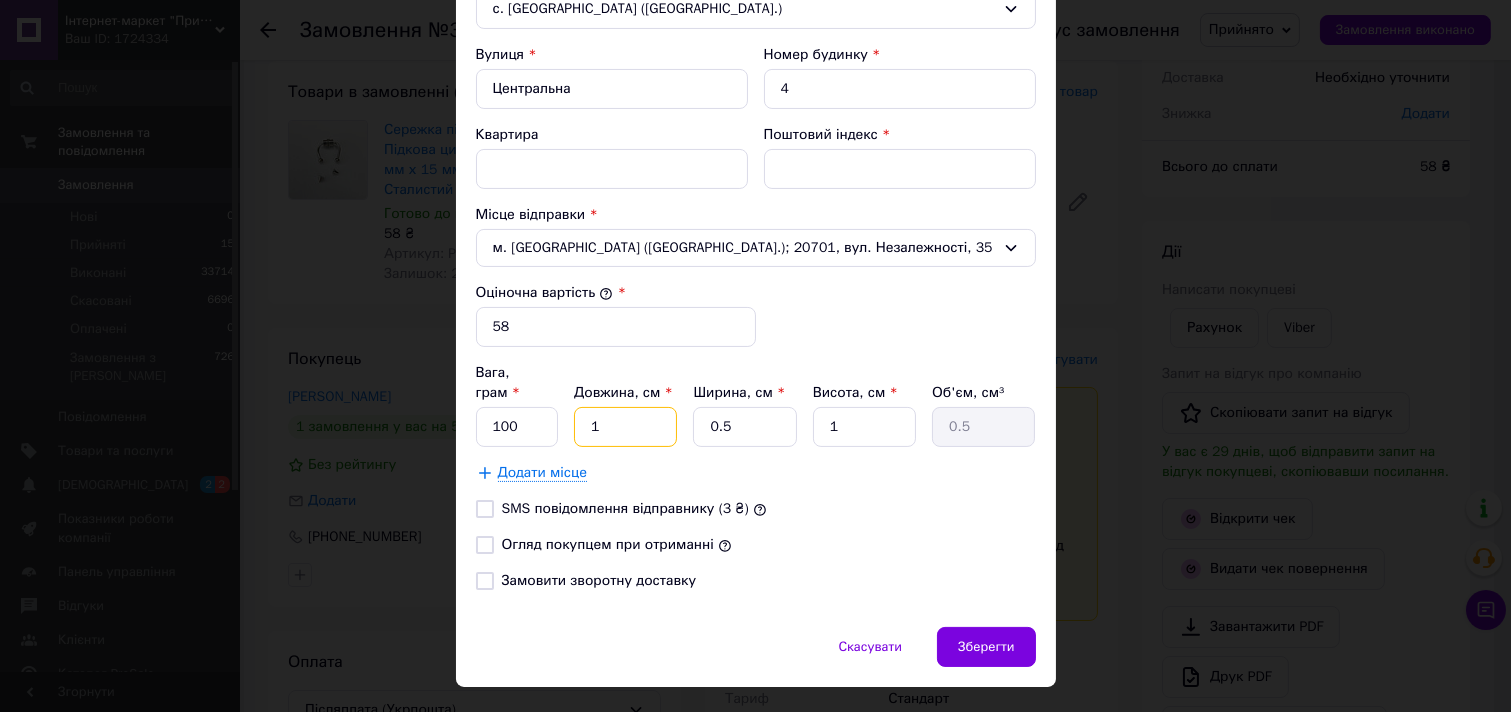 type on "12" 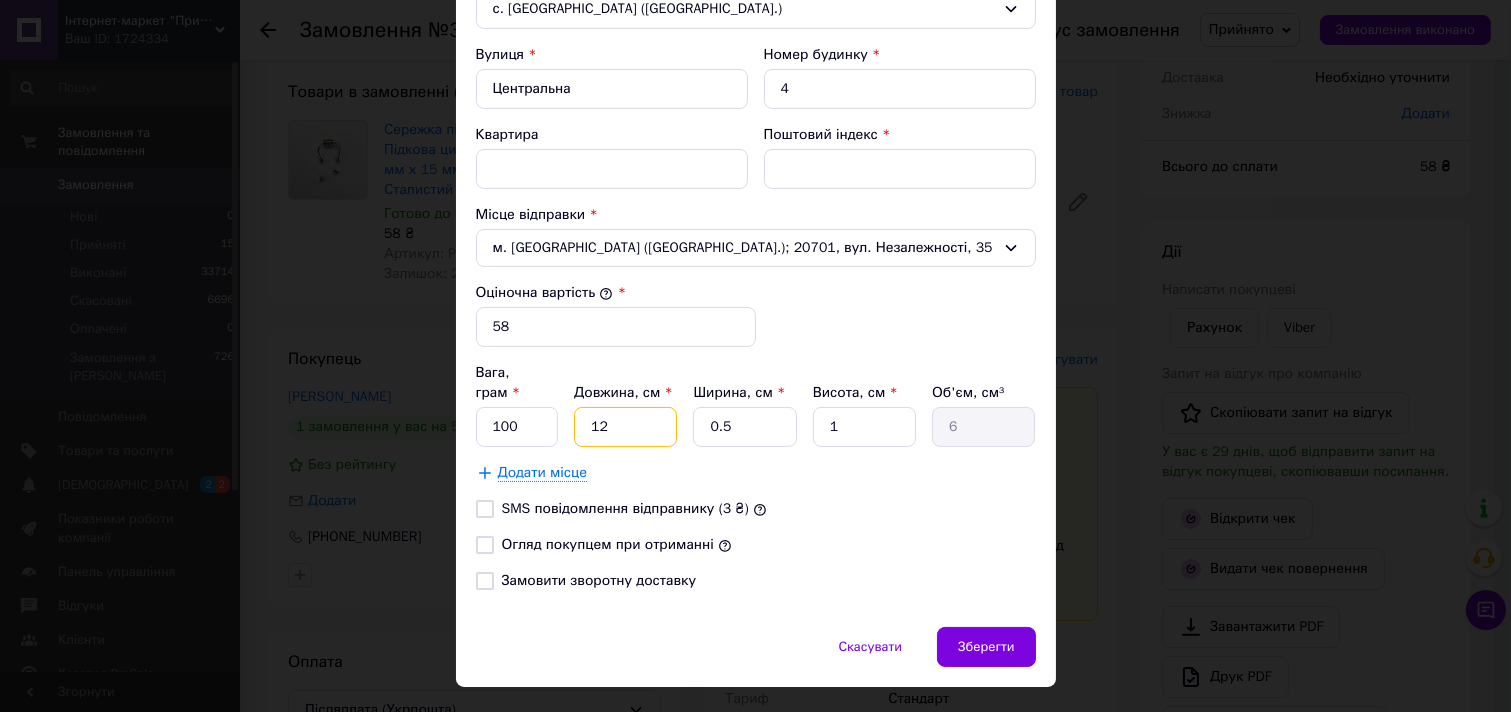 type on "12" 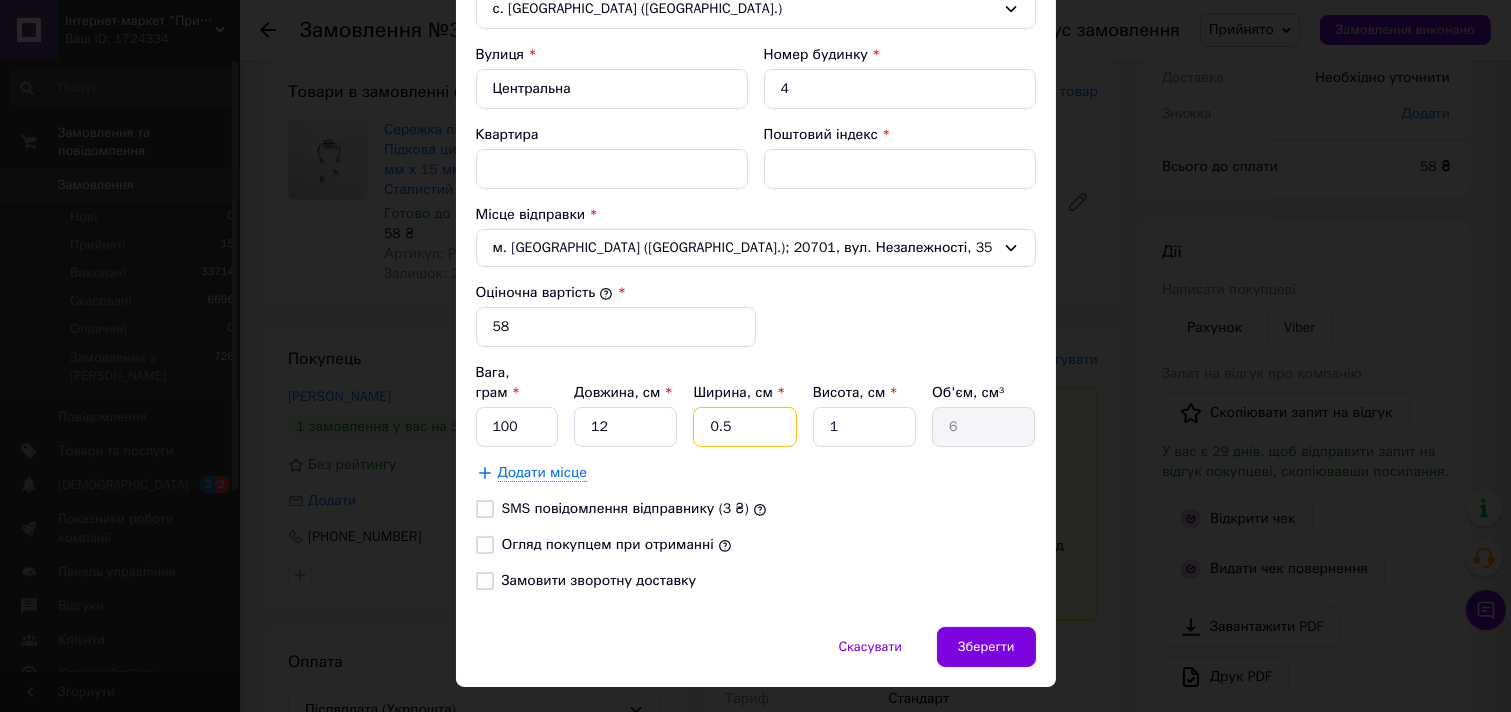 click on "0.5" at bounding box center [744, 427] 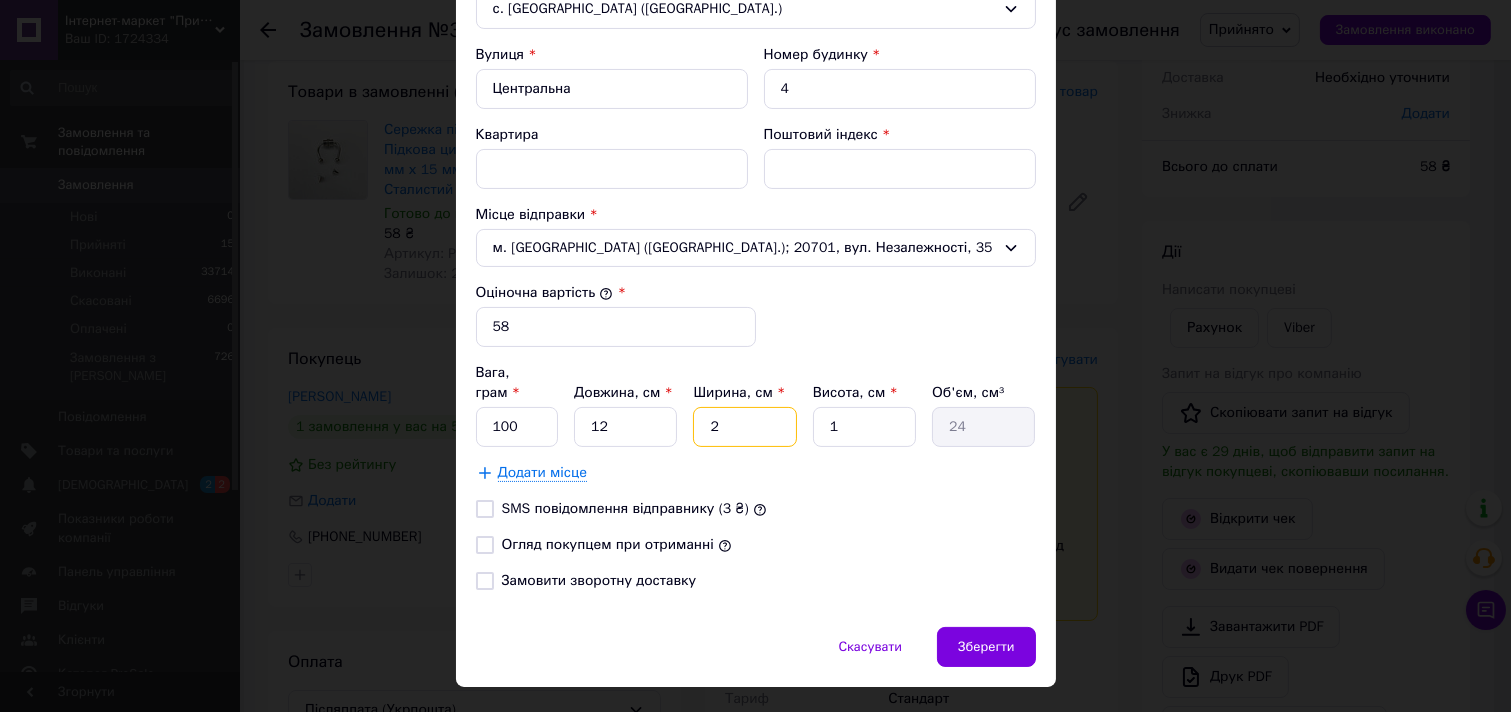 type on "22" 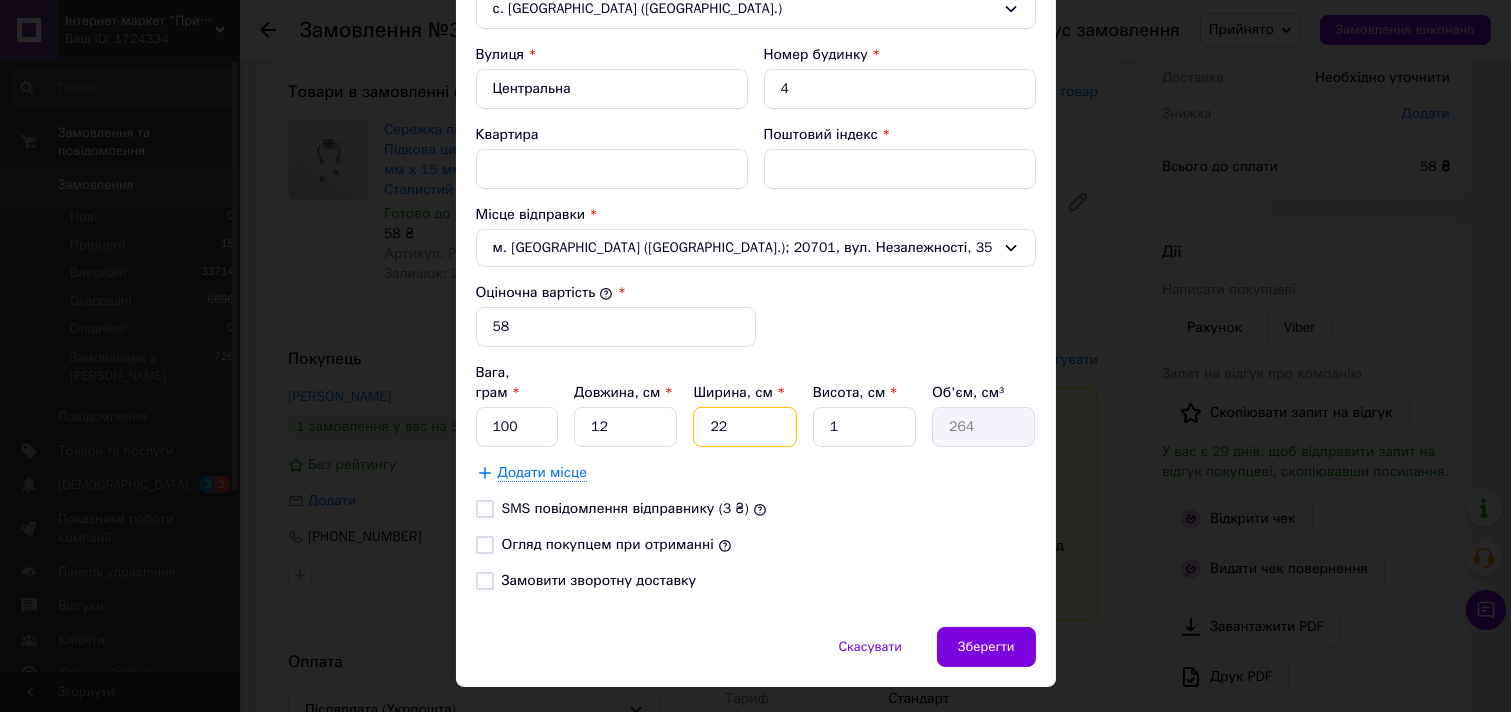 type on "22" 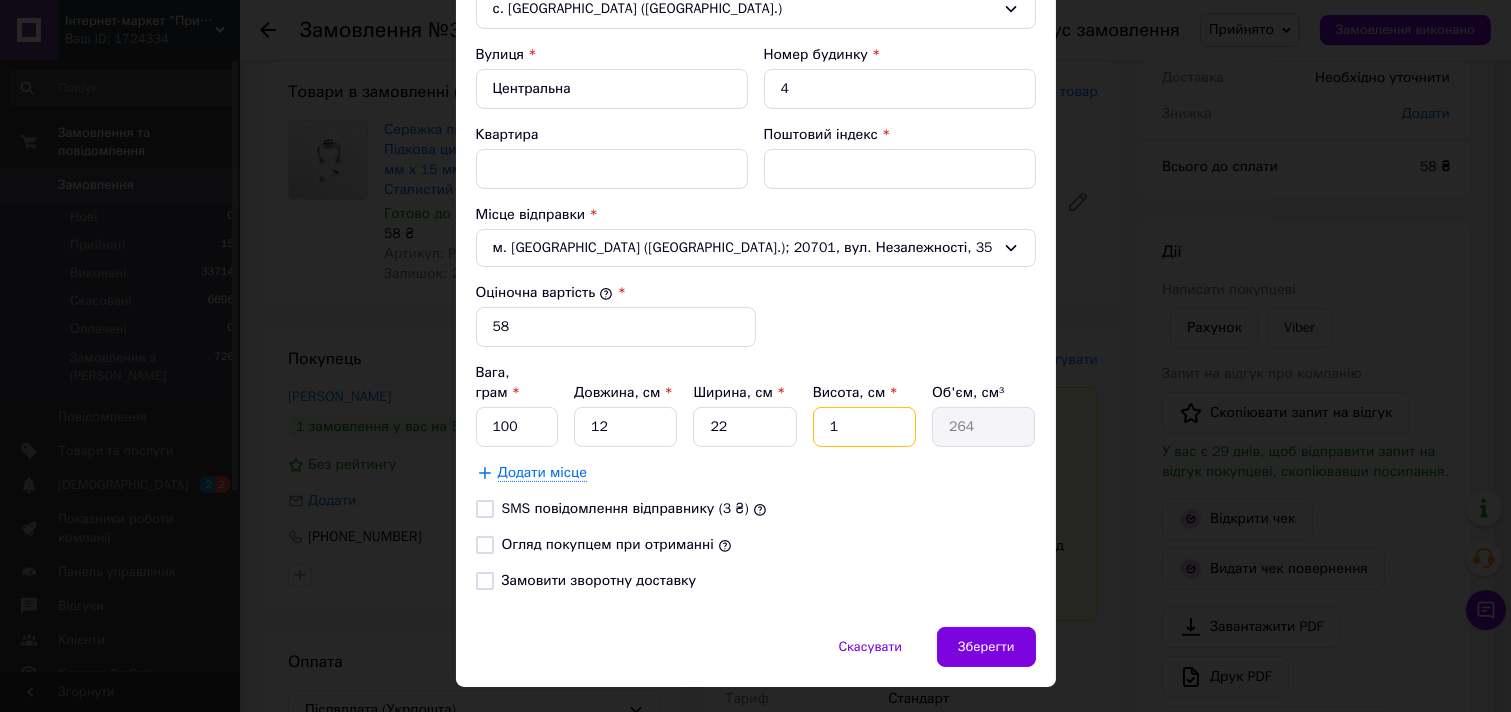 click on "1" at bounding box center [864, 427] 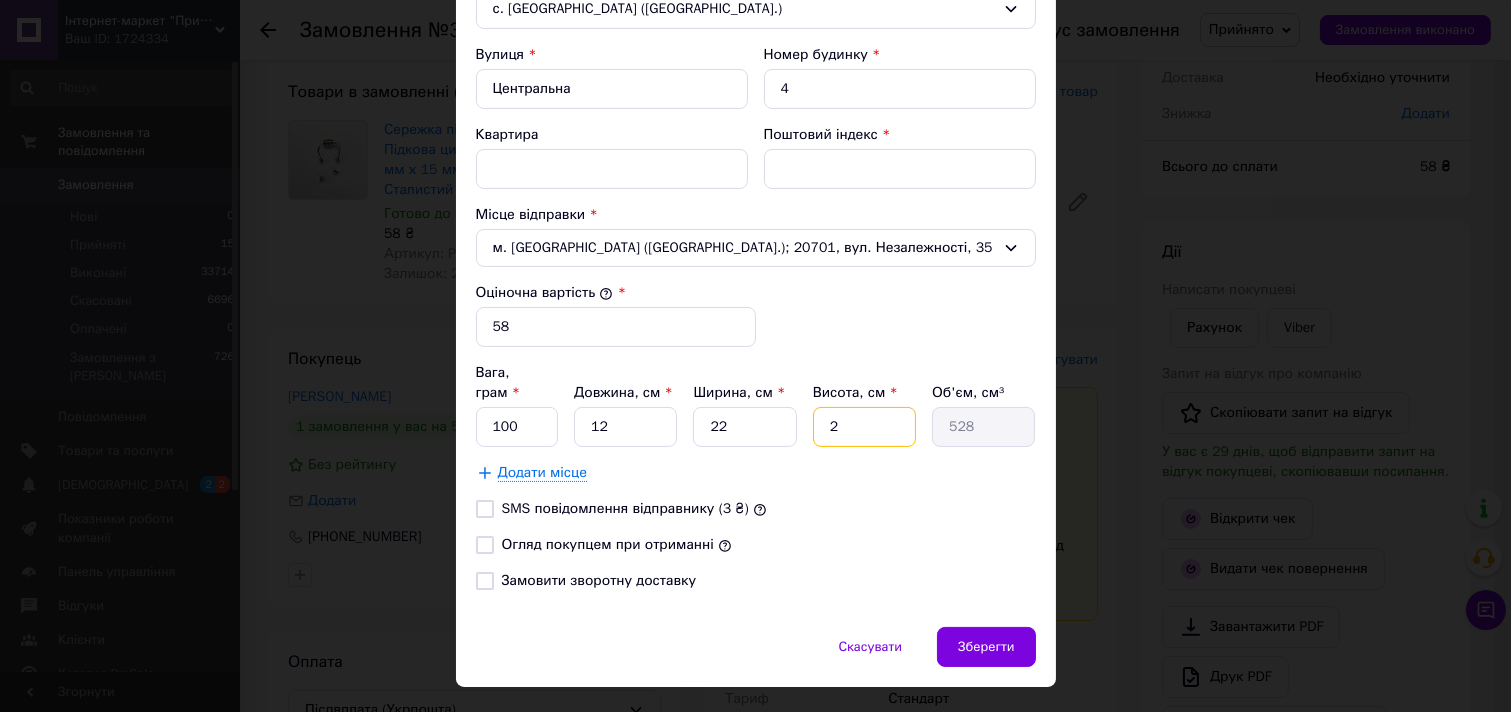 type on "2" 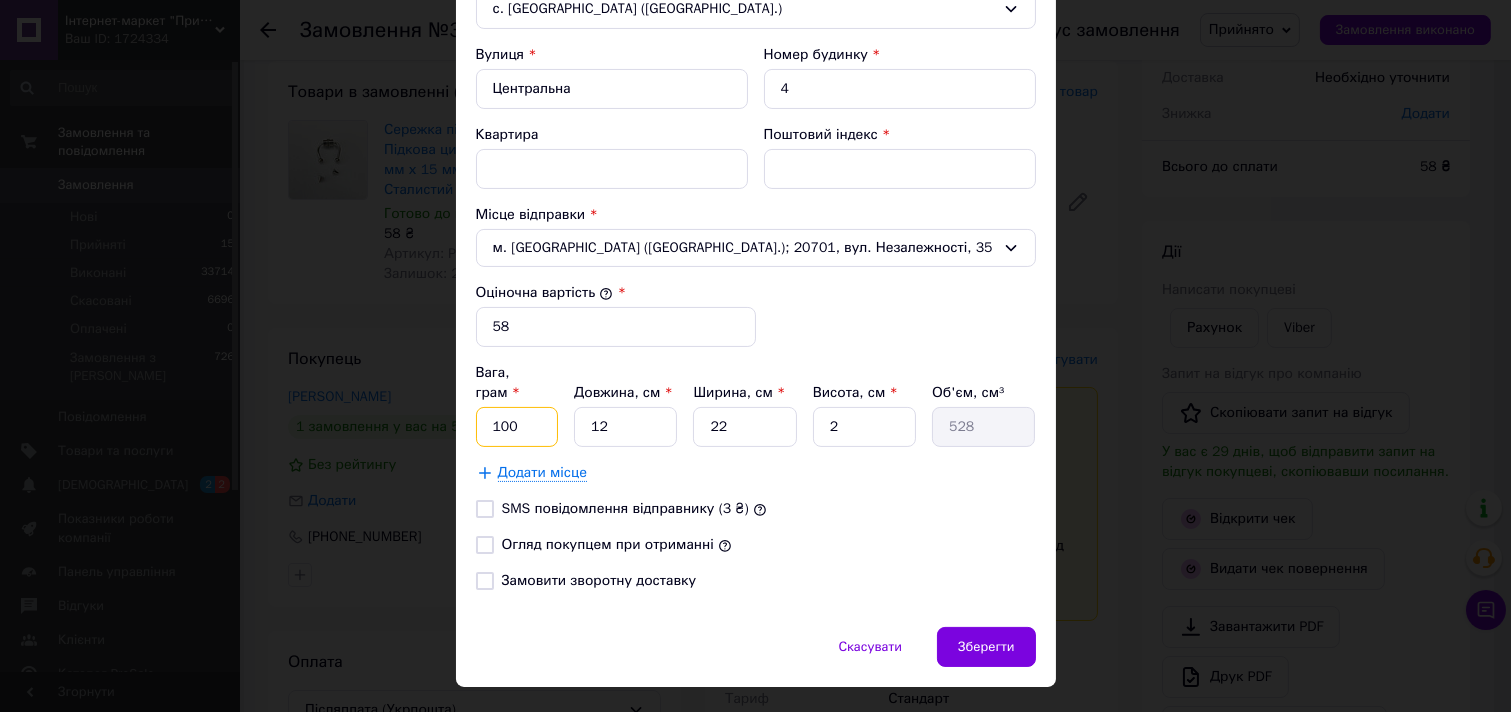click on "100" at bounding box center (517, 427) 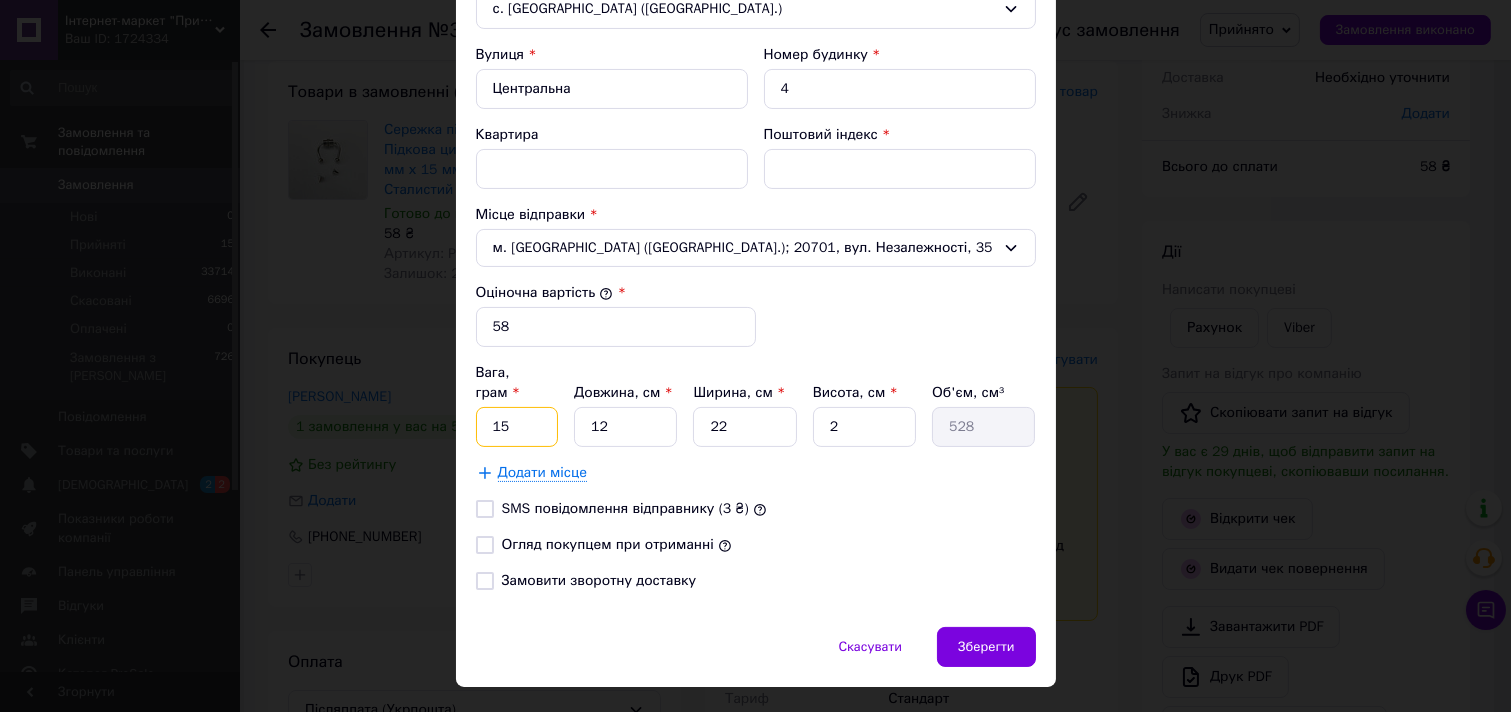 type on "15" 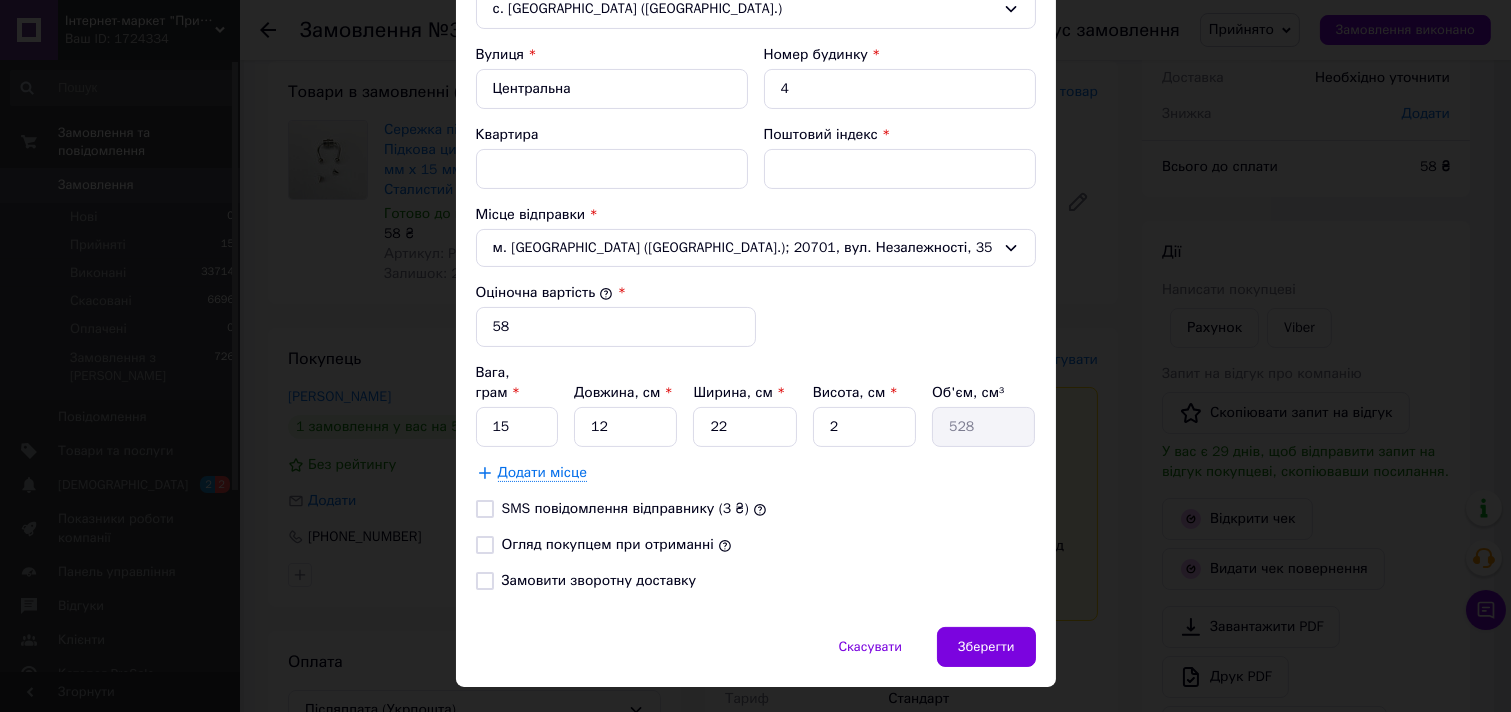 click on "Огляд покупцем при отриманні" at bounding box center (608, 544) 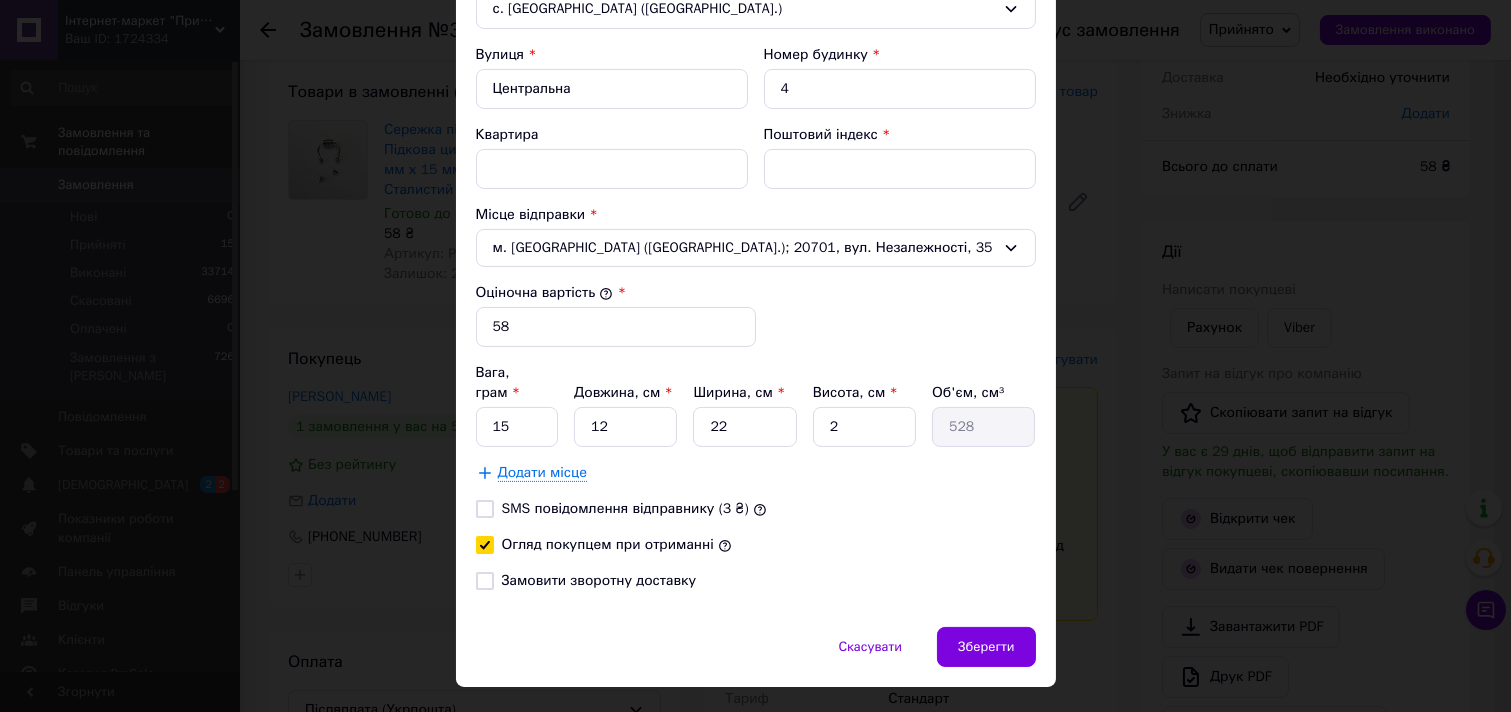 checkbox on "true" 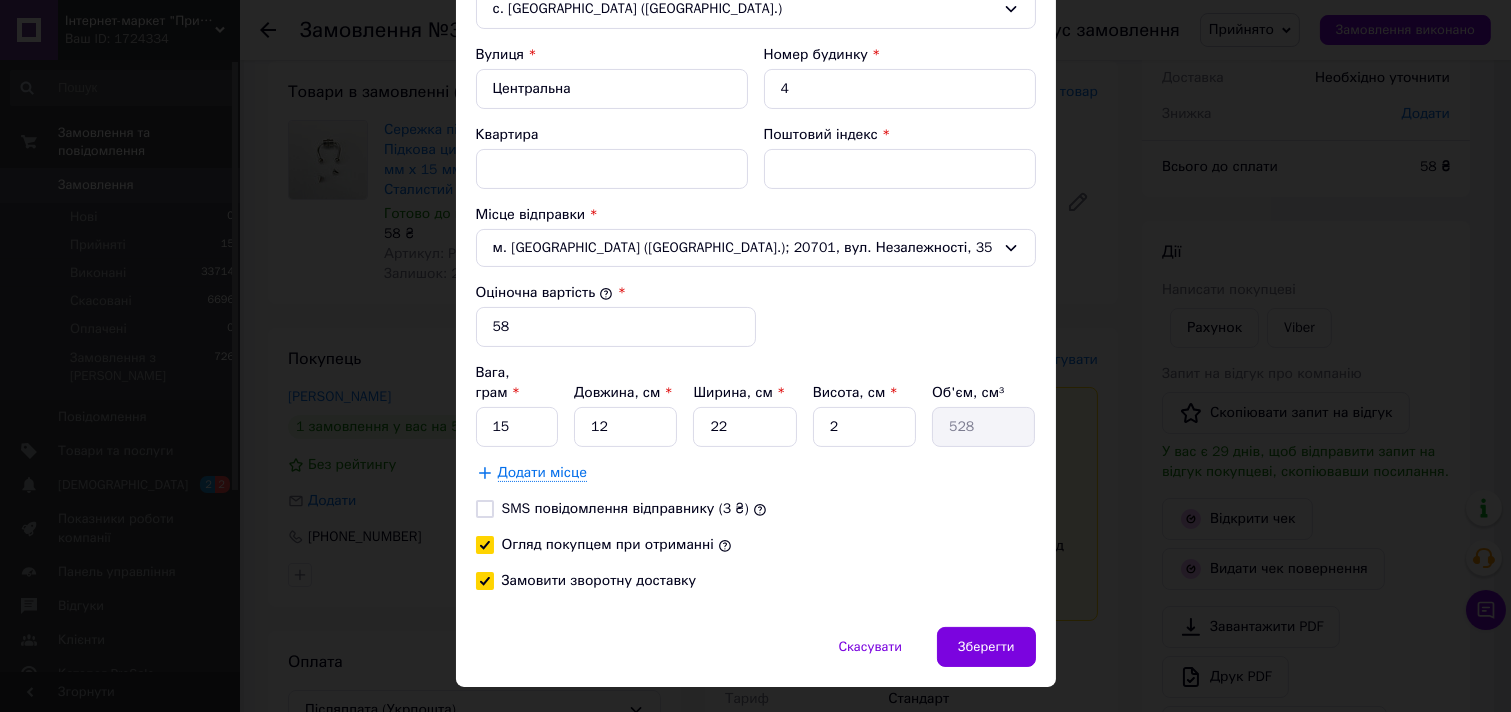 checkbox on "true" 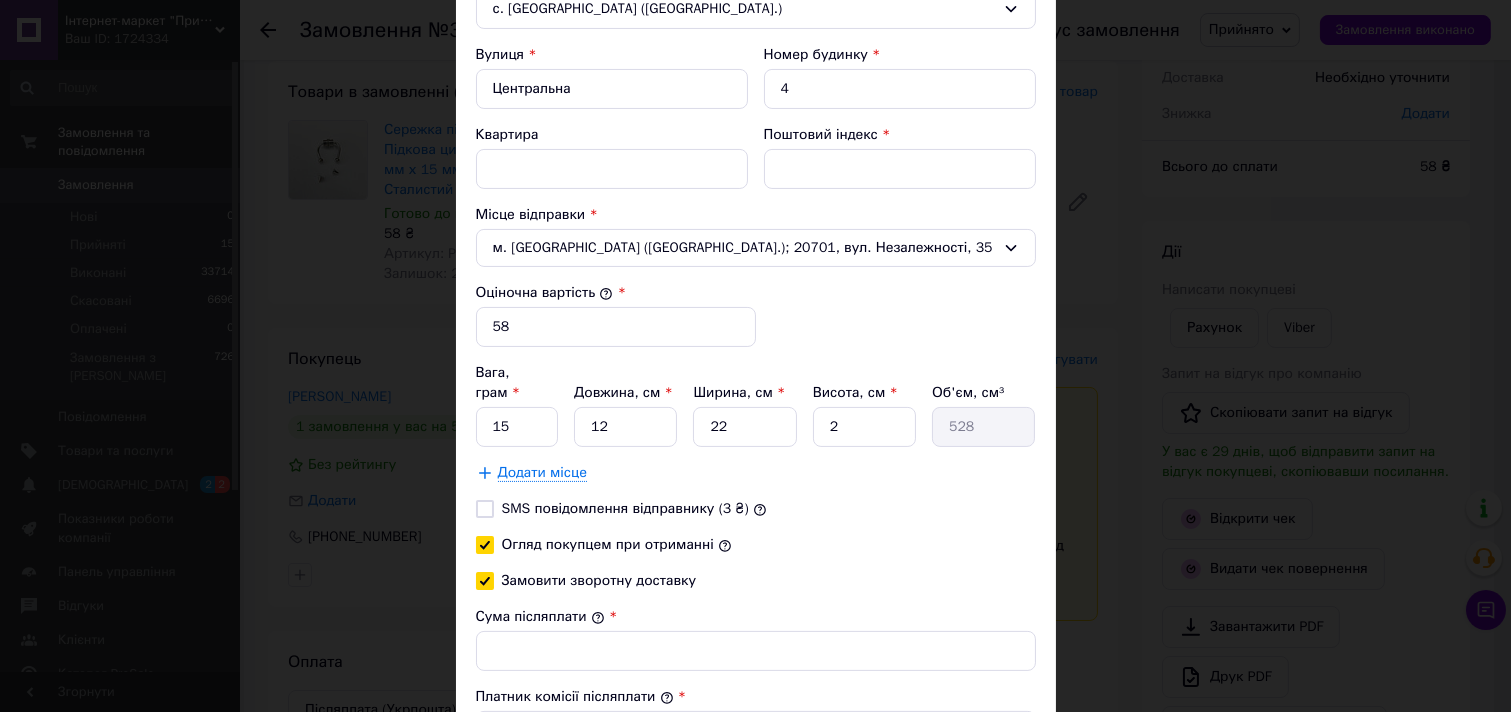 scroll, scrollTop: 853, scrollLeft: 0, axis: vertical 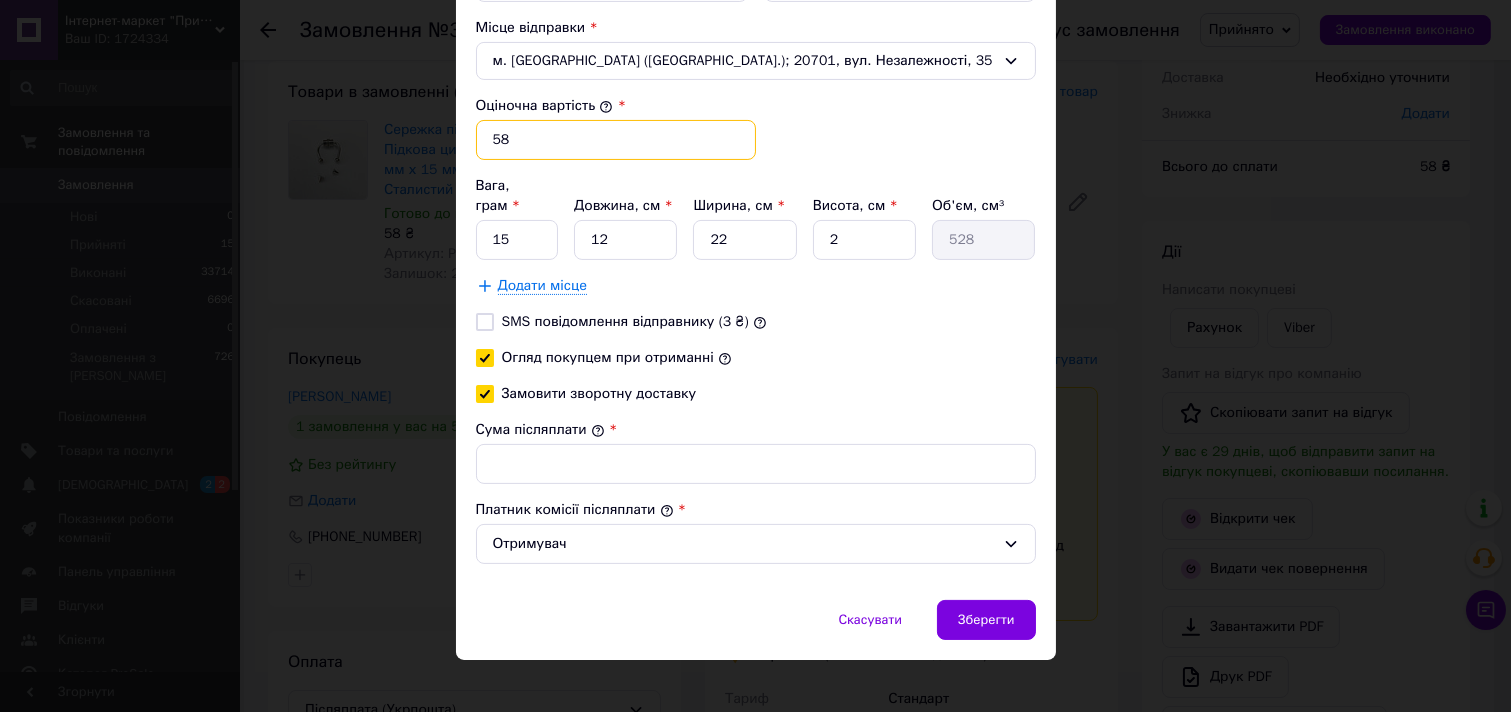 click on "58" at bounding box center [616, 140] 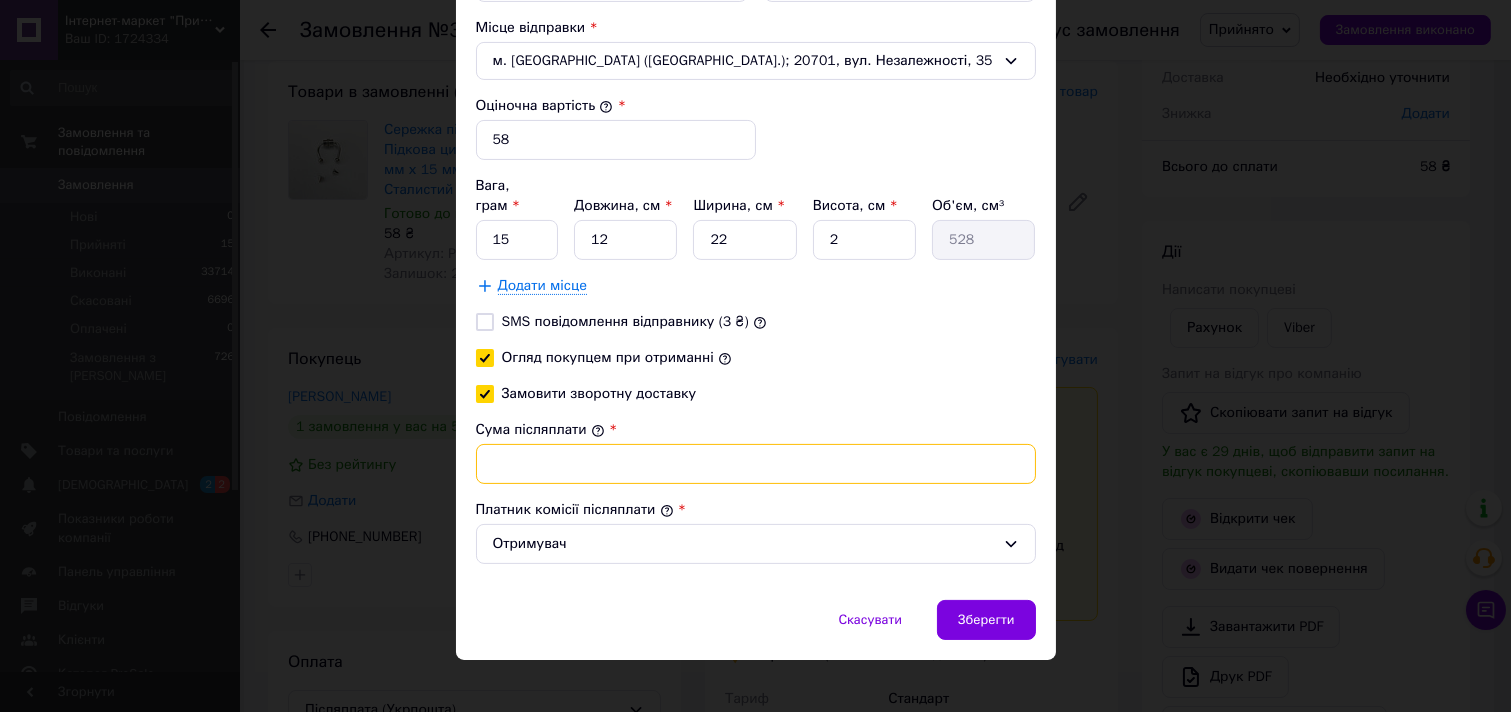 click on "Сума післяплати" at bounding box center (756, 464) 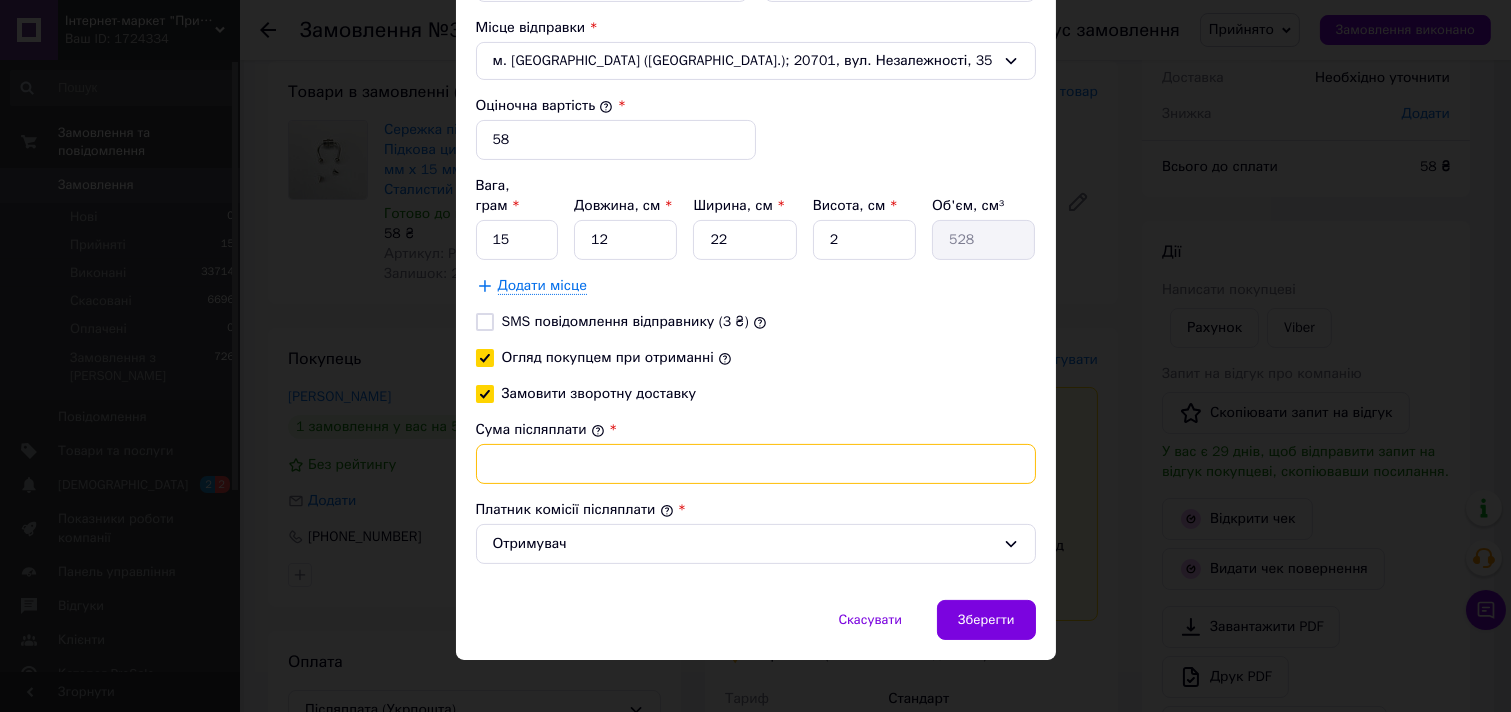 paste on "58" 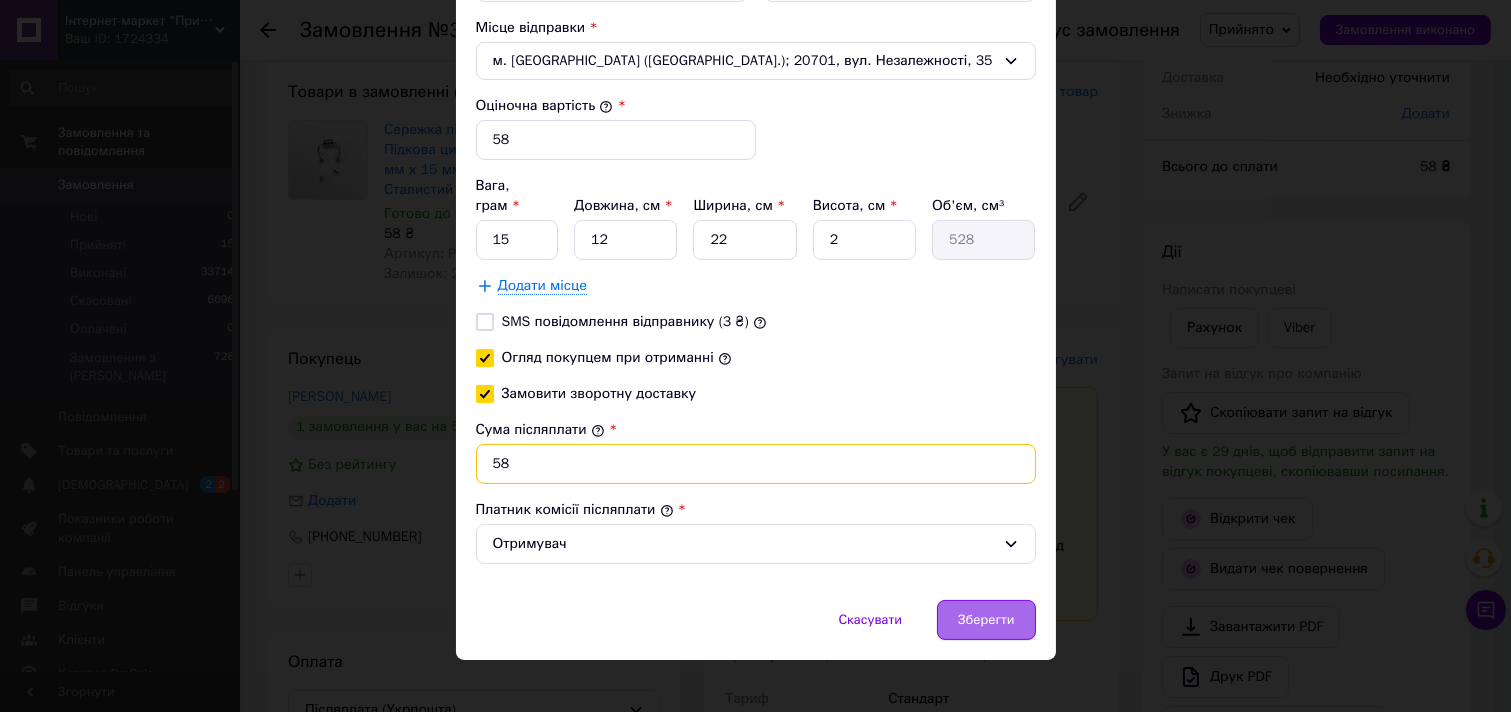 type on "58" 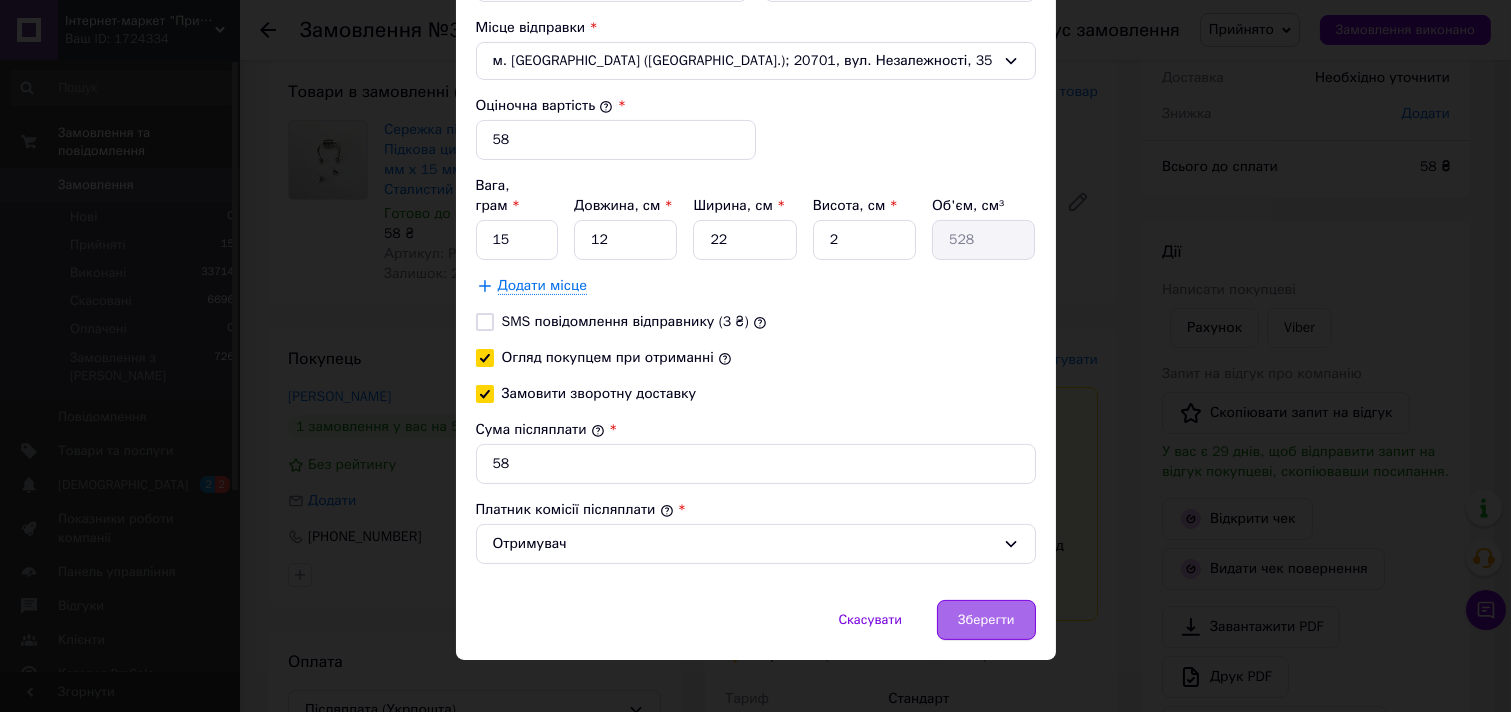 click on "Зберегти" at bounding box center (986, 620) 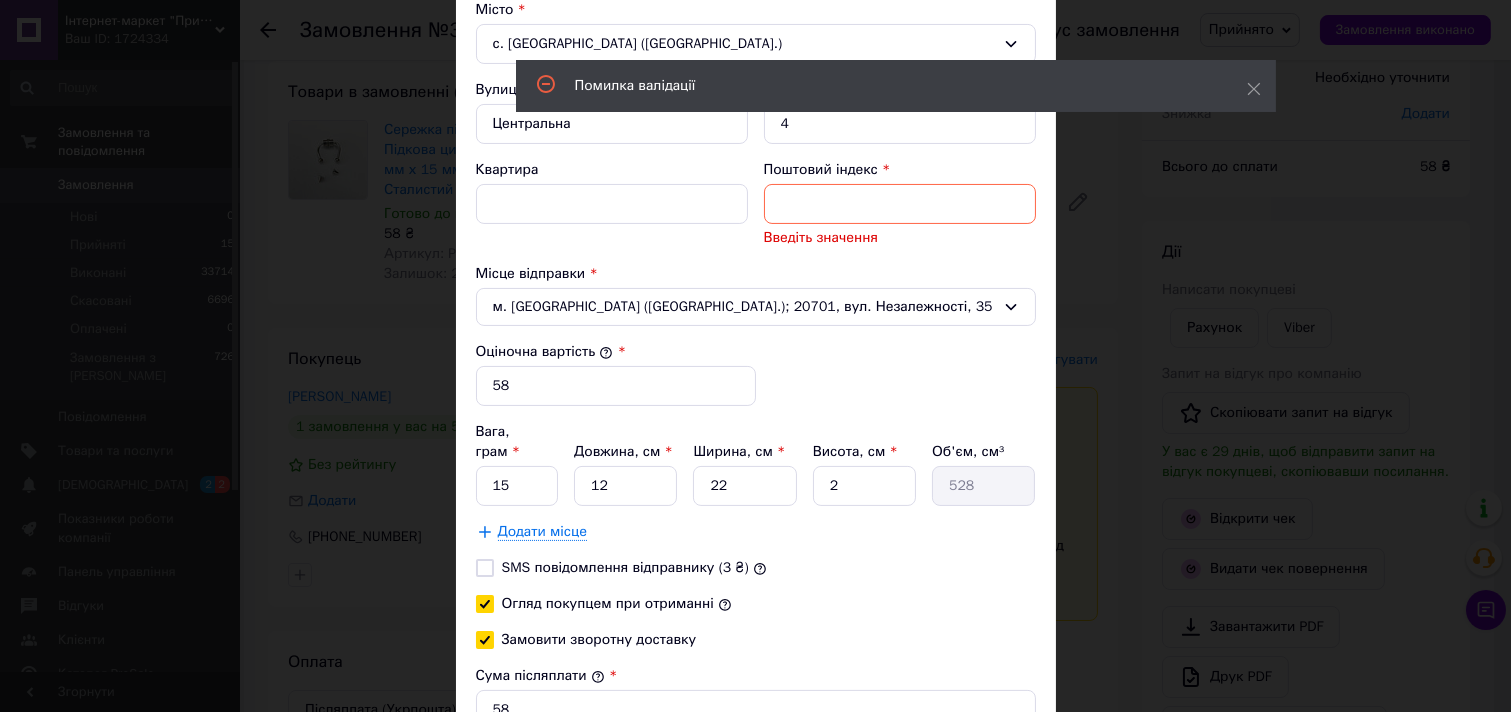 scroll, scrollTop: 520, scrollLeft: 0, axis: vertical 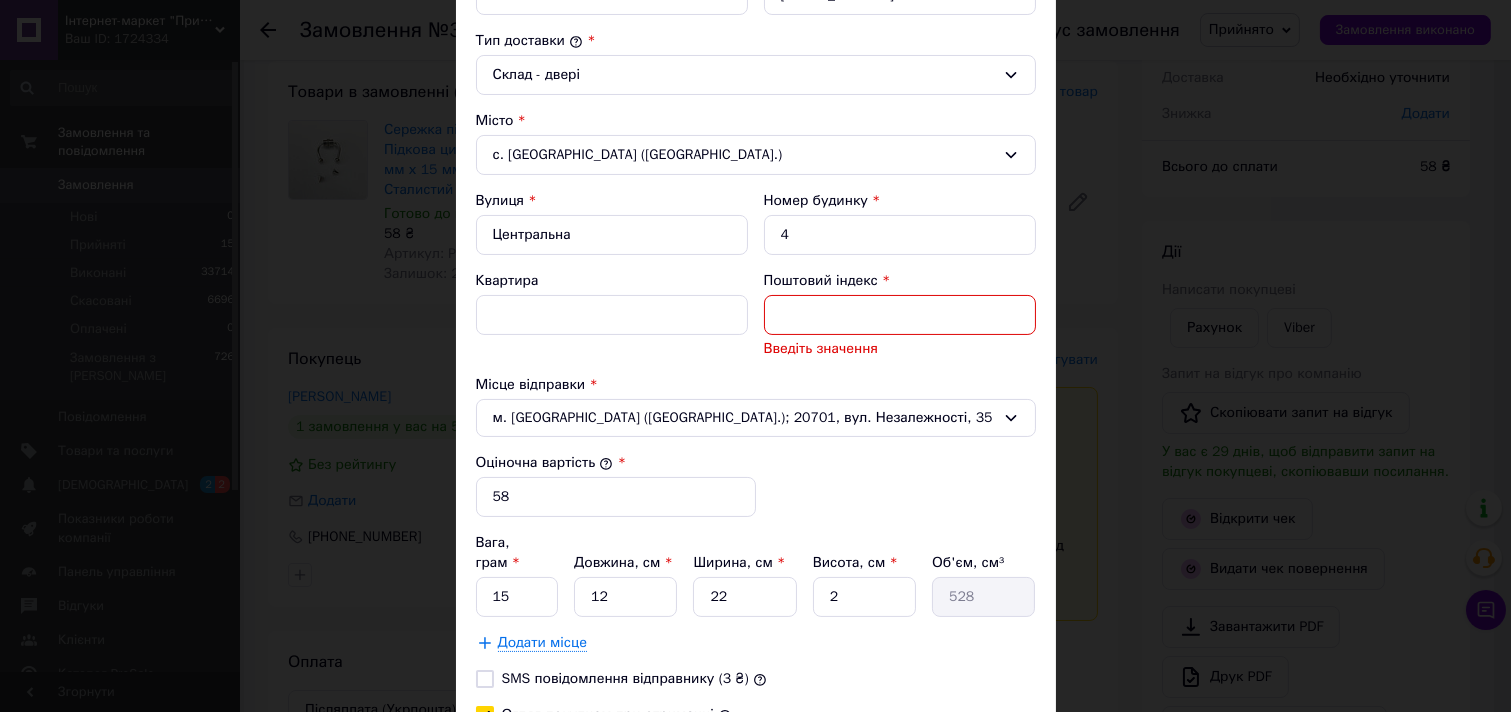 click on "Поштовий індекс" at bounding box center (900, 315) 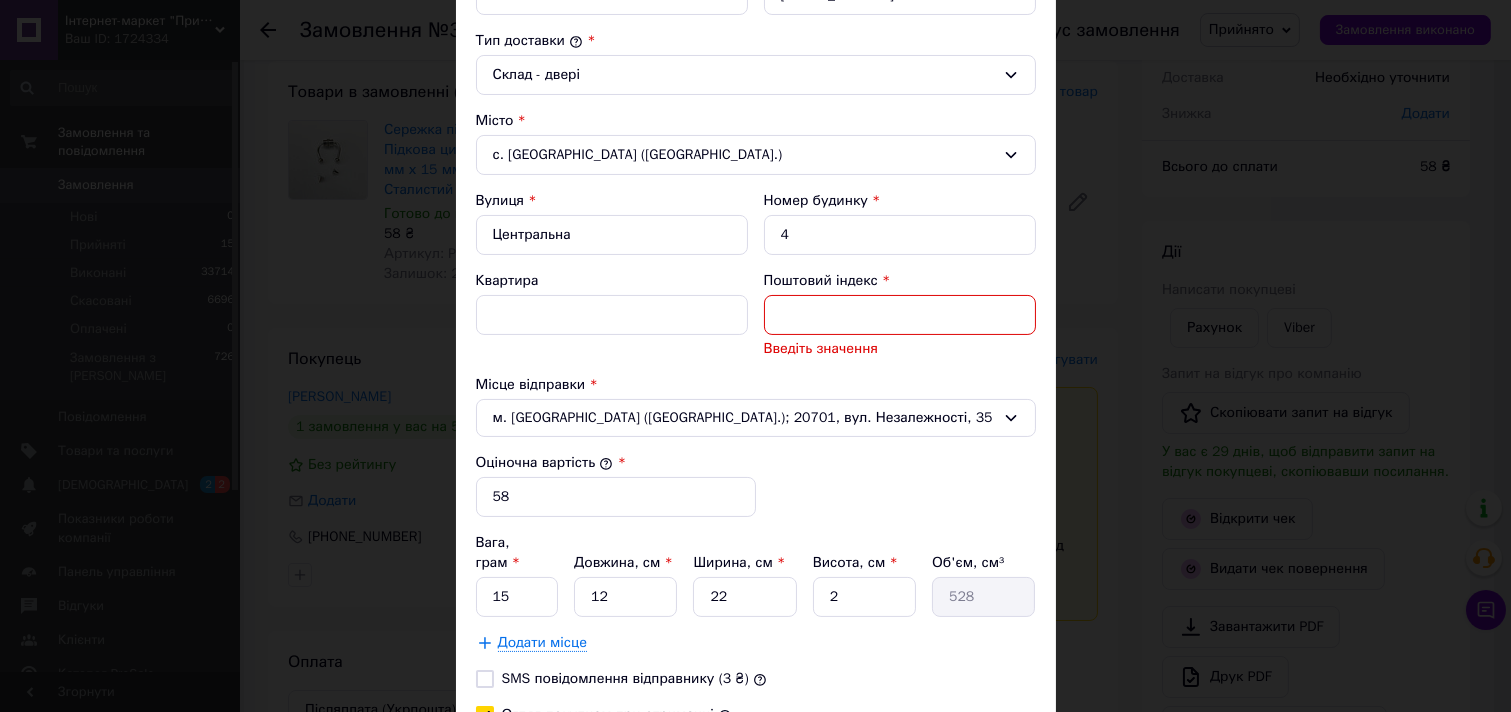 paste on "42039" 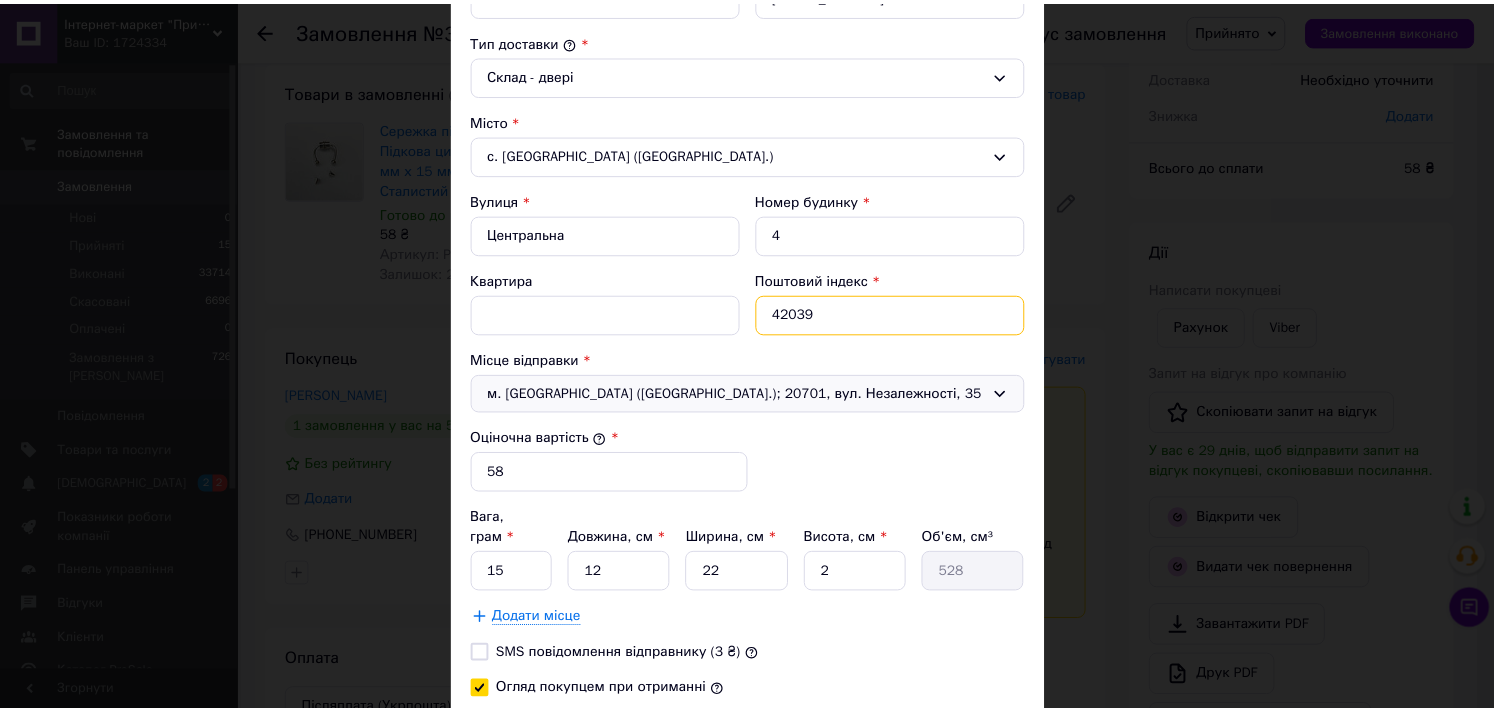 scroll, scrollTop: 853, scrollLeft: 0, axis: vertical 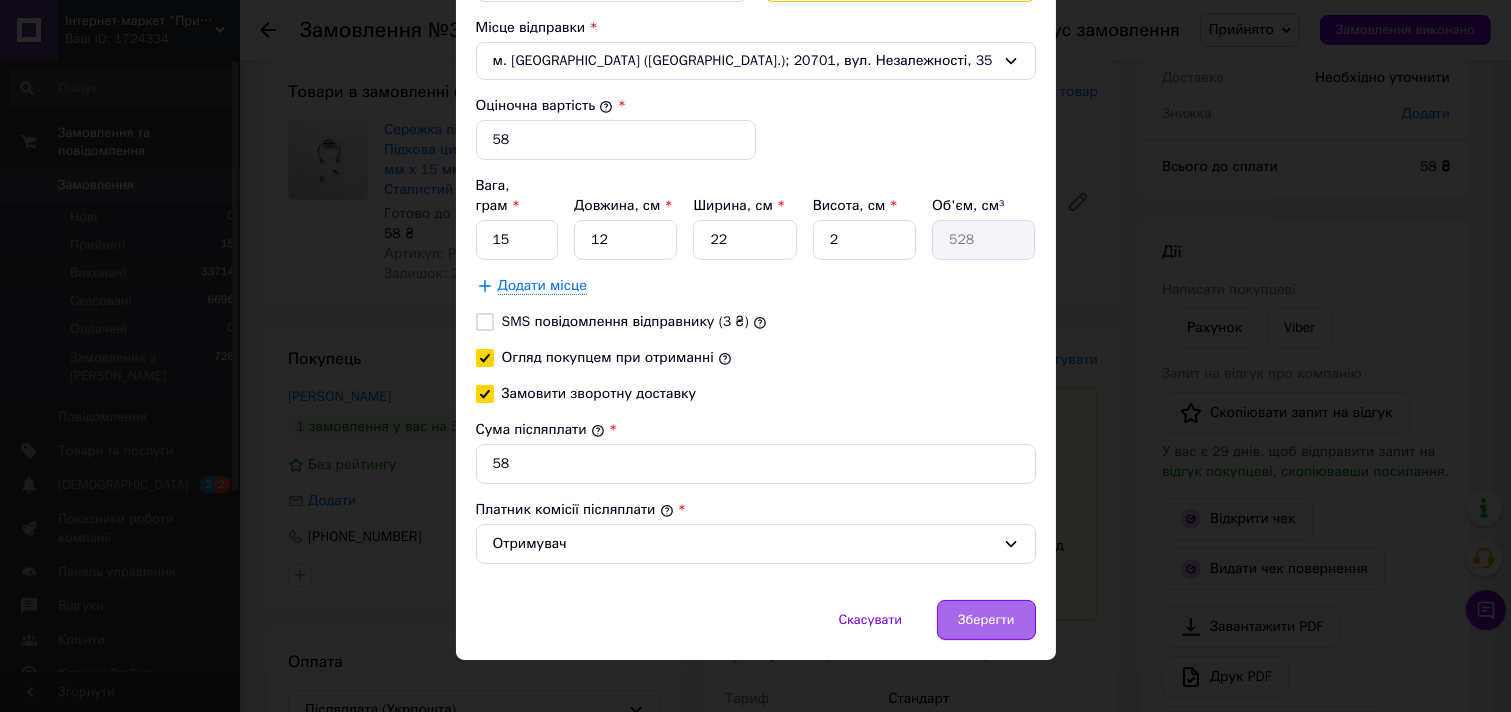 type on "42039" 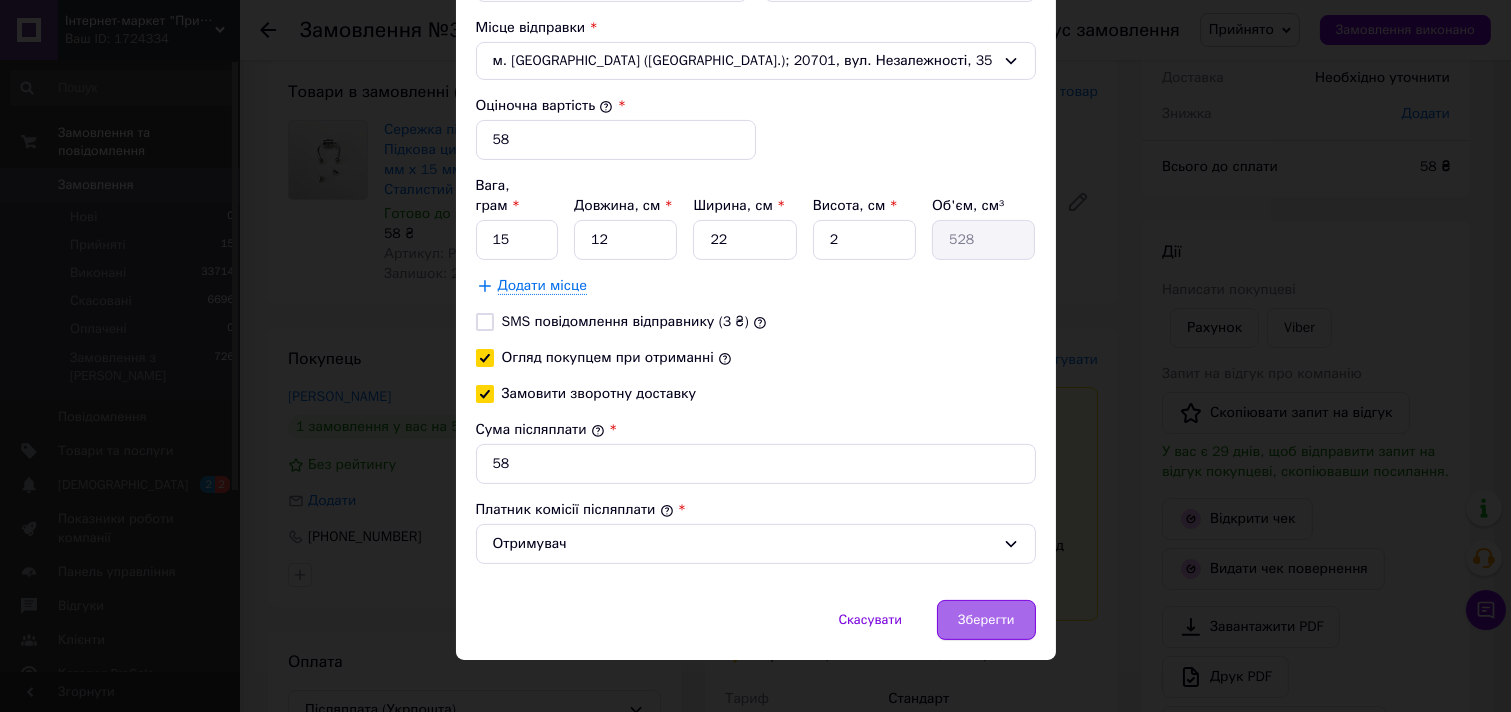 click on "Зберегти" at bounding box center [986, 620] 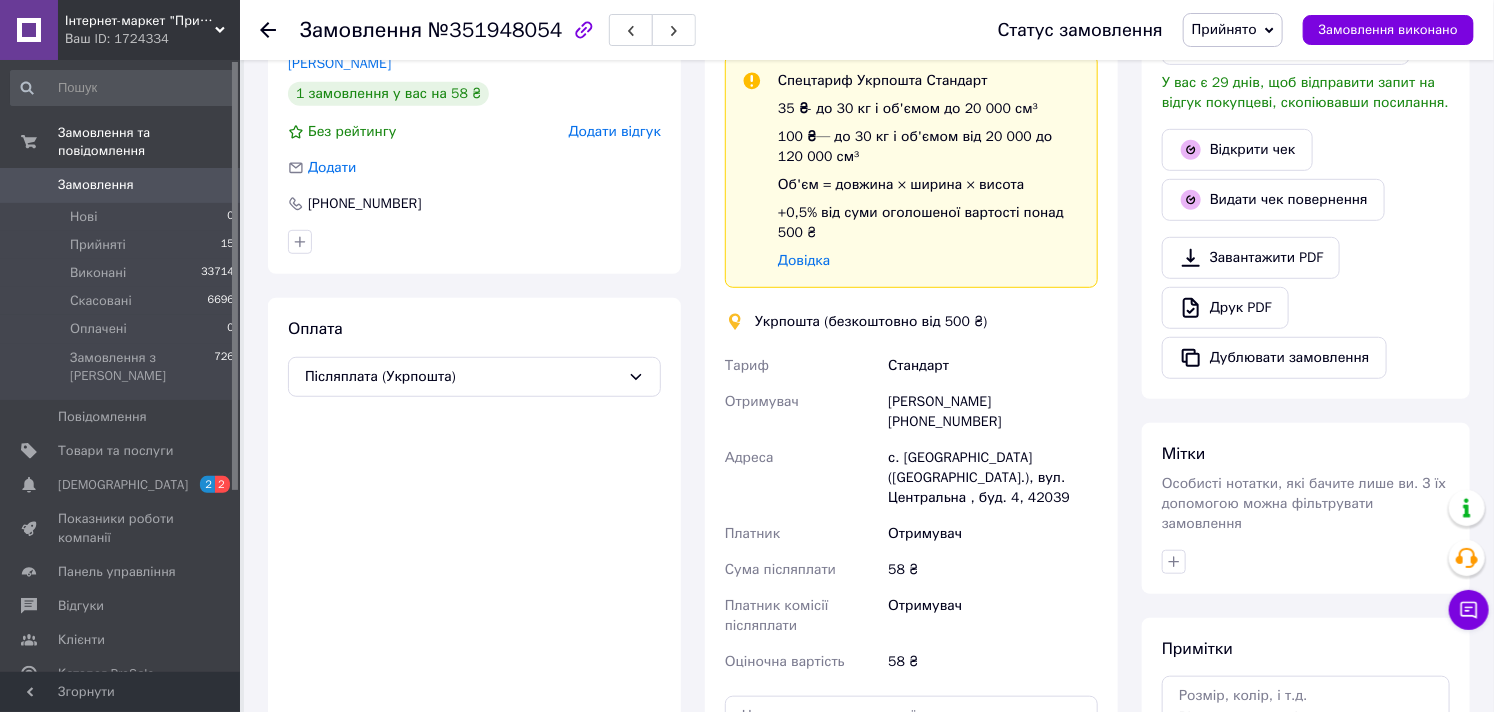 scroll, scrollTop: 666, scrollLeft: 0, axis: vertical 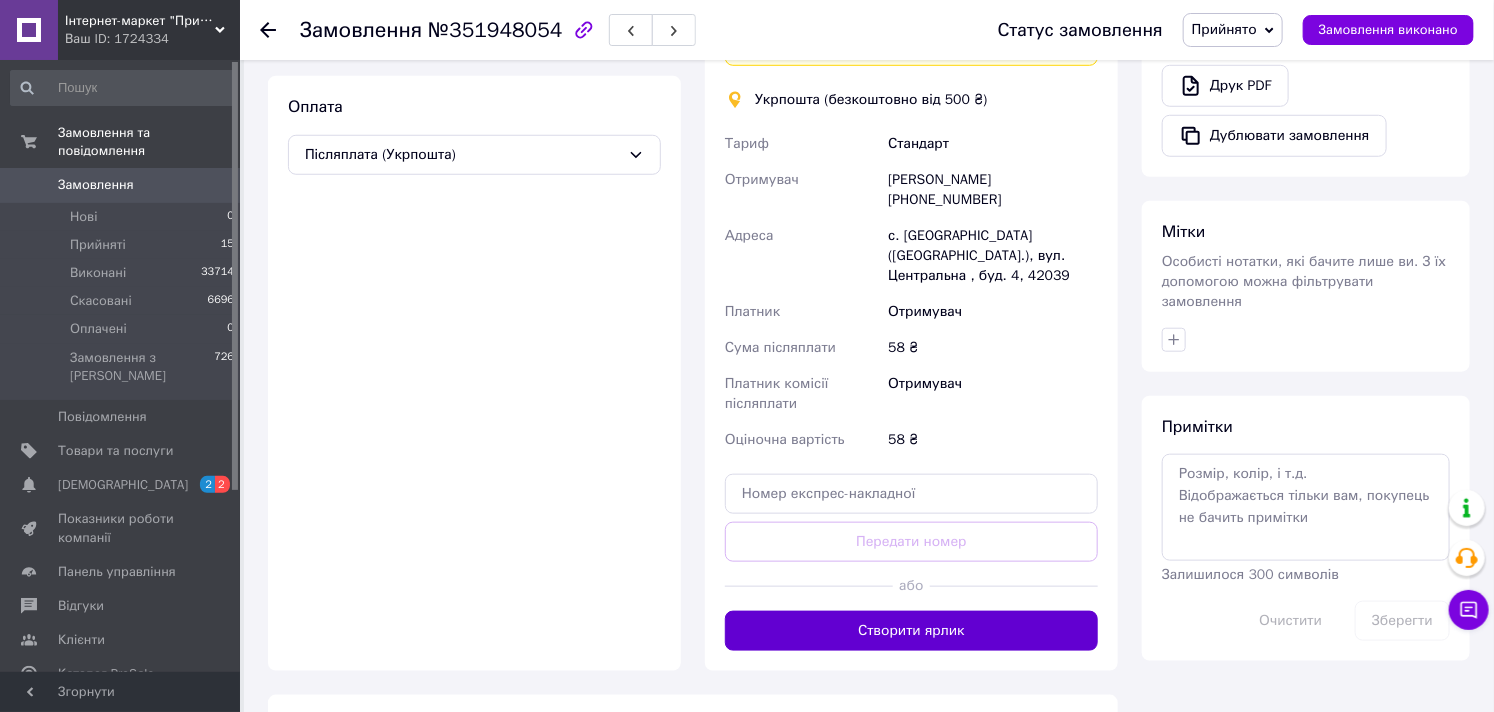 click on "Створити ярлик" at bounding box center [911, 631] 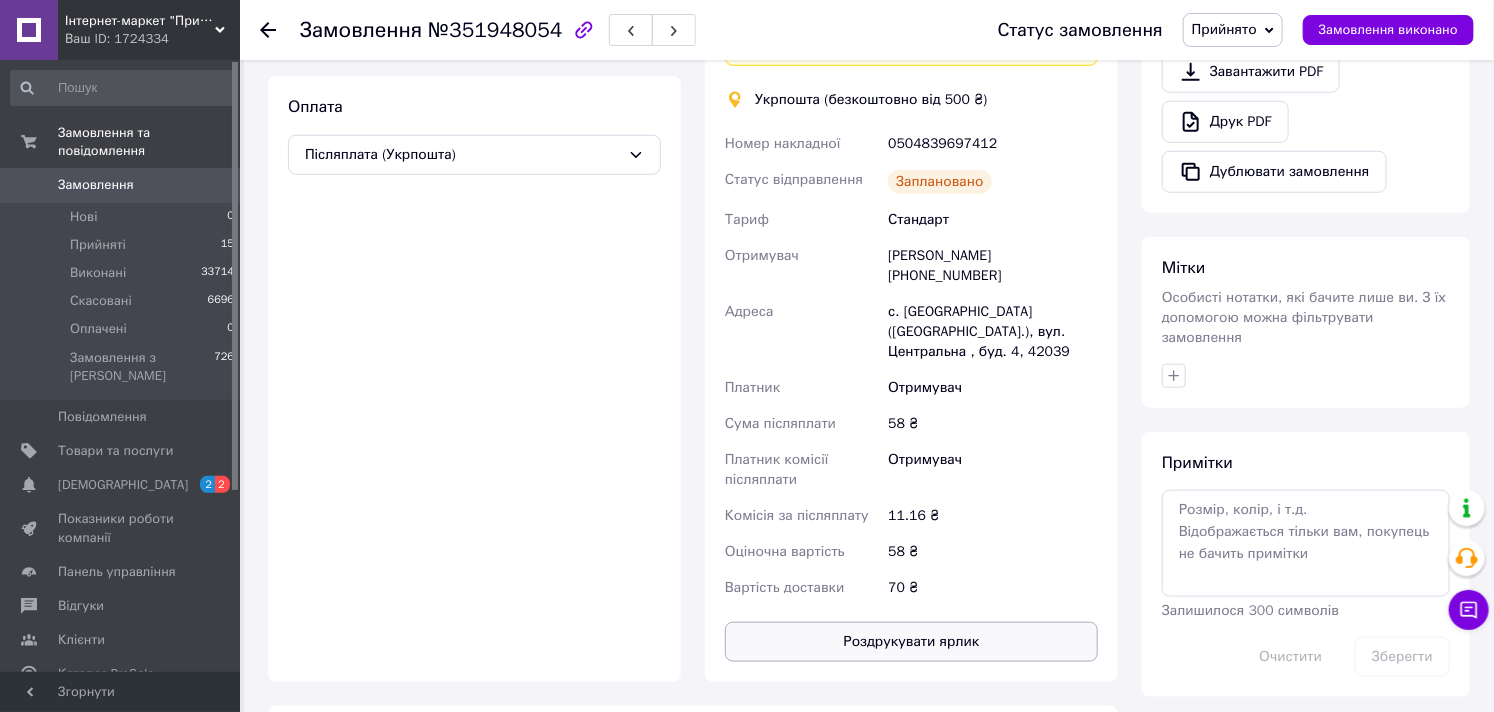 click on "Роздрукувати ярлик" at bounding box center [911, 642] 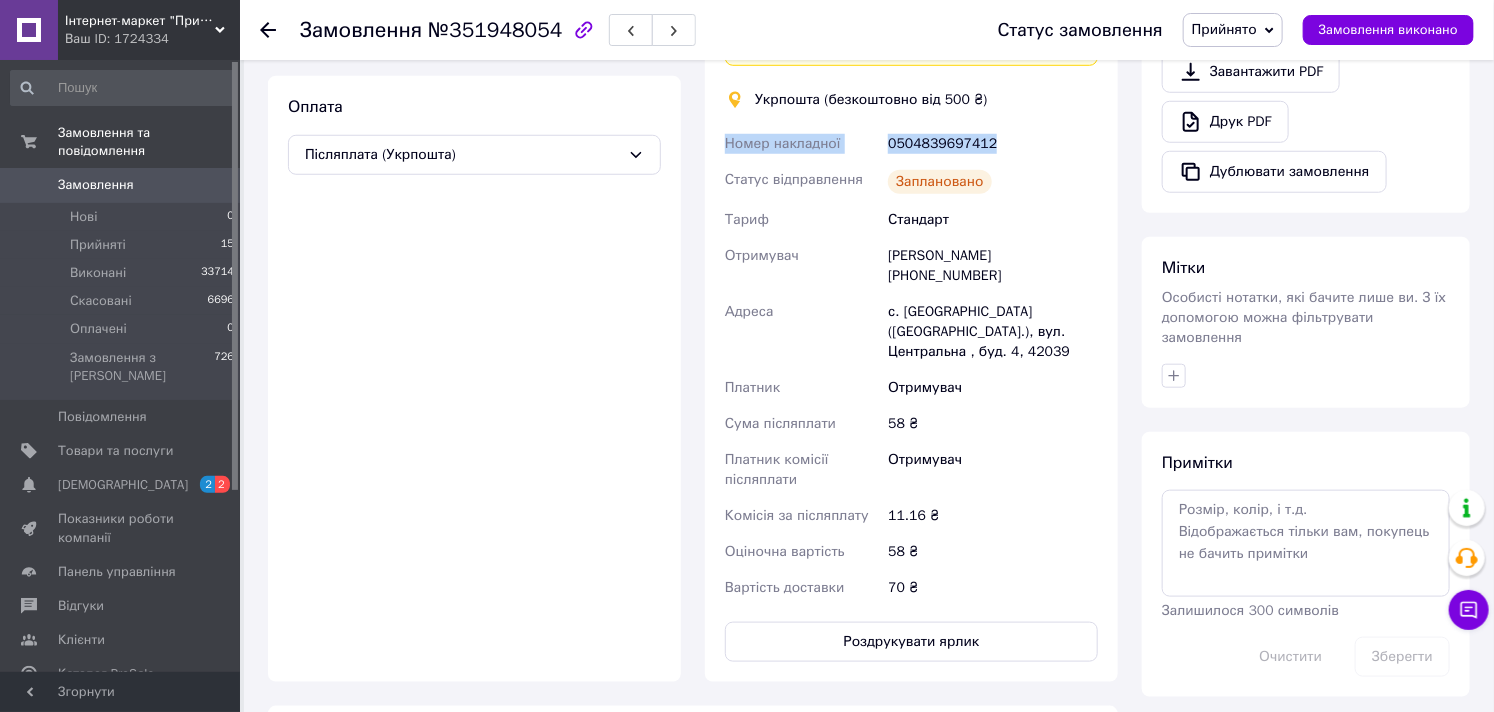 drag, startPoint x: 907, startPoint y: 142, endPoint x: 720, endPoint y: 147, distance: 187.06683 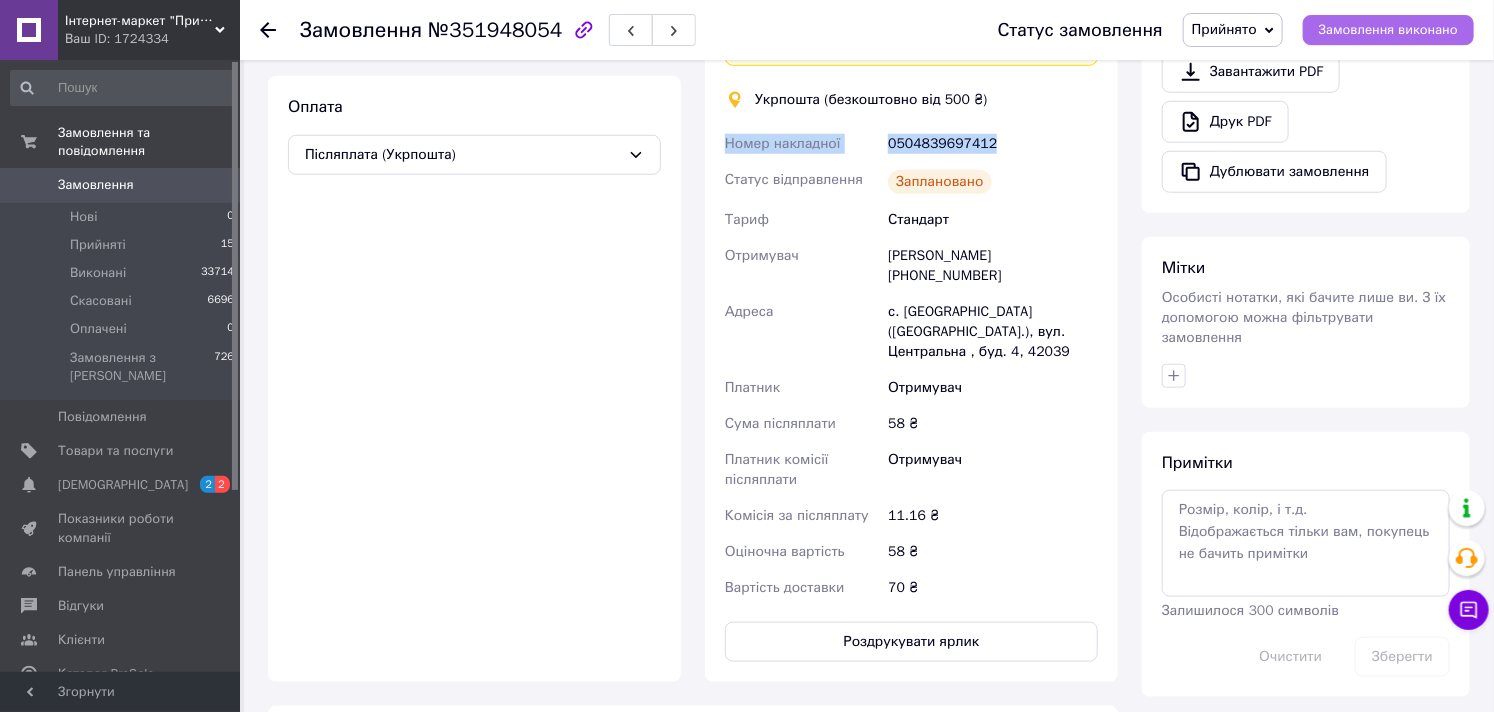 click on "Замовлення виконано" at bounding box center (1388, 30) 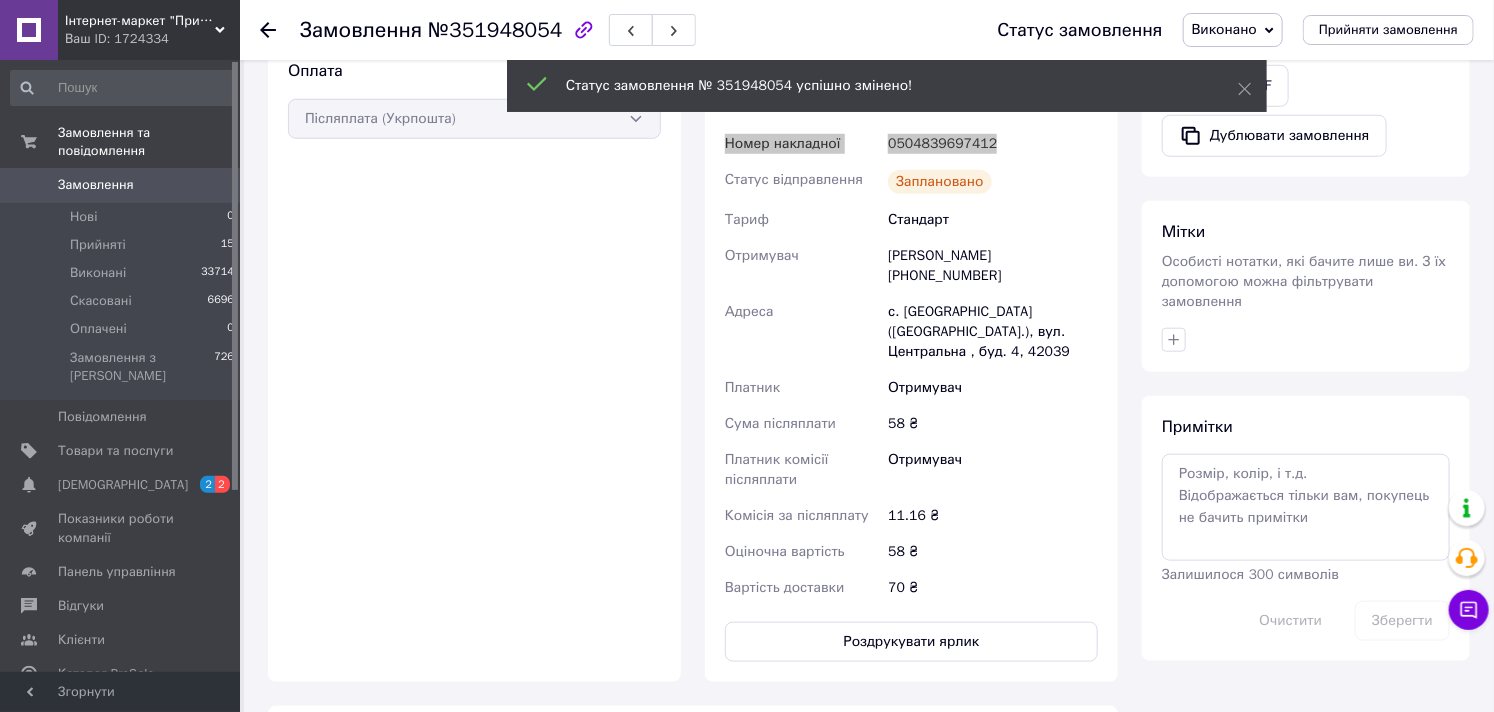 scroll, scrollTop: 631, scrollLeft: 0, axis: vertical 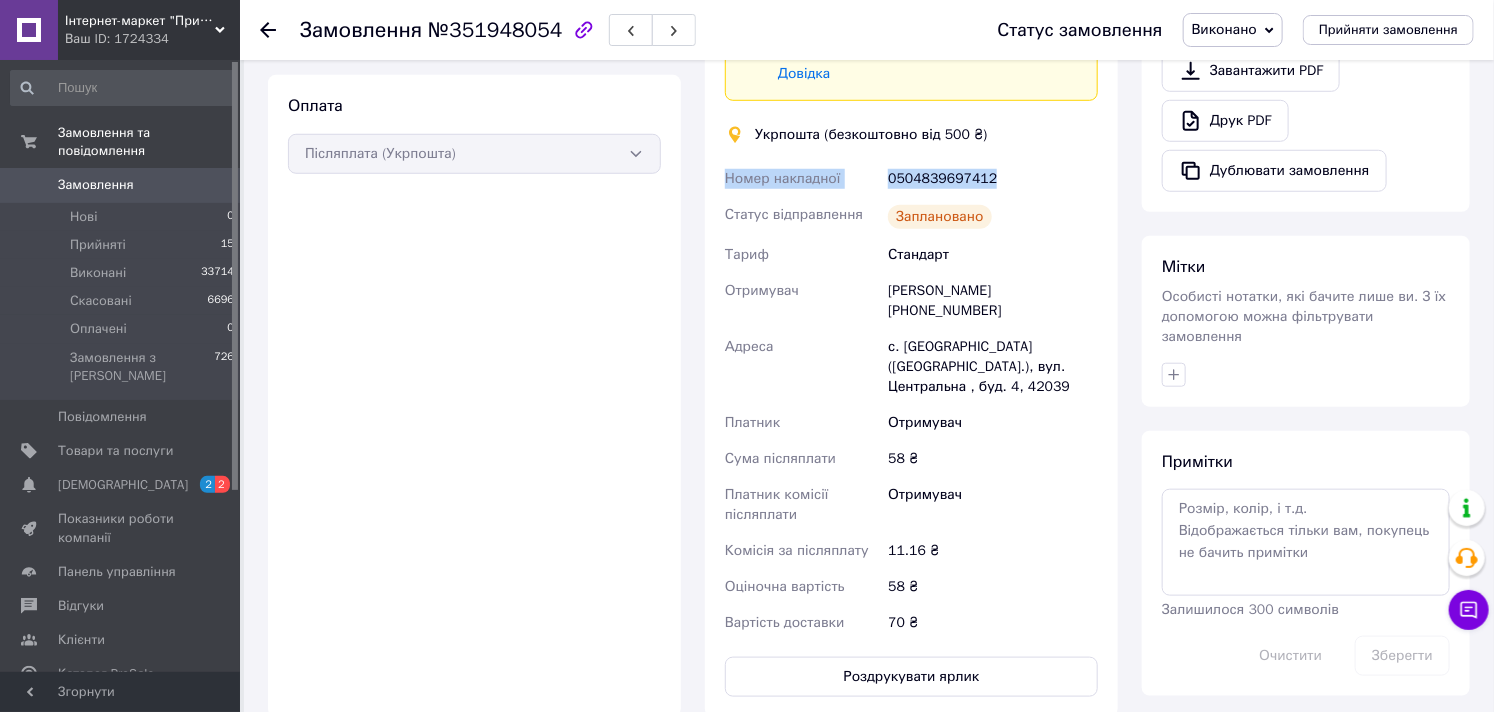 click on "Отримувач" at bounding box center [993, 505] 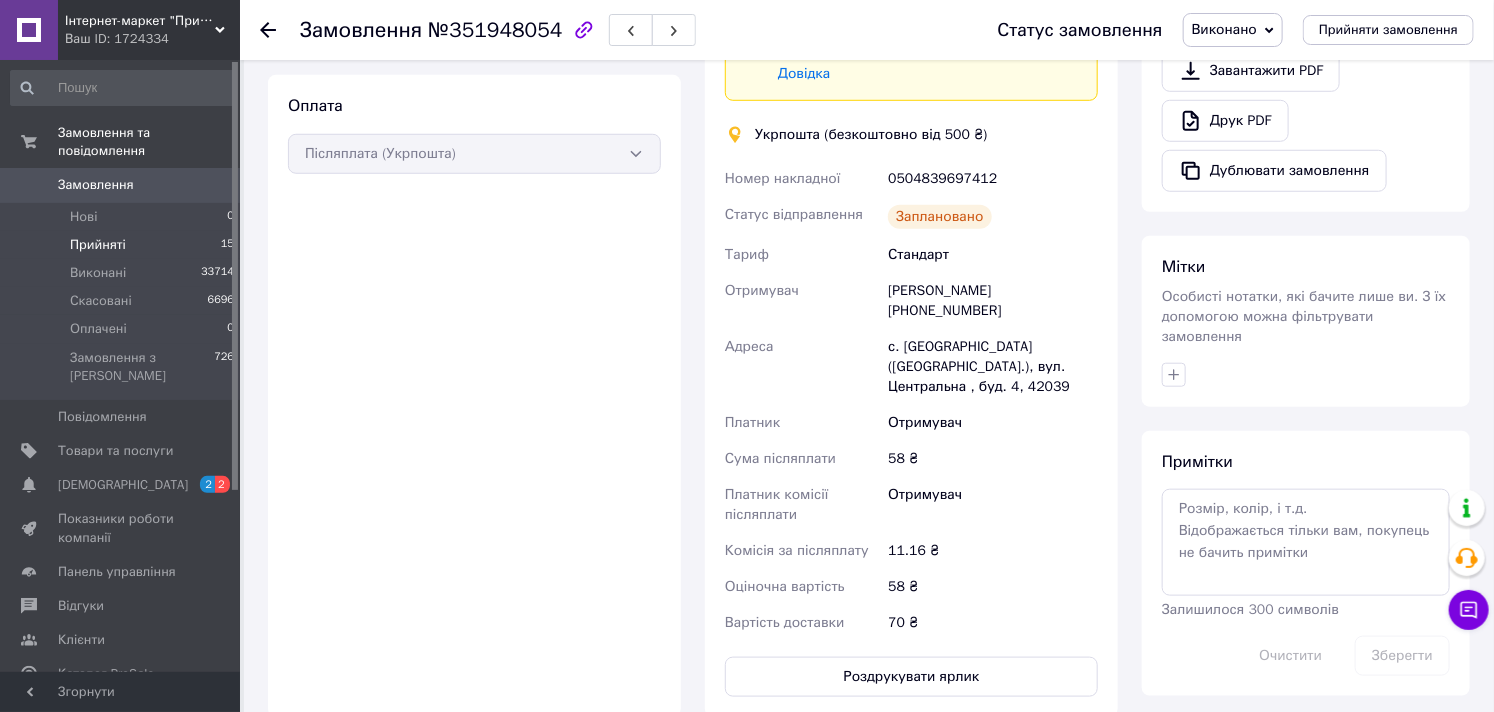 click on "Прийняті" at bounding box center (98, 245) 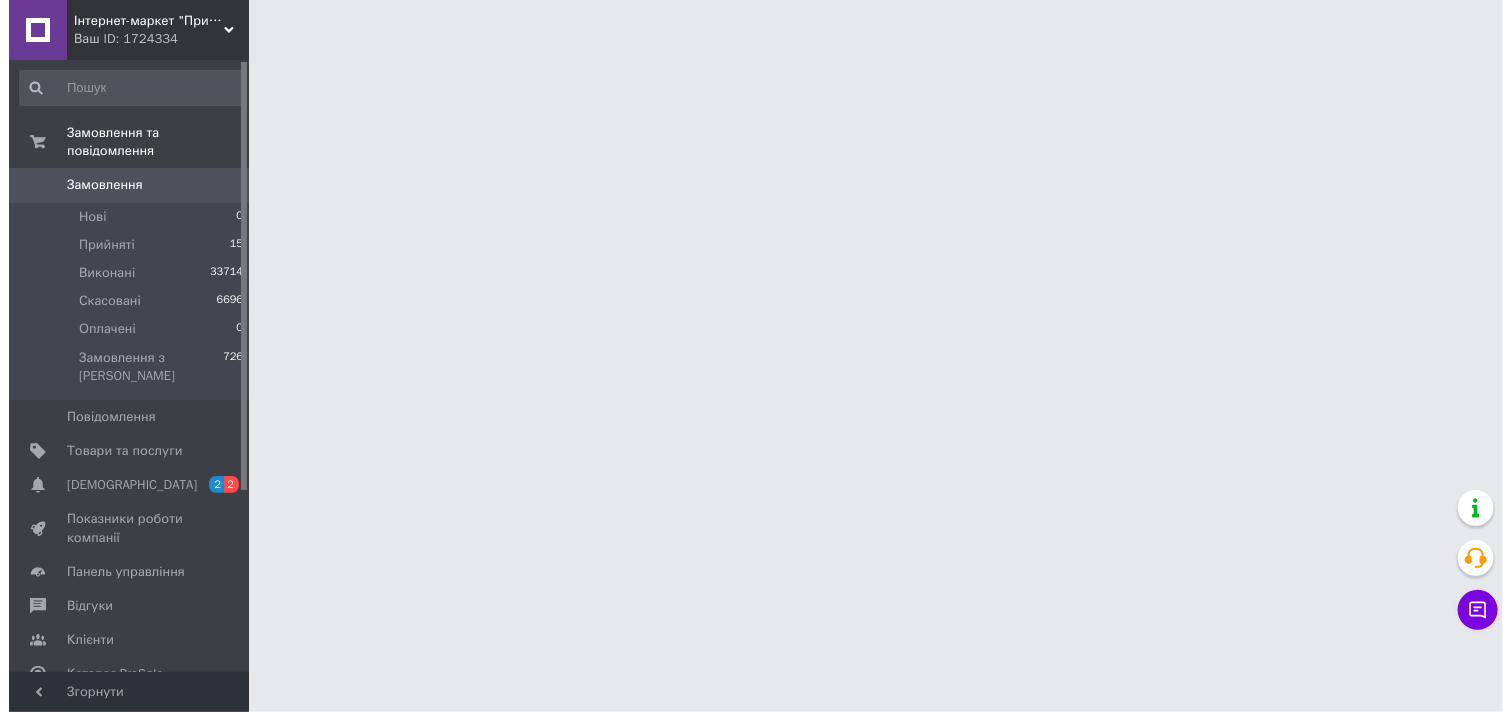 scroll, scrollTop: 0, scrollLeft: 0, axis: both 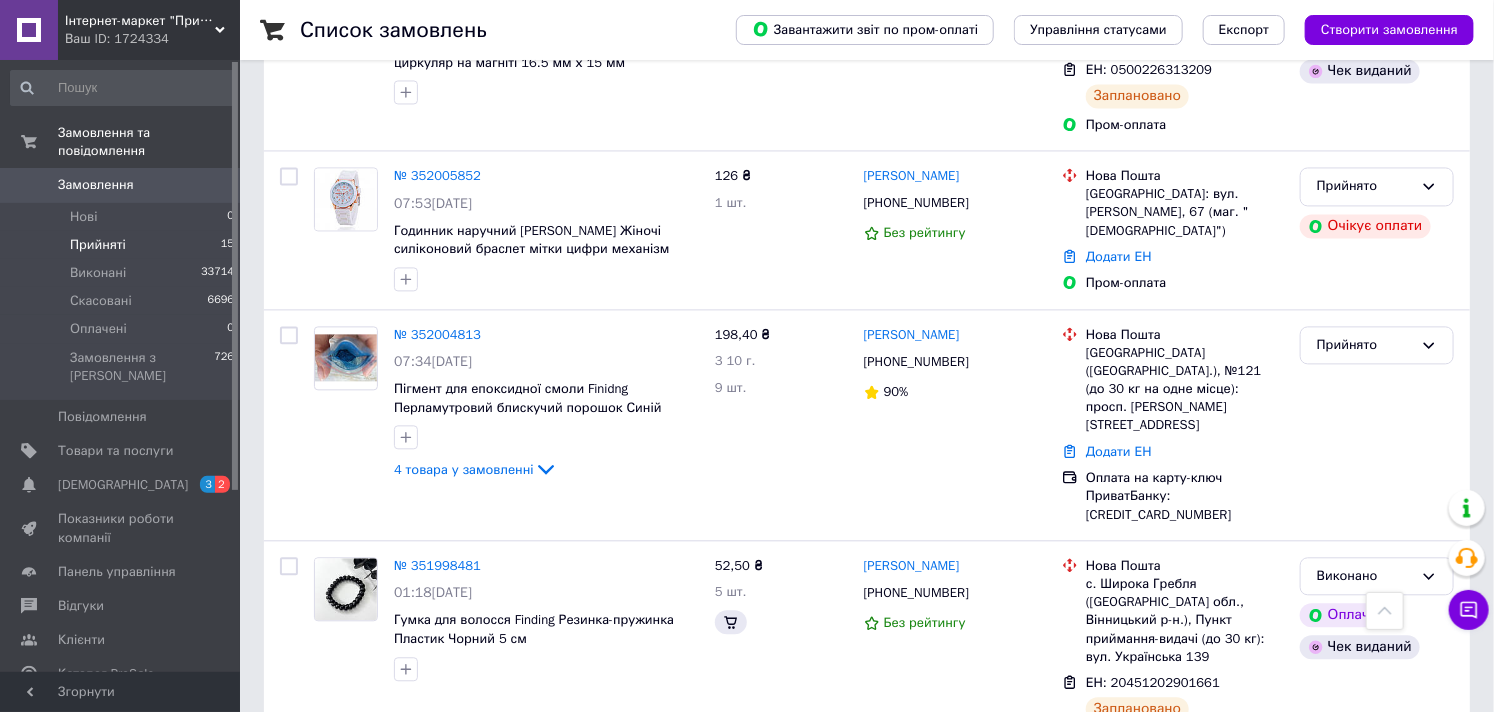 click on "Прийняті" at bounding box center [98, 245] 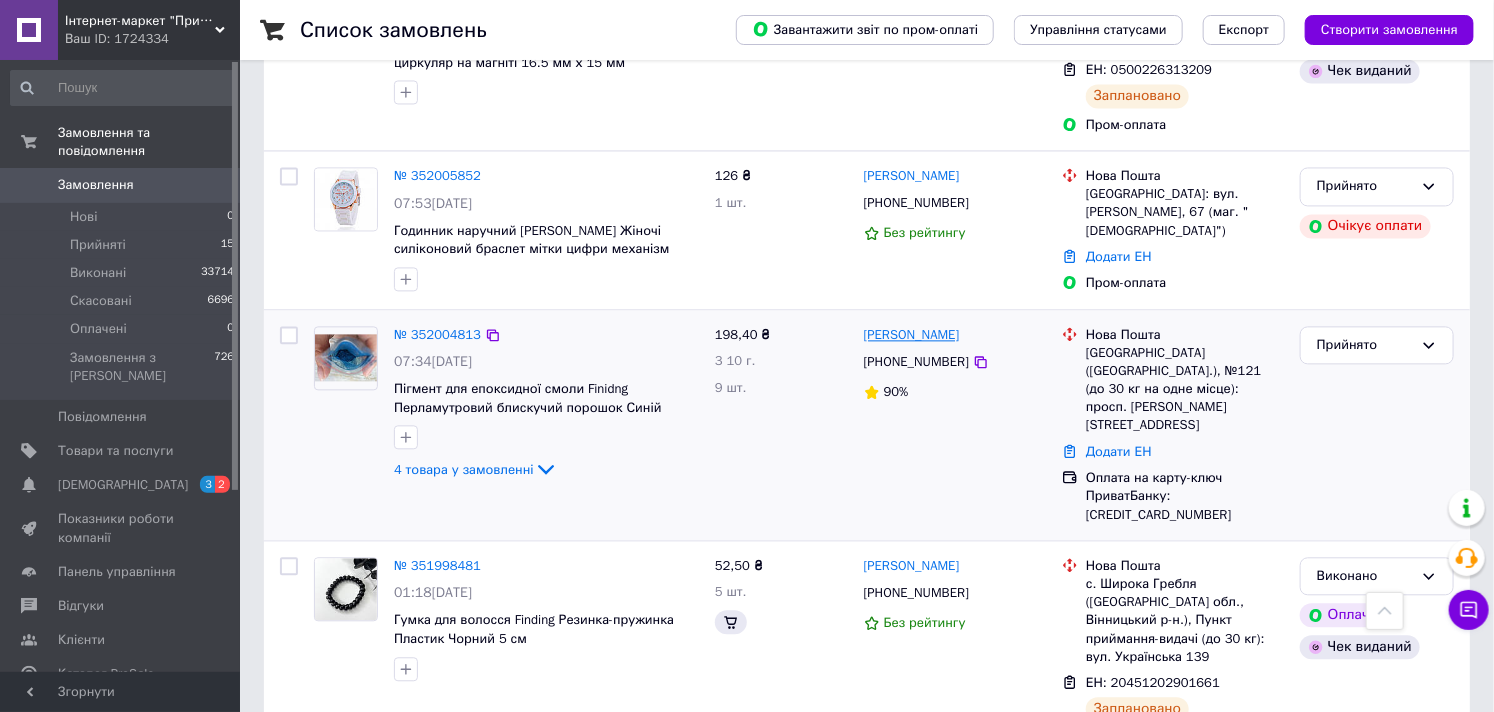 scroll, scrollTop: 2324, scrollLeft: 0, axis: vertical 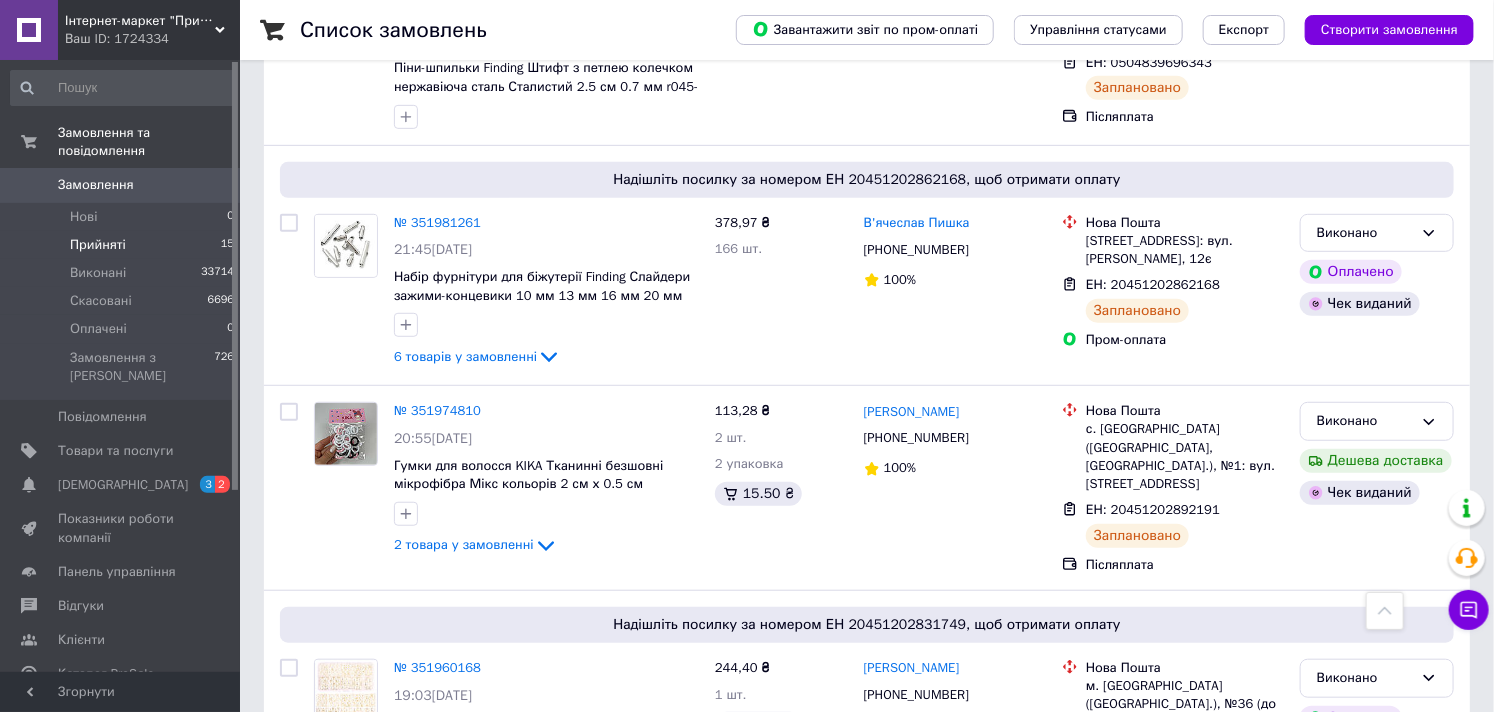 click on "Прийняті" at bounding box center [98, 245] 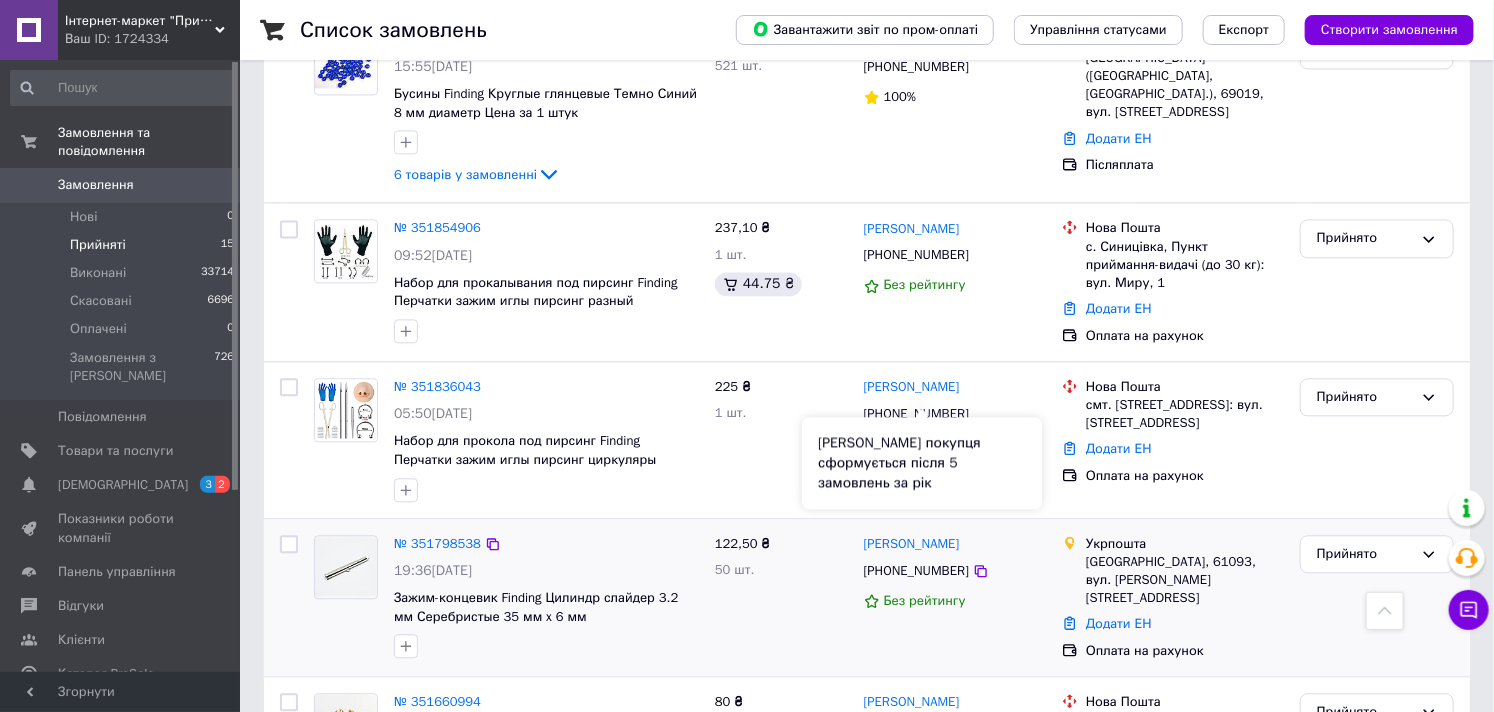 scroll, scrollTop: 1267, scrollLeft: 0, axis: vertical 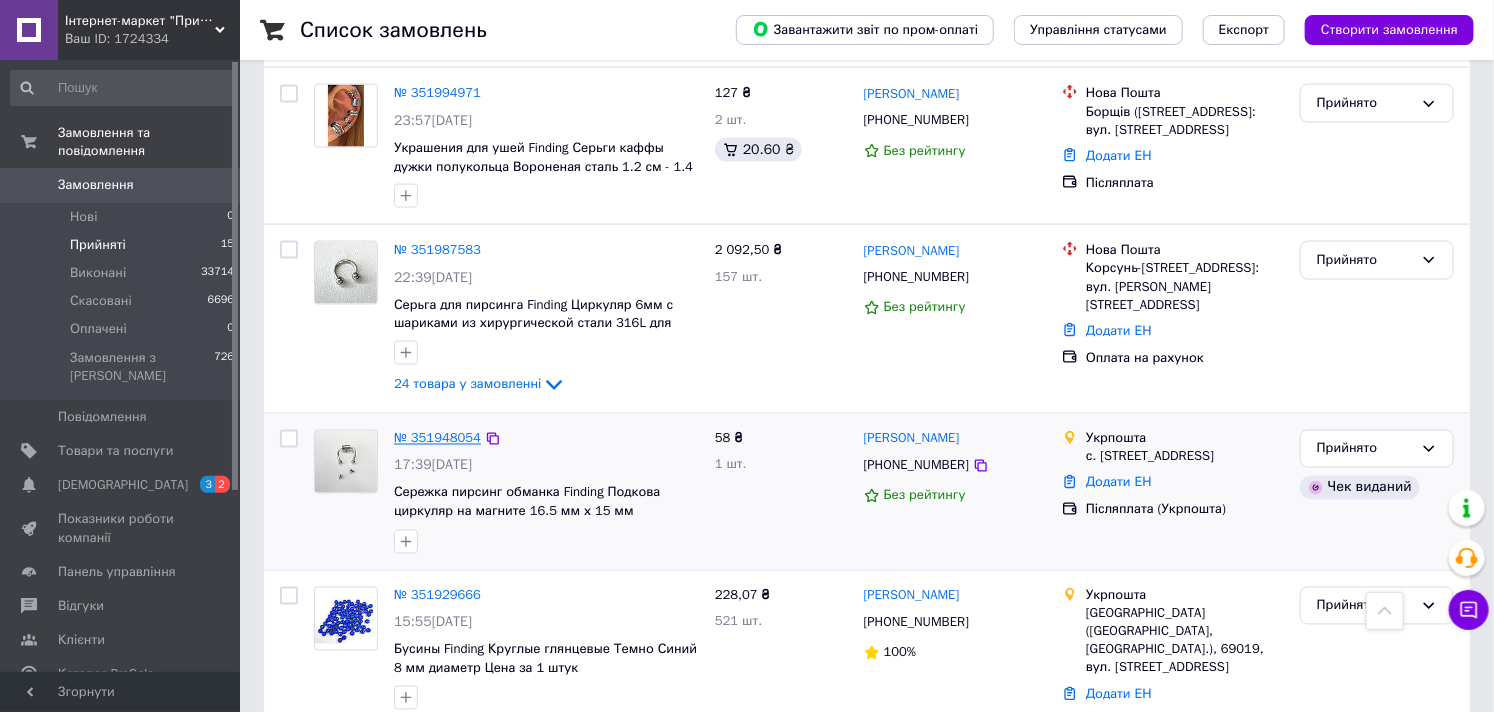click on "№ 351948054" at bounding box center (437, 438) 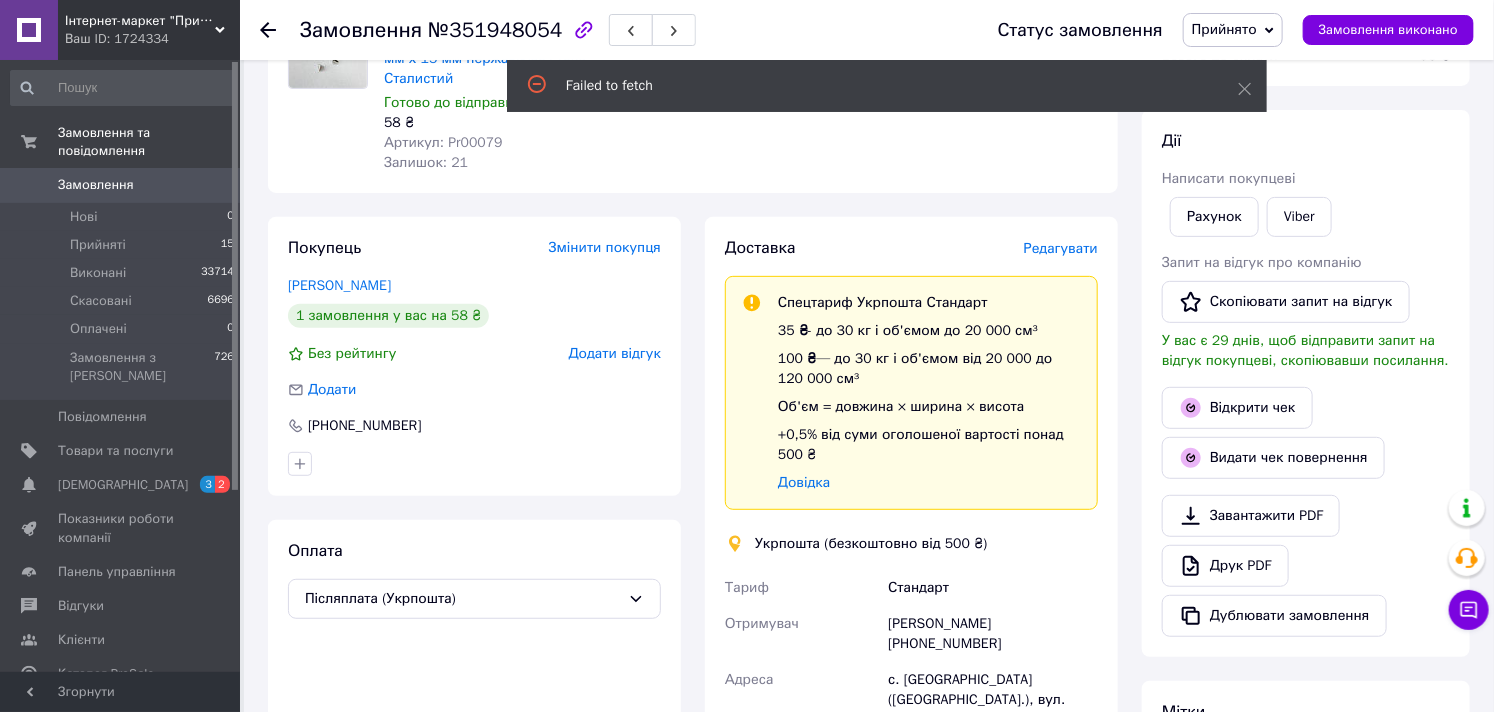 scroll, scrollTop: 333, scrollLeft: 0, axis: vertical 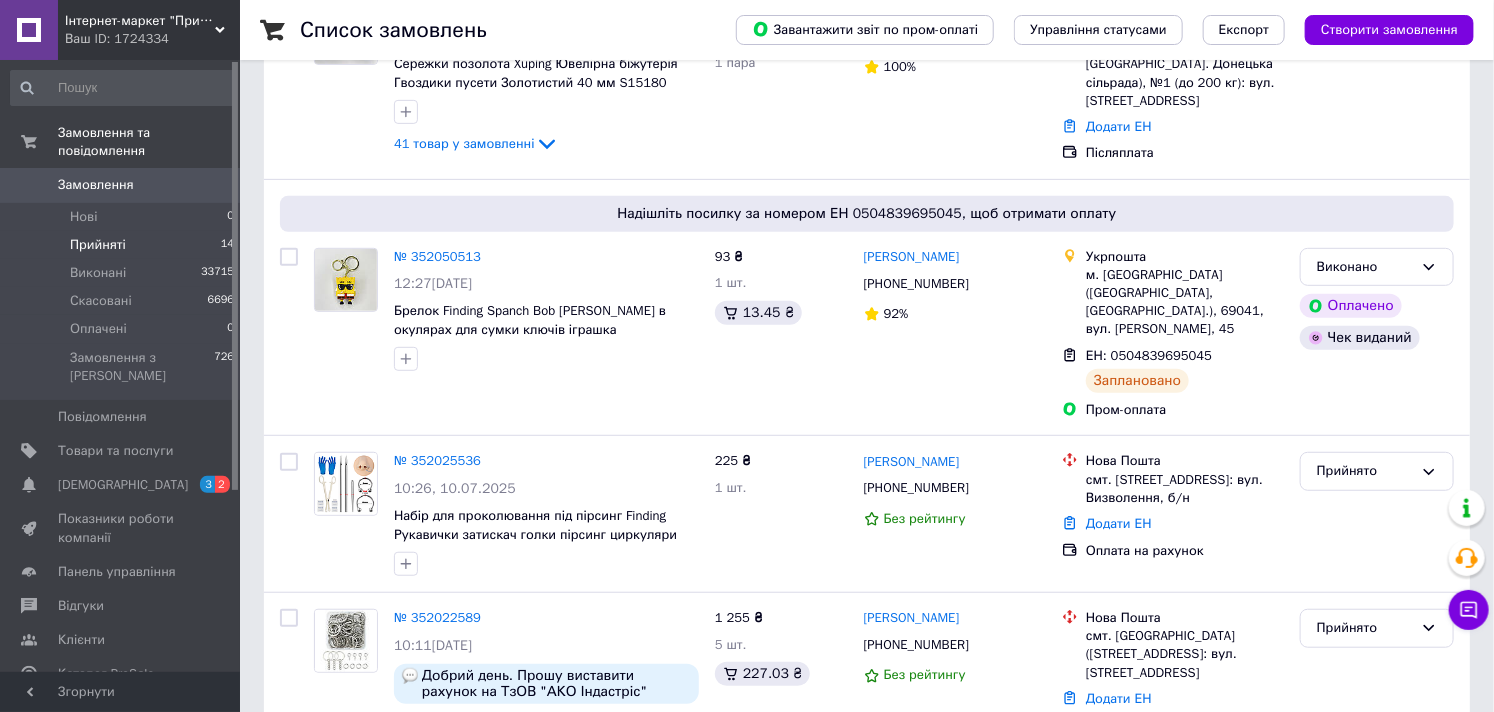 click on "Прийняті" at bounding box center [98, 245] 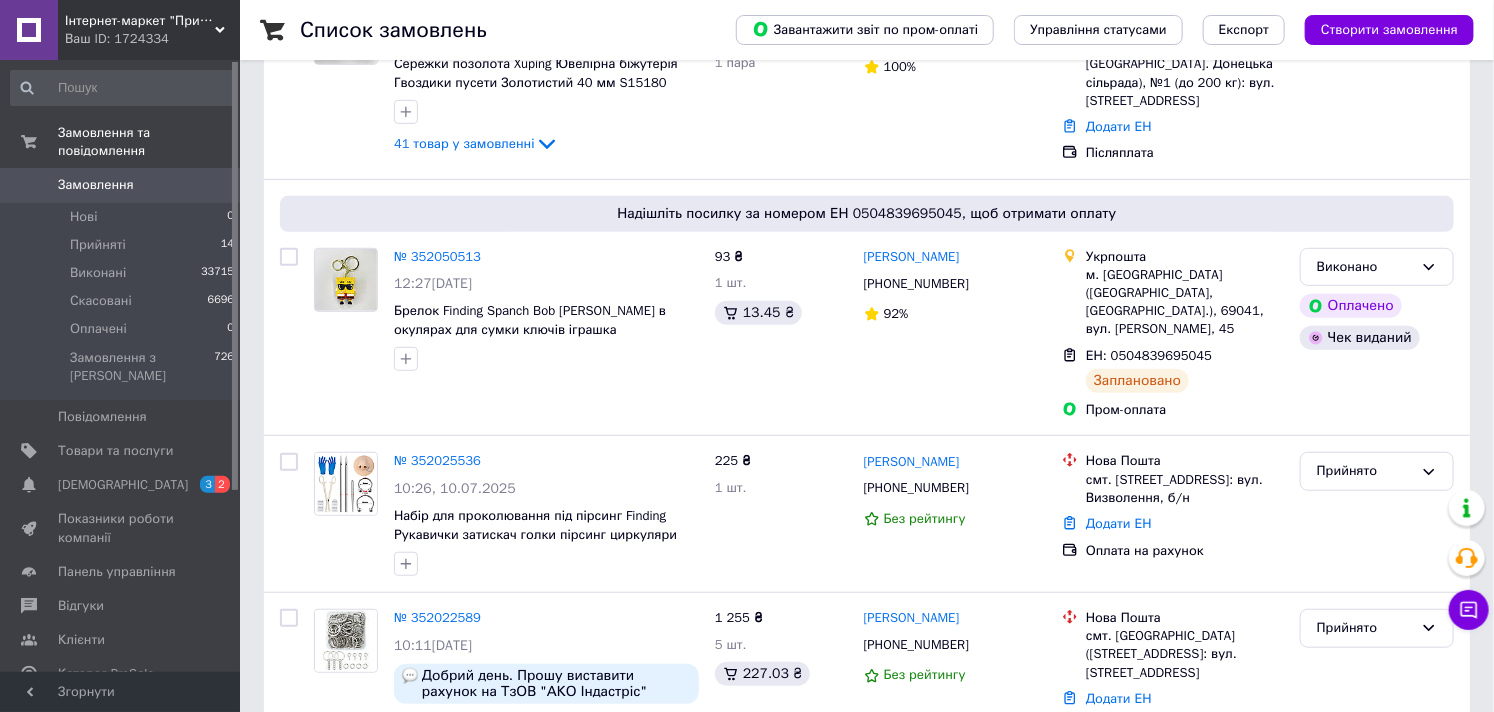 scroll, scrollTop: 405, scrollLeft: 0, axis: vertical 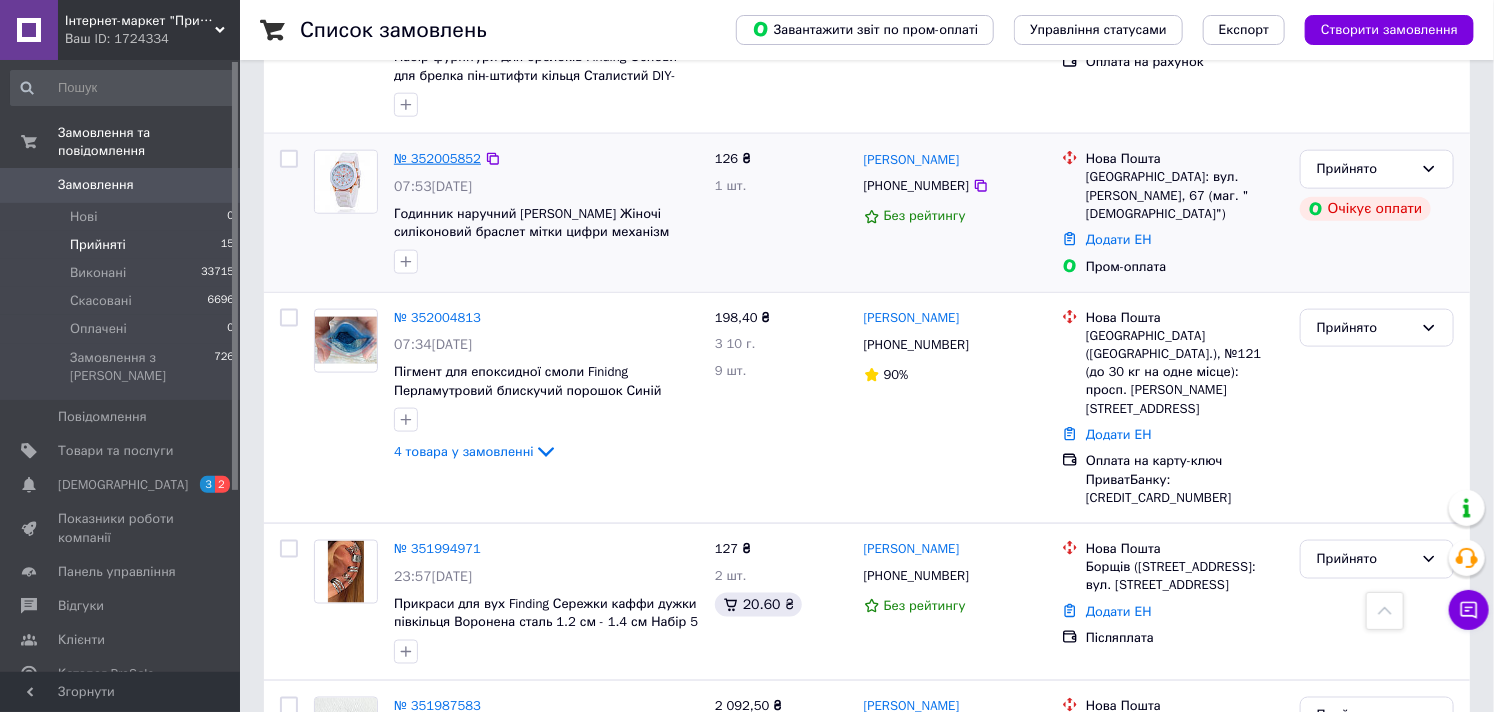 click on "№ 352005852" at bounding box center [437, 158] 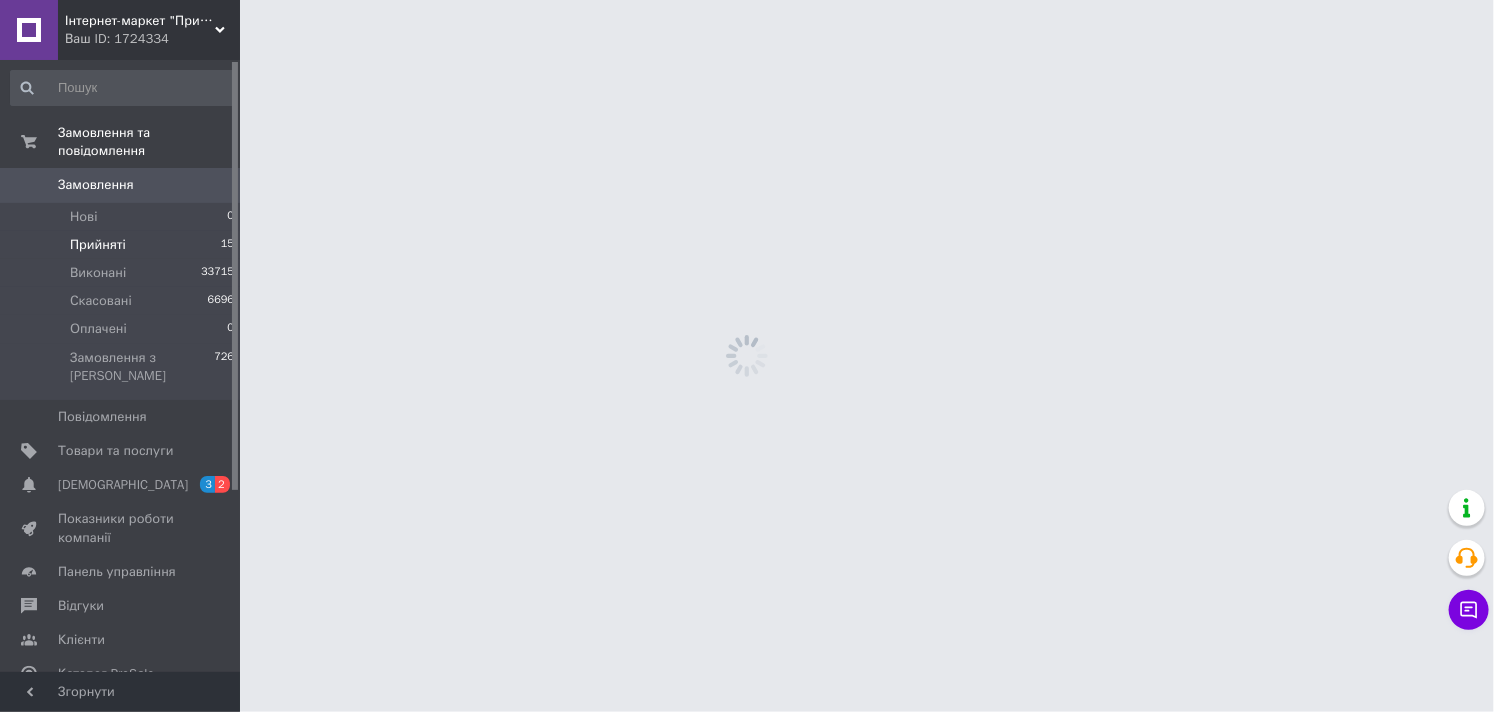 scroll, scrollTop: 0, scrollLeft: 0, axis: both 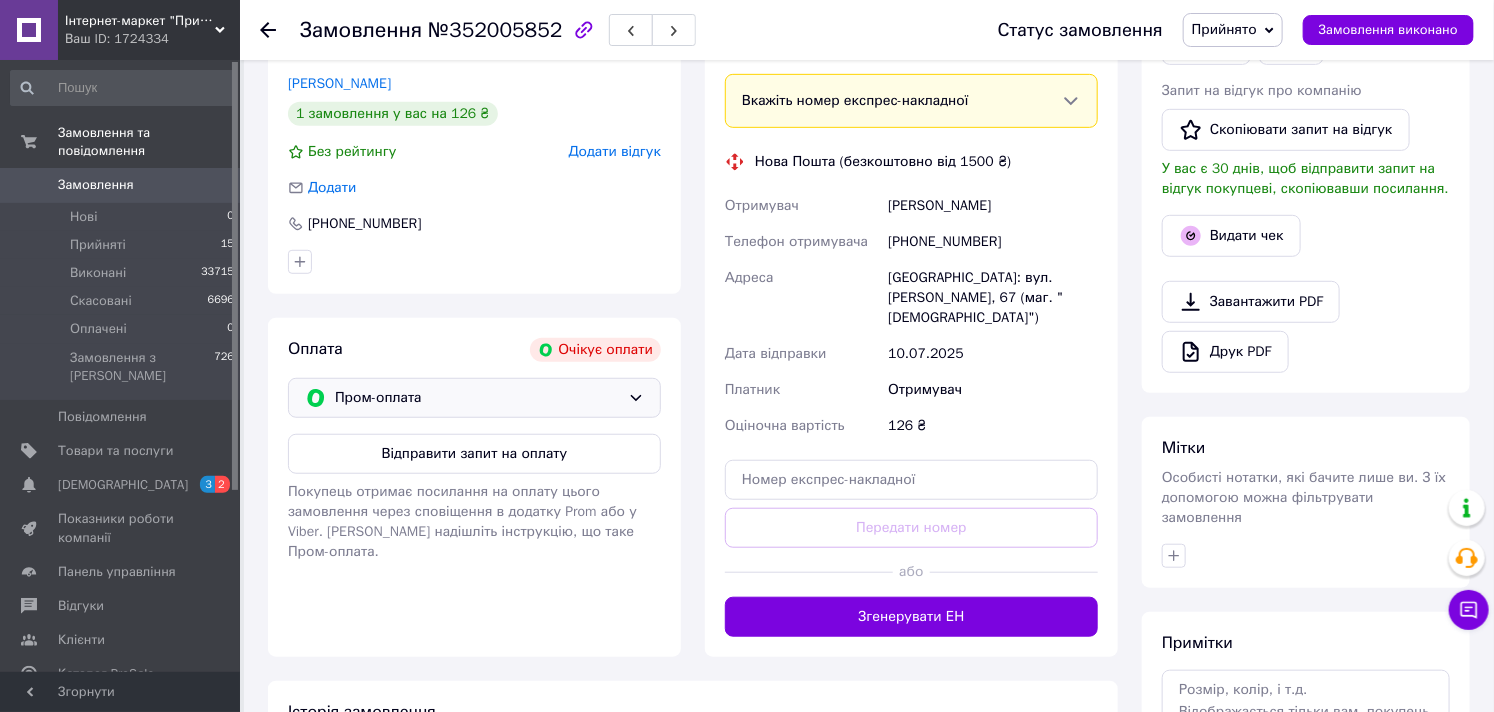 click on "Пром-оплата" at bounding box center [477, 398] 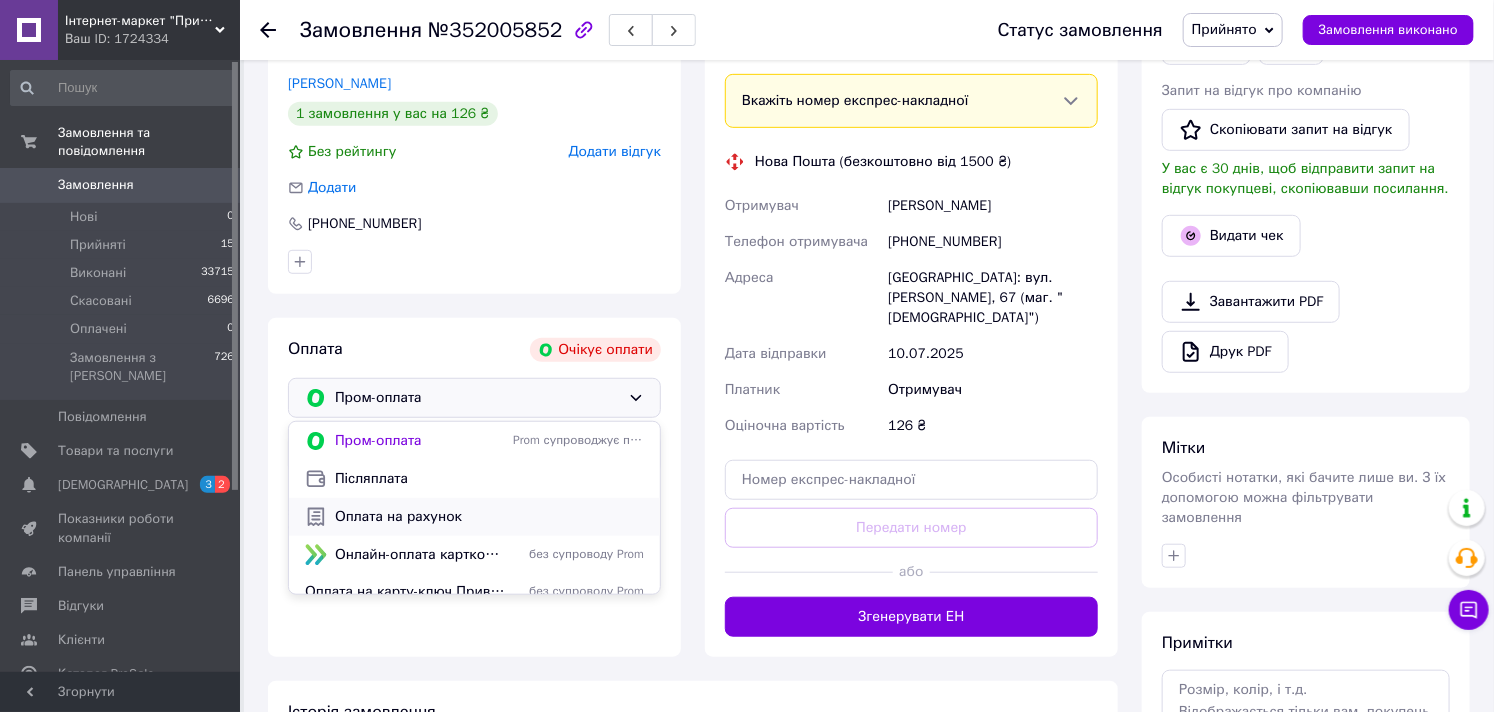 click on "Оплата на рахунок" at bounding box center [474, 517] 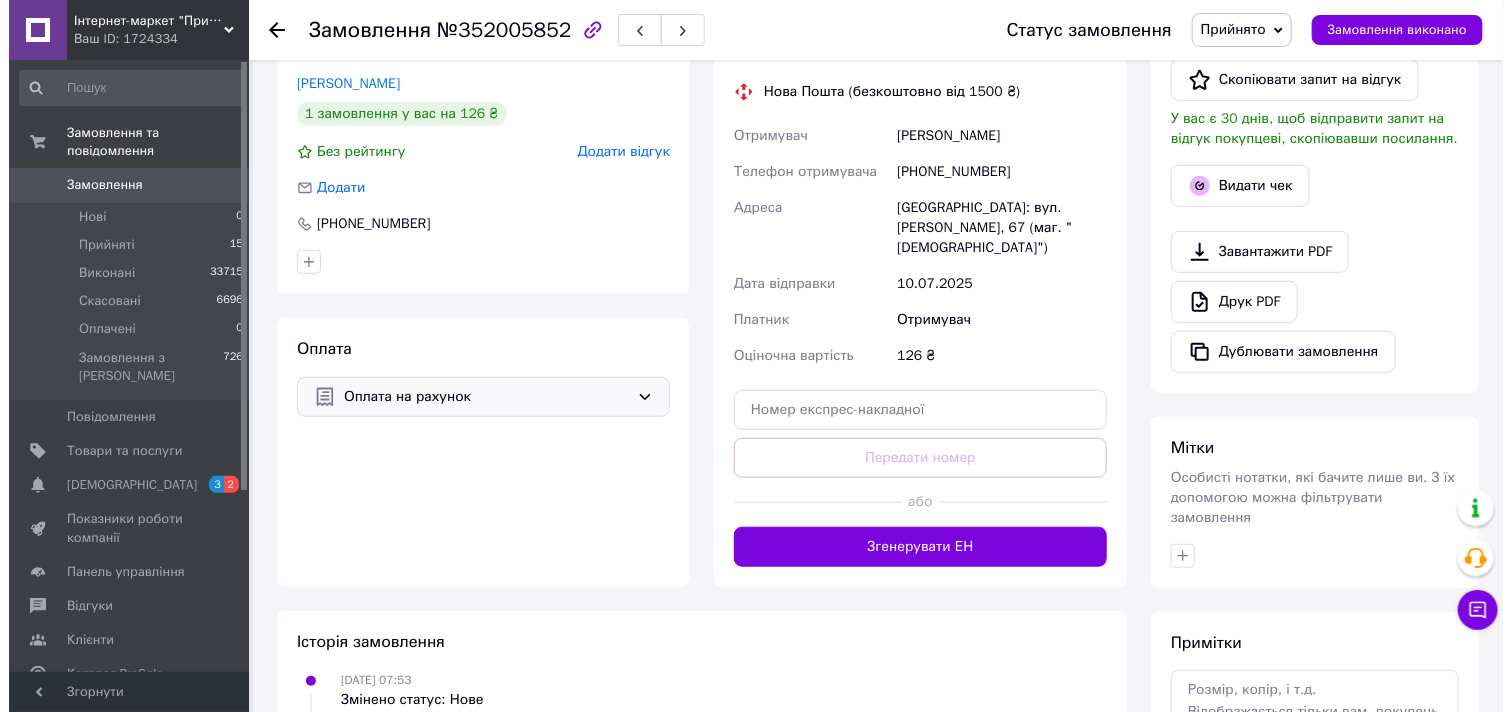 scroll, scrollTop: 222, scrollLeft: 0, axis: vertical 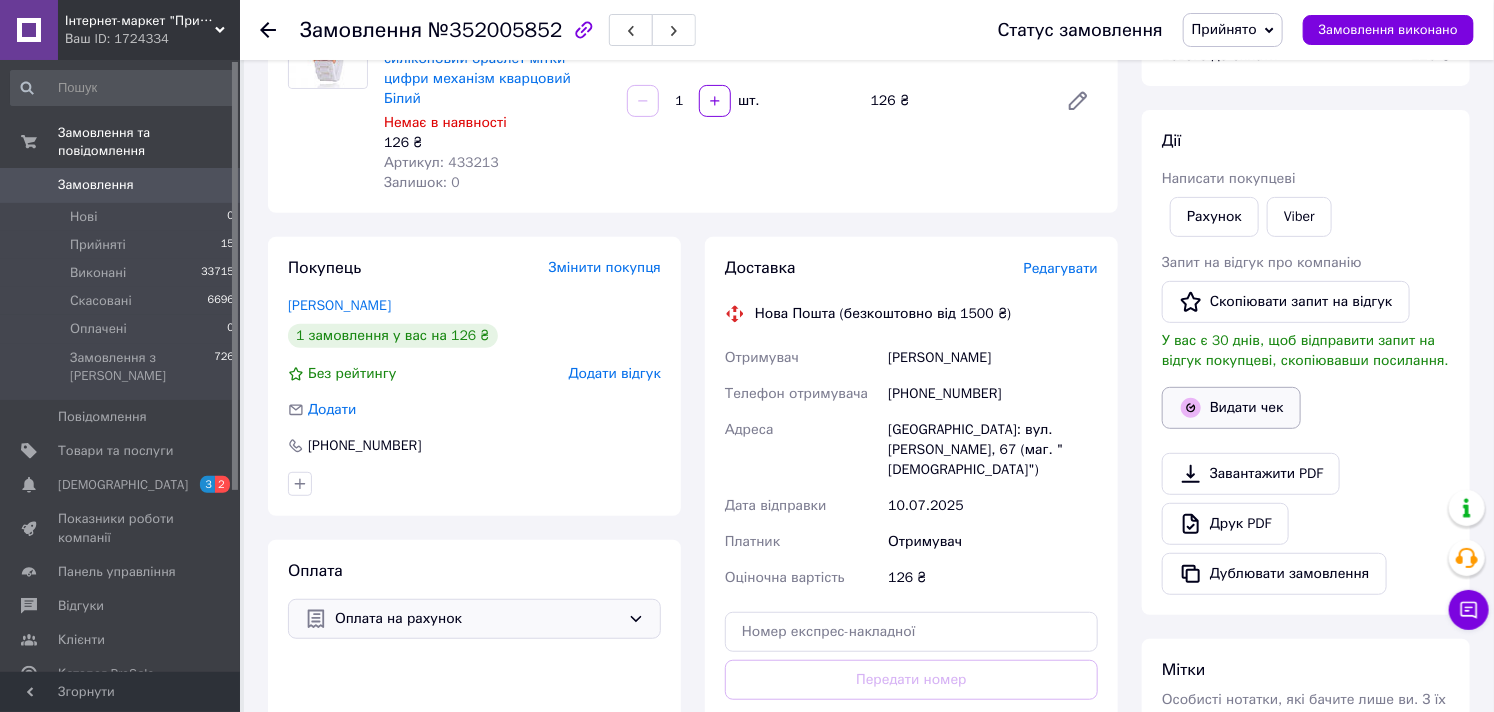 click on "Видати чек" at bounding box center (1231, 408) 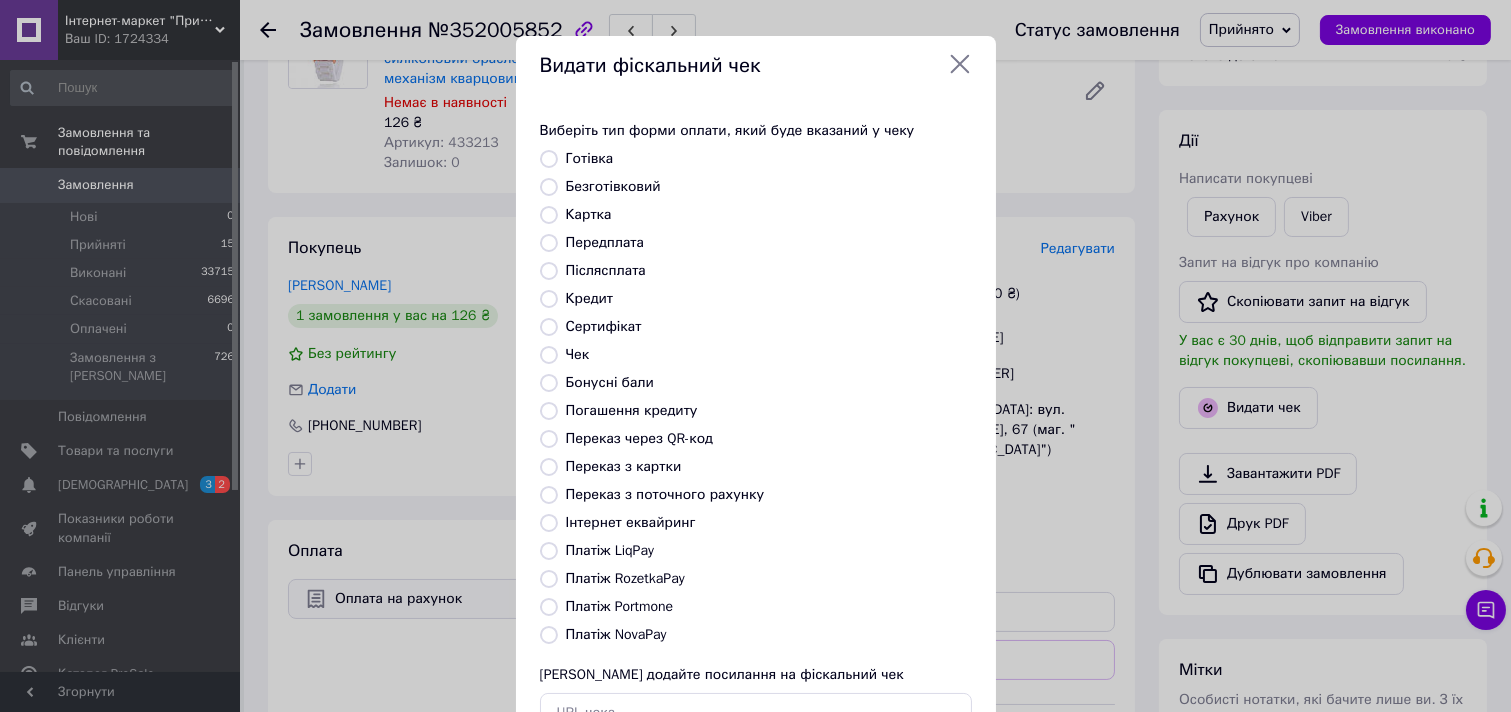click on "Безготівковий" at bounding box center [769, 187] 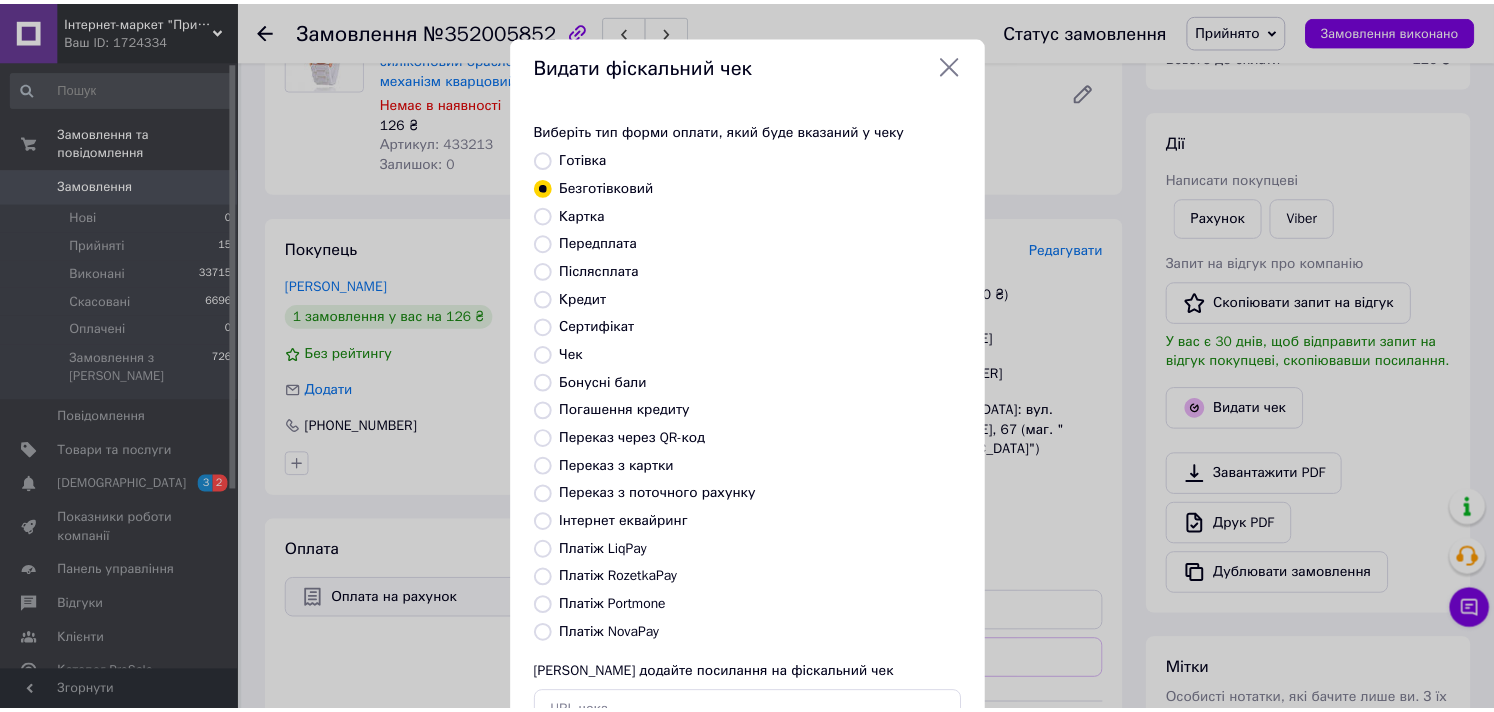 scroll, scrollTop: 147, scrollLeft: 0, axis: vertical 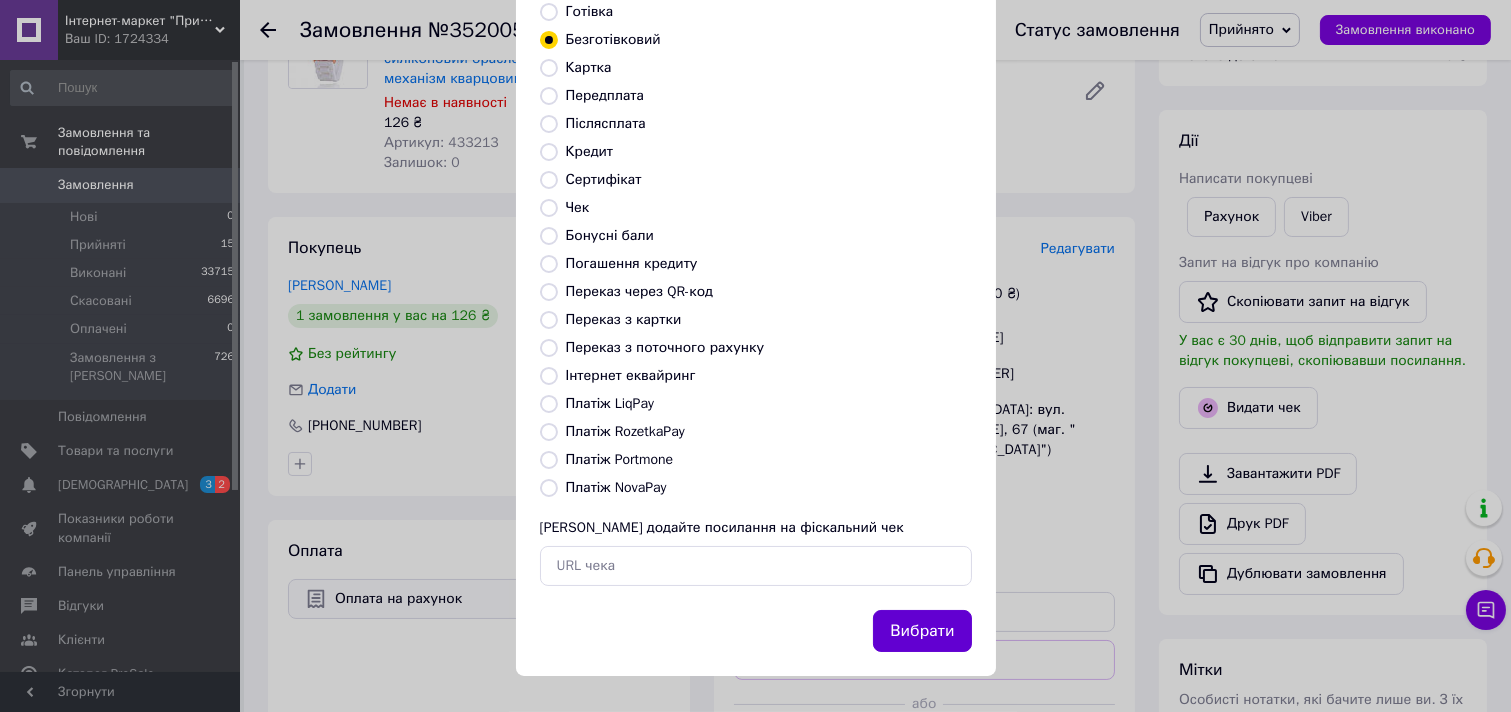 click on "Вибрати" at bounding box center (922, 631) 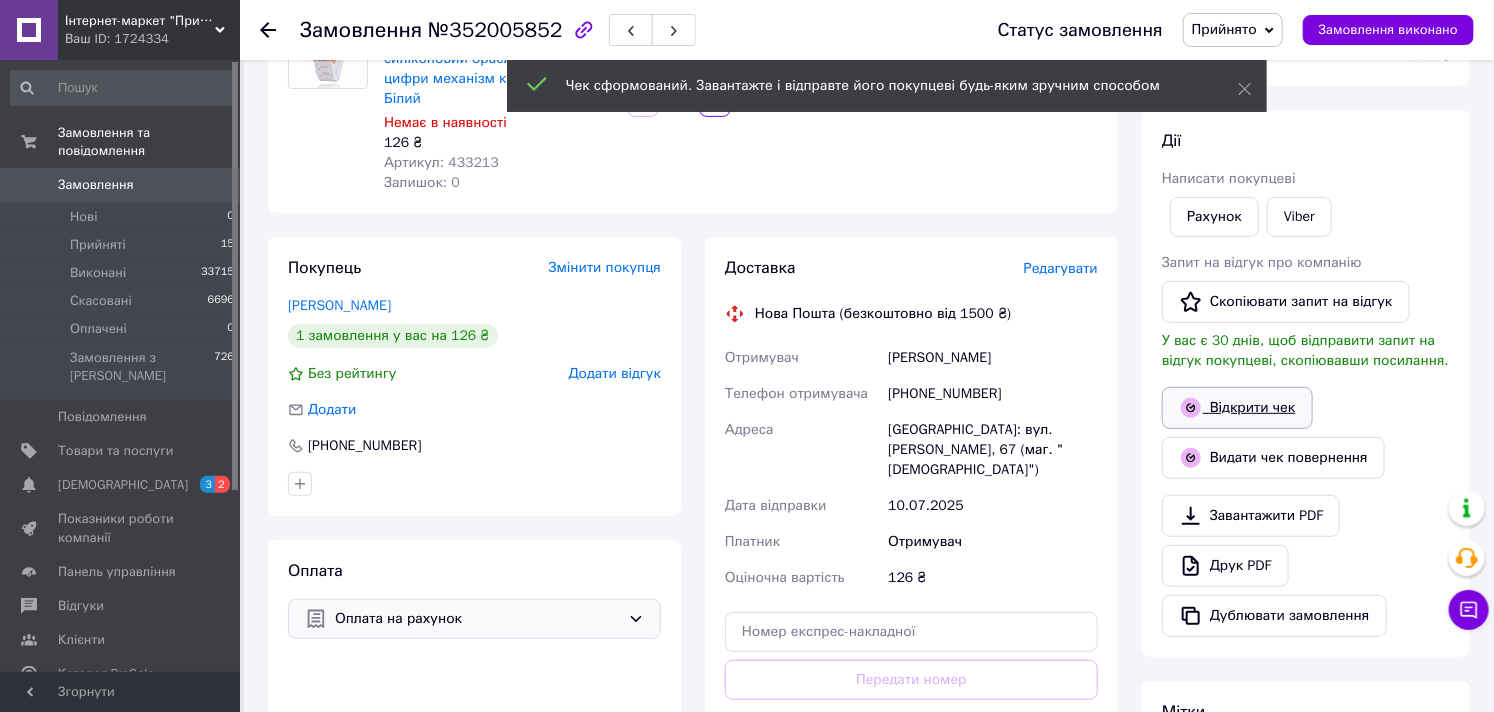 click on "Відкрити чек" at bounding box center [1237, 408] 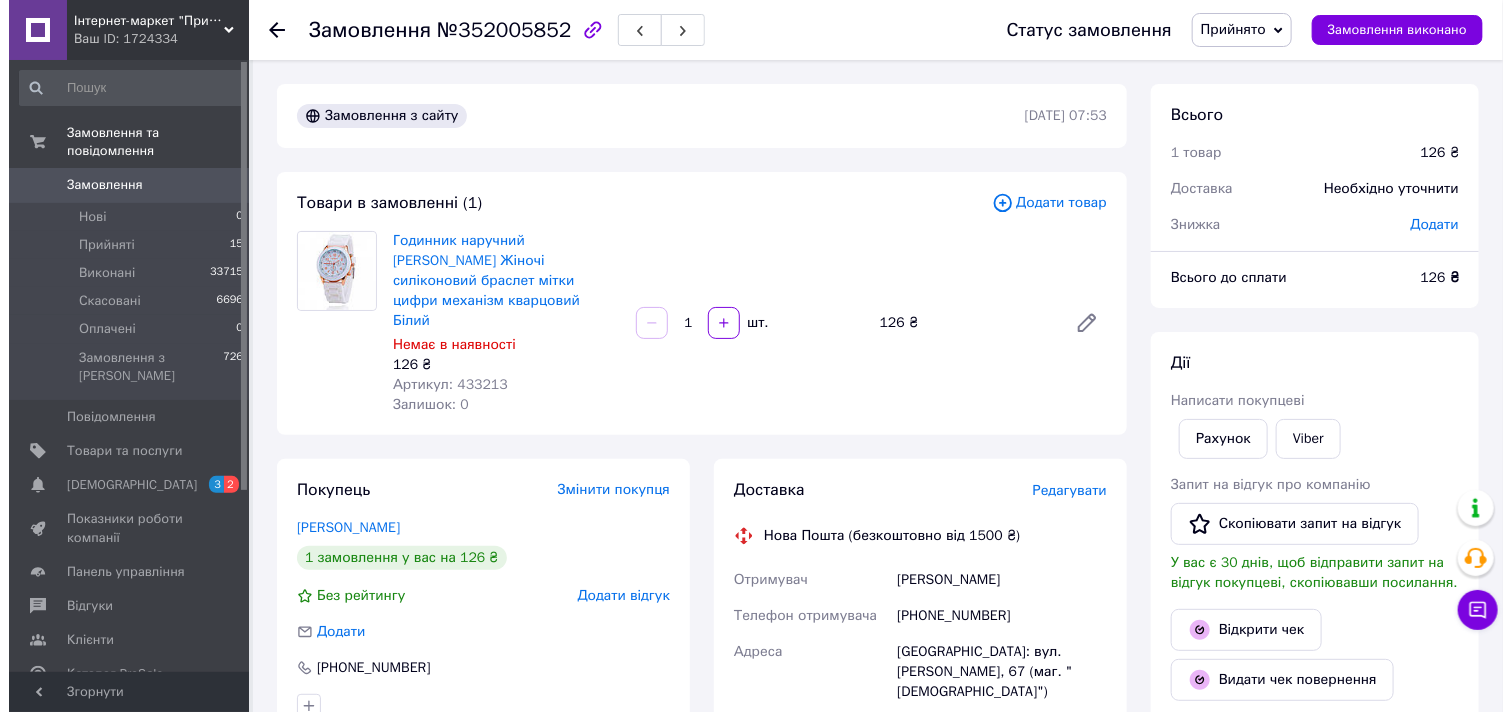 scroll, scrollTop: 333, scrollLeft: 0, axis: vertical 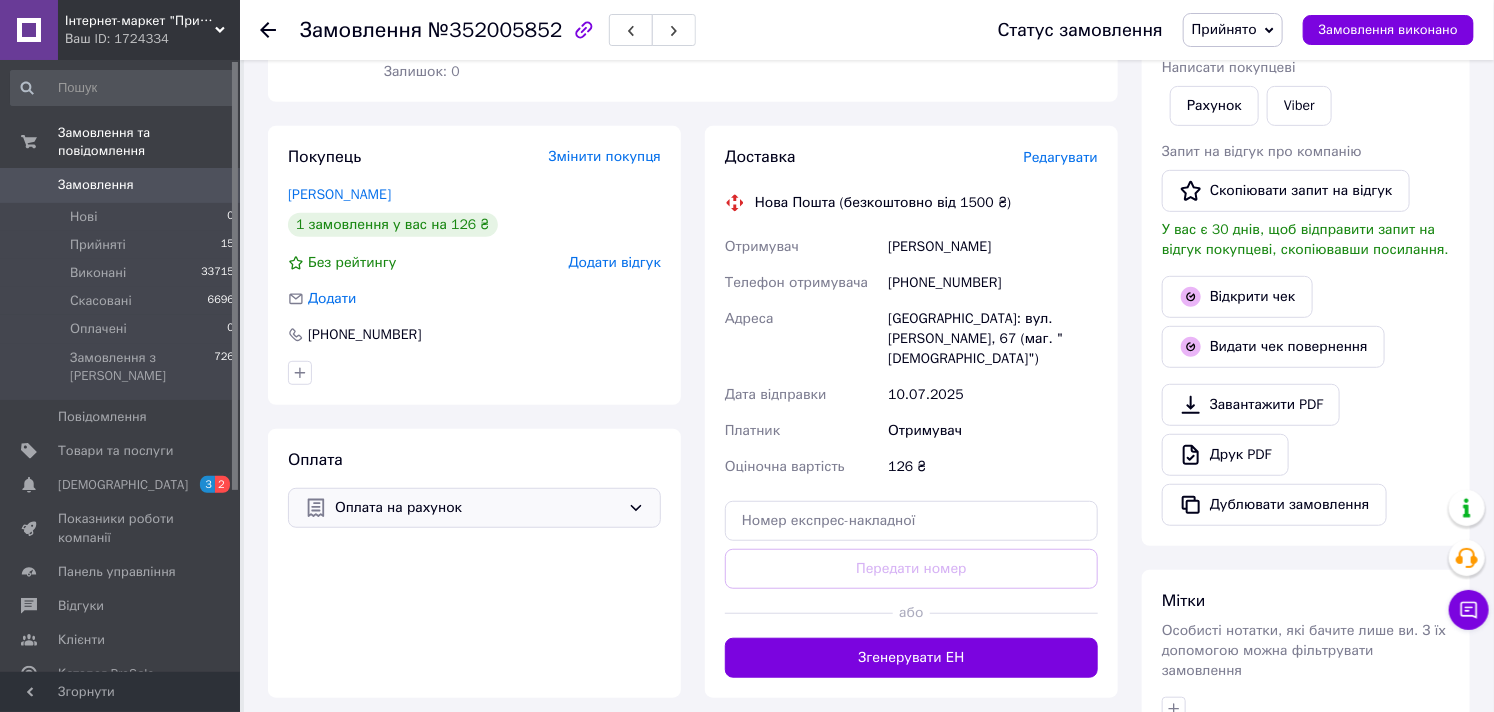 click on "Редагувати" at bounding box center (1061, 157) 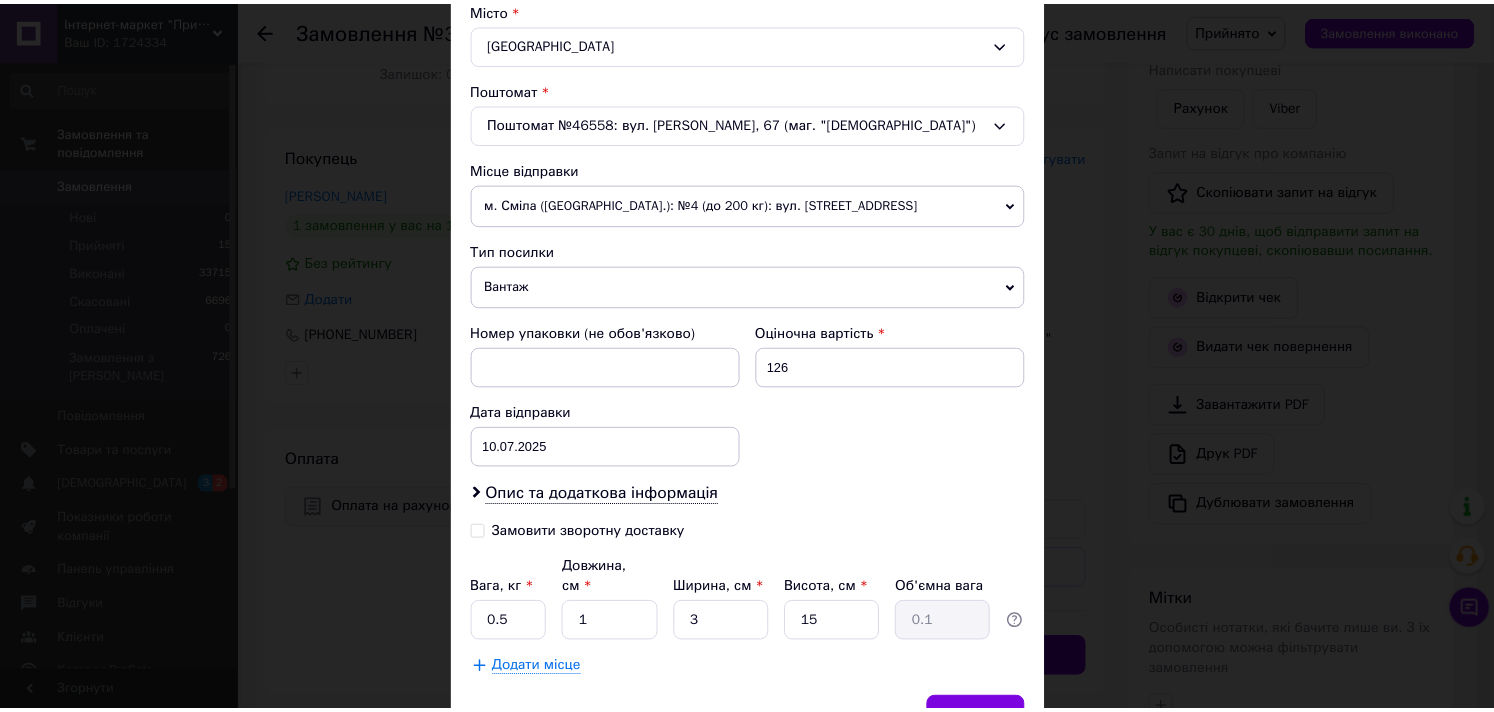 scroll, scrollTop: 654, scrollLeft: 0, axis: vertical 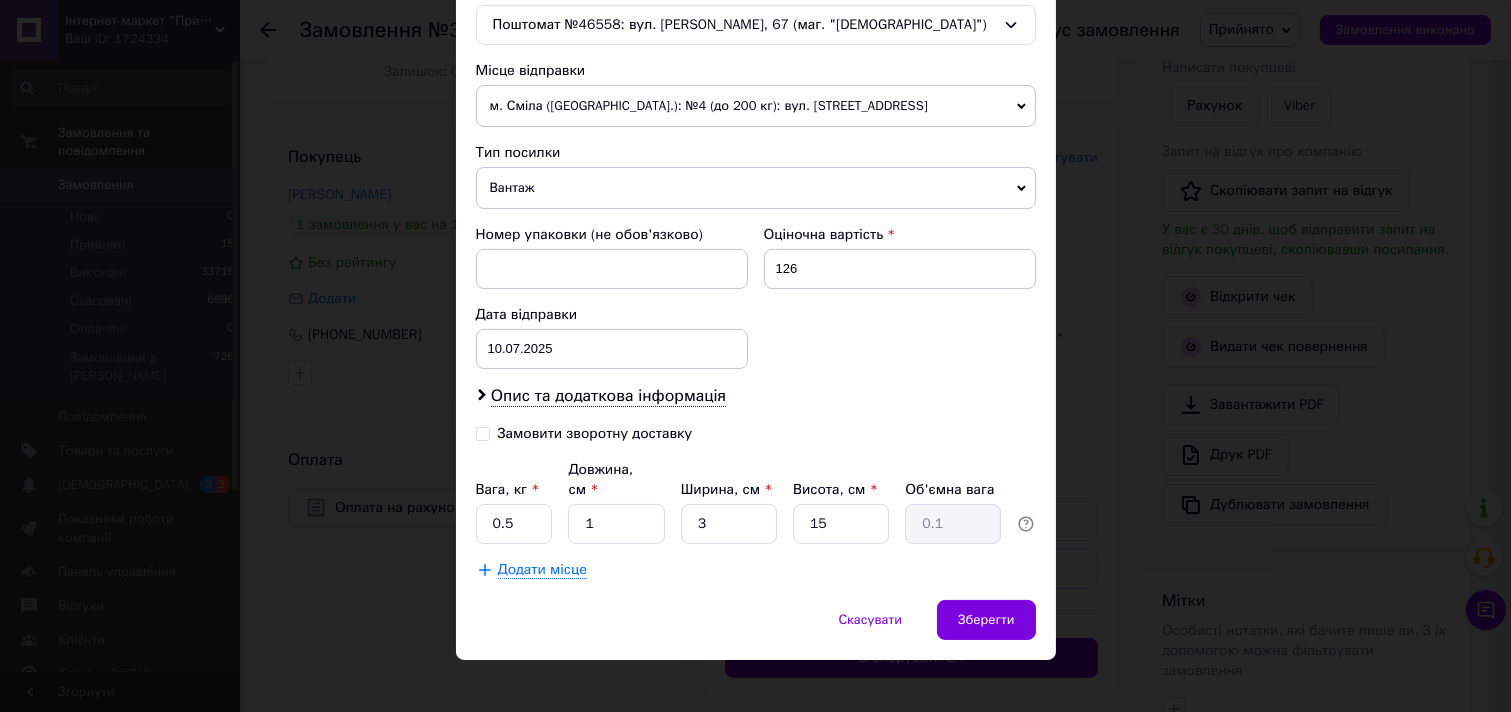 click on "Довжина, см   *" at bounding box center (600, 479) 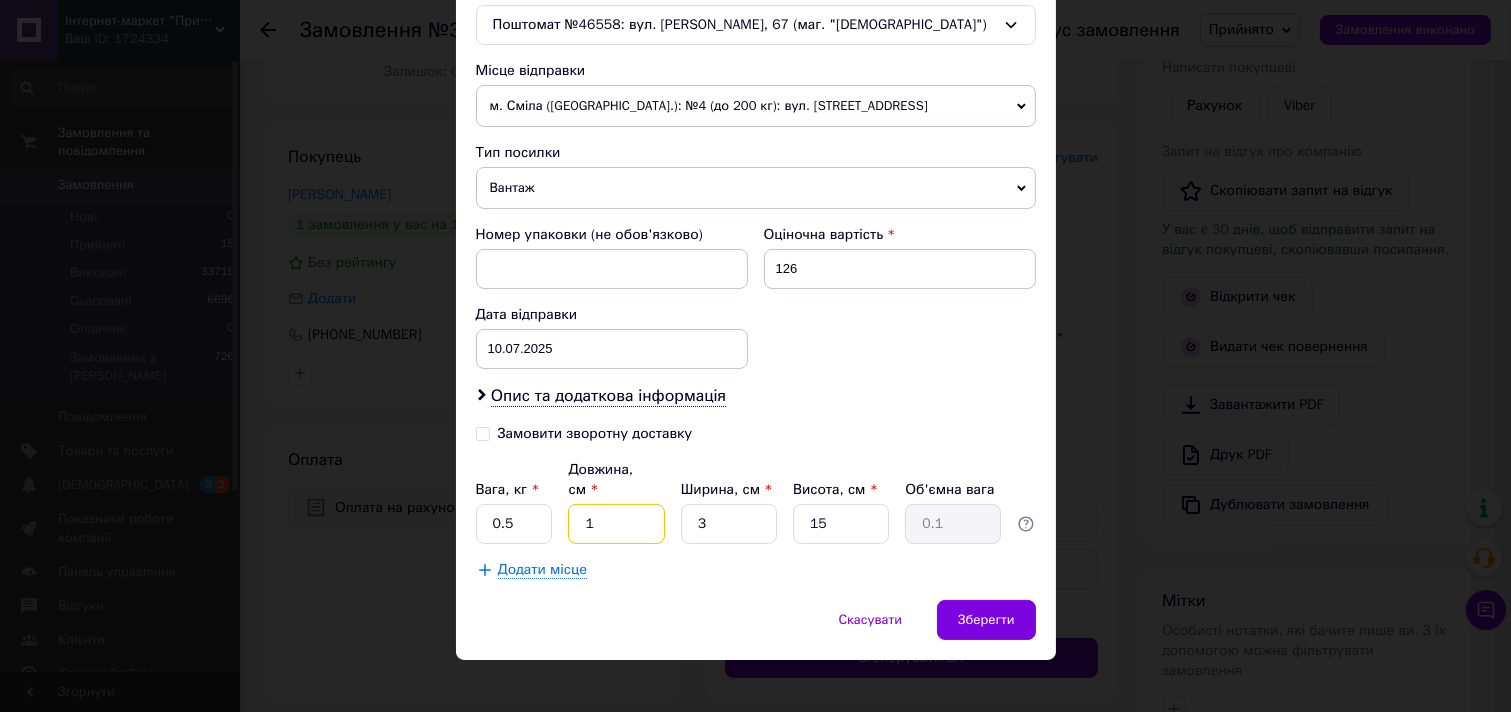 click on "1" at bounding box center (616, 524) 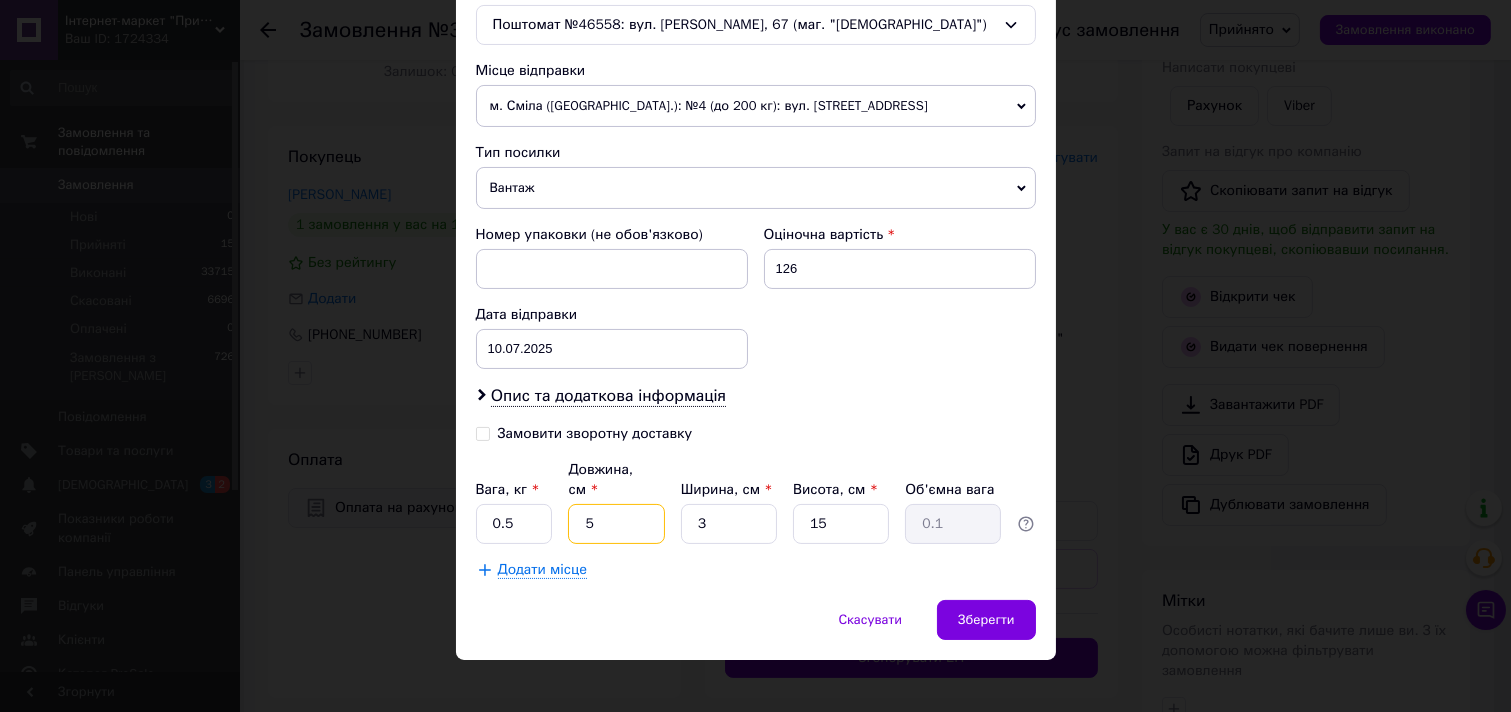 type on "5" 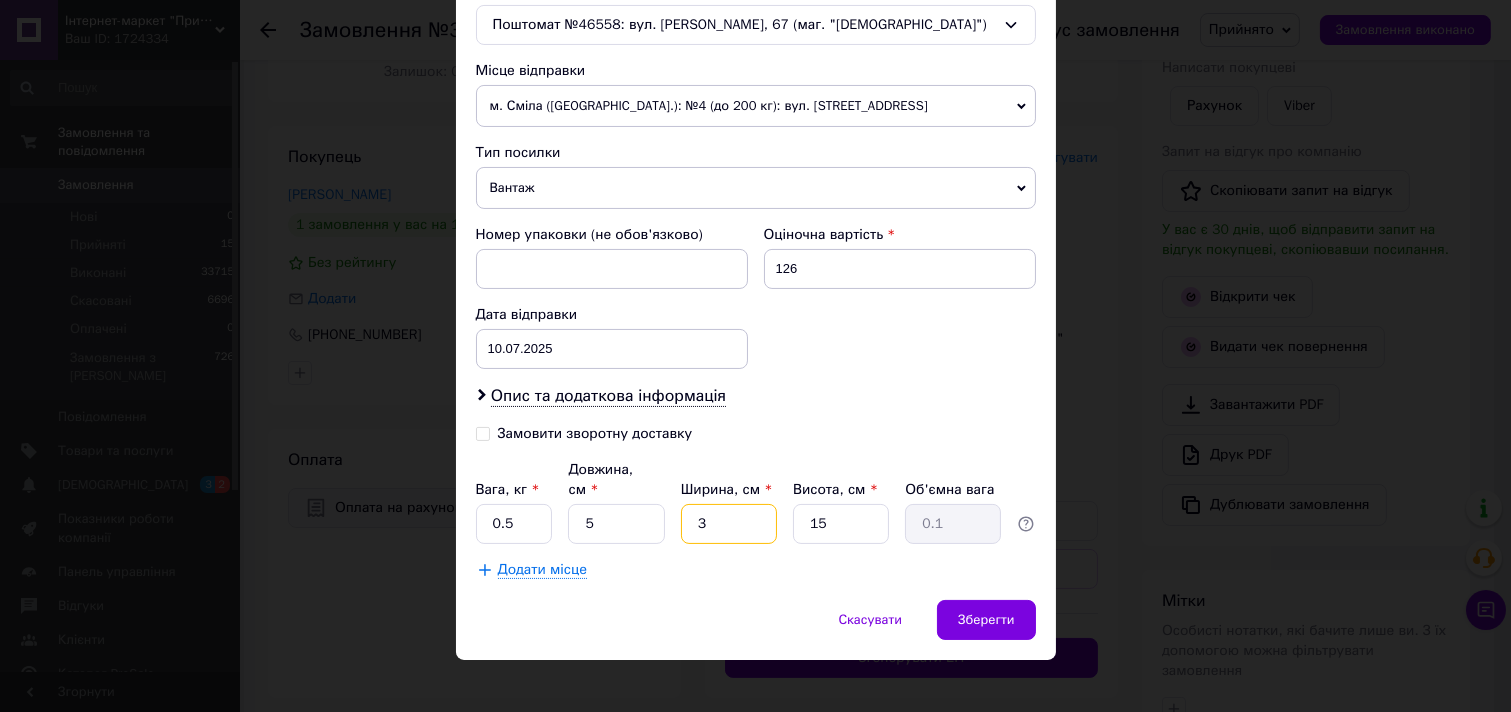 click on "3" at bounding box center [729, 524] 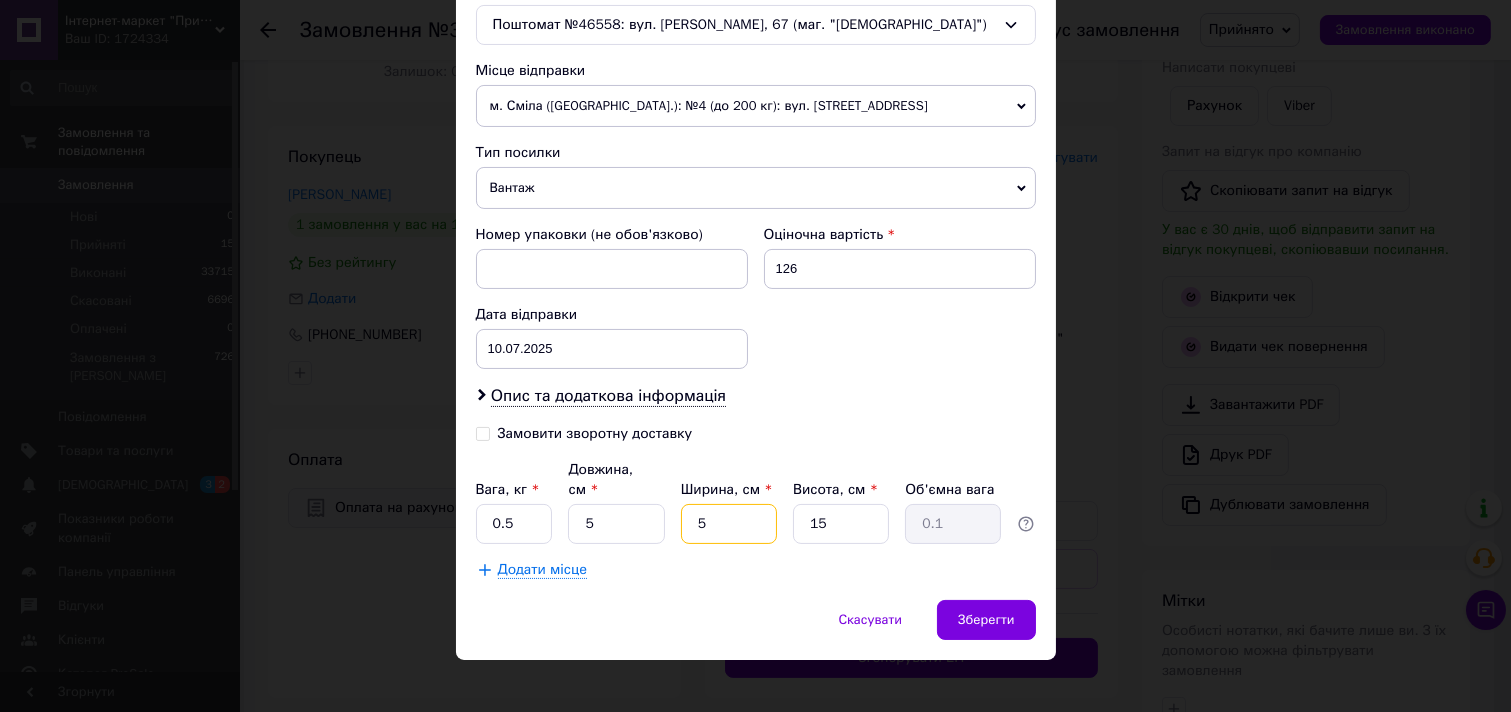 type on "5" 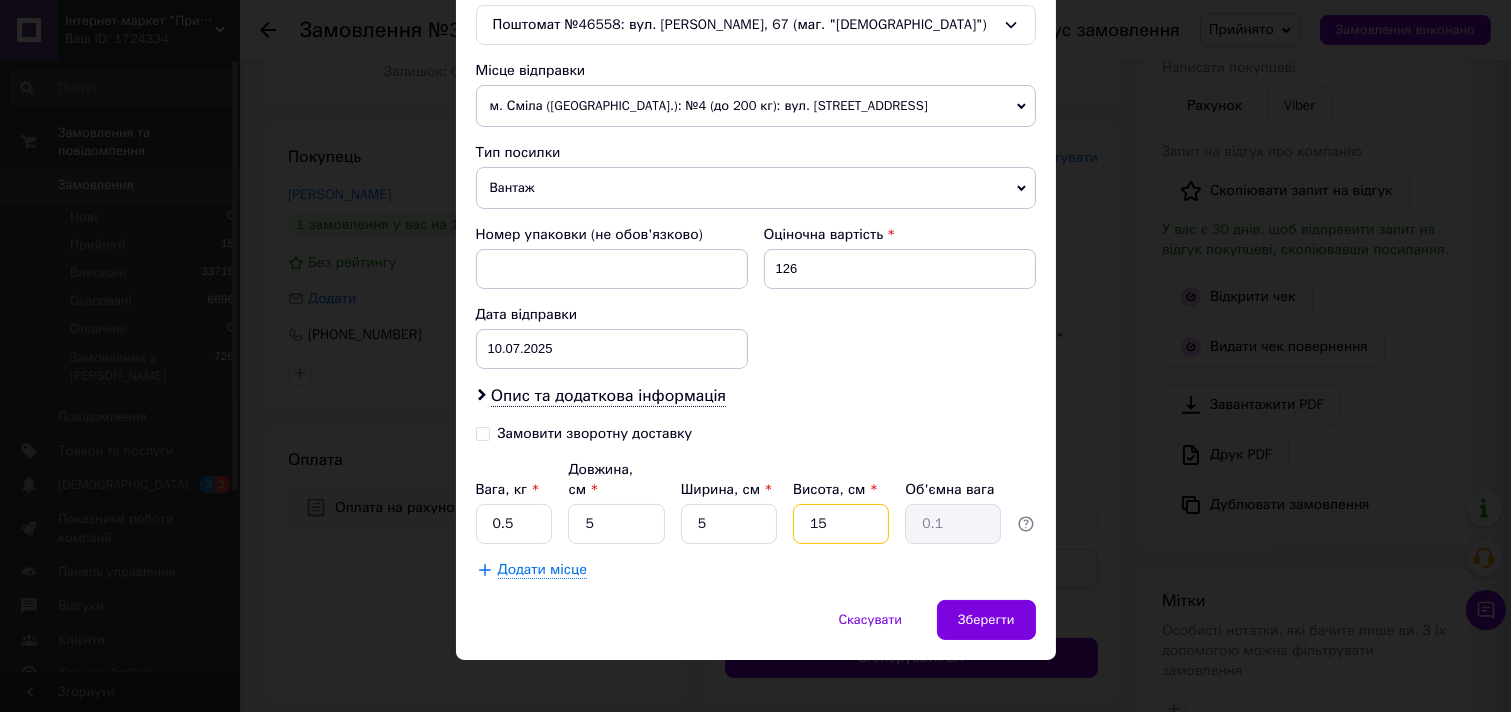 click on "15" at bounding box center [841, 524] 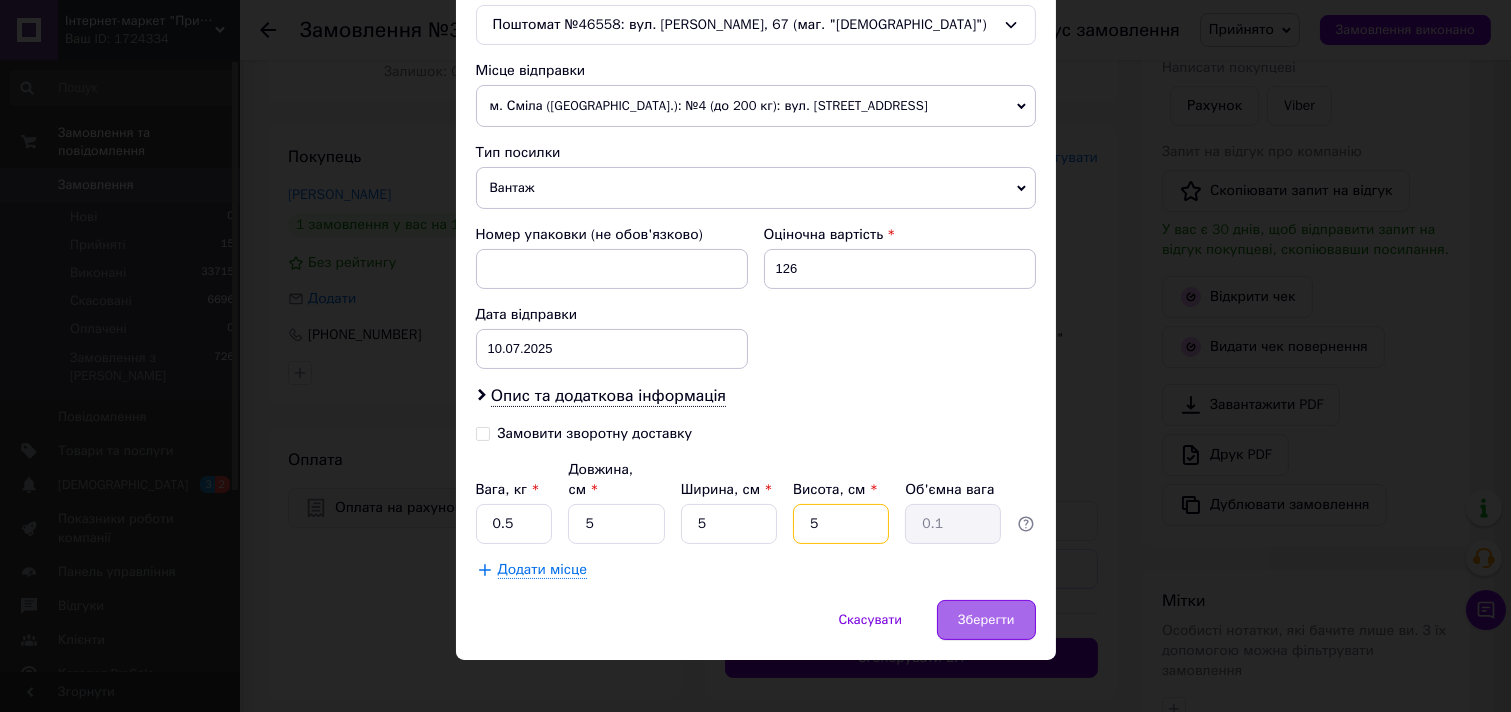 type on "5" 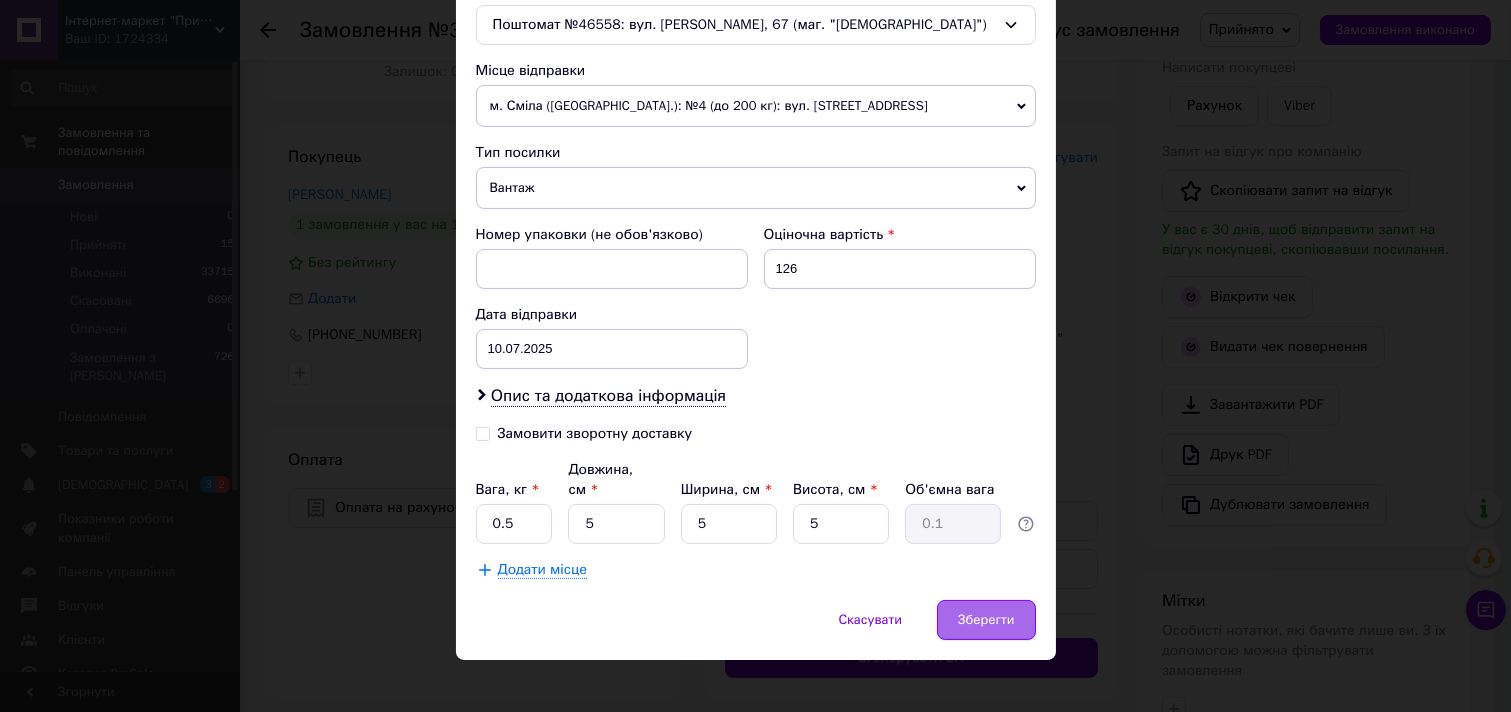 click on "Зберегти" at bounding box center [986, 620] 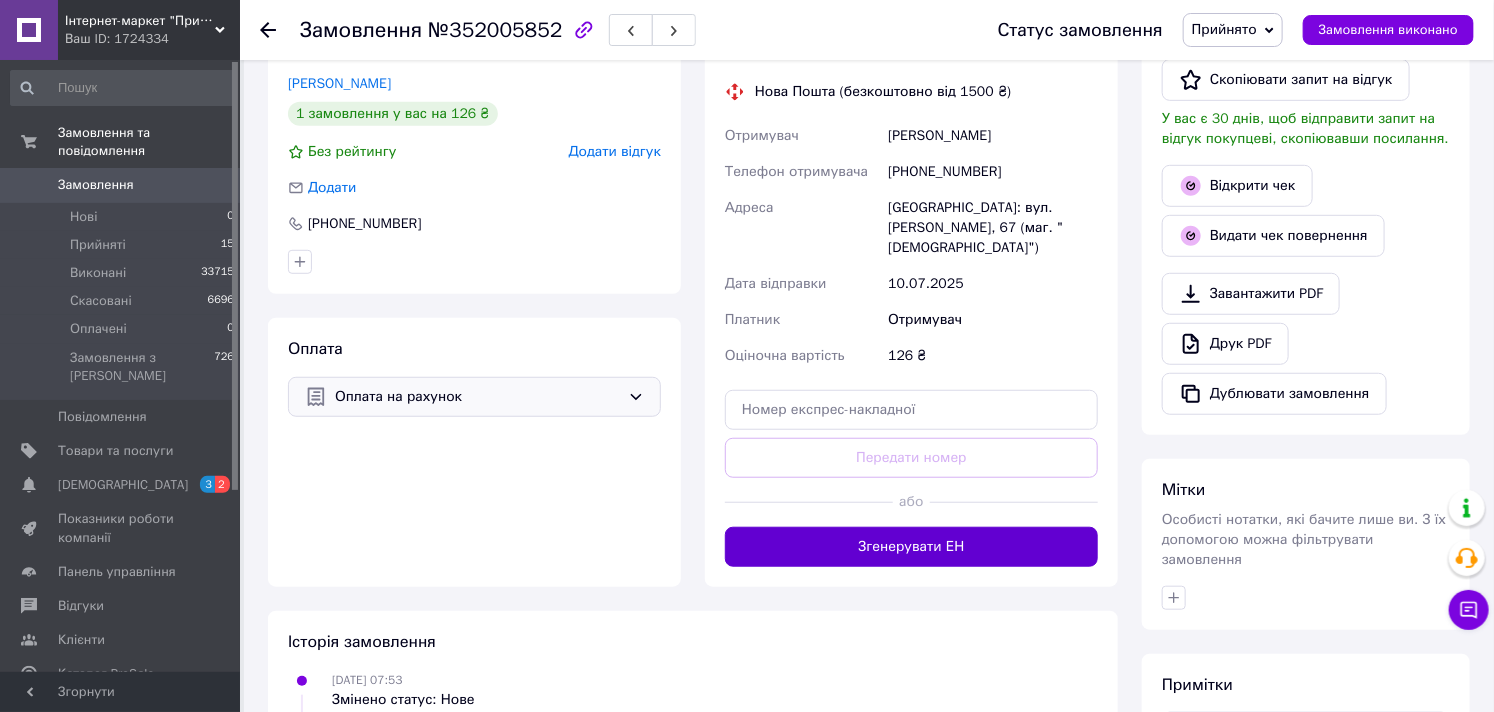 scroll, scrollTop: 555, scrollLeft: 0, axis: vertical 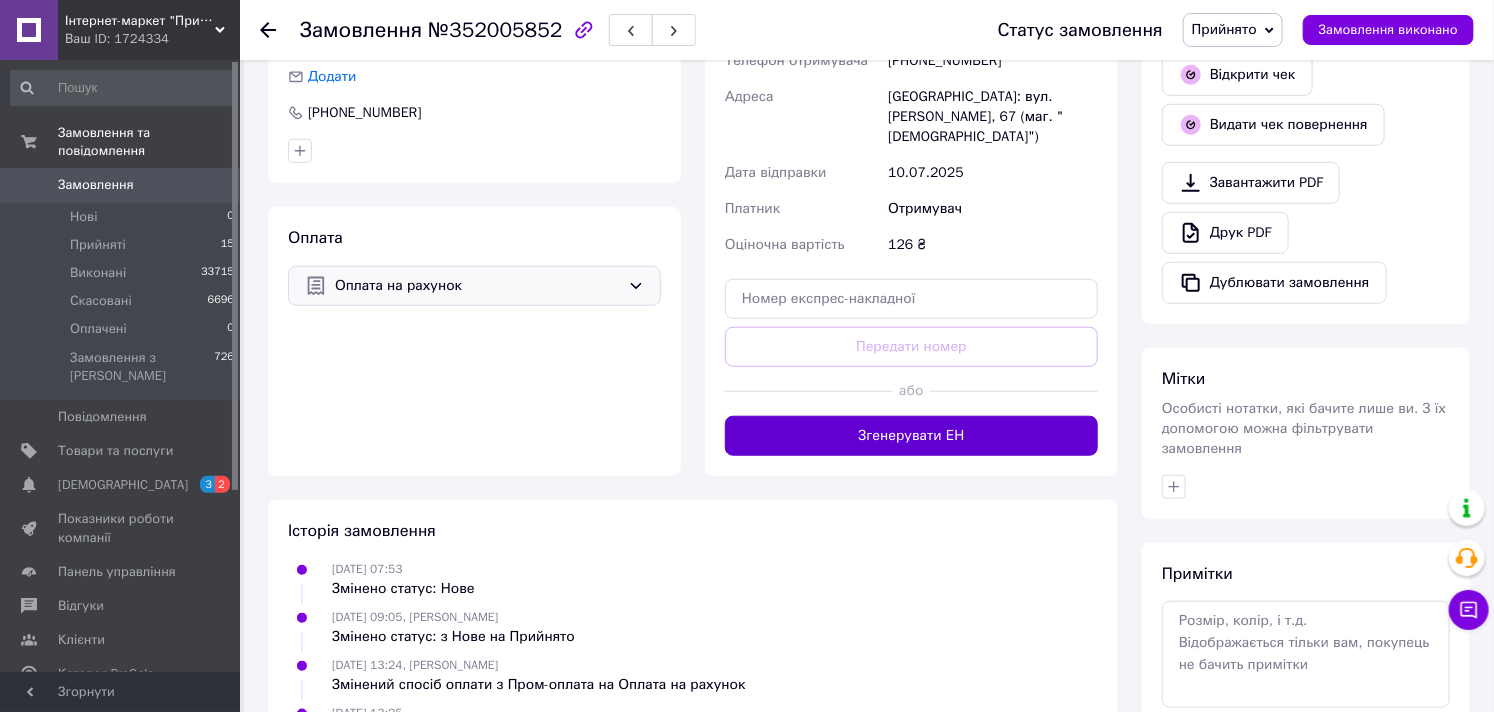click on "Згенерувати ЕН" at bounding box center (911, 436) 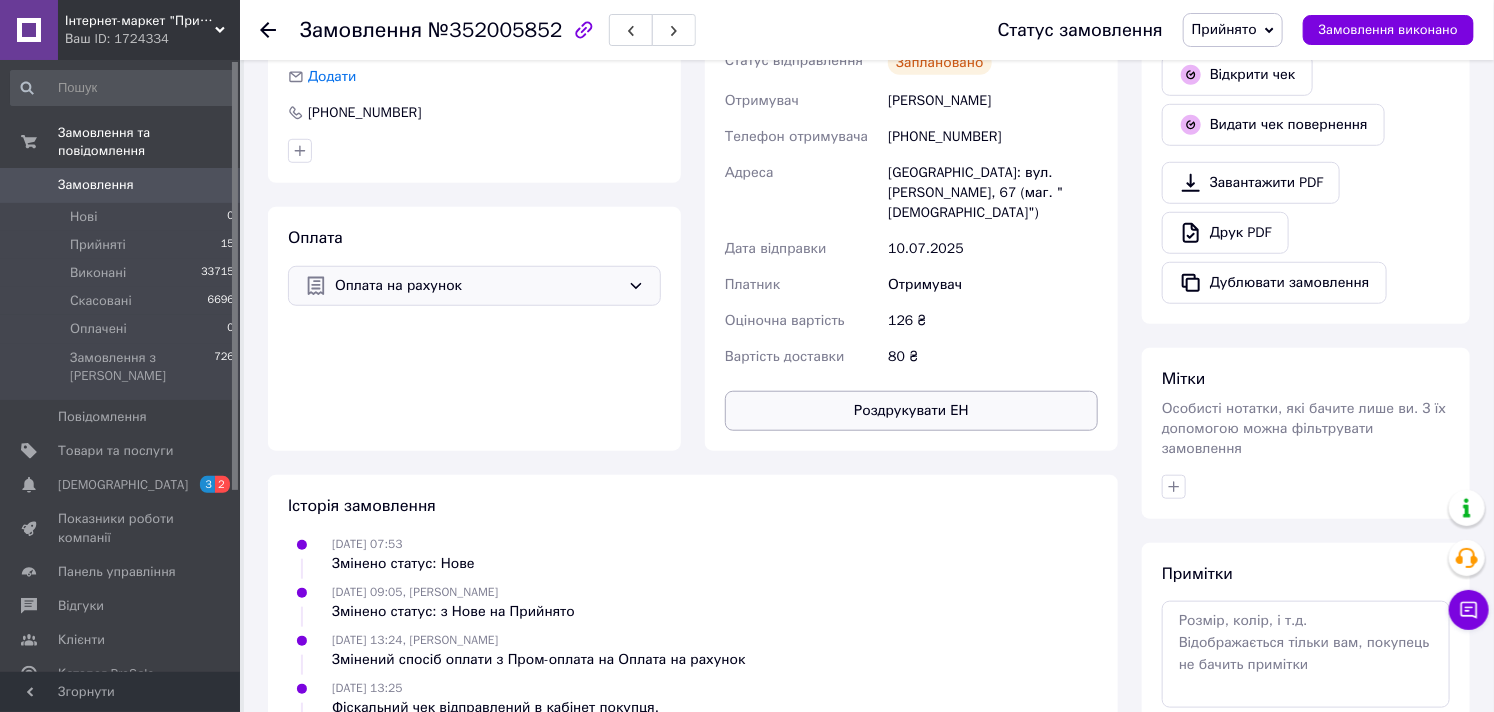 click on "Роздрукувати ЕН" at bounding box center [911, 411] 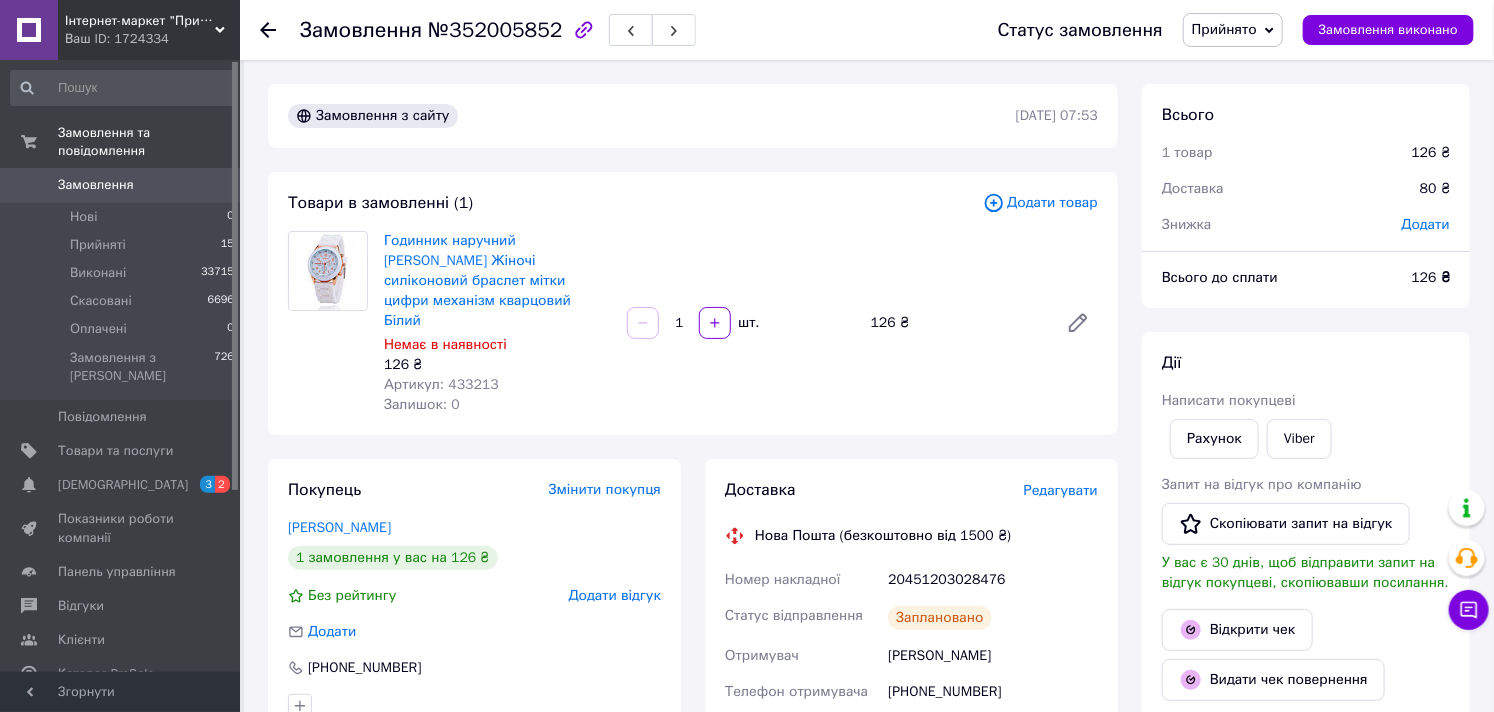 scroll, scrollTop: 222, scrollLeft: 0, axis: vertical 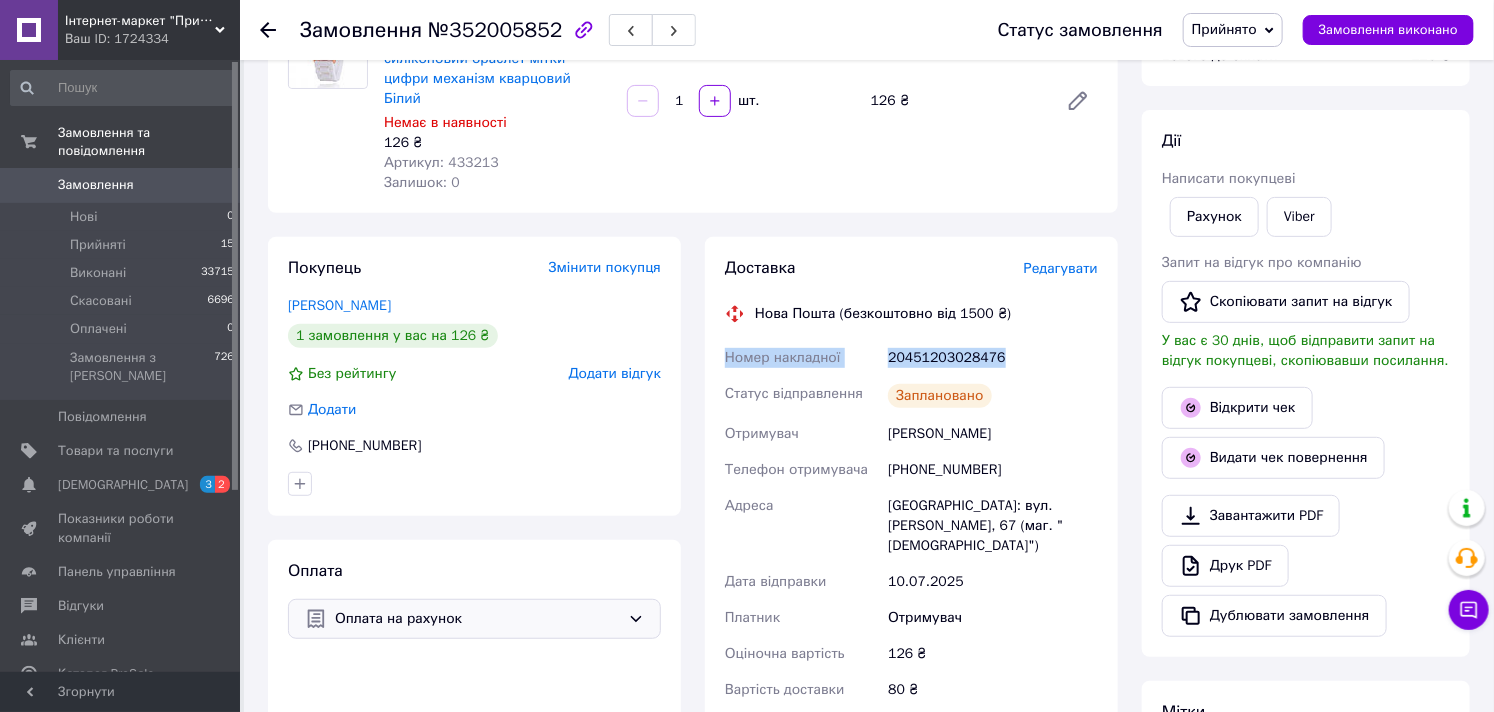 drag, startPoint x: 1005, startPoint y: 323, endPoint x: 693, endPoint y: 310, distance: 312.27072 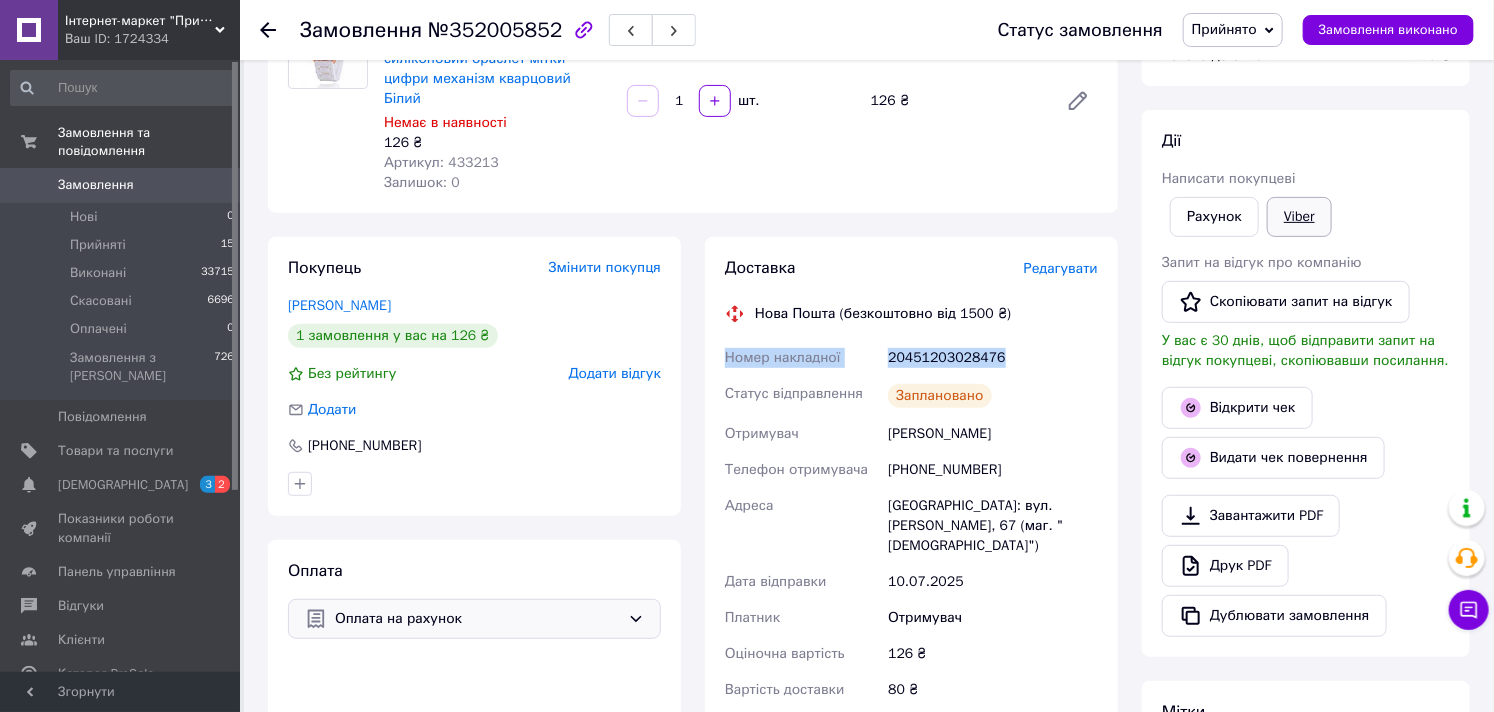 click on "Viber" at bounding box center (1299, 217) 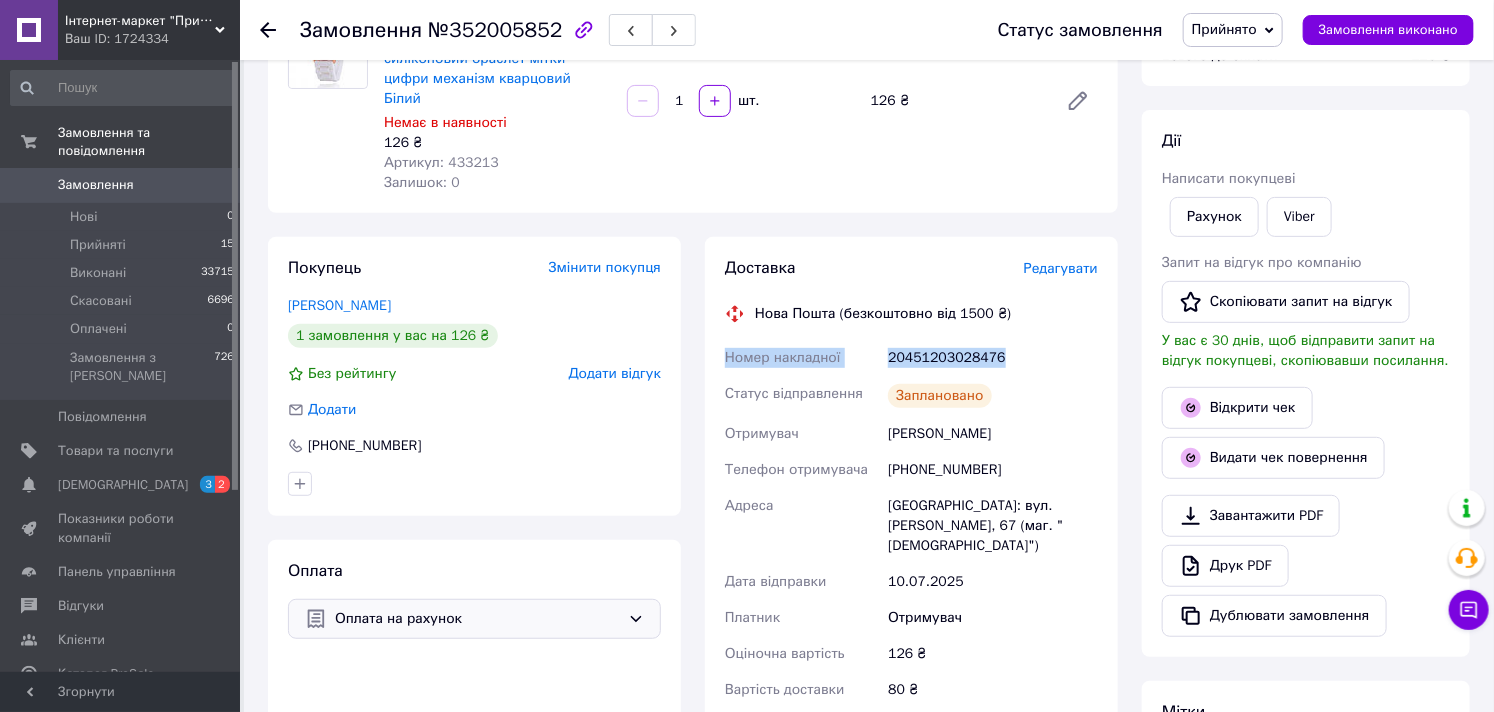 click on "Всього 1 товар 126 ₴ Доставка 80 ₴ Знижка Додати Всього до сплати 126 ₴ Дії Написати покупцеві Рахунок Viber Запит на відгук про компанію   Скопіювати запит на відгук У вас є 30 днів, щоб відправити запит на відгук покупцеві, скопіювавши посилання.   Відкрити чек   Видати чек повернення   Завантажити PDF   Друк PDF   Дублювати замовлення Мітки Особисті нотатки, які бачите лише ви. З їх допомогою можна фільтрувати замовлення Примітки Залишилося 300 символів Очистити Зберегти" at bounding box center [1306, 564] 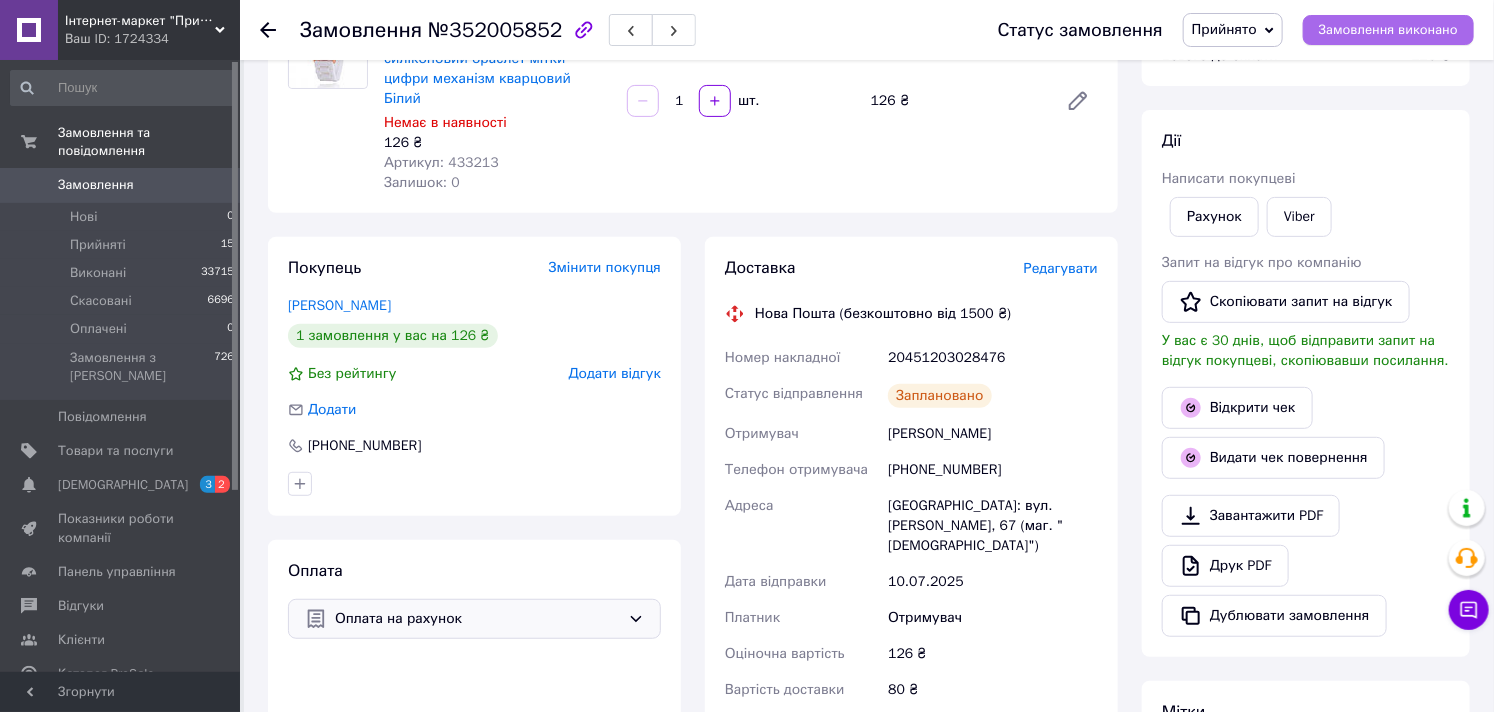 click on "Замовлення виконано" at bounding box center (1388, 30) 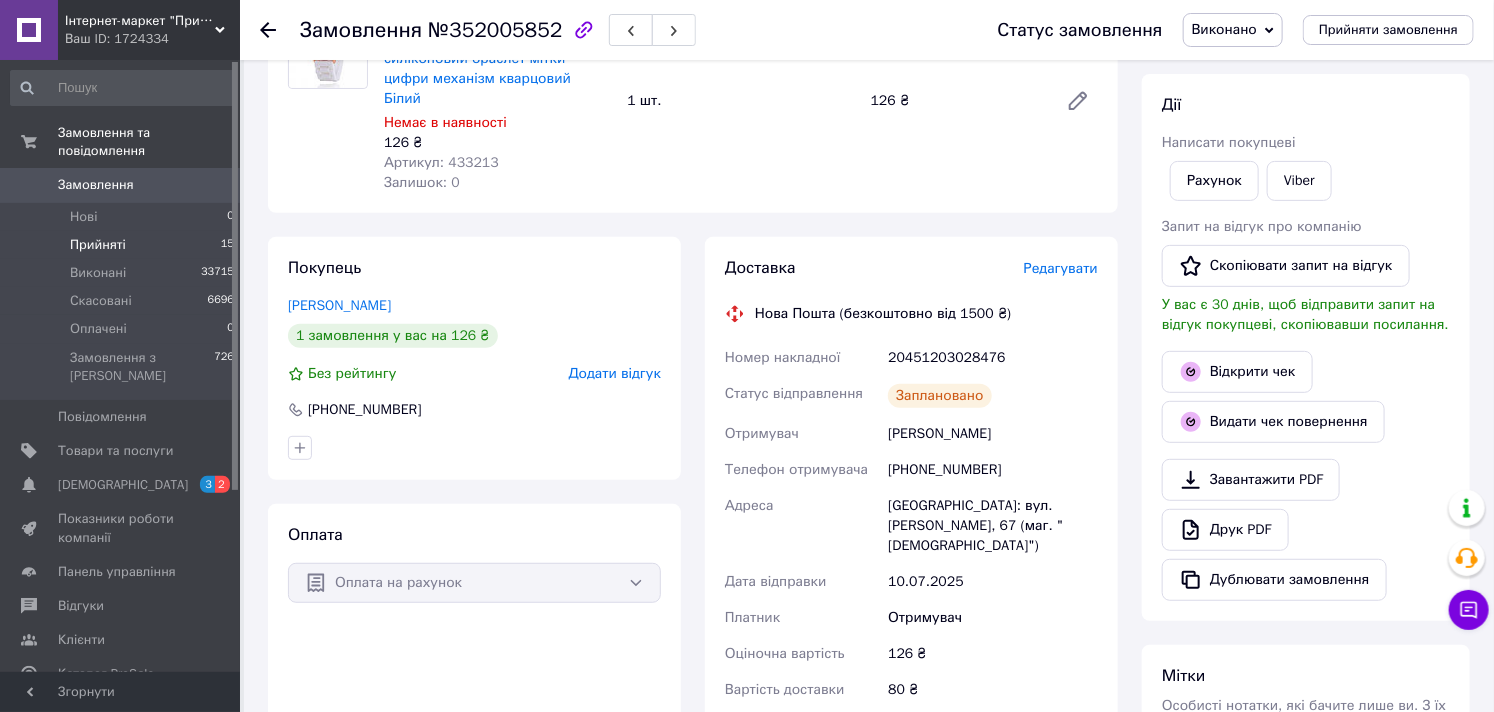 click on "Прийняті 15" at bounding box center (123, 245) 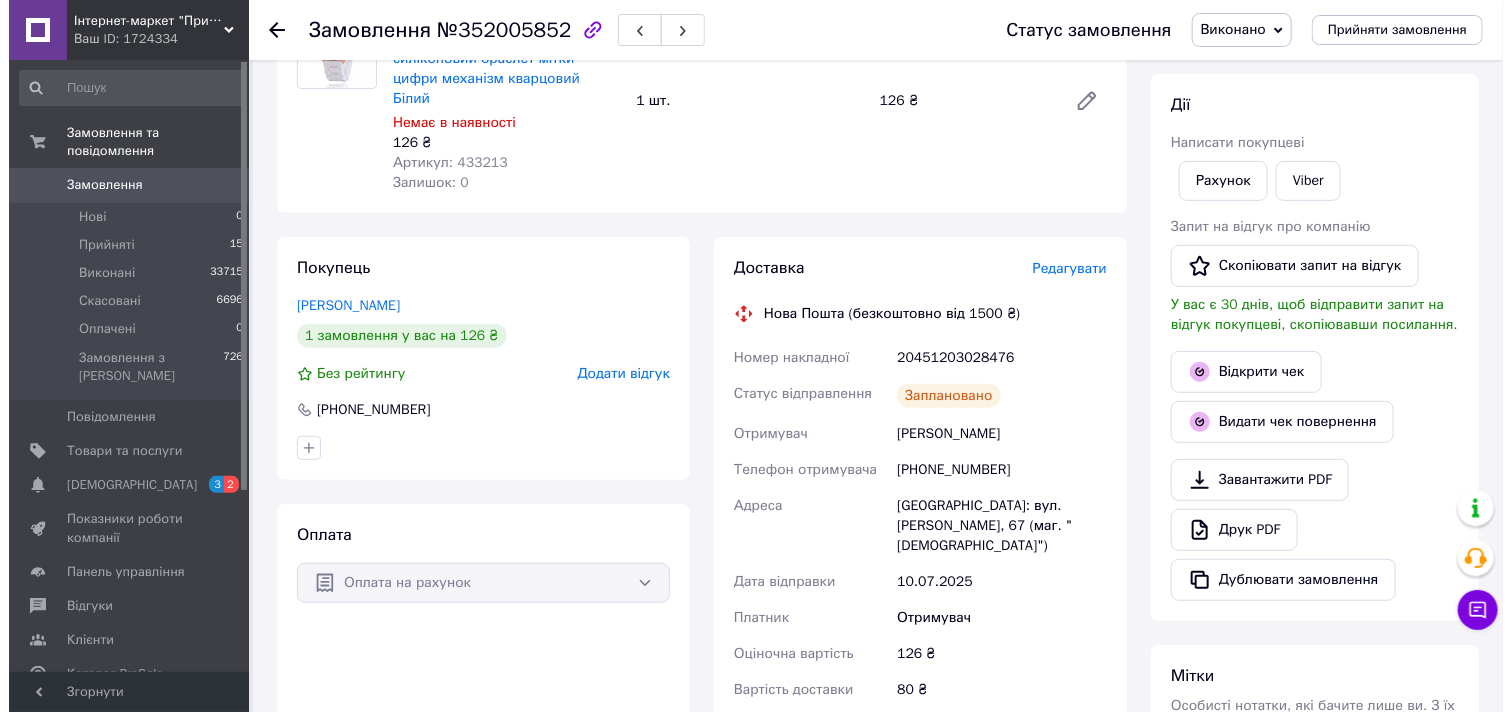 scroll, scrollTop: 0, scrollLeft: 0, axis: both 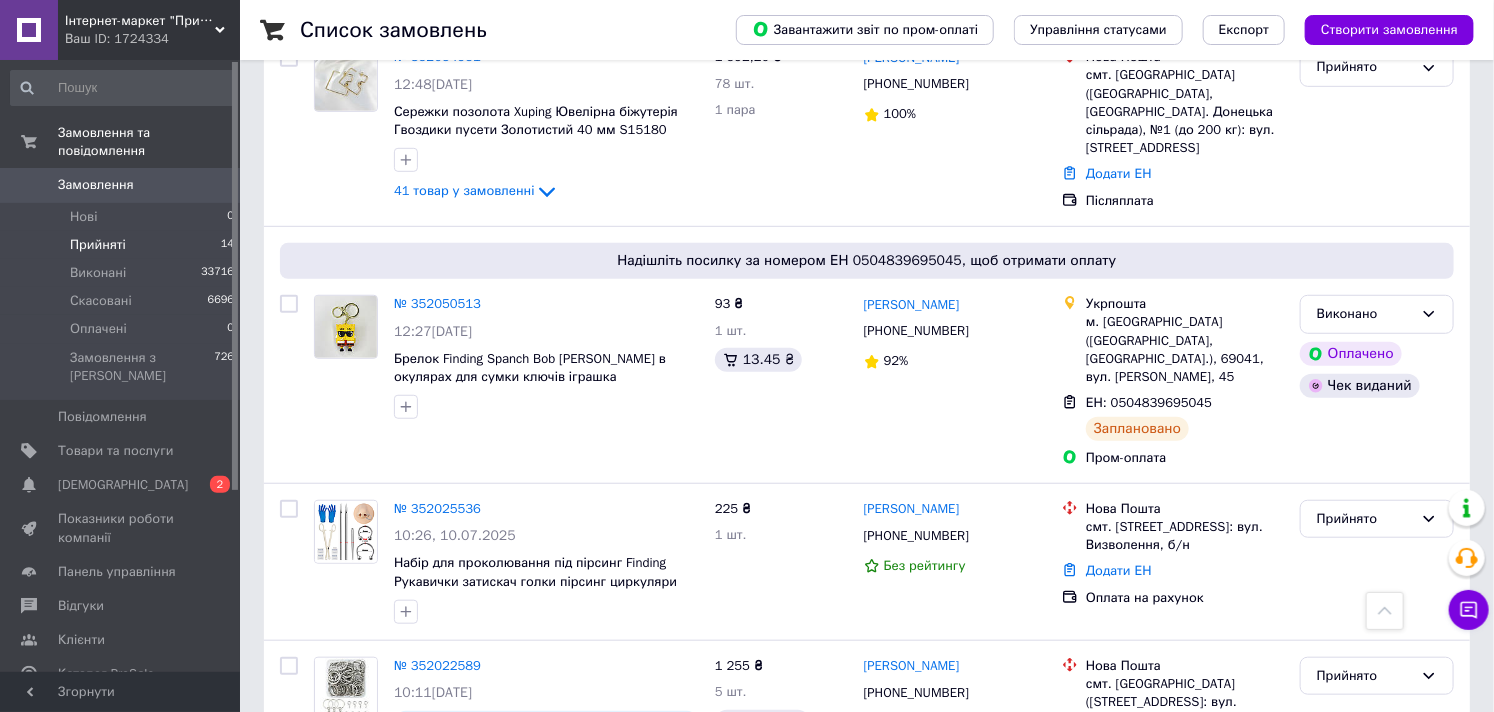click on "Прийняті 14" at bounding box center (123, 245) 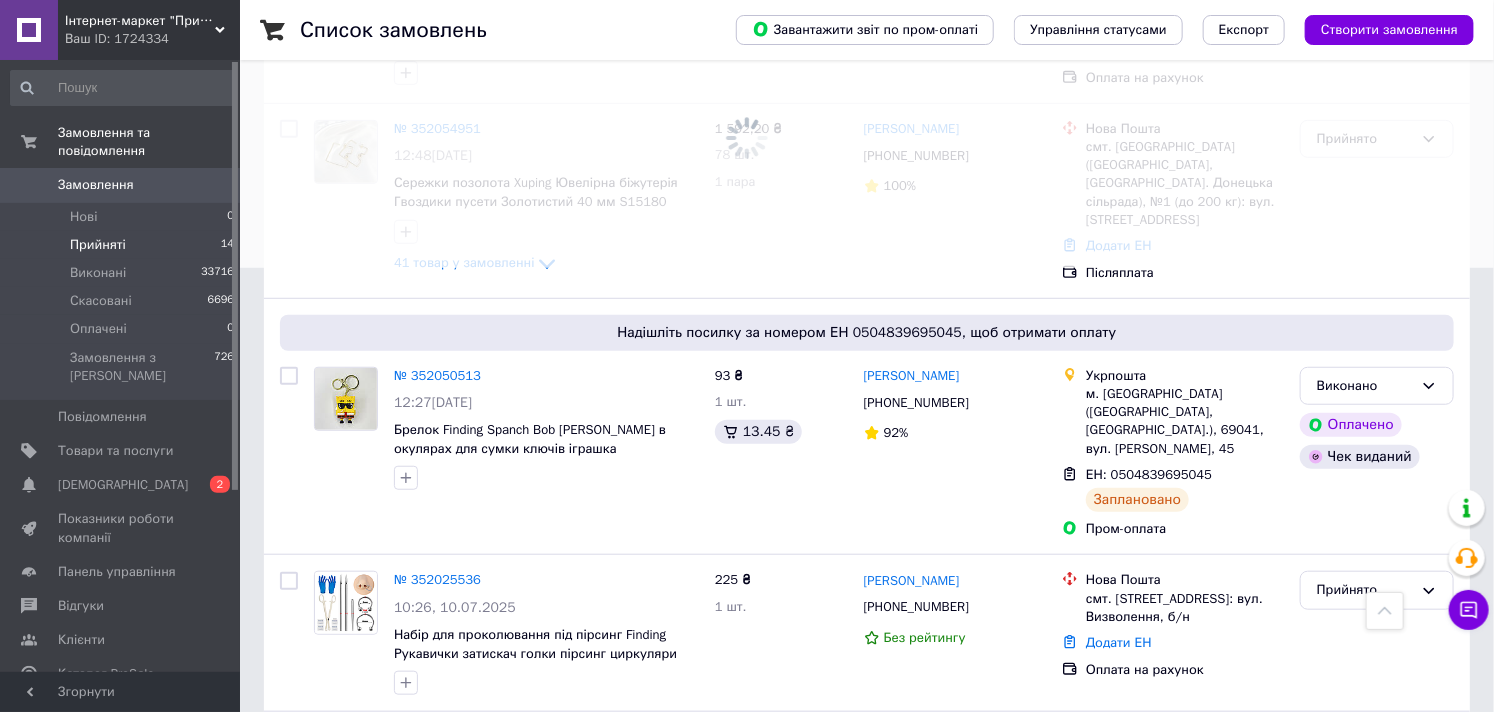 scroll, scrollTop: 516, scrollLeft: 0, axis: vertical 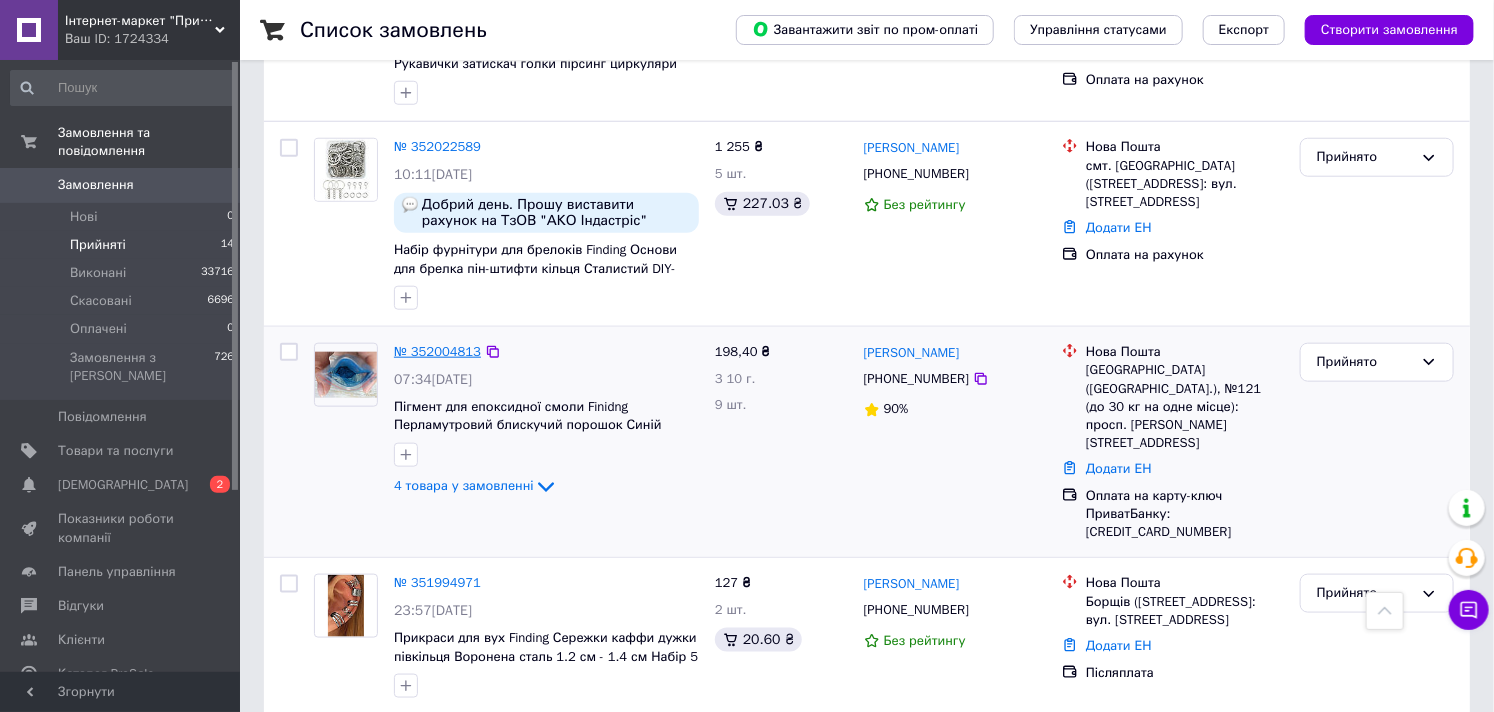 click on "№ 352004813" at bounding box center (437, 351) 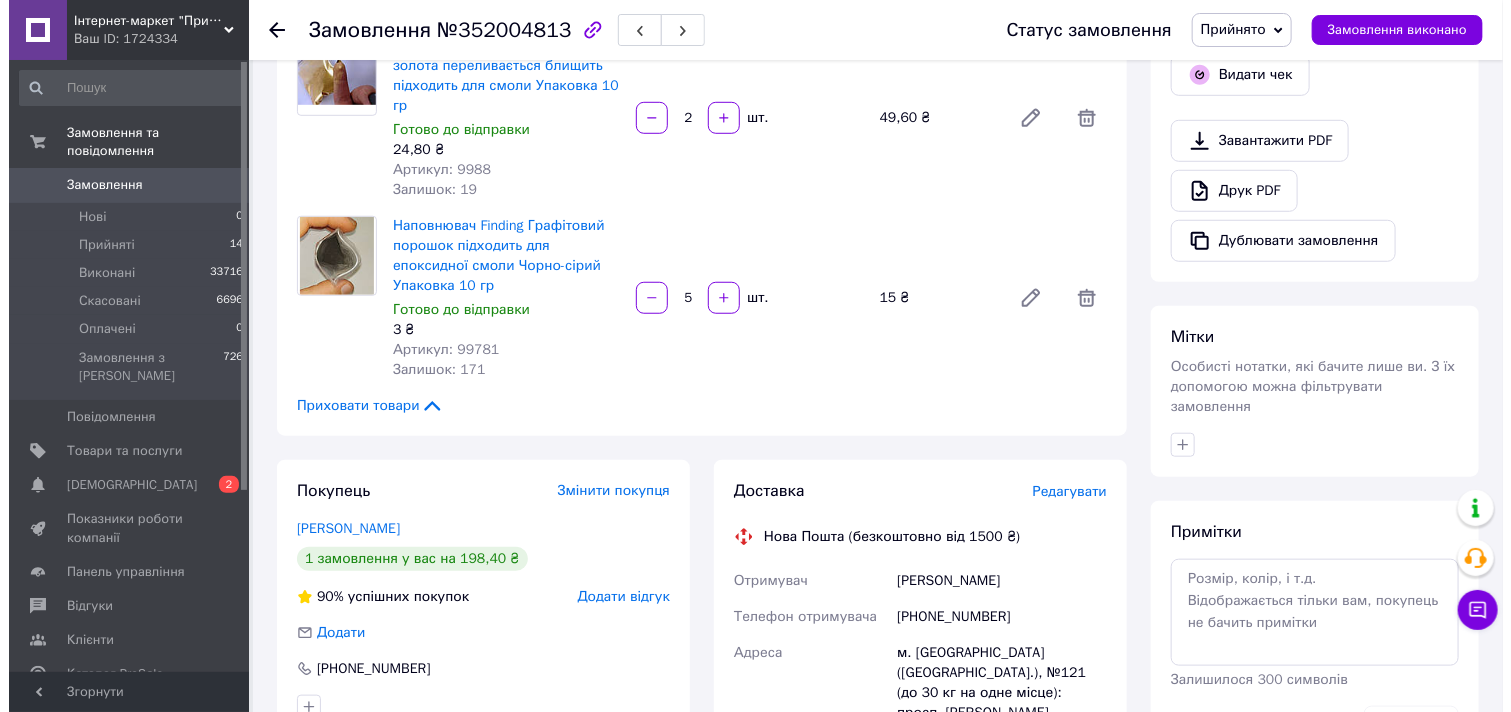 scroll, scrollTop: 444, scrollLeft: 0, axis: vertical 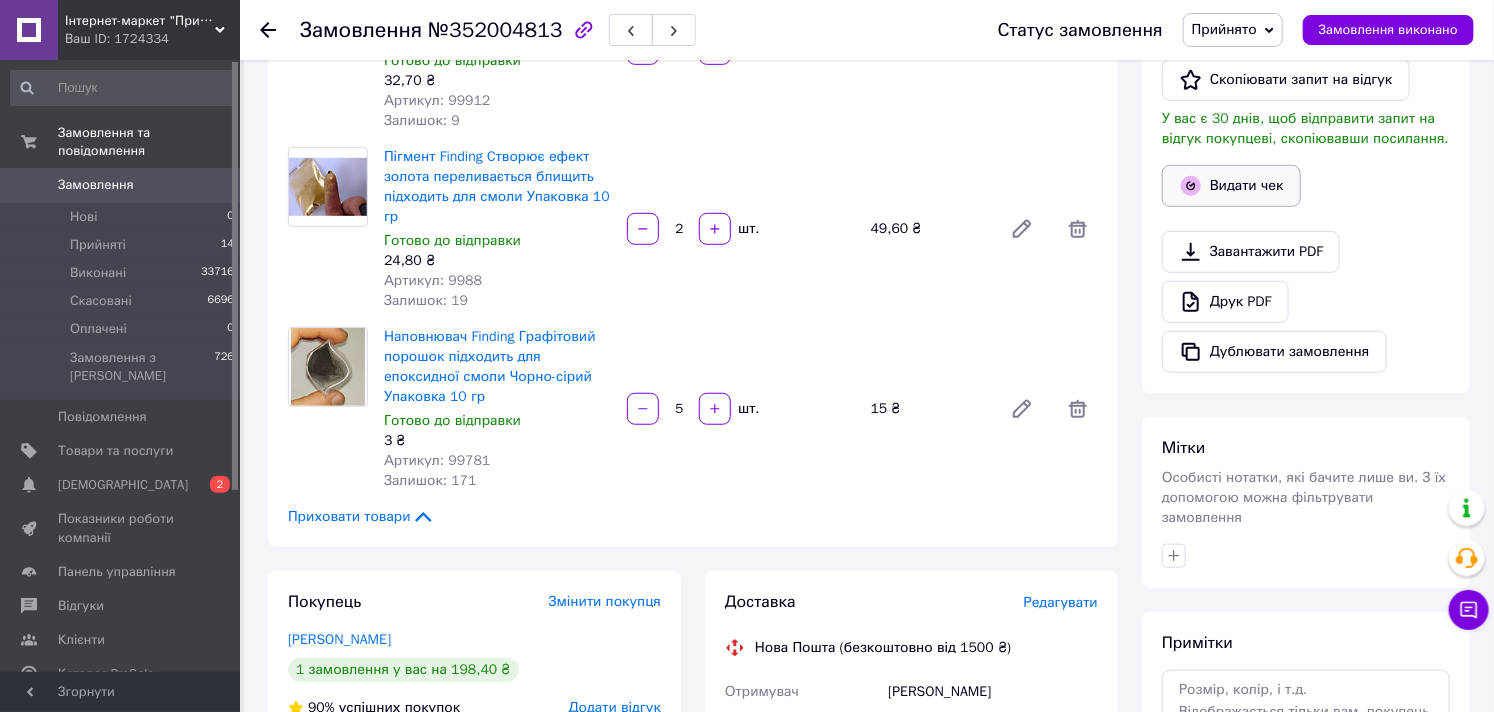 click on "Видати чек" at bounding box center (1231, 186) 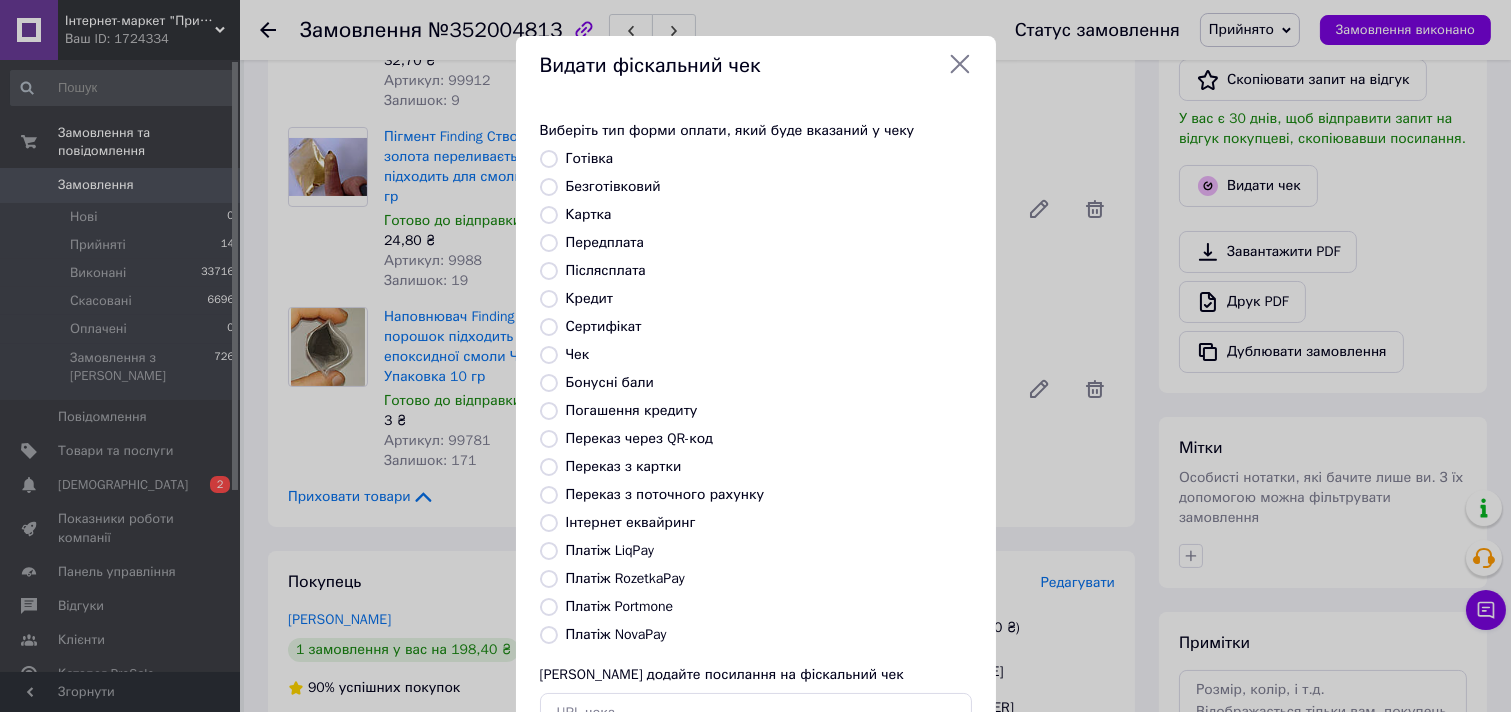 click on "Безготівковий" at bounding box center [613, 186] 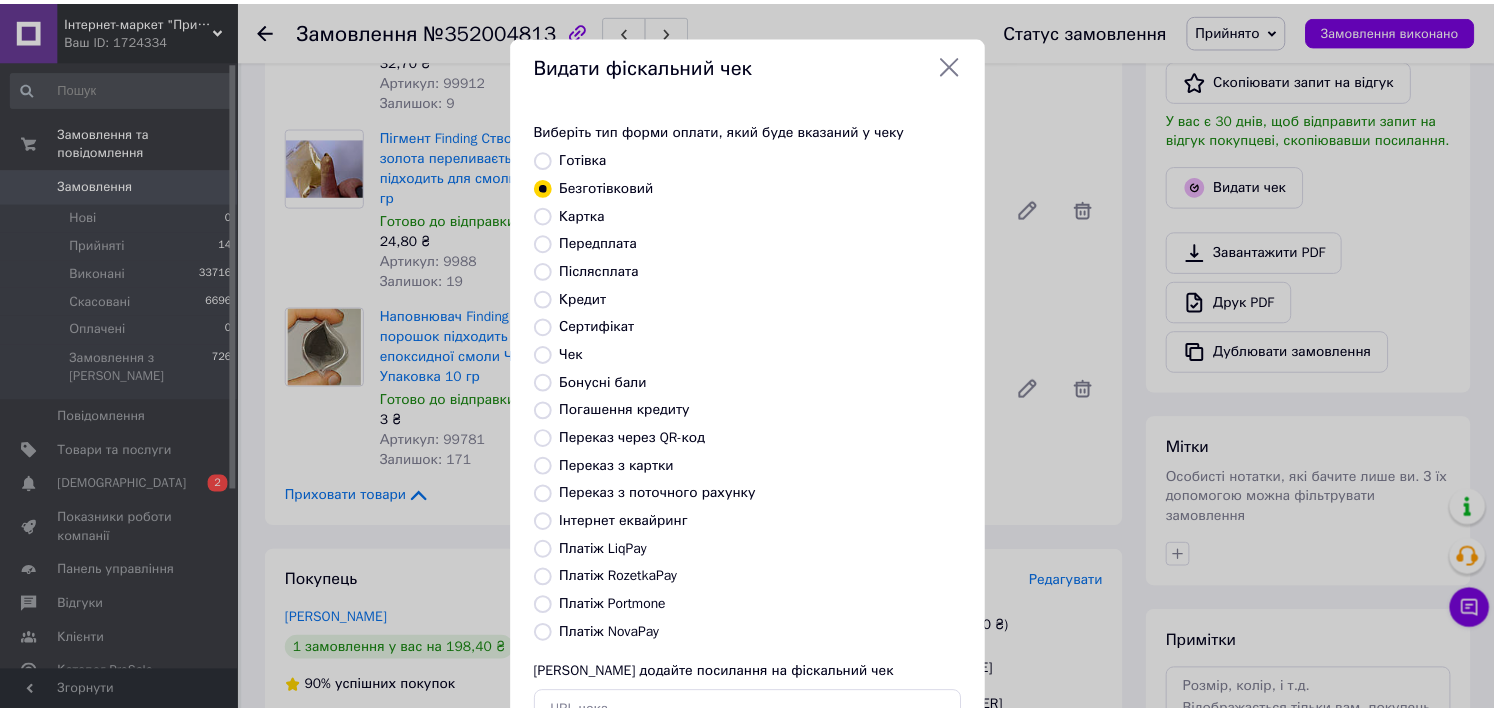 scroll, scrollTop: 147, scrollLeft: 0, axis: vertical 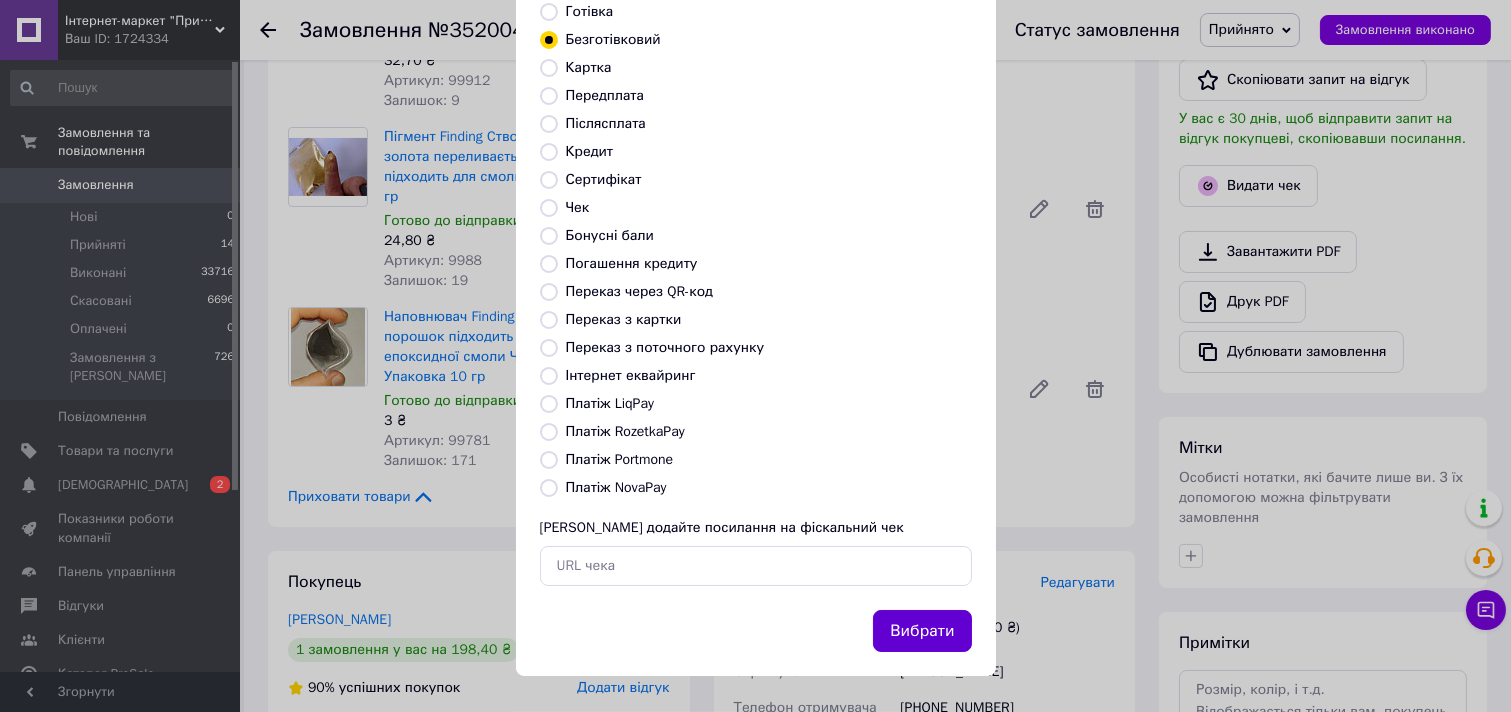 click on "Вибрати" at bounding box center (922, 631) 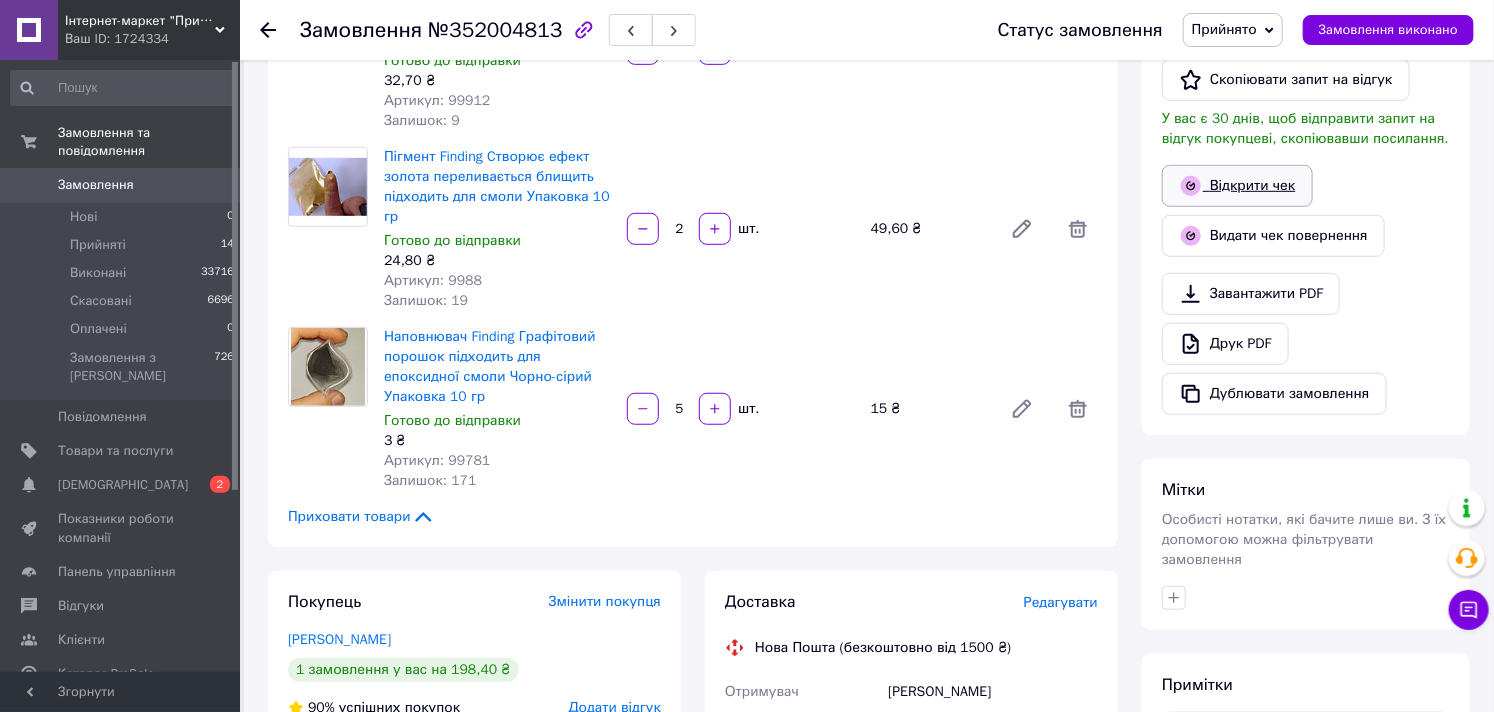click on "Відкрити чек" at bounding box center [1237, 186] 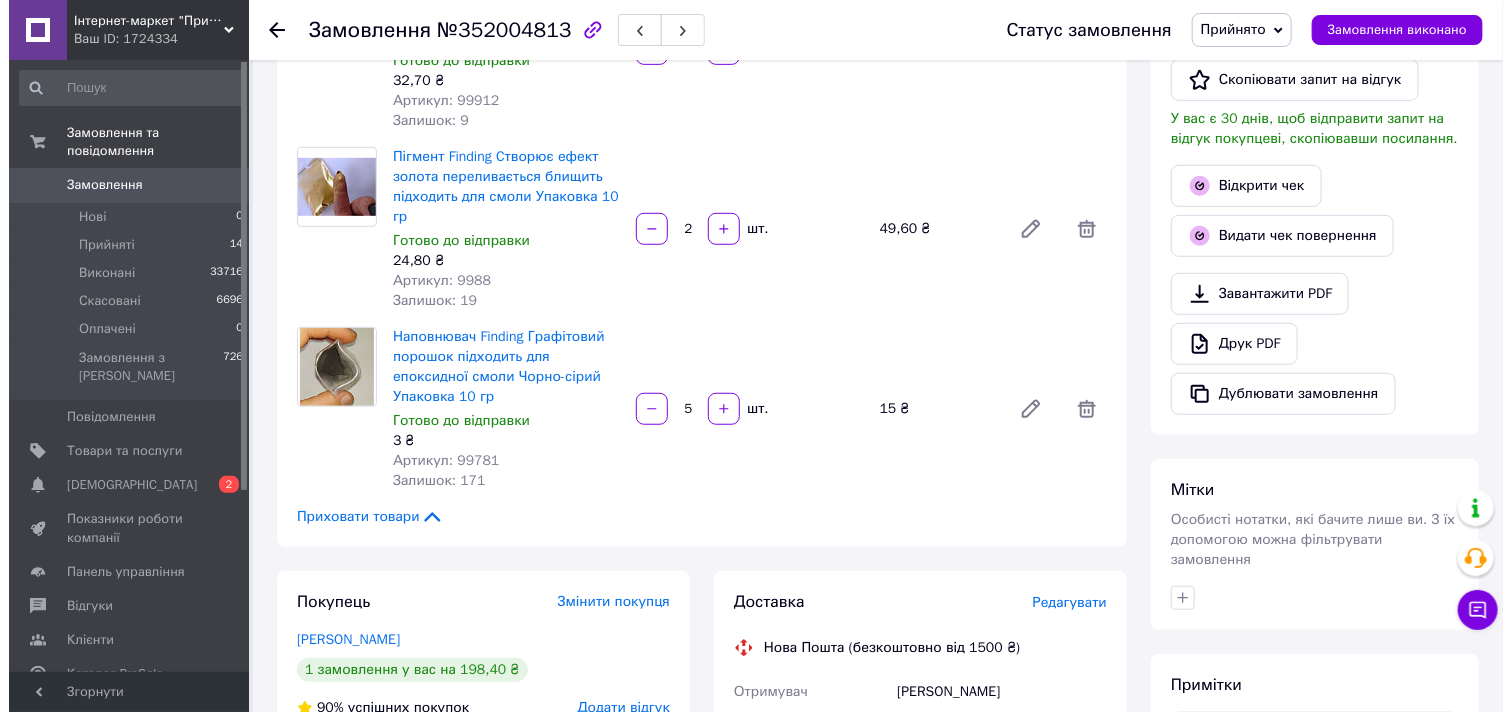scroll, scrollTop: 777, scrollLeft: 0, axis: vertical 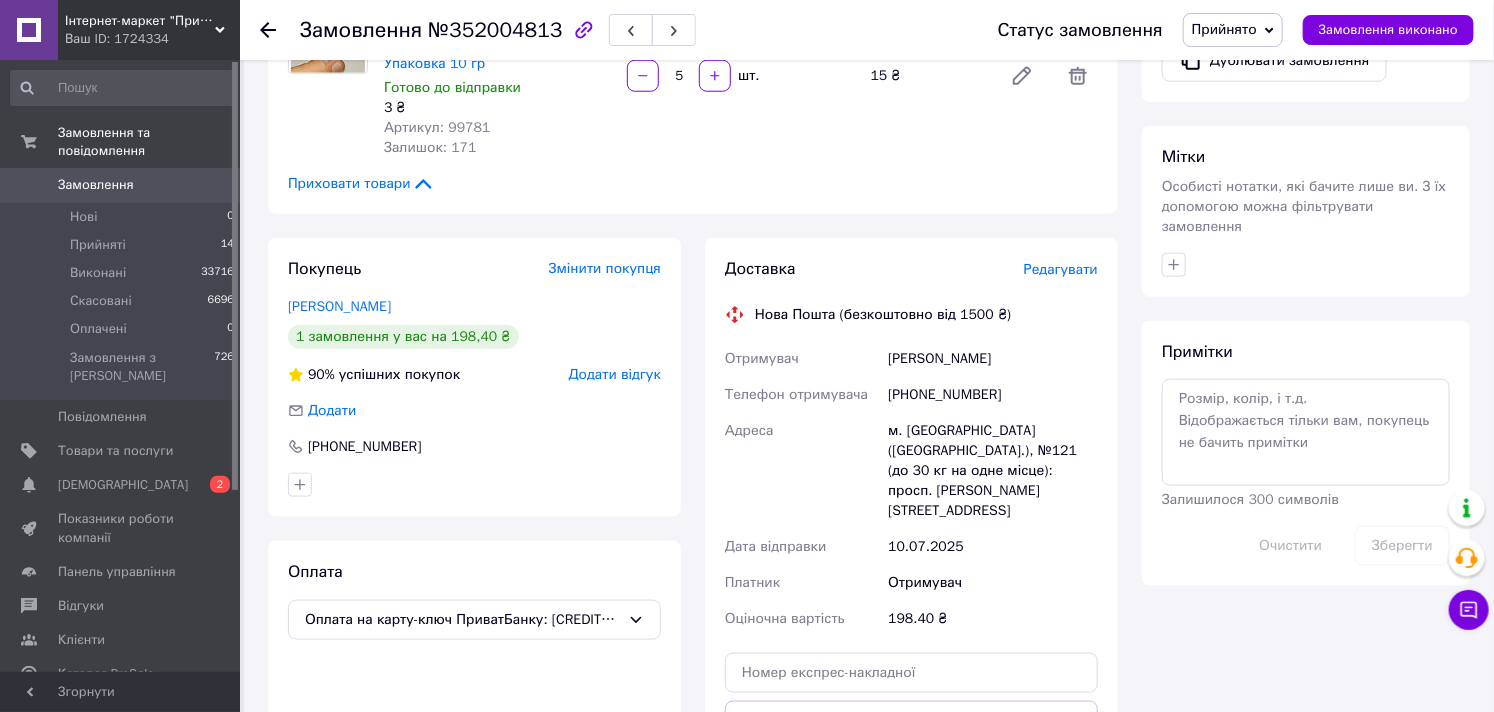 click on "Редагувати" at bounding box center (1061, 269) 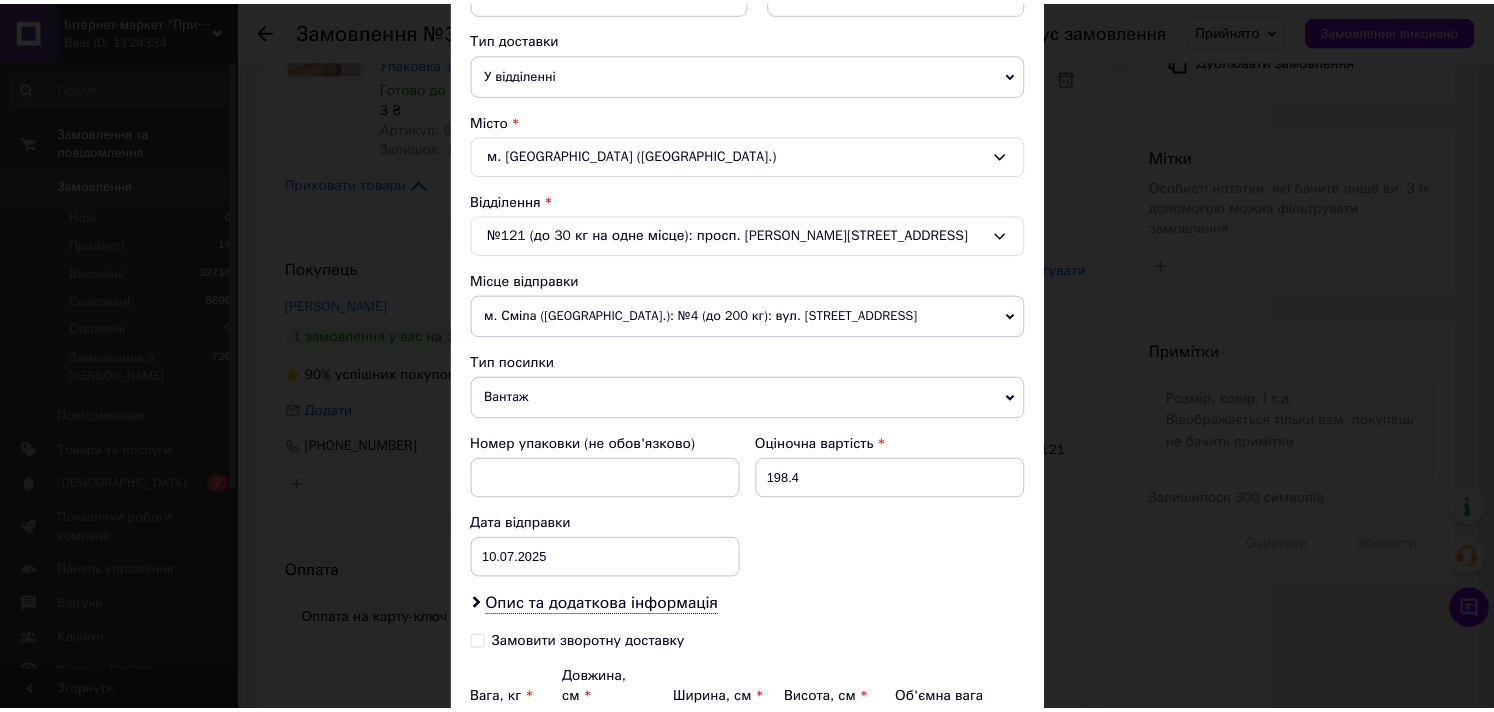 scroll, scrollTop: 654, scrollLeft: 0, axis: vertical 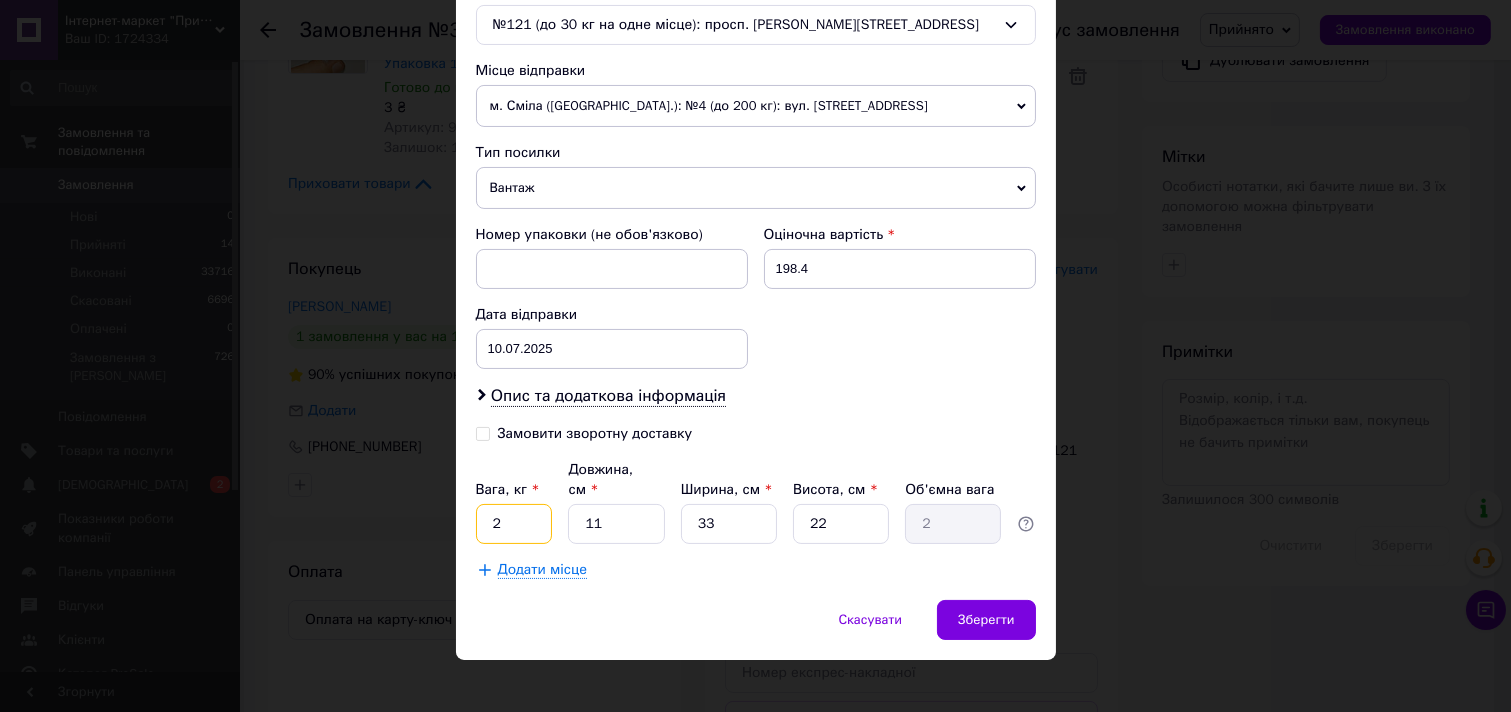 click on "2" at bounding box center [514, 524] 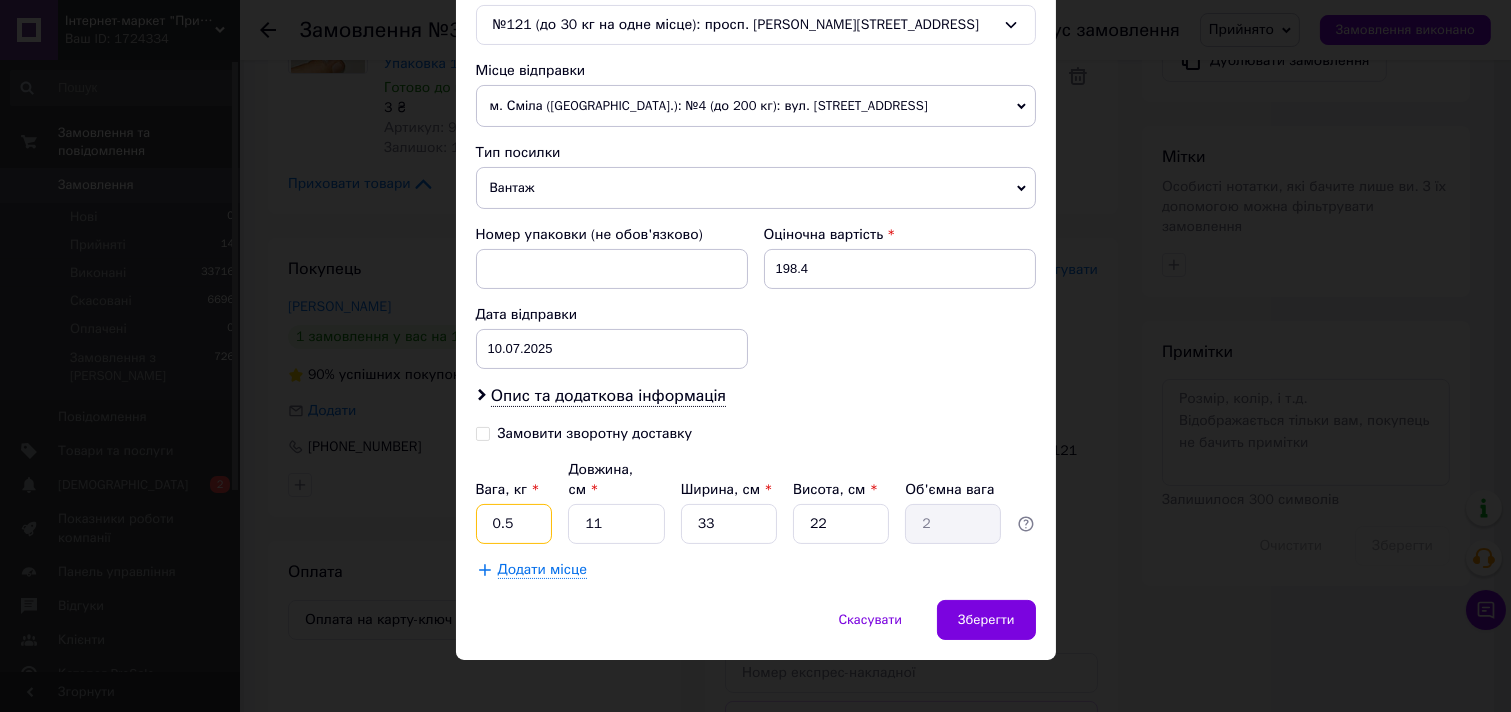 type on "0.5" 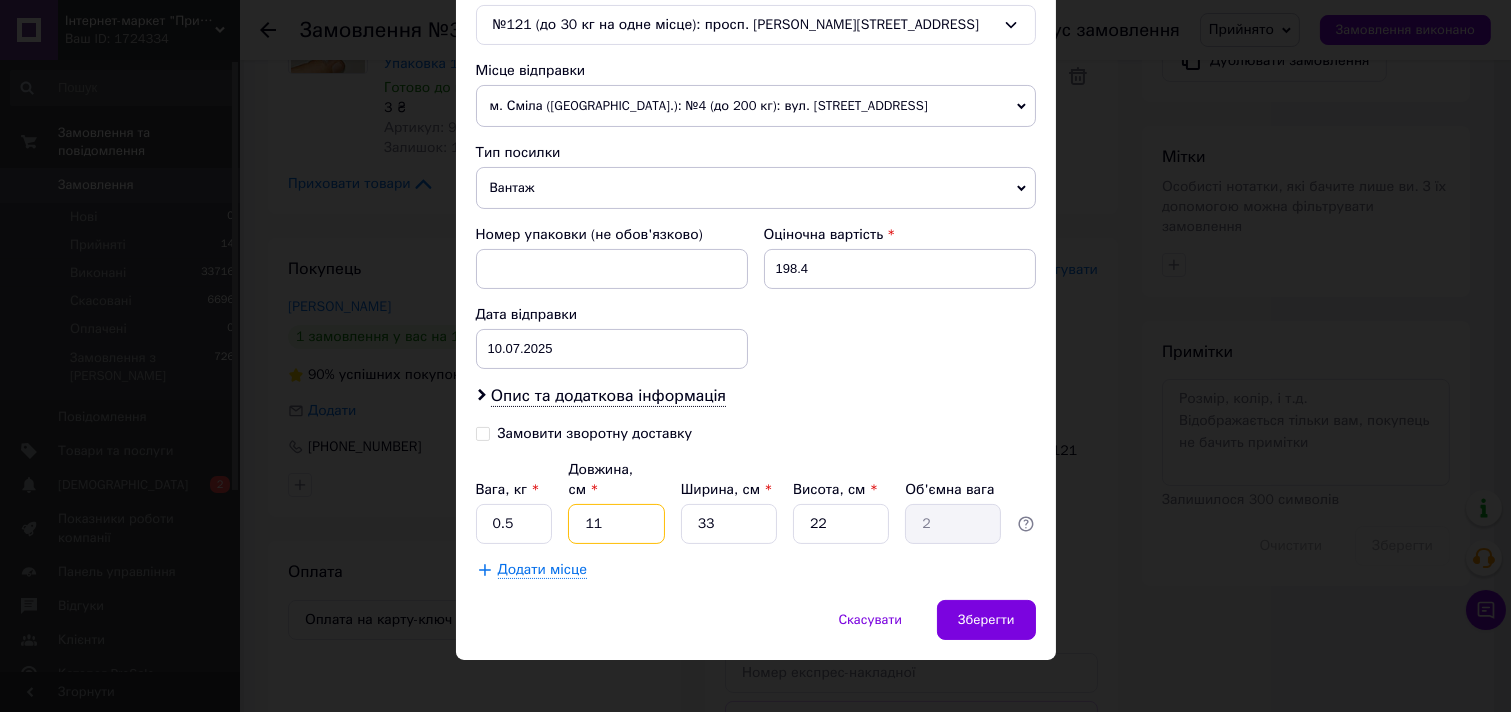 click on "11" at bounding box center (616, 524) 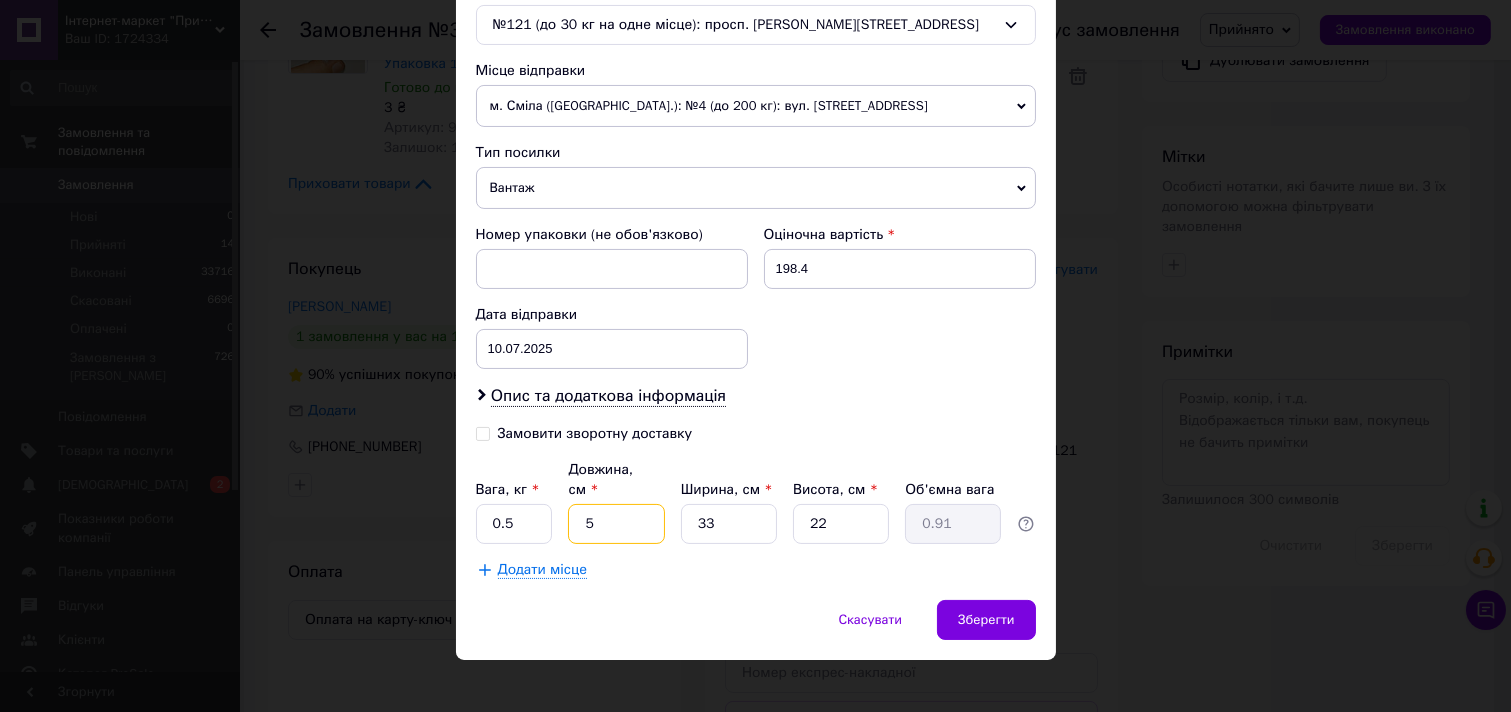 type on "5" 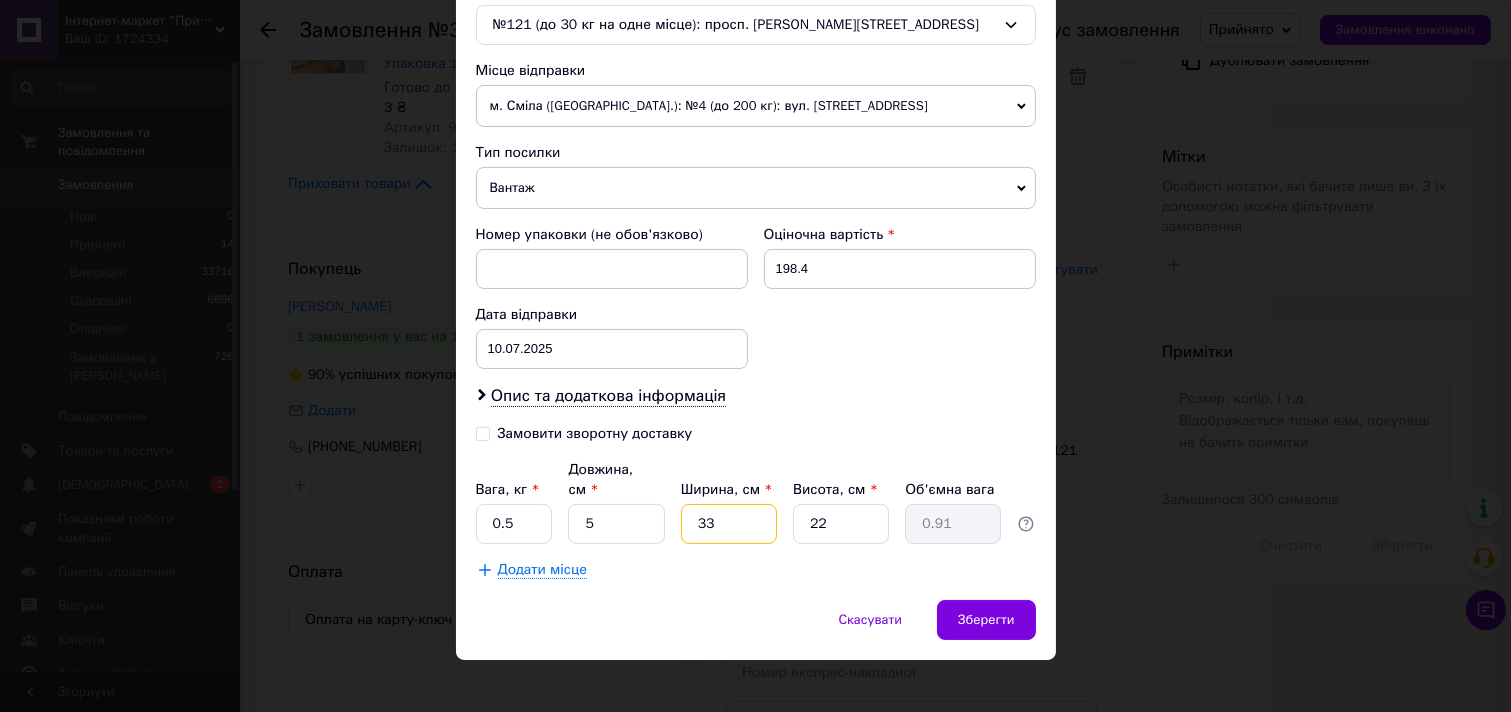 click on "33" at bounding box center [729, 524] 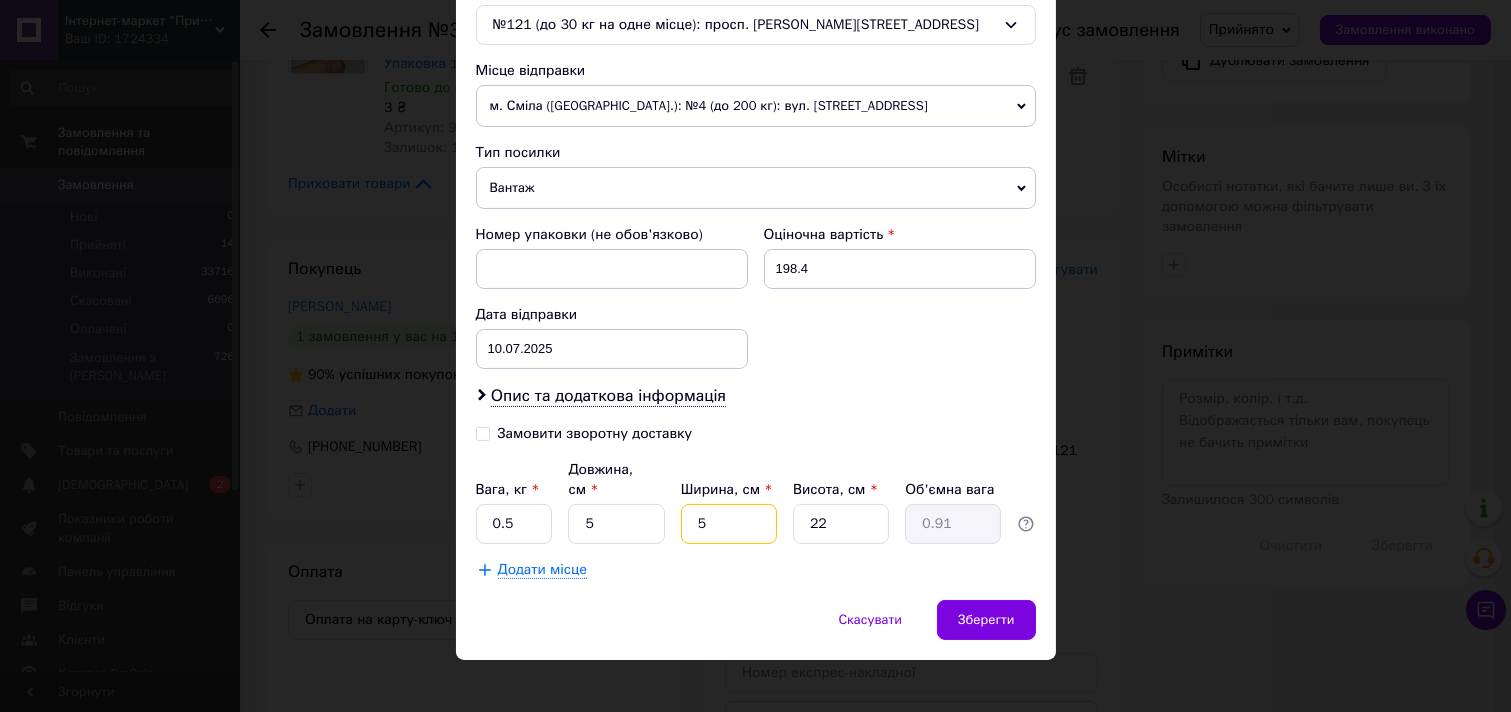 type on "0.14" 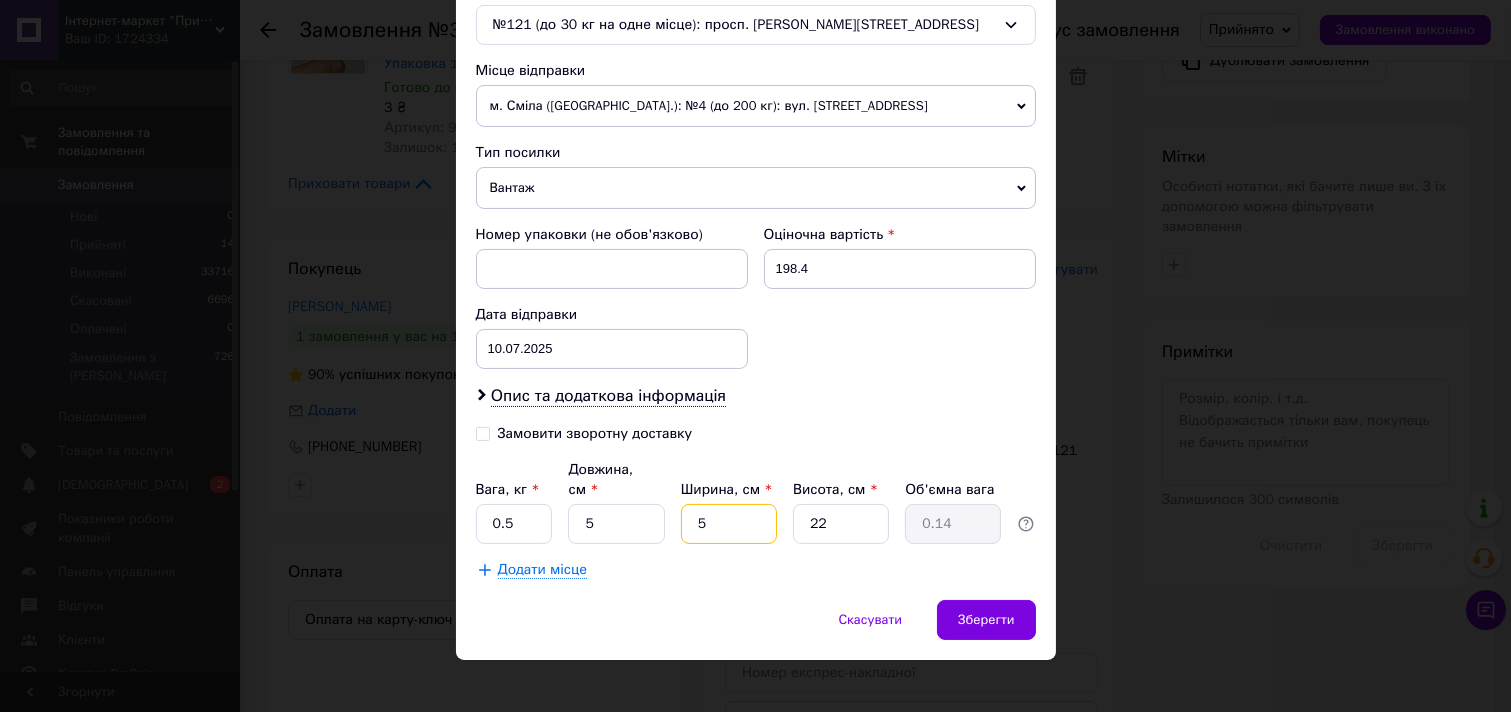 click on "5" at bounding box center (729, 524) 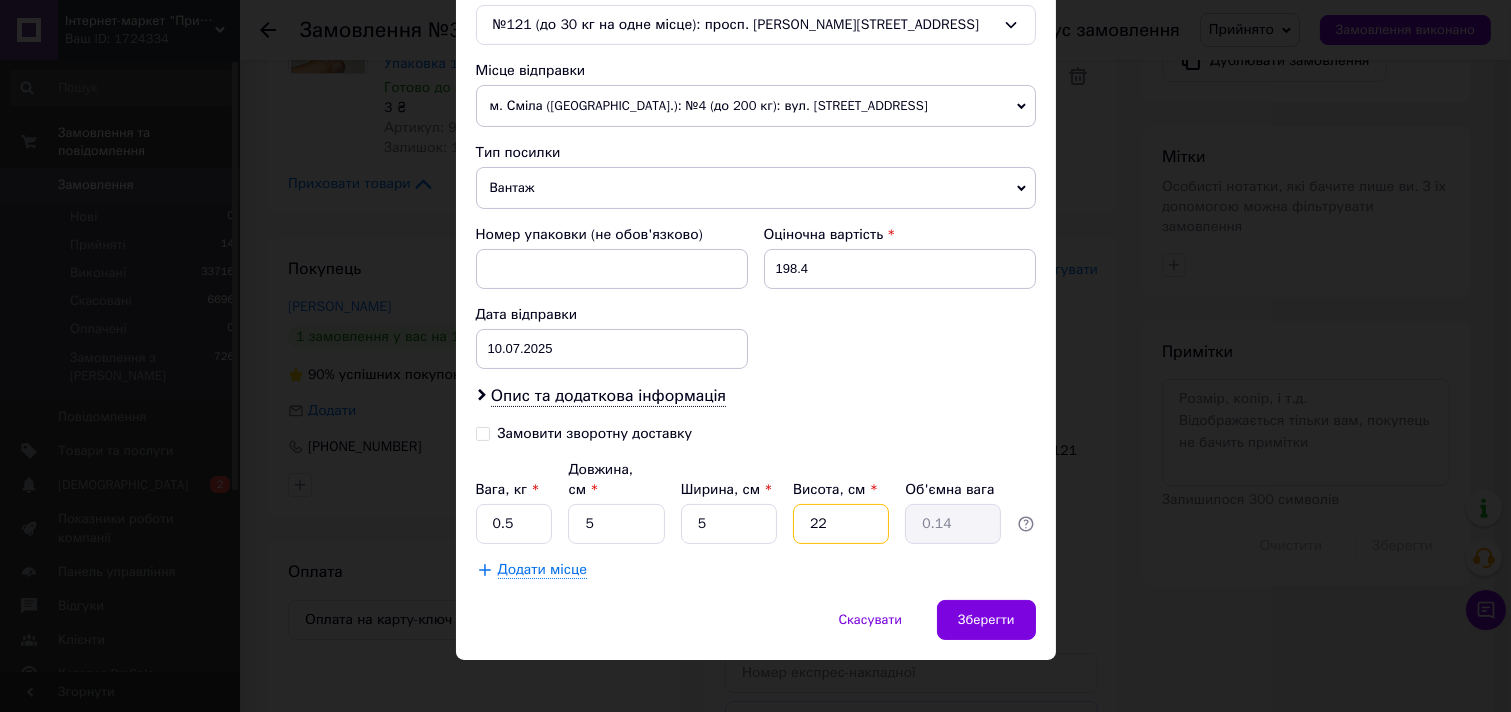 click on "22" at bounding box center [841, 524] 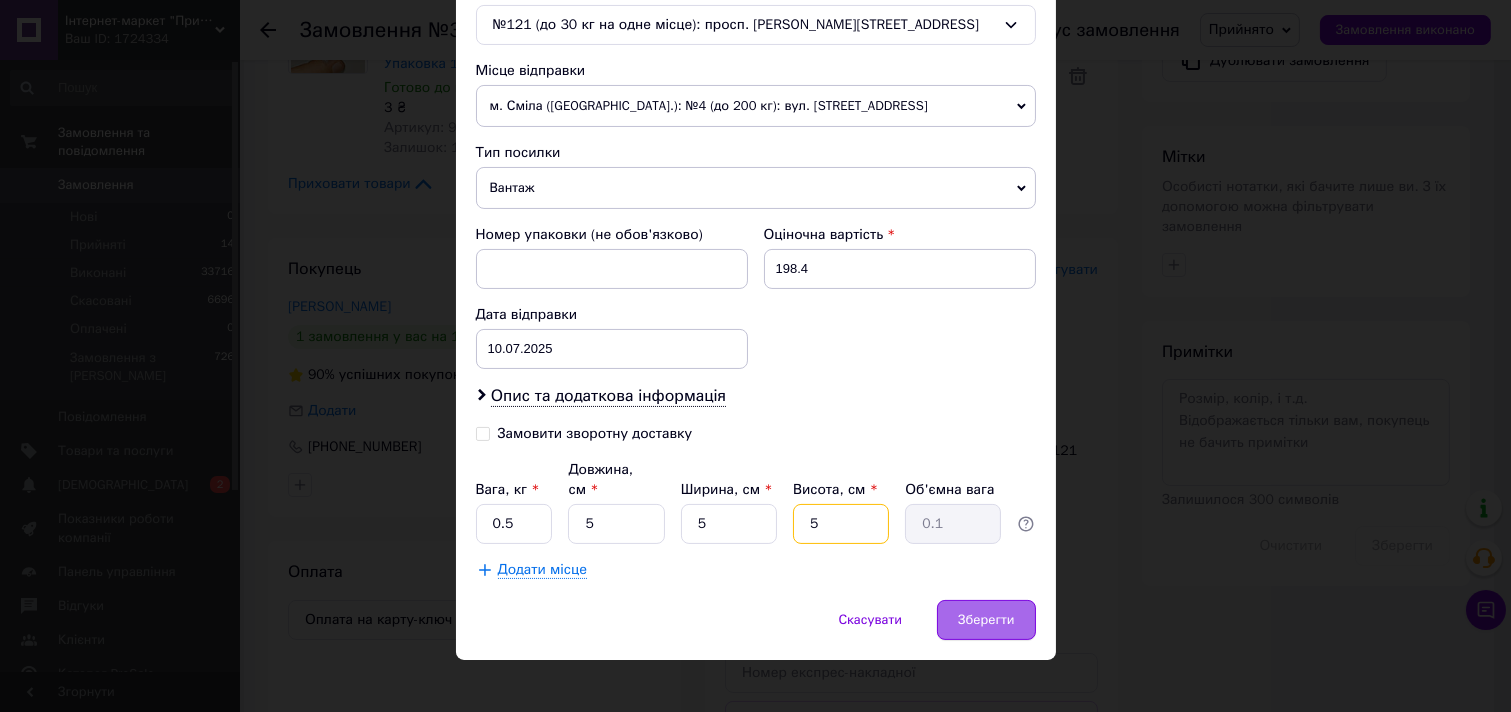 type on "5" 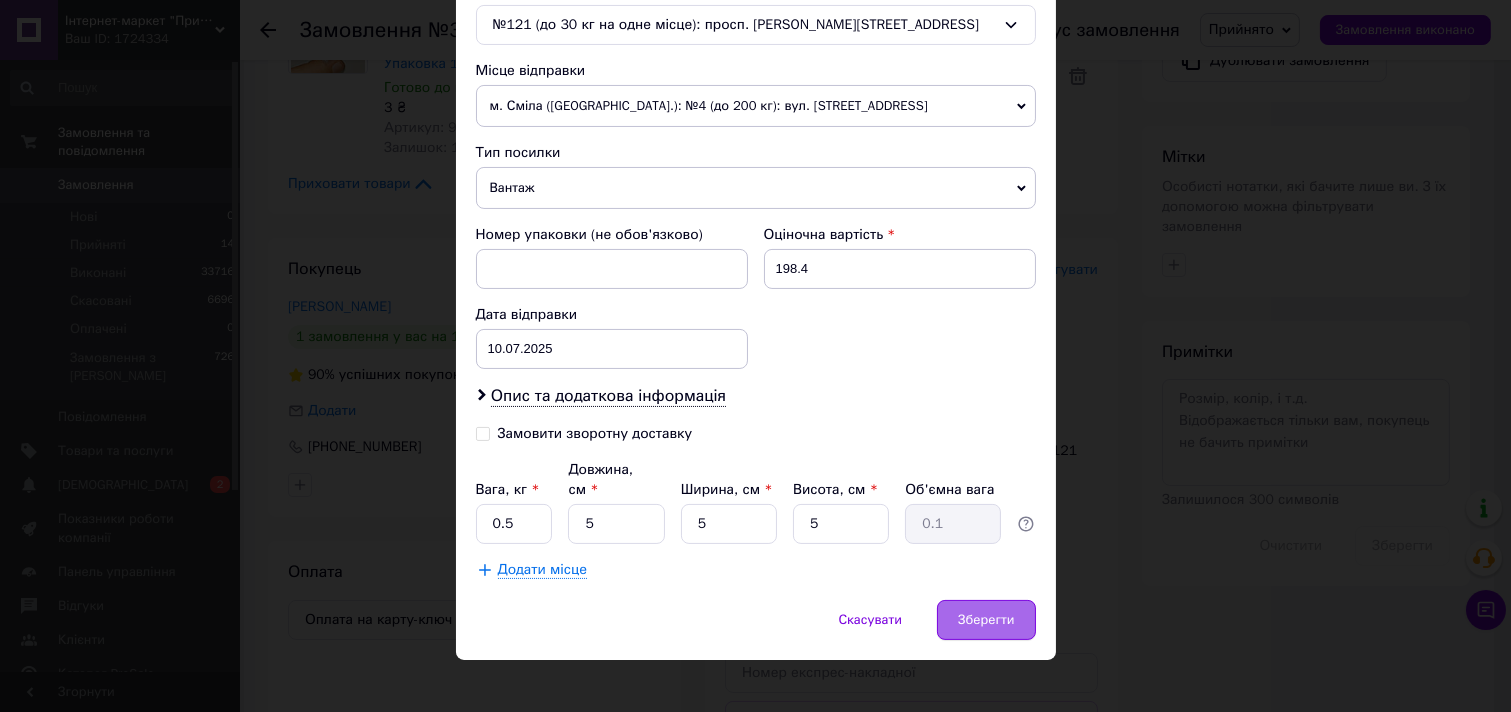 click on "Зберегти" at bounding box center (986, 620) 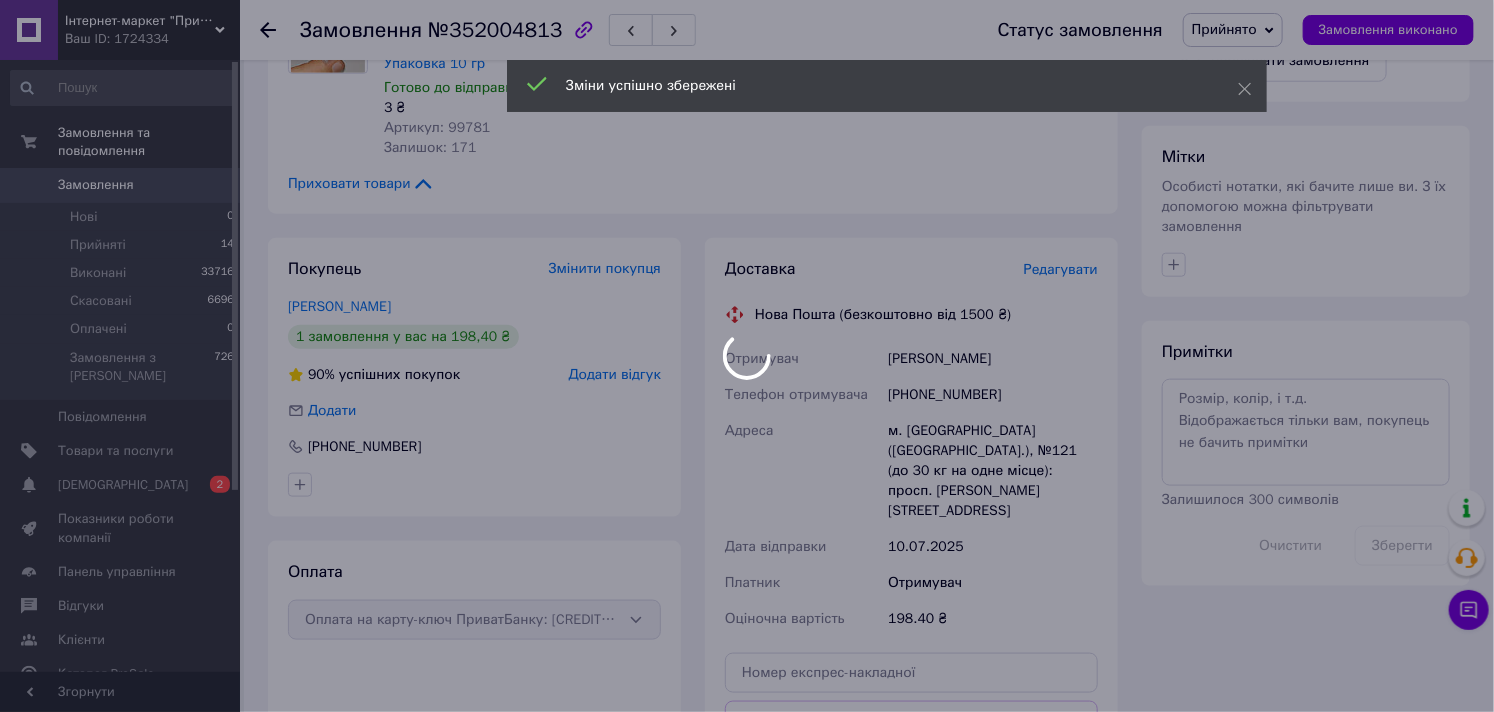 scroll, scrollTop: 1000, scrollLeft: 0, axis: vertical 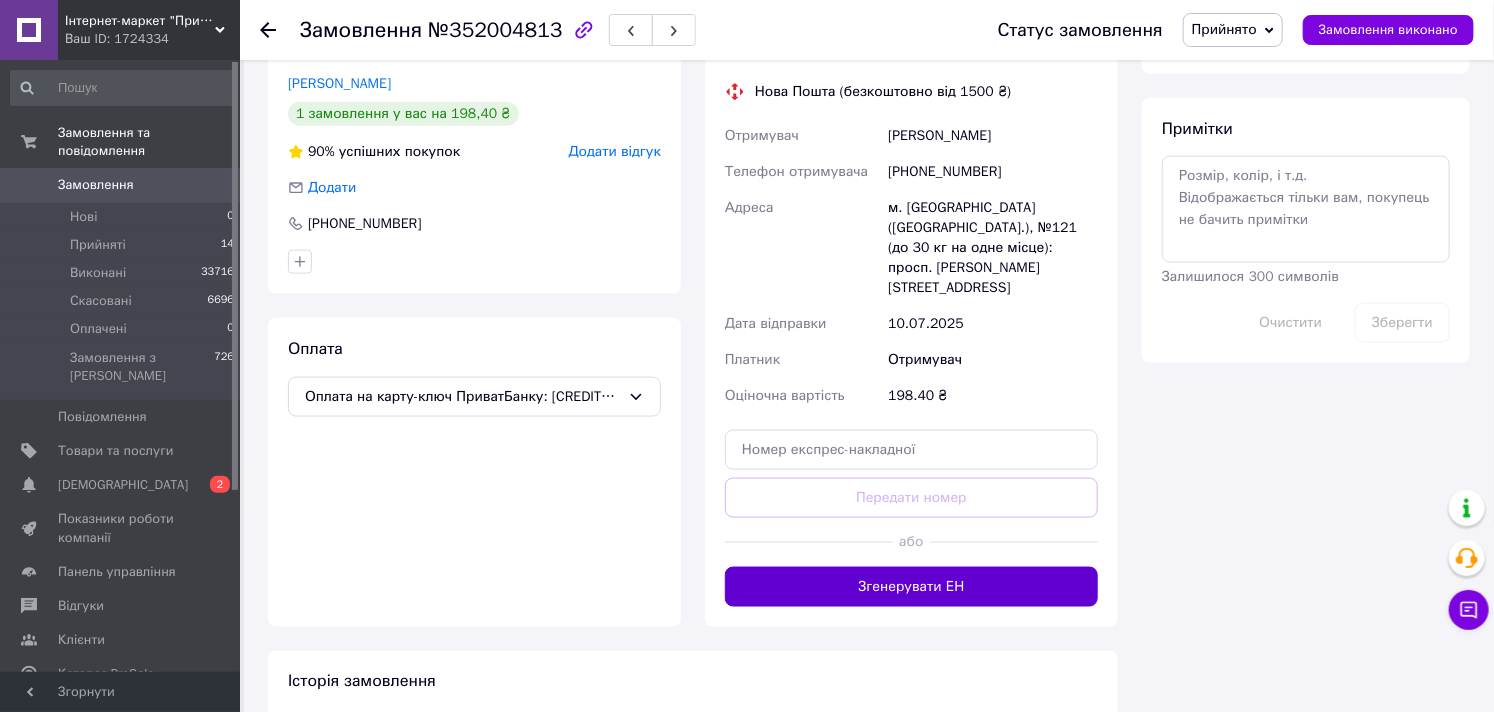 click on "Згенерувати ЕН" at bounding box center (911, 587) 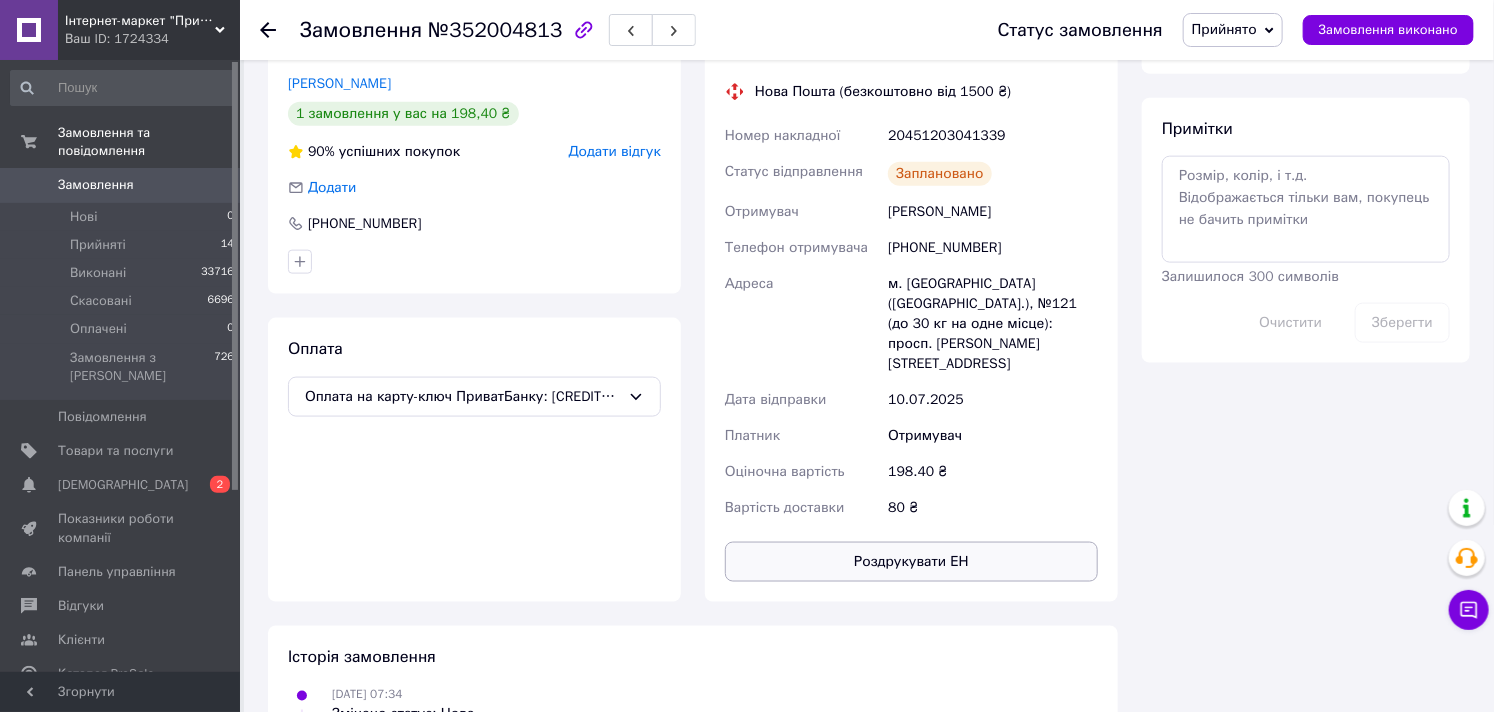 click on "Роздрукувати ЕН" at bounding box center [911, 562] 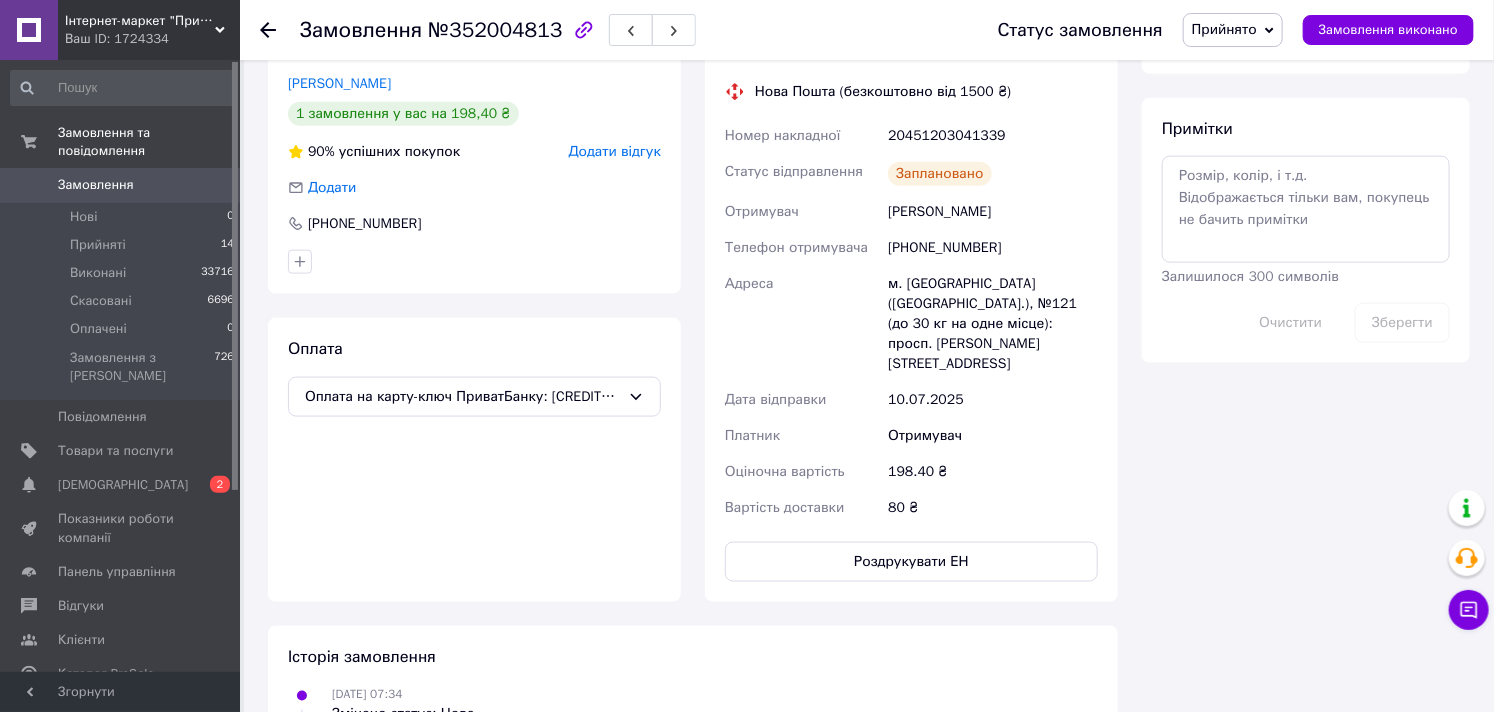 scroll, scrollTop: 888, scrollLeft: 0, axis: vertical 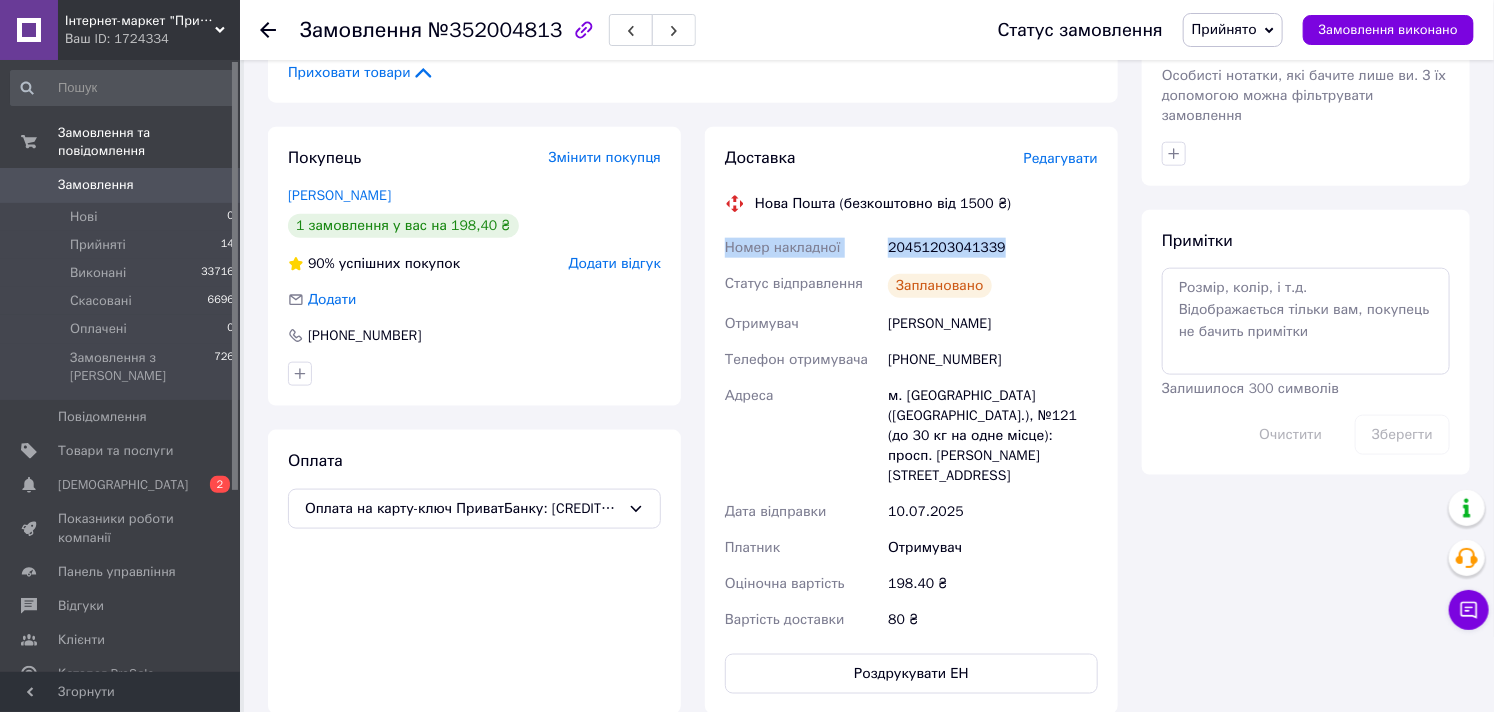 drag, startPoint x: 995, startPoint y: 210, endPoint x: 726, endPoint y: 201, distance: 269.1505 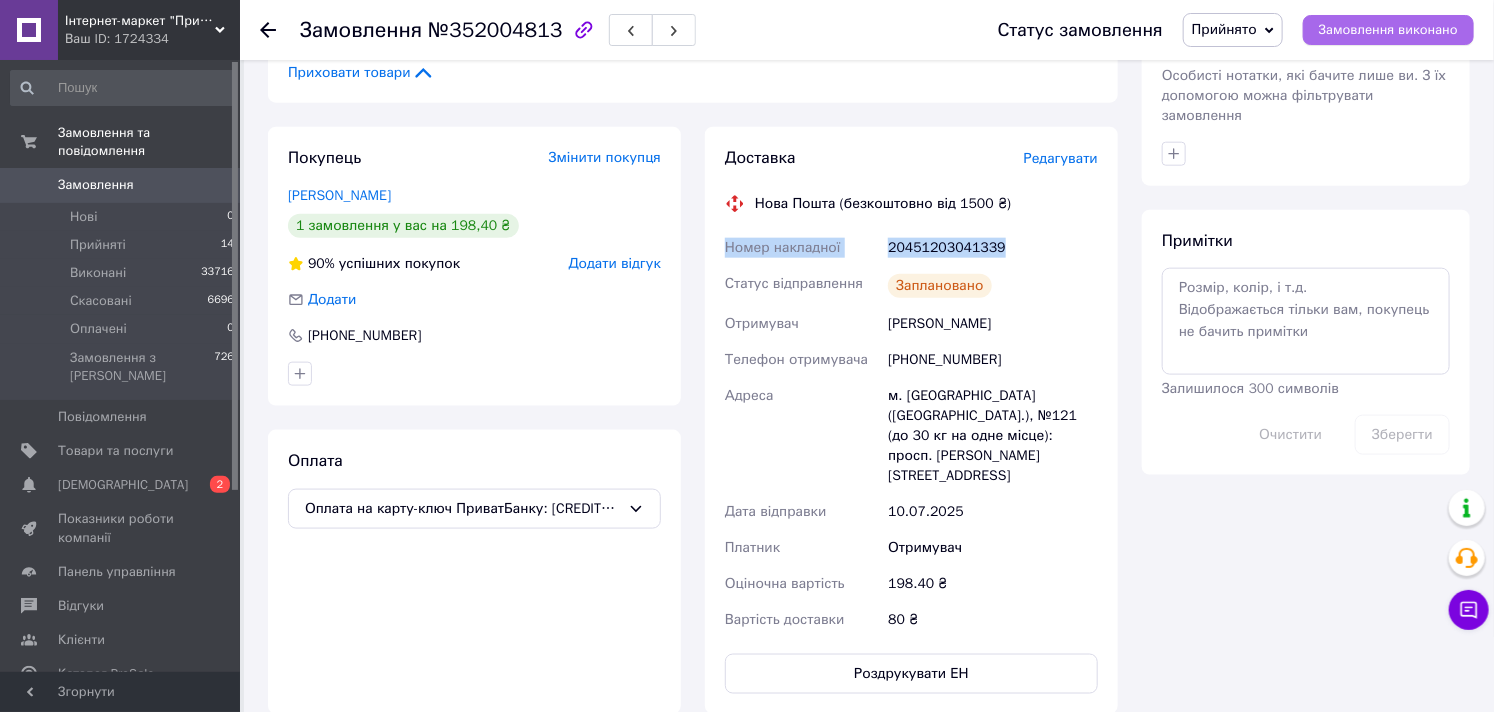 click on "Замовлення виконано" at bounding box center [1388, 30] 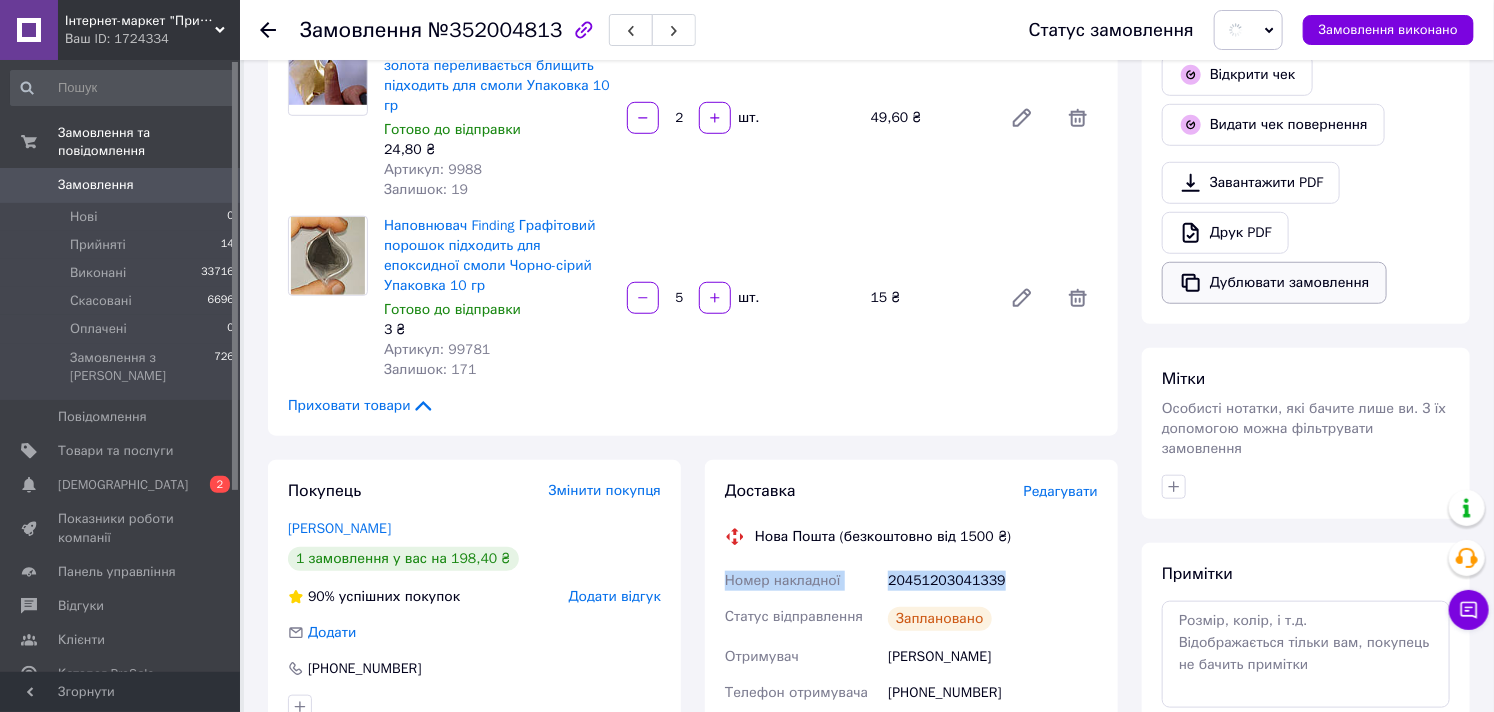 scroll, scrollTop: 333, scrollLeft: 0, axis: vertical 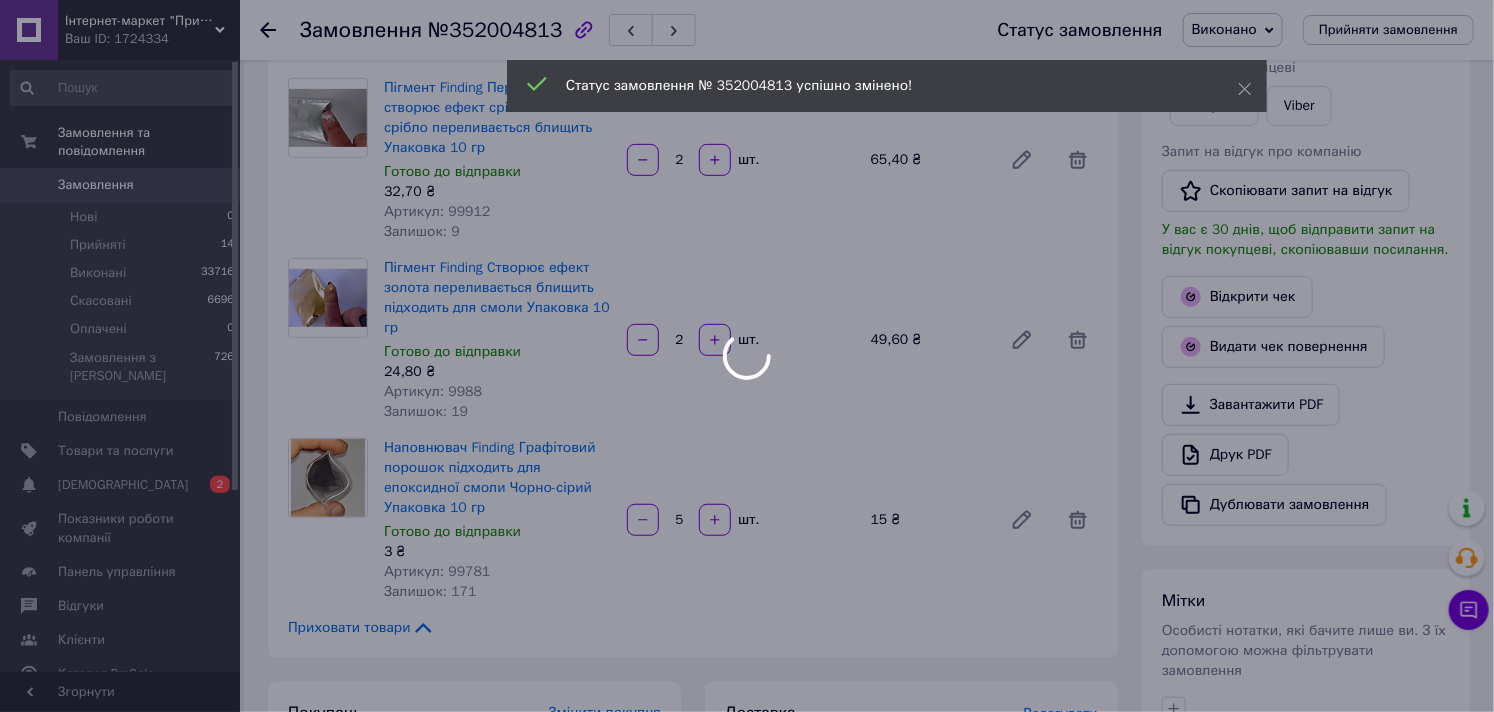 click at bounding box center [747, 356] 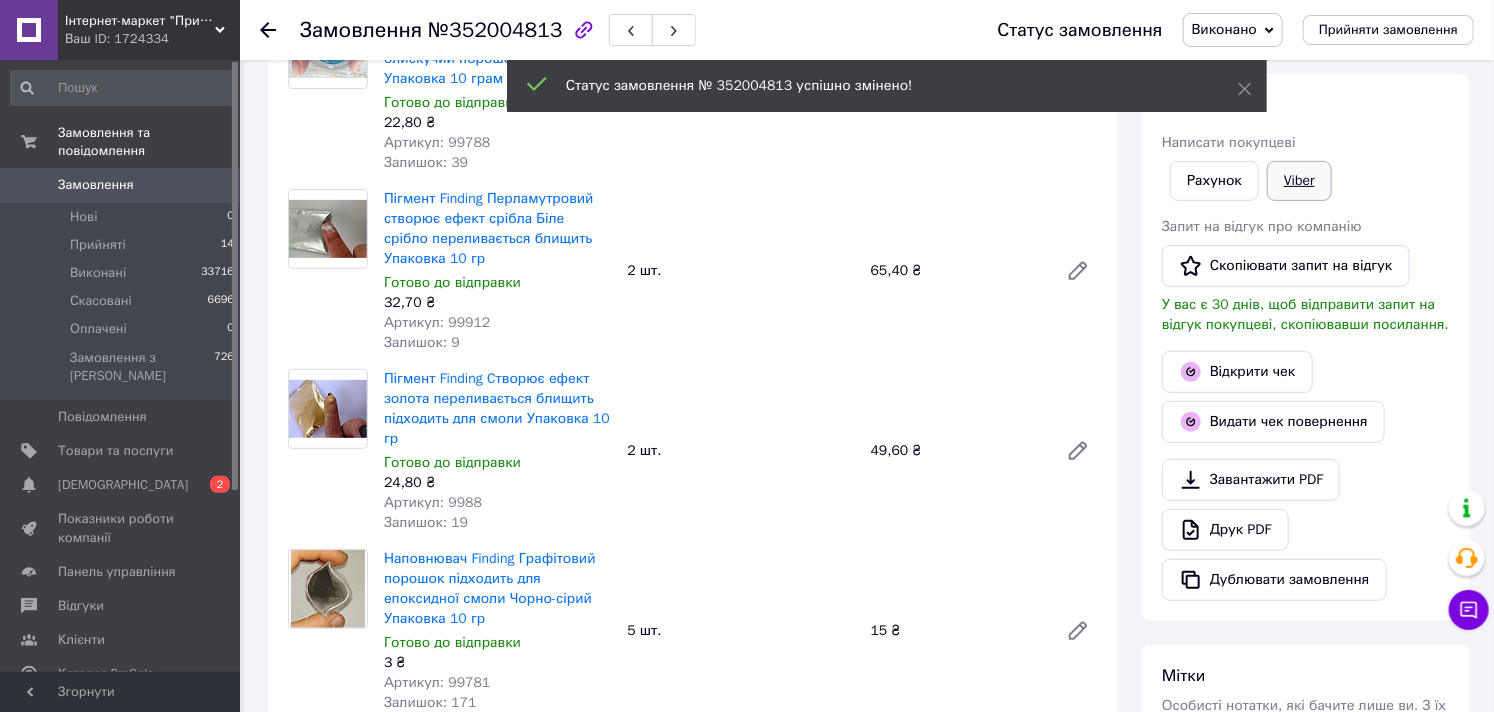 click on "Viber" at bounding box center (1299, 181) 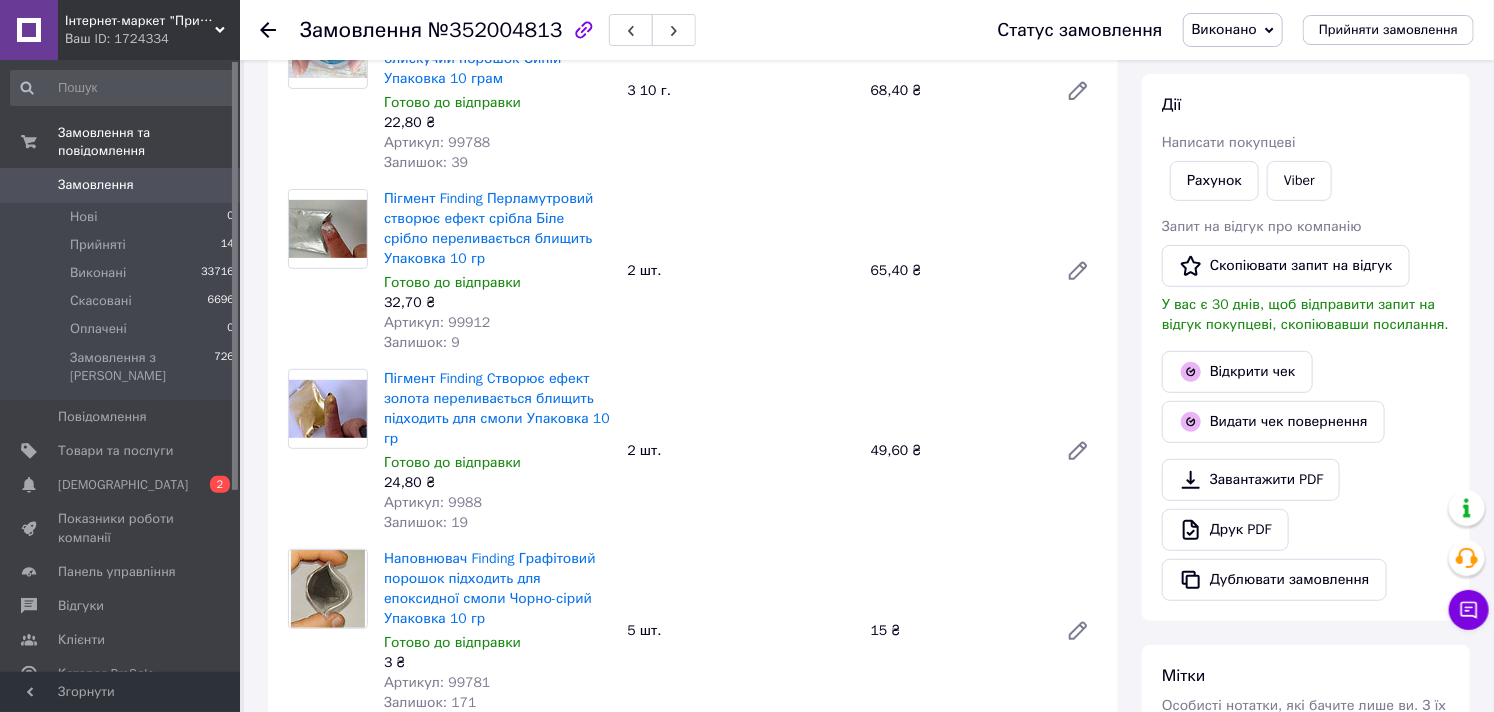 click on "Дії Написати покупцеві Рахунок Viber Запит на відгук про компанію   Скопіювати запит на відгук У вас є 30 днів, щоб відправити запит на відгук покупцеві, скопіювавши посилання.   Відкрити чек   Видати чек повернення   Завантажити PDF   Друк PDF   Дублювати замовлення" at bounding box center (1306, 347) 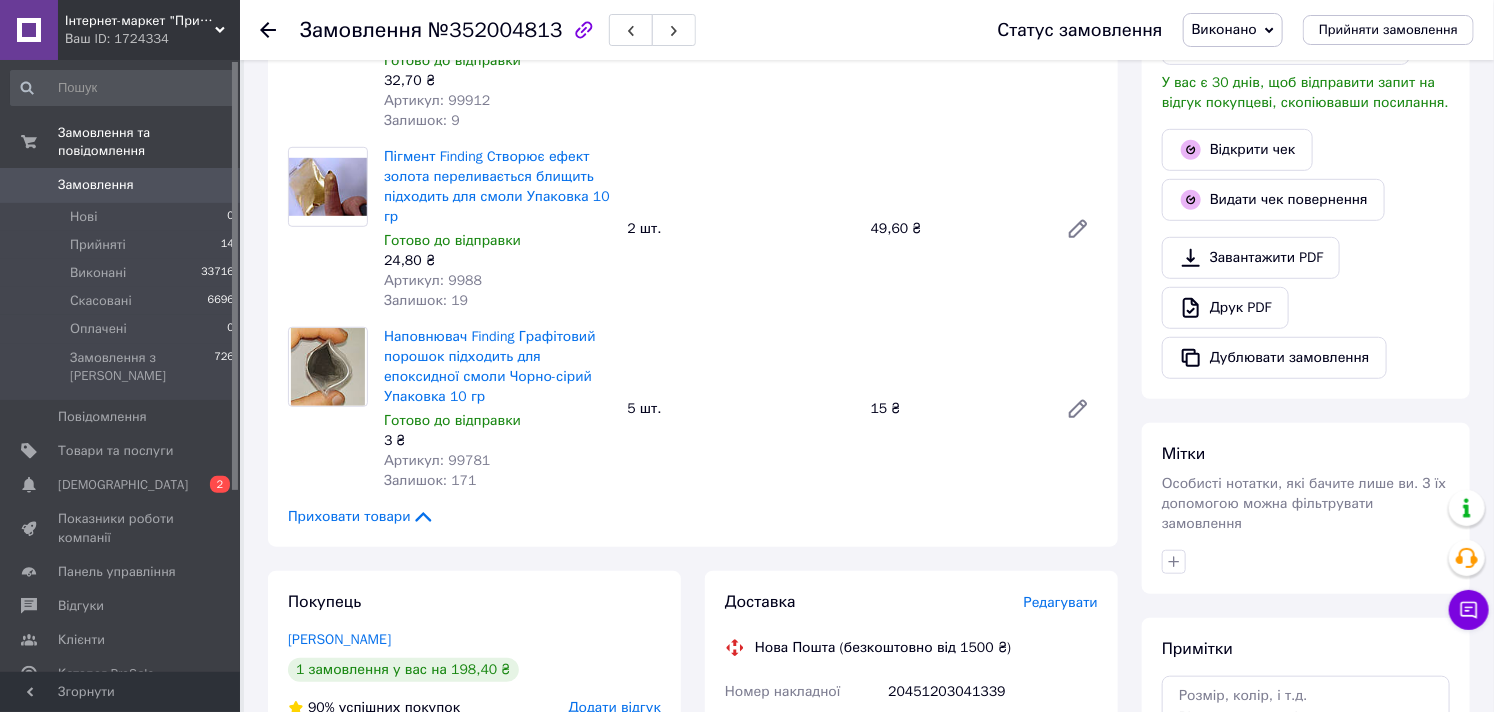 scroll, scrollTop: 777, scrollLeft: 0, axis: vertical 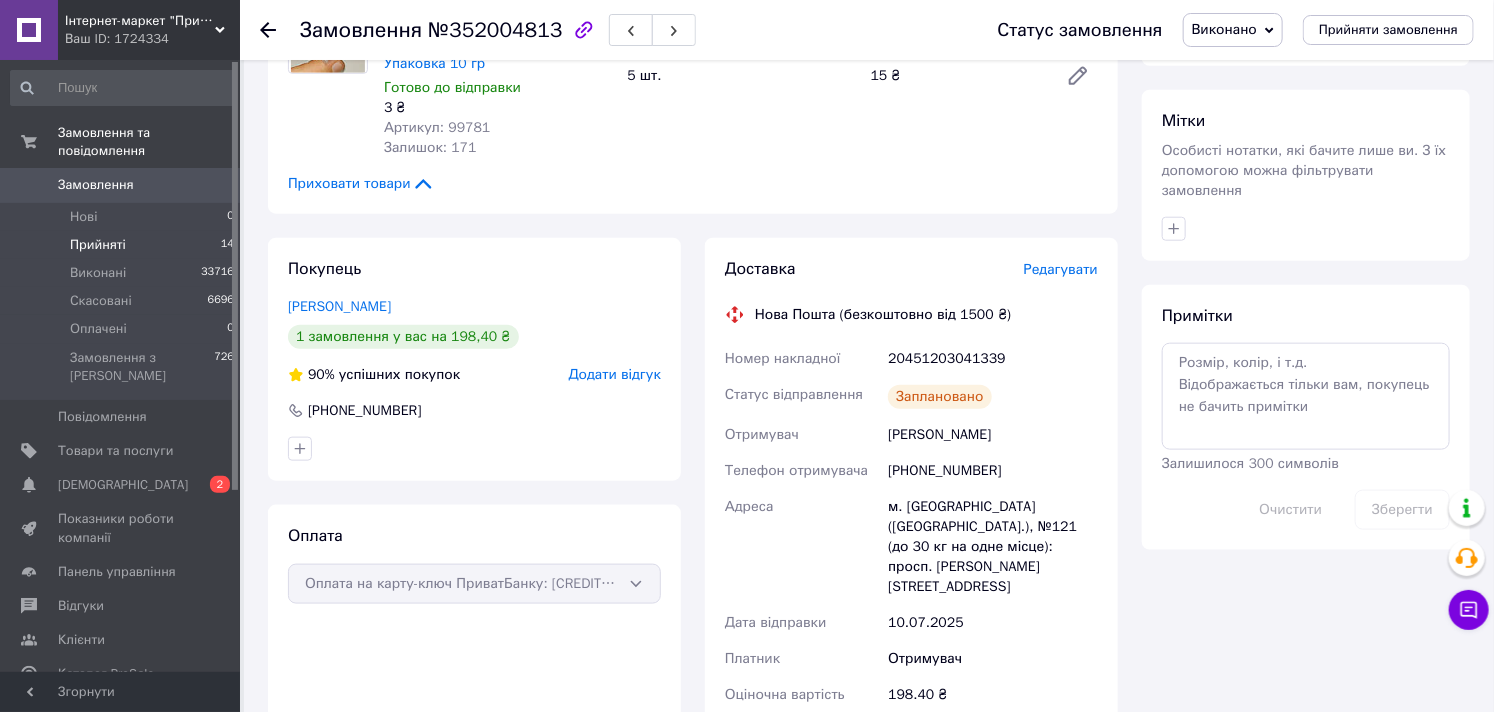 click on "Прийняті" at bounding box center (98, 245) 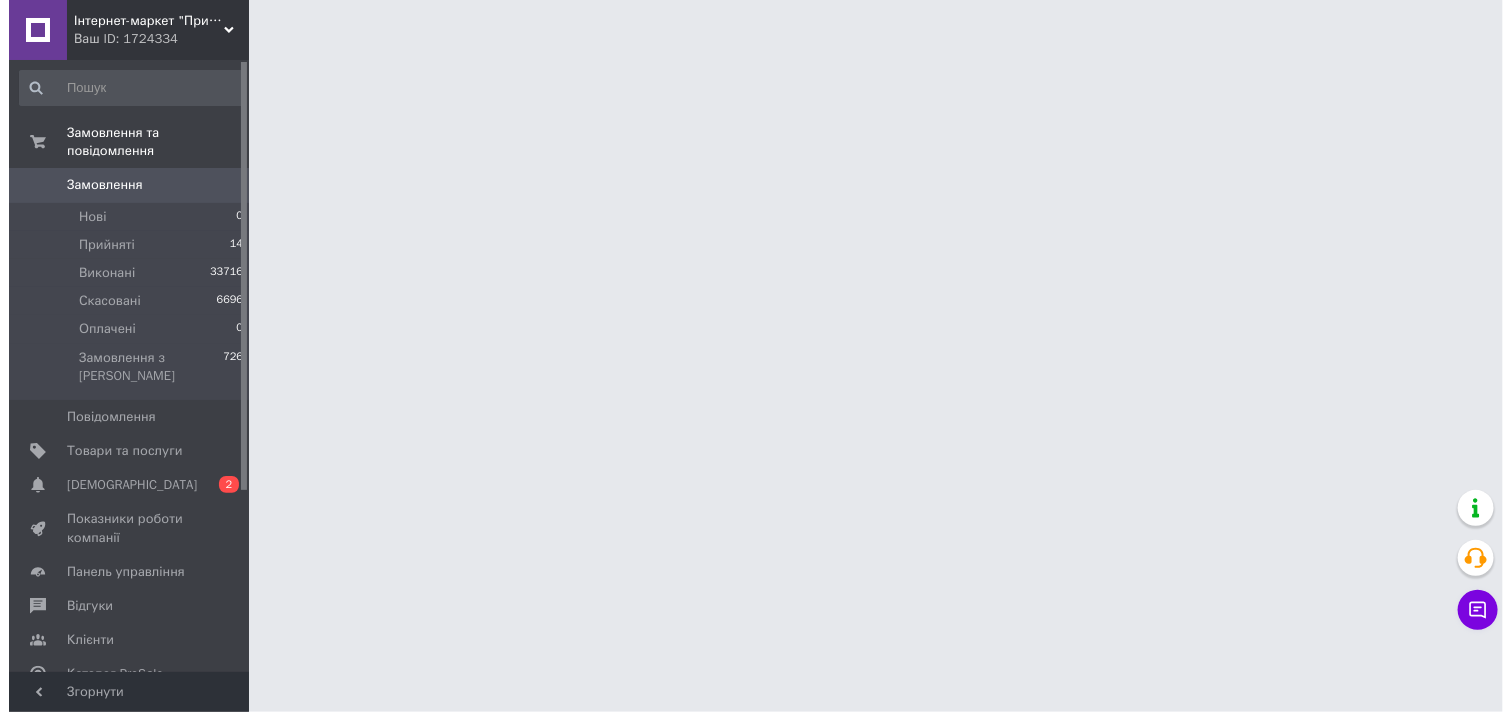 scroll, scrollTop: 0, scrollLeft: 0, axis: both 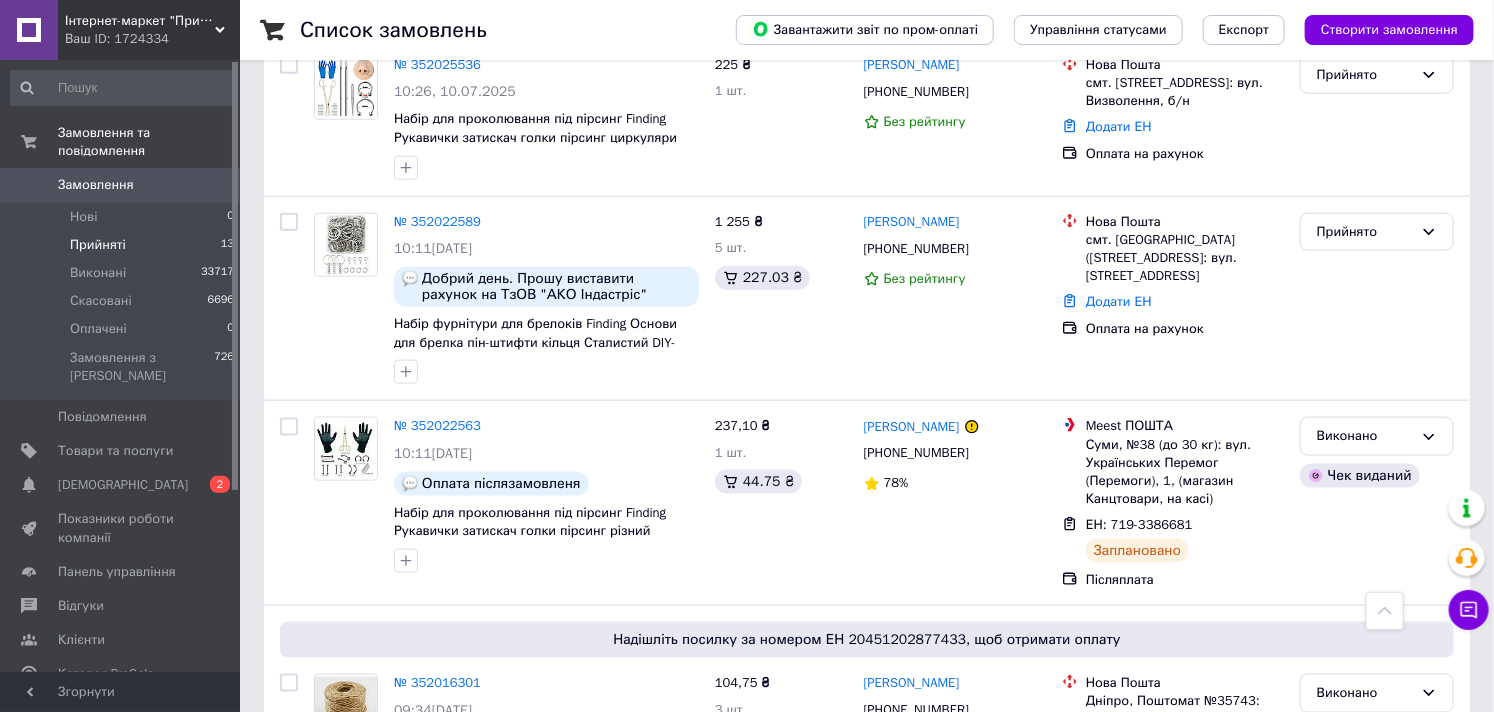click on "Прийняті" at bounding box center (98, 245) 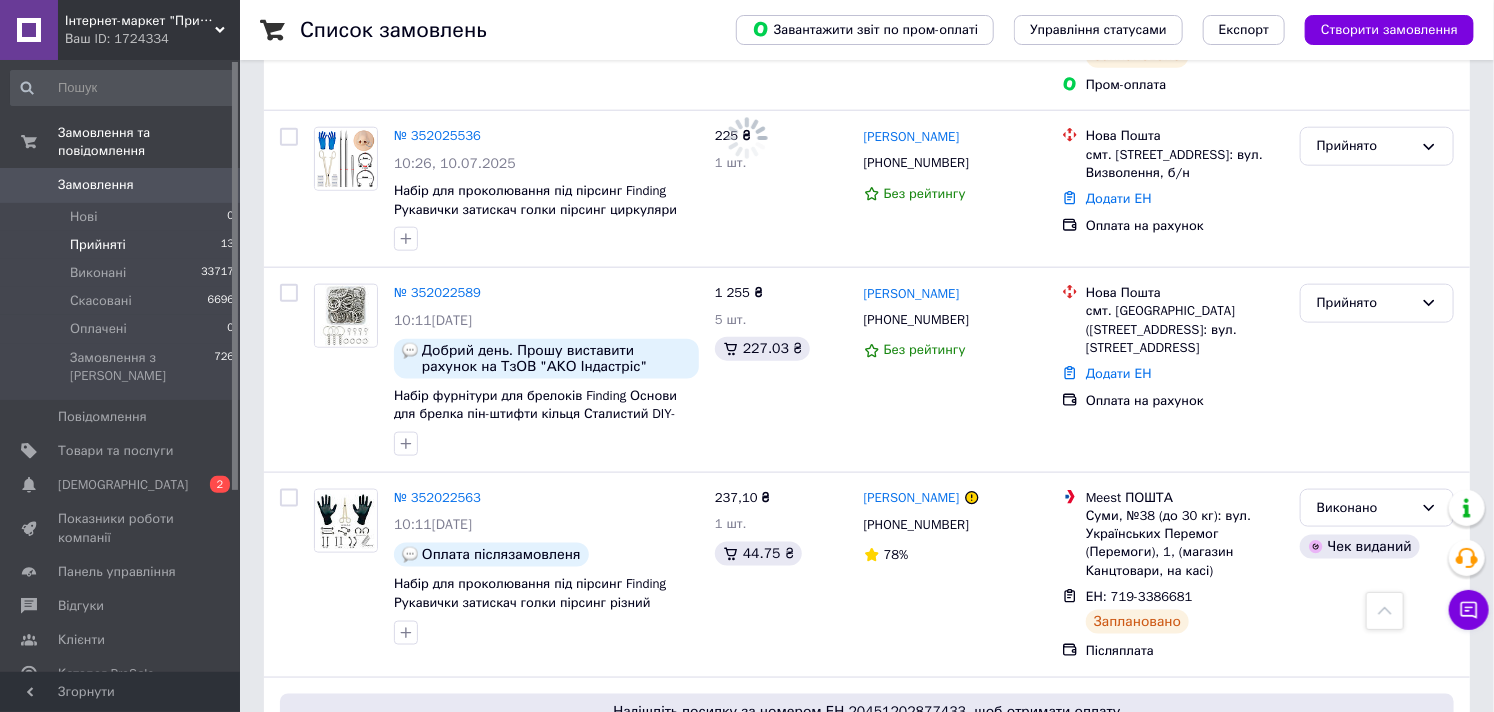 scroll, scrollTop: 960, scrollLeft: 0, axis: vertical 